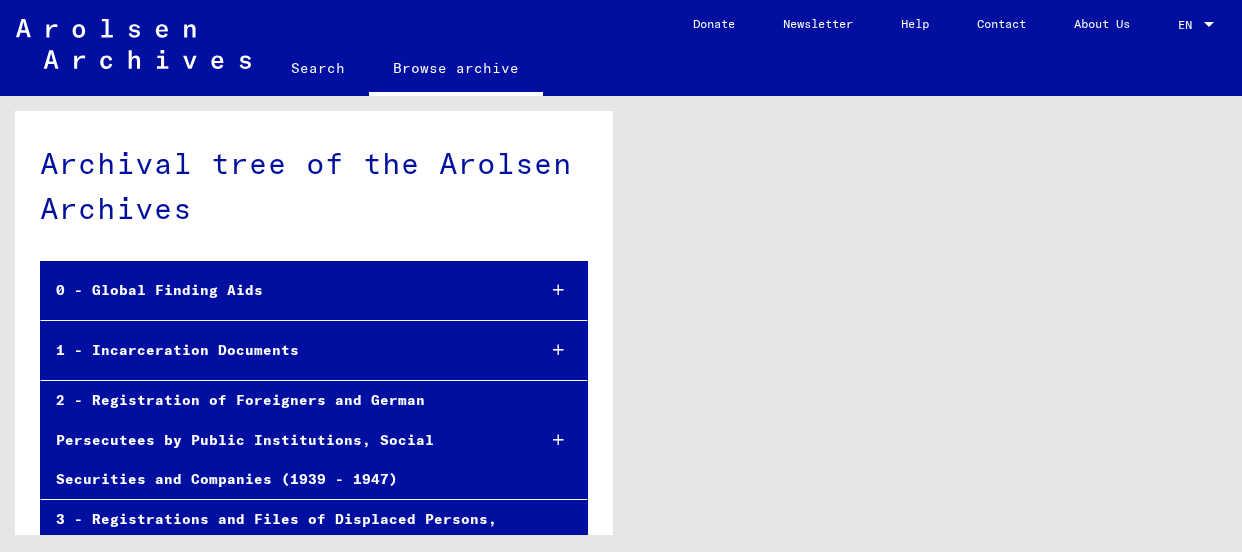 scroll, scrollTop: 0, scrollLeft: 0, axis: both 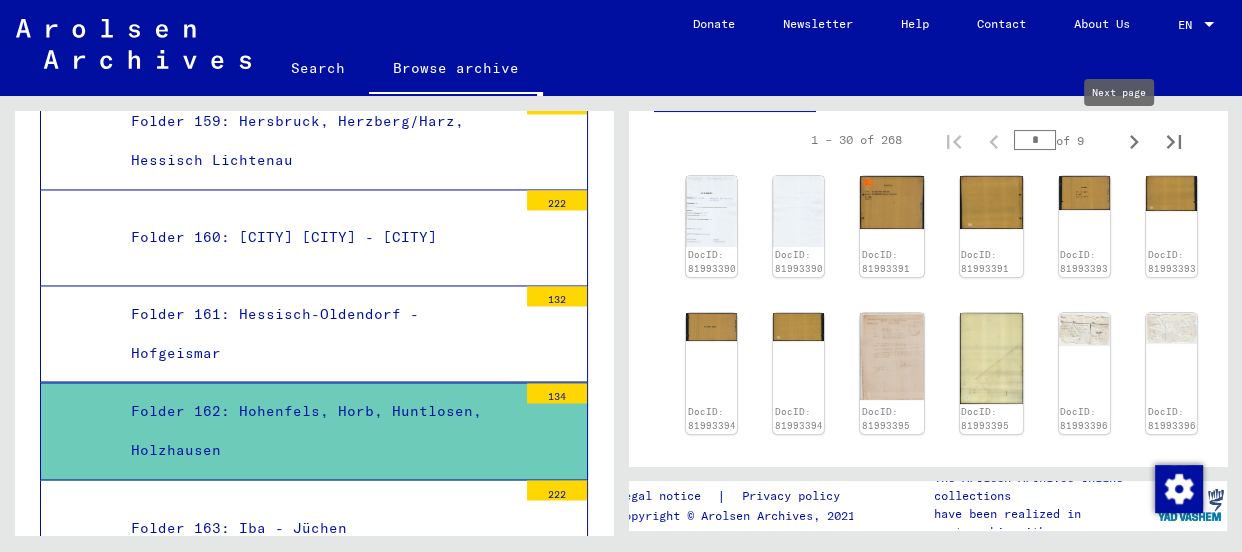 click 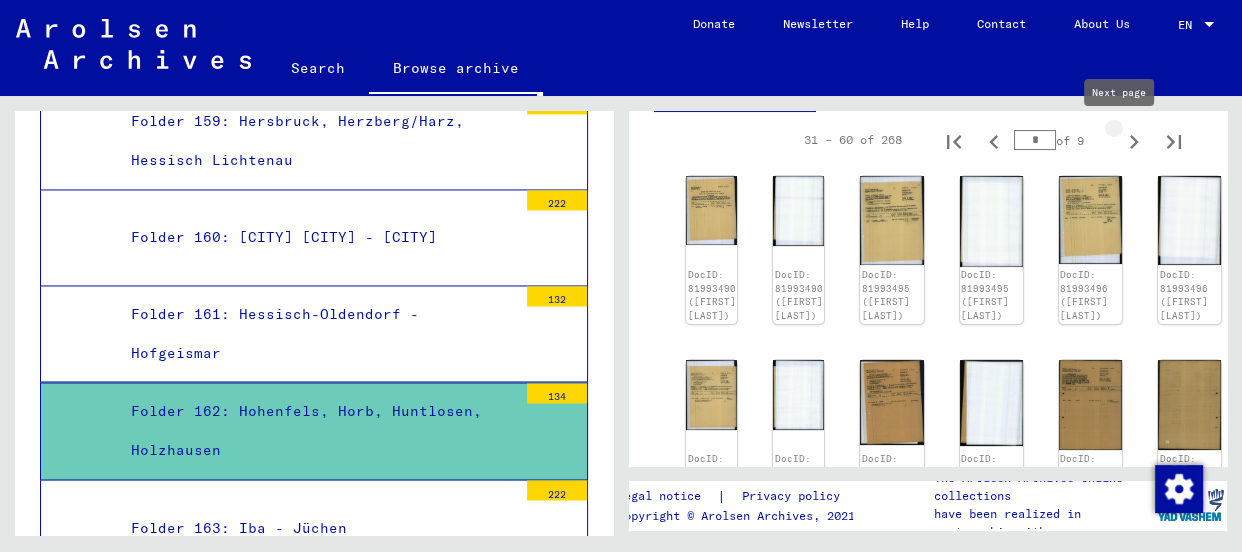 type on "*" 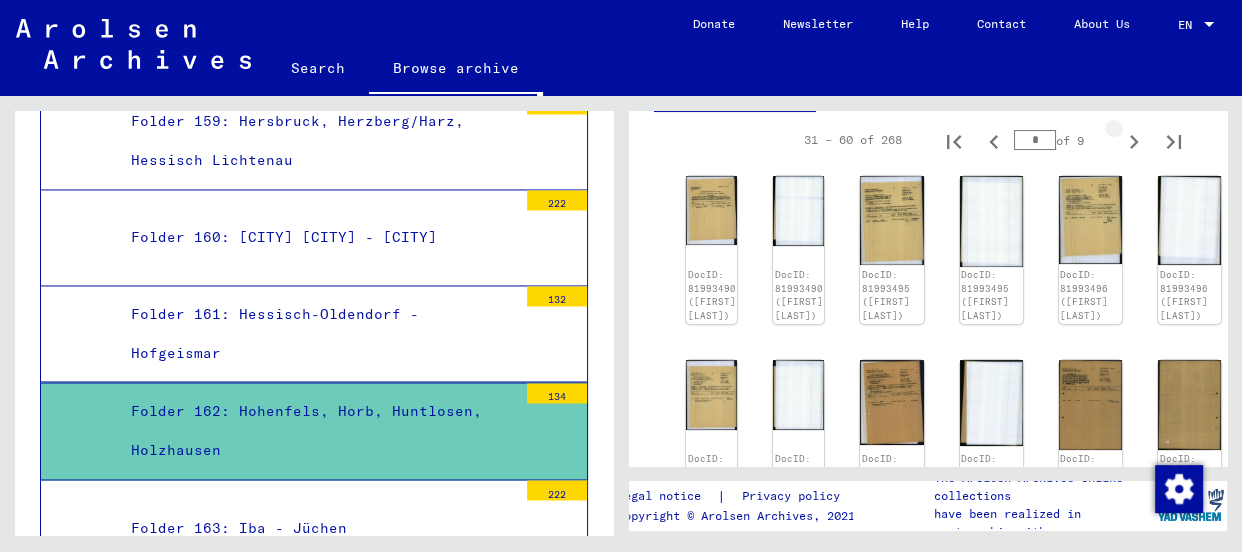 click 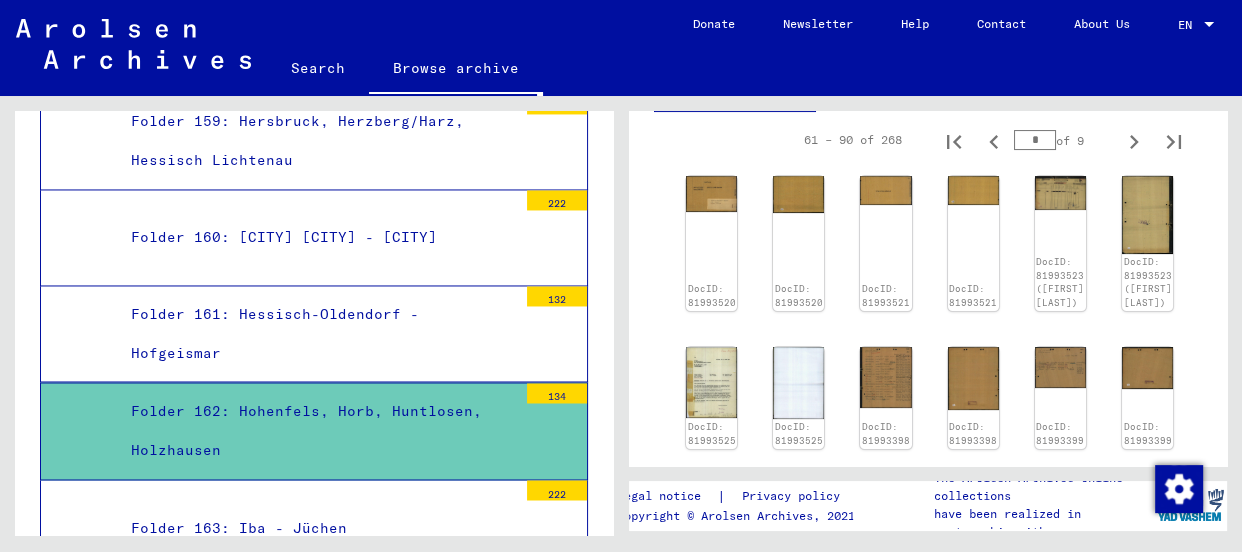 click 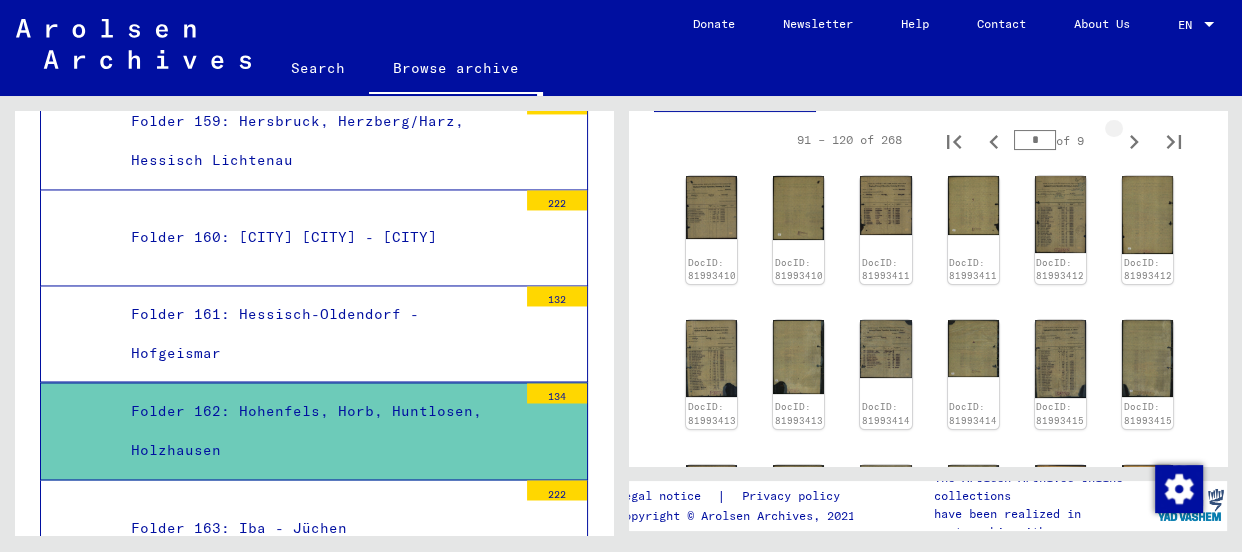 type on "*" 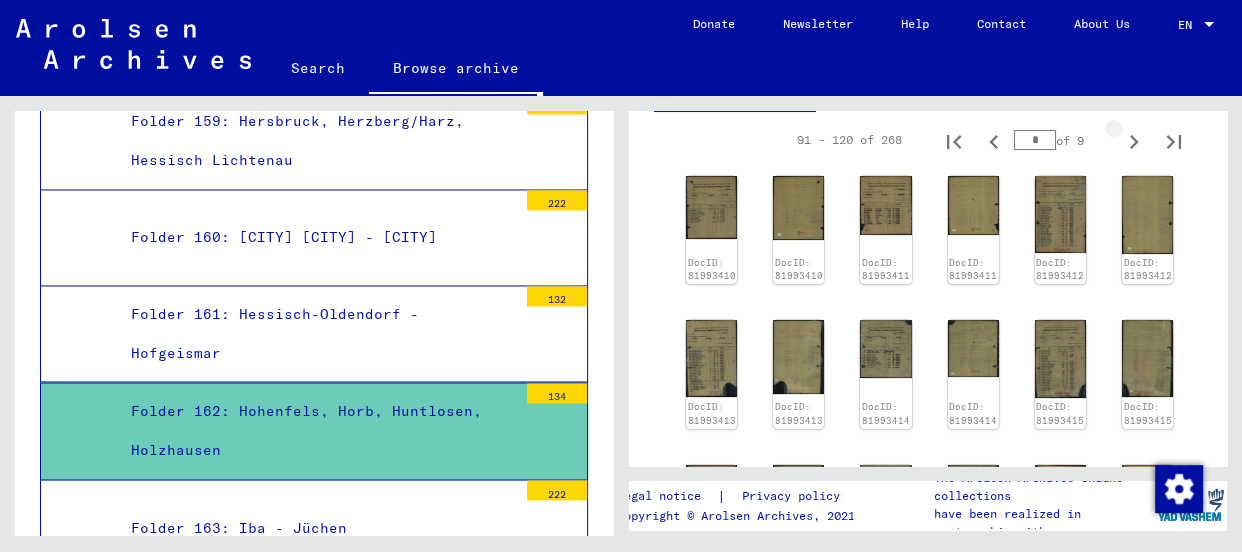 click 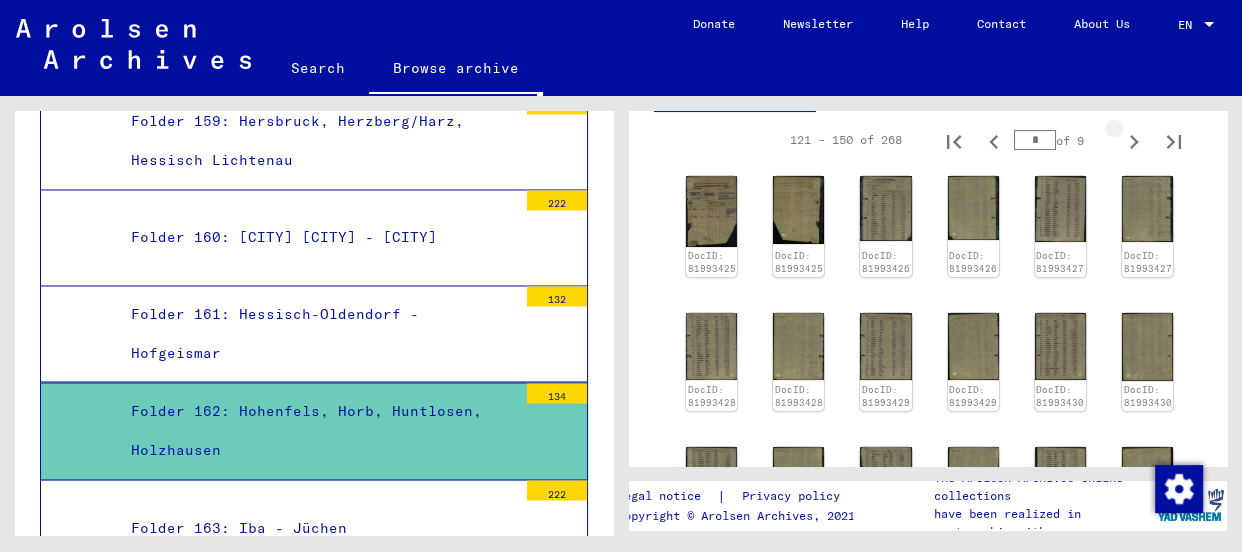 click 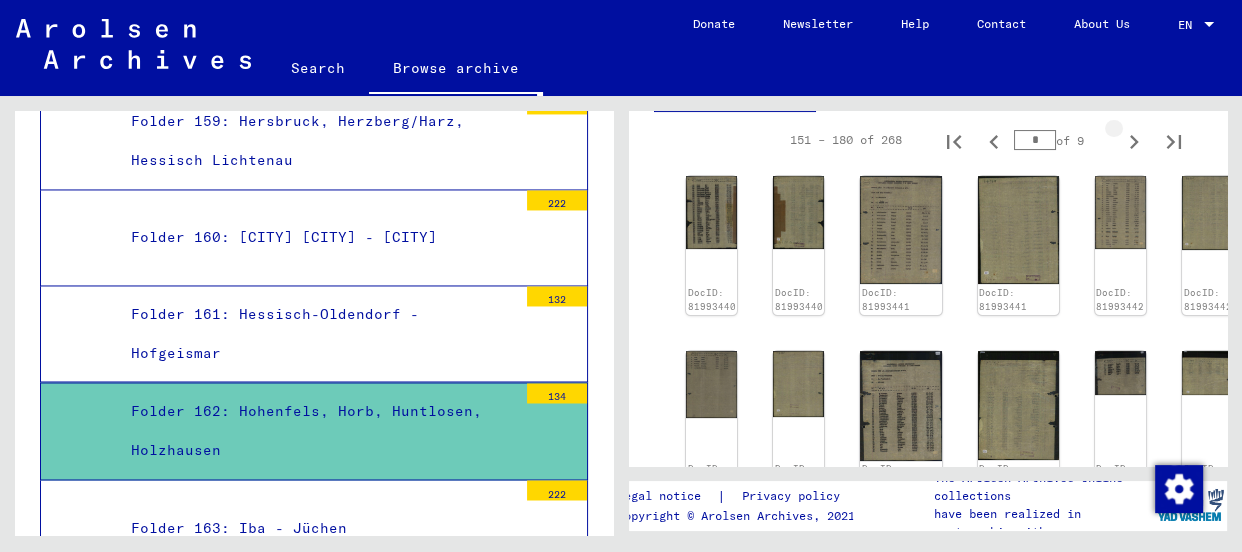click 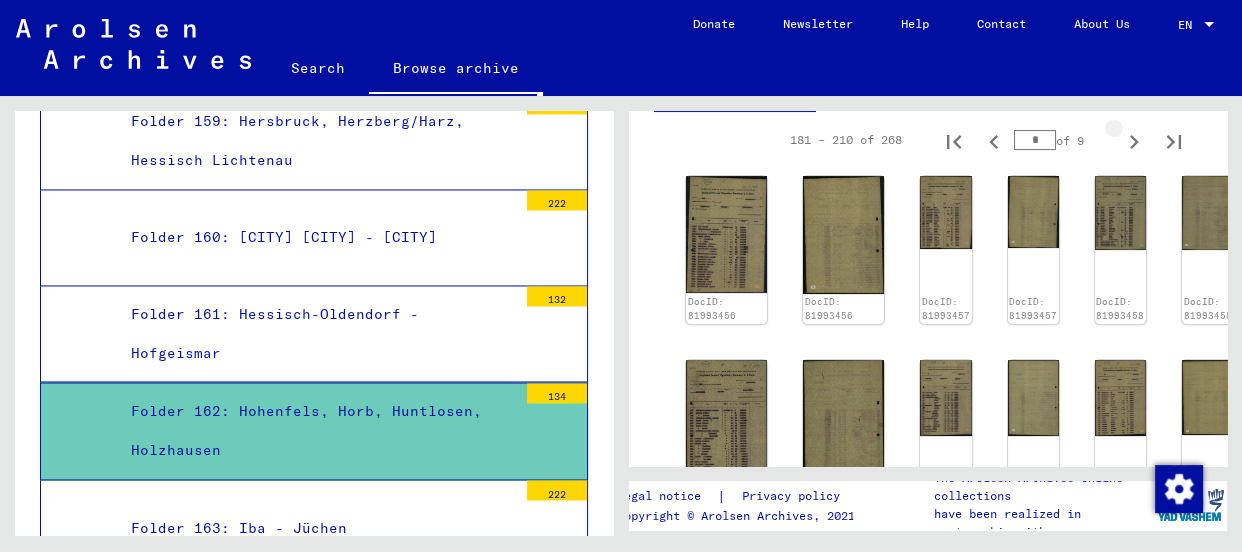 click 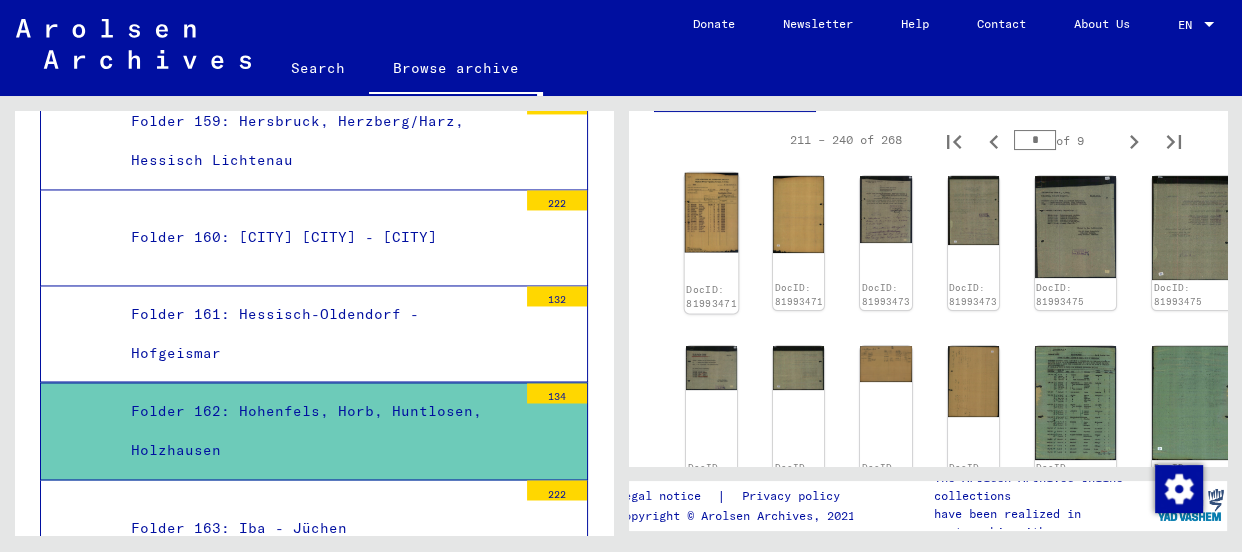 click 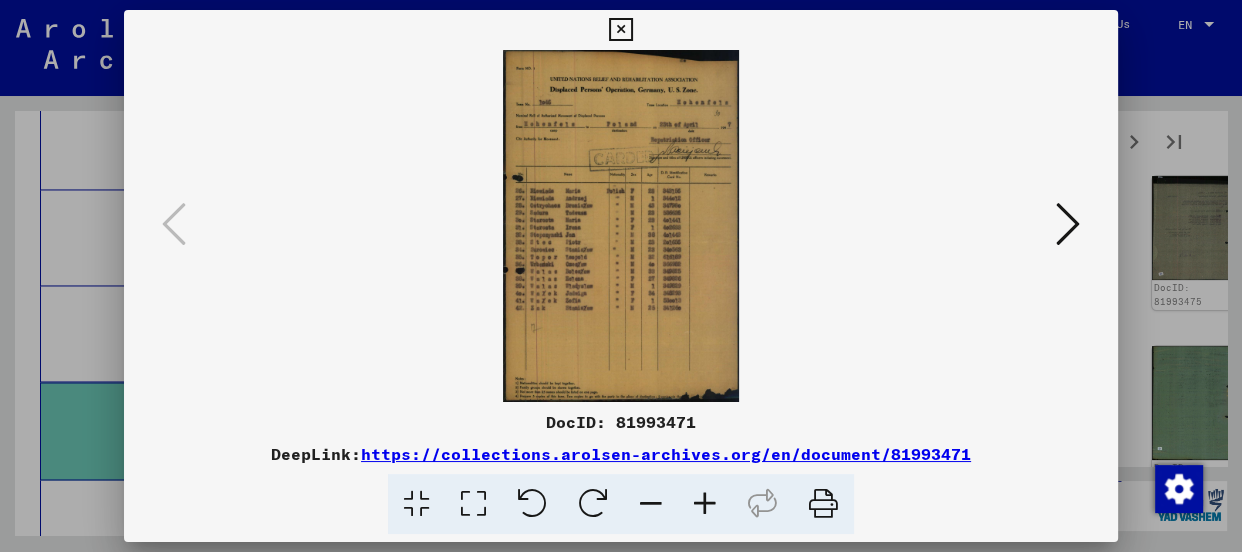 click at bounding box center [705, 504] 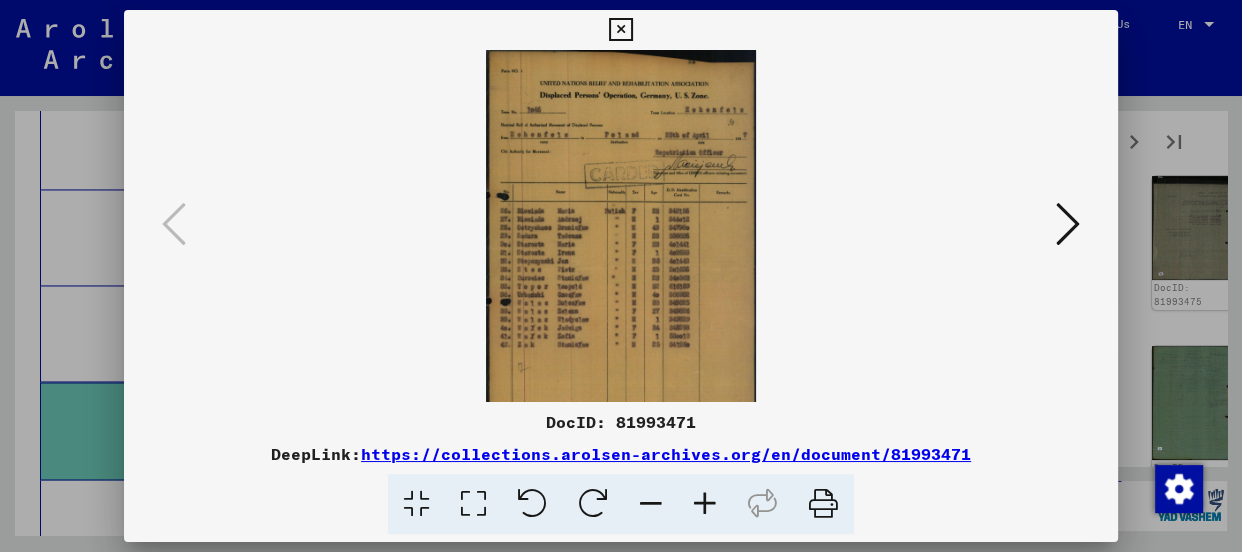 click at bounding box center [705, 504] 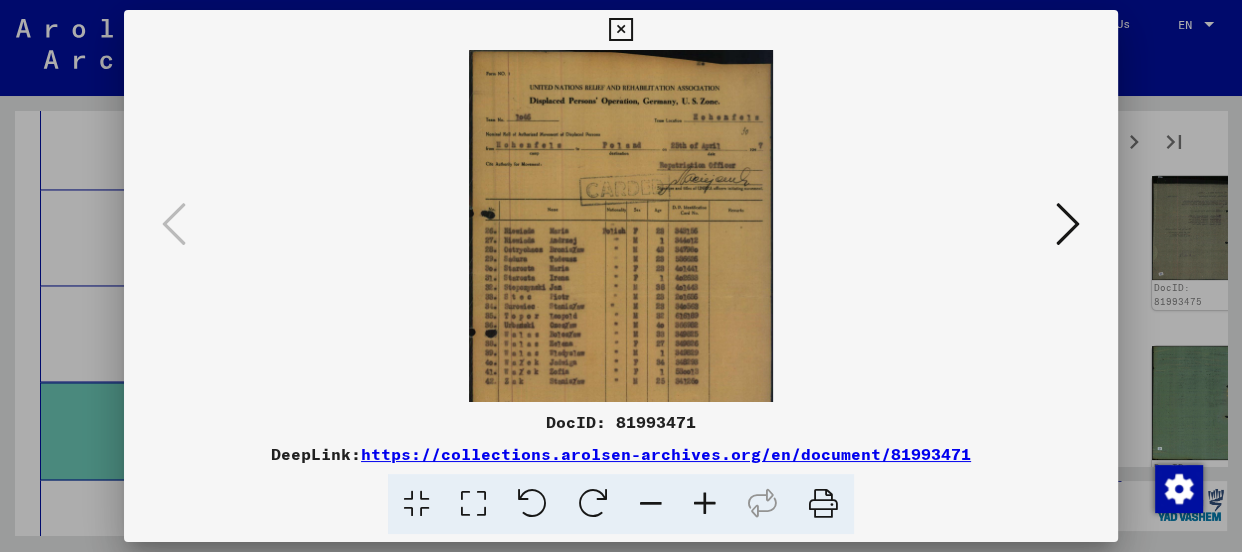 click at bounding box center (705, 504) 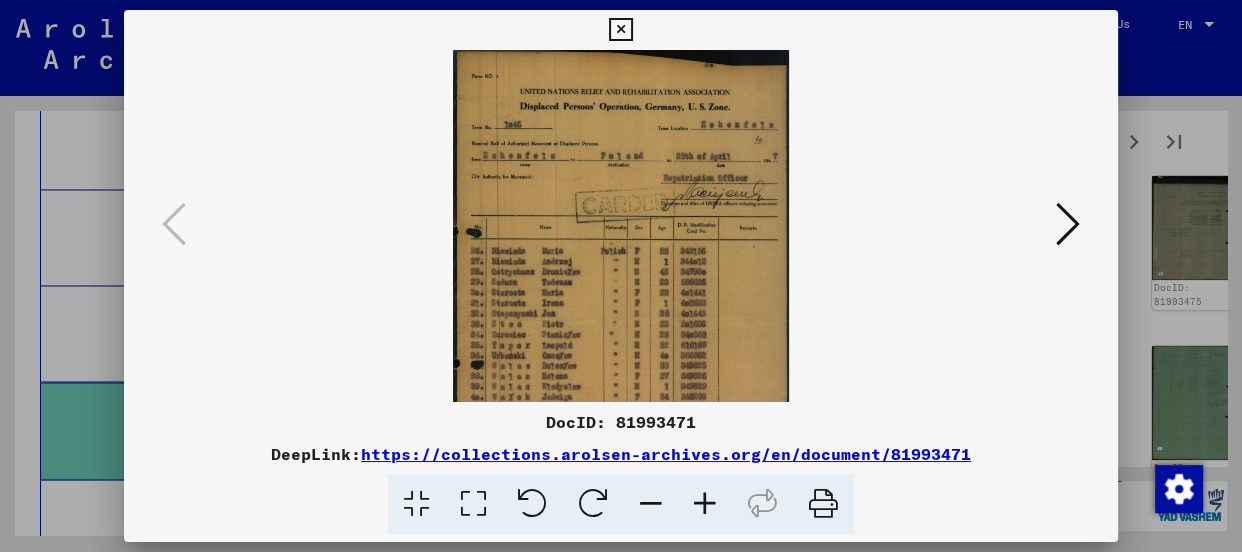 click at bounding box center [705, 504] 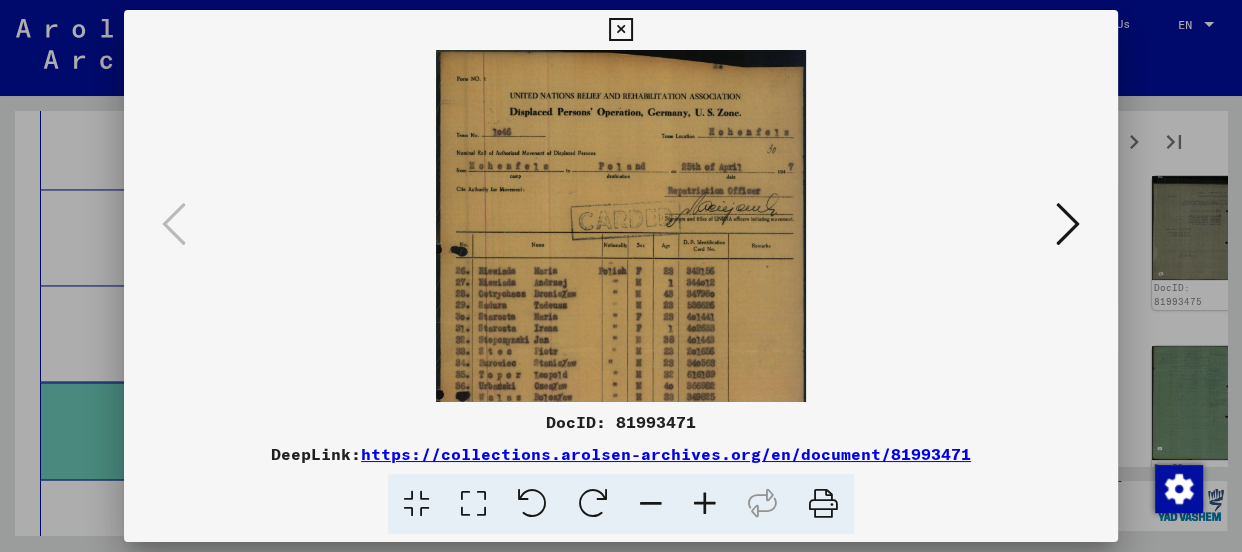 click at bounding box center (705, 504) 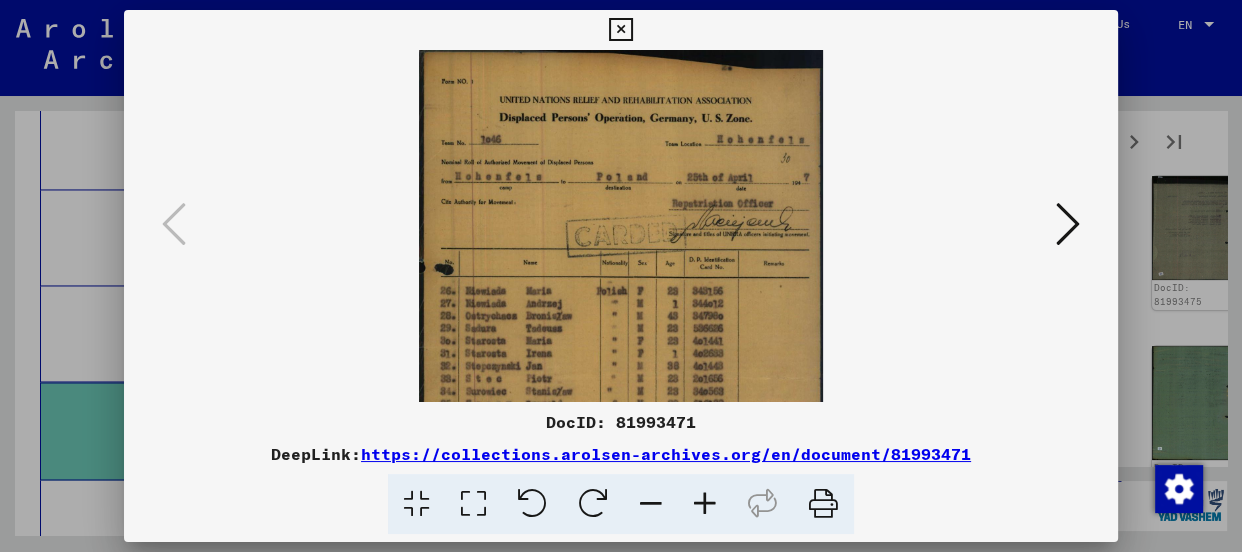 click at bounding box center [705, 504] 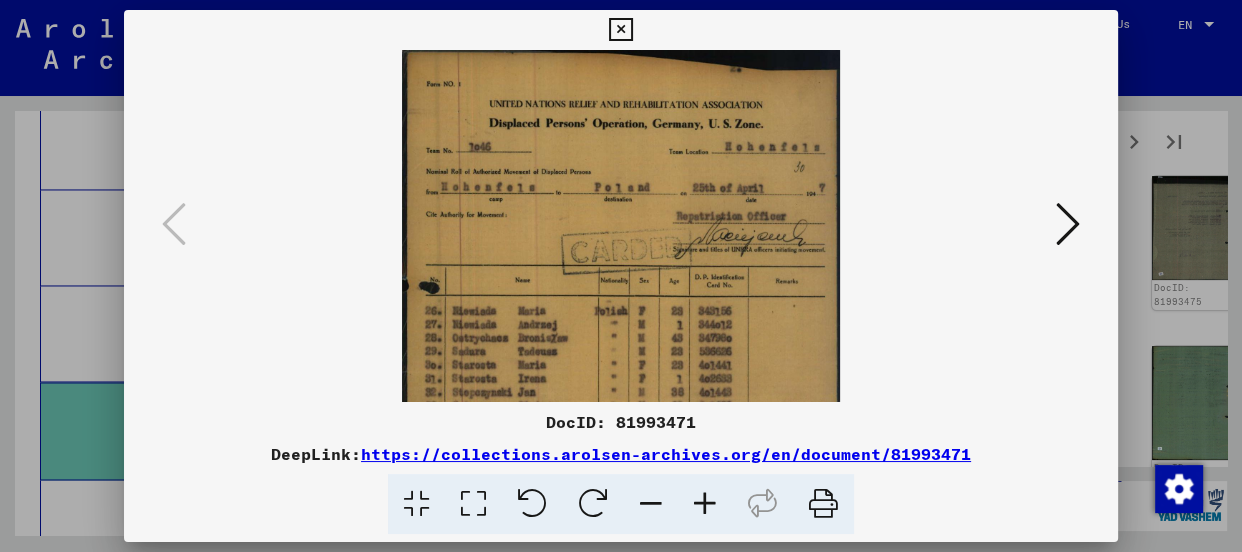 click at bounding box center (705, 504) 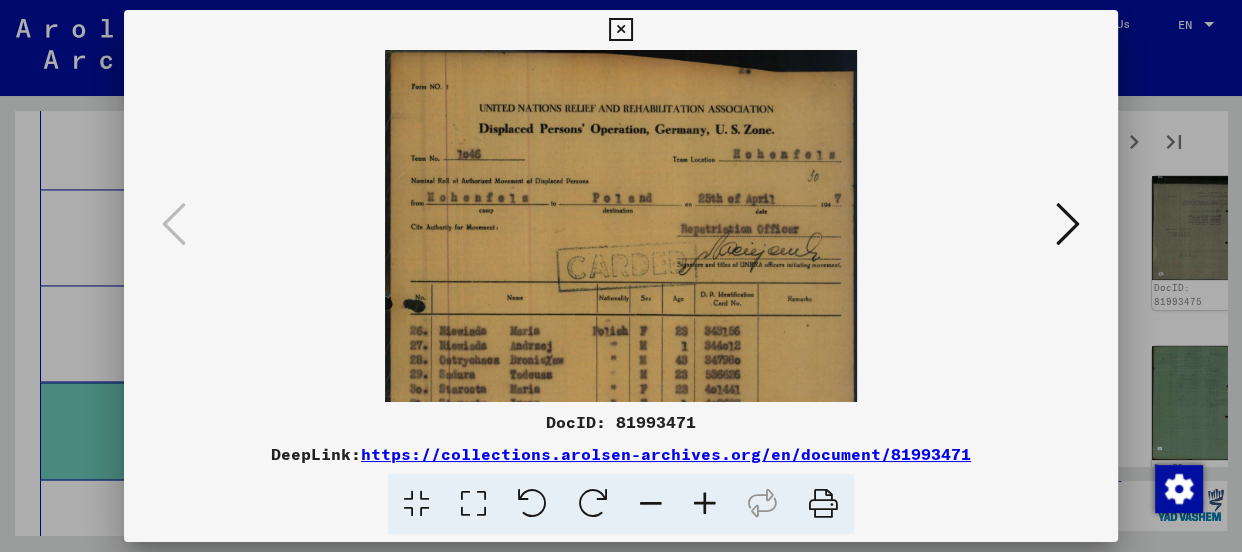 click at bounding box center (705, 504) 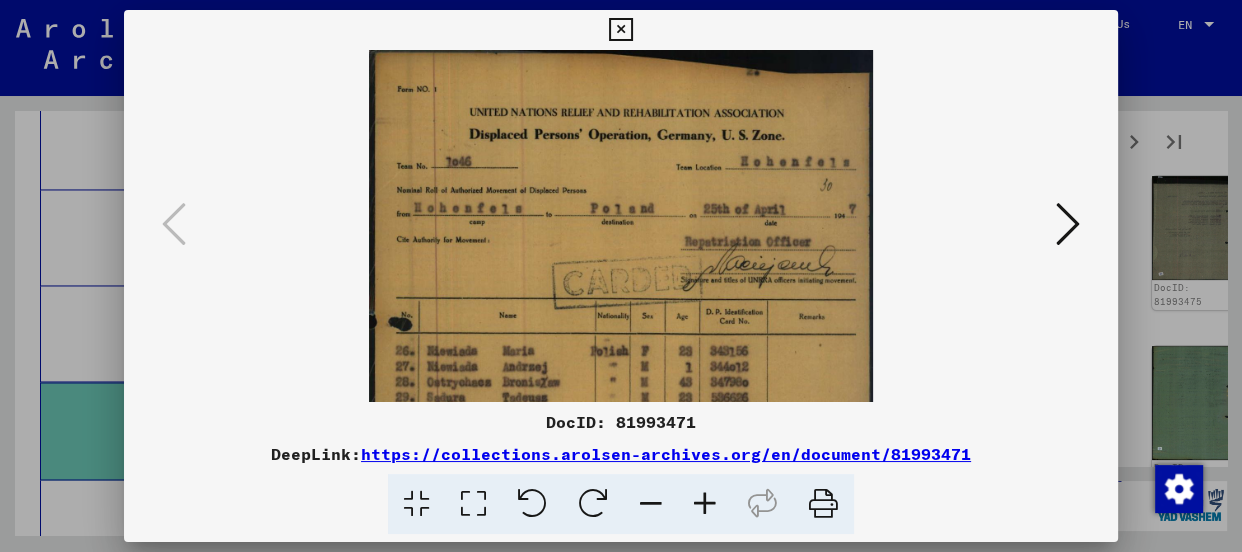 click at bounding box center (705, 504) 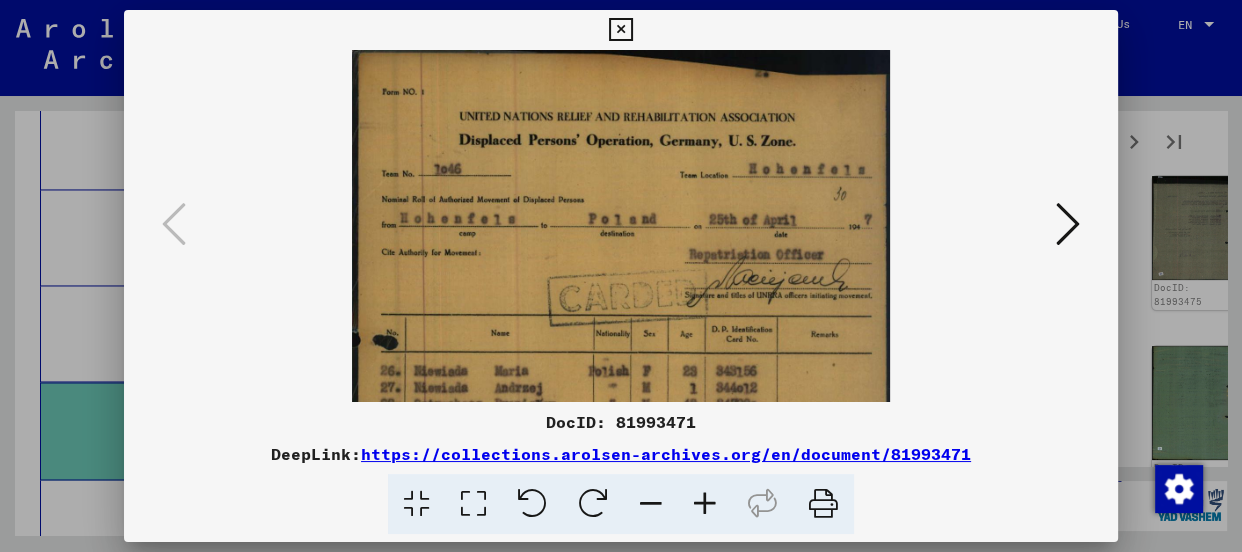 click at bounding box center [705, 504] 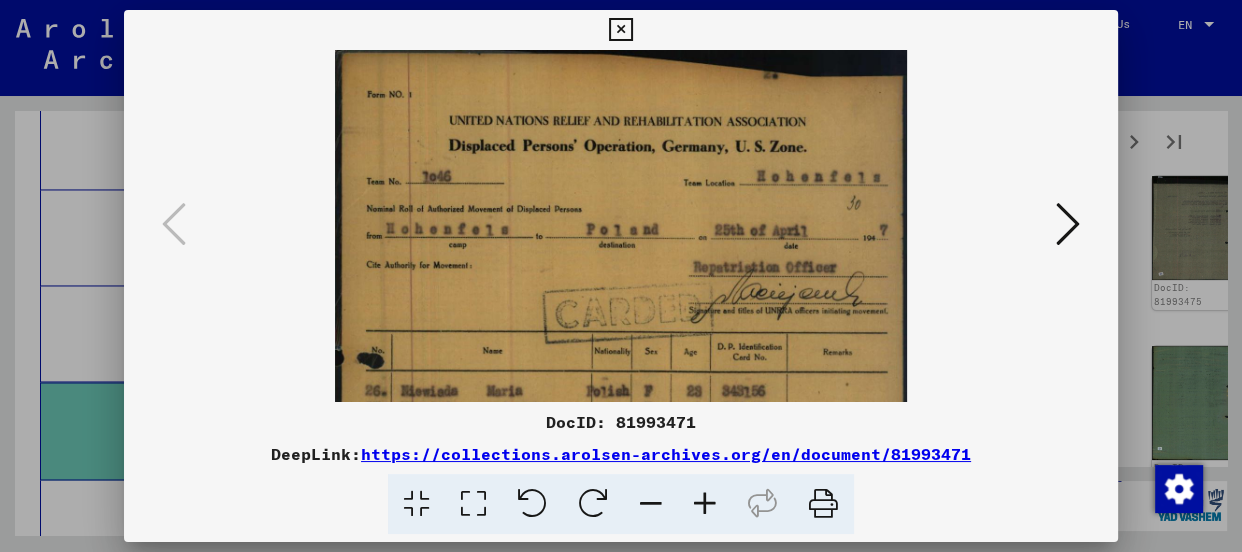 click at bounding box center [705, 504] 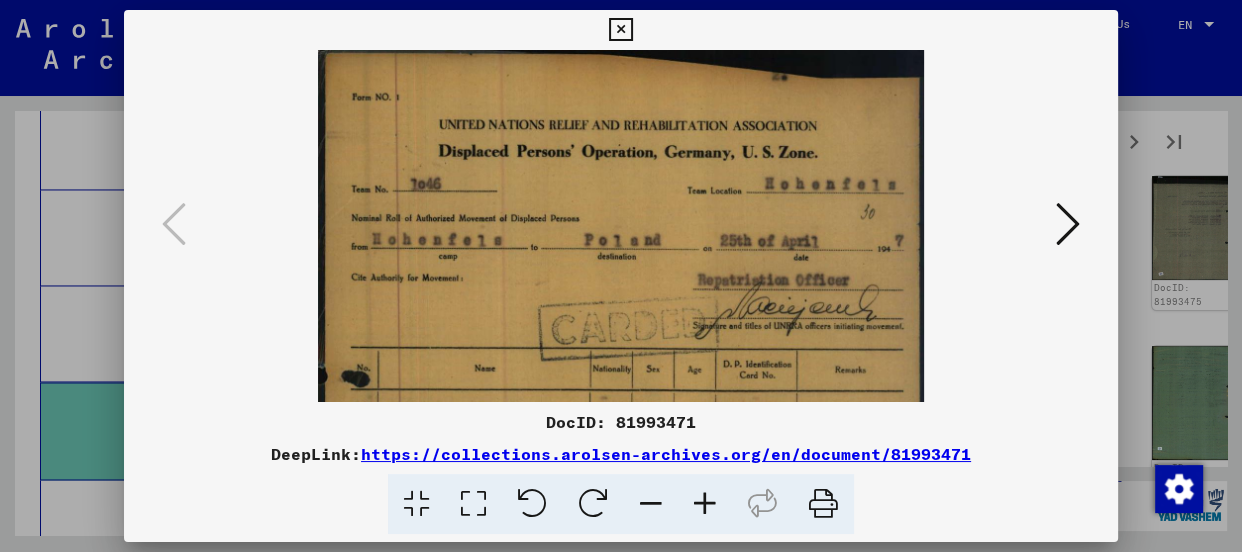 click at bounding box center [705, 504] 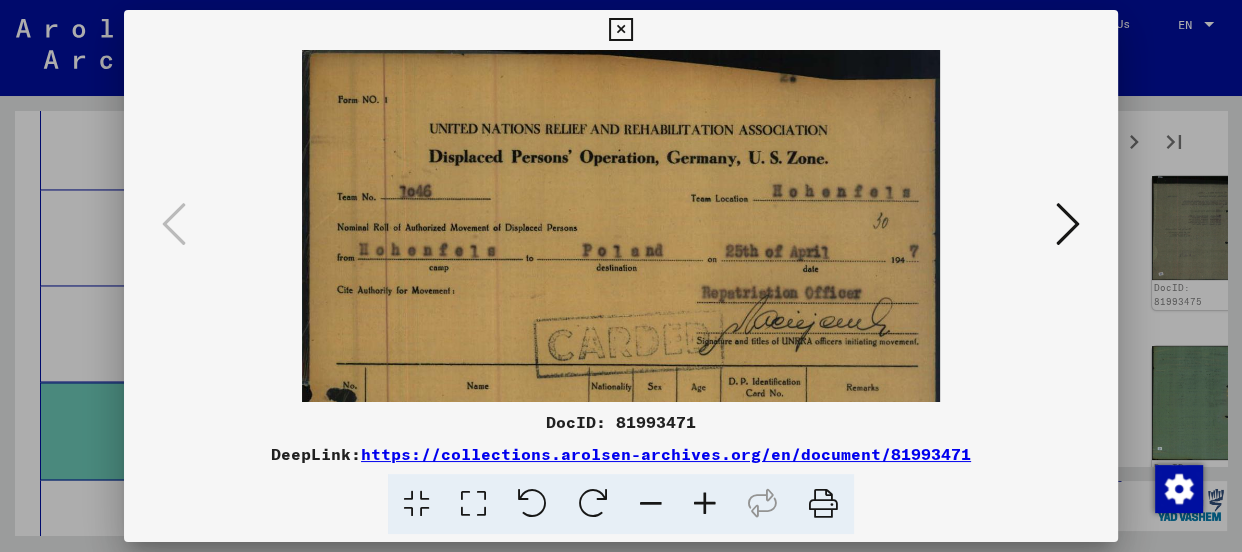 click at bounding box center [705, 504] 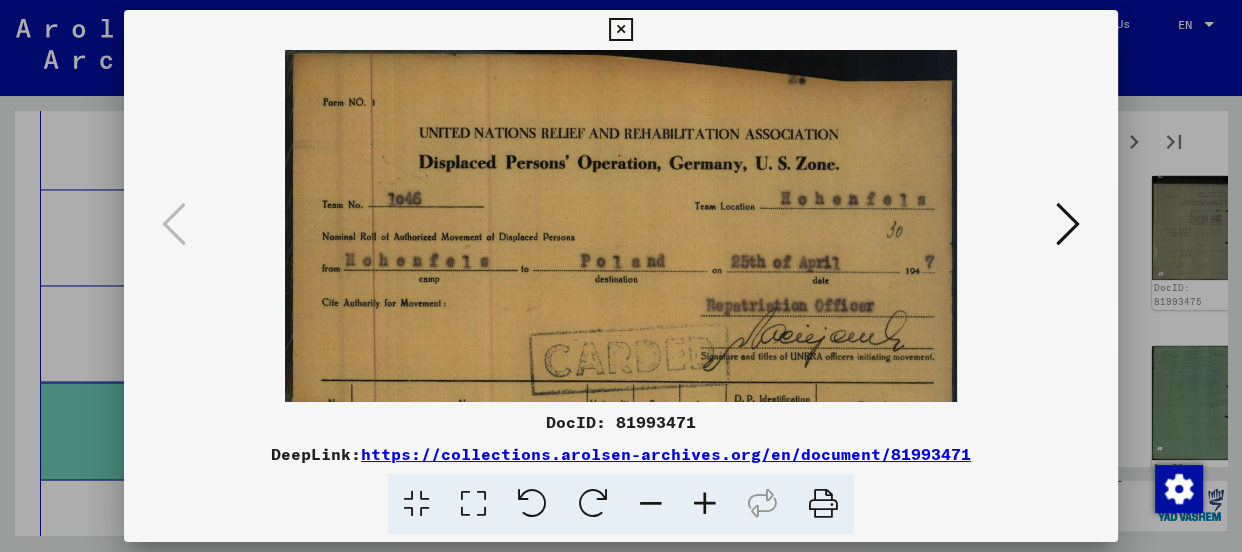 click at bounding box center [621, 551] 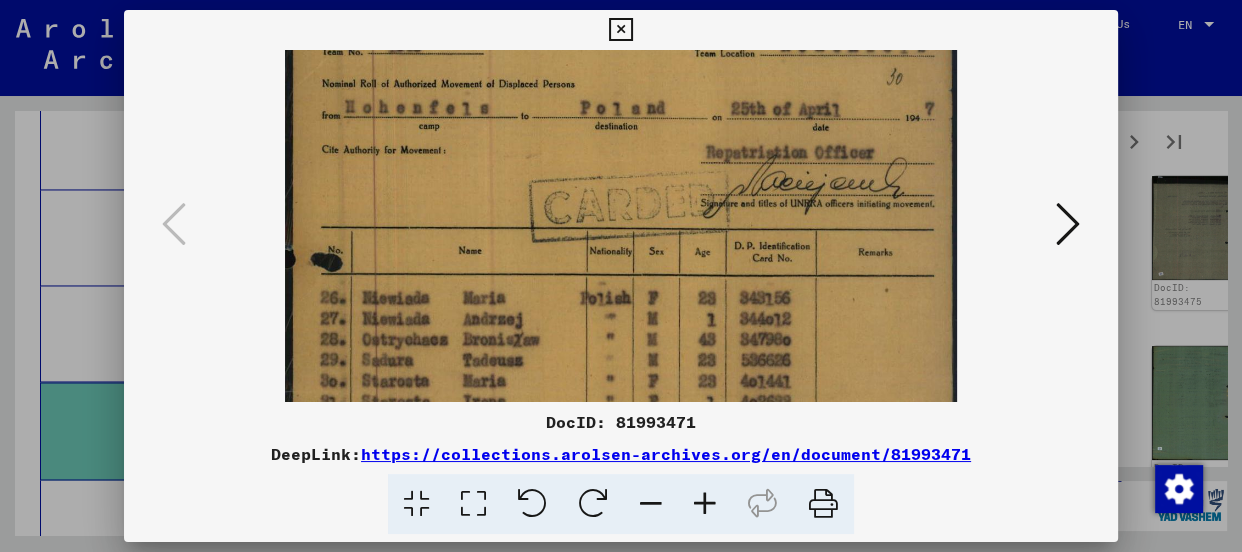 scroll, scrollTop: 228, scrollLeft: 0, axis: vertical 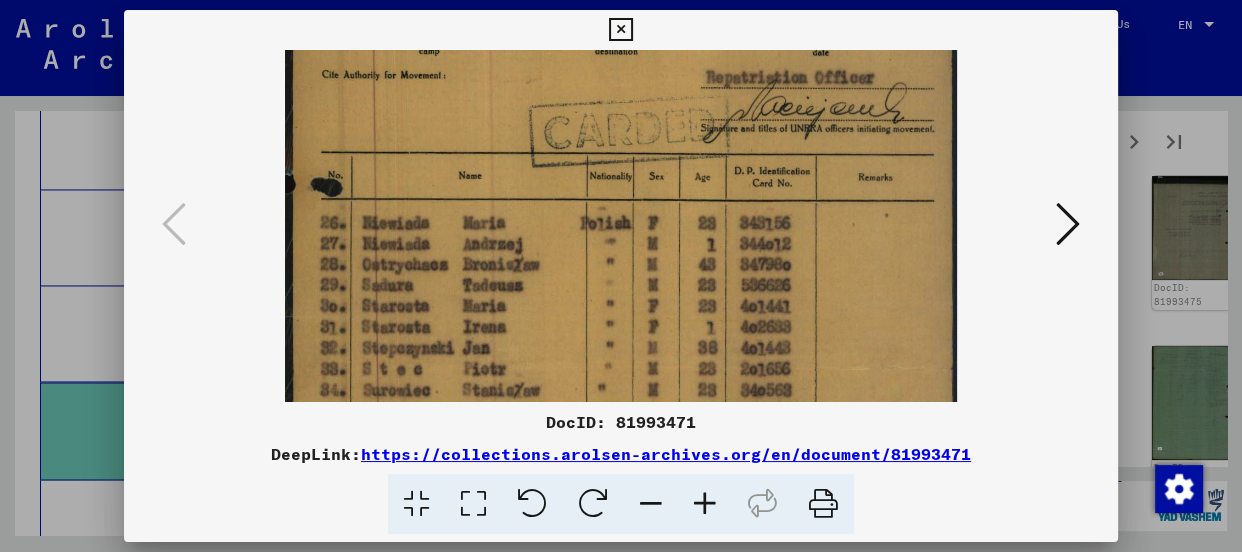 drag, startPoint x: 679, startPoint y: 327, endPoint x: 691, endPoint y: 251, distance: 76.941536 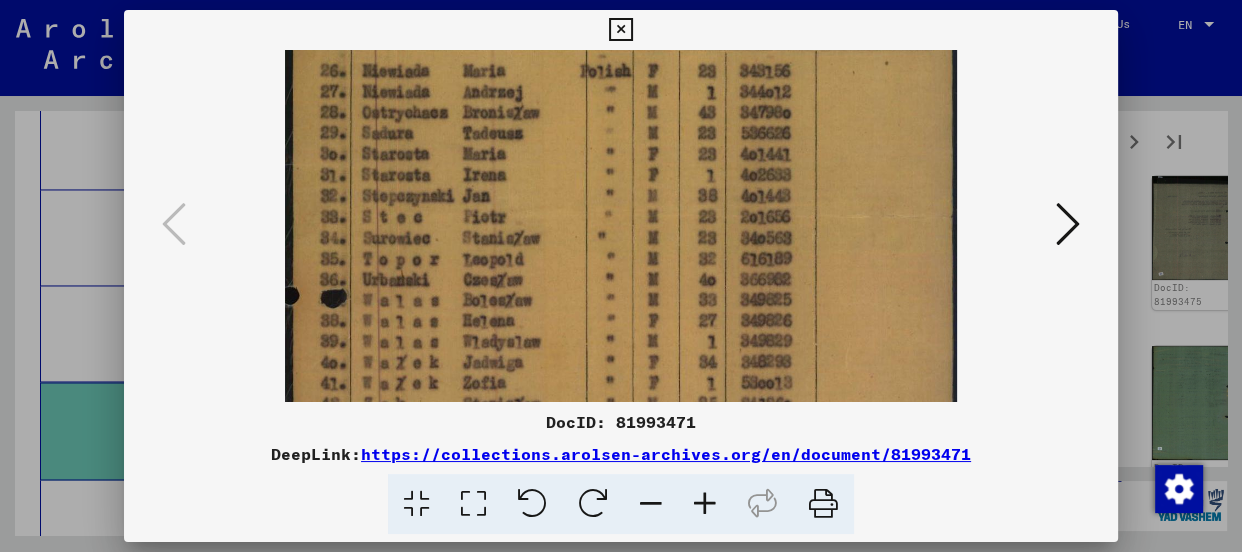 scroll, scrollTop: 386, scrollLeft: 0, axis: vertical 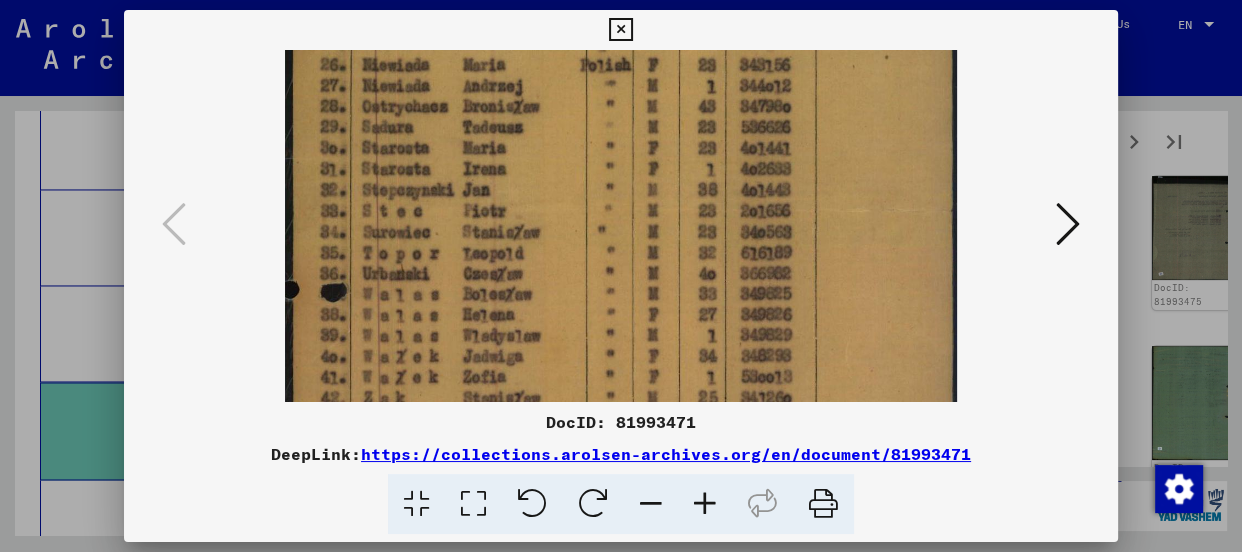 drag, startPoint x: 582, startPoint y: 352, endPoint x: 607, endPoint y: 194, distance: 159.96562 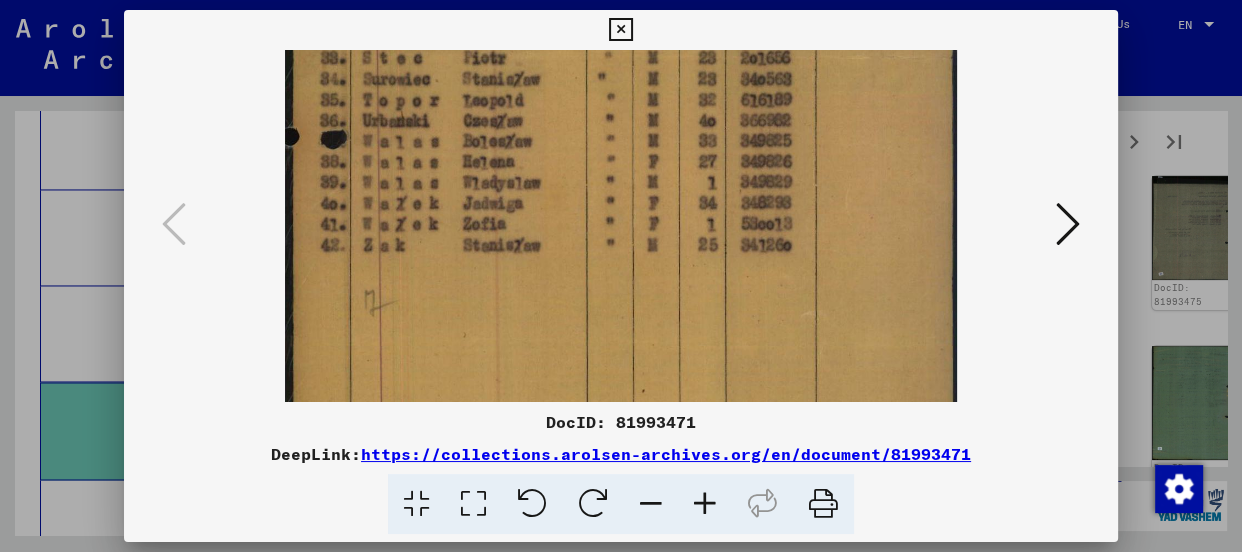 scroll, scrollTop: 540, scrollLeft: 0, axis: vertical 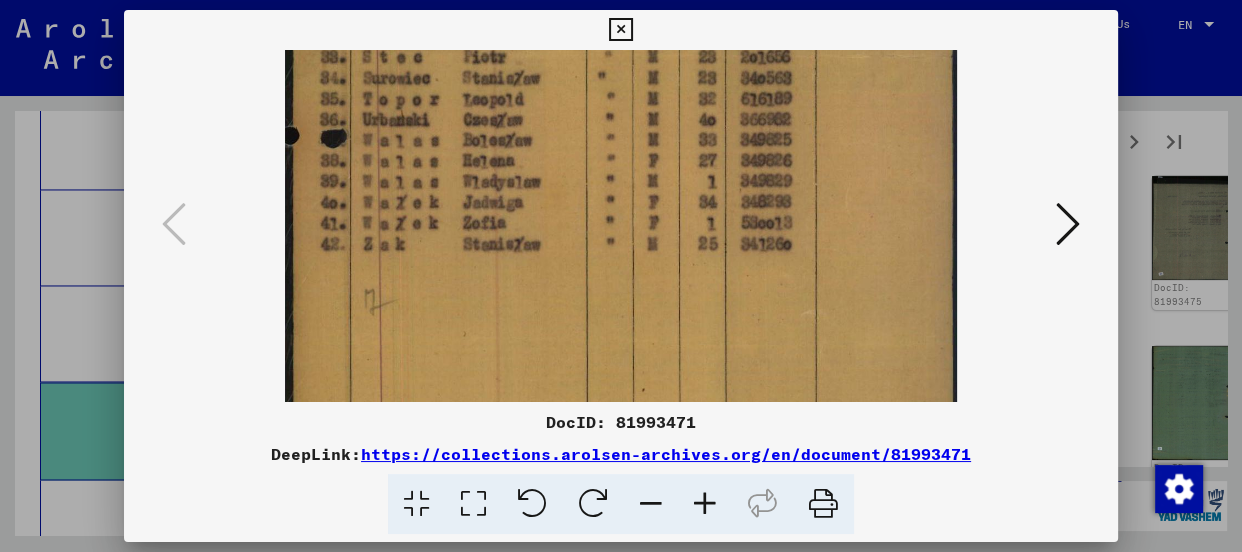 drag, startPoint x: 595, startPoint y: 336, endPoint x: 630, endPoint y: 180, distance: 159.87808 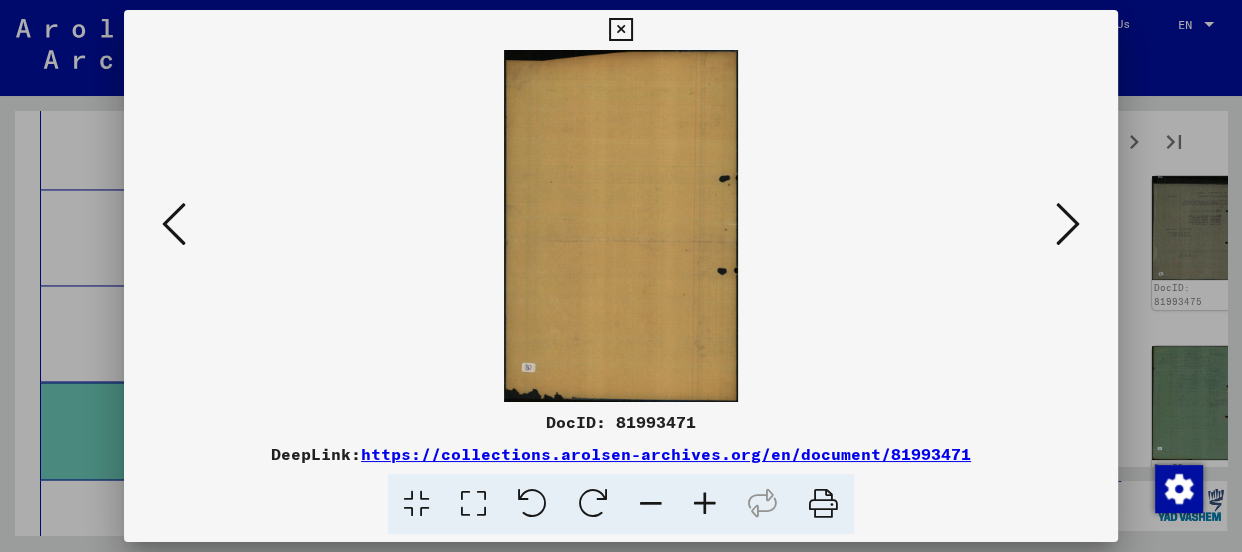 scroll, scrollTop: 0, scrollLeft: 0, axis: both 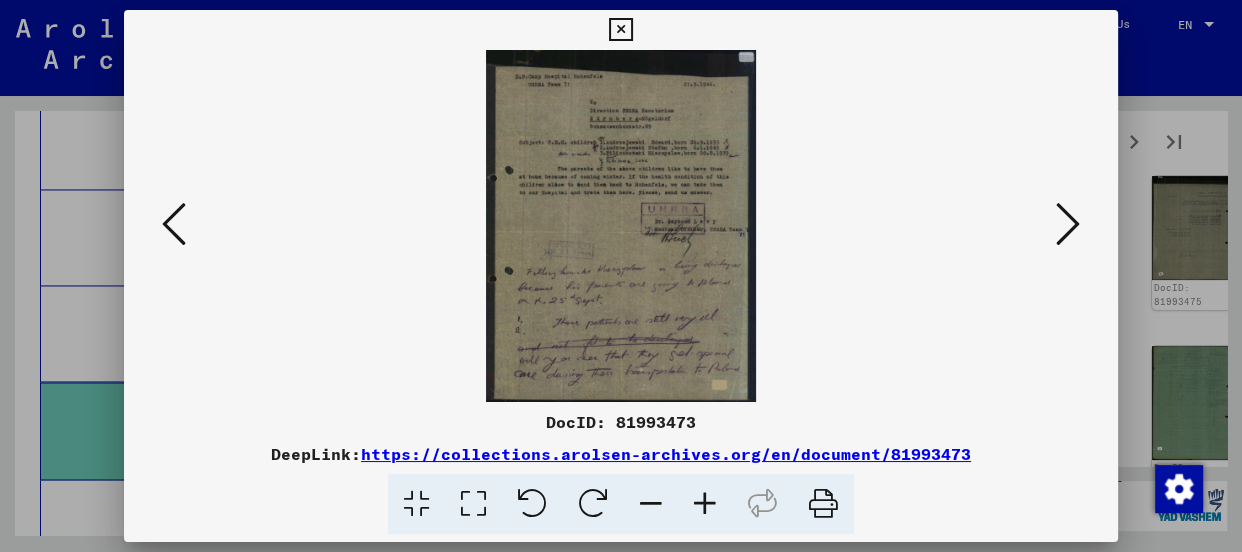 click at bounding box center (705, 504) 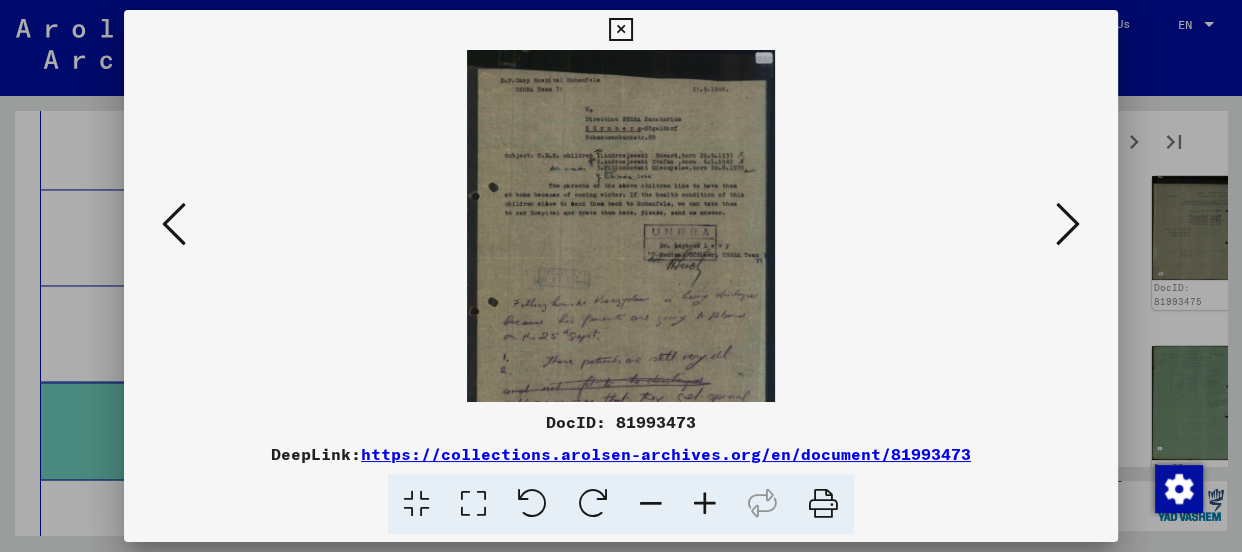 click at bounding box center (705, 504) 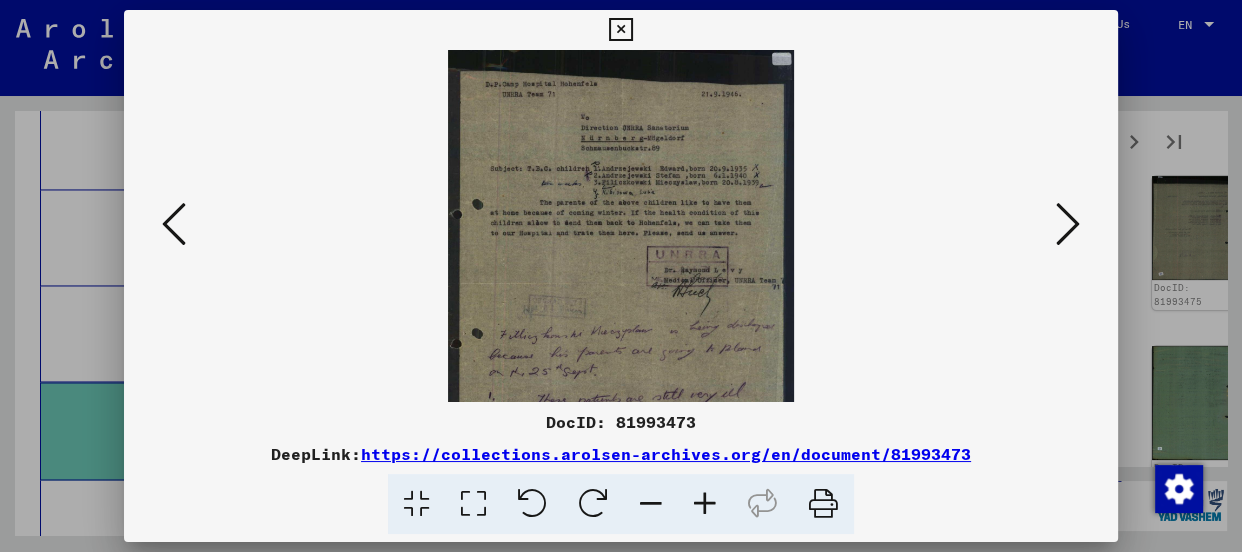 click at bounding box center (705, 504) 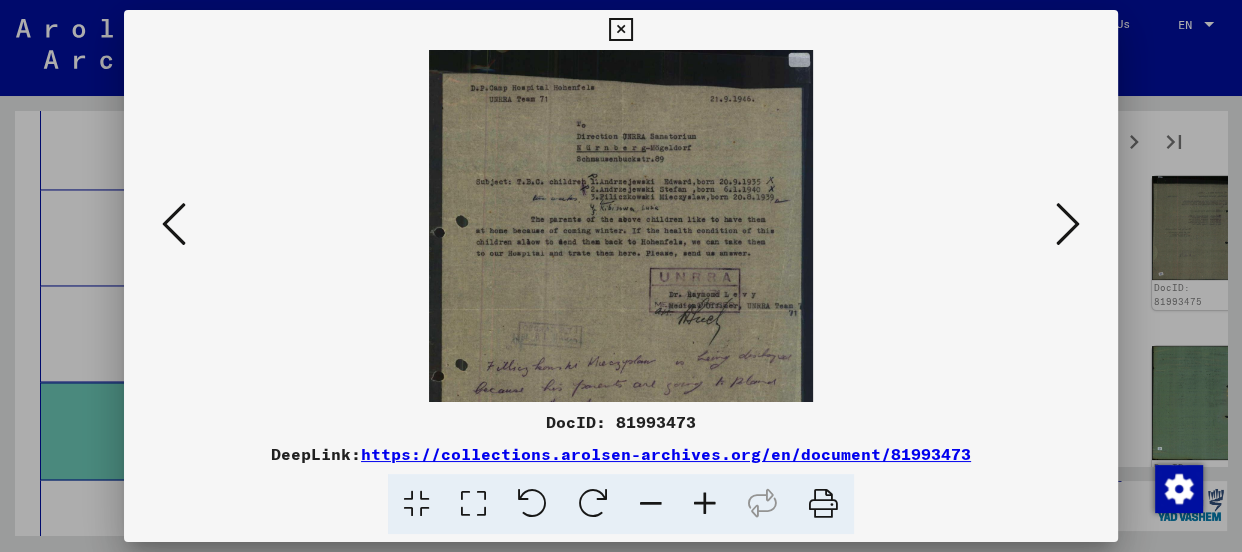 click at bounding box center (705, 504) 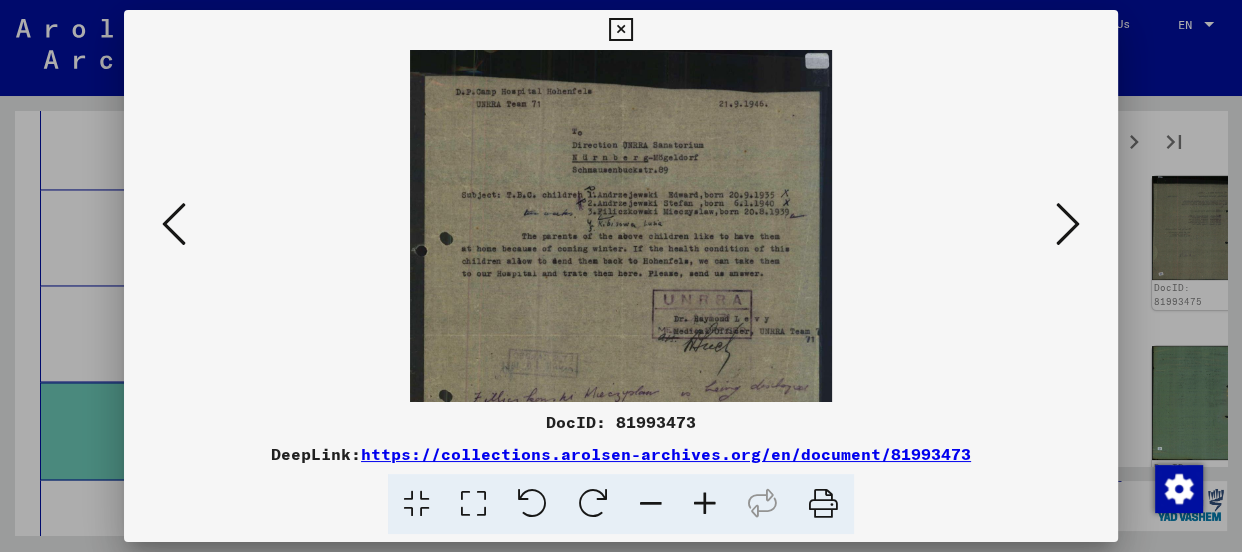 click at bounding box center (705, 504) 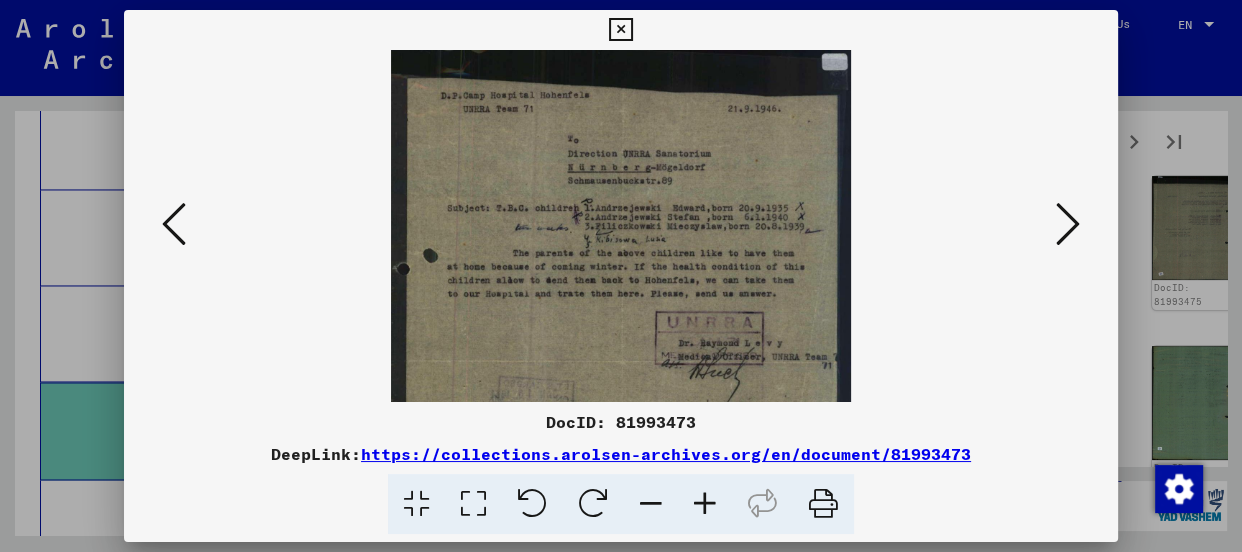 click at bounding box center (705, 504) 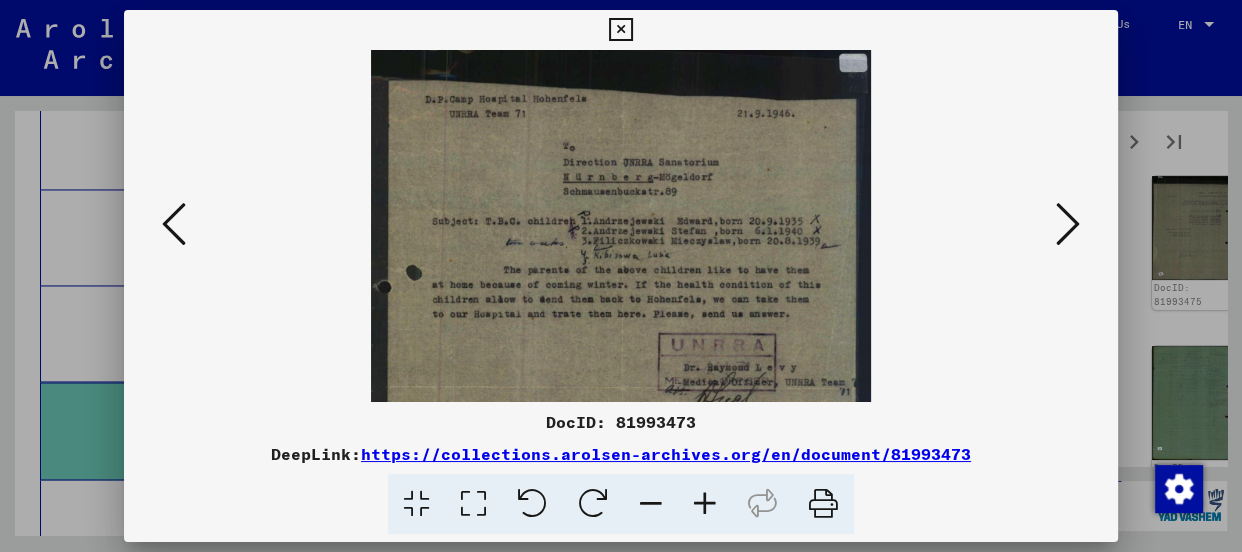 click at bounding box center (705, 504) 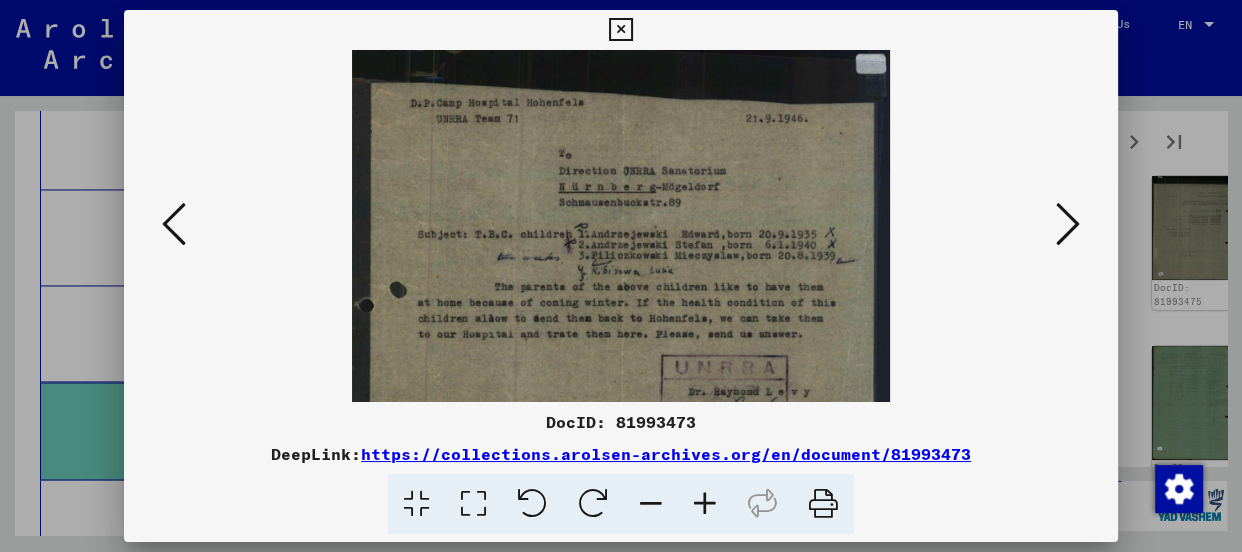 click at bounding box center (705, 504) 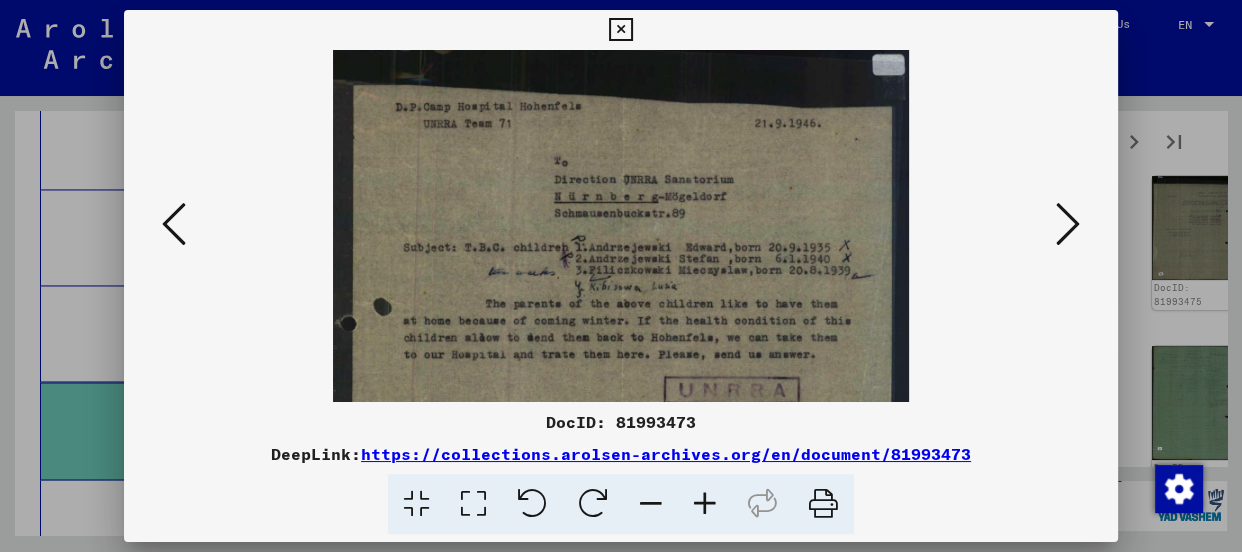 click at bounding box center [705, 504] 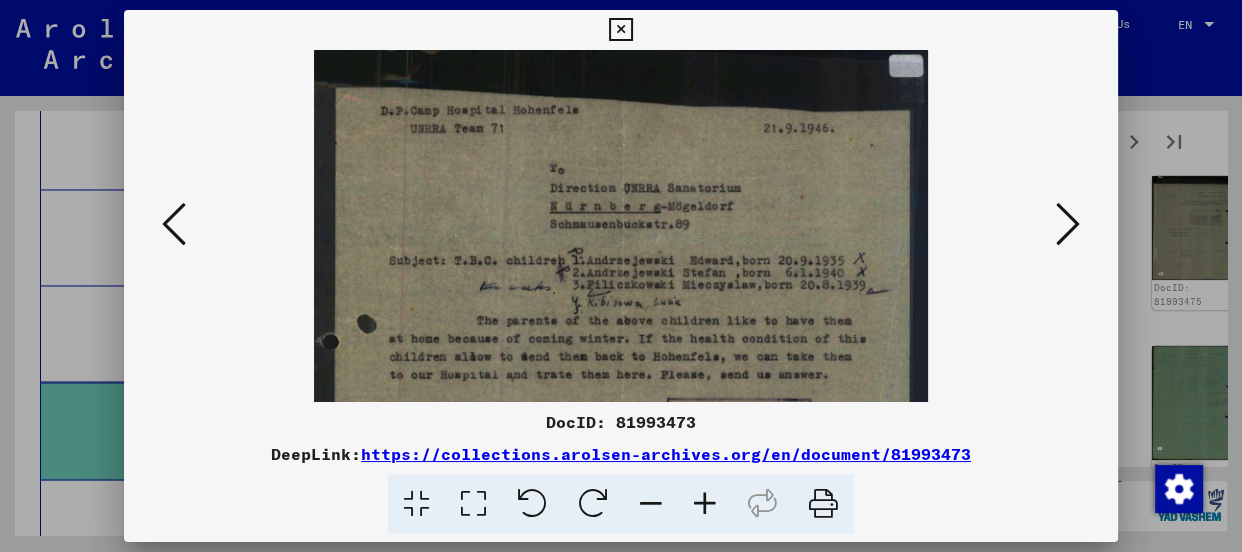 click at bounding box center (705, 504) 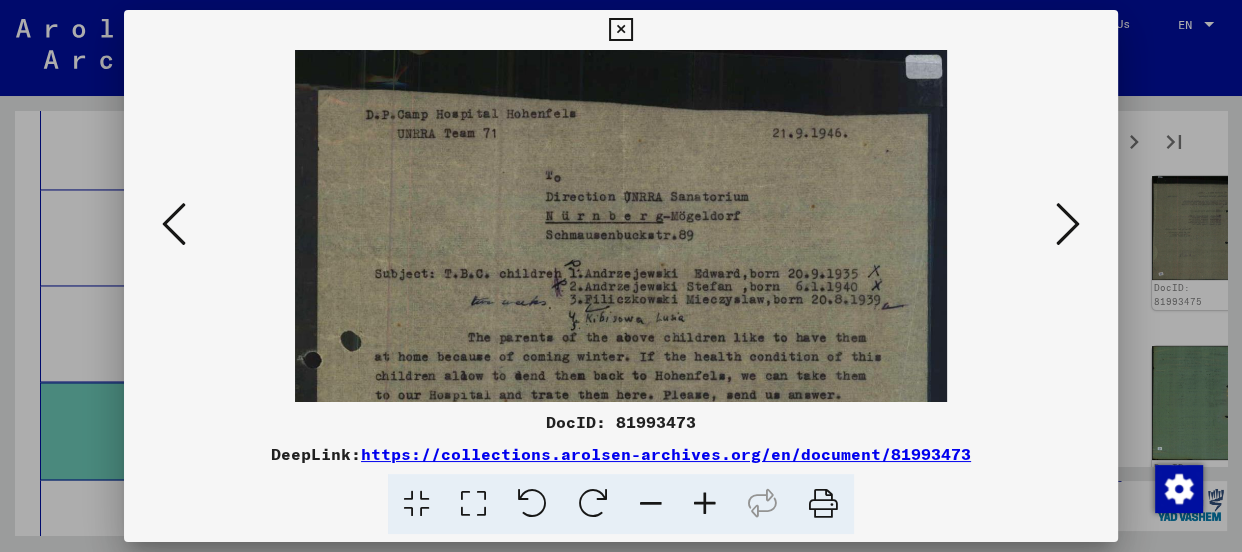 click at bounding box center [705, 504] 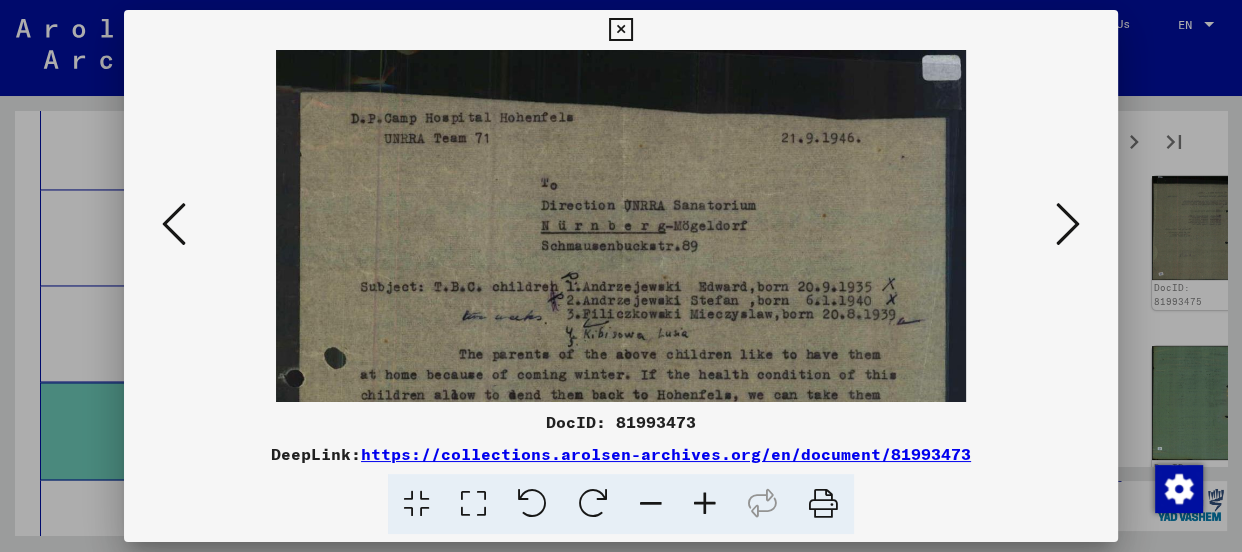 click at bounding box center [705, 504] 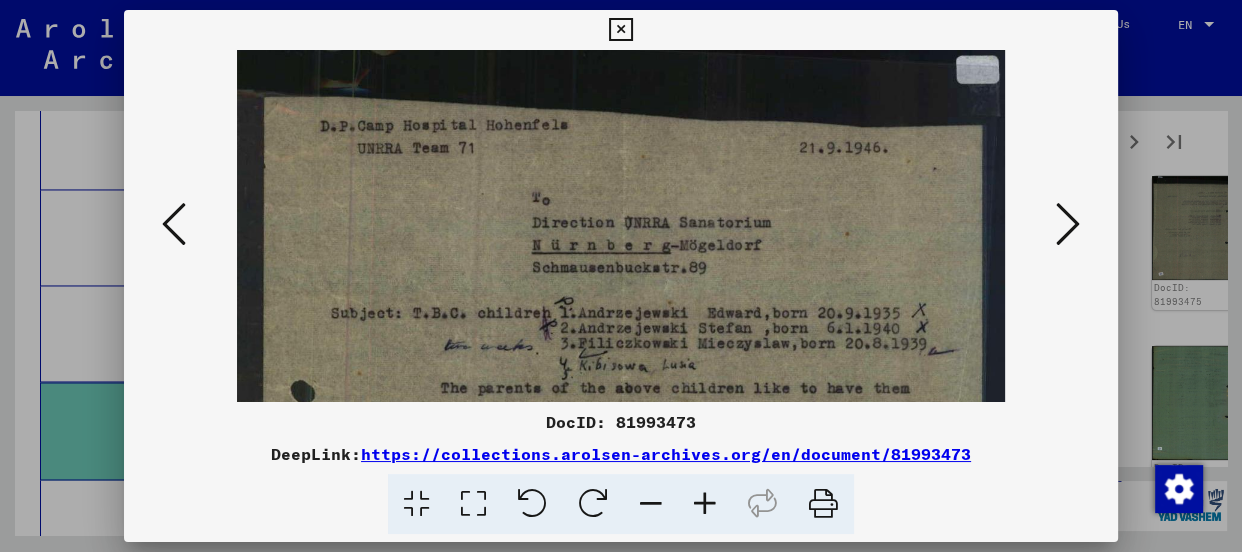 scroll, scrollTop: 161, scrollLeft: 0, axis: vertical 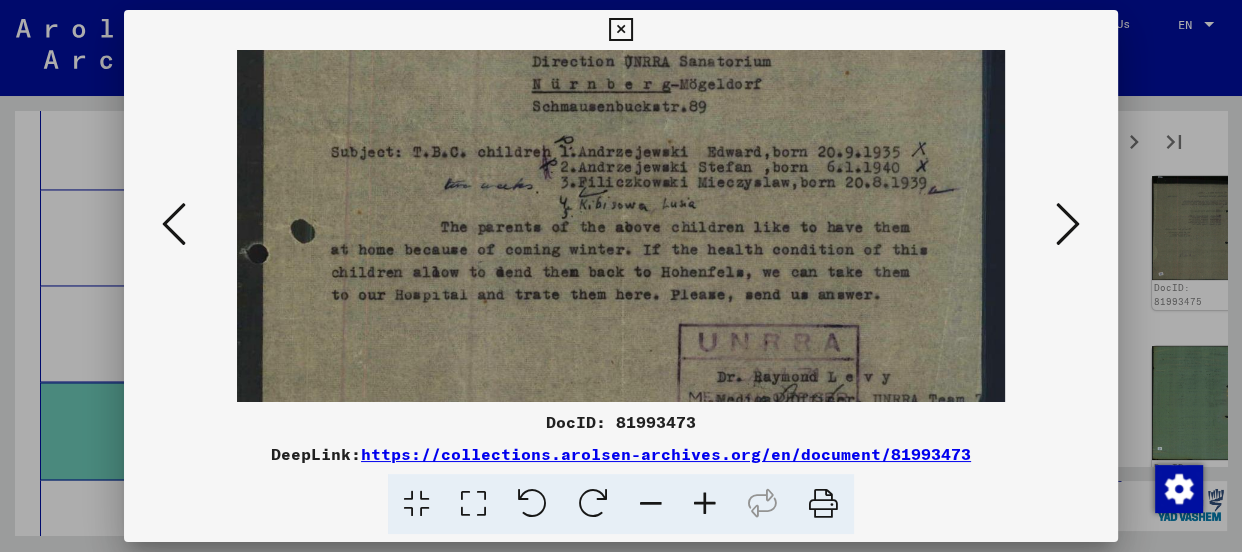 drag, startPoint x: 774, startPoint y: 344, endPoint x: 799, endPoint y: 180, distance: 165.89455 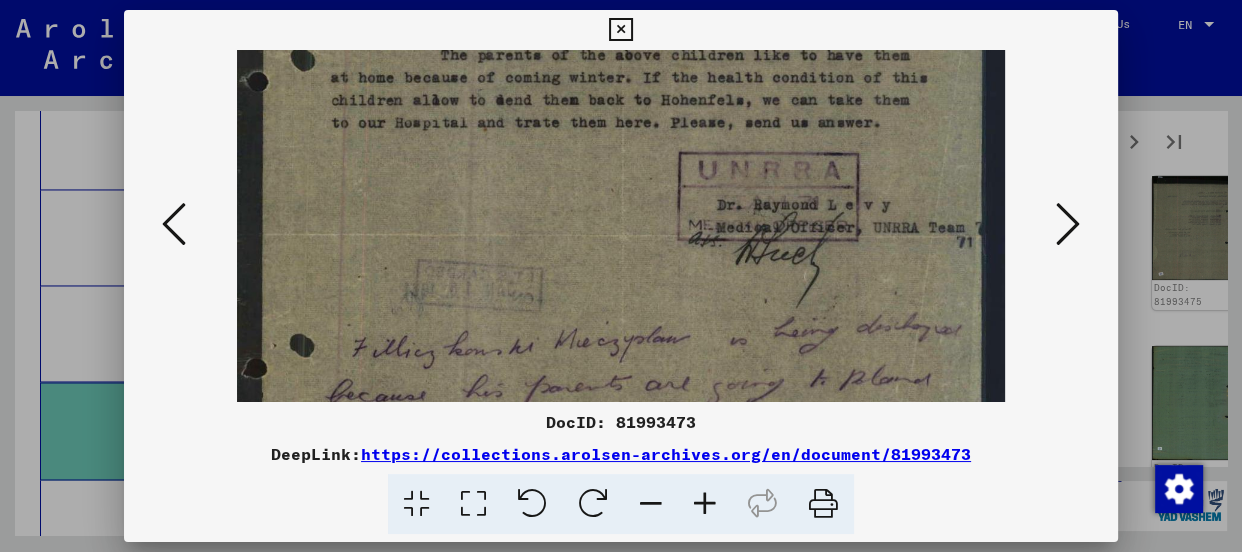 scroll, scrollTop: 337, scrollLeft: 0, axis: vertical 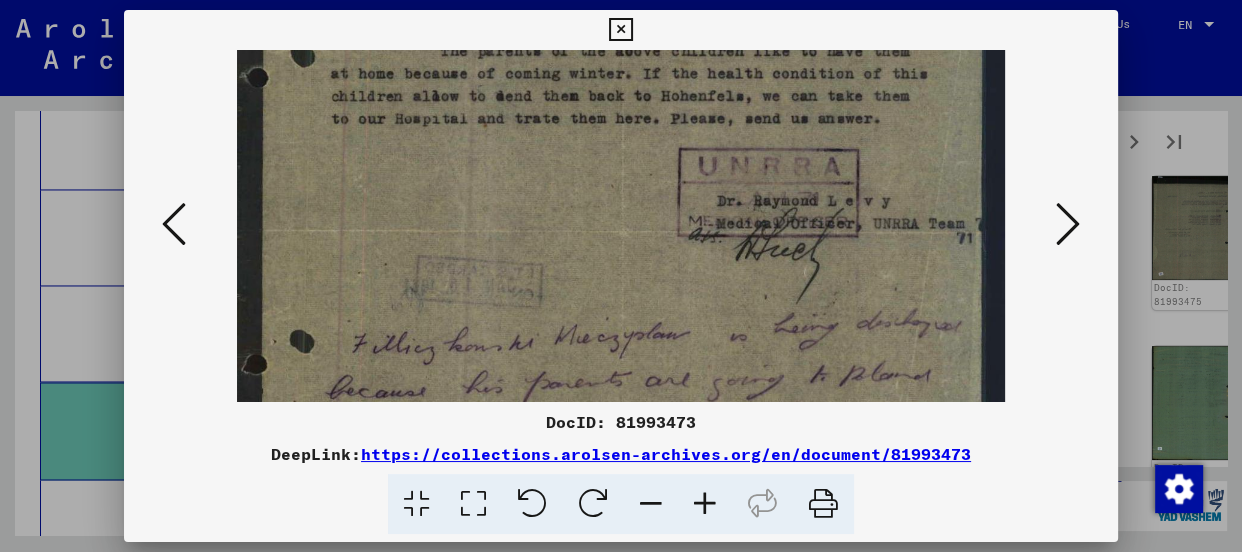 drag, startPoint x: 640, startPoint y: 319, endPoint x: 717, endPoint y: 143, distance: 192.10674 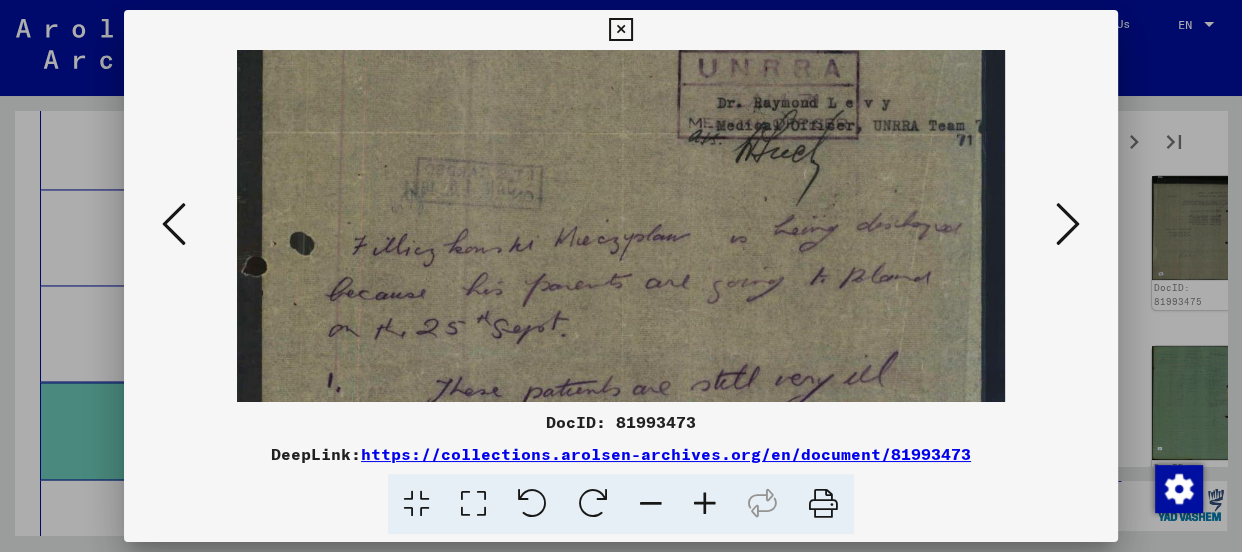 drag, startPoint x: 667, startPoint y: 285, endPoint x: 672, endPoint y: 187, distance: 98.12747 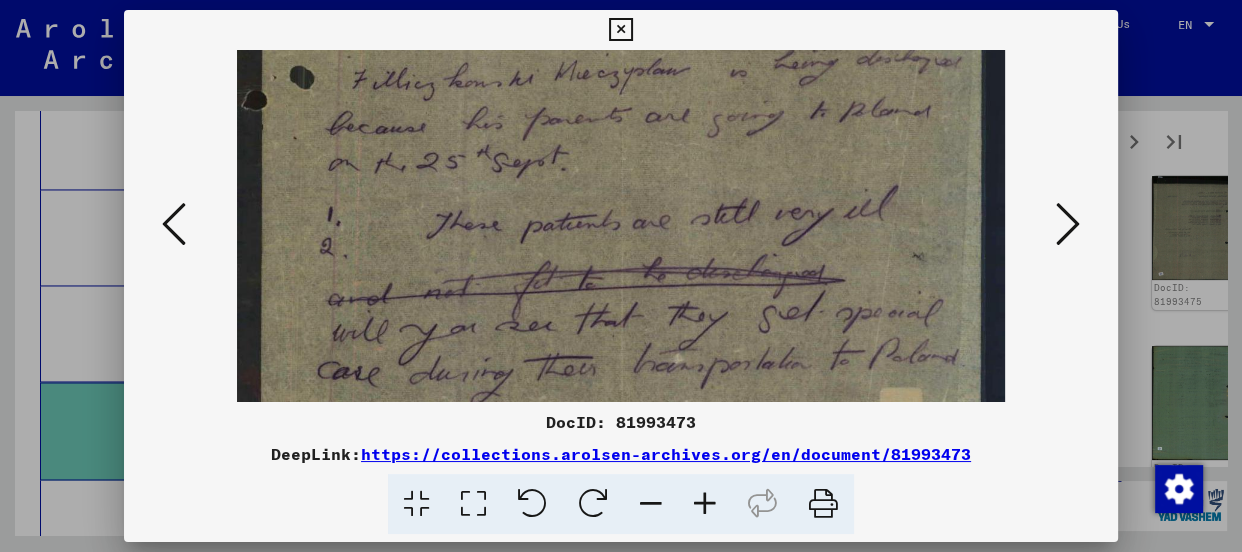 drag, startPoint x: 656, startPoint y: 345, endPoint x: 686, endPoint y: 177, distance: 170.65755 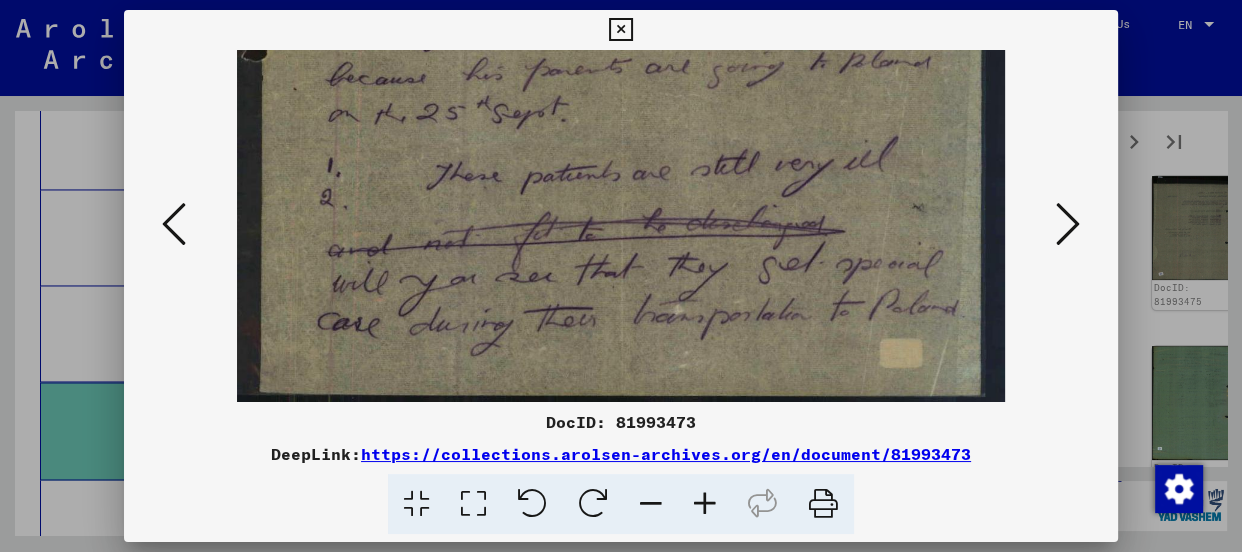 drag, startPoint x: 702, startPoint y: 310, endPoint x: 713, endPoint y: 175, distance: 135.4474 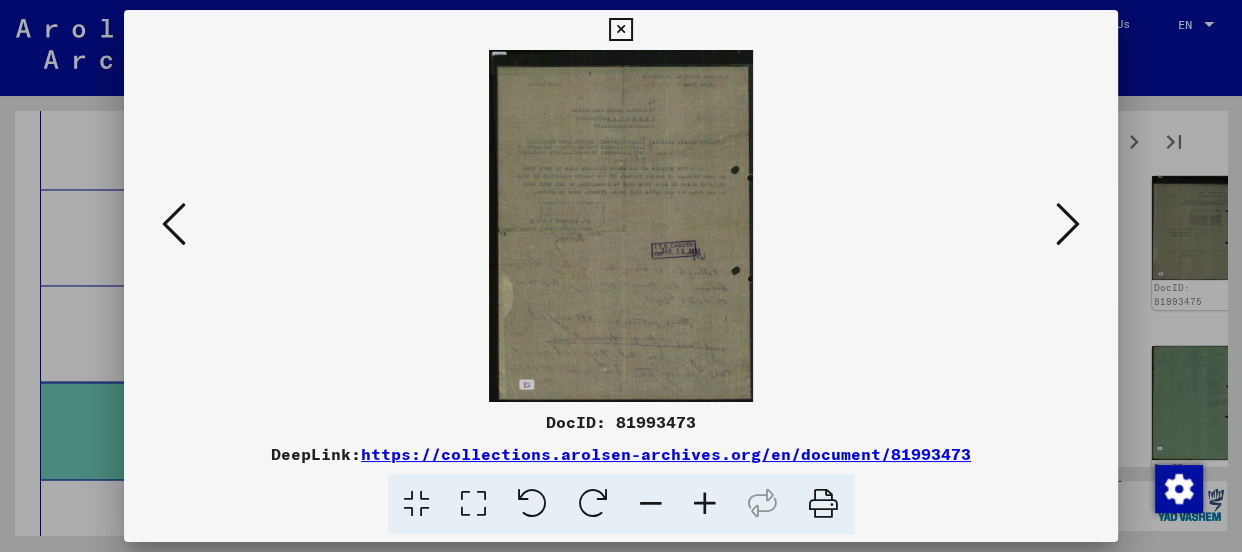 click at bounding box center [1068, 224] 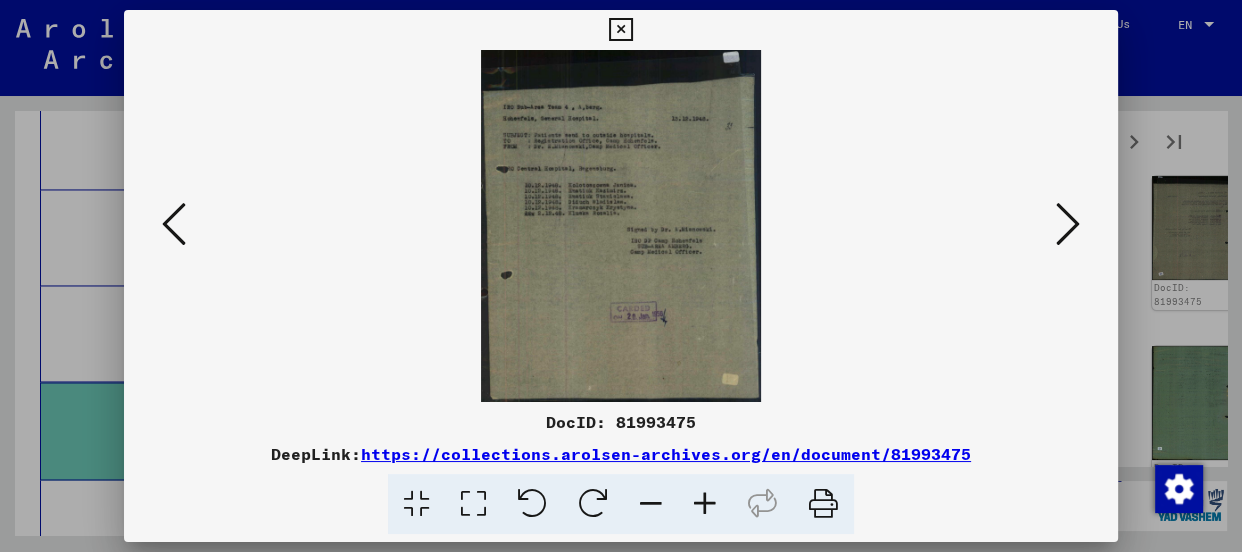 click at bounding box center [705, 504] 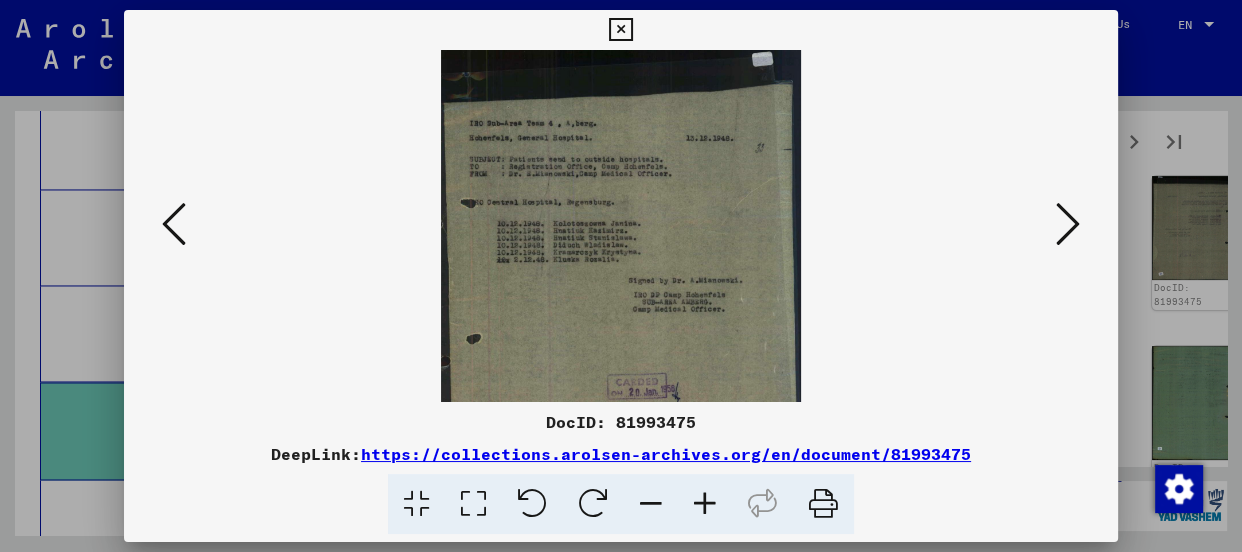 click at bounding box center (705, 504) 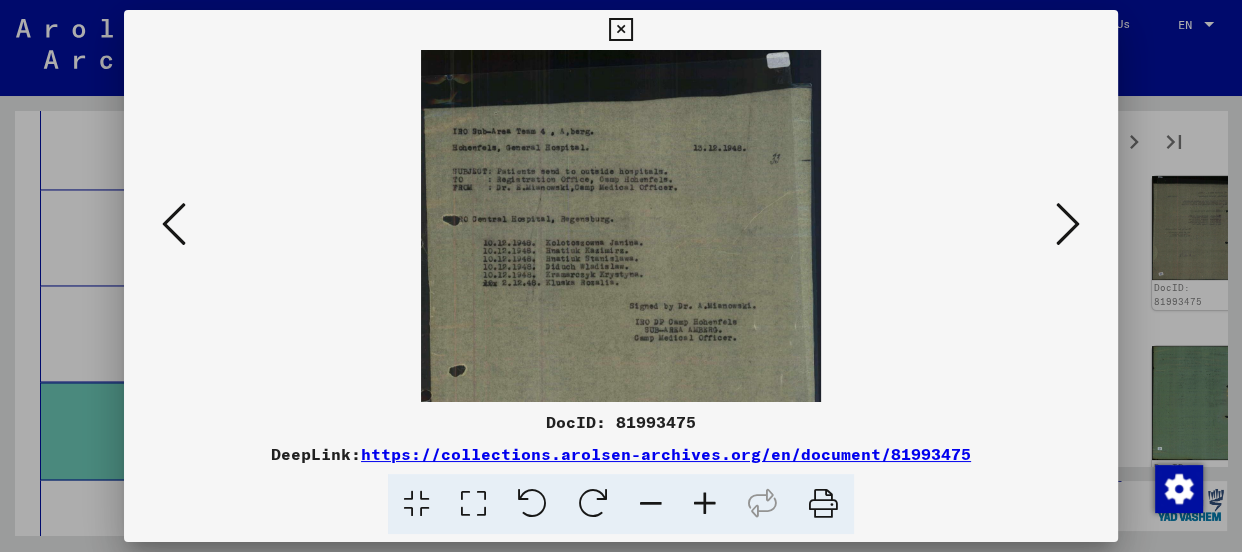 click at bounding box center (705, 504) 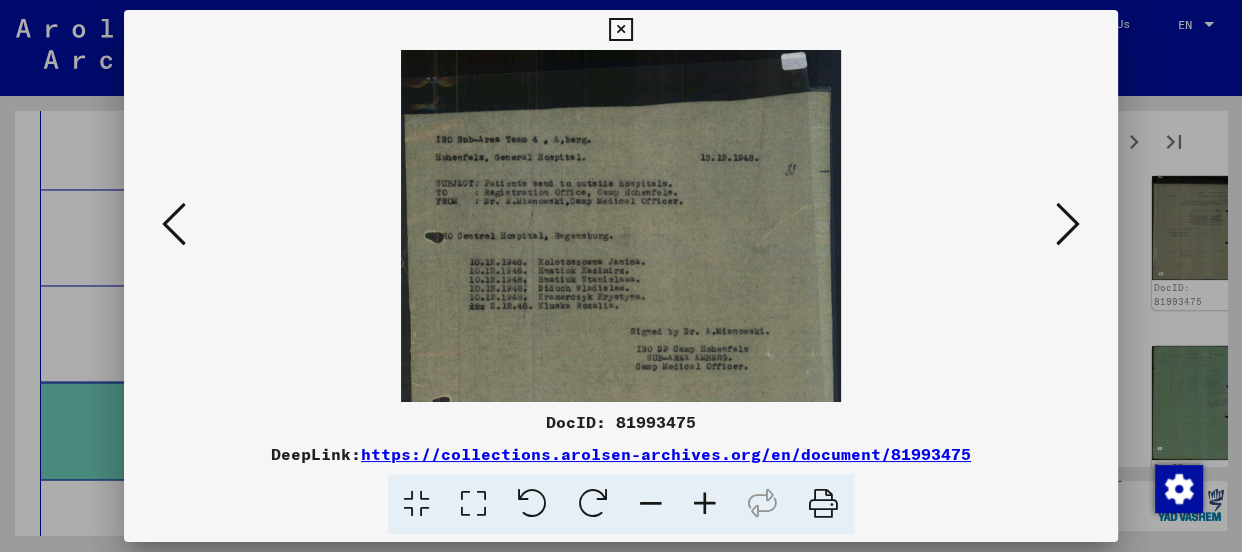 click at bounding box center [705, 504] 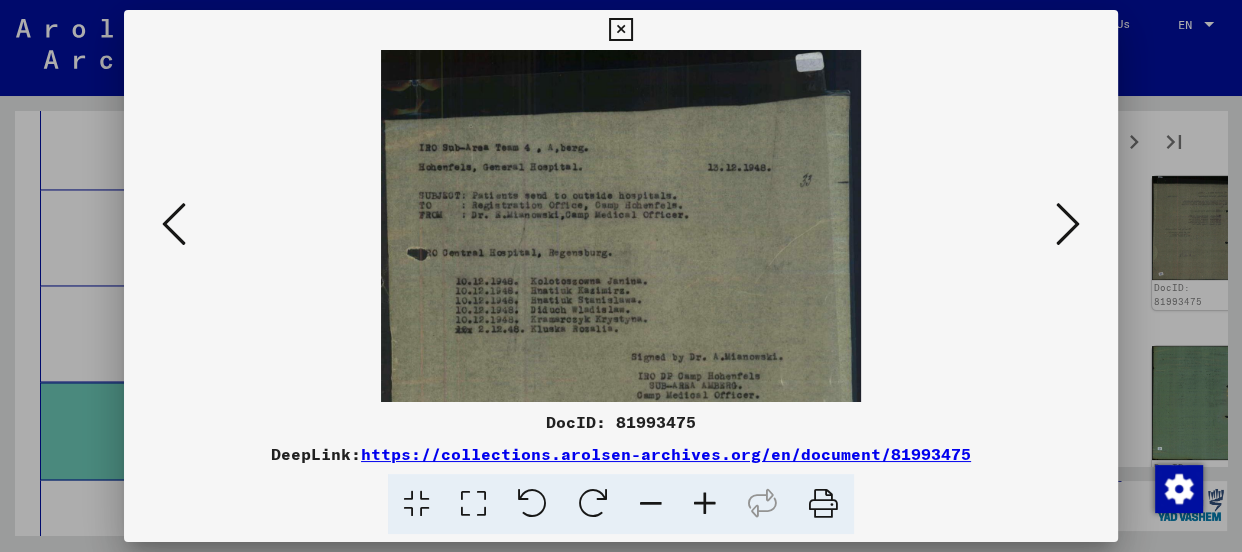 click at bounding box center [705, 504] 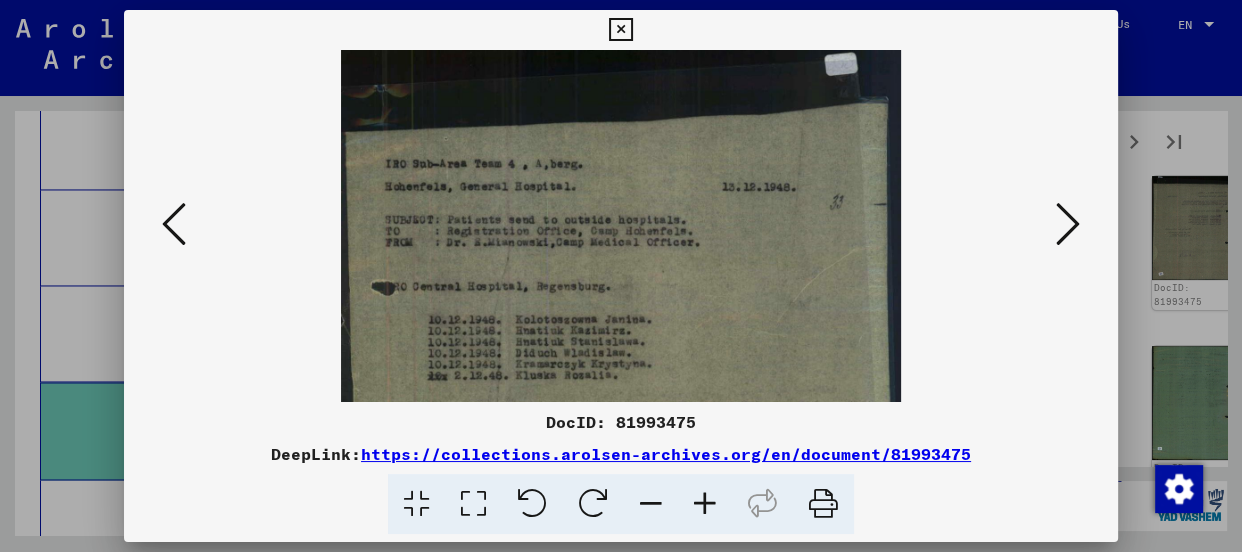 click at bounding box center (705, 504) 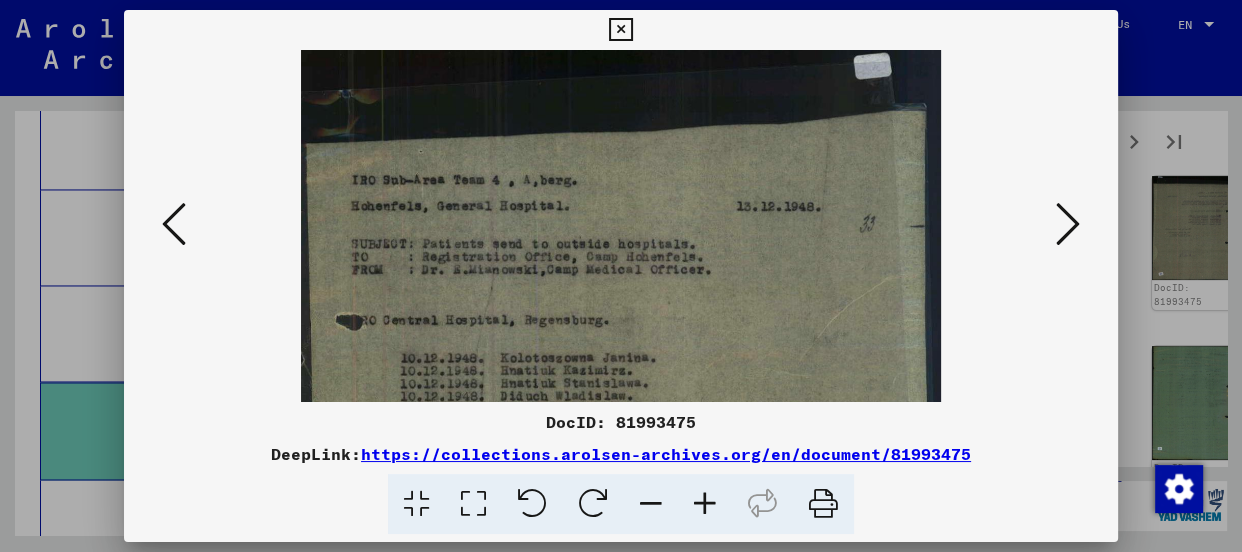 click at bounding box center [705, 504] 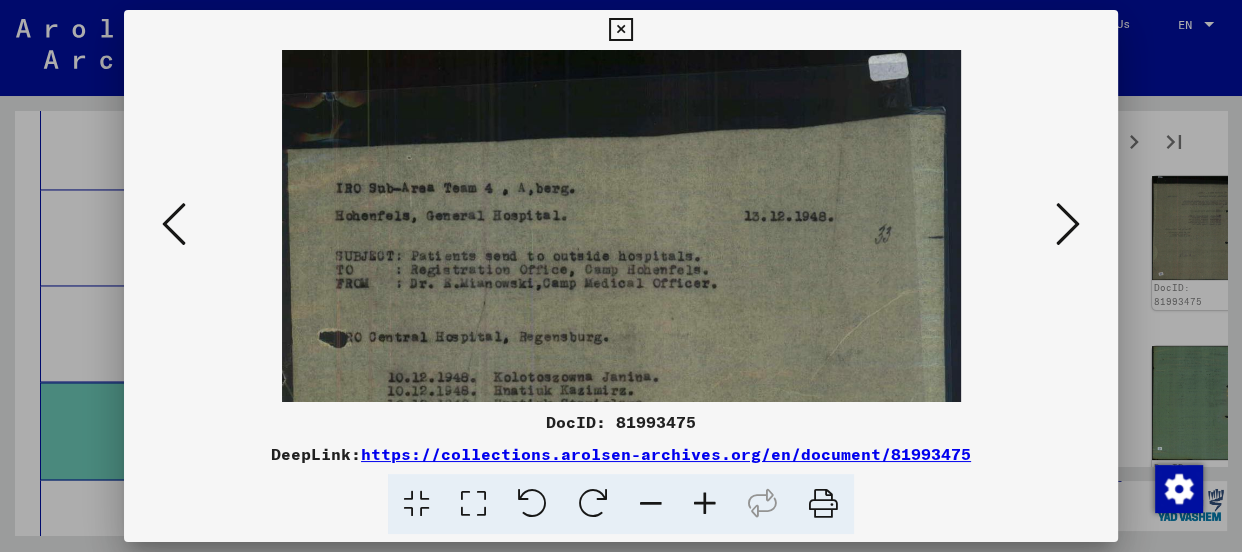 click at bounding box center [705, 504] 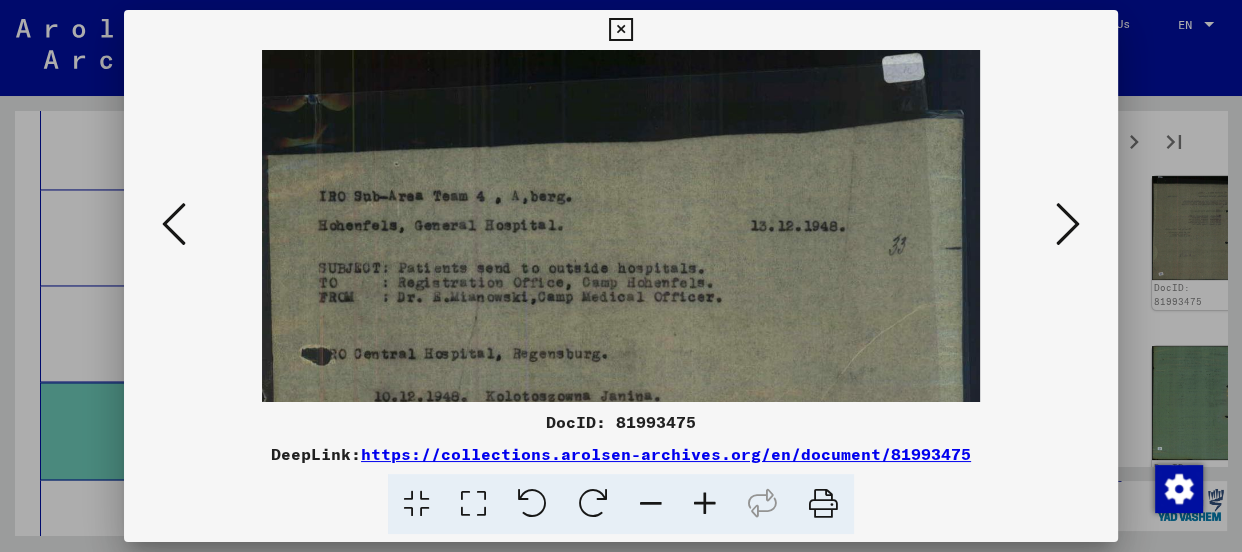 click at bounding box center [705, 504] 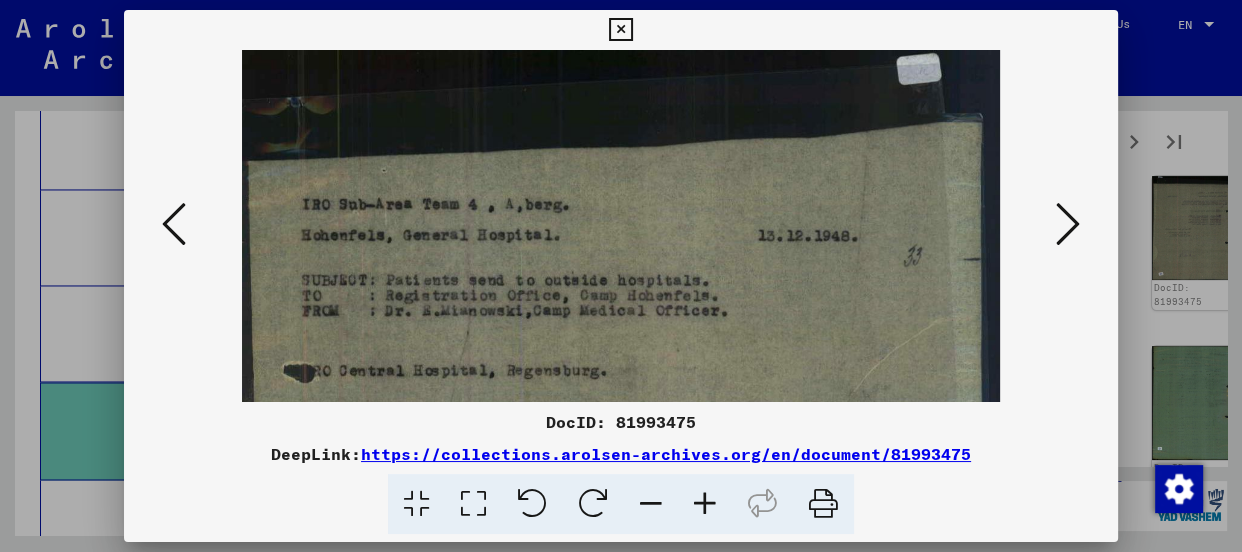 click at bounding box center [705, 504] 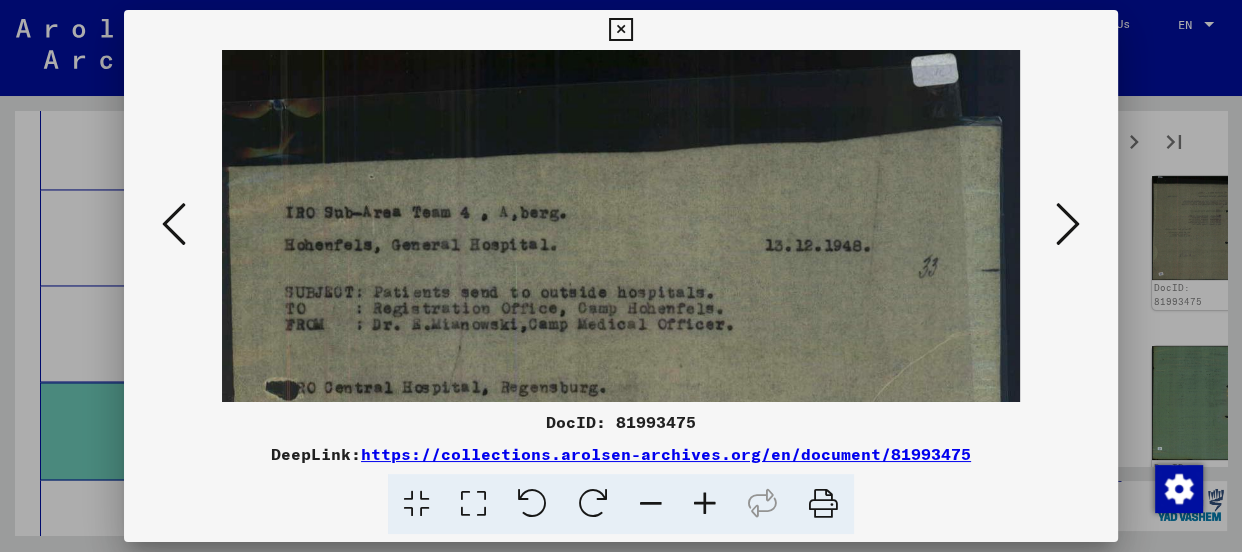 click at bounding box center [705, 504] 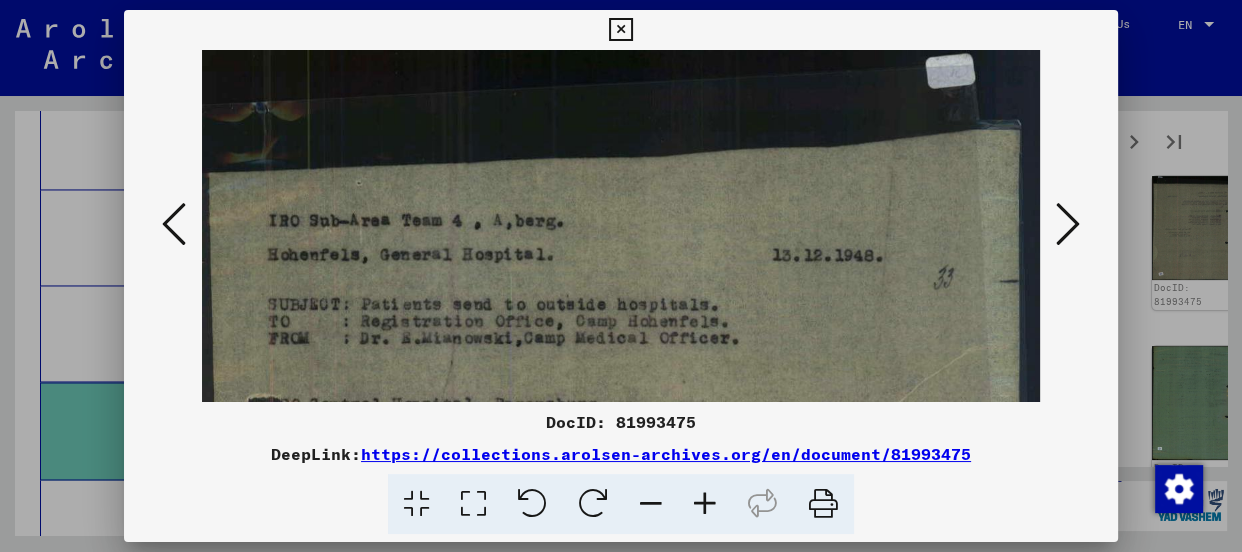 click at bounding box center [705, 504] 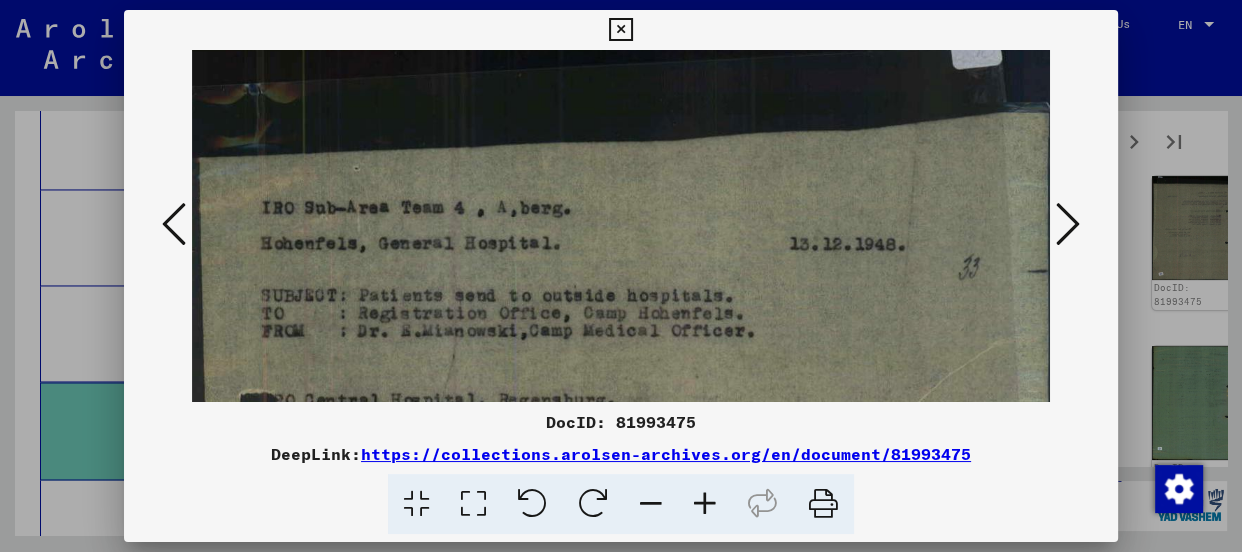 scroll, scrollTop: 40, scrollLeft: 0, axis: vertical 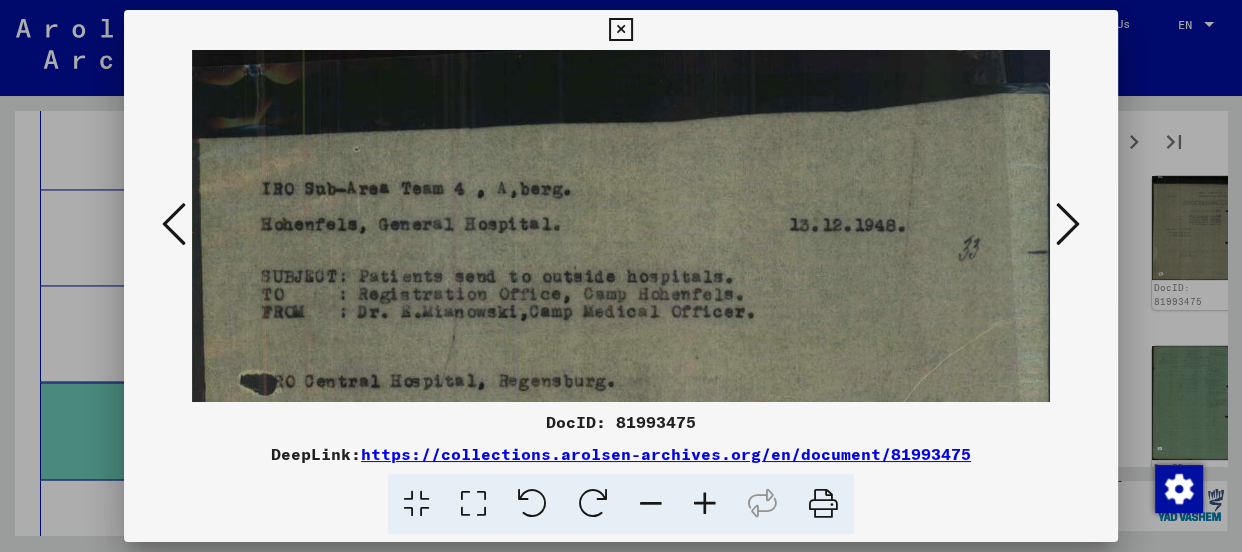drag, startPoint x: 745, startPoint y: 354, endPoint x: 772, endPoint y: 313, distance: 49.09175 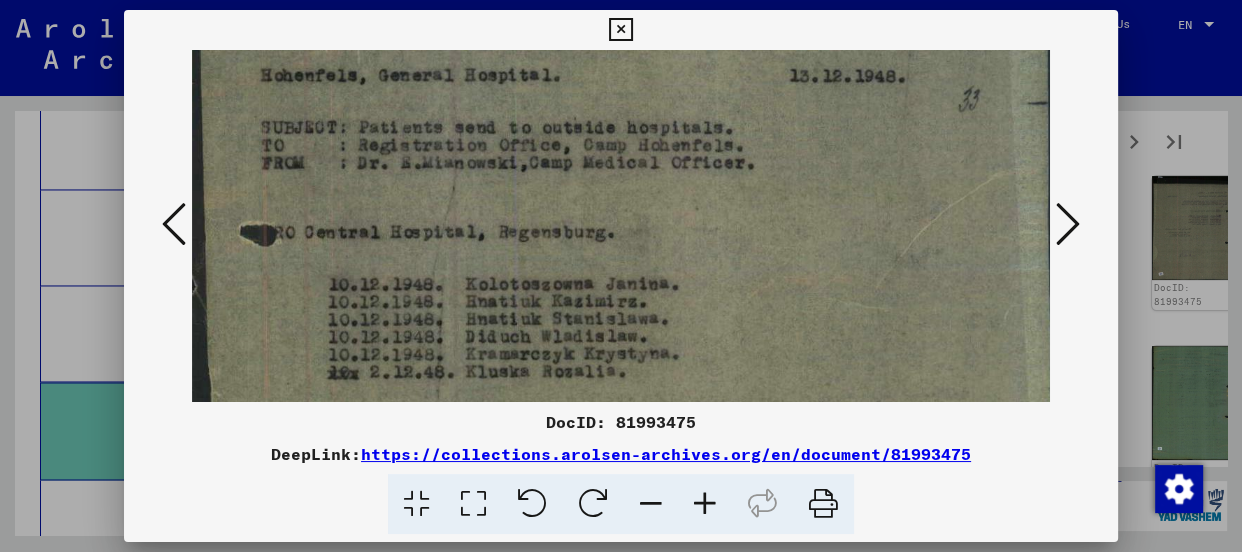 scroll, scrollTop: 190, scrollLeft: 0, axis: vertical 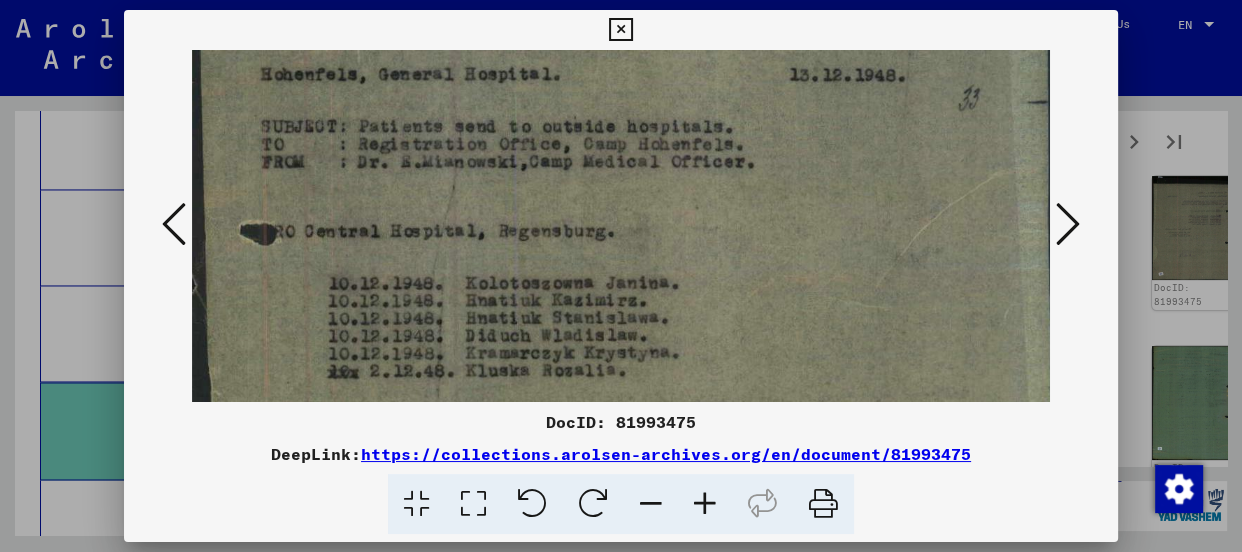 drag, startPoint x: 812, startPoint y: 330, endPoint x: 864, endPoint y: 179, distance: 159.70285 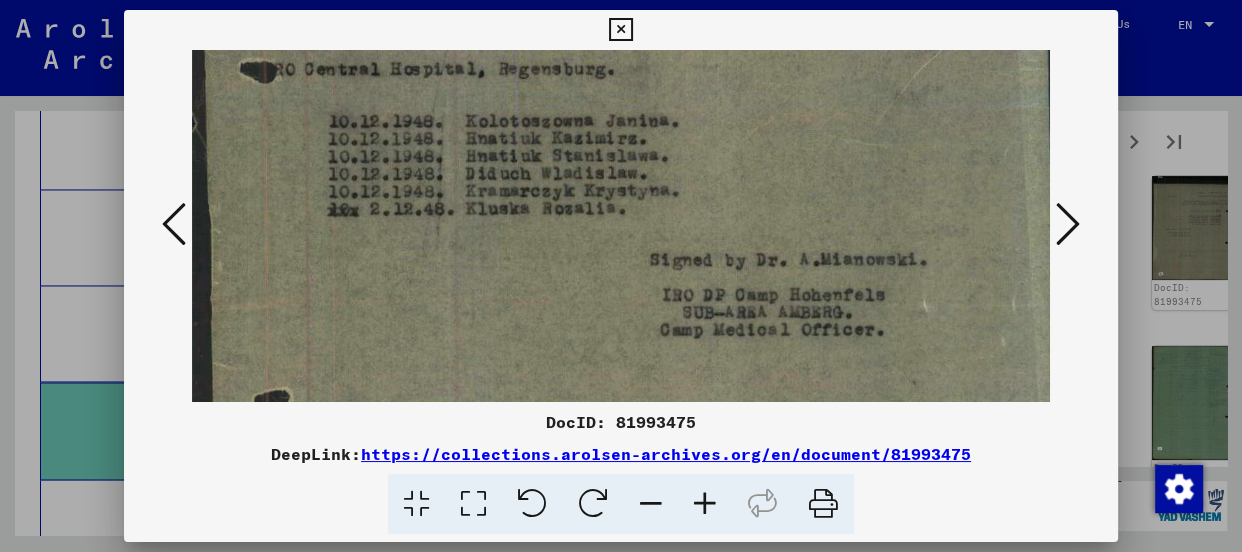 drag, startPoint x: 844, startPoint y: 316, endPoint x: 870, endPoint y: 153, distance: 165.0606 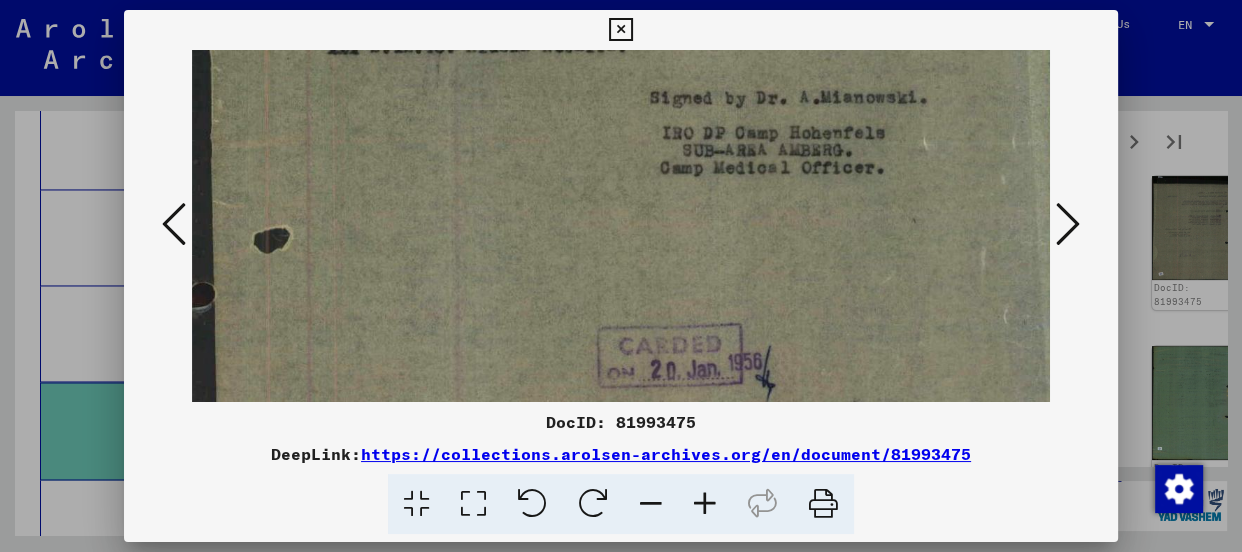 drag, startPoint x: 820, startPoint y: 315, endPoint x: 845, endPoint y: 153, distance: 163.91766 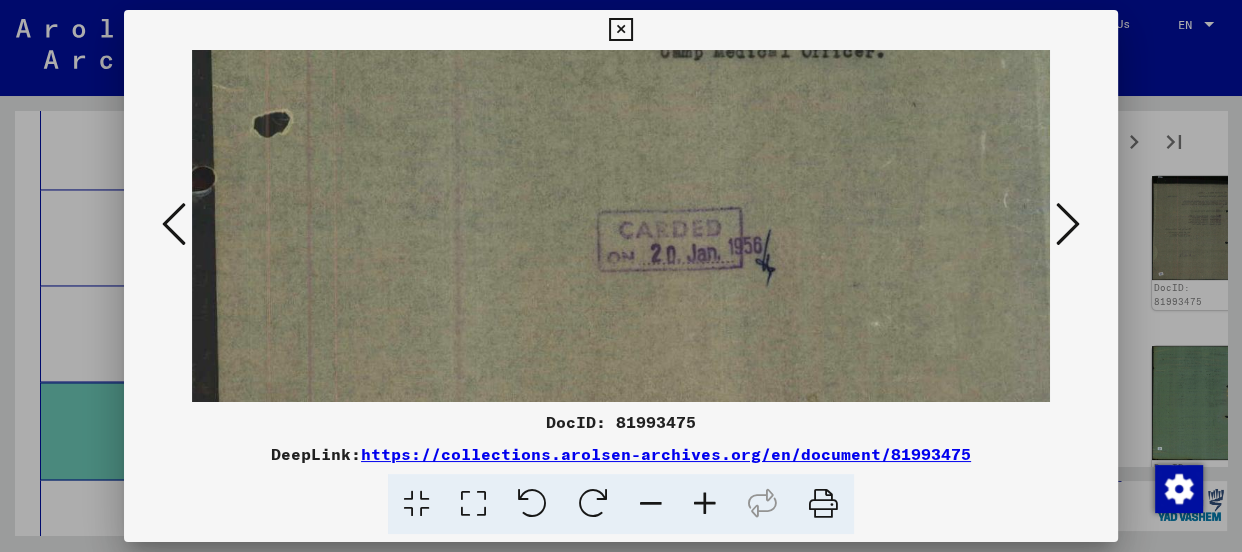 click at bounding box center (631, -29) 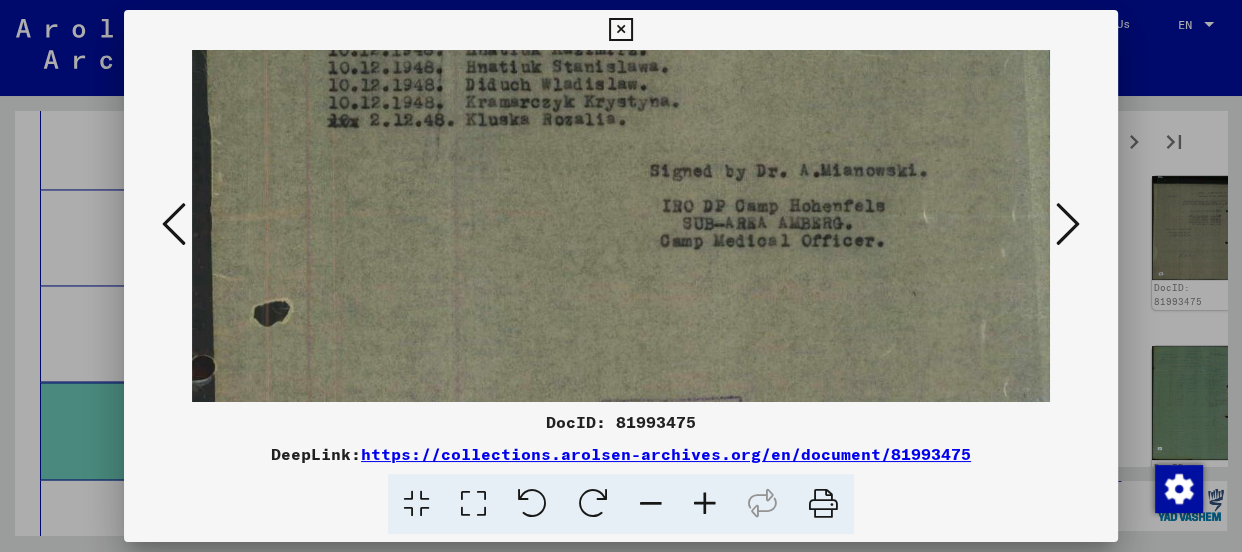 scroll, scrollTop: 371, scrollLeft: 0, axis: vertical 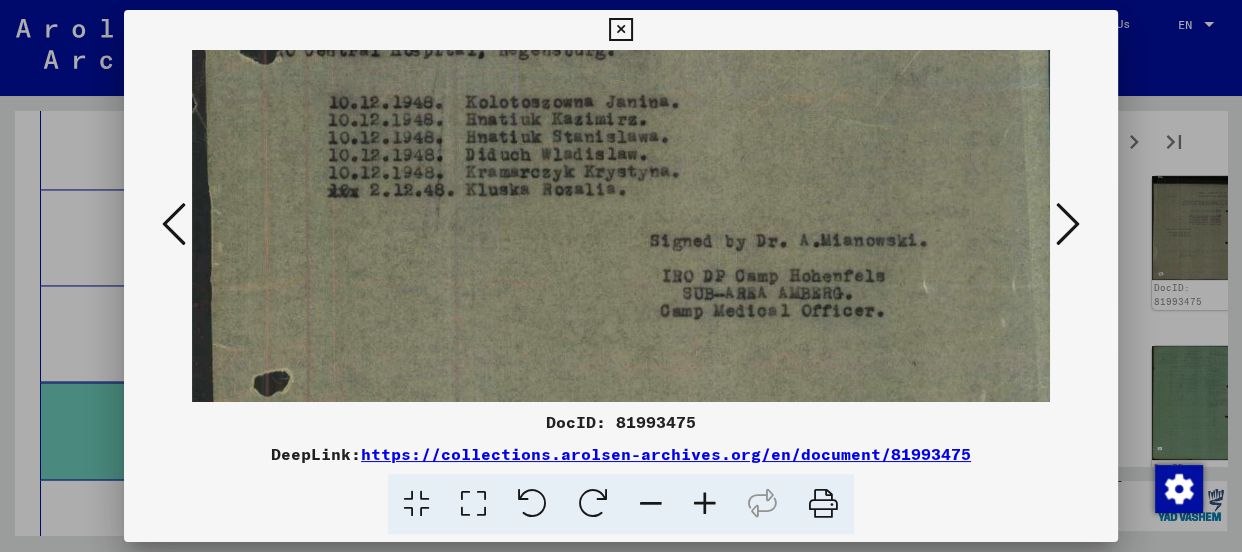 drag, startPoint x: 825, startPoint y: 152, endPoint x: 786, endPoint y: 238, distance: 94.42987 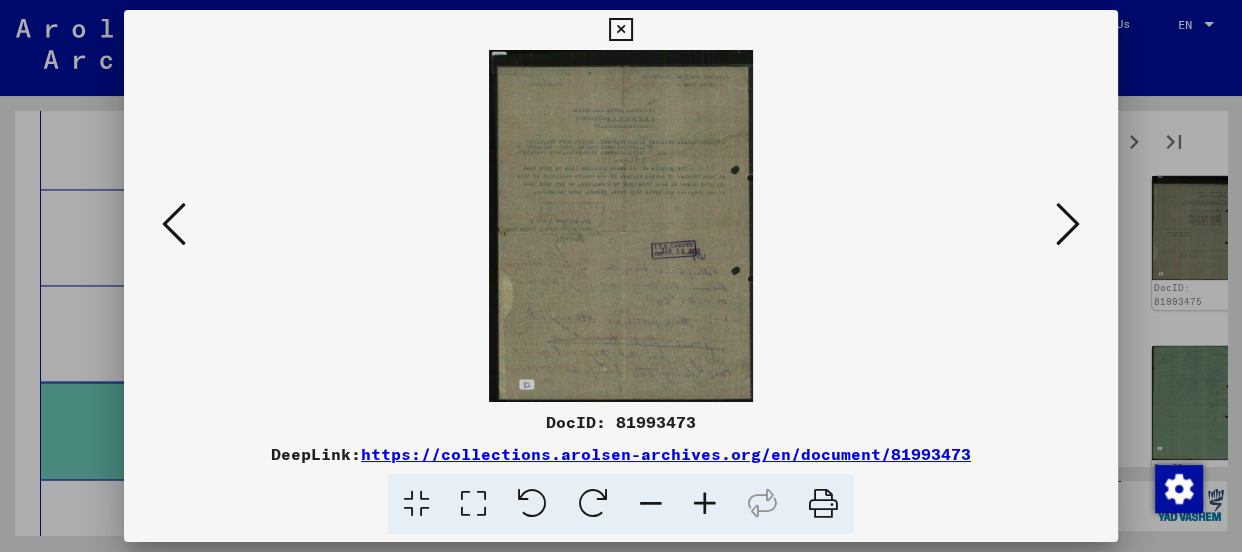 scroll, scrollTop: 0, scrollLeft: 0, axis: both 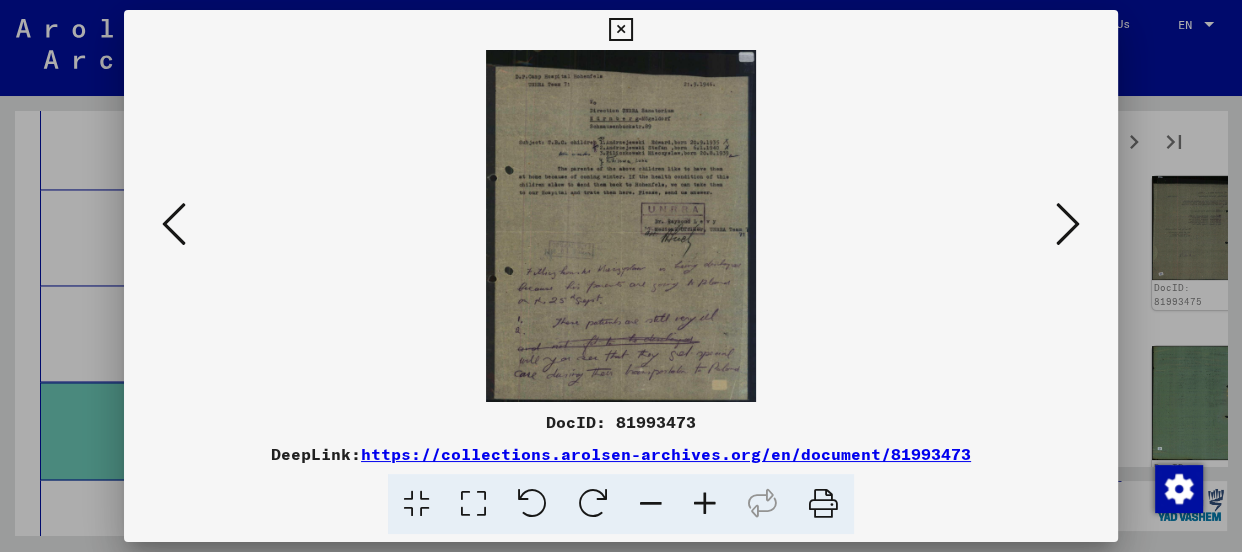 click at bounding box center (705, 504) 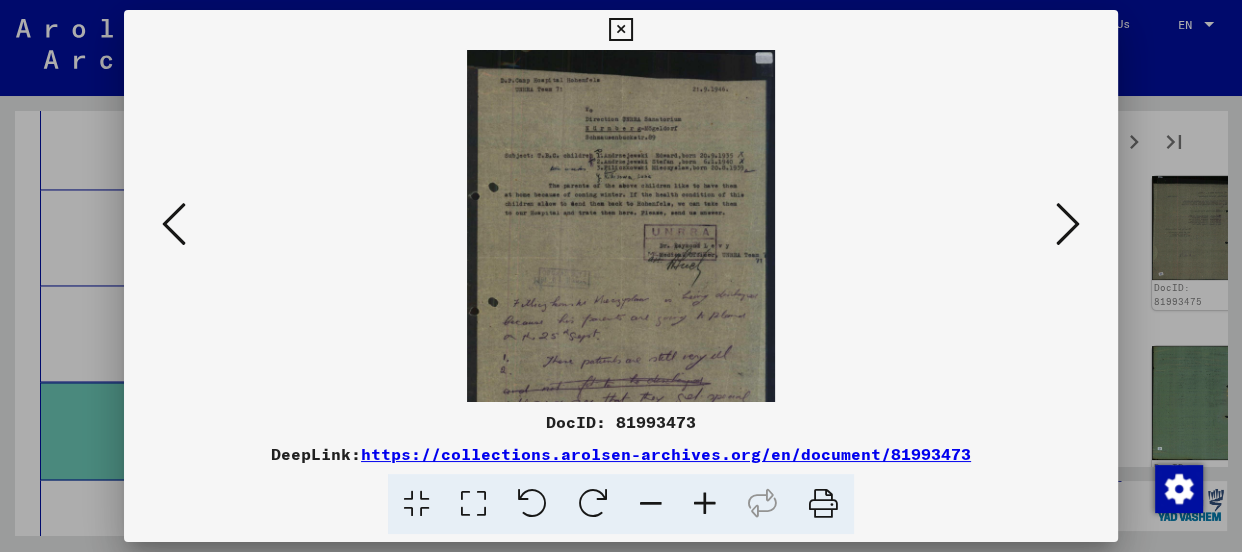 click at bounding box center (705, 504) 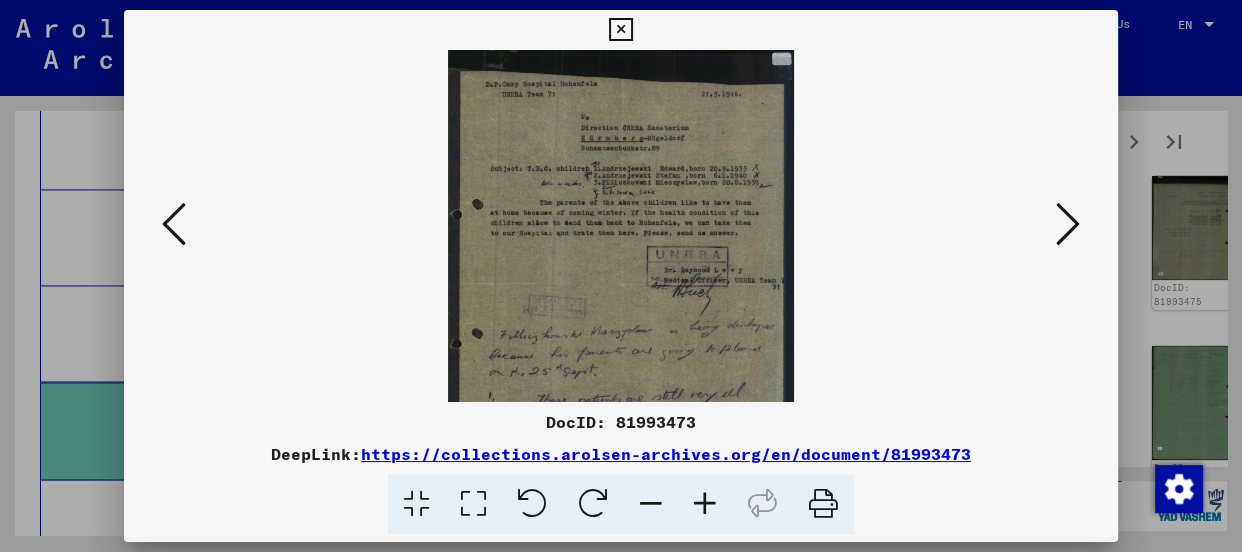 click at bounding box center (705, 504) 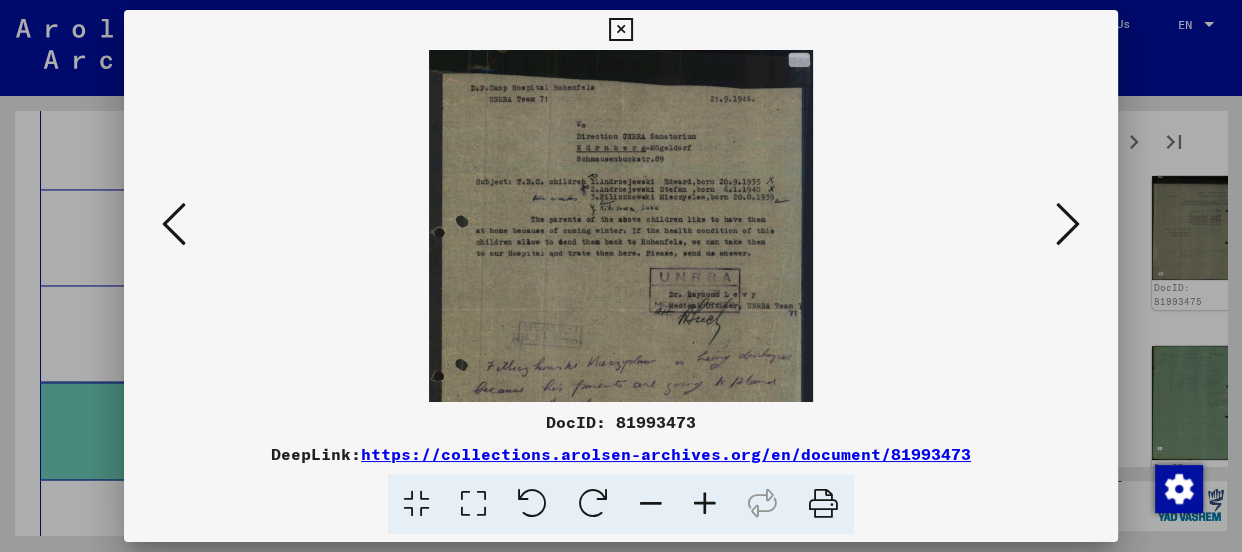 click at bounding box center [705, 504] 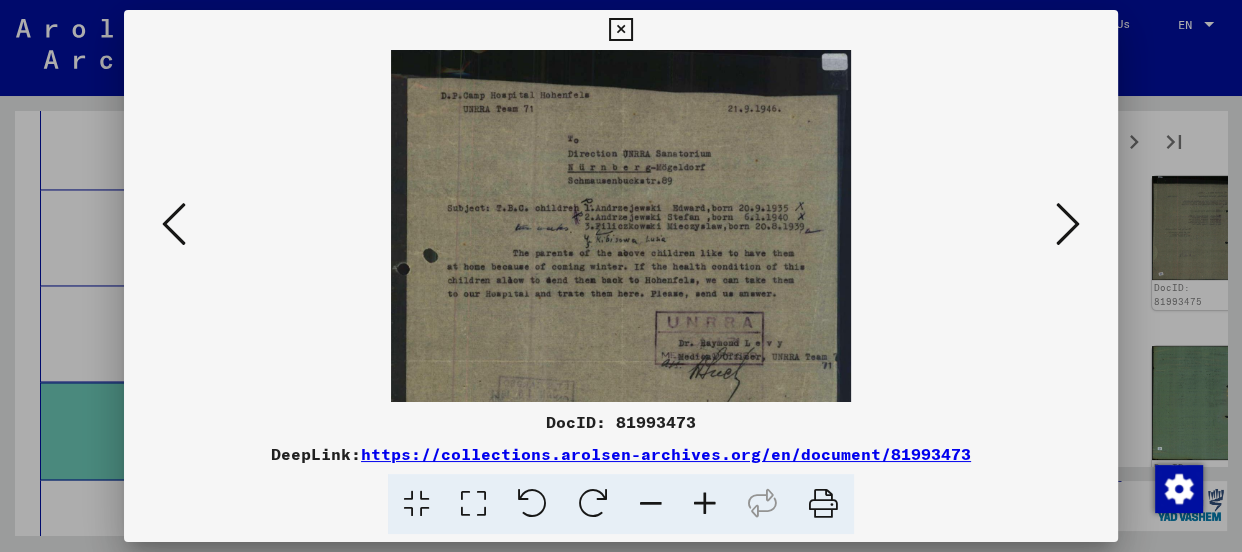 click at bounding box center (705, 504) 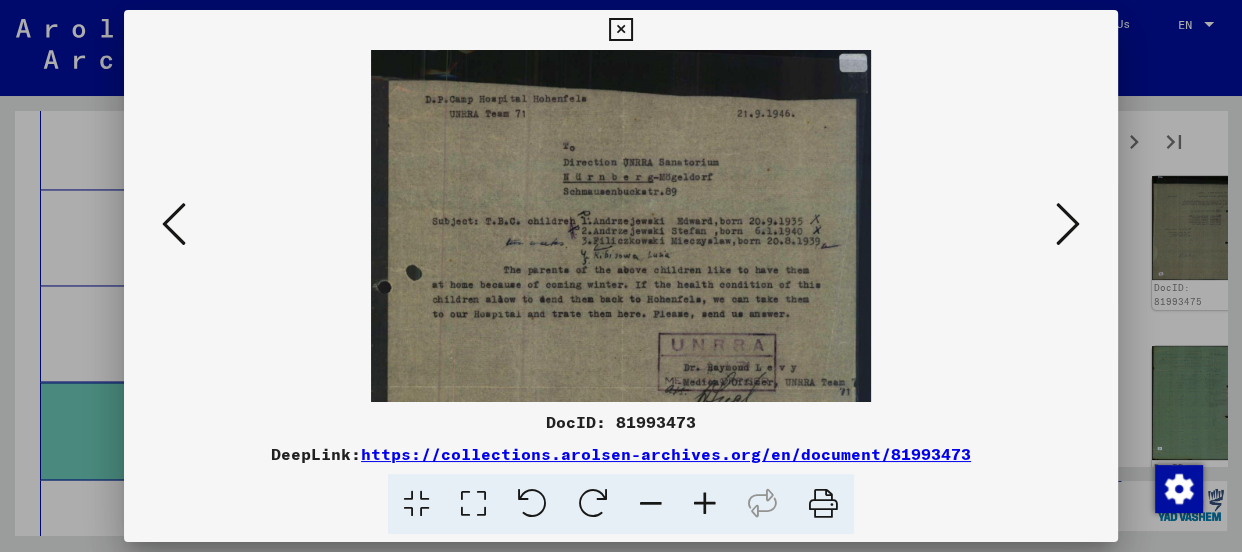click at bounding box center (705, 504) 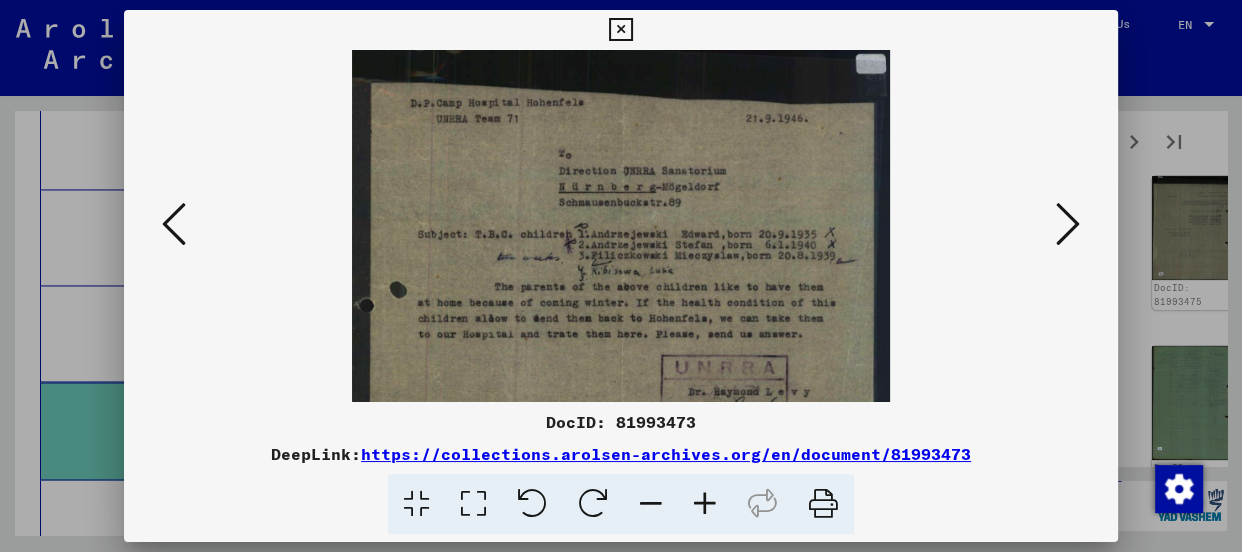 click at bounding box center [705, 504] 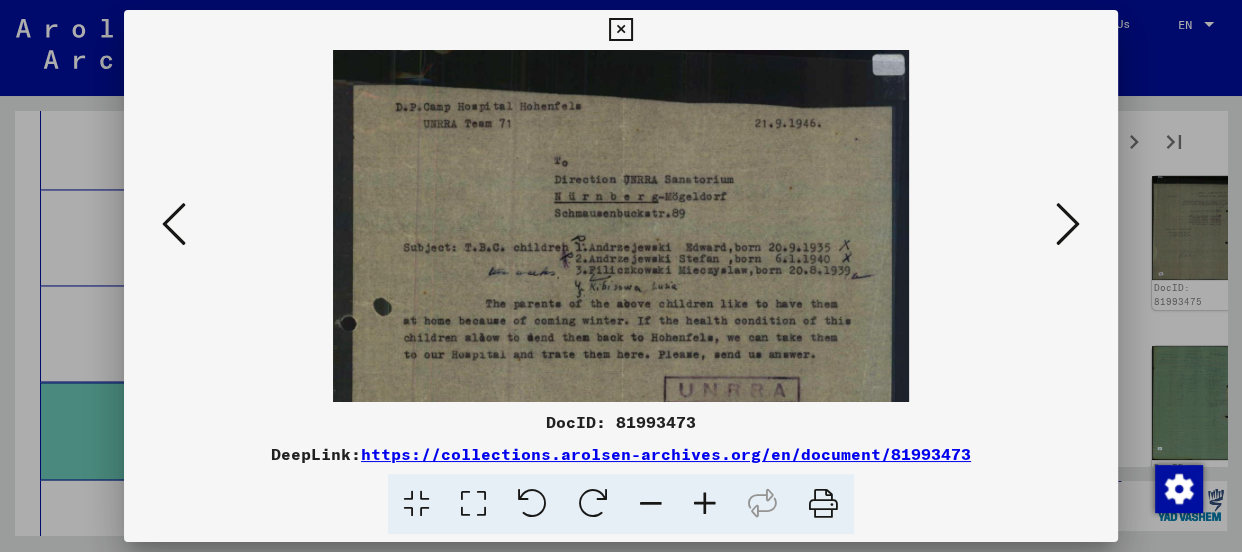 click at bounding box center [705, 504] 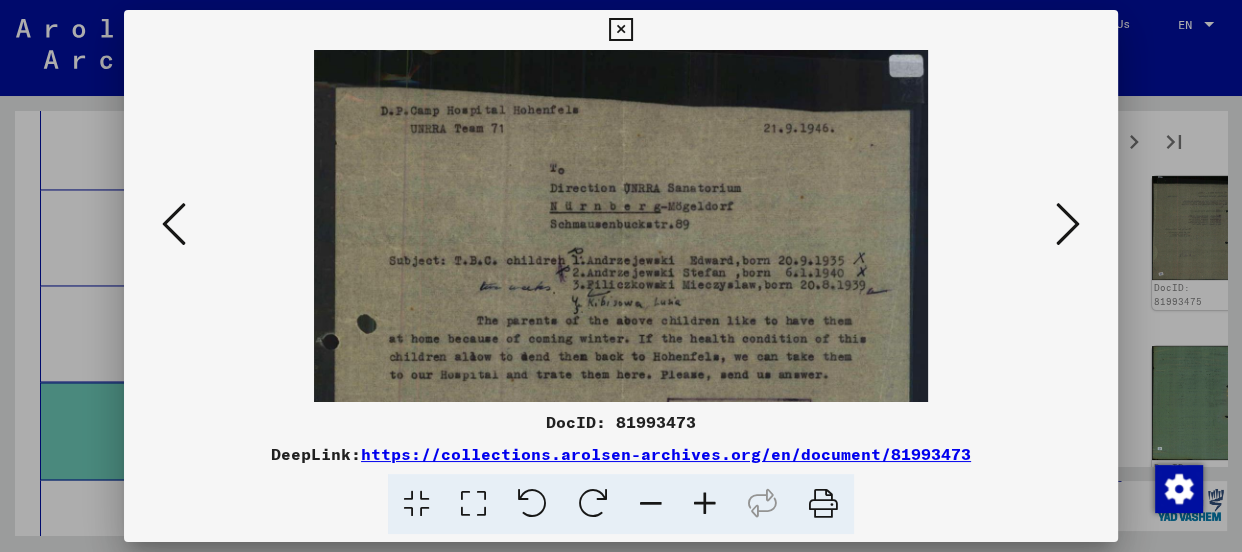 click at bounding box center [705, 504] 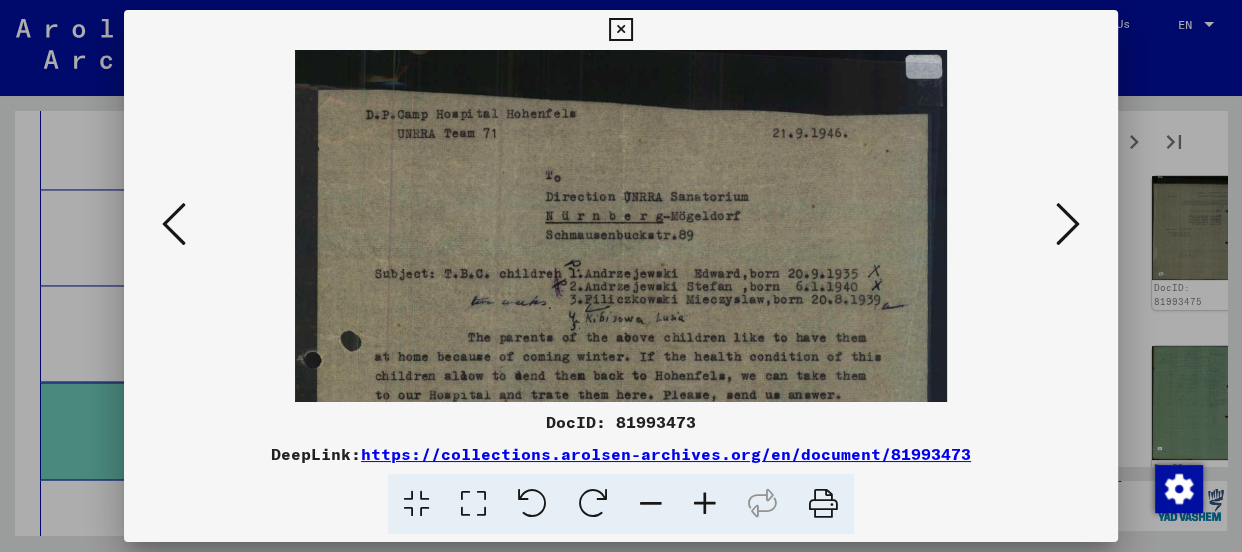 click at bounding box center (705, 504) 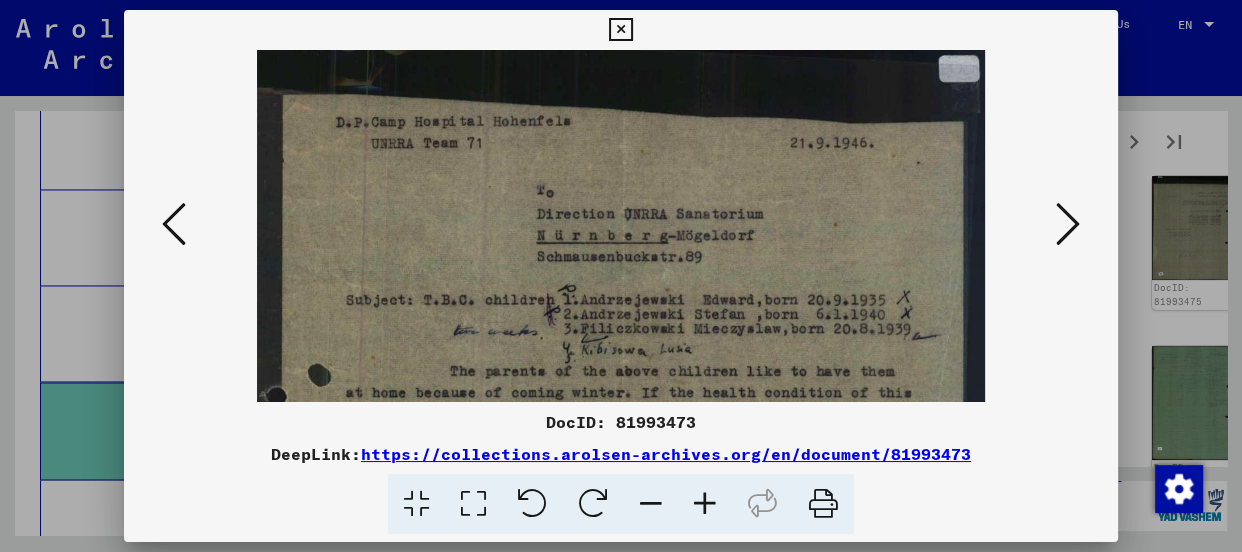 click at bounding box center [705, 504] 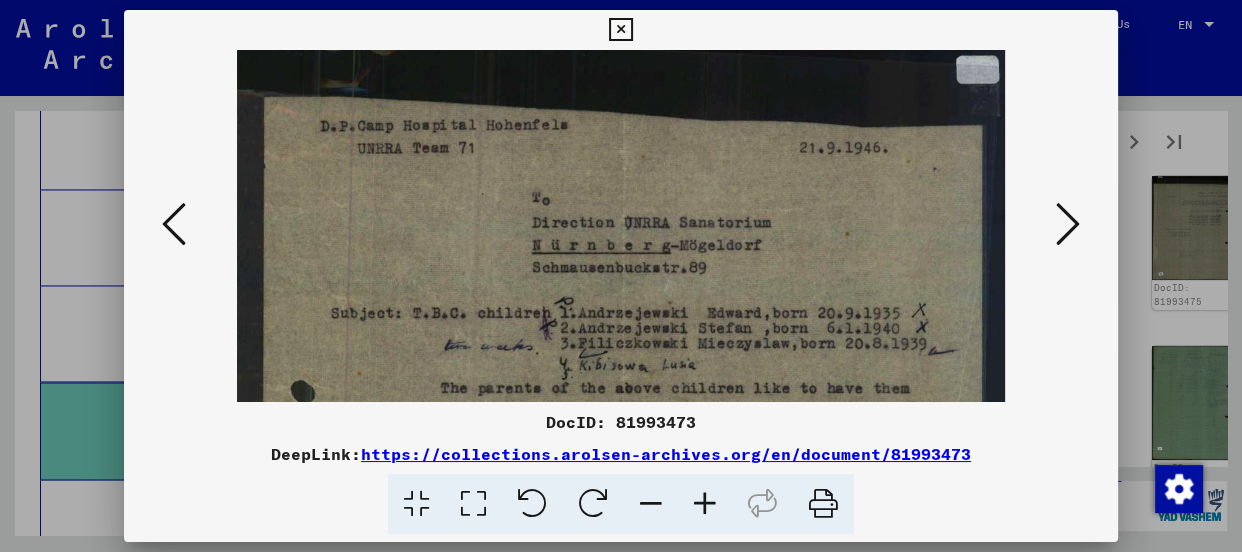 click at bounding box center (705, 504) 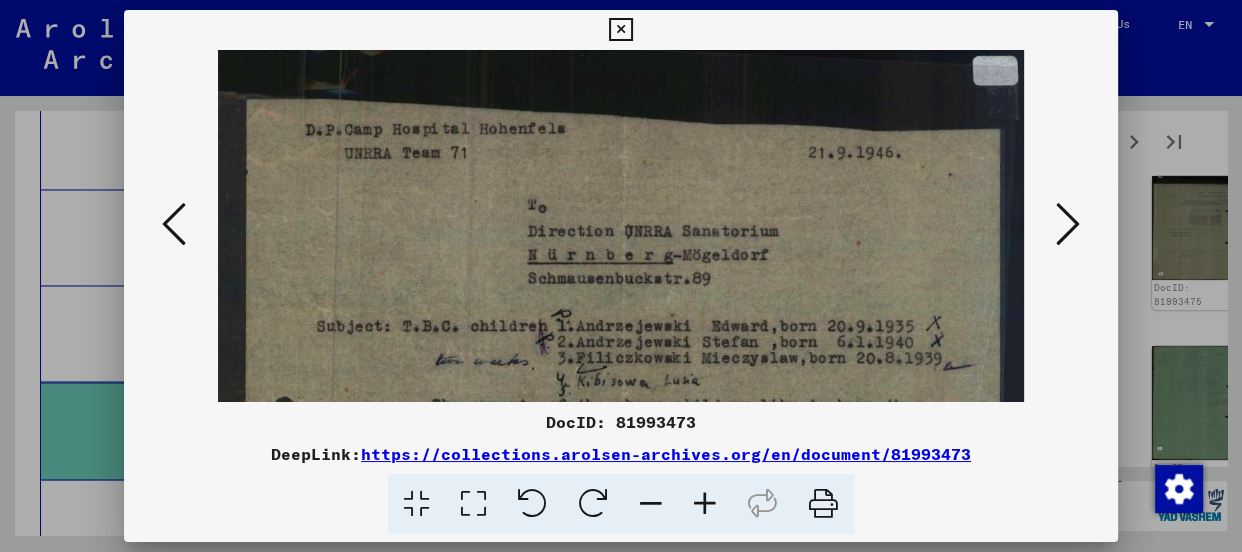 click at bounding box center [705, 504] 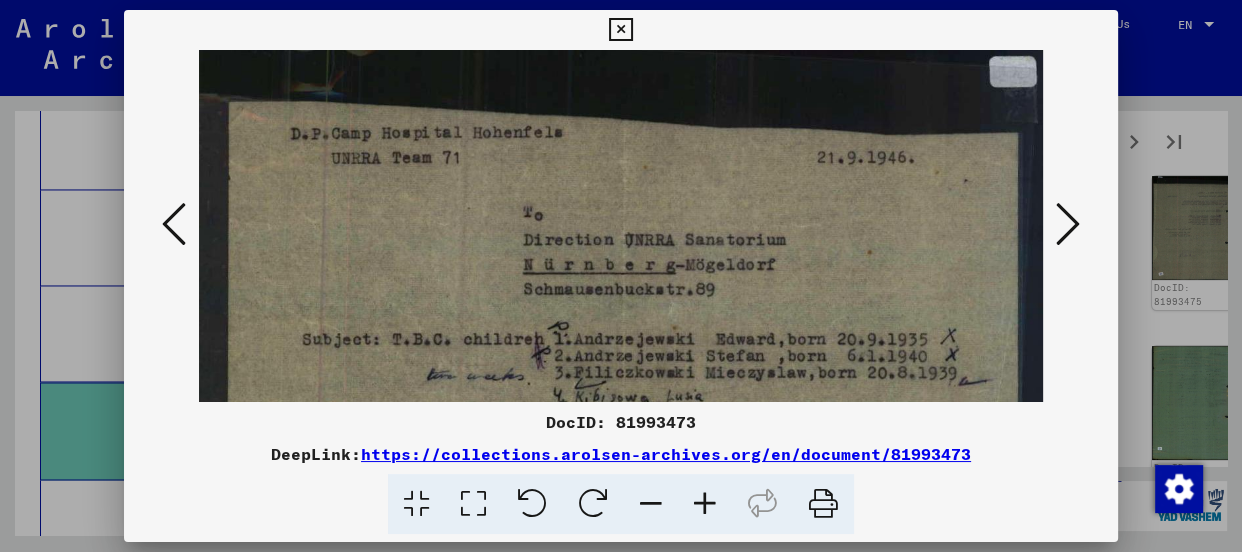 click at bounding box center [705, 504] 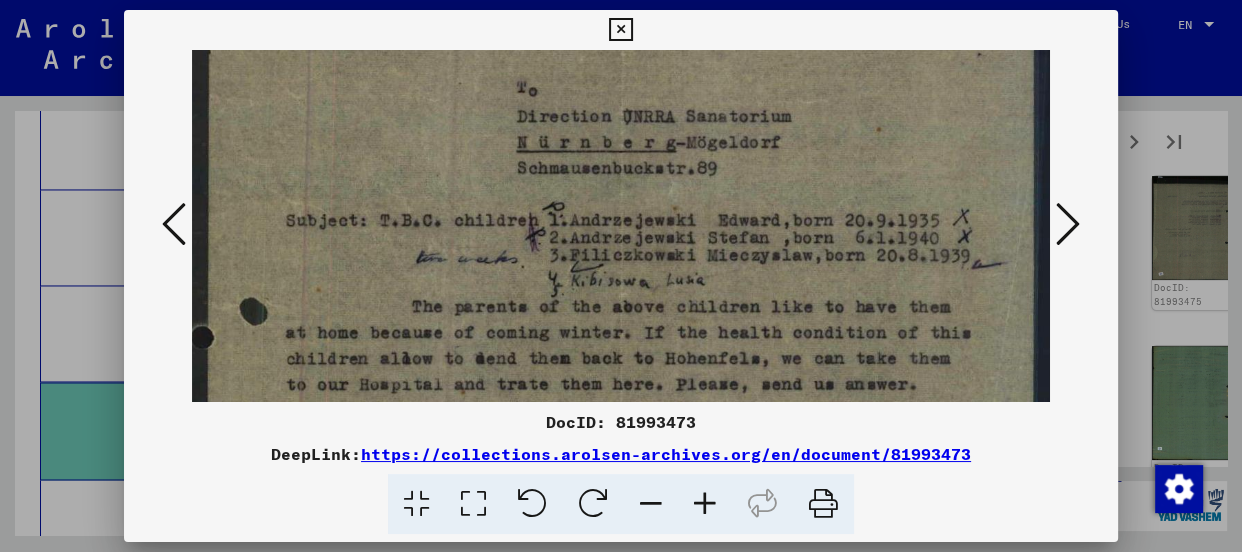 scroll, scrollTop: 136, scrollLeft: 15, axis: both 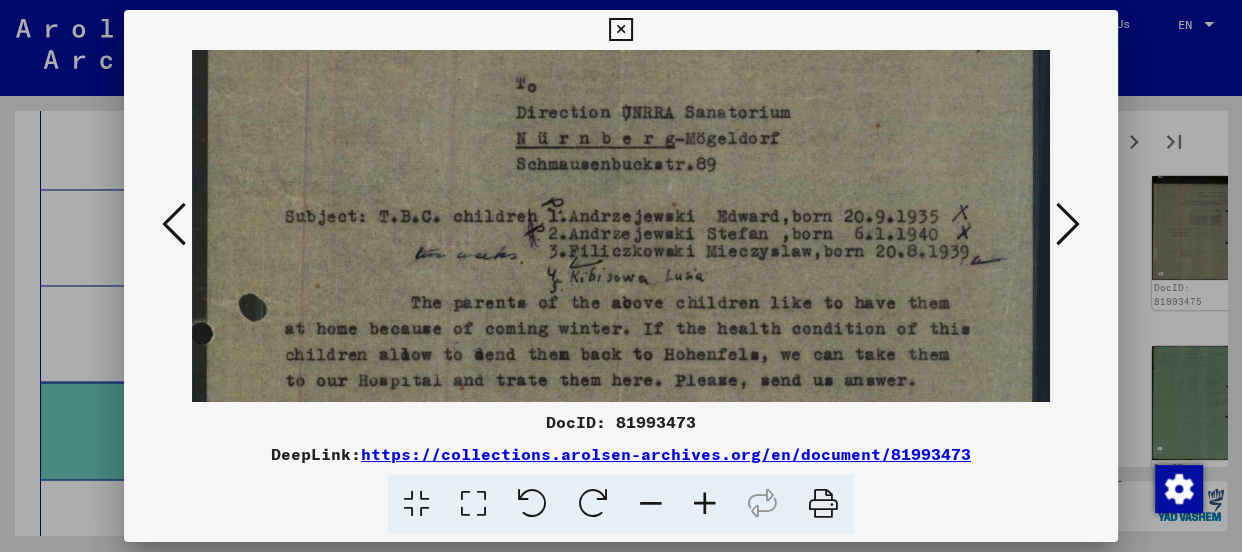 drag, startPoint x: 800, startPoint y: 312, endPoint x: 784, endPoint y: 176, distance: 136.93794 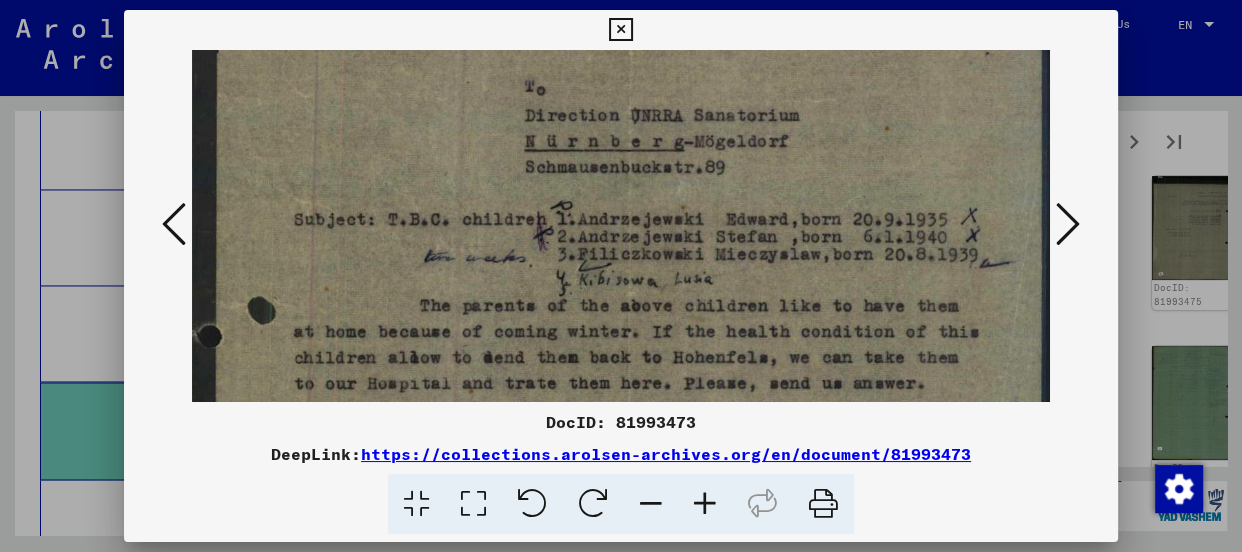 scroll, scrollTop: 152, scrollLeft: 5, axis: both 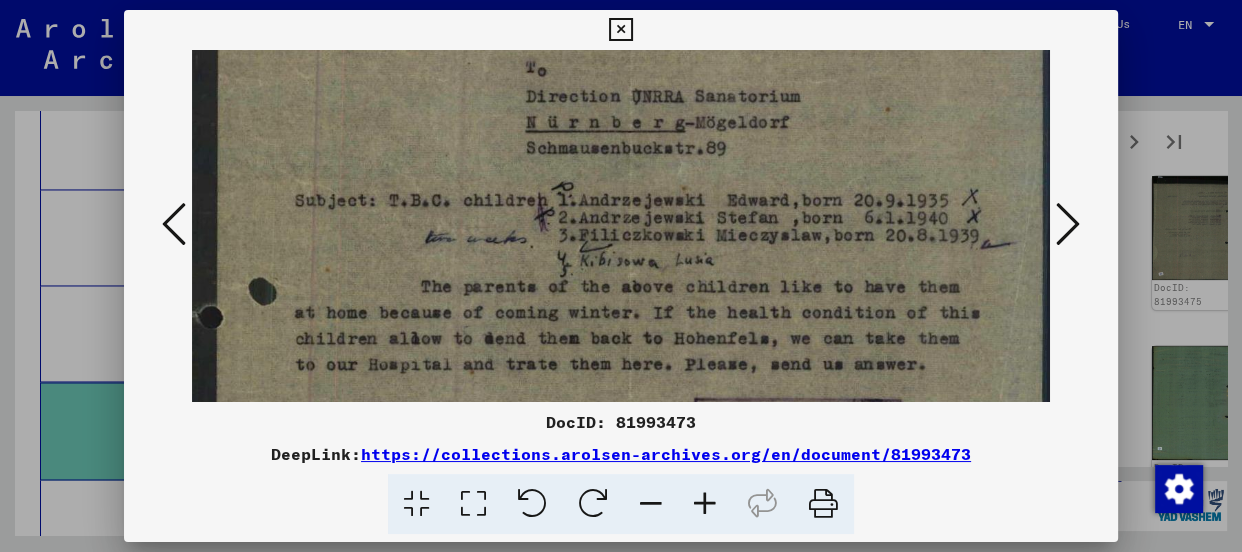 drag, startPoint x: 909, startPoint y: 266, endPoint x: 915, endPoint y: 141, distance: 125.14392 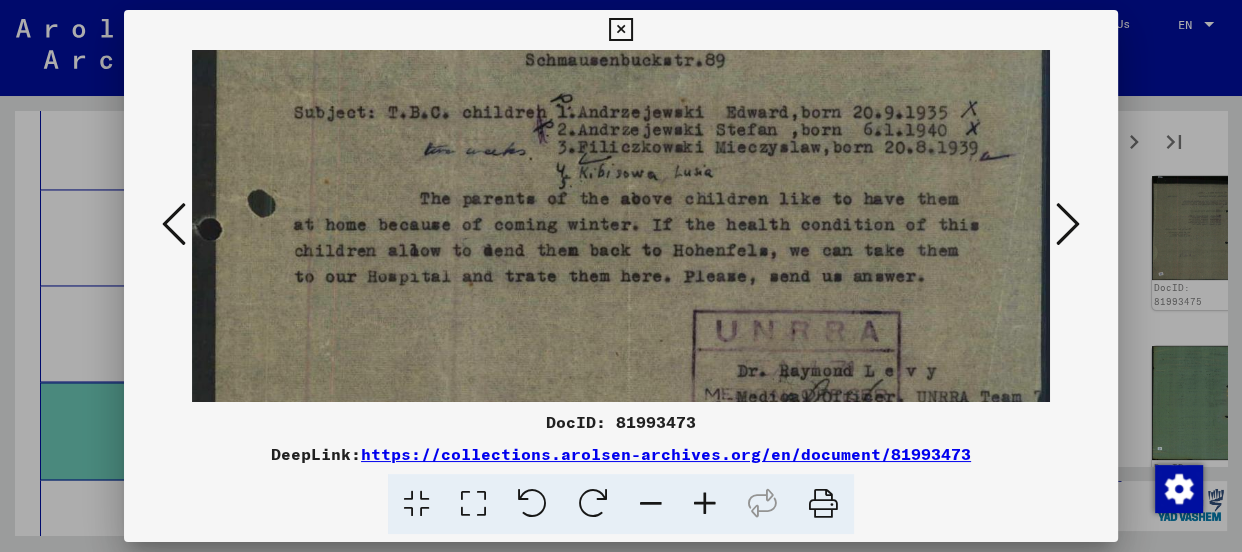 drag, startPoint x: 856, startPoint y: 272, endPoint x: 855, endPoint y: 183, distance: 89.005615 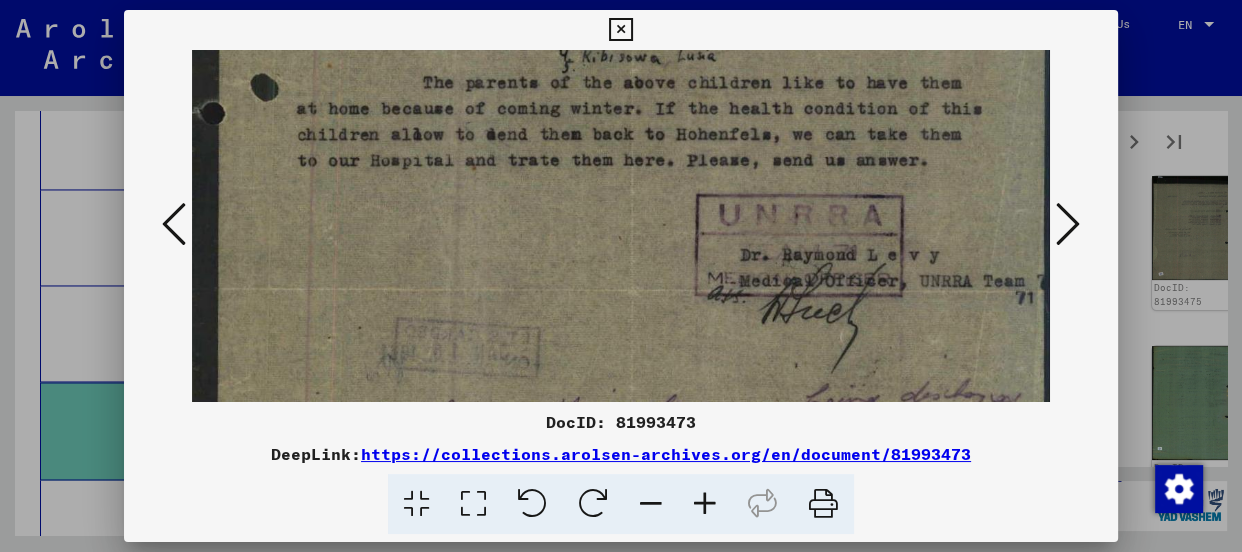 scroll, scrollTop: 361, scrollLeft: 3, axis: both 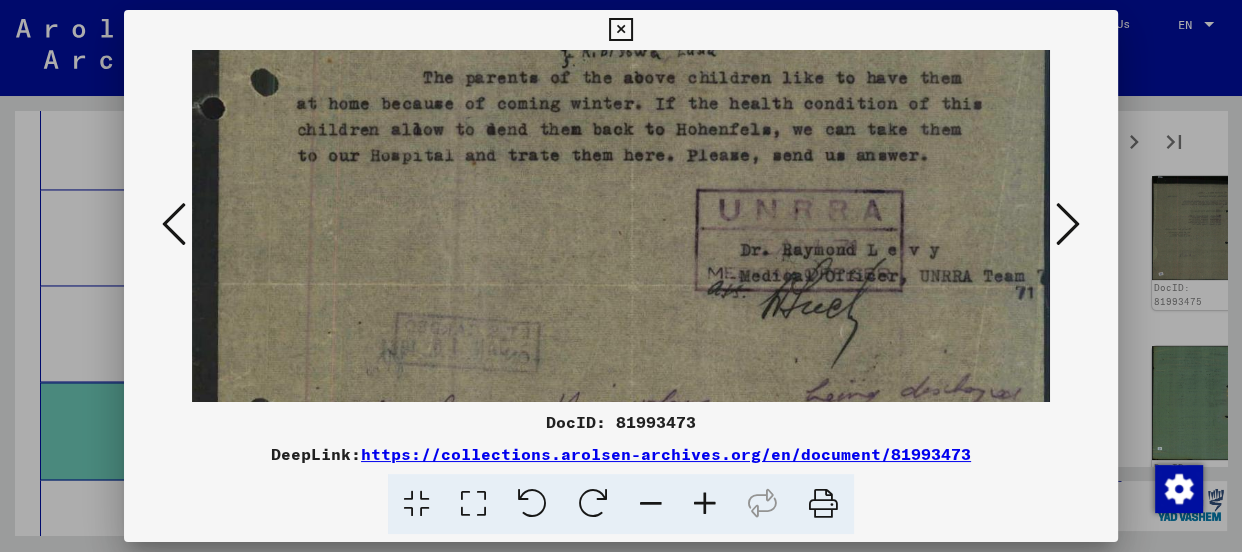 drag, startPoint x: 916, startPoint y: 310, endPoint x: 919, endPoint y: 185, distance: 125.035995 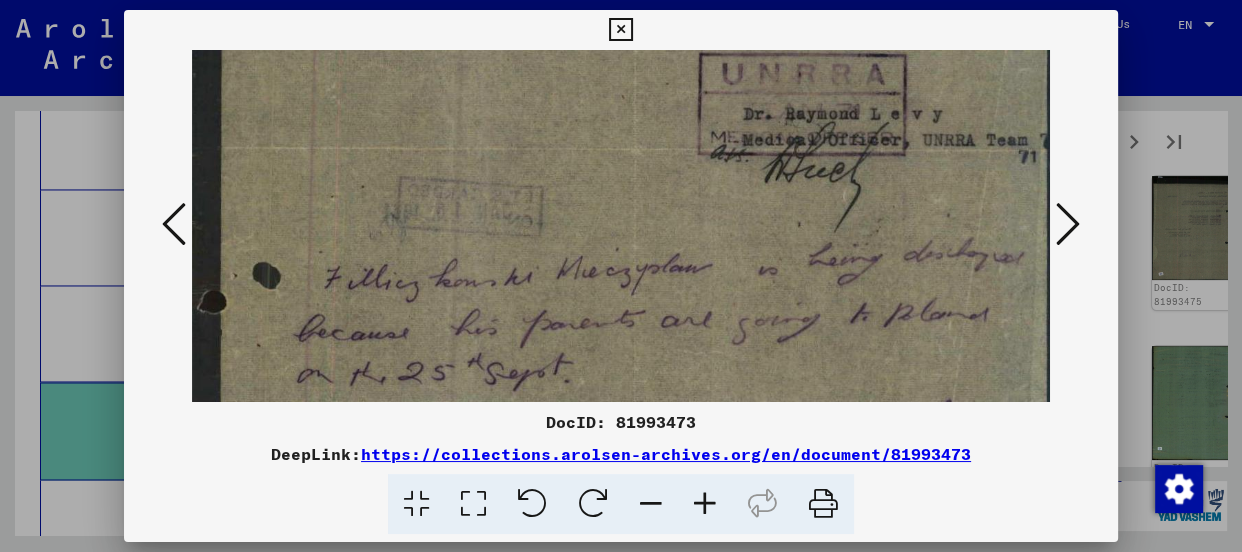 scroll, scrollTop: 499, scrollLeft: 0, axis: vertical 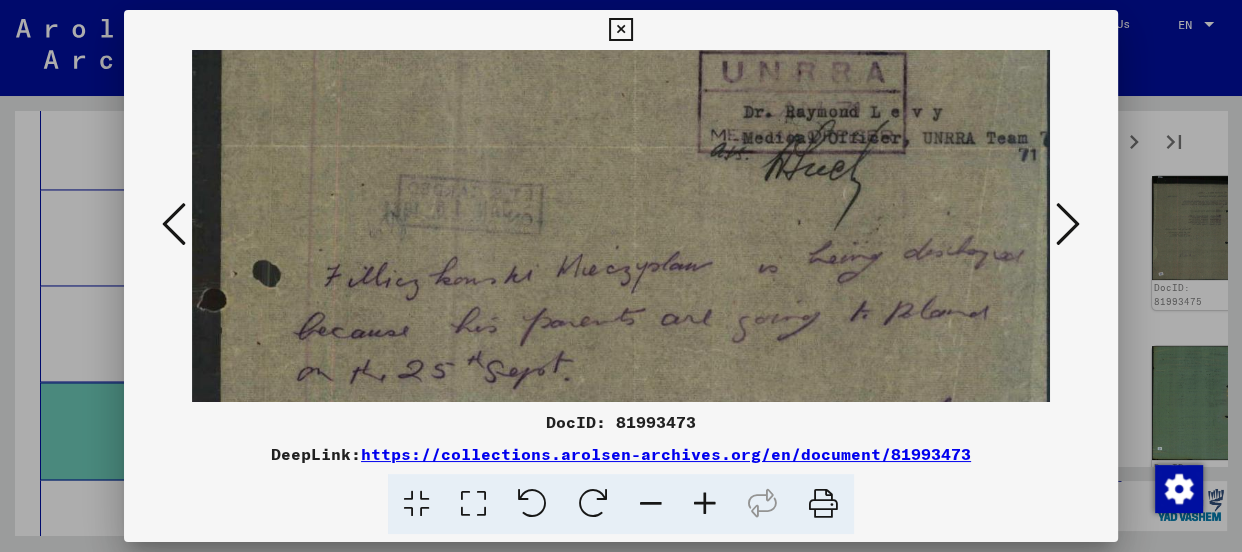 drag, startPoint x: 912, startPoint y: 316, endPoint x: 928, endPoint y: 178, distance: 138.92444 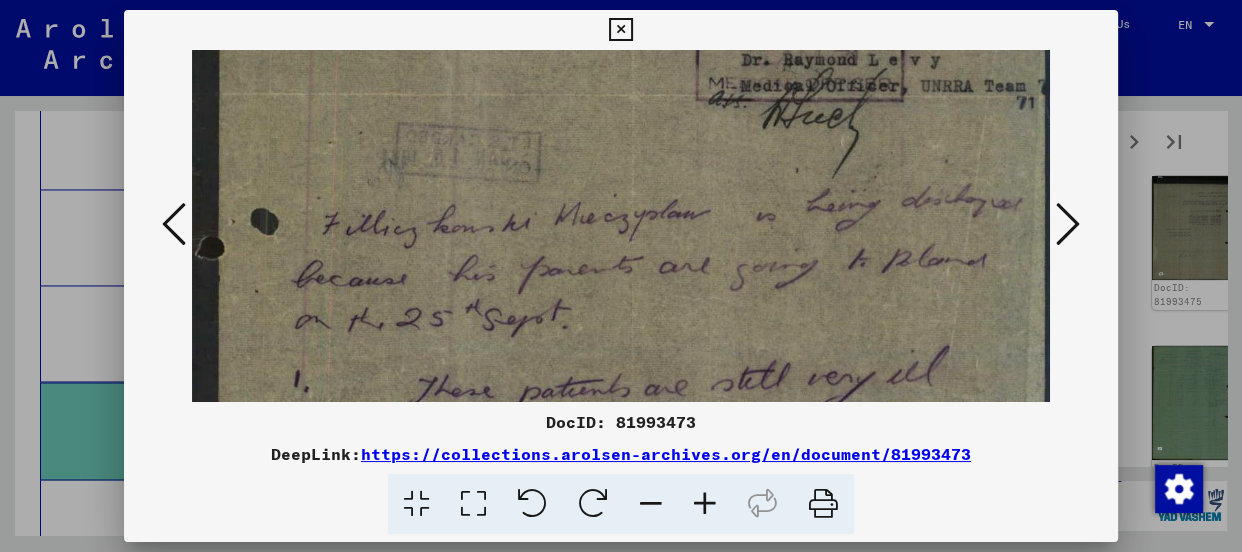 scroll, scrollTop: 600, scrollLeft: 0, axis: vertical 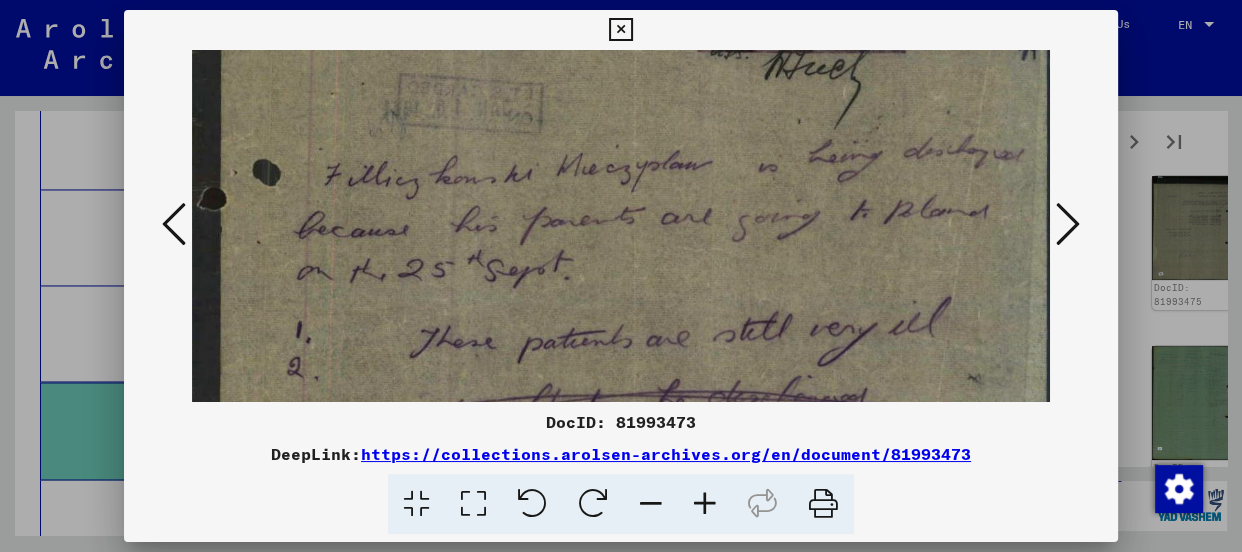 drag, startPoint x: 924, startPoint y: 308, endPoint x: 926, endPoint y: 205, distance: 103.01942 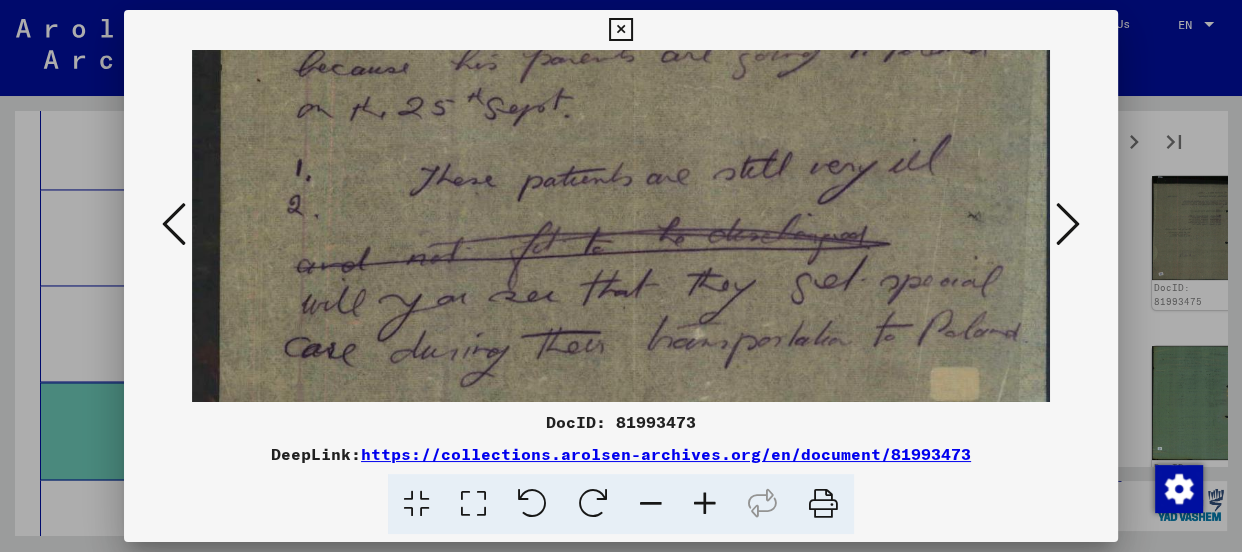 scroll, scrollTop: 765, scrollLeft: 0, axis: vertical 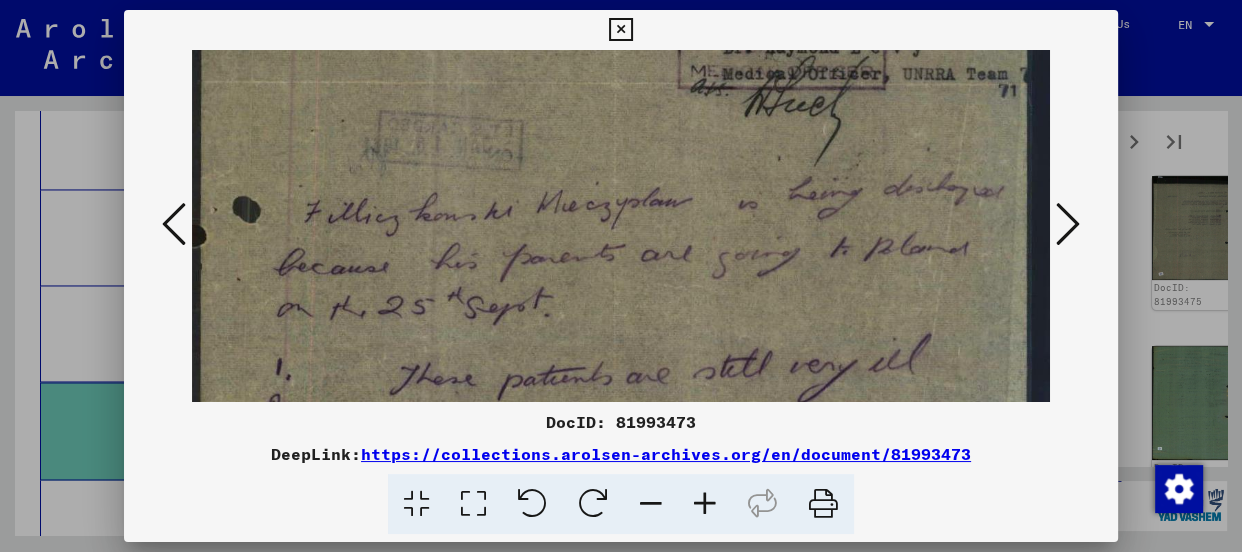 drag, startPoint x: 904, startPoint y: 316, endPoint x: 891, endPoint y: 350, distance: 36.40055 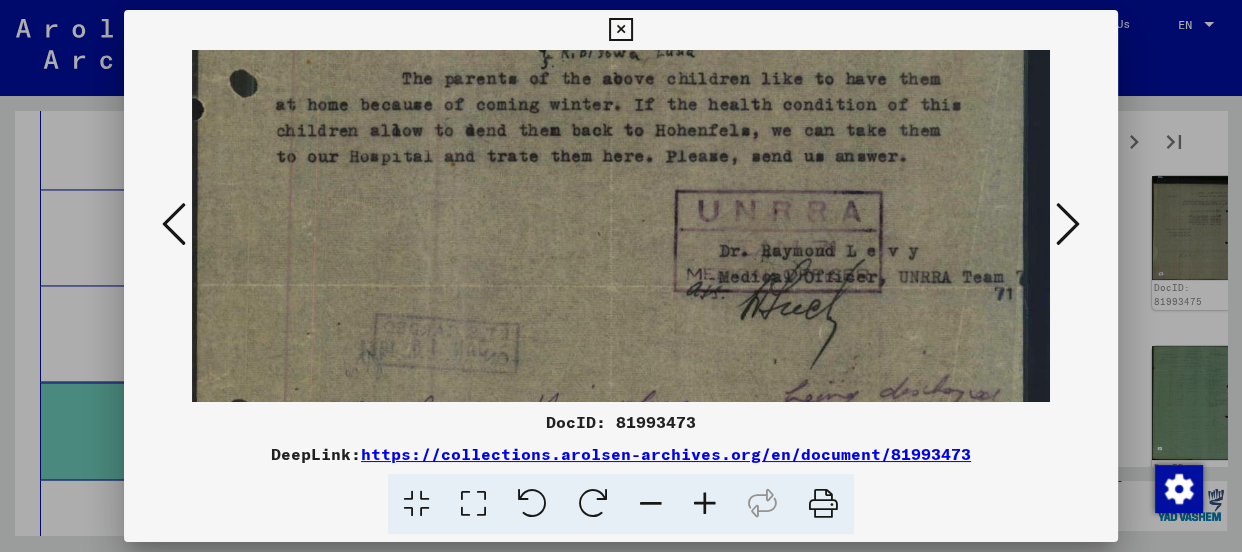 drag, startPoint x: 900, startPoint y: 175, endPoint x: 861, endPoint y: 357, distance: 186.13167 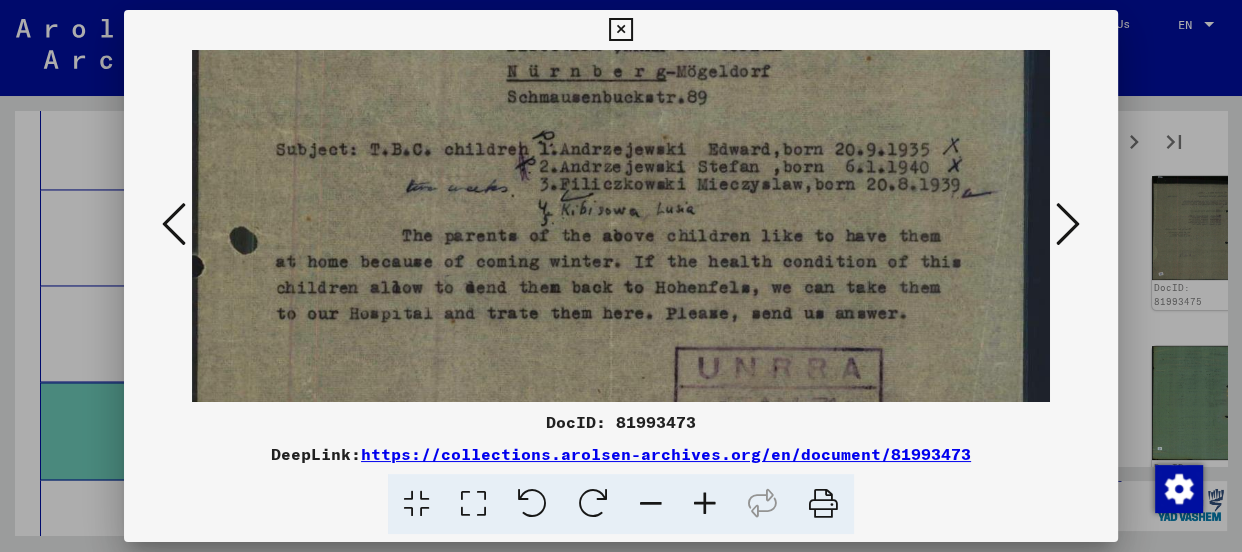 scroll, scrollTop: 142, scrollLeft: 24, axis: both 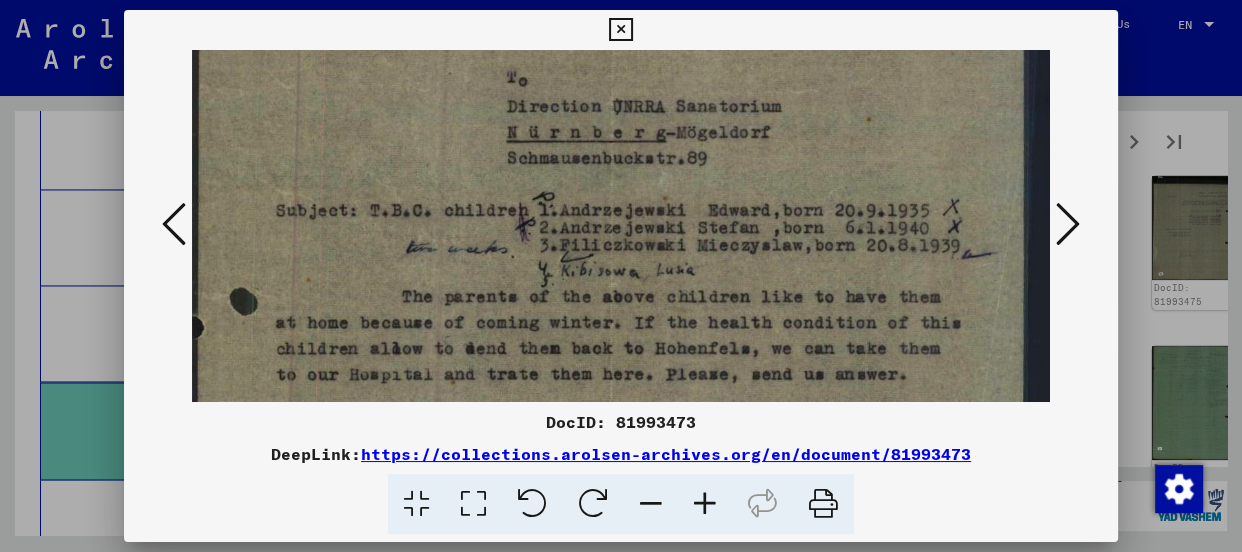 drag, startPoint x: 824, startPoint y: 327, endPoint x: 810, endPoint y: 400, distance: 74.330345 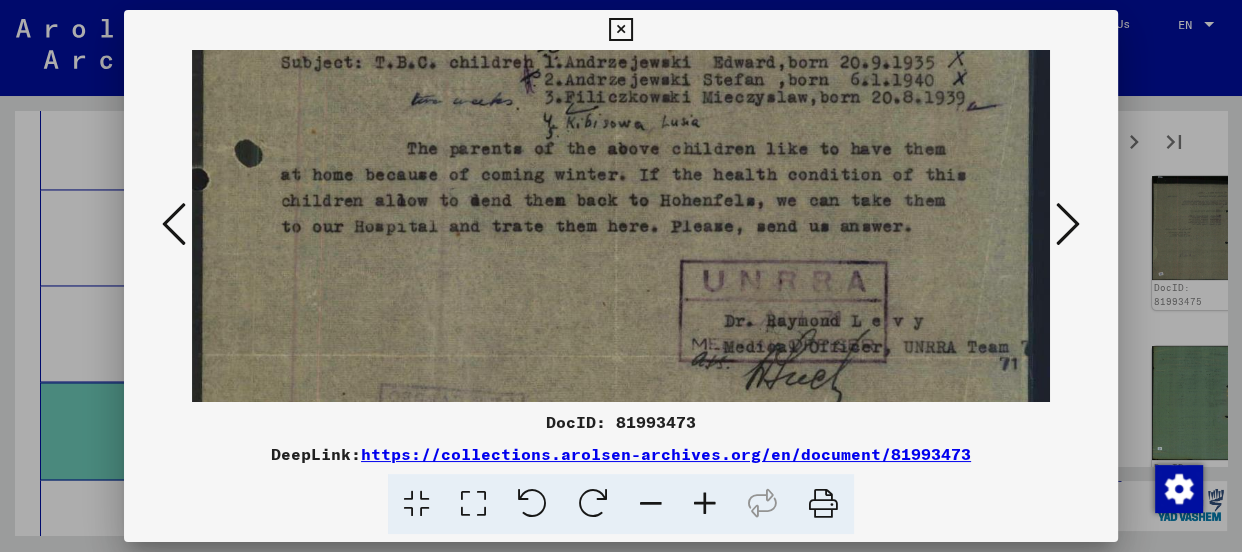 drag, startPoint x: 802, startPoint y: 343, endPoint x: 807, endPoint y: 195, distance: 148.08444 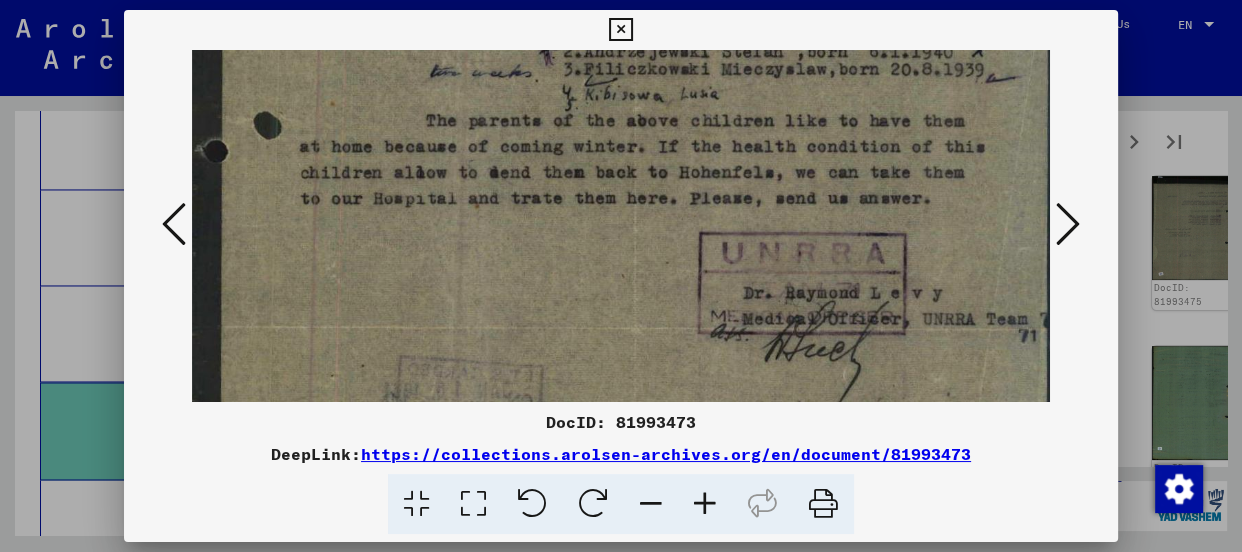 scroll, scrollTop: 326, scrollLeft: 0, axis: vertical 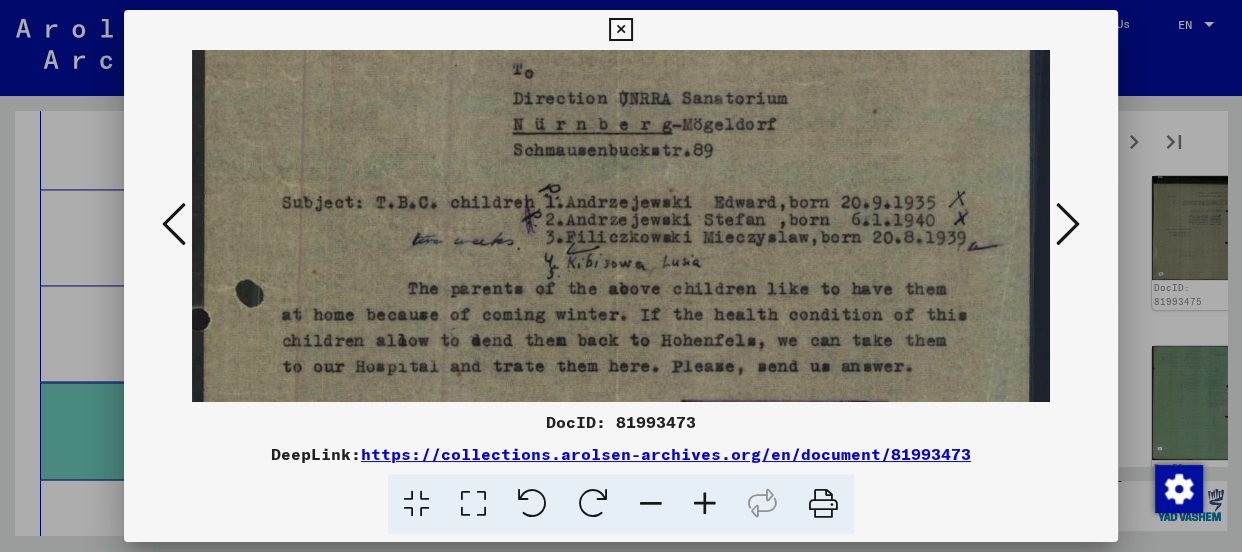drag, startPoint x: 901, startPoint y: 165, endPoint x: 598, endPoint y: 309, distance: 335.47726 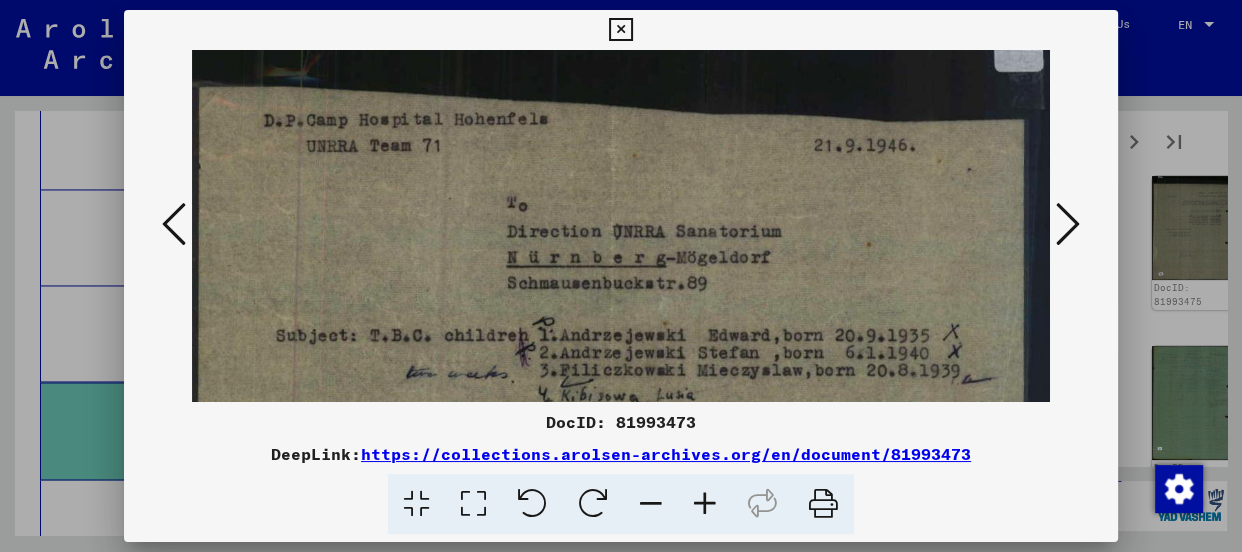 drag, startPoint x: 669, startPoint y: 162, endPoint x: 660, endPoint y: 295, distance: 133.30417 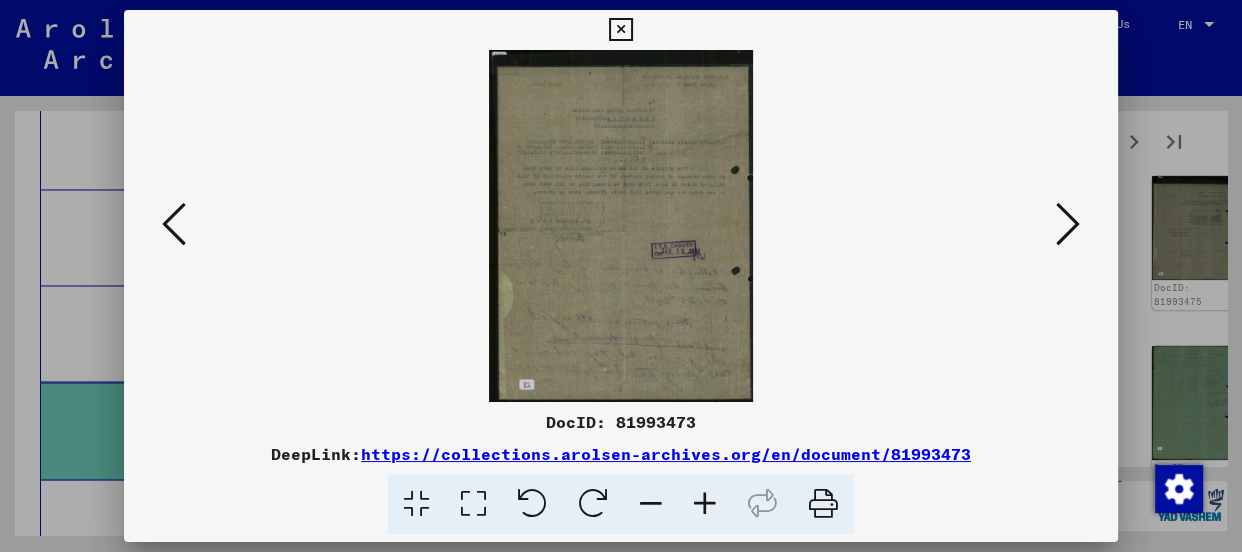 click at bounding box center [705, 504] 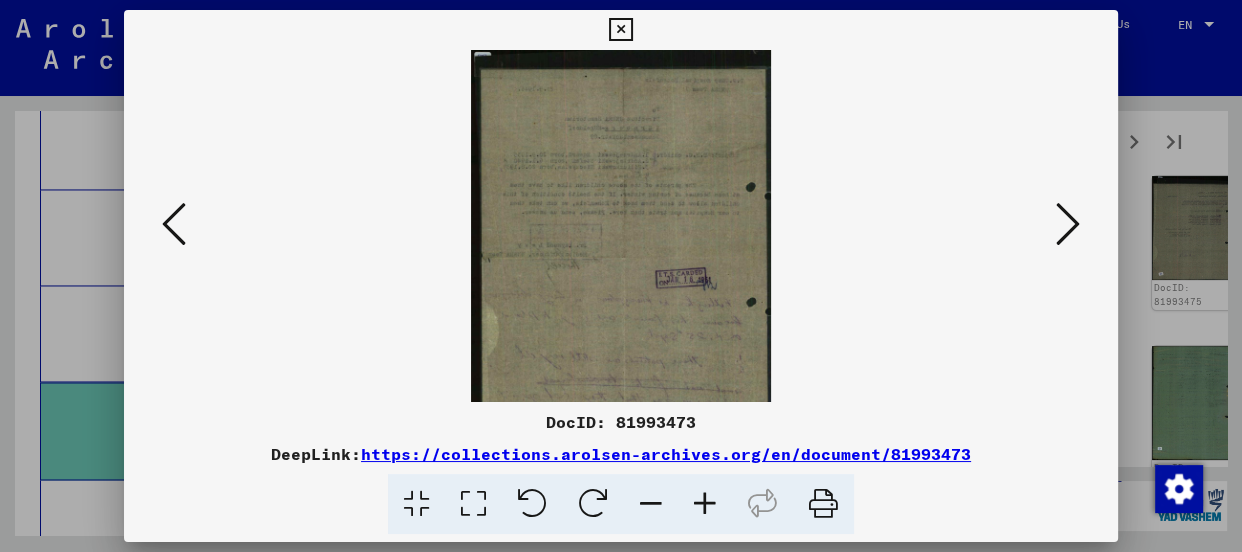click at bounding box center (705, 504) 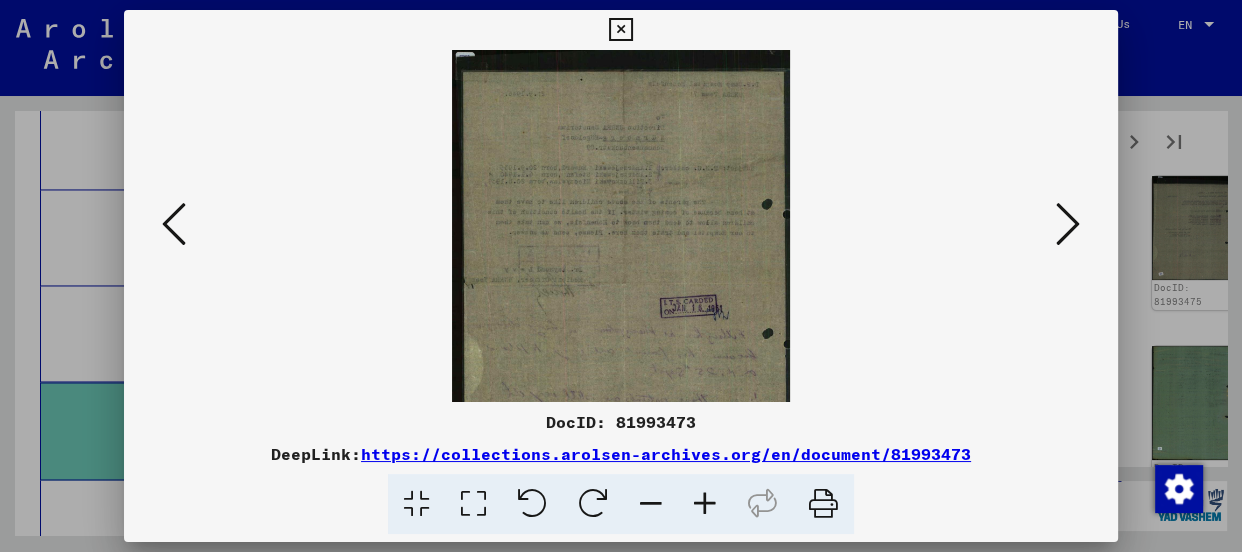 click at bounding box center (705, 504) 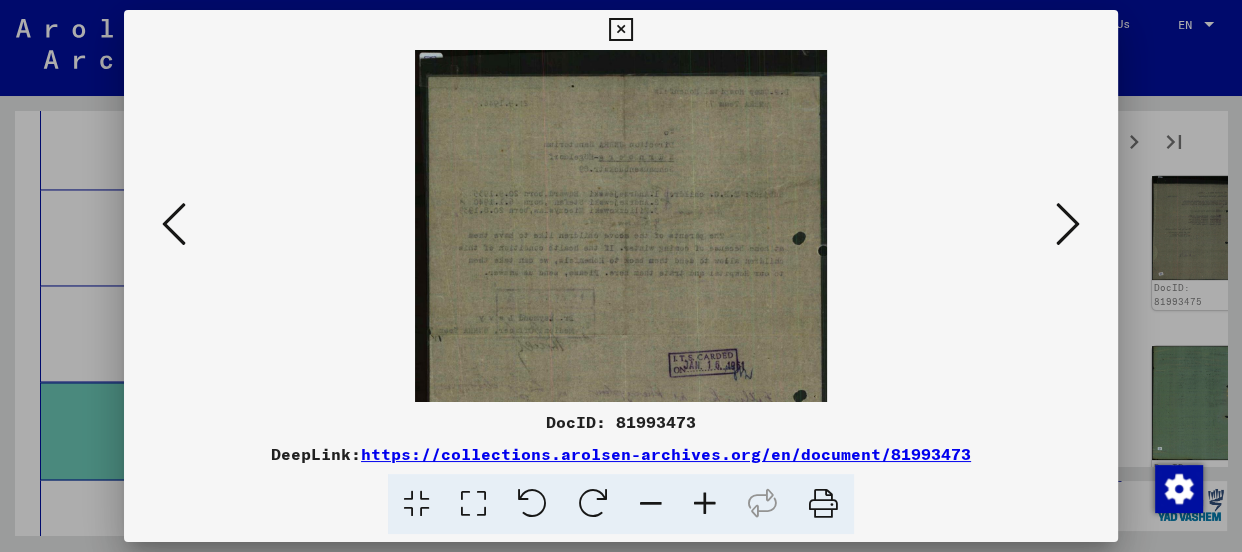 click at bounding box center [705, 504] 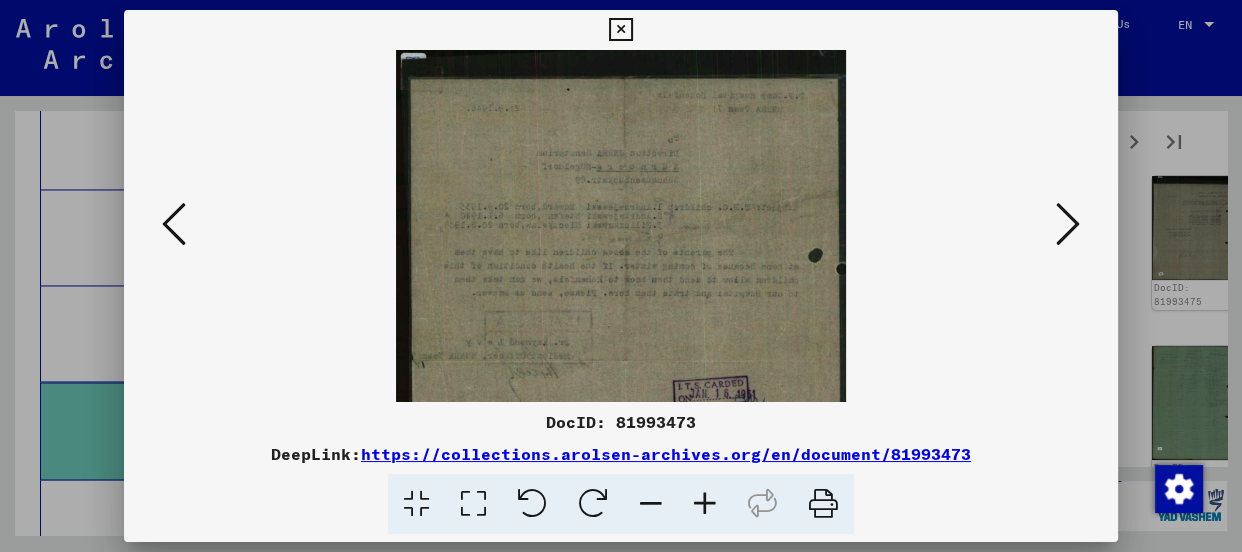 click at bounding box center [705, 504] 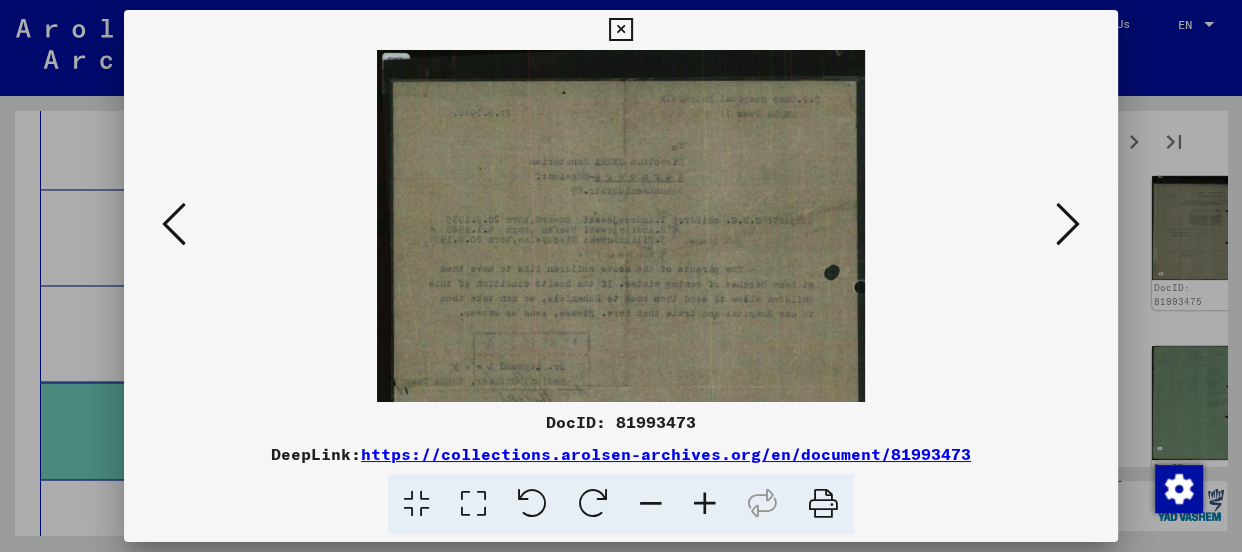 click at bounding box center [705, 504] 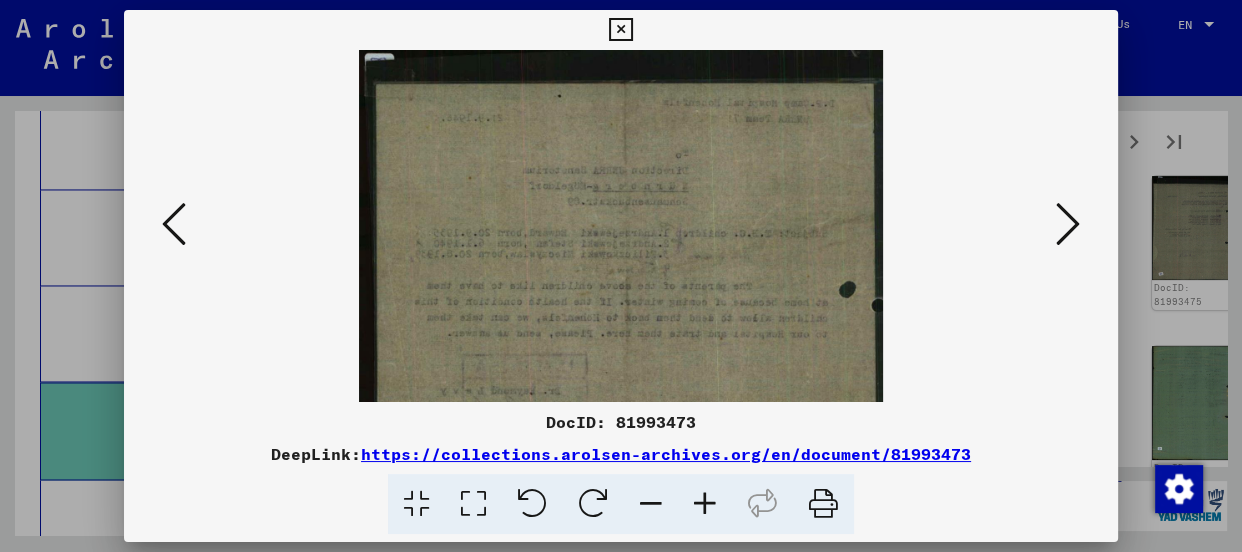 click at bounding box center (705, 504) 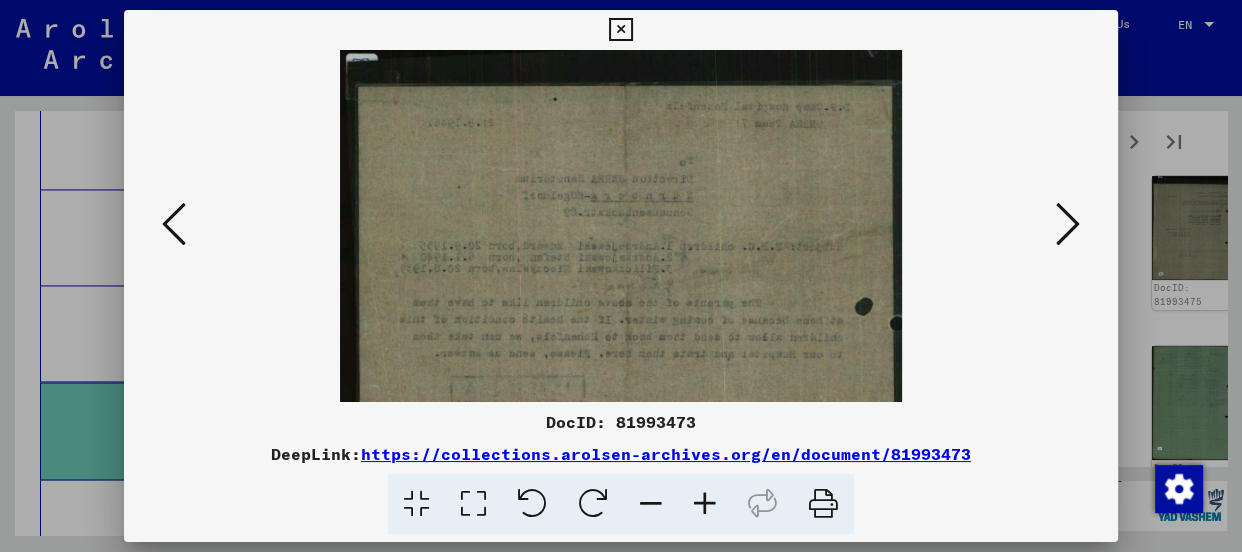 click at bounding box center (705, 504) 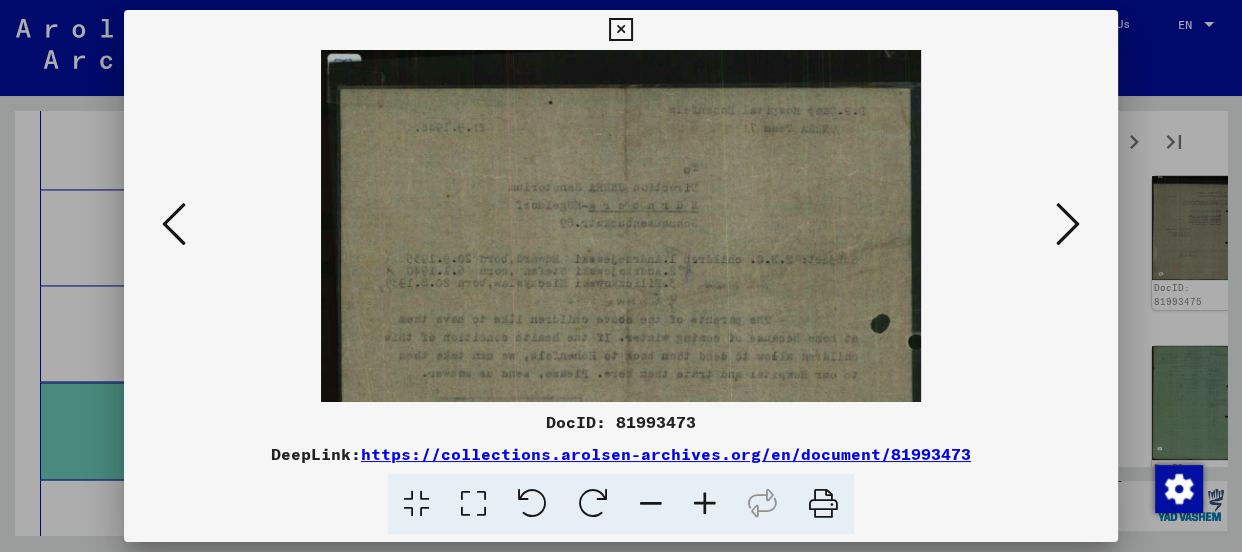 click at bounding box center [705, 504] 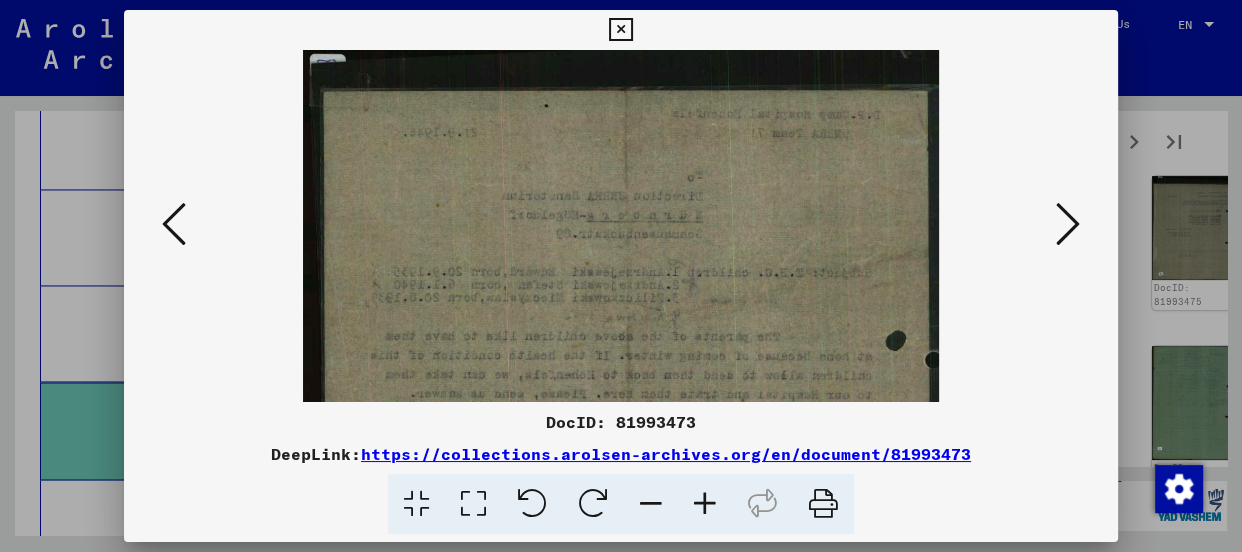 click at bounding box center [705, 504] 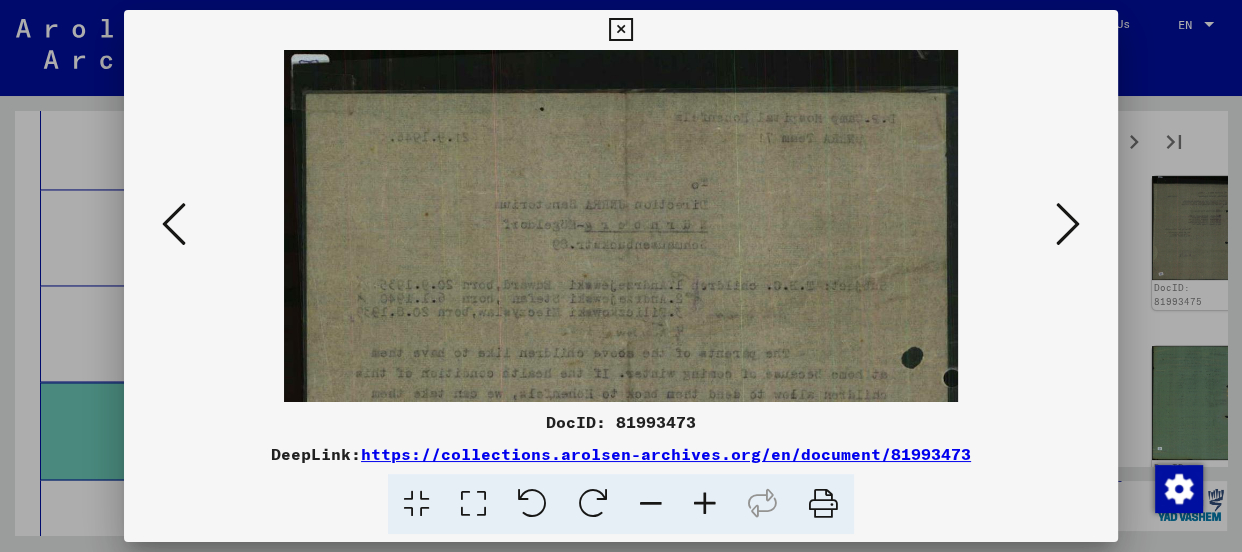 click at bounding box center (705, 504) 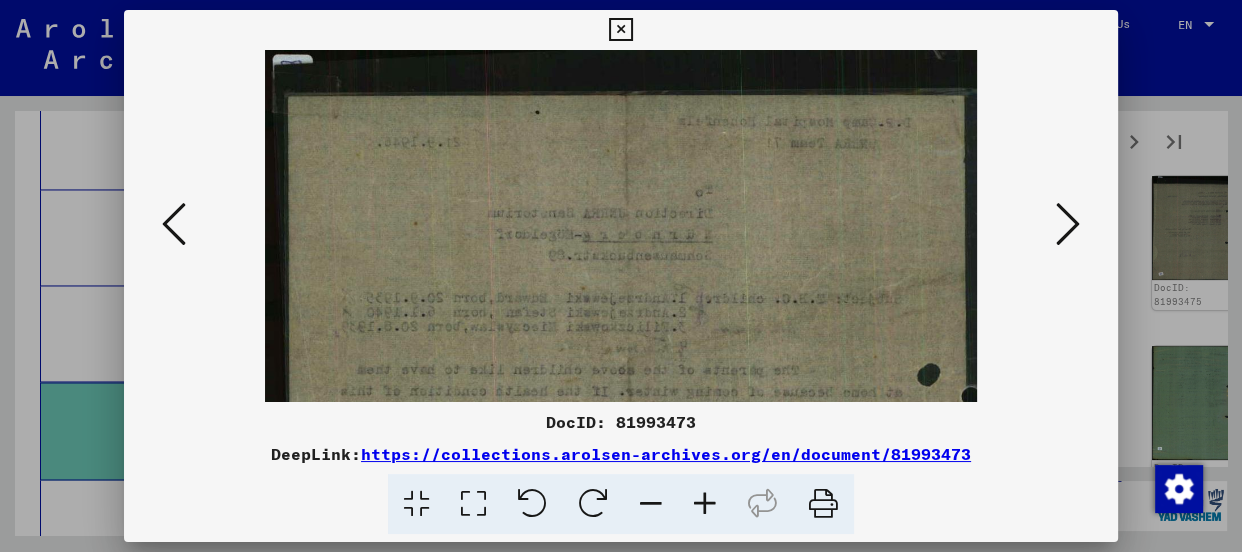 click at bounding box center [705, 504] 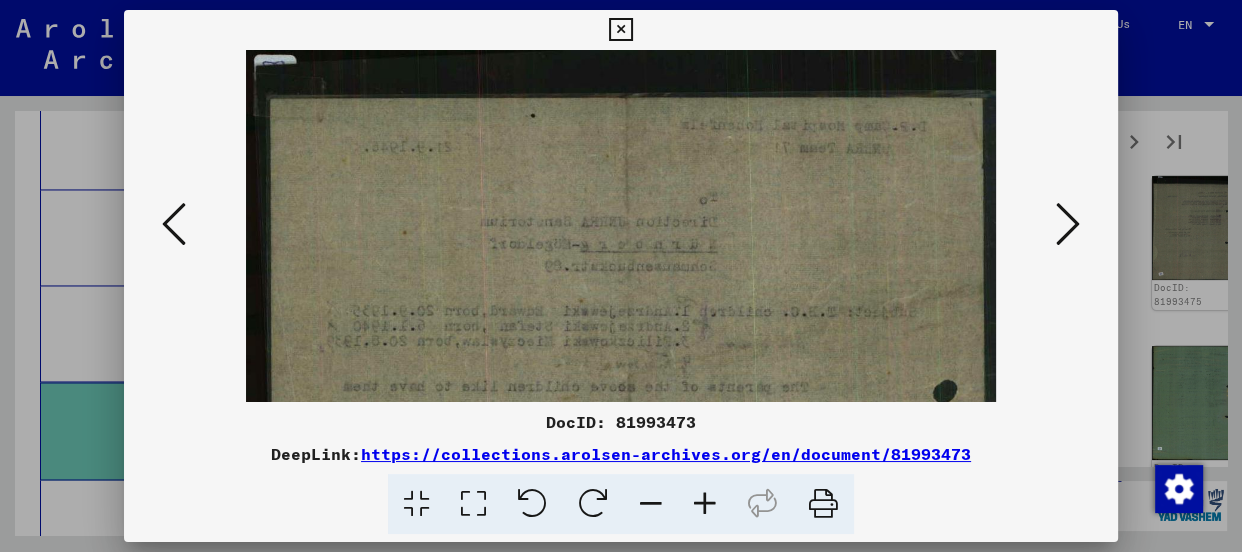click at bounding box center [705, 504] 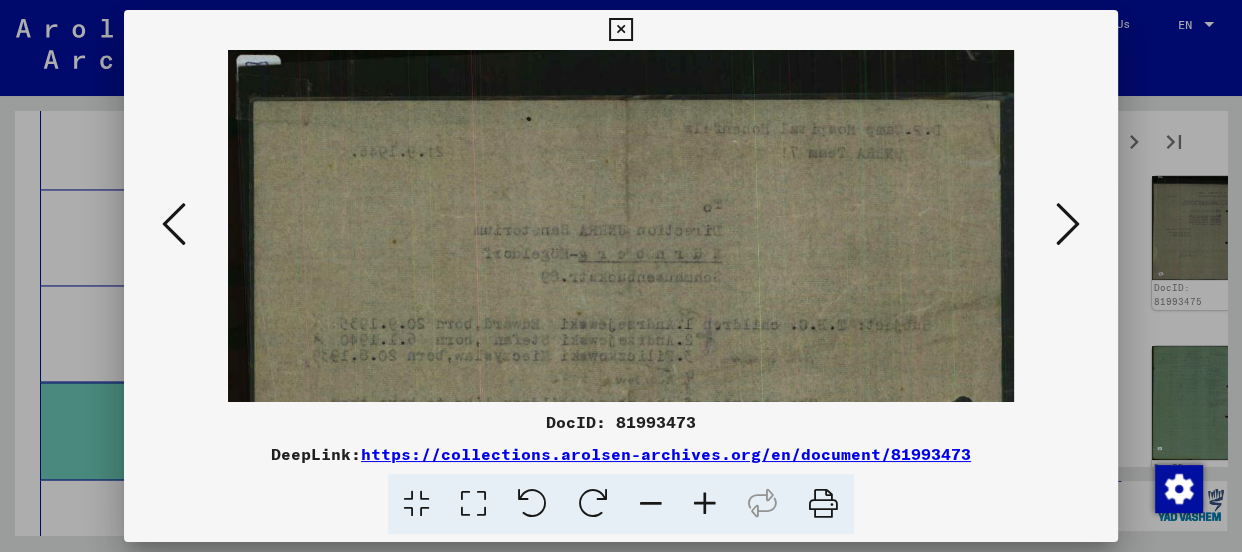 click at bounding box center [705, 504] 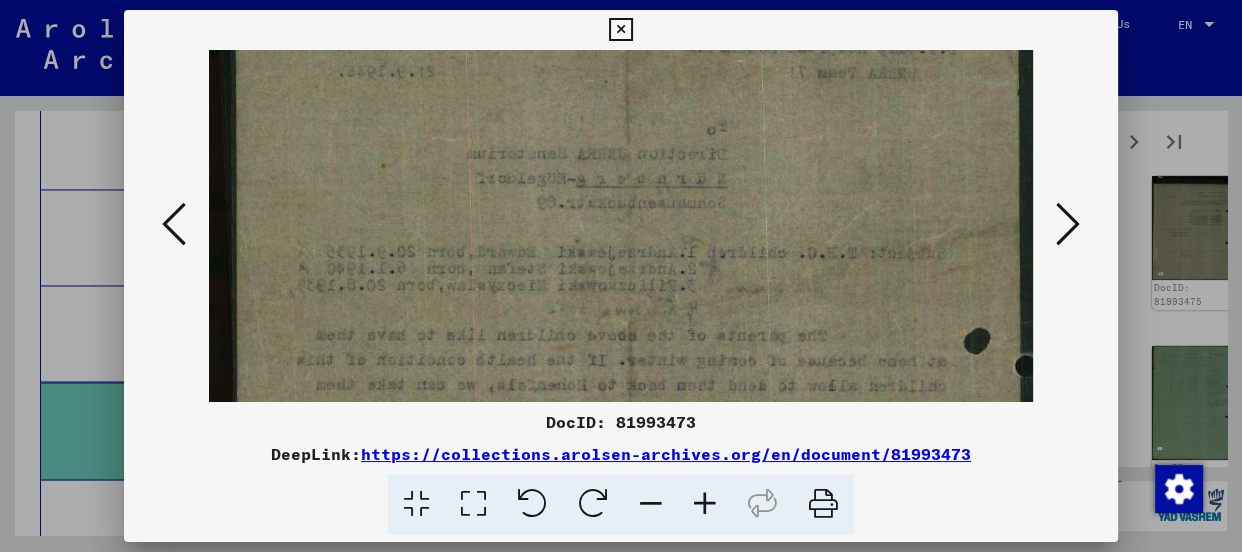 scroll, scrollTop: 110, scrollLeft: 0, axis: vertical 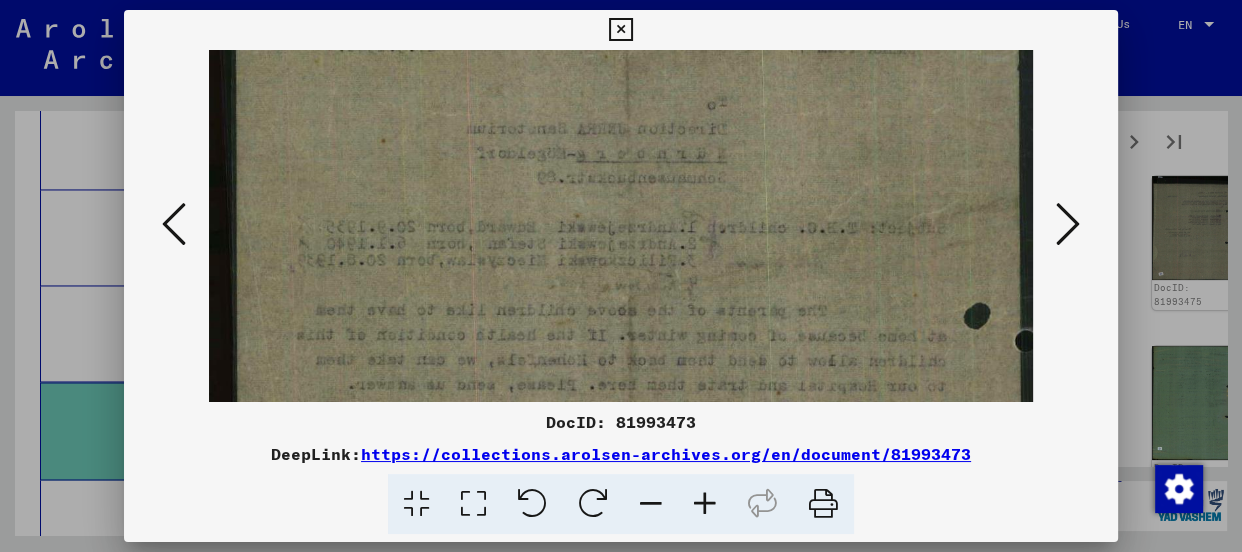 drag, startPoint x: 904, startPoint y: 331, endPoint x: 923, endPoint y: 220, distance: 112.61439 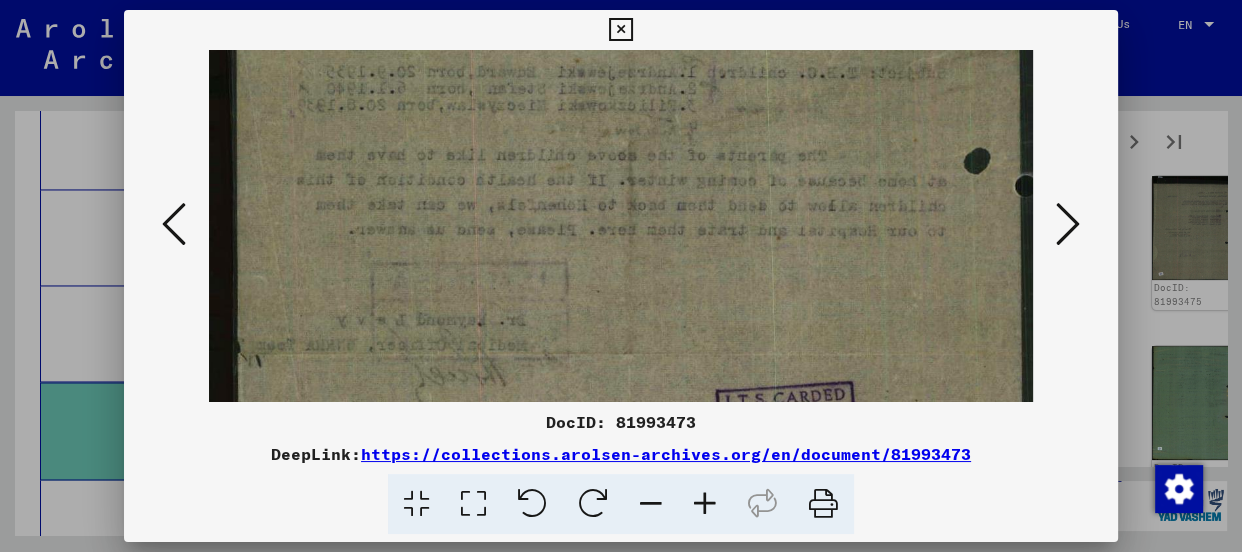 drag, startPoint x: 887, startPoint y: 344, endPoint x: 915, endPoint y: 189, distance: 157.50873 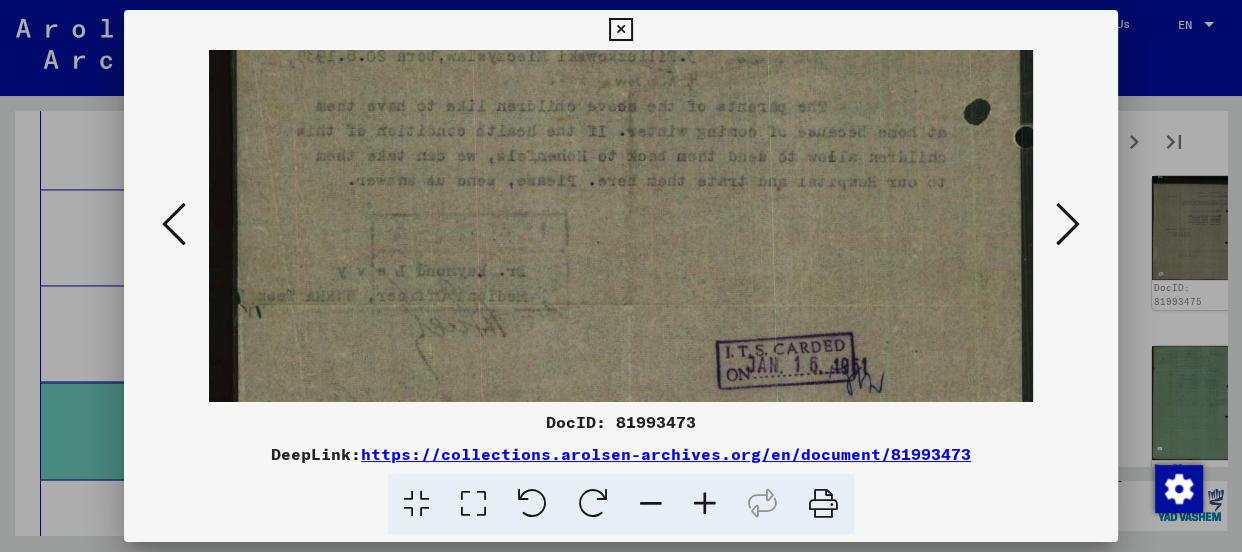 click at bounding box center (1068, 224) 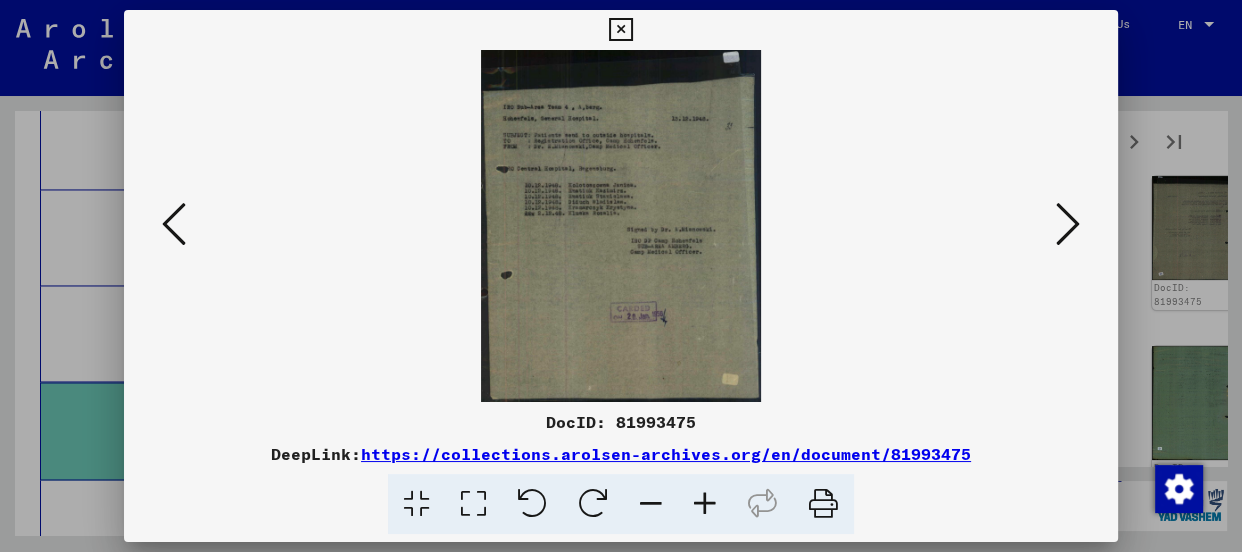 scroll, scrollTop: 0, scrollLeft: 0, axis: both 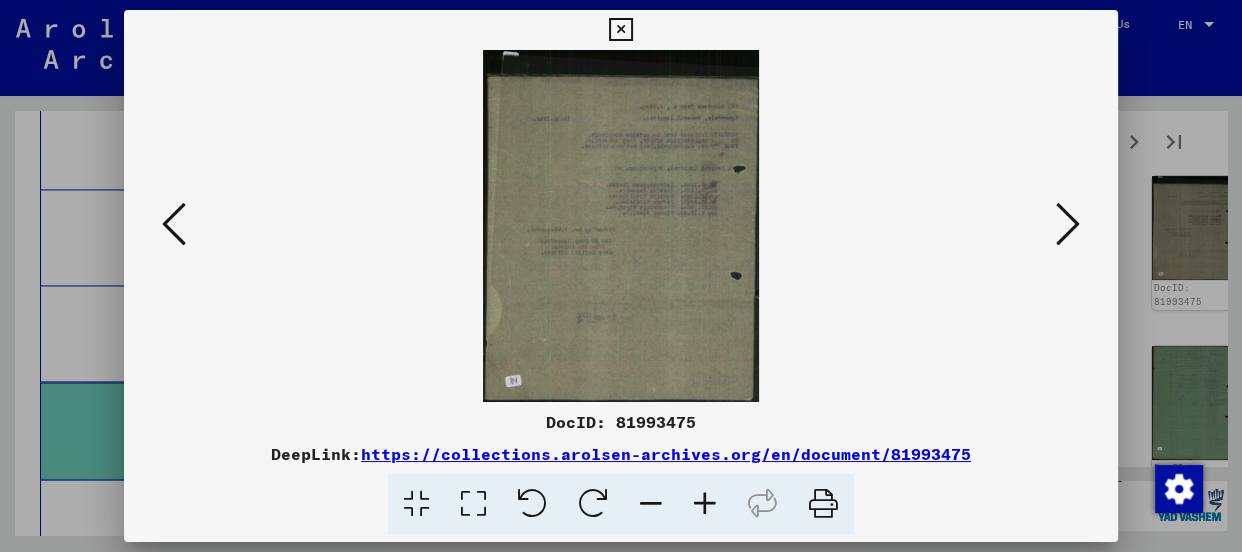 click at bounding box center (1068, 224) 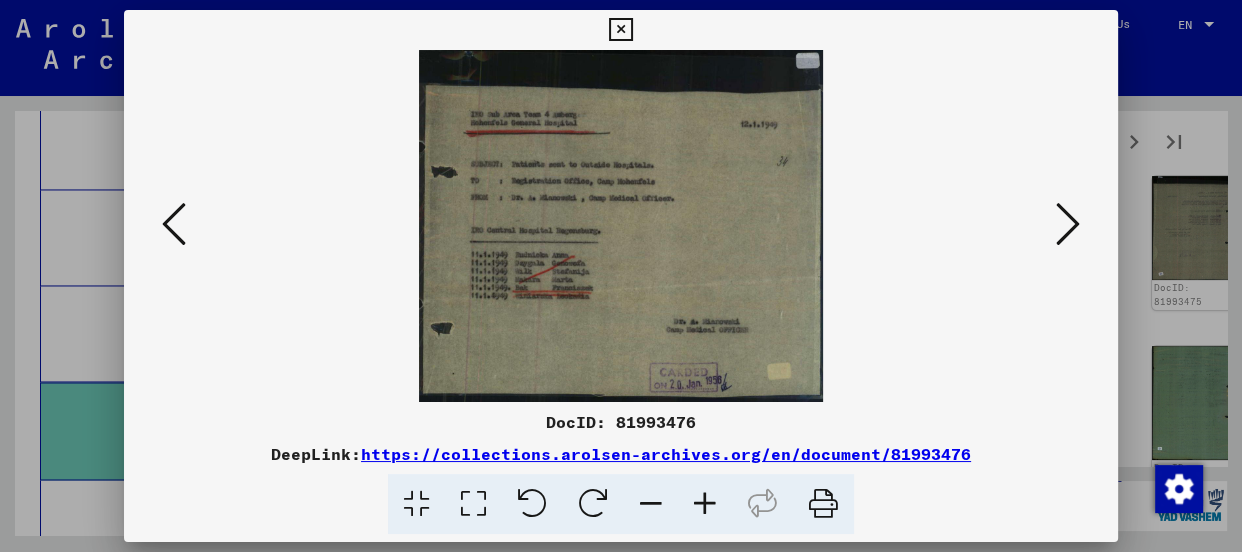 click at bounding box center [705, 504] 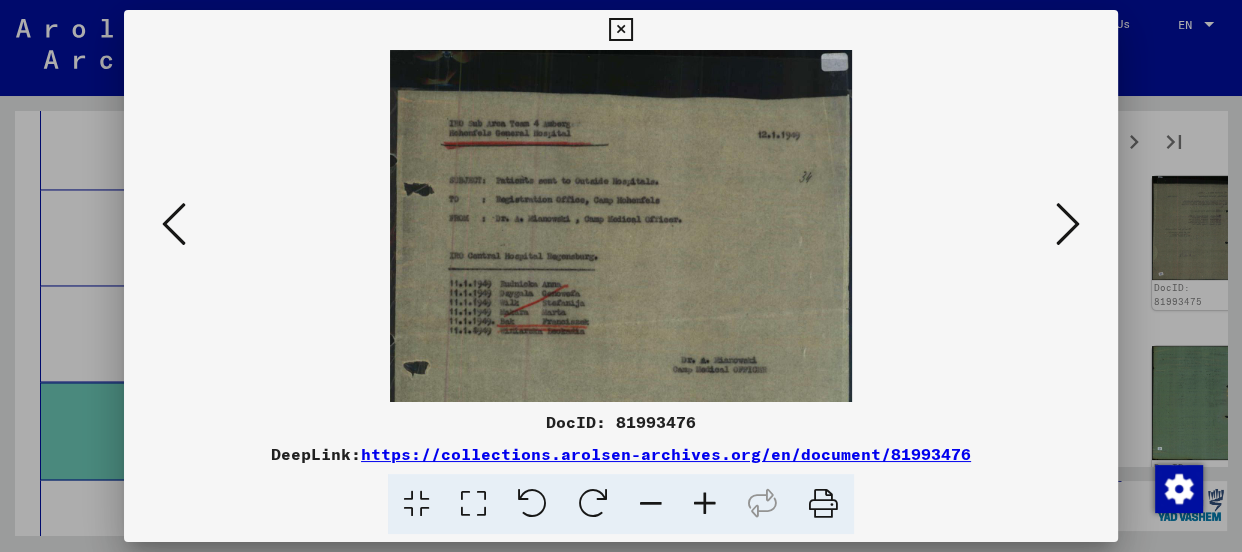 click at bounding box center (705, 504) 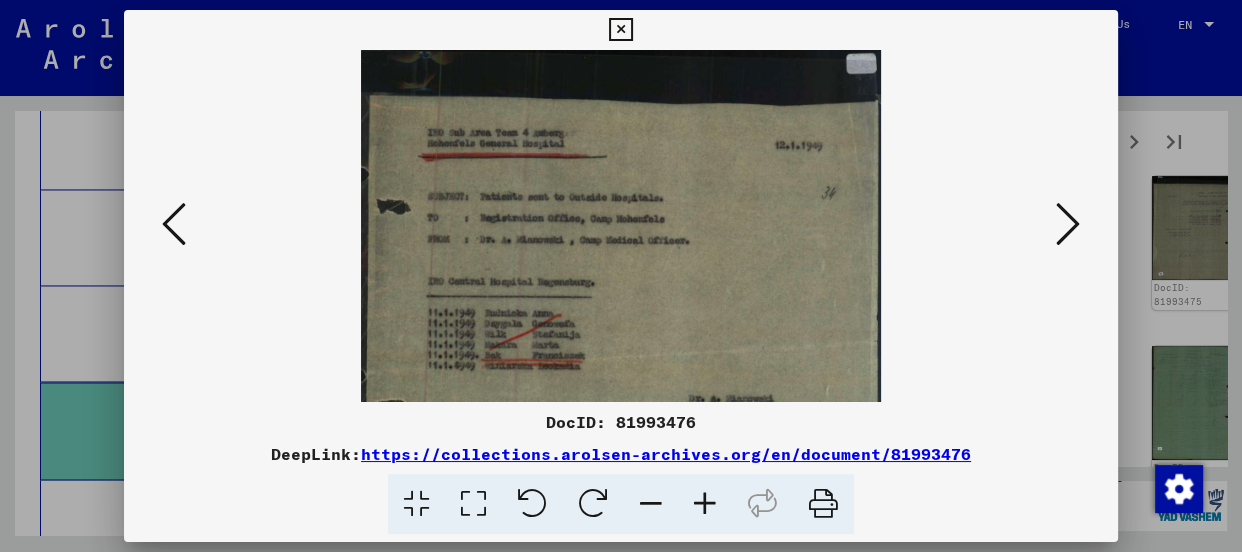 click at bounding box center [705, 504] 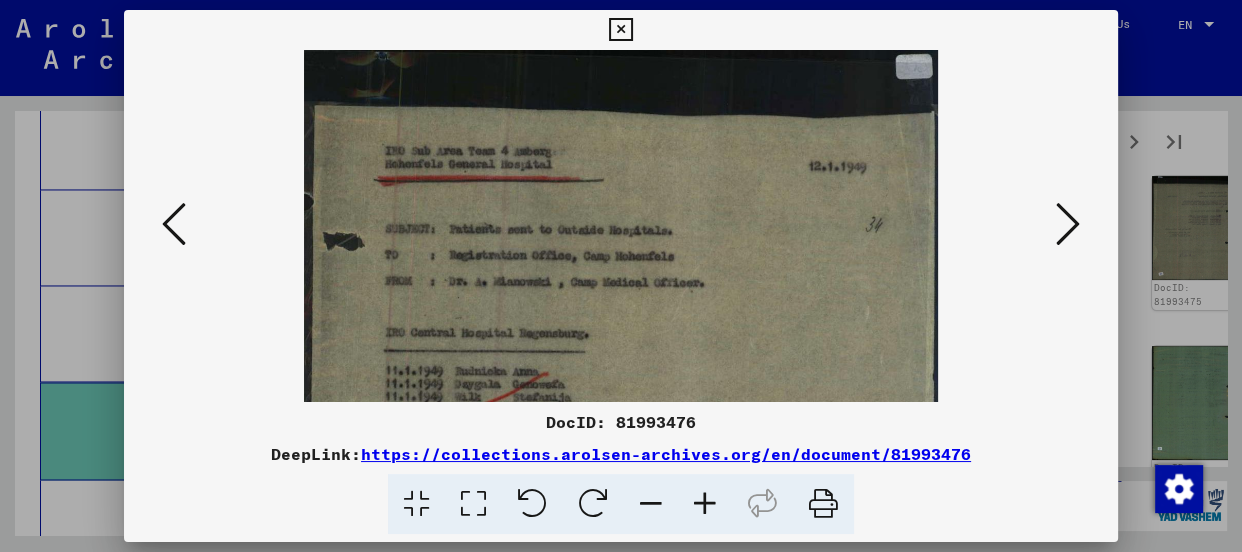 click at bounding box center [705, 504] 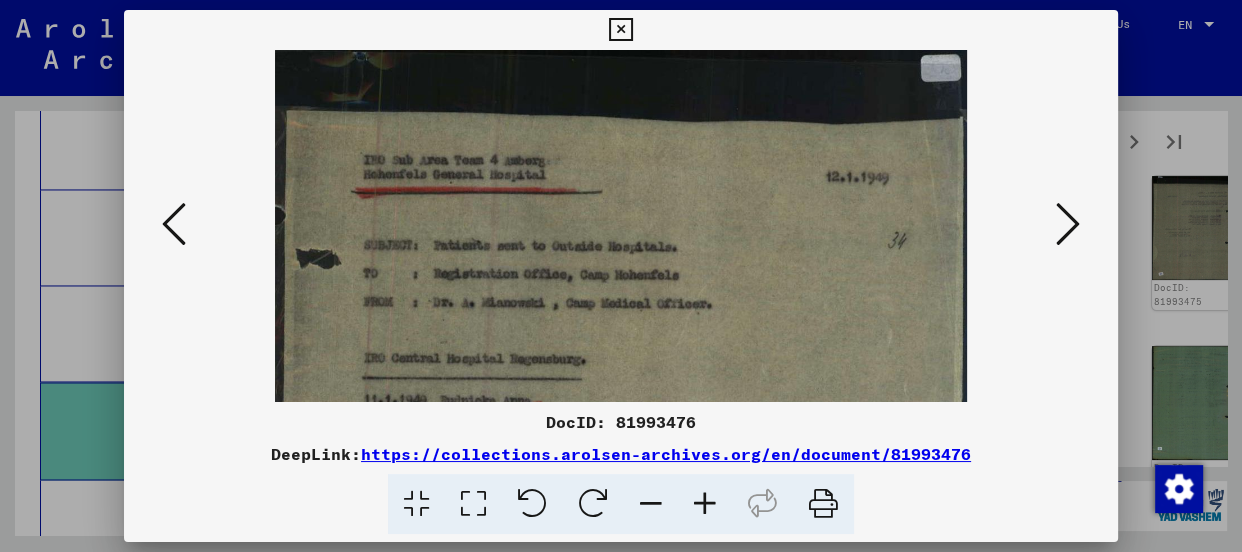click at bounding box center (705, 504) 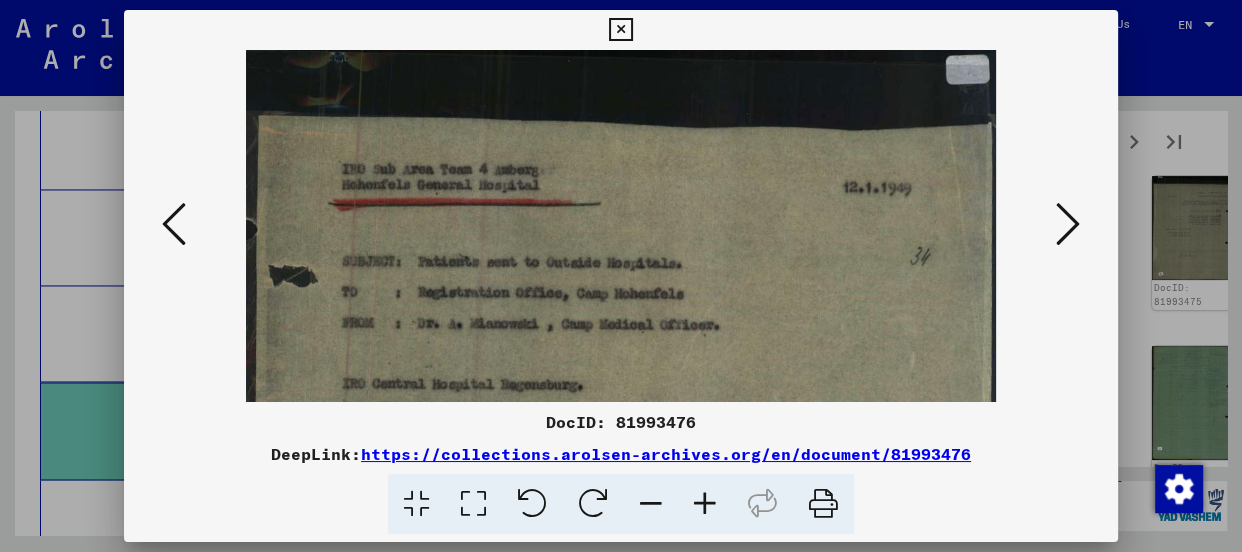 click at bounding box center [705, 504] 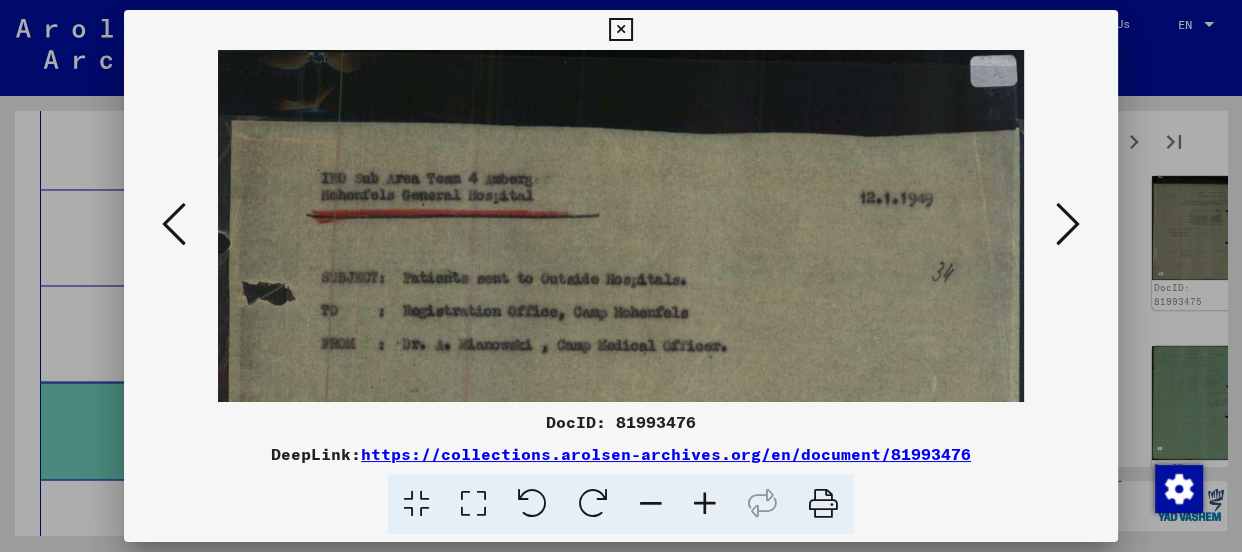 click at bounding box center [705, 504] 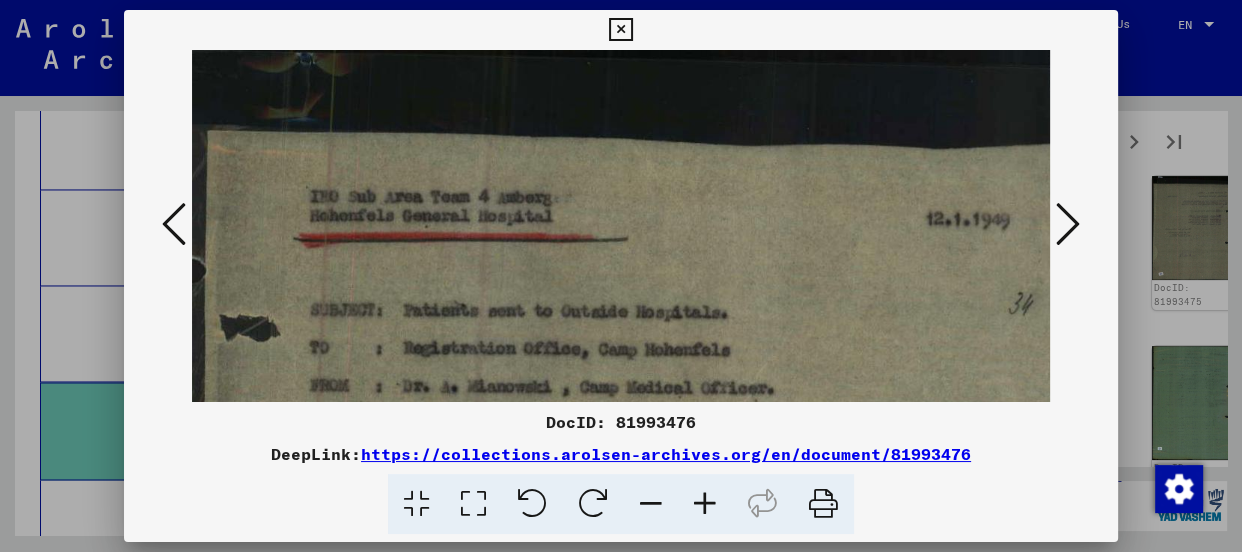 click at bounding box center [705, 504] 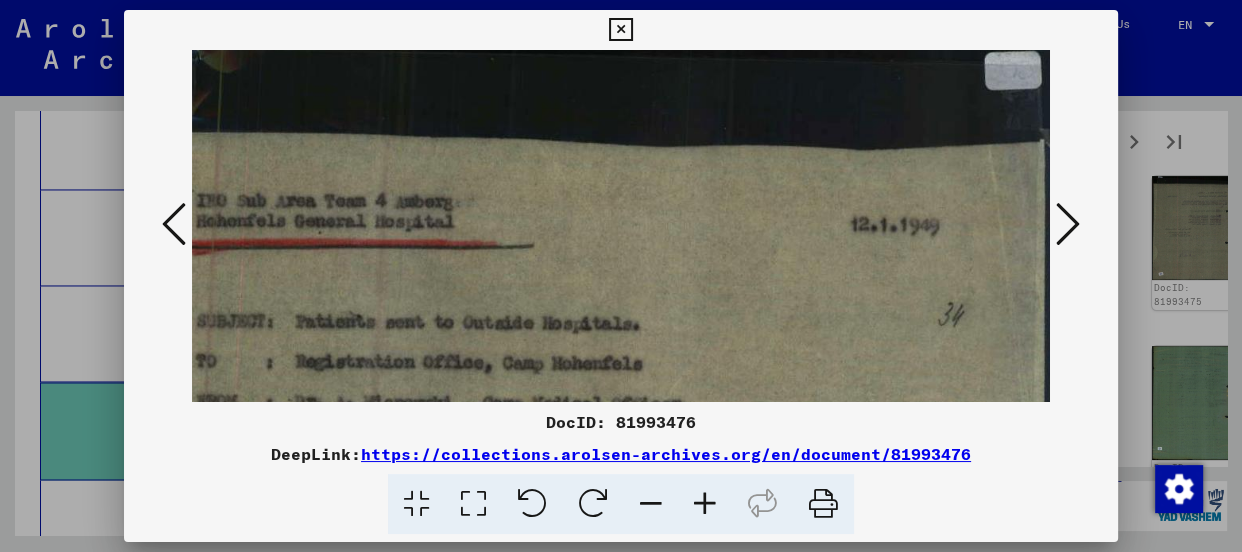 scroll, scrollTop: 52, scrollLeft: 40, axis: both 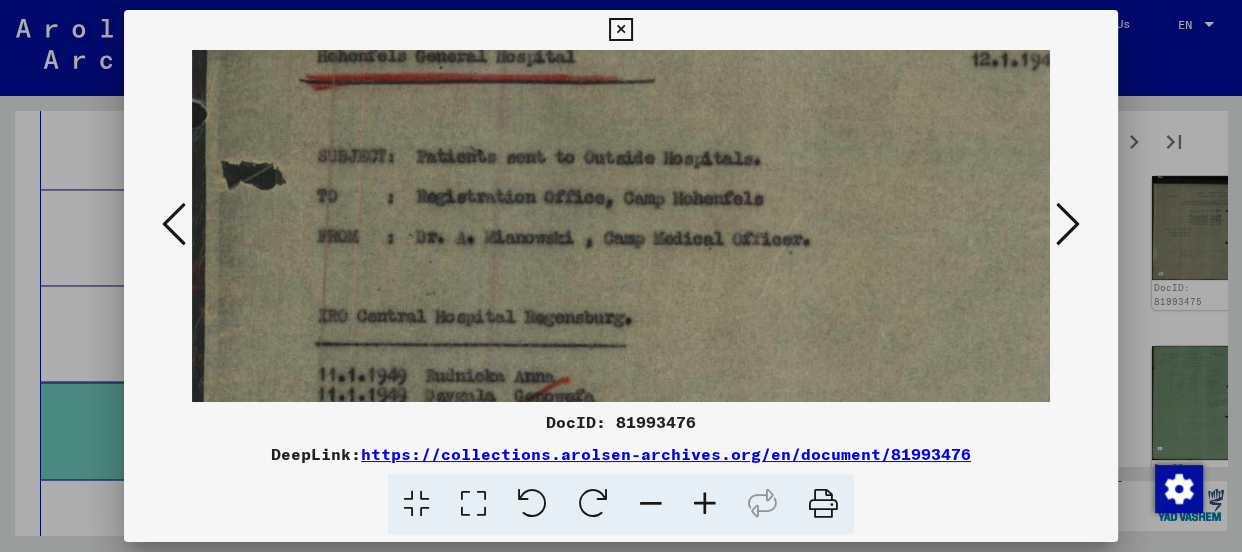 drag, startPoint x: 884, startPoint y: 381, endPoint x: 633, endPoint y: 210, distance: 303.71368 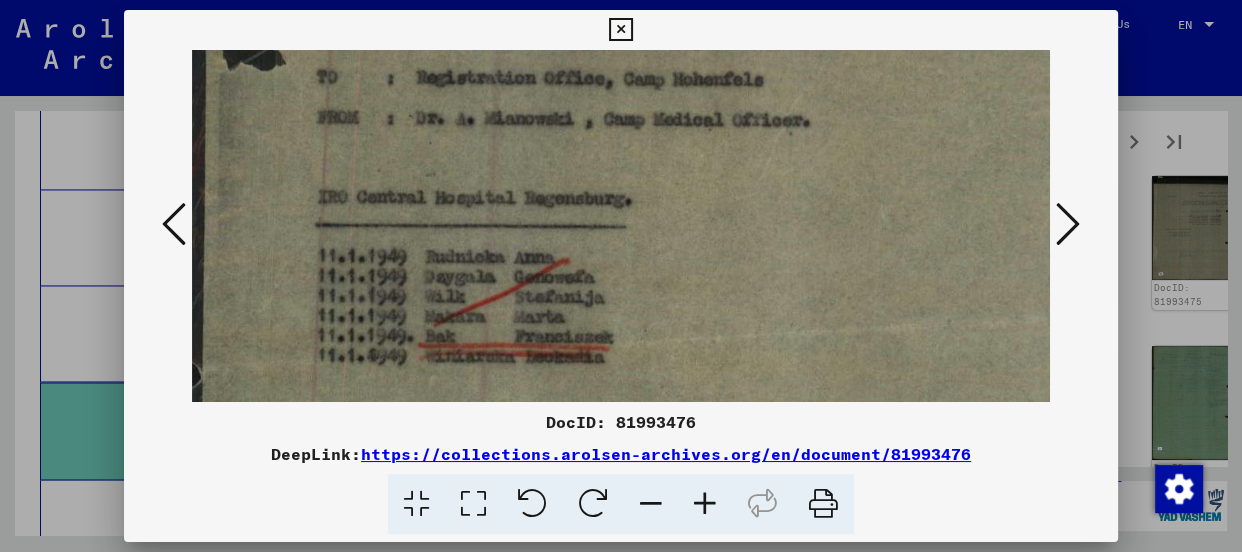 drag, startPoint x: 633, startPoint y: 309, endPoint x: 650, endPoint y: 190, distance: 120.20815 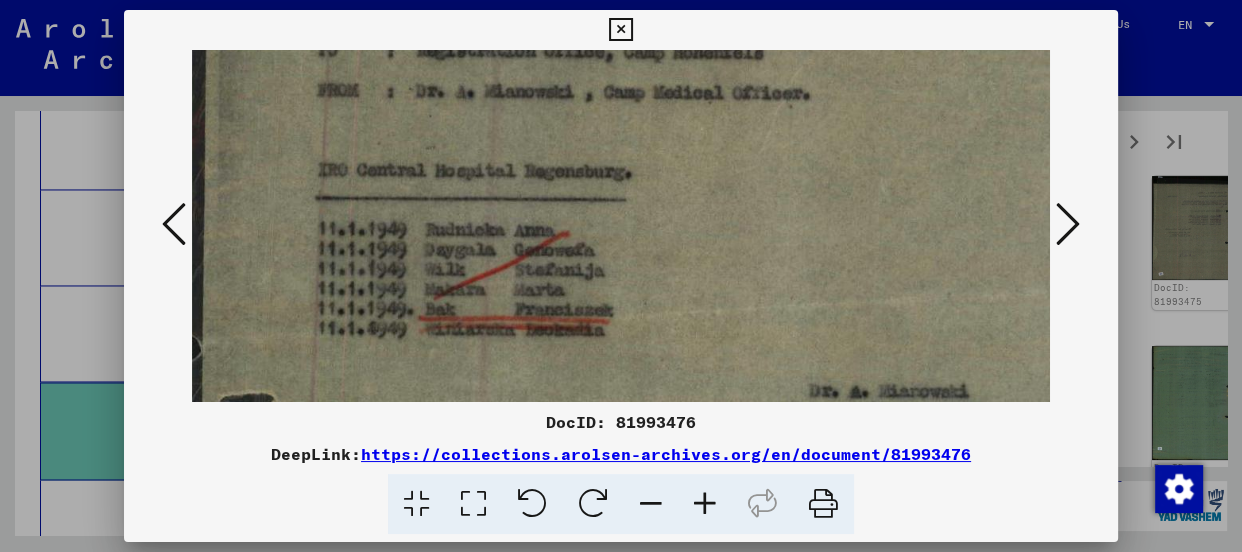 scroll, scrollTop: 385, scrollLeft: 0, axis: vertical 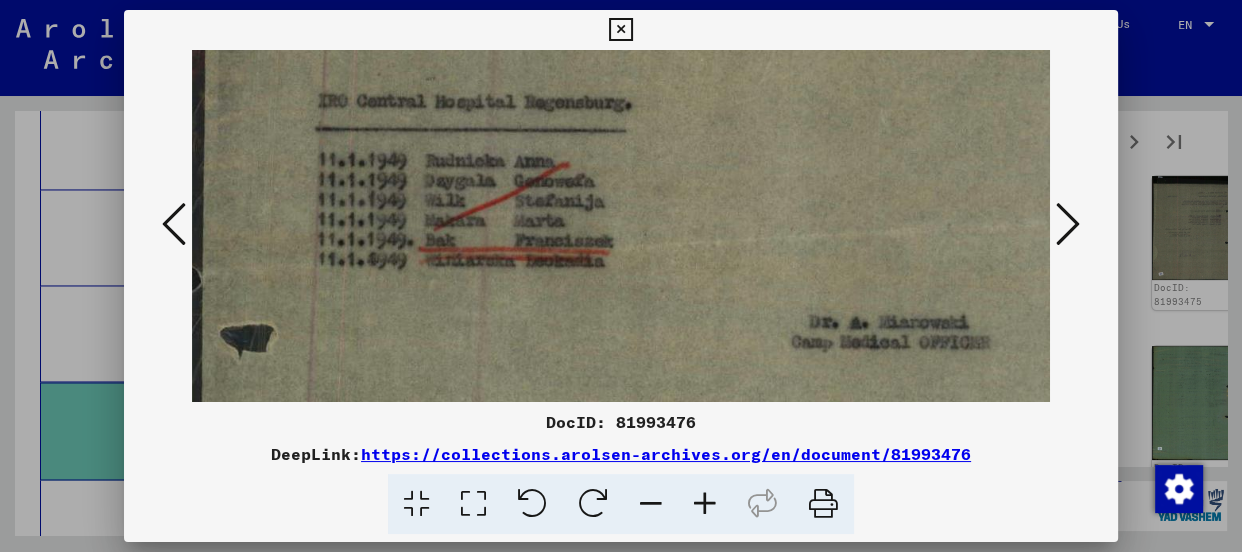 drag, startPoint x: 667, startPoint y: 326, endPoint x: 690, endPoint y: 228, distance: 100.6628 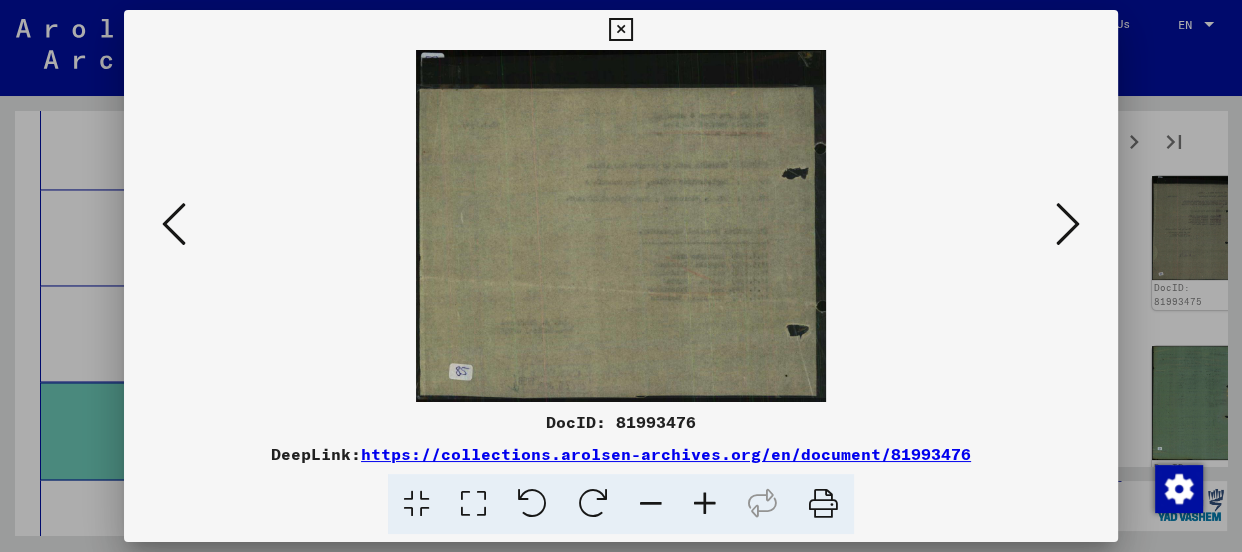 click at bounding box center [1068, 224] 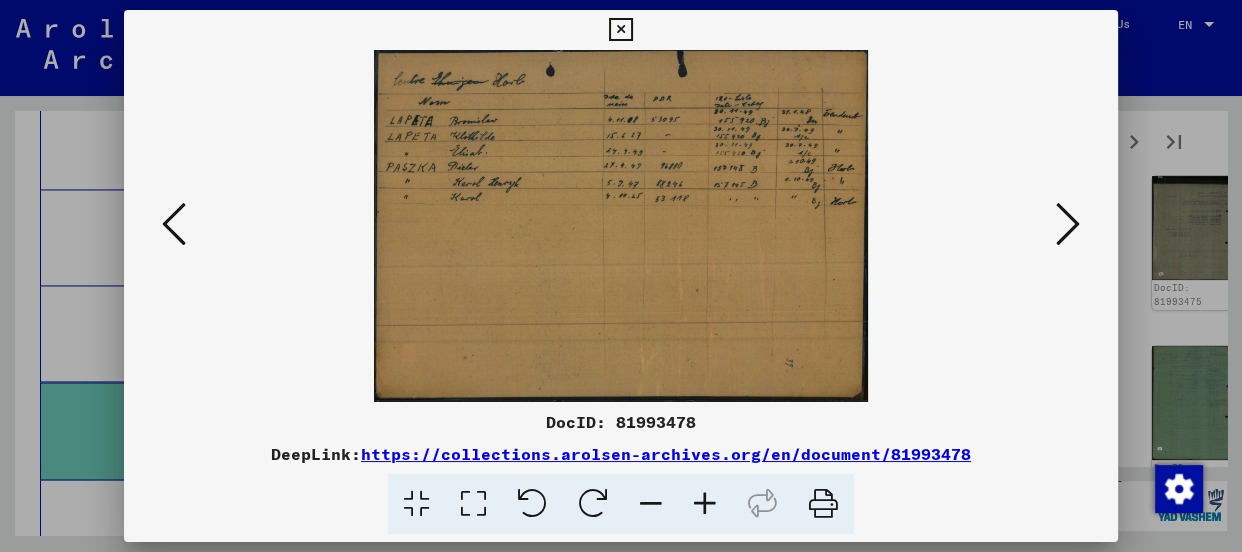 click at bounding box center [705, 504] 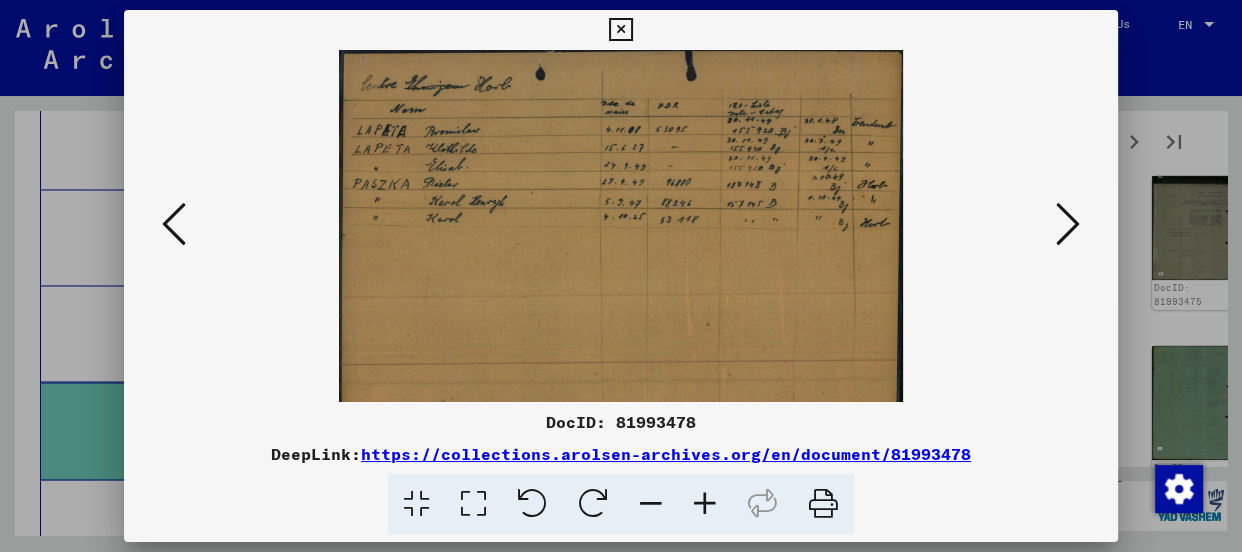 click at bounding box center [705, 504] 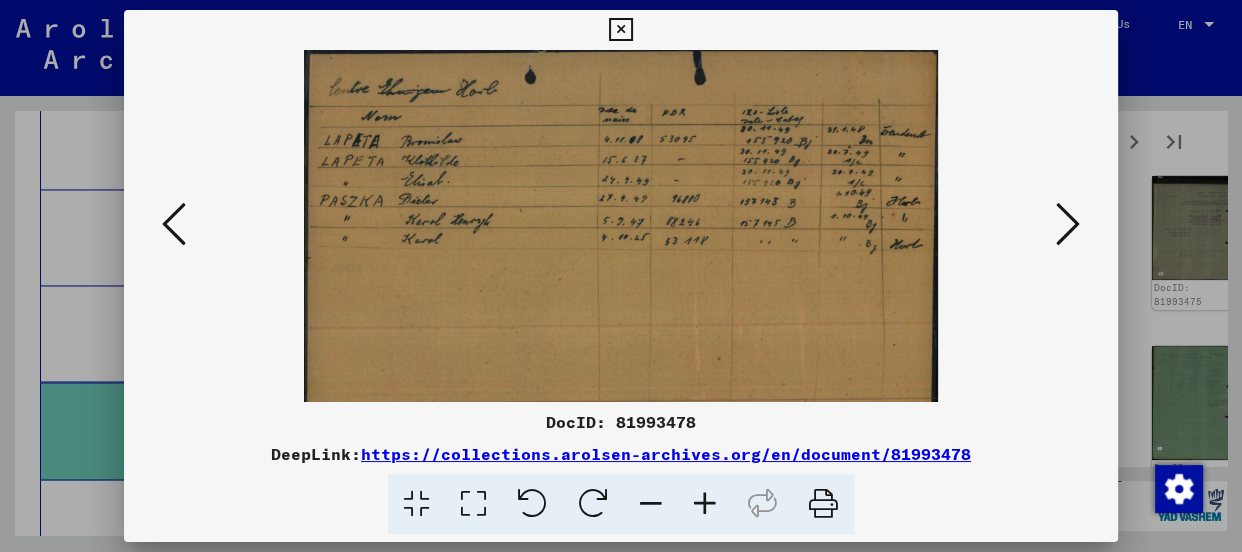 click at bounding box center (705, 504) 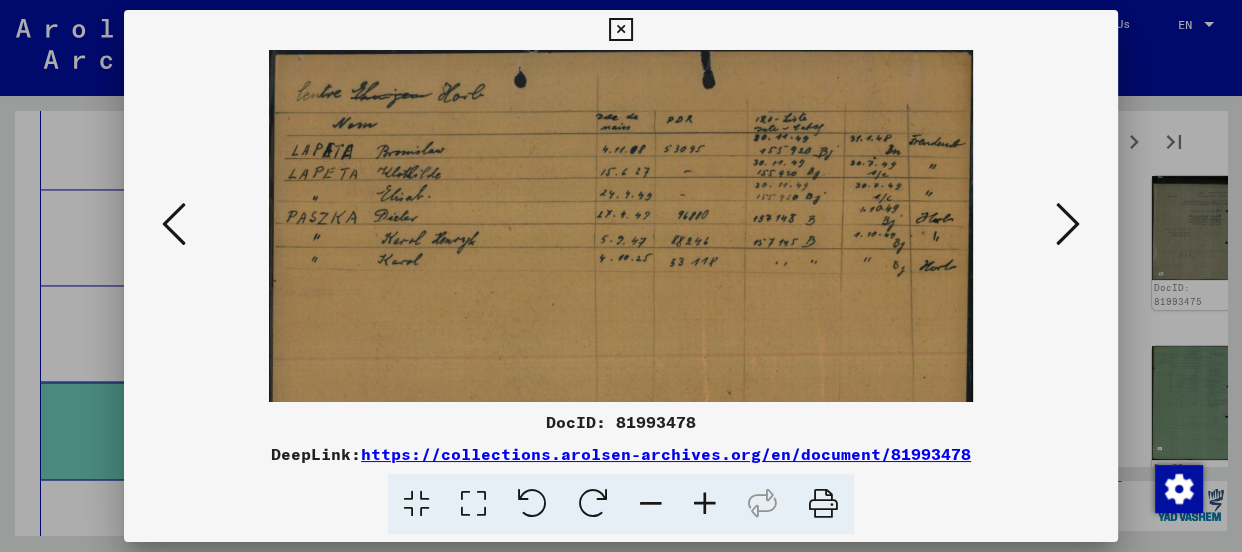 click at bounding box center [705, 504] 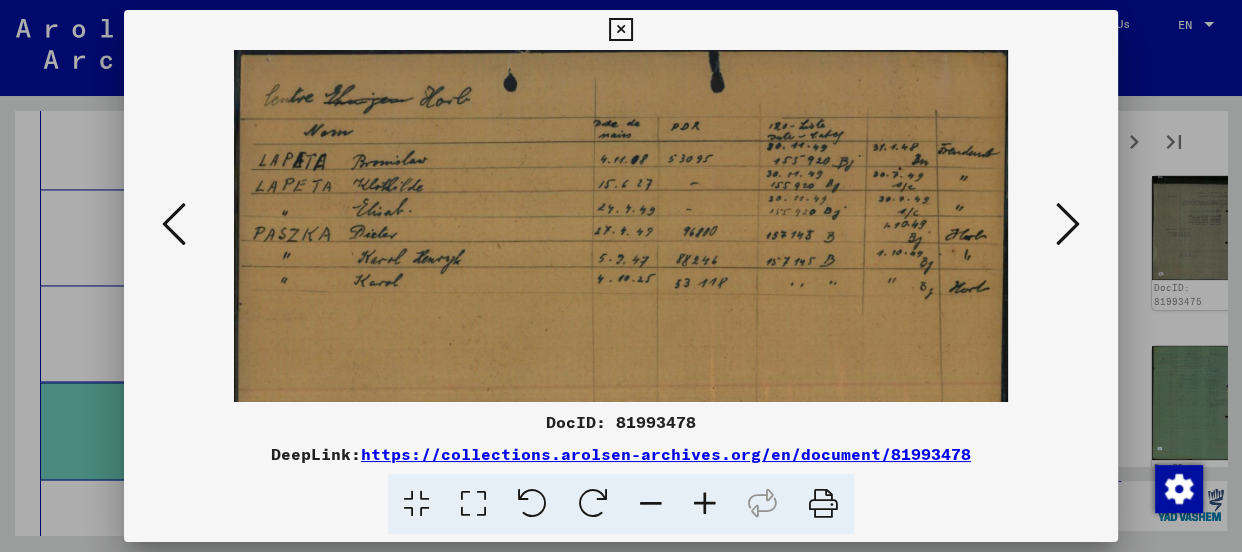 click at bounding box center (705, 504) 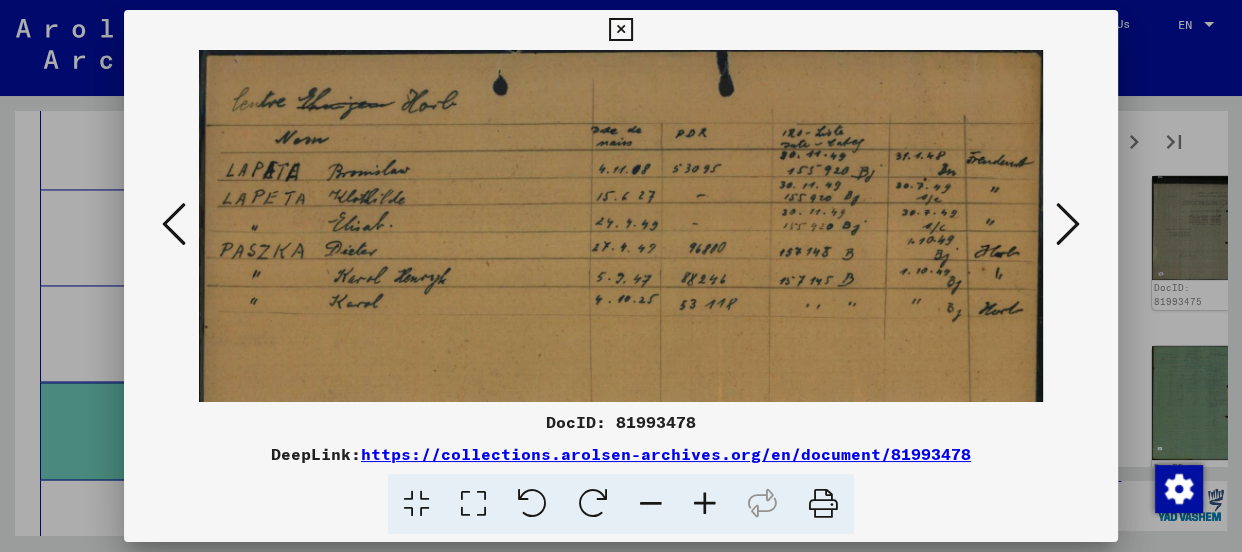 click at bounding box center (705, 504) 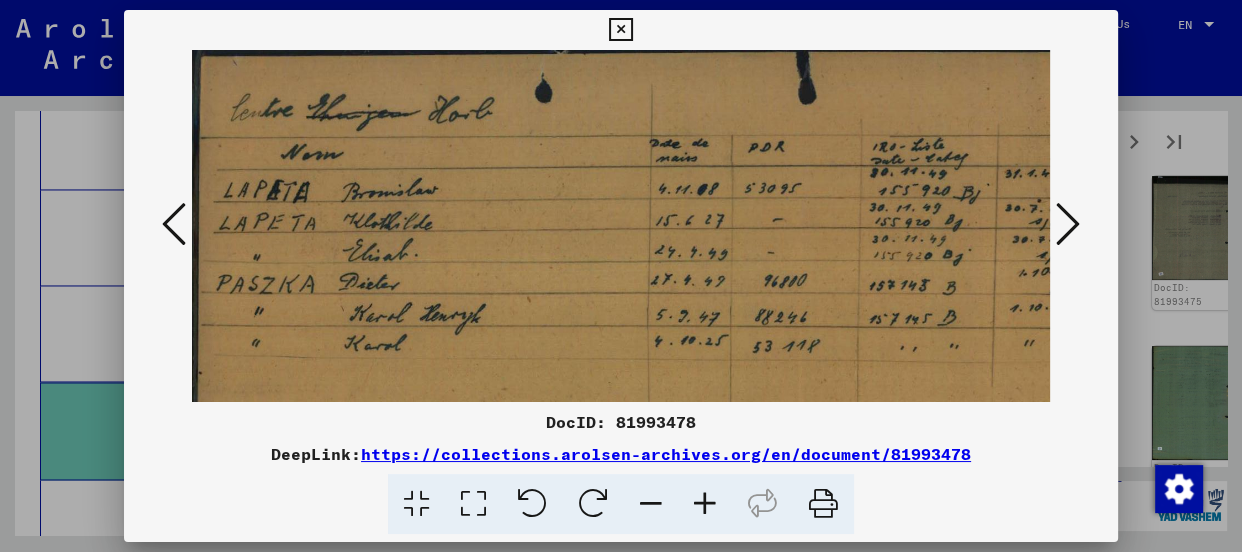 click at bounding box center [705, 504] 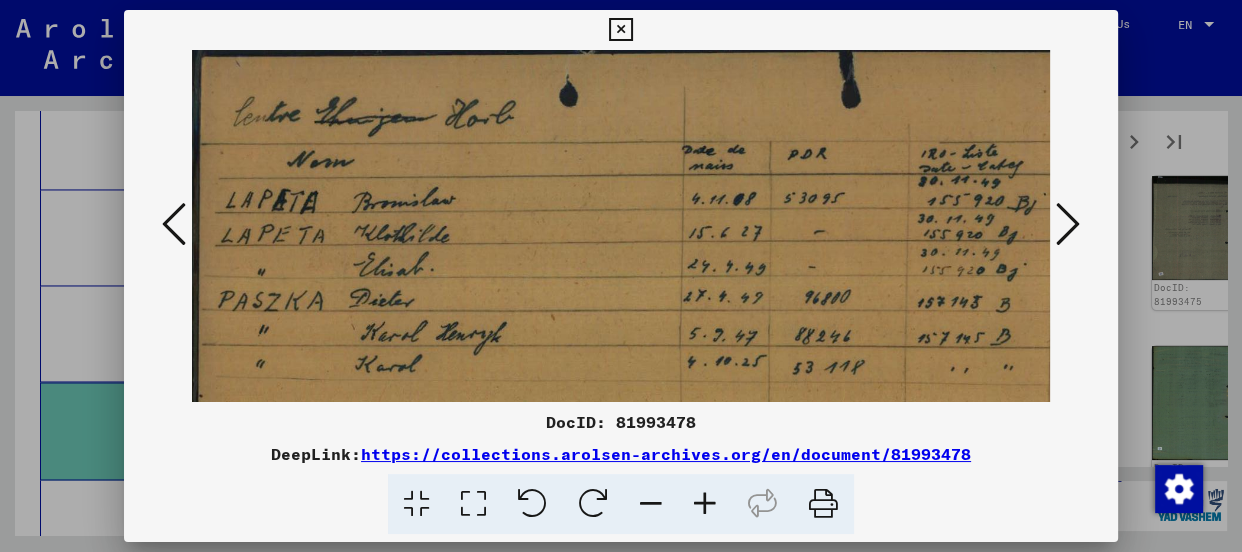 click at bounding box center (705, 504) 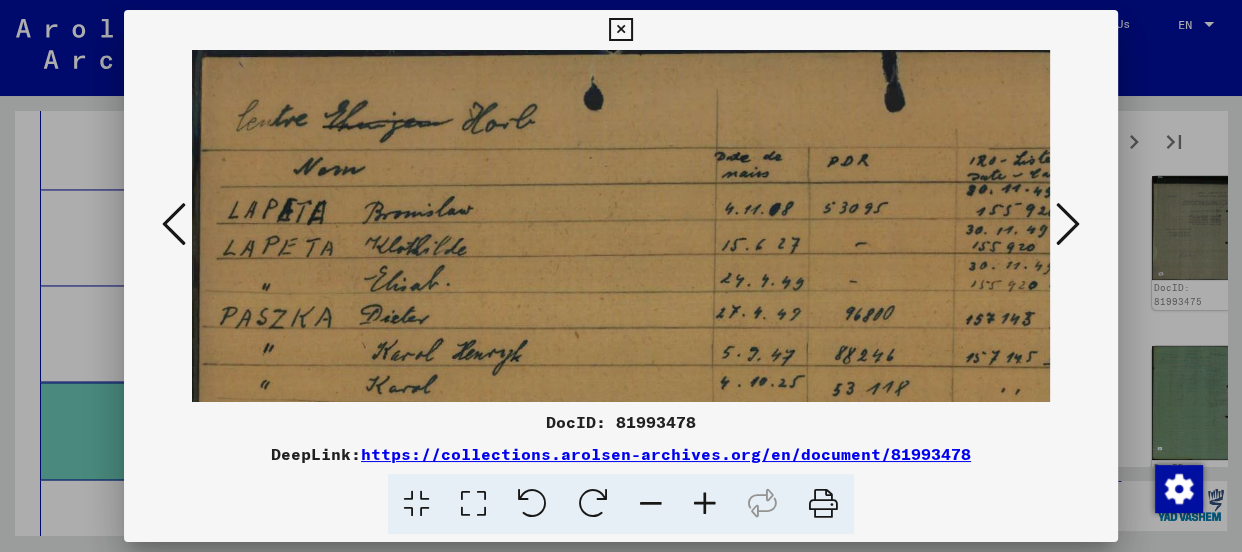 click at bounding box center (705, 504) 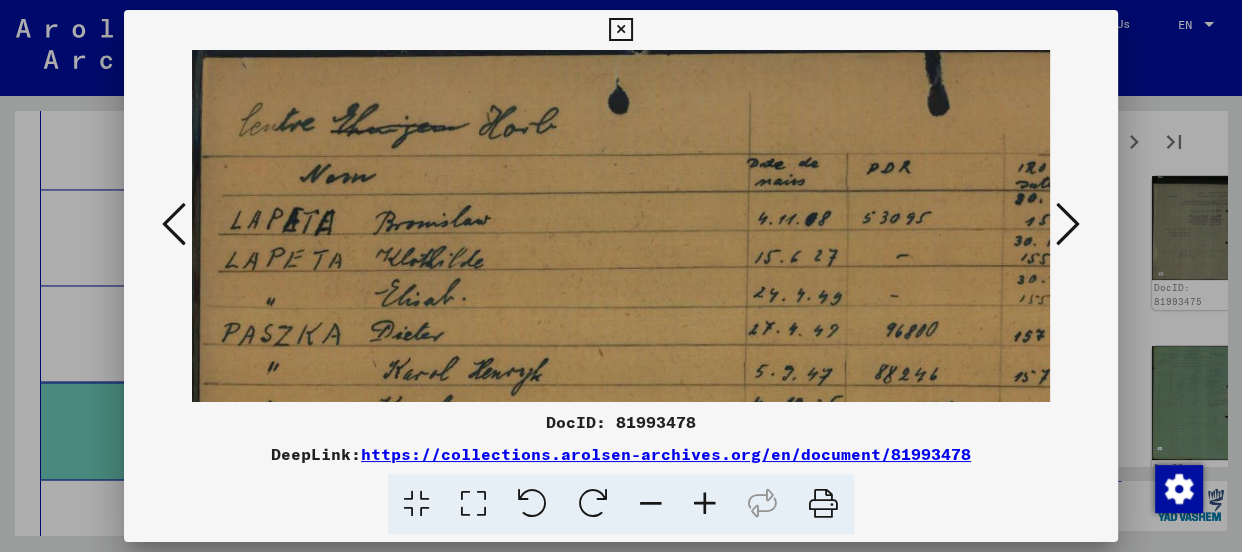 click at bounding box center (705, 504) 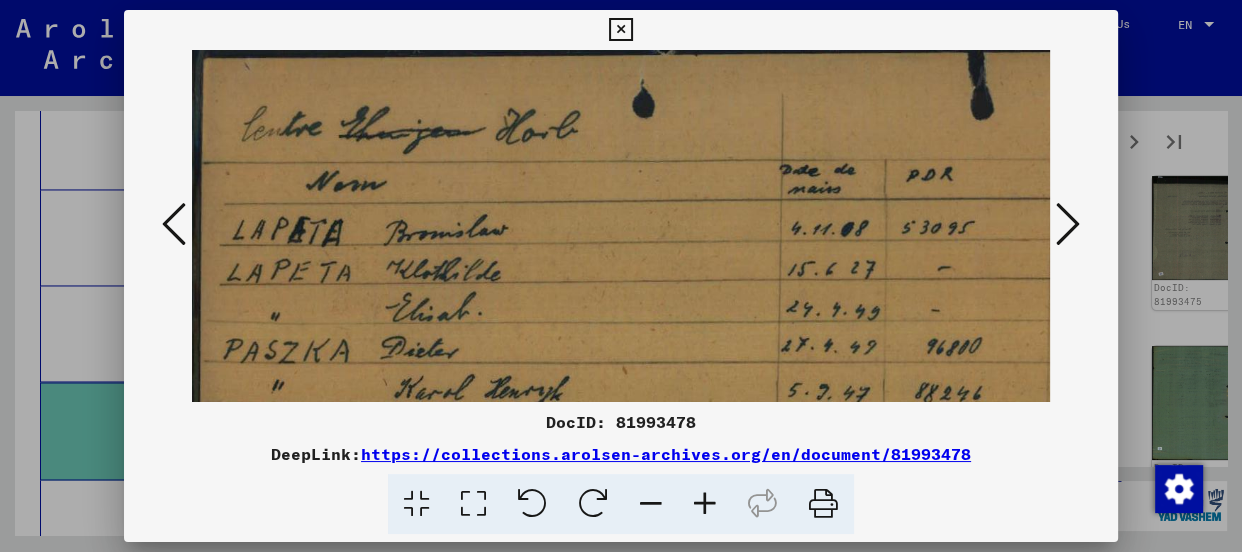 click at bounding box center (705, 504) 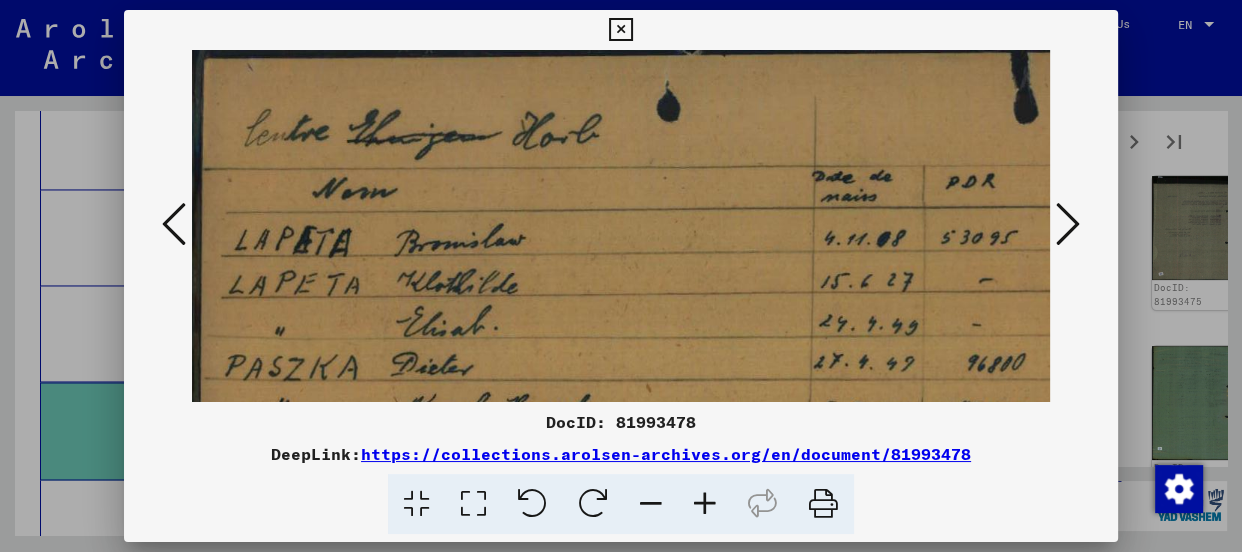click at bounding box center [705, 504] 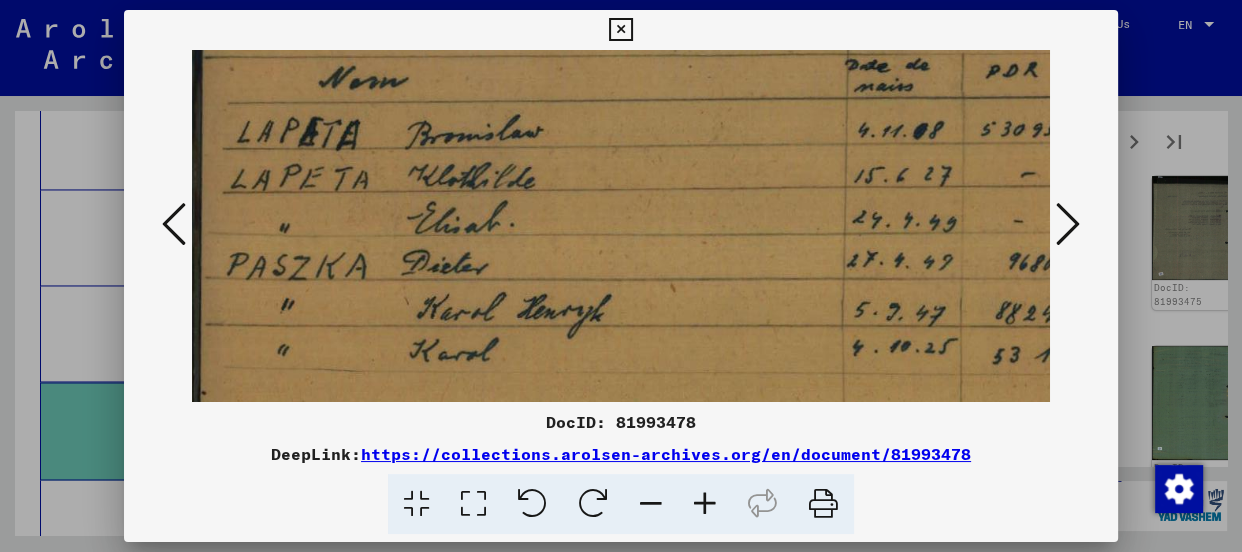scroll, scrollTop: 128, scrollLeft: 0, axis: vertical 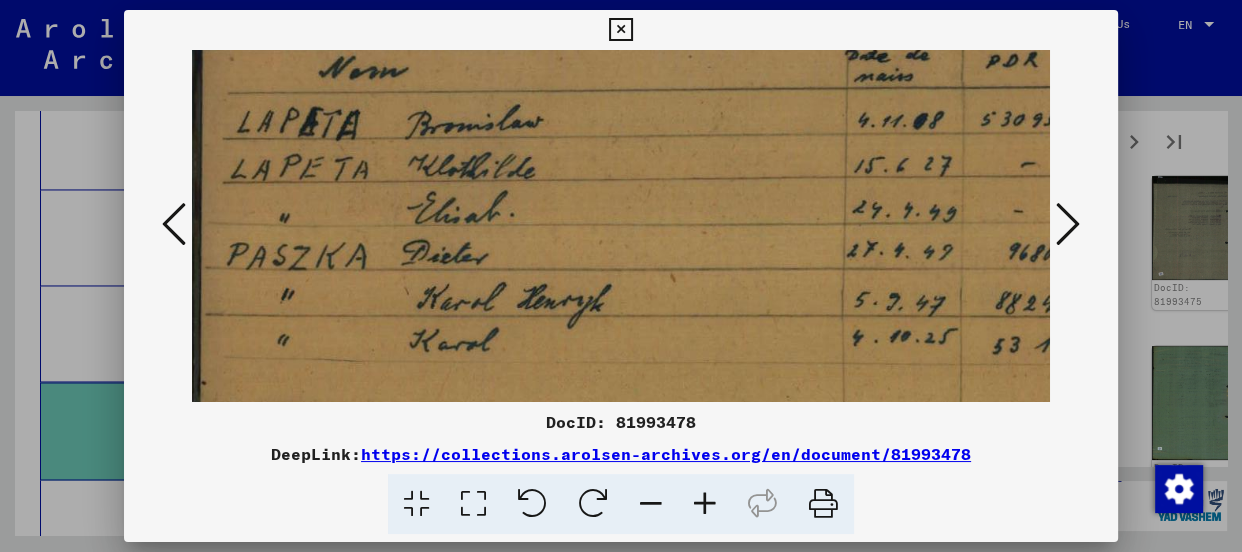 drag, startPoint x: 725, startPoint y: 352, endPoint x: 729, endPoint y: 227, distance: 125.06398 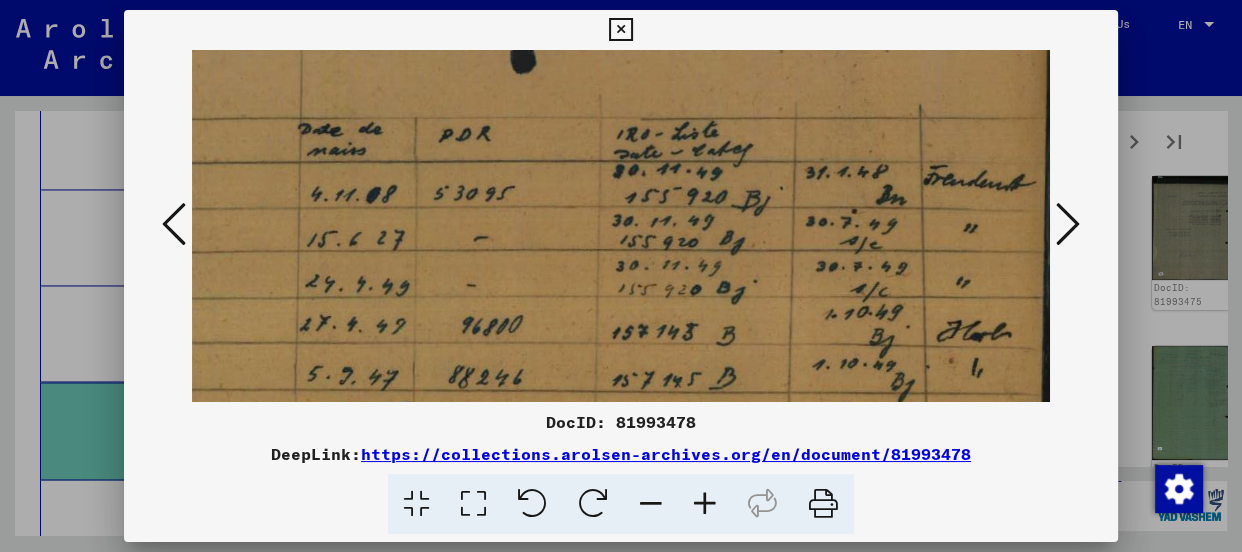 drag, startPoint x: 976, startPoint y: 263, endPoint x: 535, endPoint y: 295, distance: 442.1595 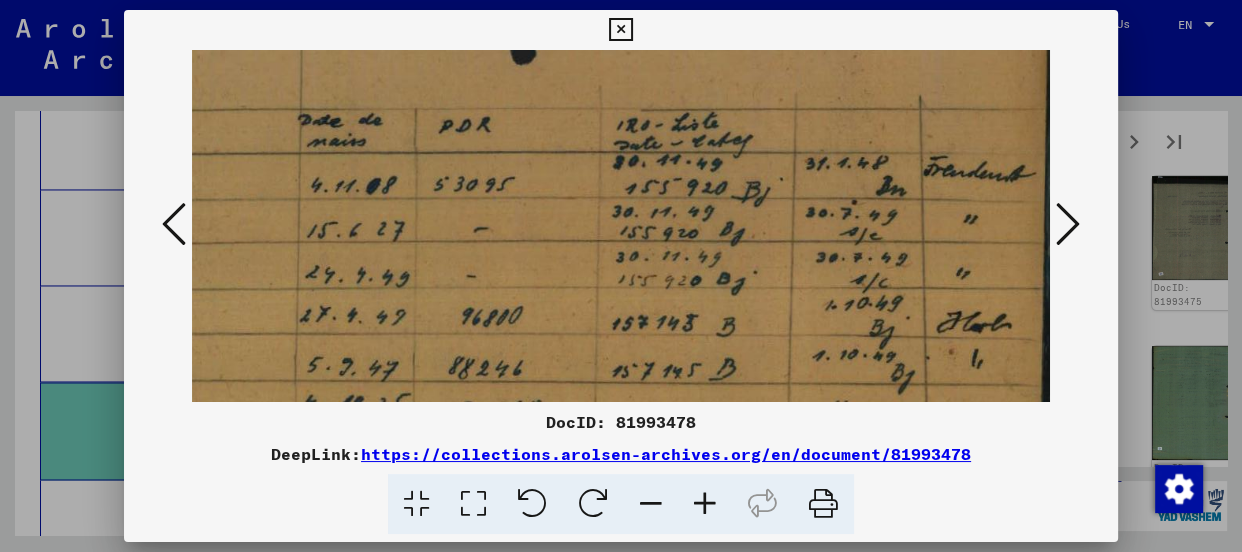 drag, startPoint x: 800, startPoint y: 249, endPoint x: 732, endPoint y: 240, distance: 68.593 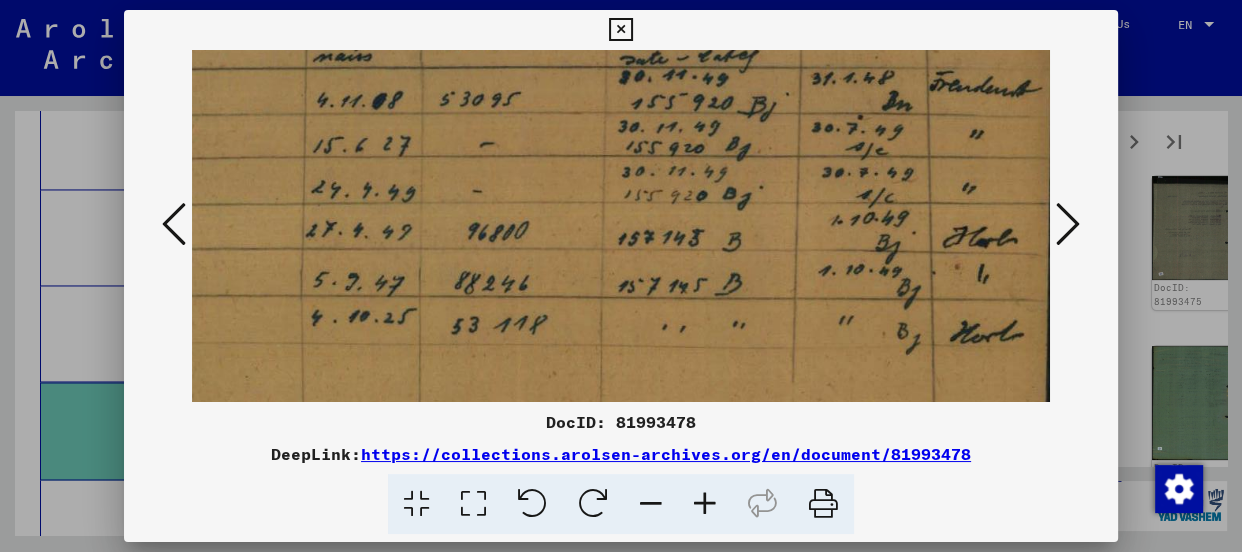 scroll, scrollTop: 154, scrollLeft: 545, axis: both 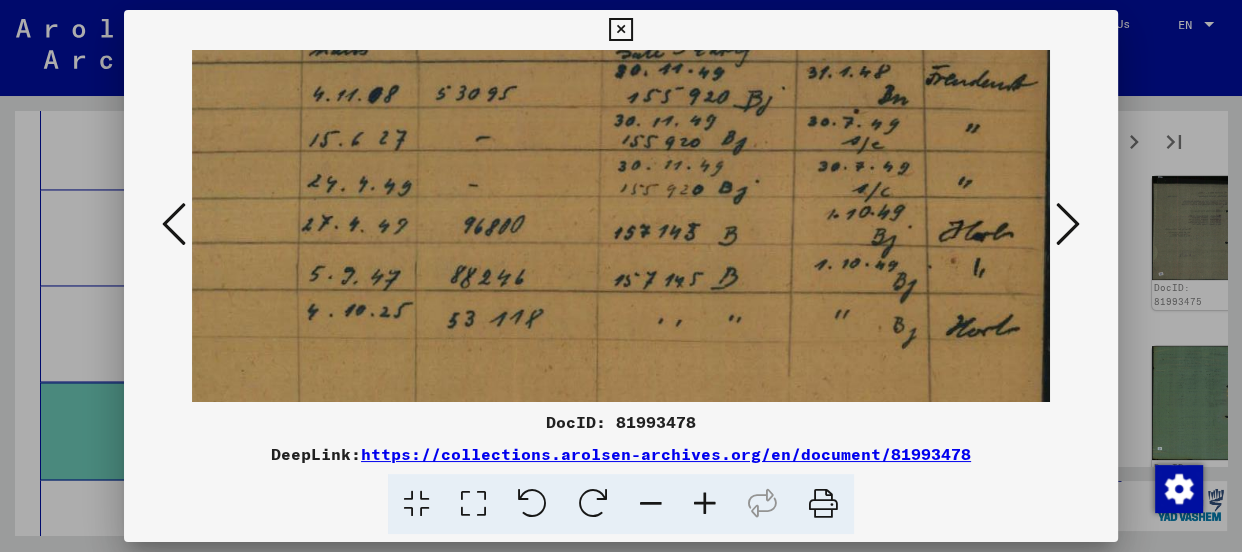 drag, startPoint x: 698, startPoint y: 290, endPoint x: 701, endPoint y: 199, distance: 91.04944 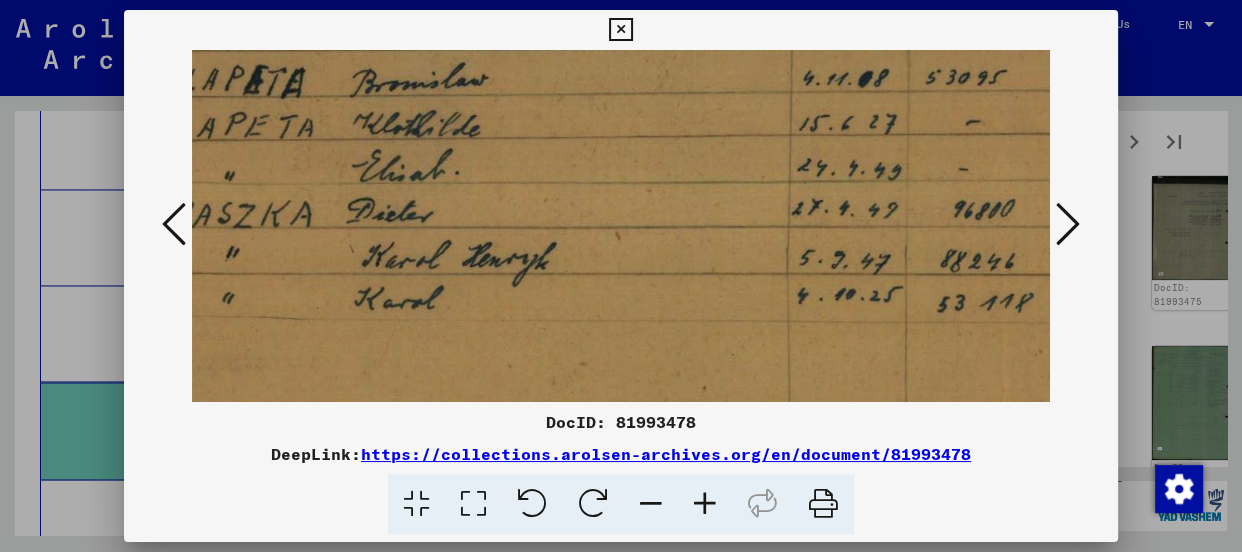 scroll, scrollTop: 182, scrollLeft: 0, axis: vertical 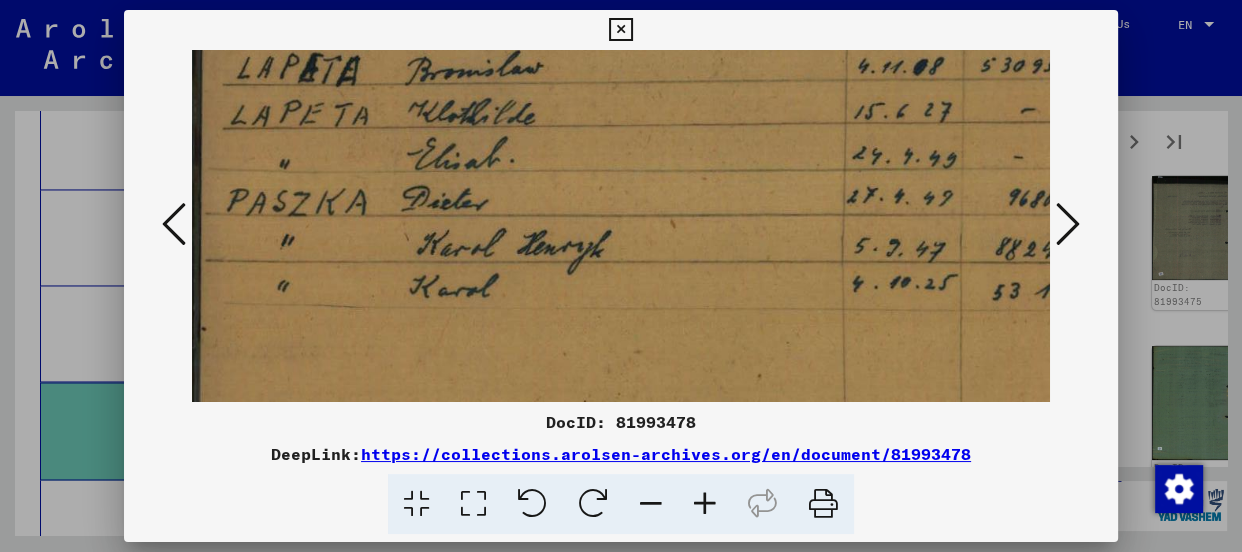 drag, startPoint x: 331, startPoint y: 306, endPoint x: 1009, endPoint y: 276, distance: 678.6634 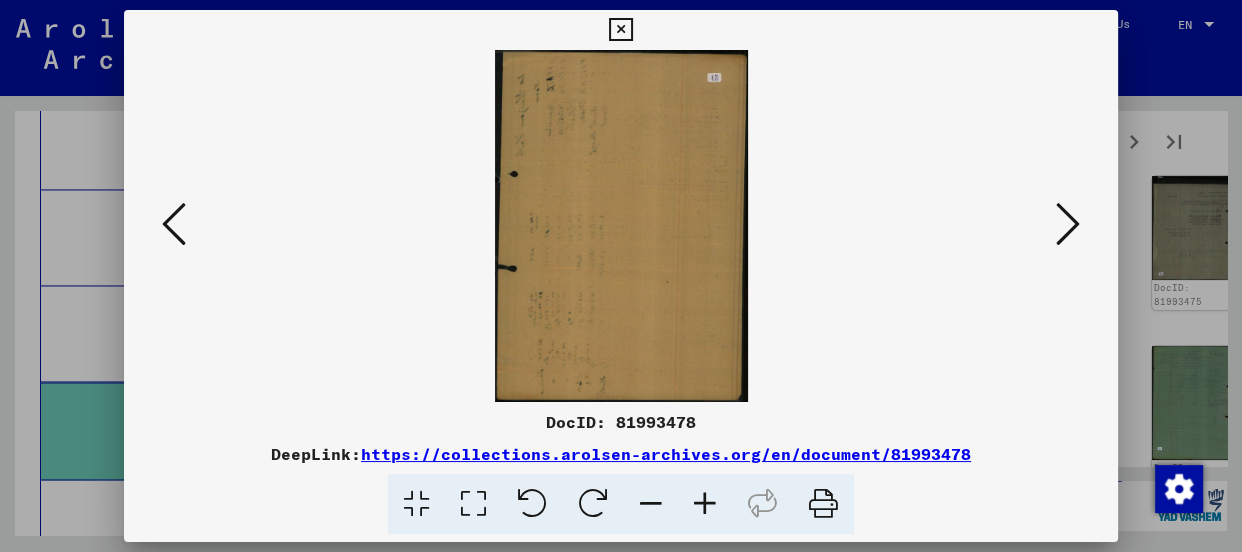 scroll, scrollTop: 0, scrollLeft: 0, axis: both 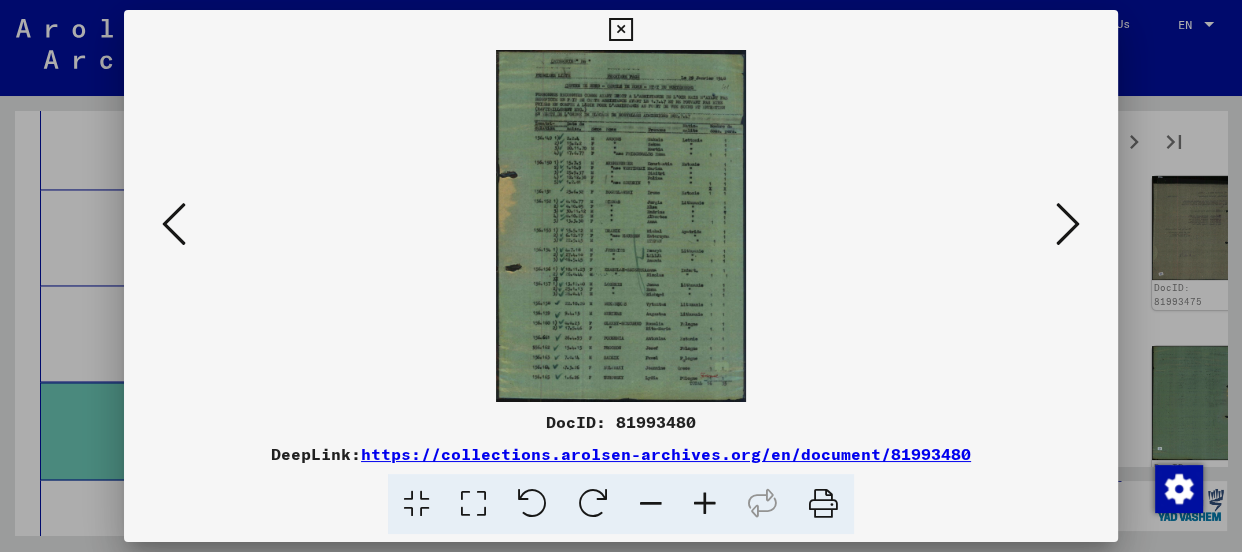 click at bounding box center (705, 504) 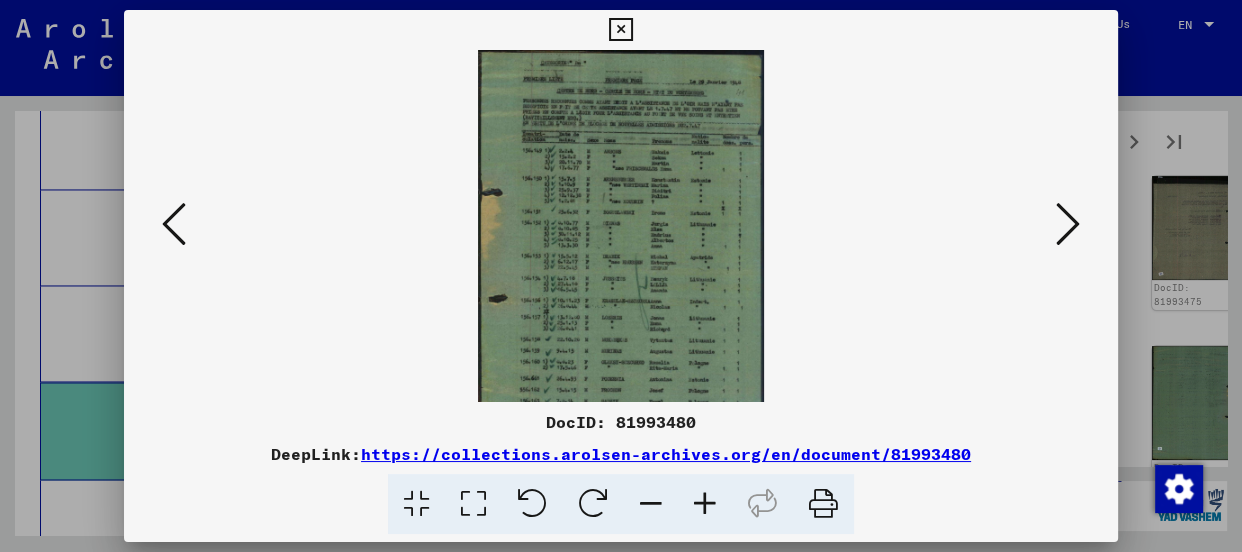 click at bounding box center [705, 504] 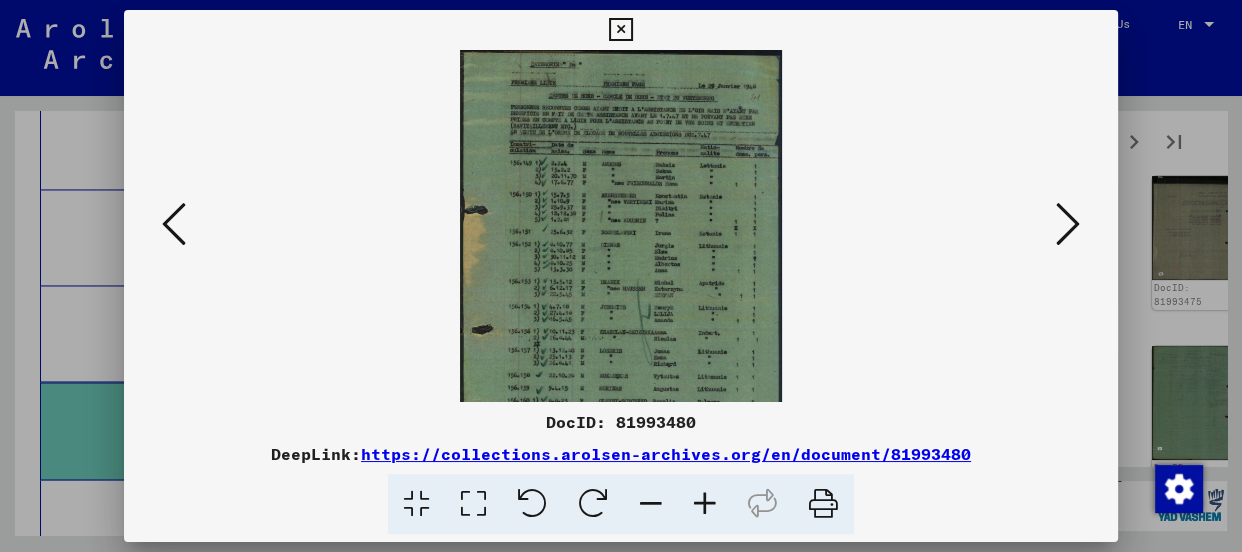 click at bounding box center [705, 504] 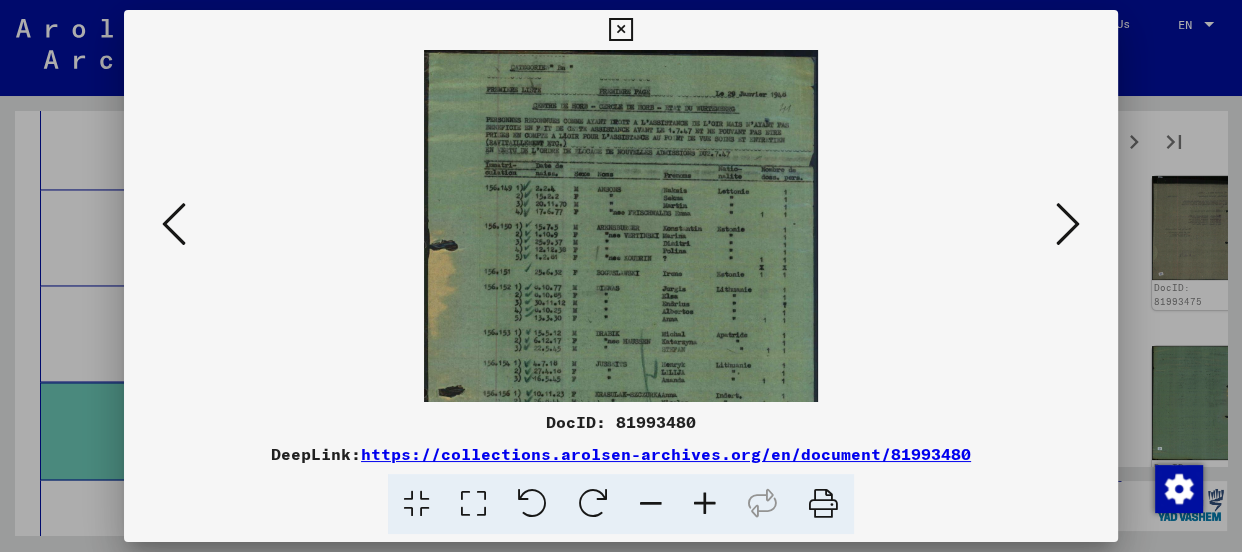 click at bounding box center (705, 504) 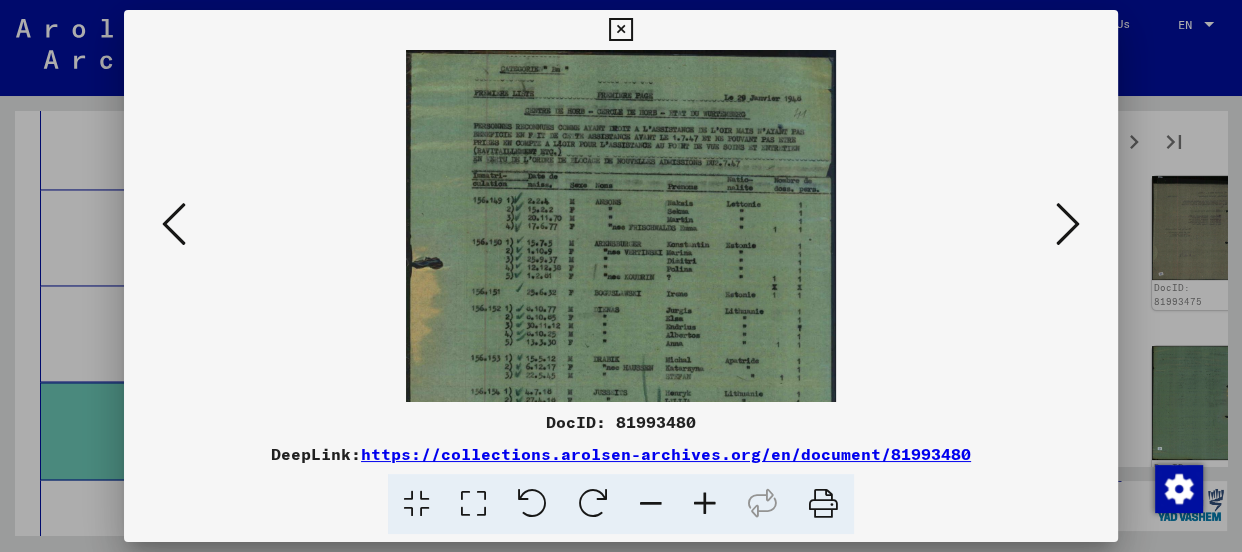 click at bounding box center [705, 504] 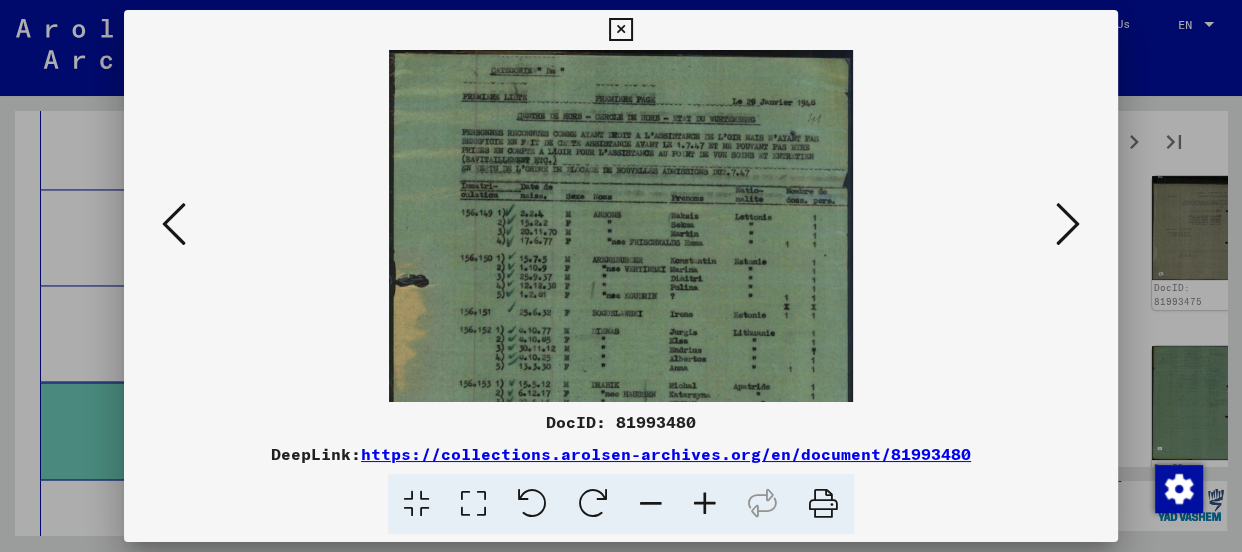 click at bounding box center (705, 504) 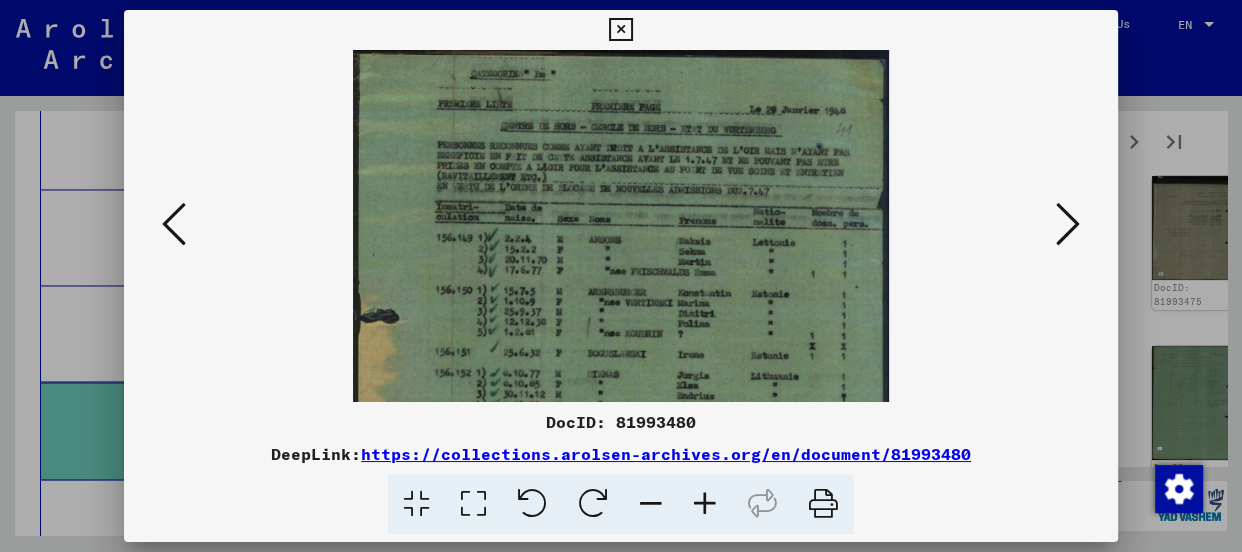 click at bounding box center (705, 504) 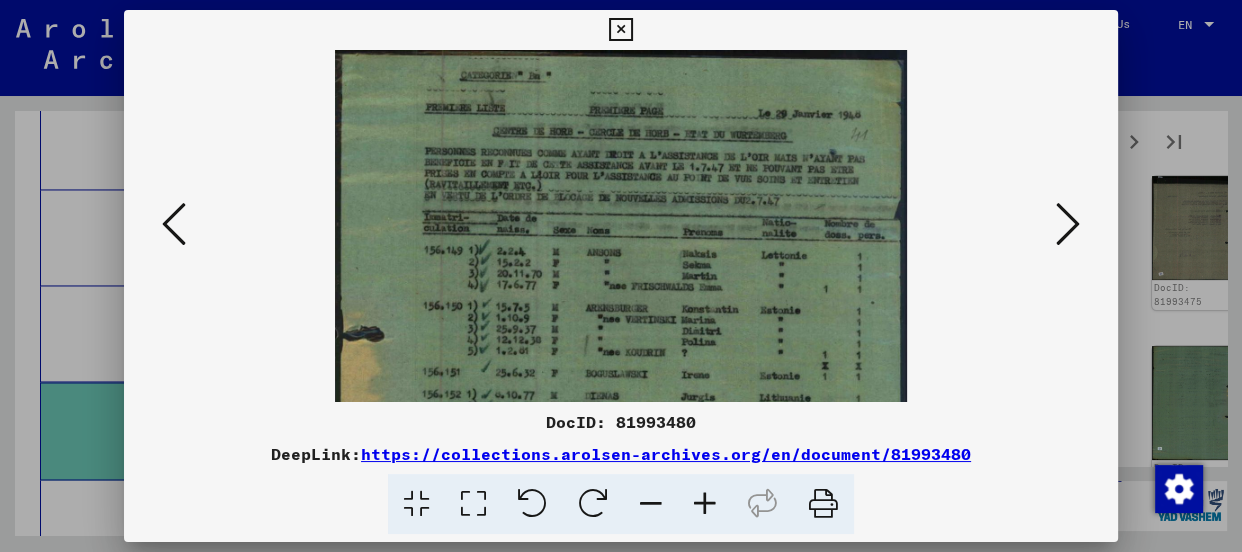 click at bounding box center [705, 504] 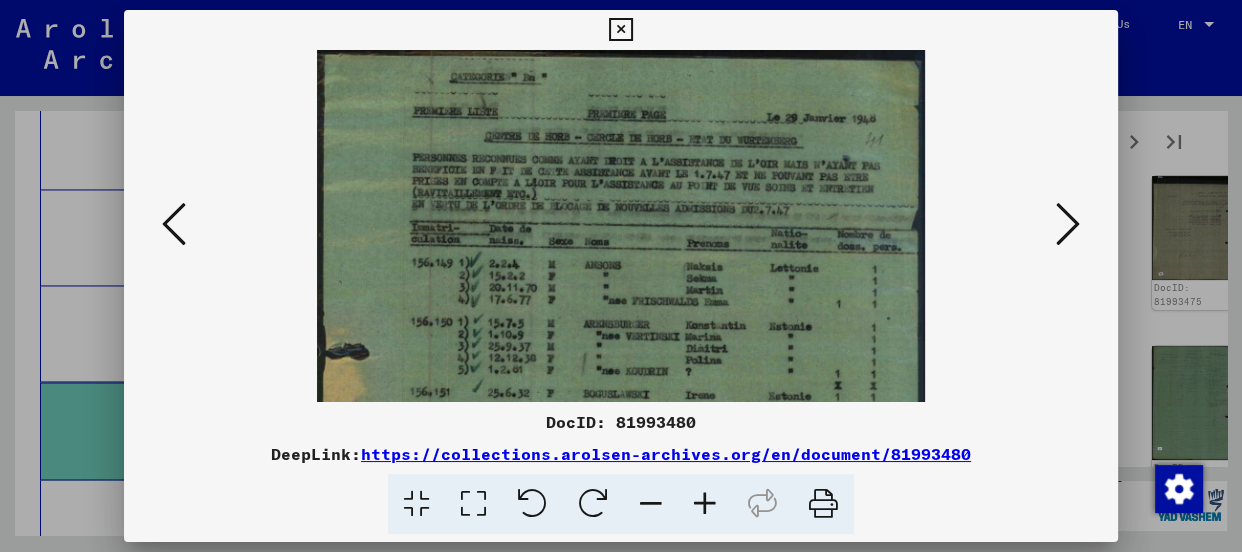 click at bounding box center (705, 504) 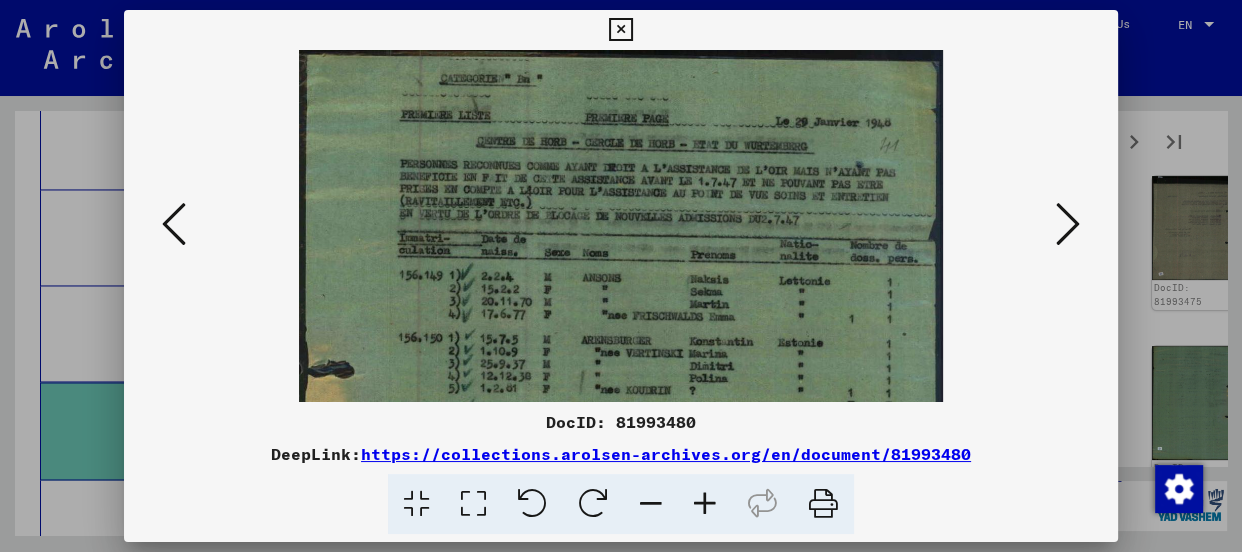 click at bounding box center (705, 504) 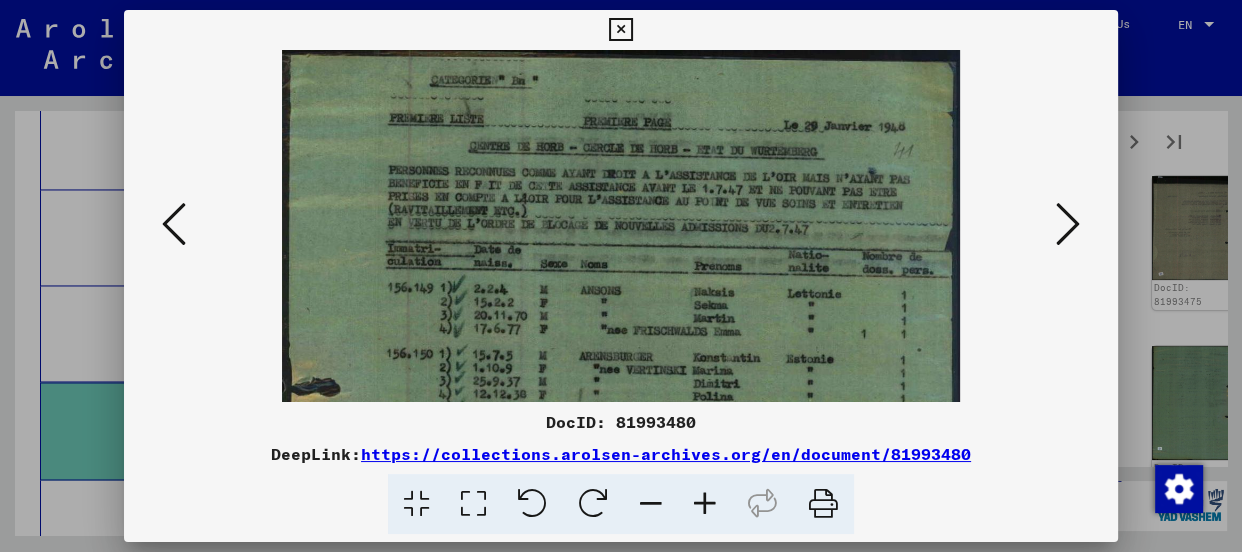 click at bounding box center (705, 504) 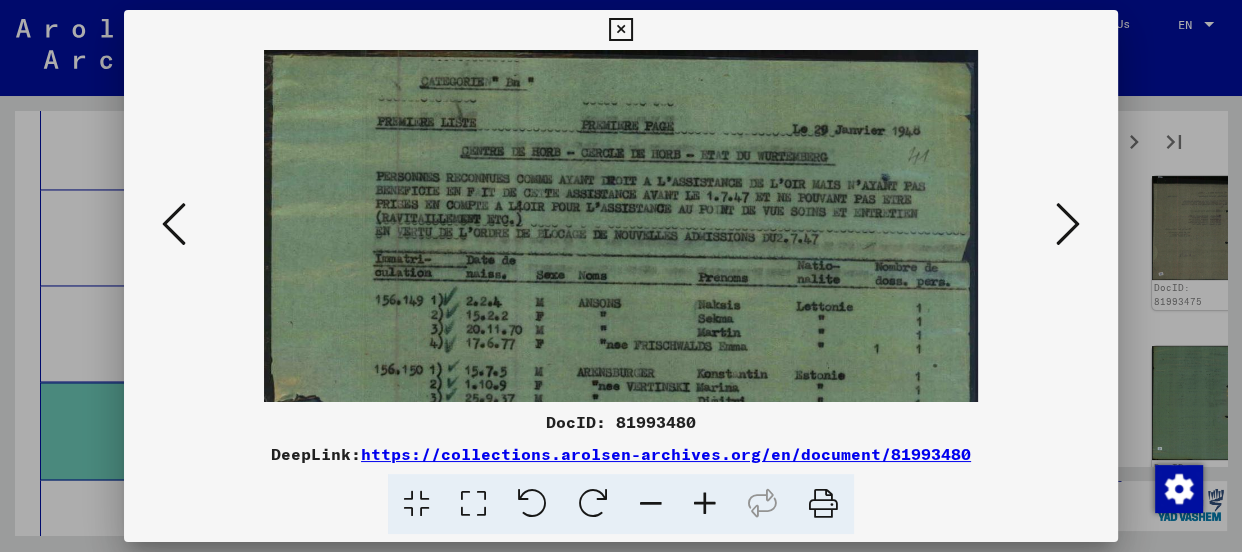 click at bounding box center [705, 504] 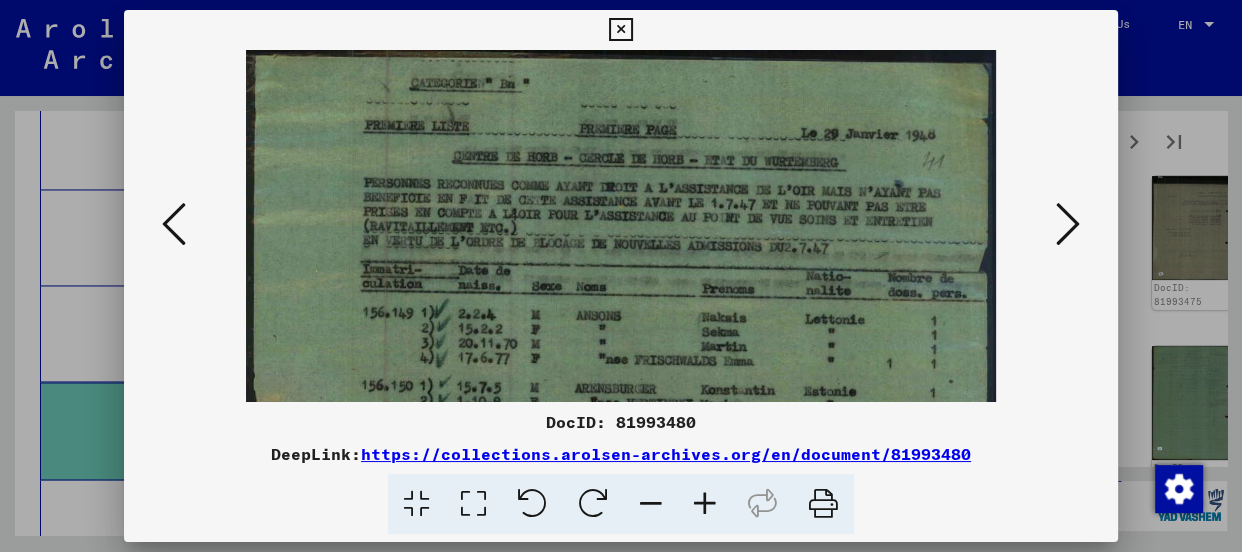 click at bounding box center [705, 504] 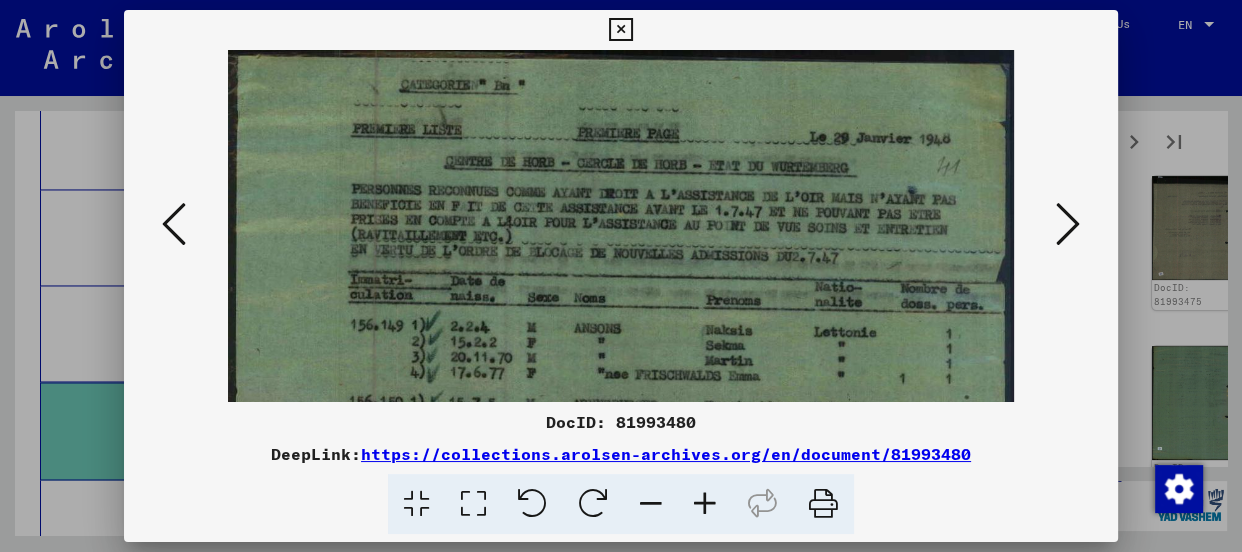click at bounding box center [705, 504] 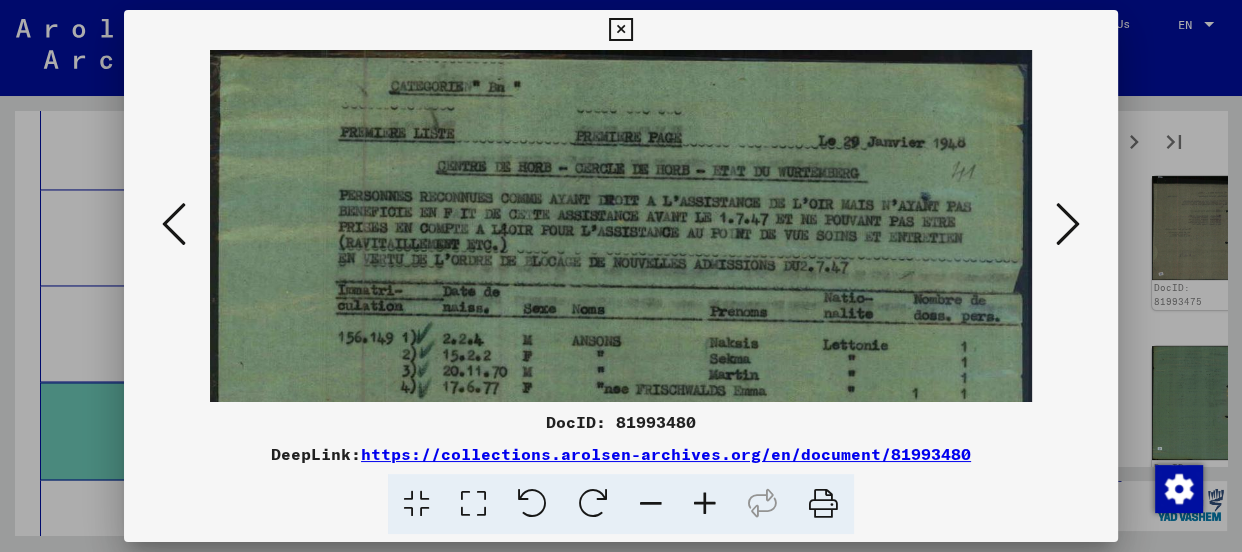 click at bounding box center [705, 504] 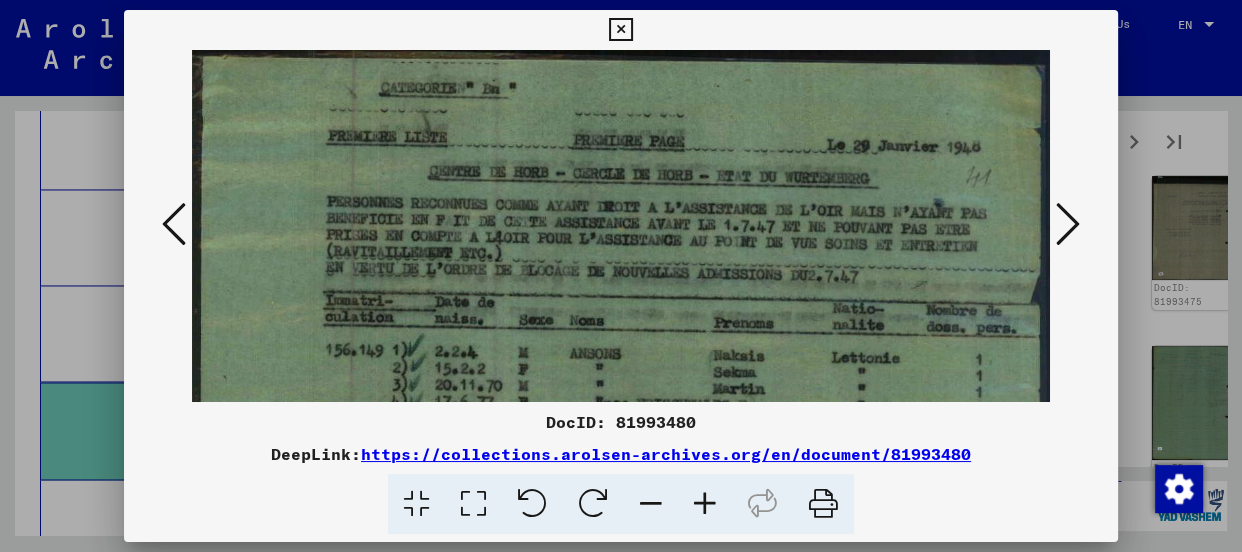 click at bounding box center [705, 504] 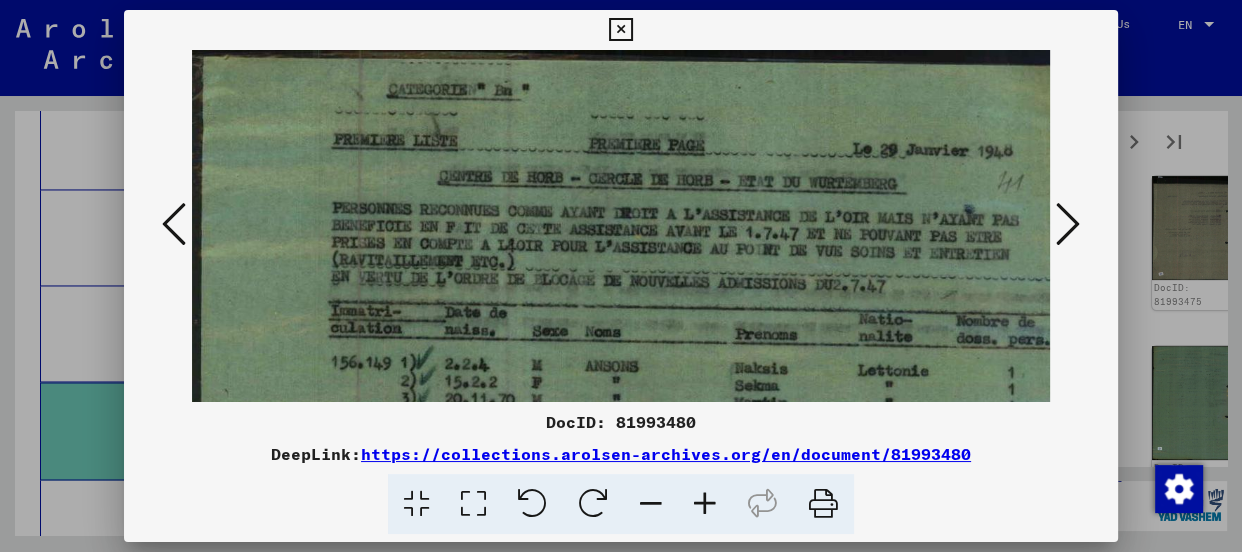 click at bounding box center (705, 504) 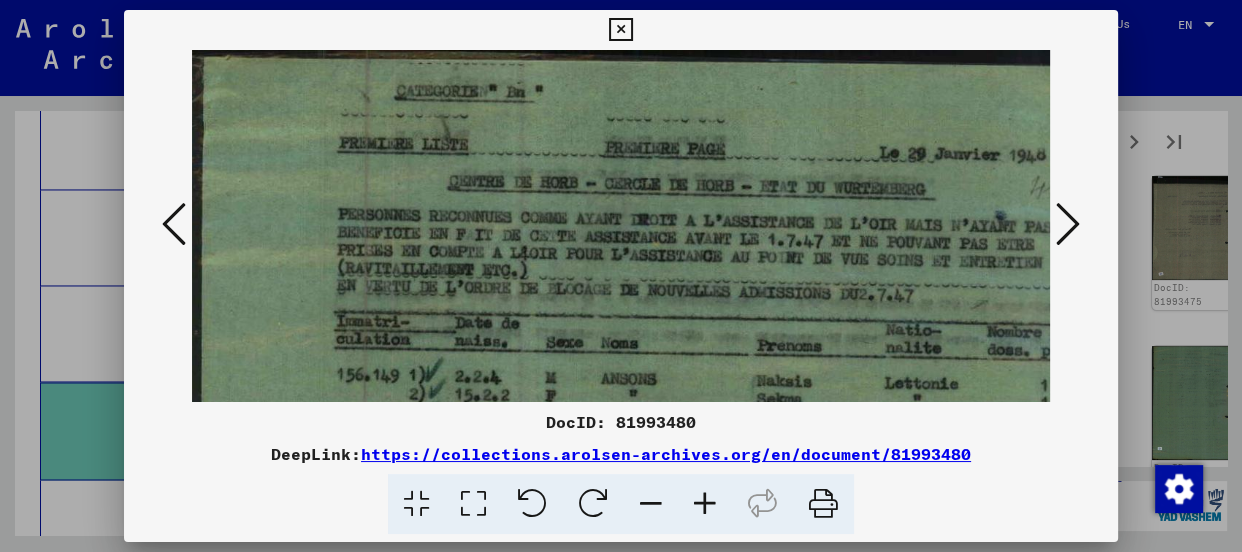 click at bounding box center (705, 504) 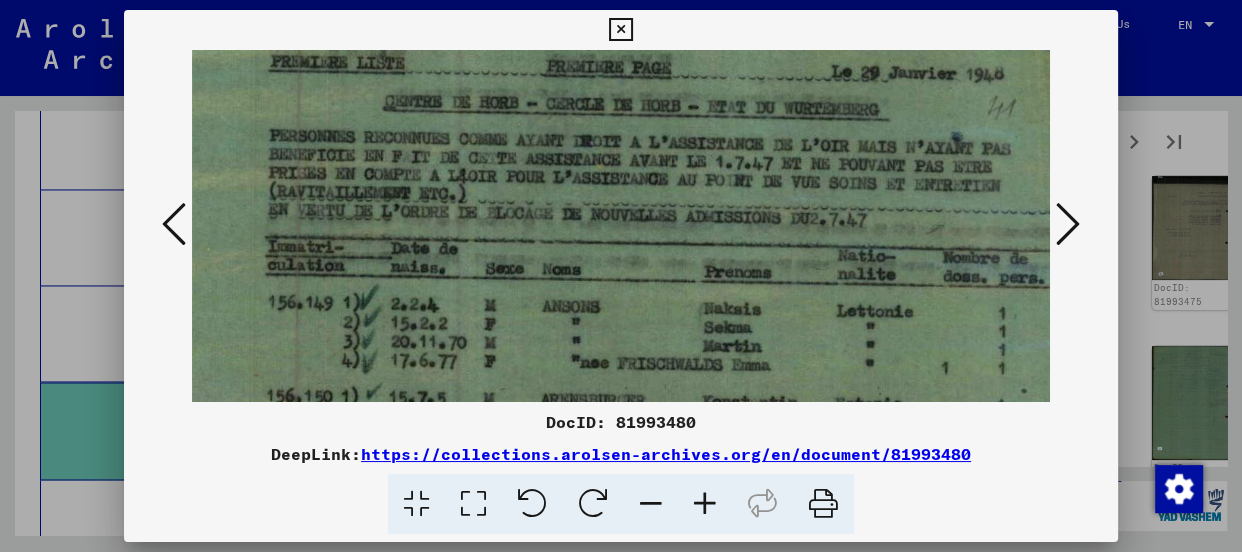 scroll, scrollTop: 104, scrollLeft: 73, axis: both 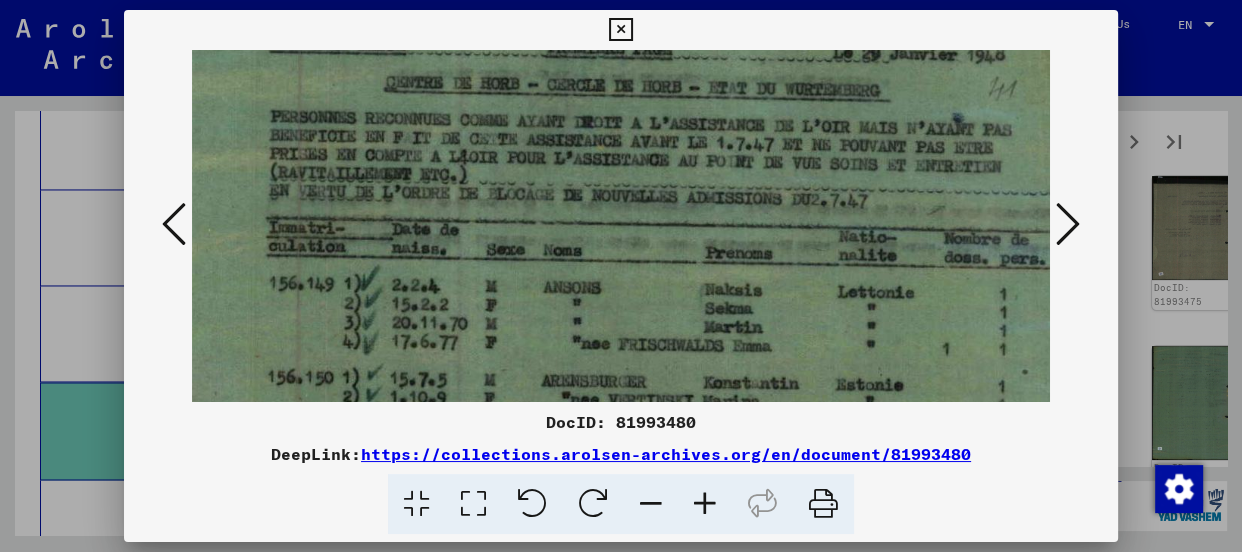 drag, startPoint x: 874, startPoint y: 250, endPoint x: 681, endPoint y: 194, distance: 200.96019 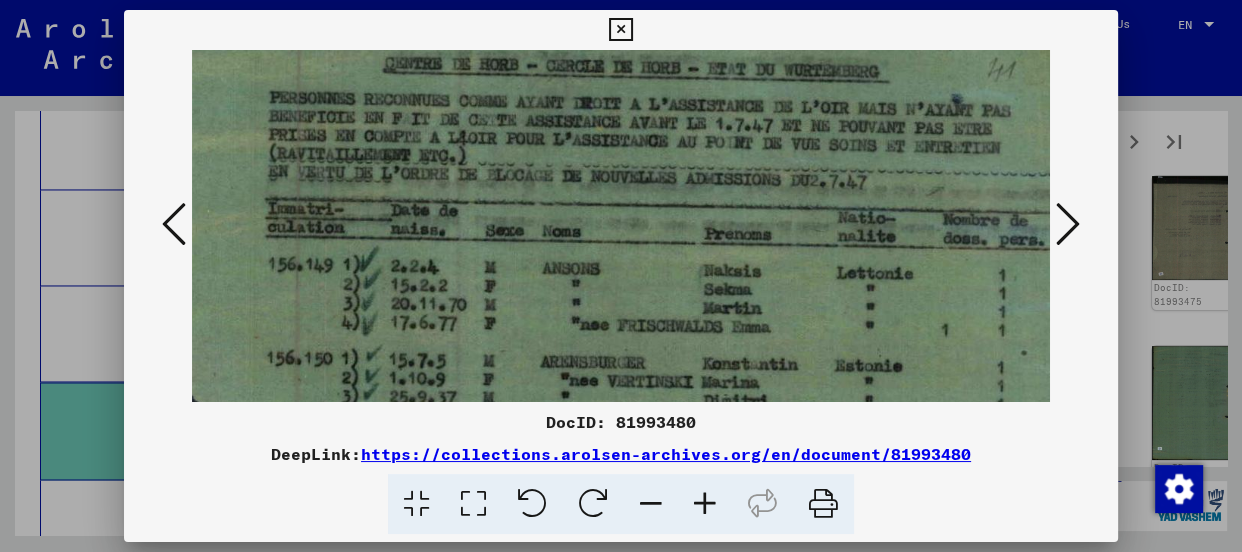 scroll, scrollTop: 125, scrollLeft: 106, axis: both 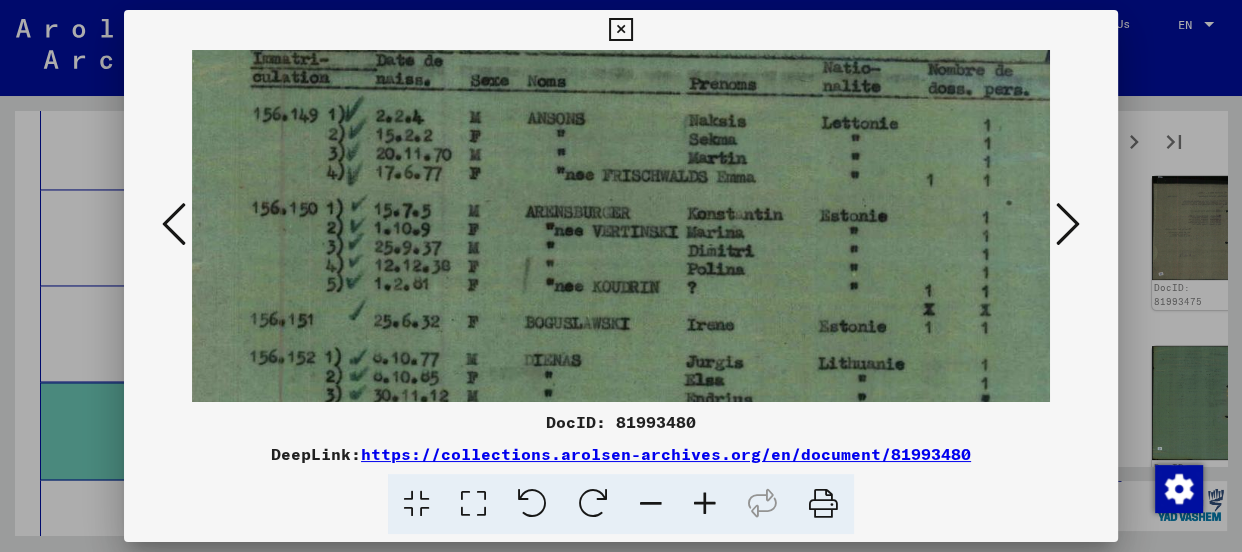 drag, startPoint x: 913, startPoint y: 338, endPoint x: 520, endPoint y: 235, distance: 406.27332 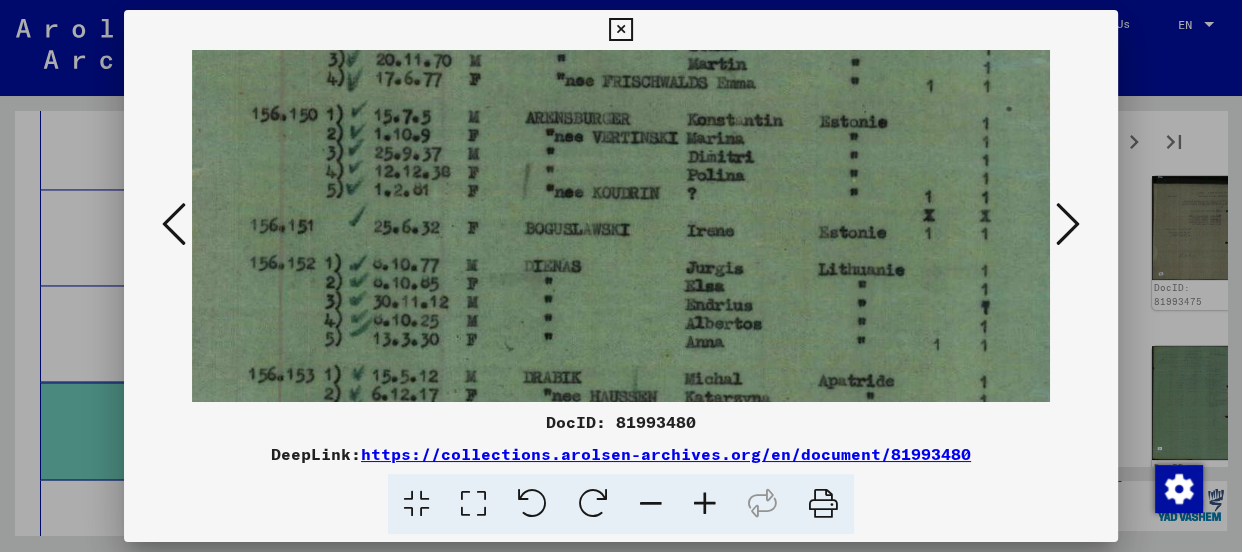scroll, scrollTop: 368, scrollLeft: 89, axis: both 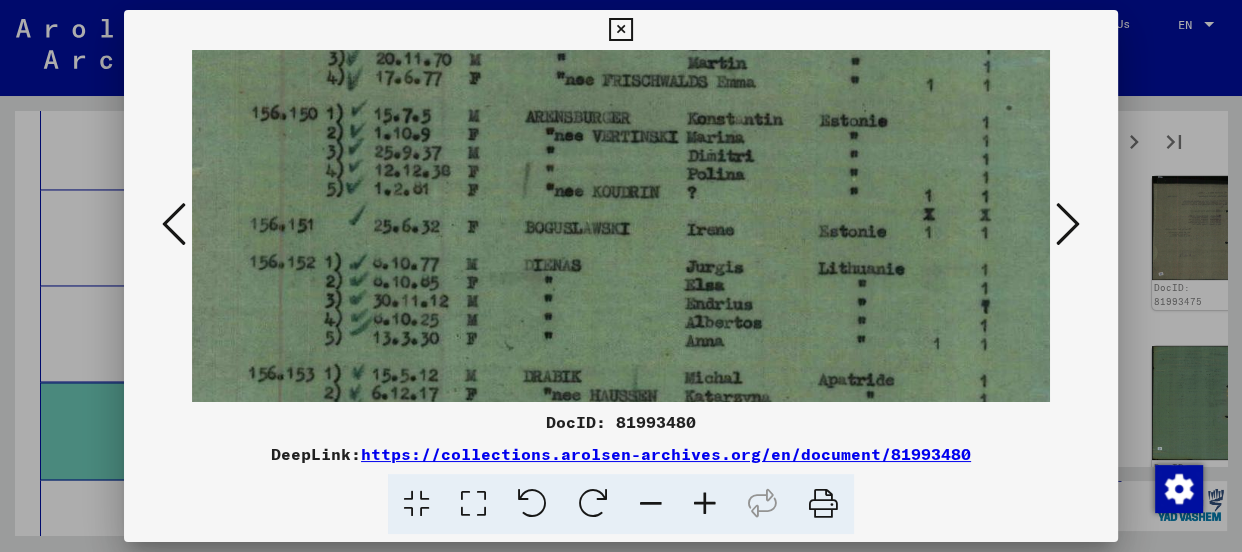 drag, startPoint x: 749, startPoint y: 336, endPoint x: 749, endPoint y: 240, distance: 96 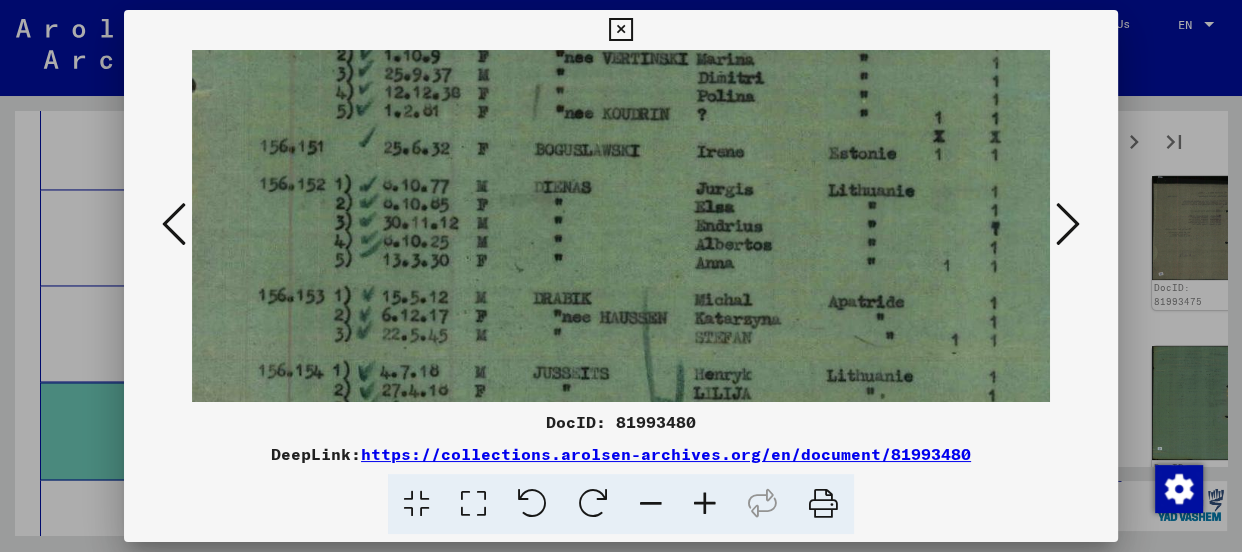 scroll, scrollTop: 455, scrollLeft: 78, axis: both 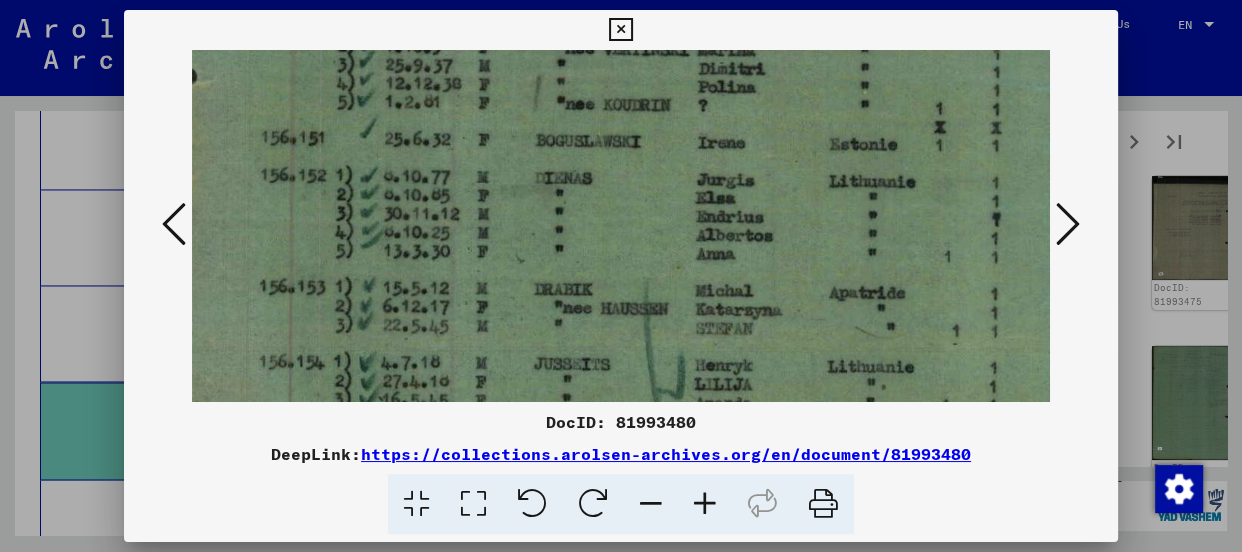 drag, startPoint x: 743, startPoint y: 256, endPoint x: 755, endPoint y: 168, distance: 88.814415 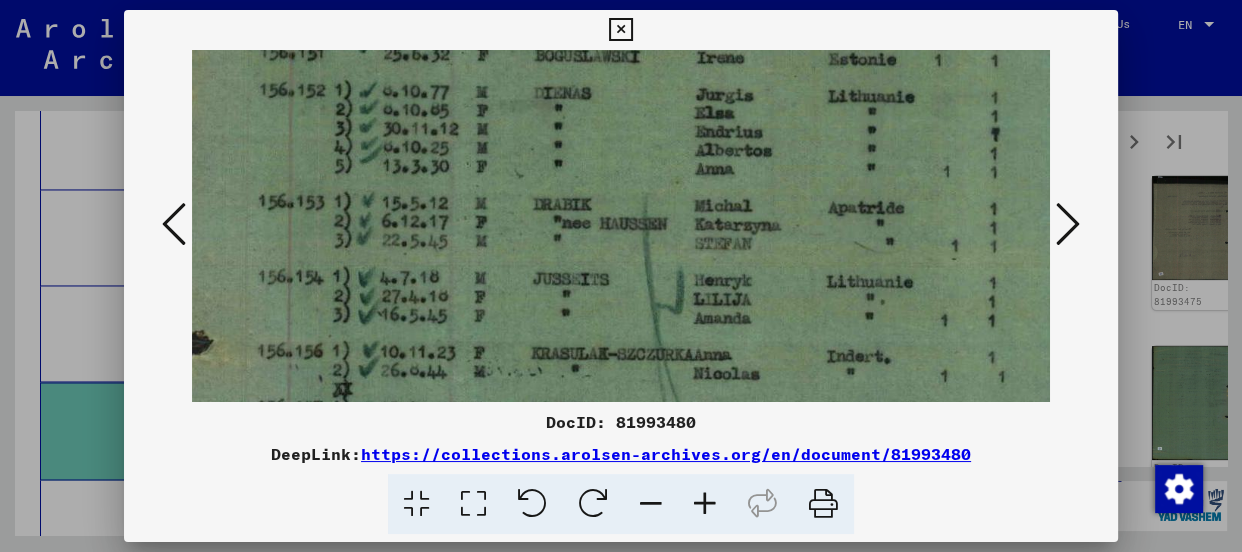 scroll, scrollTop: 549, scrollLeft: 79, axis: both 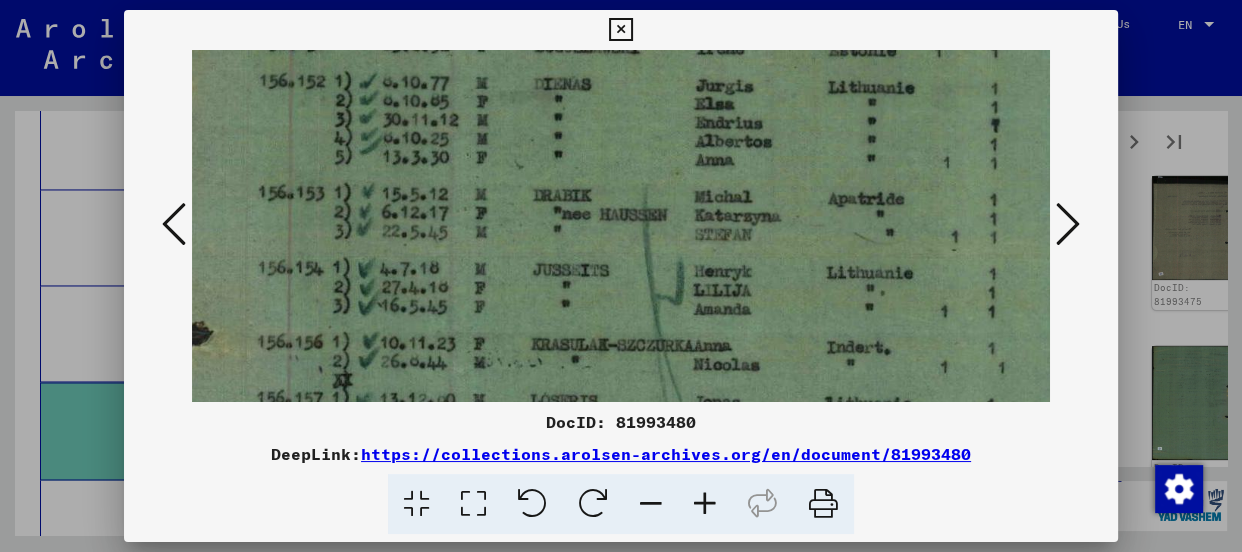 drag, startPoint x: 788, startPoint y: 315, endPoint x: 787, endPoint y: 218, distance: 97.00516 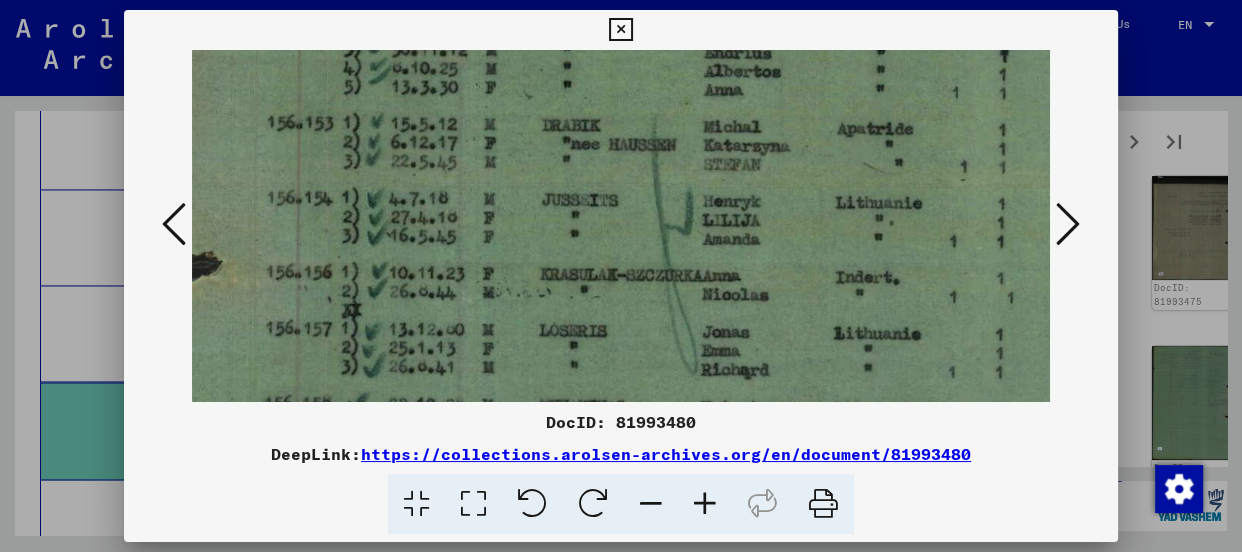 scroll, scrollTop: 653, scrollLeft: 61, axis: both 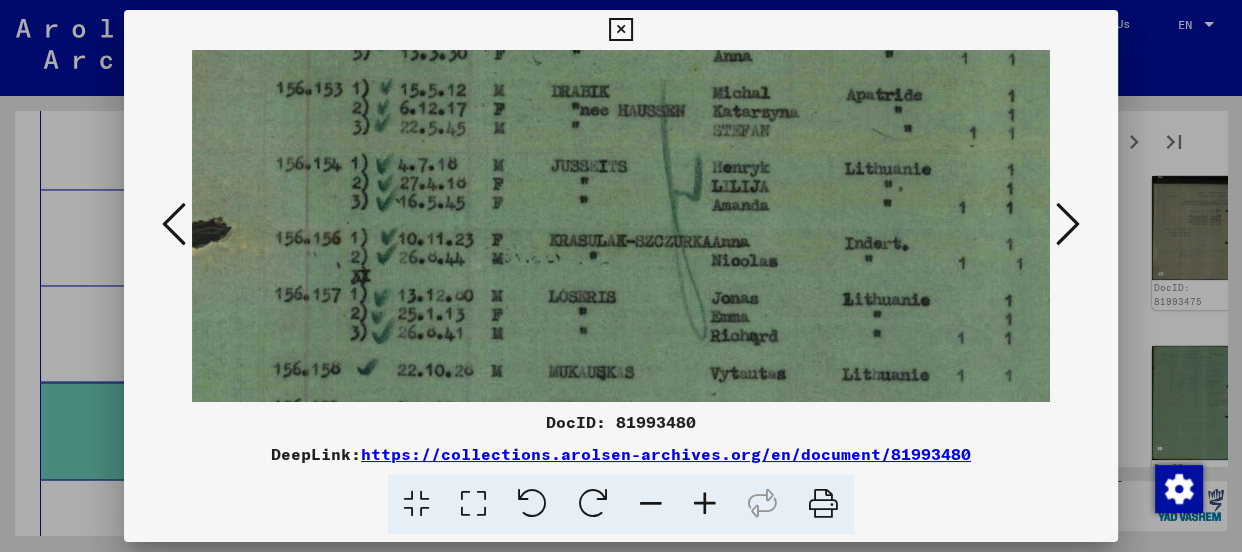 drag, startPoint x: 567, startPoint y: 280, endPoint x: 586, endPoint y: 176, distance: 105.72133 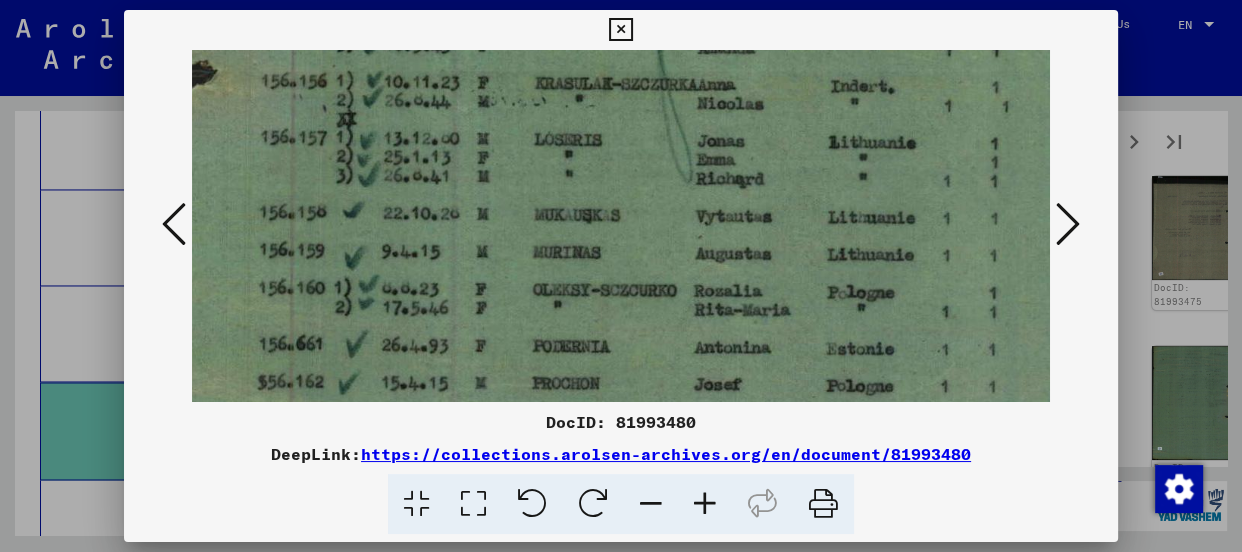scroll, scrollTop: 811, scrollLeft: 75, axis: both 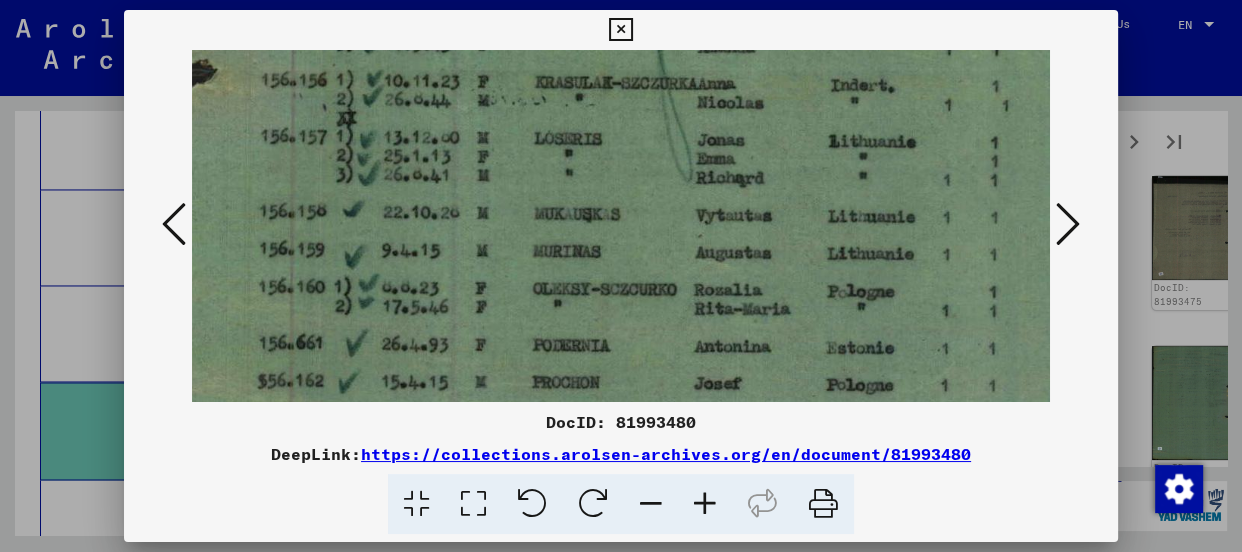 drag, startPoint x: 701, startPoint y: 344, endPoint x: 686, endPoint y: 188, distance: 156.7195 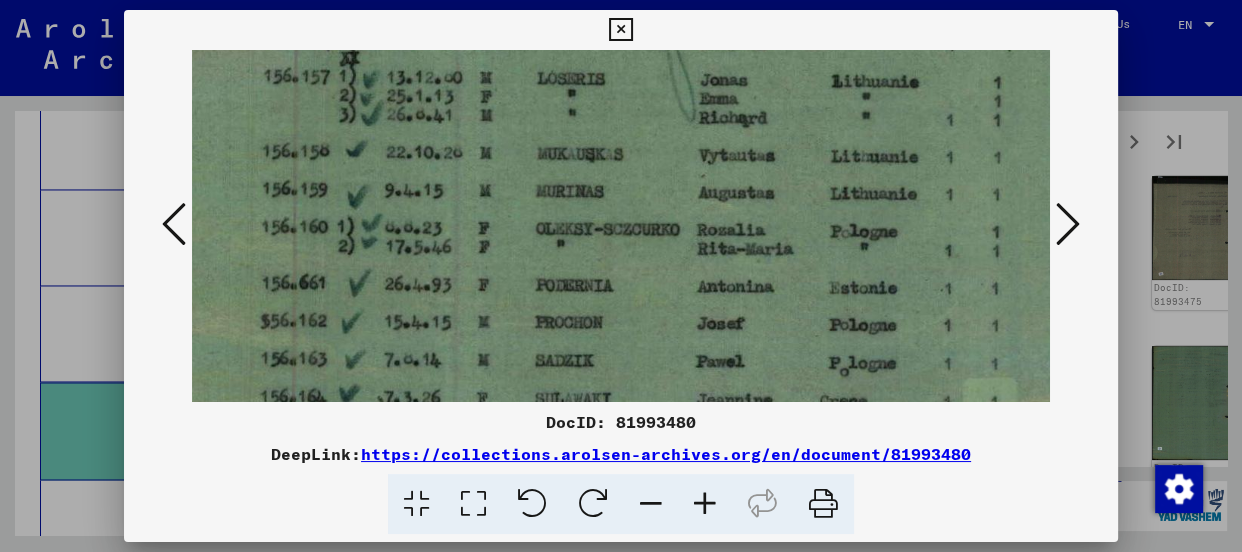 scroll, scrollTop: 873, scrollLeft: 72, axis: both 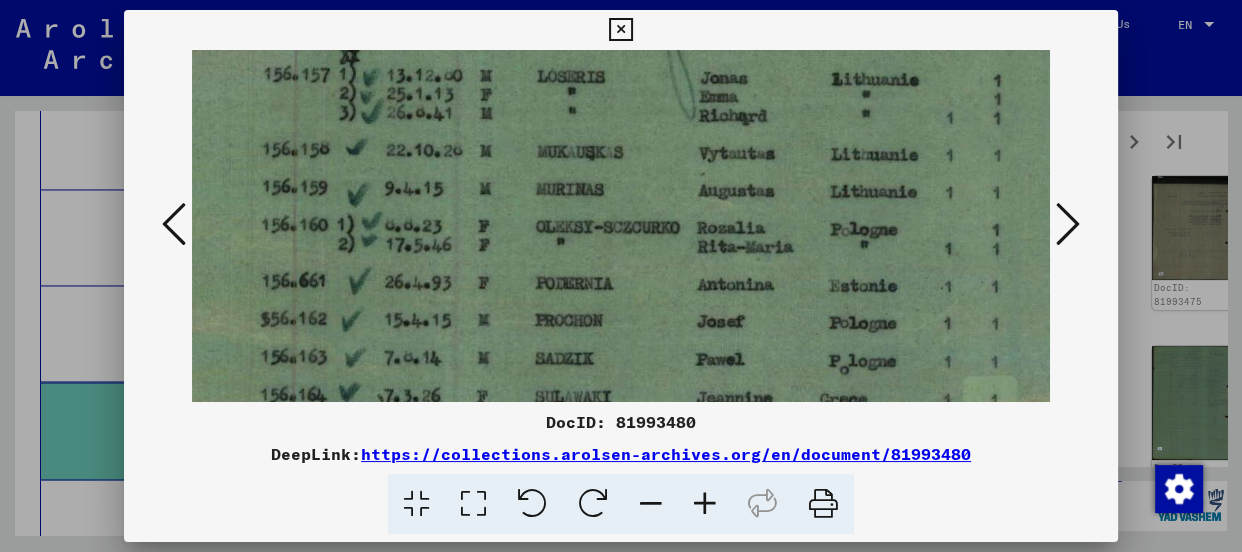 drag, startPoint x: 696, startPoint y: 340, endPoint x: 699, endPoint y: 276, distance: 64.070274 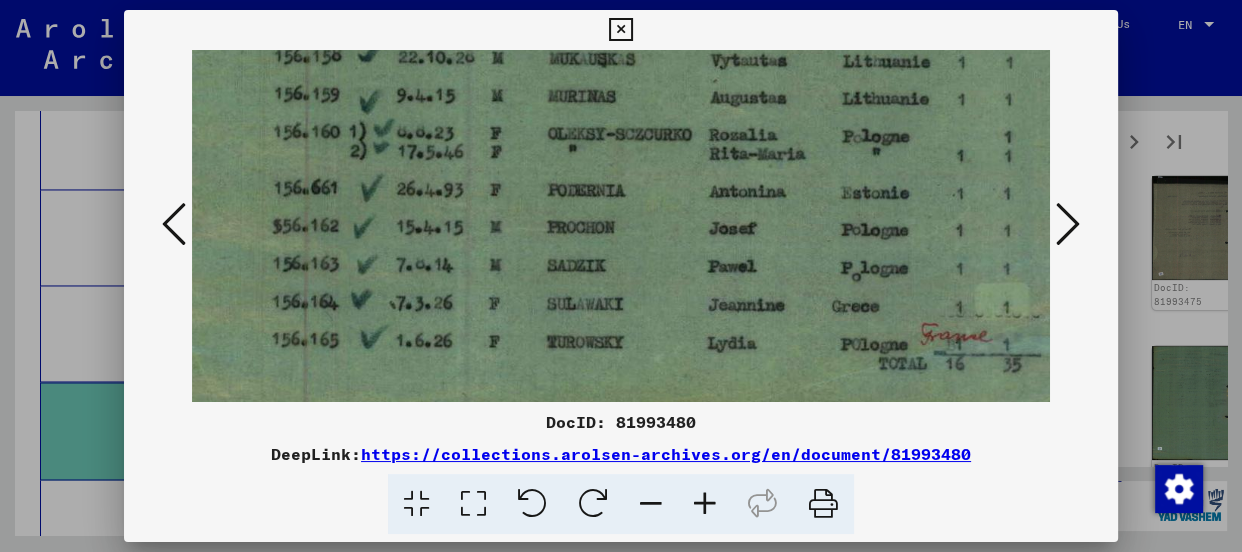 scroll, scrollTop: 967, scrollLeft: 60, axis: both 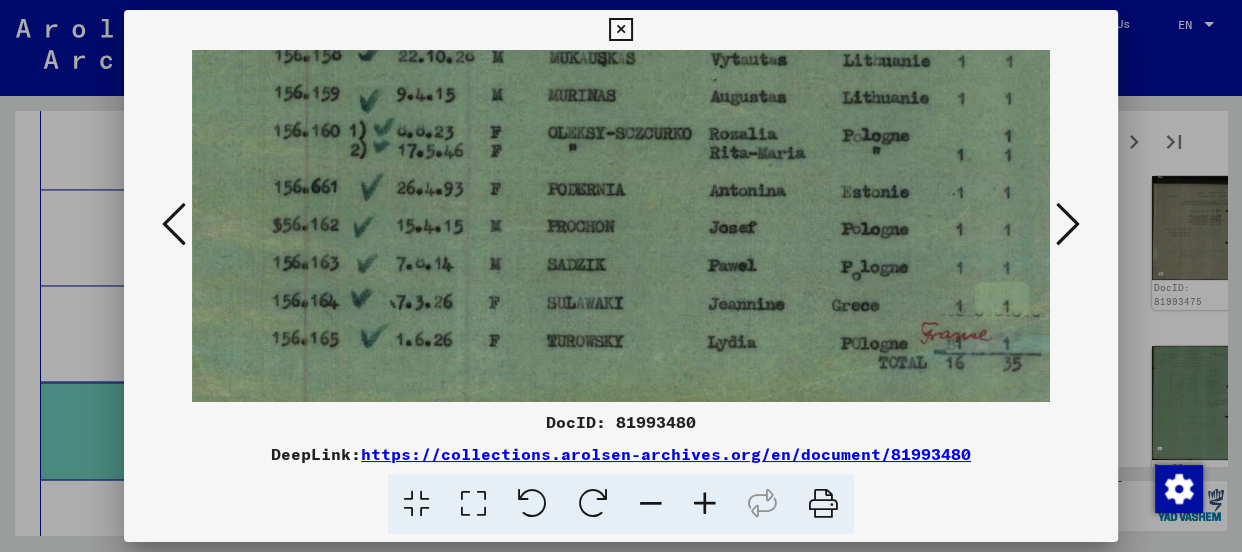drag, startPoint x: 603, startPoint y: 317, endPoint x: 617, endPoint y: 224, distance: 94.04786 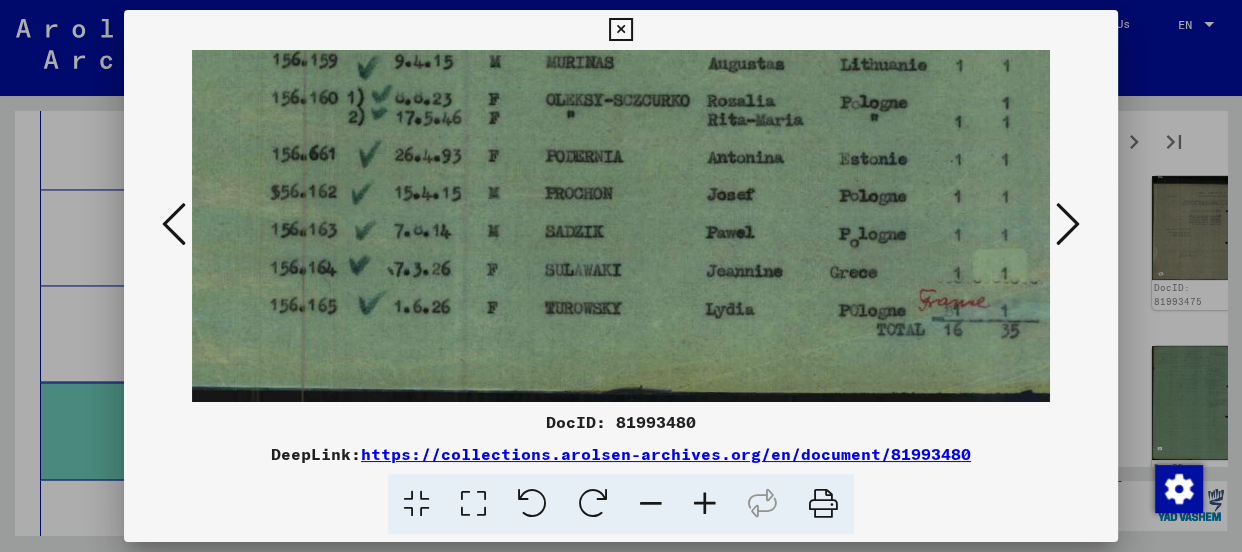 drag, startPoint x: 625, startPoint y: 350, endPoint x: 622, endPoint y: 217, distance: 133.03383 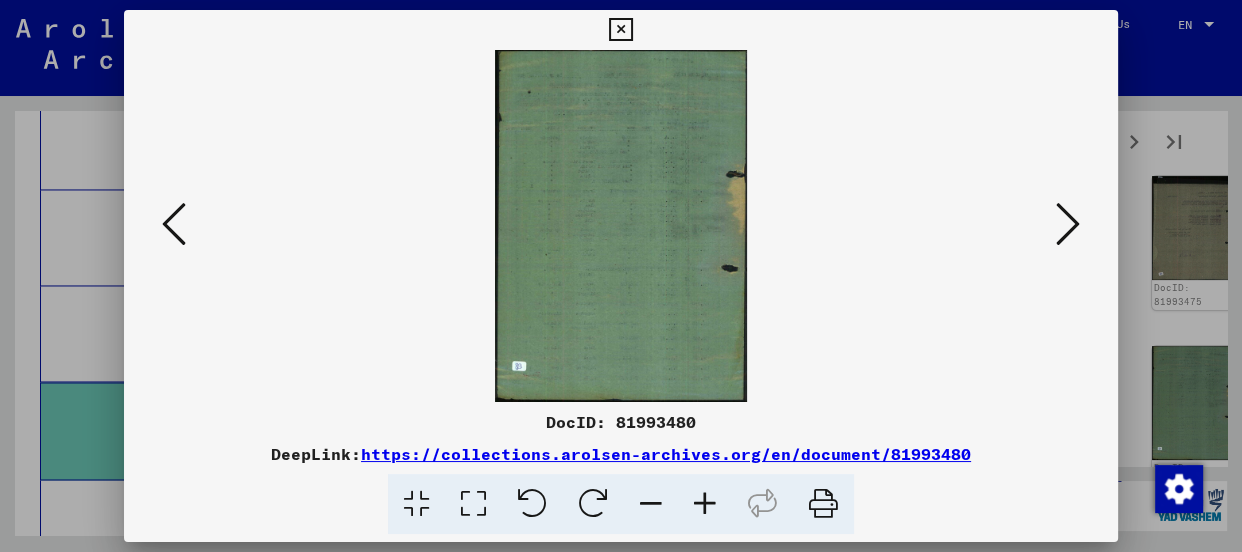 scroll, scrollTop: 0, scrollLeft: 0, axis: both 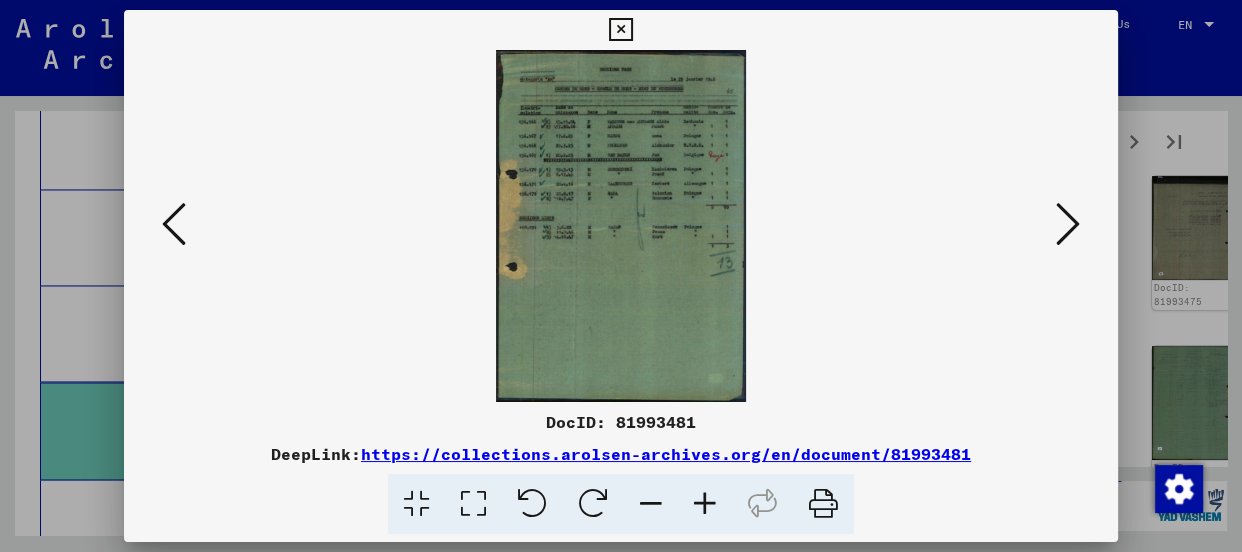 click at bounding box center (705, 504) 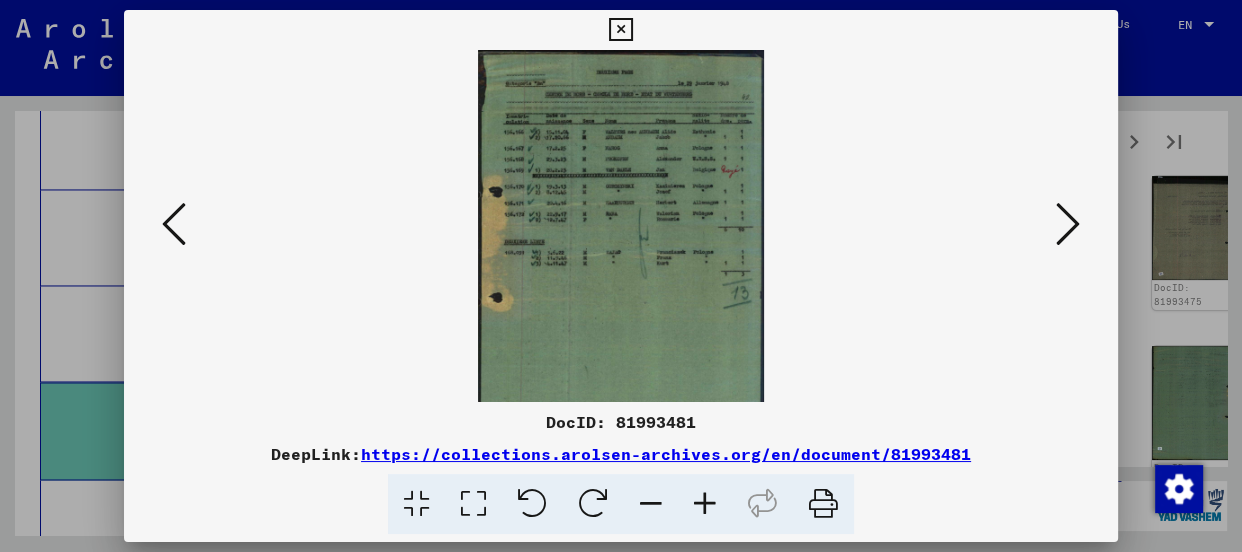 click at bounding box center [705, 504] 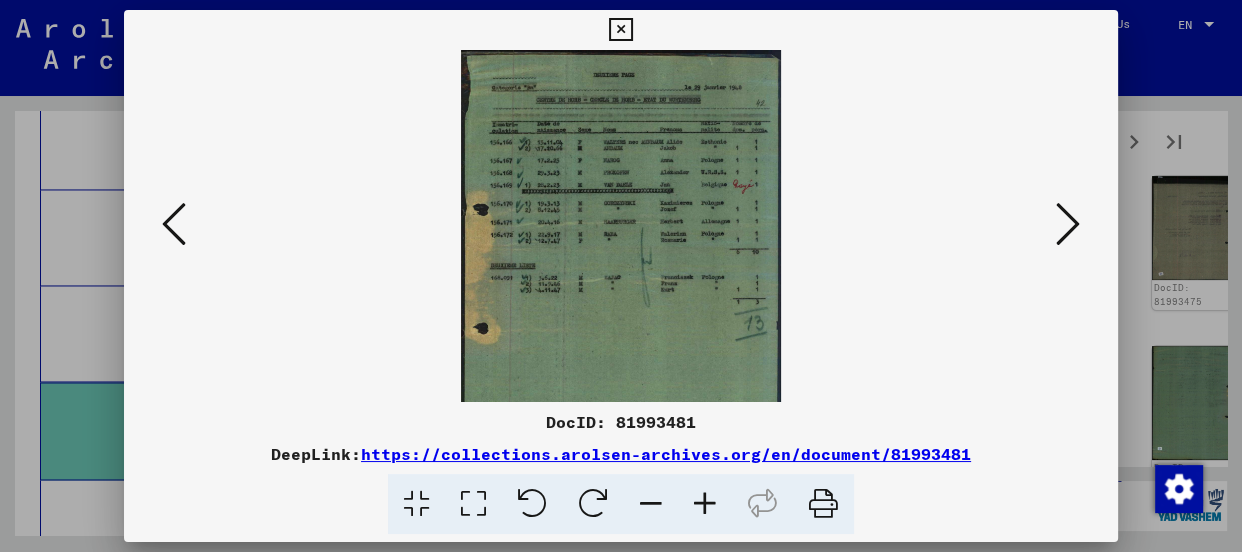 click at bounding box center [705, 504] 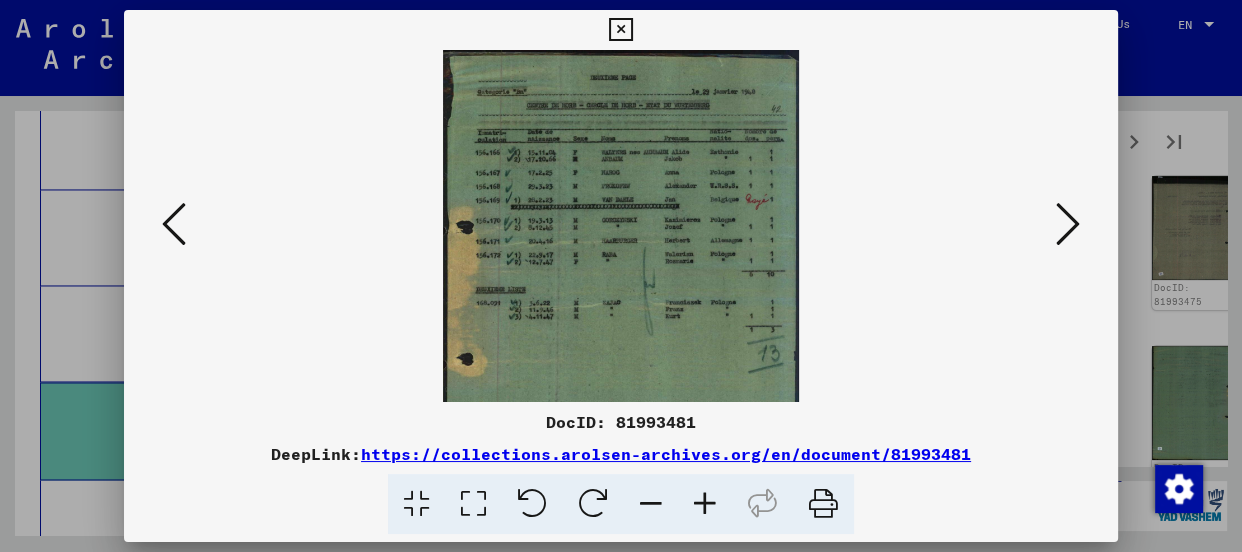 click at bounding box center (705, 504) 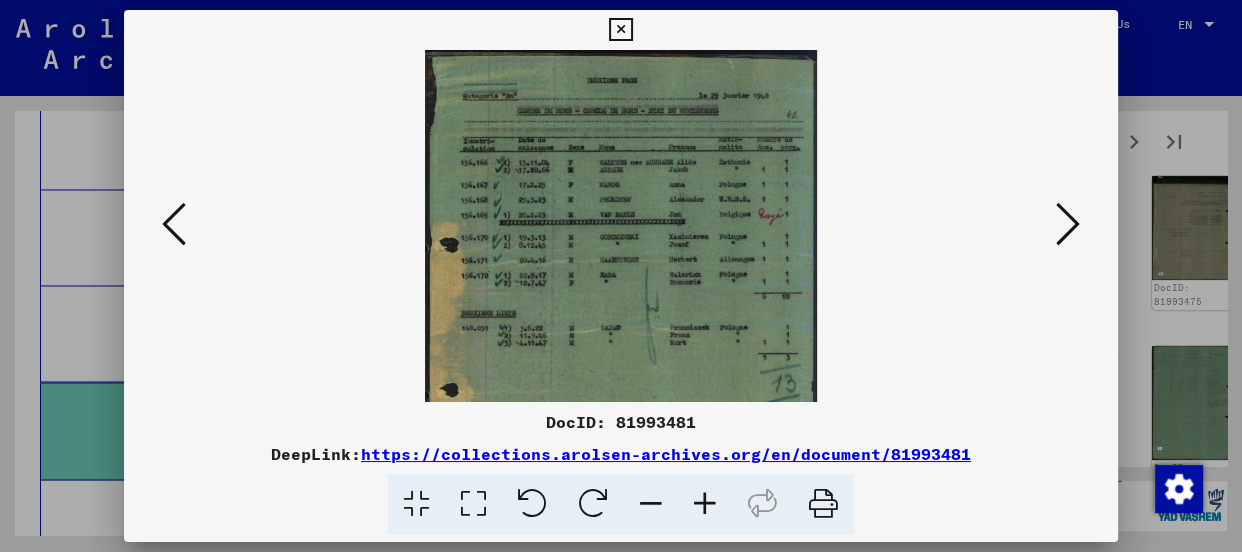 click at bounding box center [705, 504] 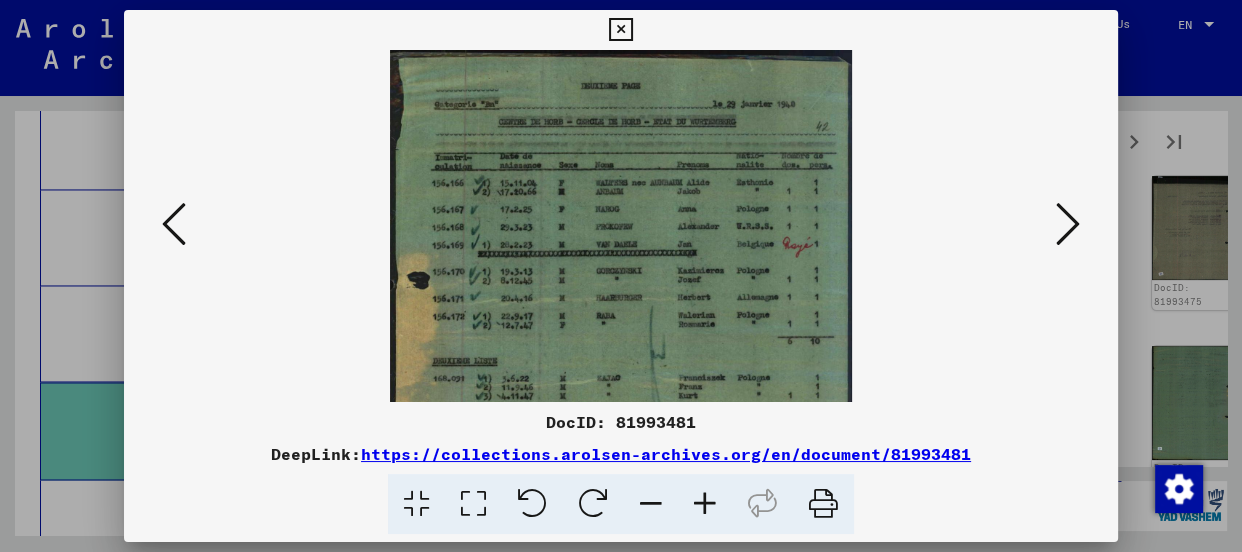 click at bounding box center [705, 504] 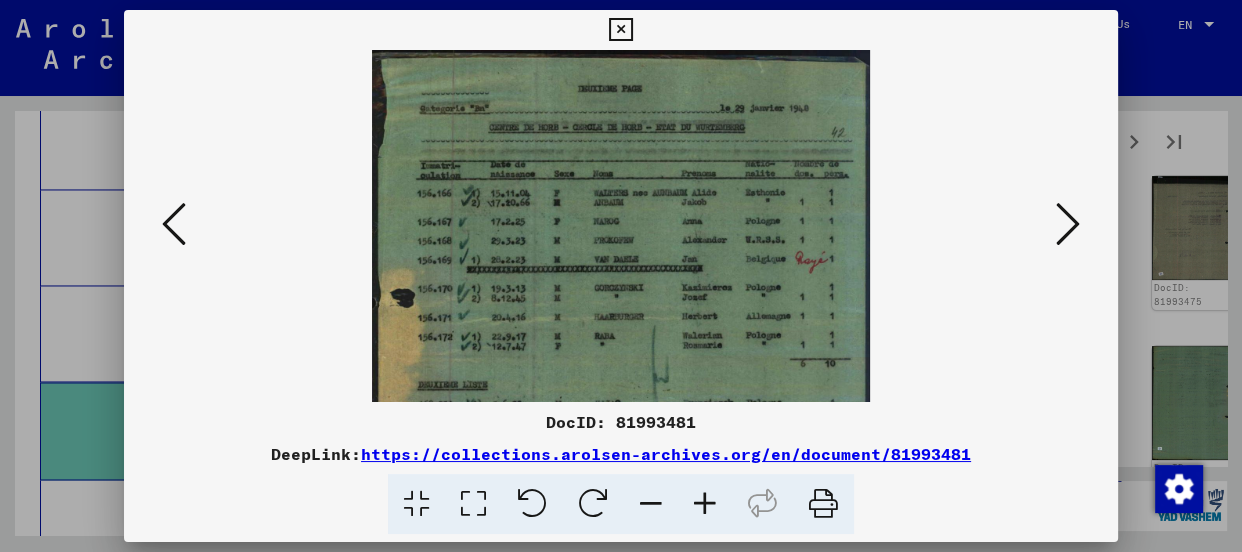 click at bounding box center [705, 504] 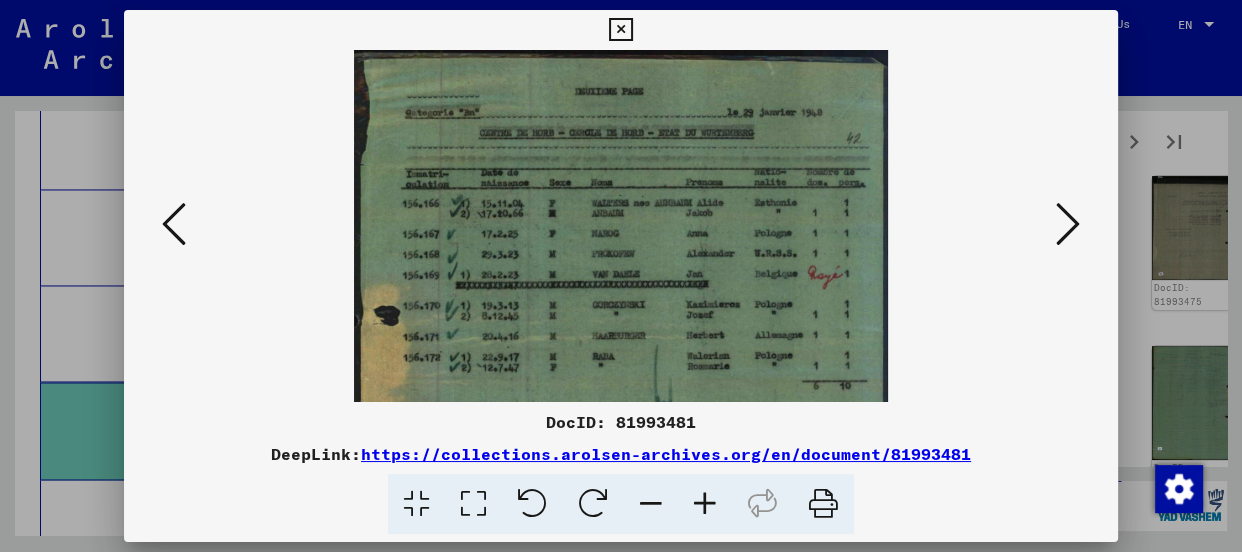 click at bounding box center [705, 504] 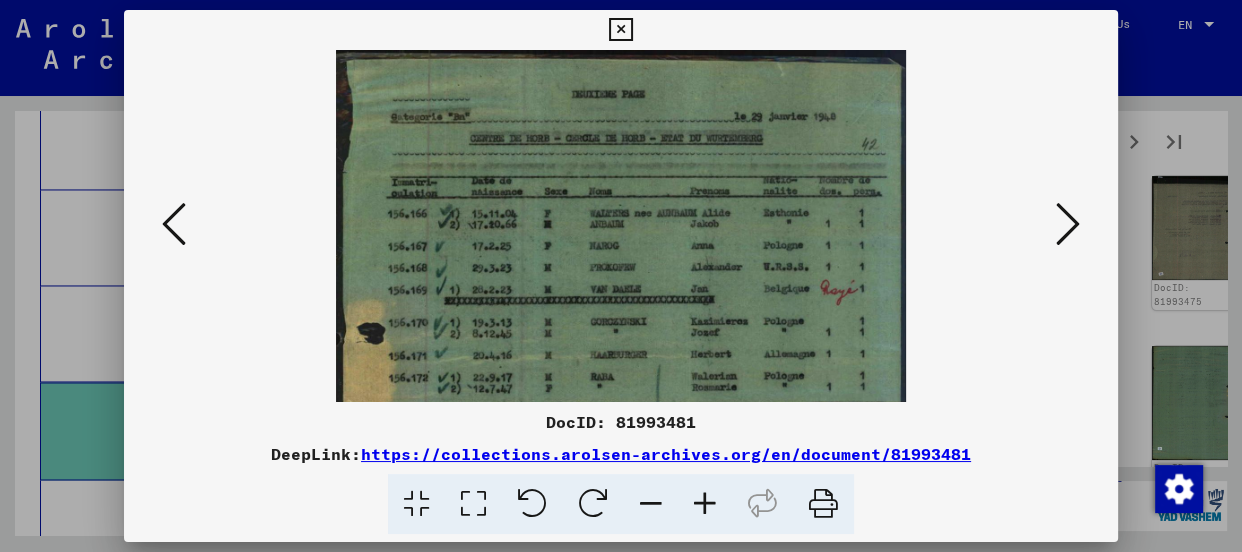 click at bounding box center (705, 504) 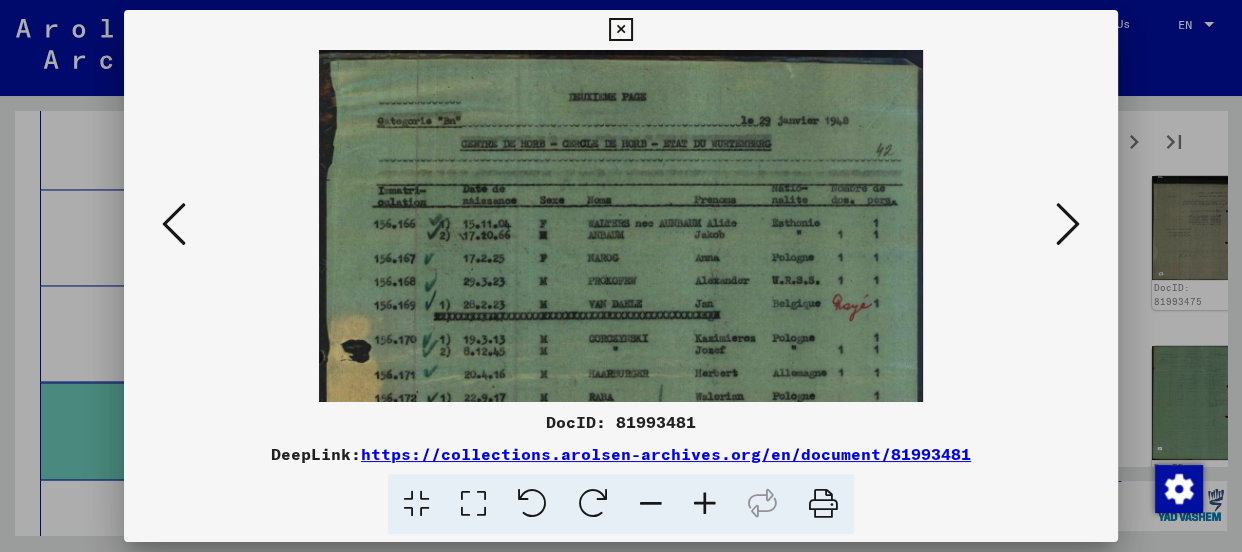 click at bounding box center [705, 504] 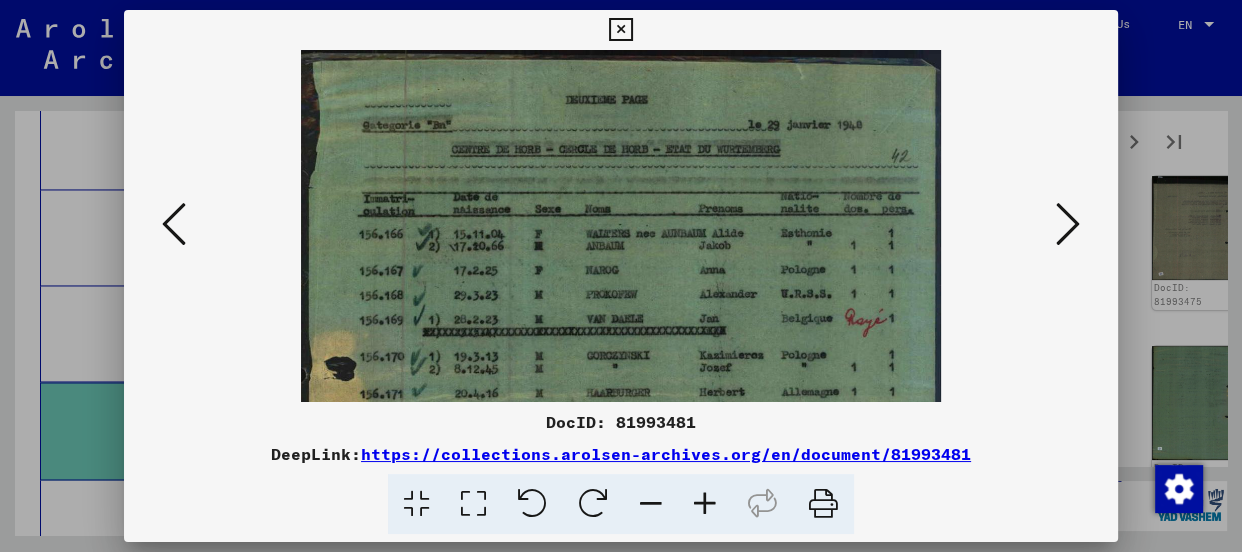 click at bounding box center (705, 504) 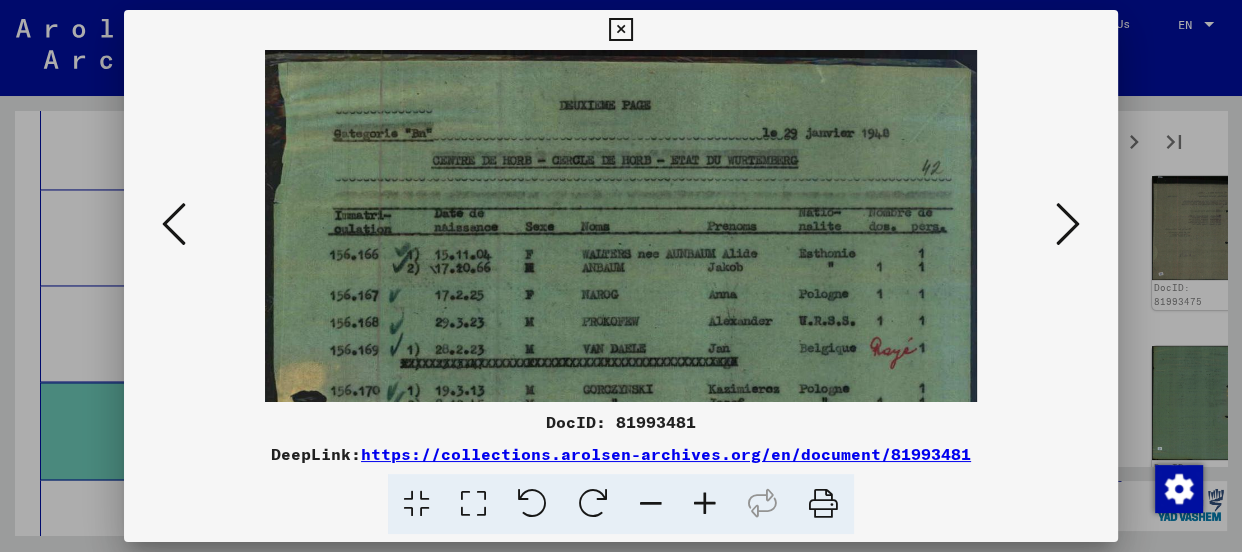 click at bounding box center (705, 504) 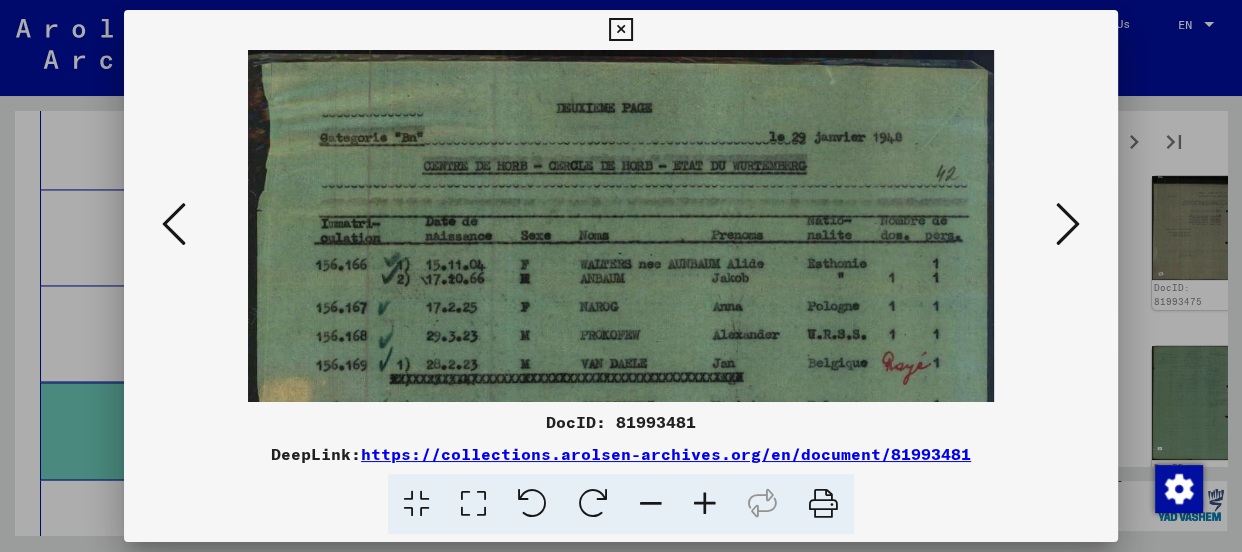 click at bounding box center (705, 504) 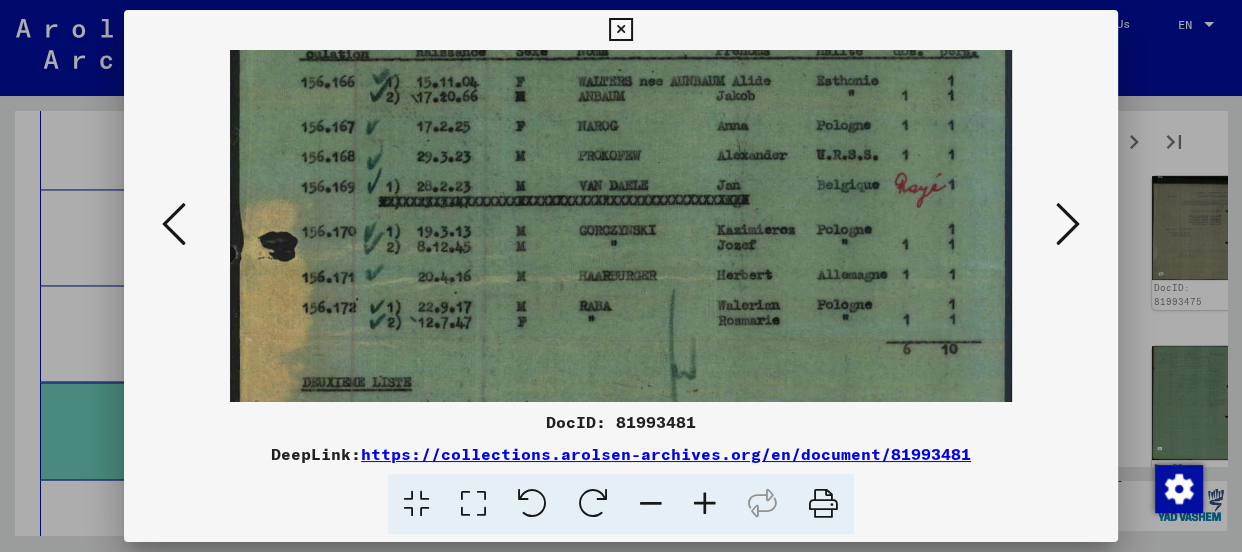scroll, scrollTop: 211, scrollLeft: 0, axis: vertical 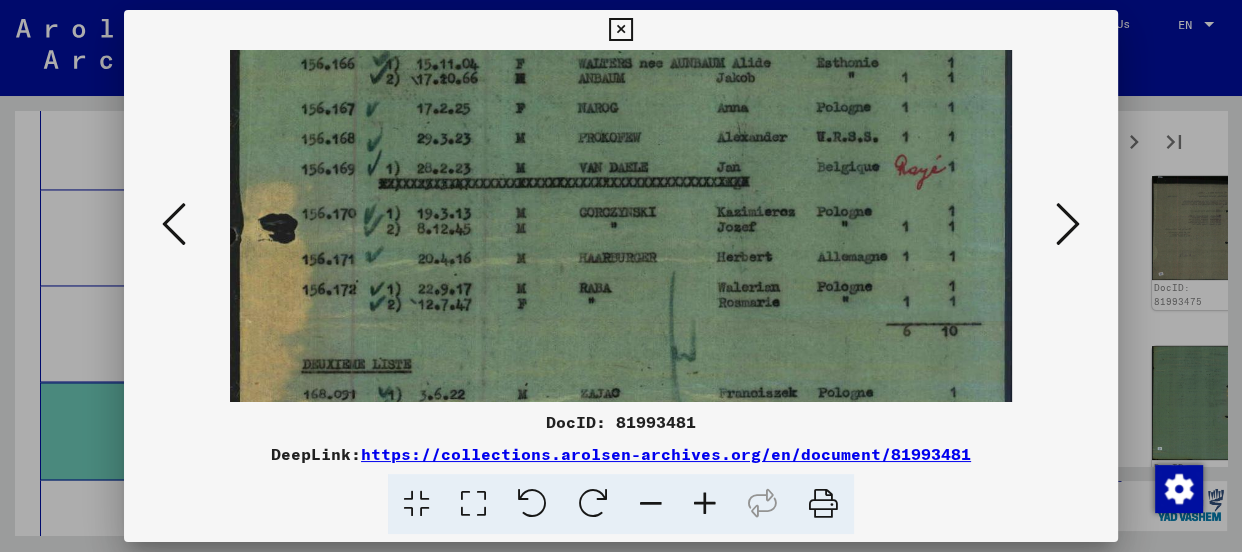 drag, startPoint x: 902, startPoint y: 360, endPoint x: 930, endPoint y: 147, distance: 214.83249 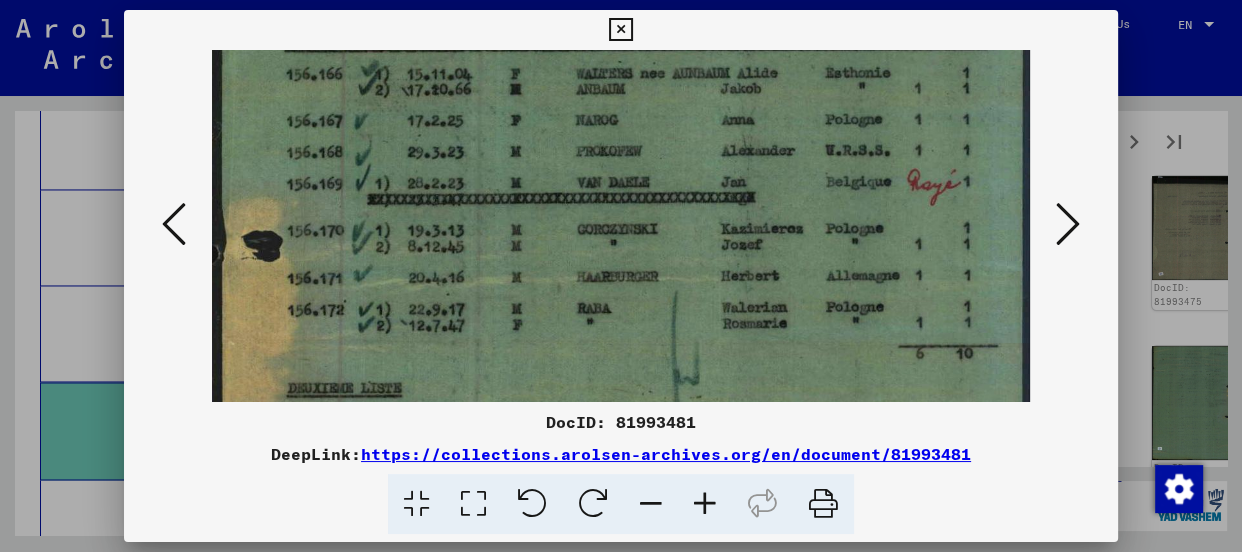 click at bounding box center [705, 504] 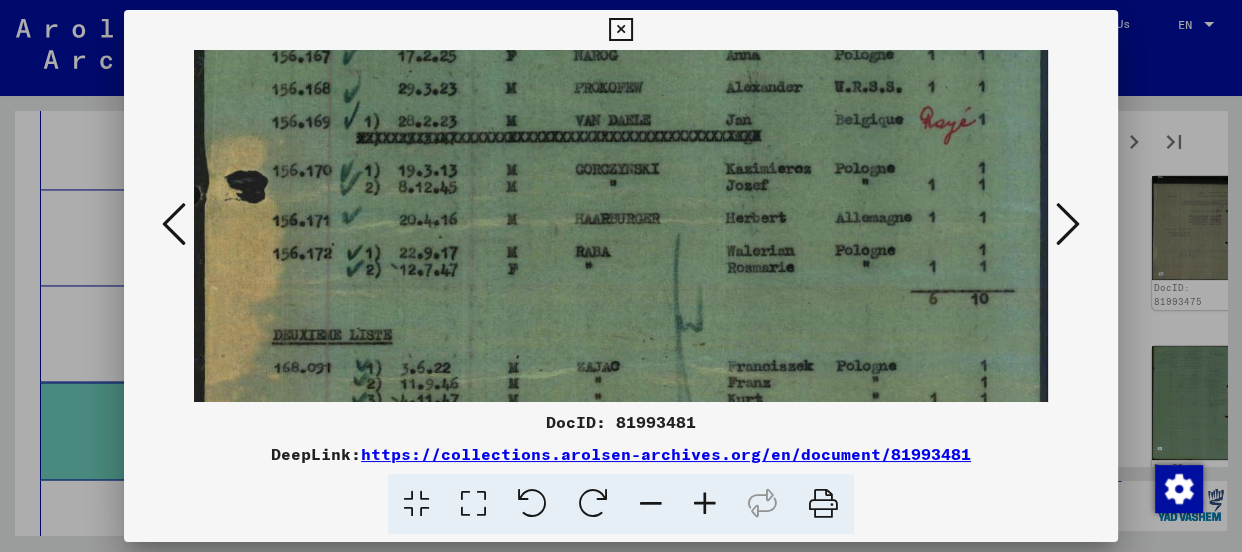 drag, startPoint x: 795, startPoint y: 331, endPoint x: 805, endPoint y: 255, distance: 76.655075 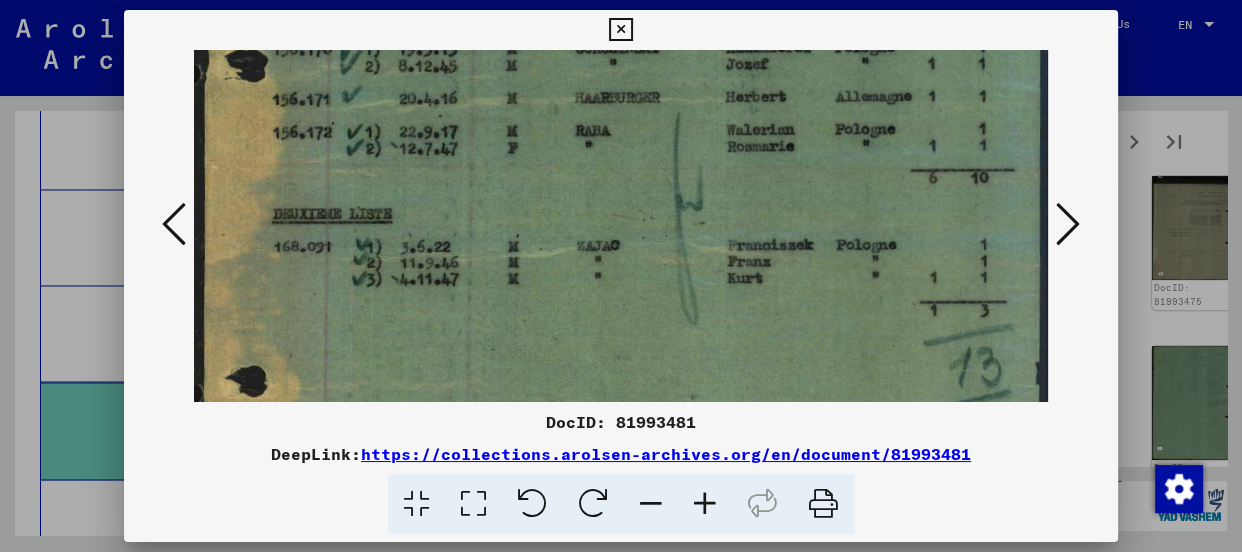 drag, startPoint x: 841, startPoint y: 303, endPoint x: 850, endPoint y: 181, distance: 122.33152 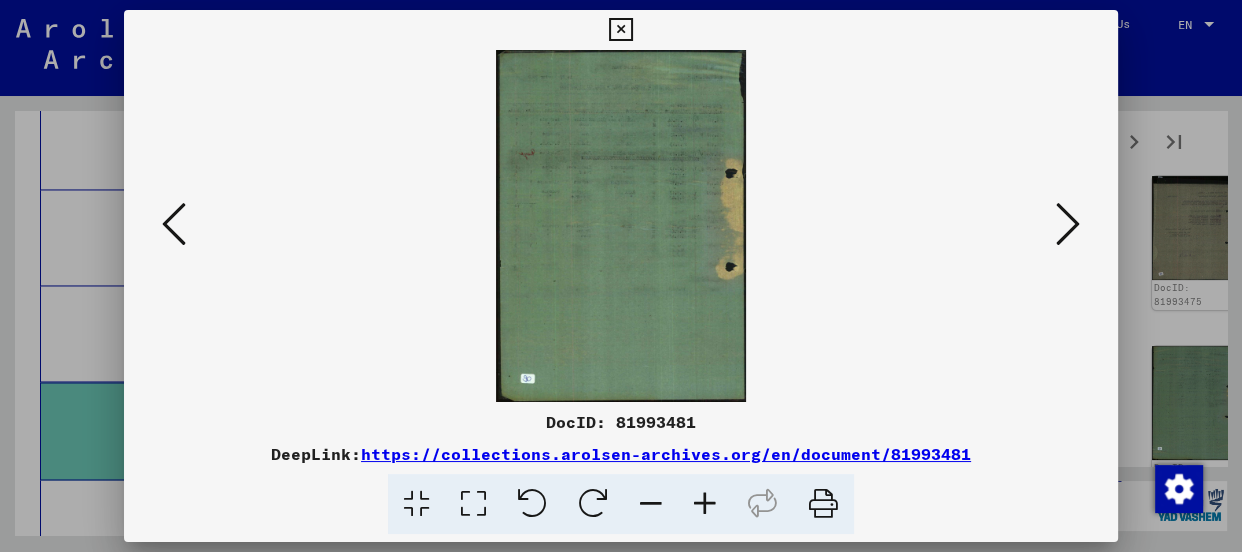 click at bounding box center (1068, 224) 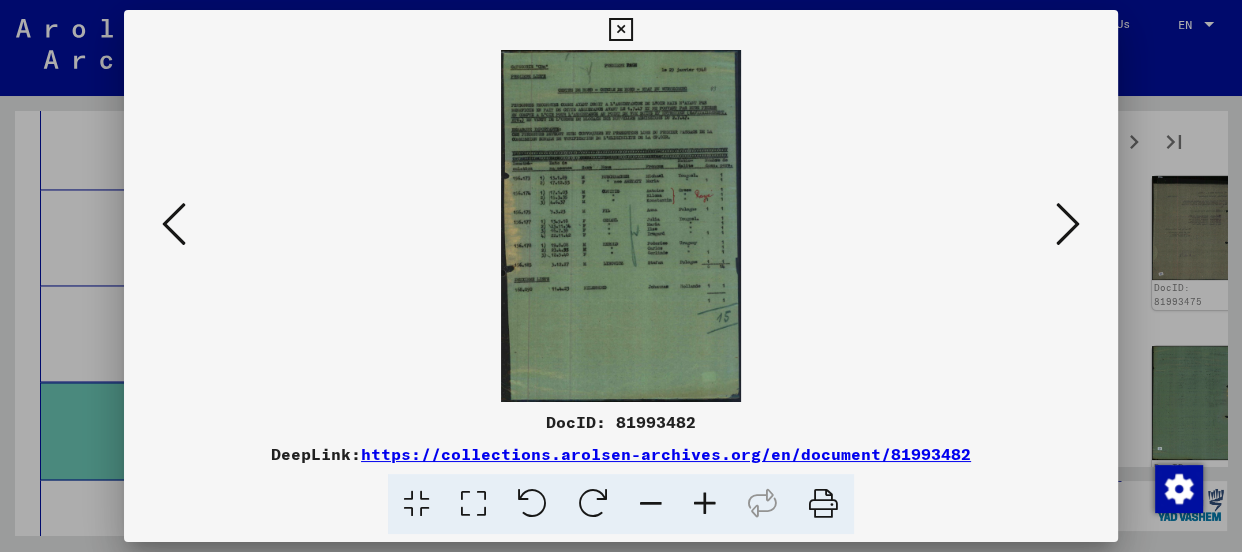 click at bounding box center [705, 504] 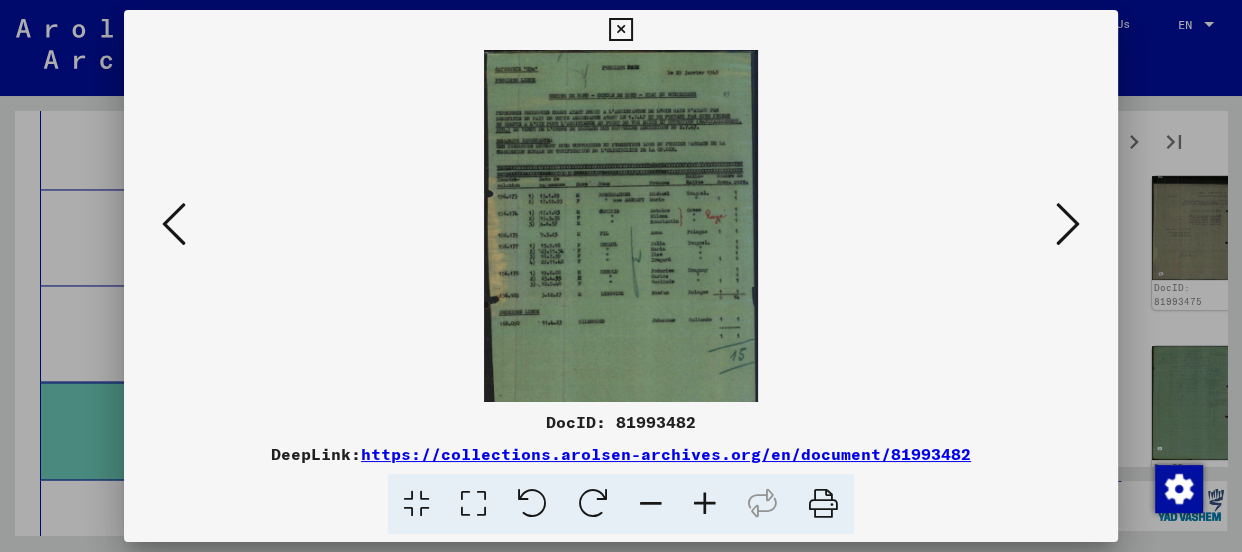 click at bounding box center (705, 504) 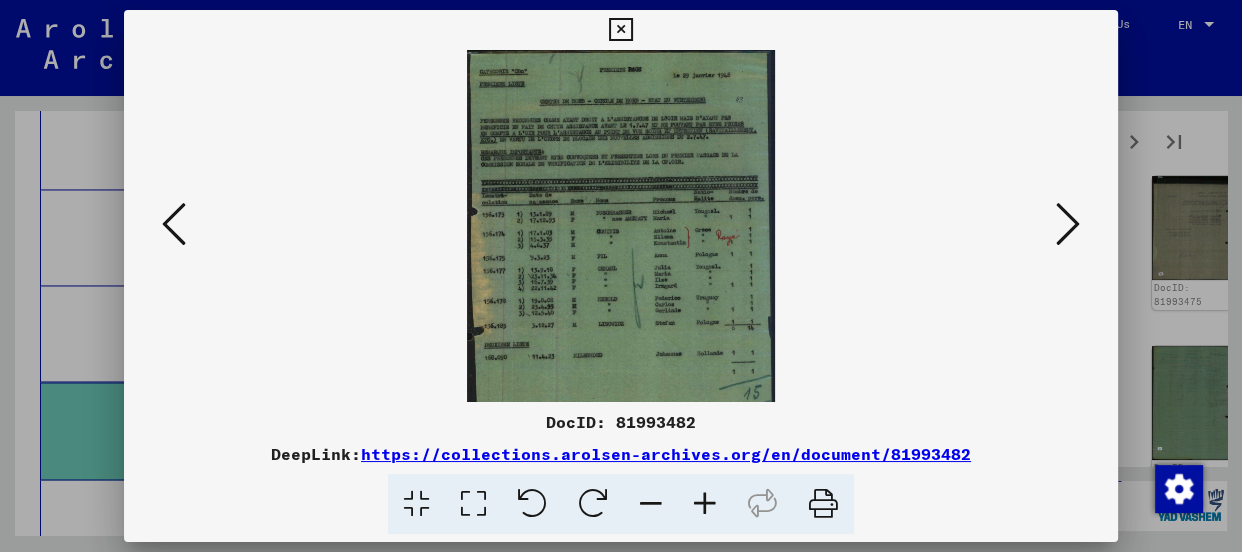 click at bounding box center [705, 504] 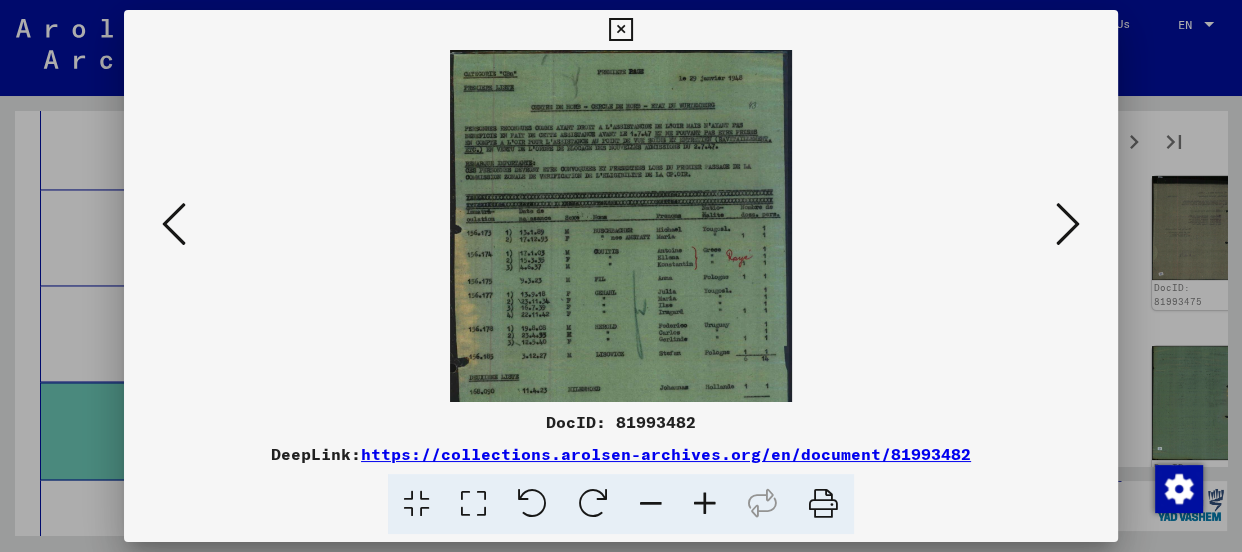 click at bounding box center (705, 504) 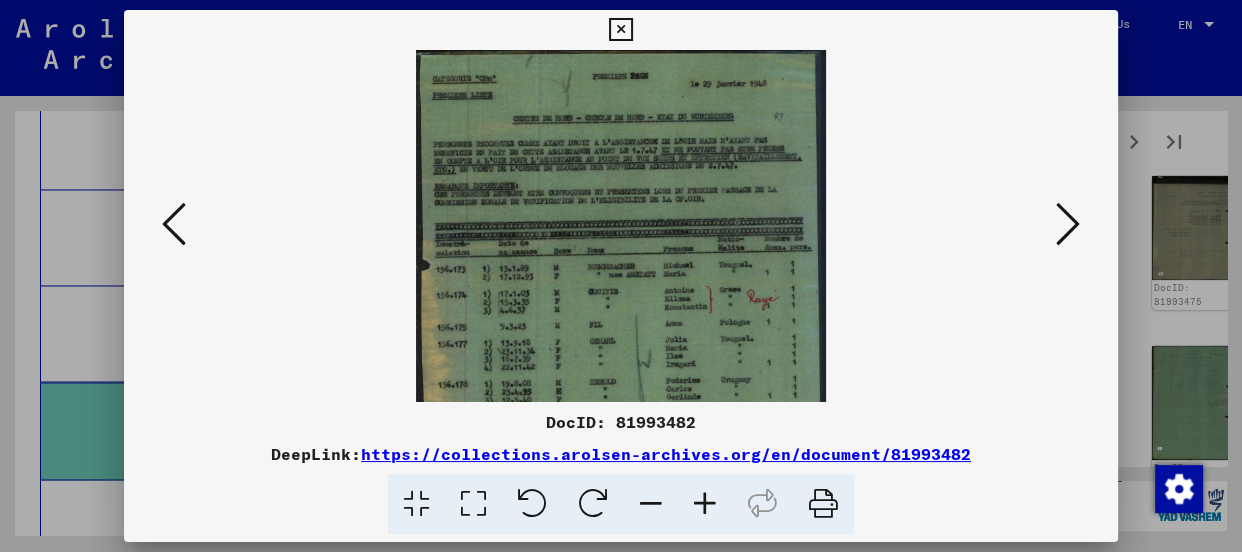 click at bounding box center (705, 504) 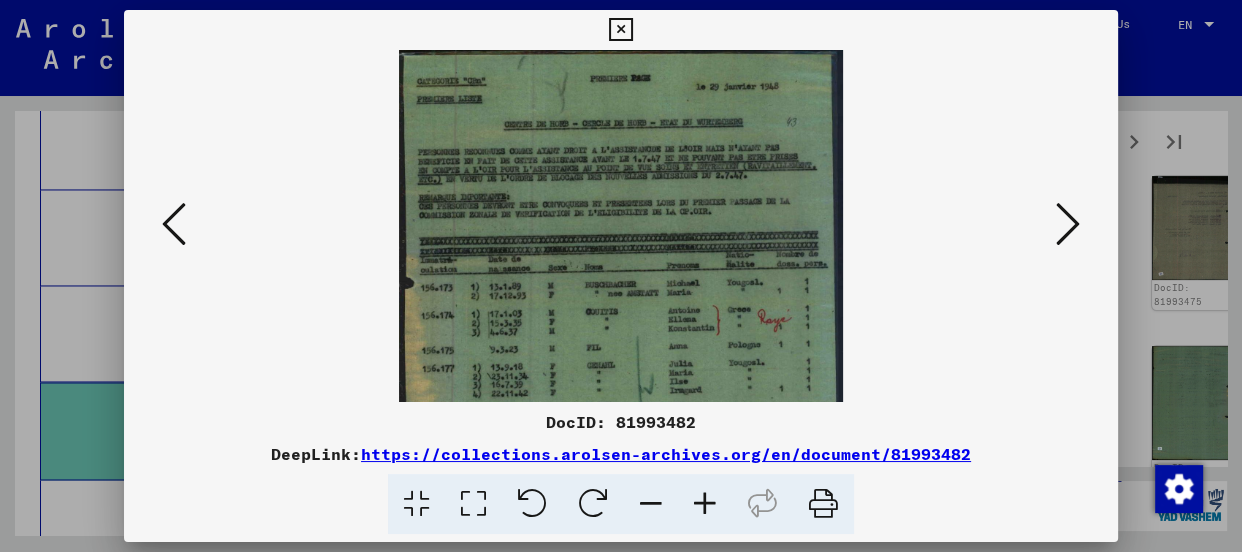 click at bounding box center (705, 504) 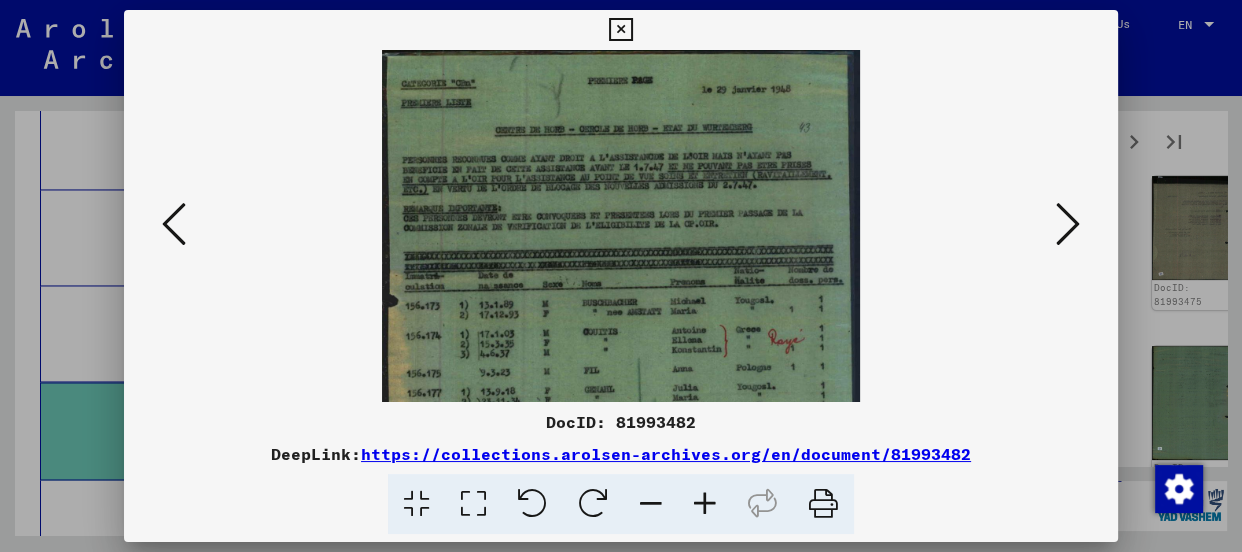click at bounding box center [705, 504] 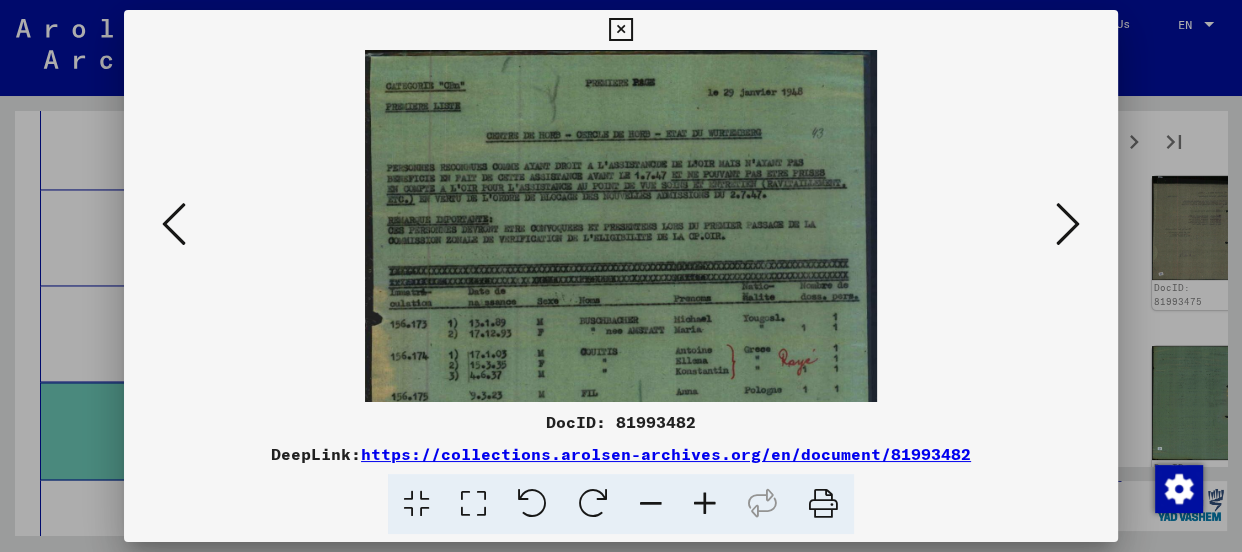 click at bounding box center [705, 504] 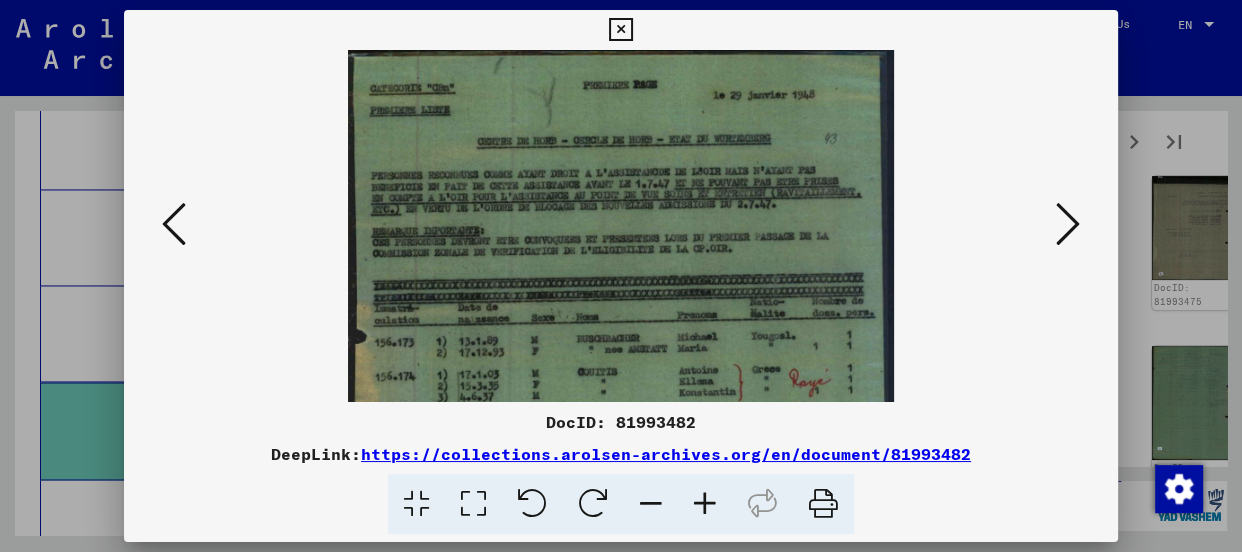 click at bounding box center [705, 504] 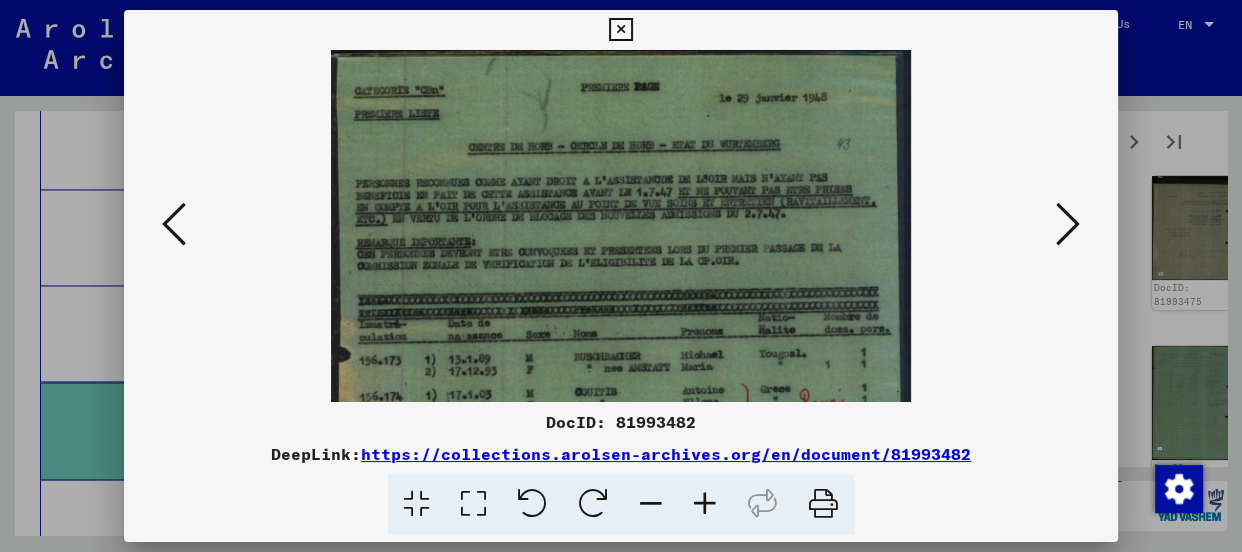 click at bounding box center [705, 504] 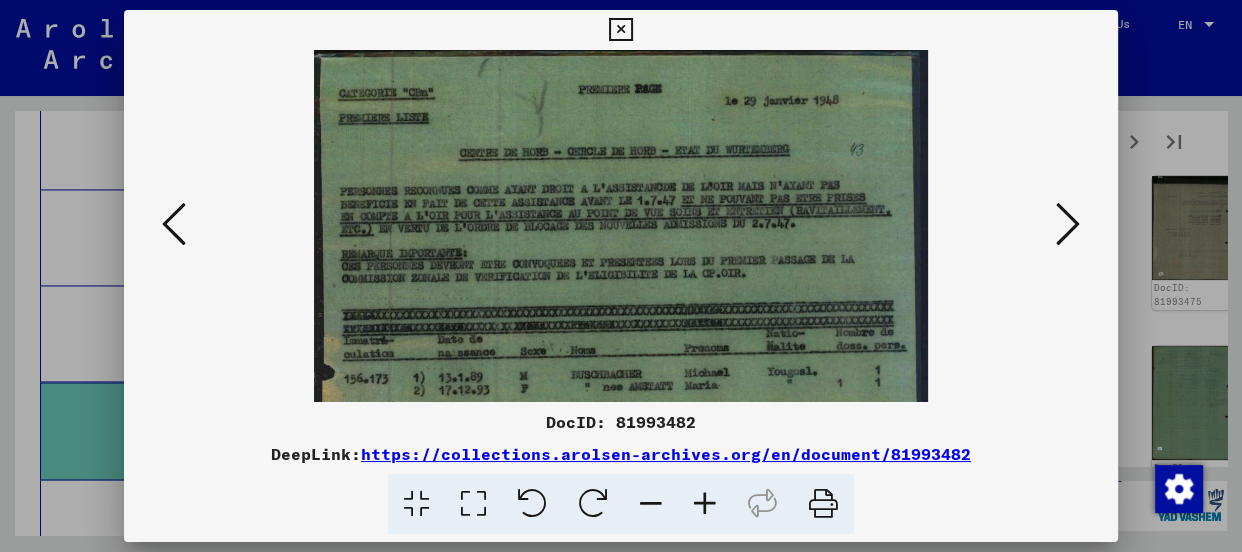 click at bounding box center [705, 504] 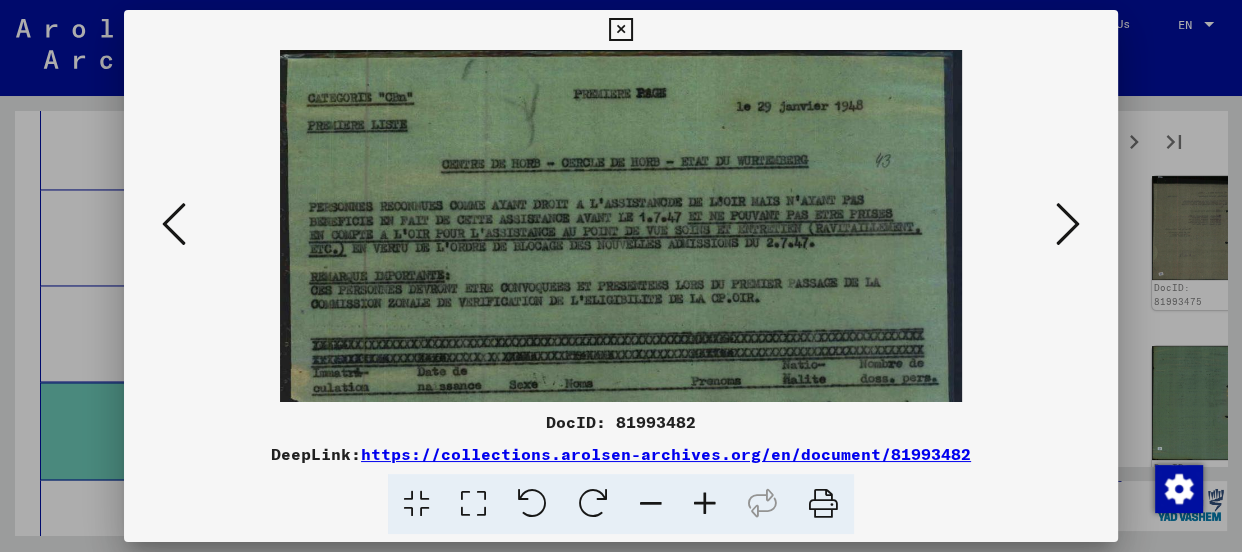 click at bounding box center (705, 504) 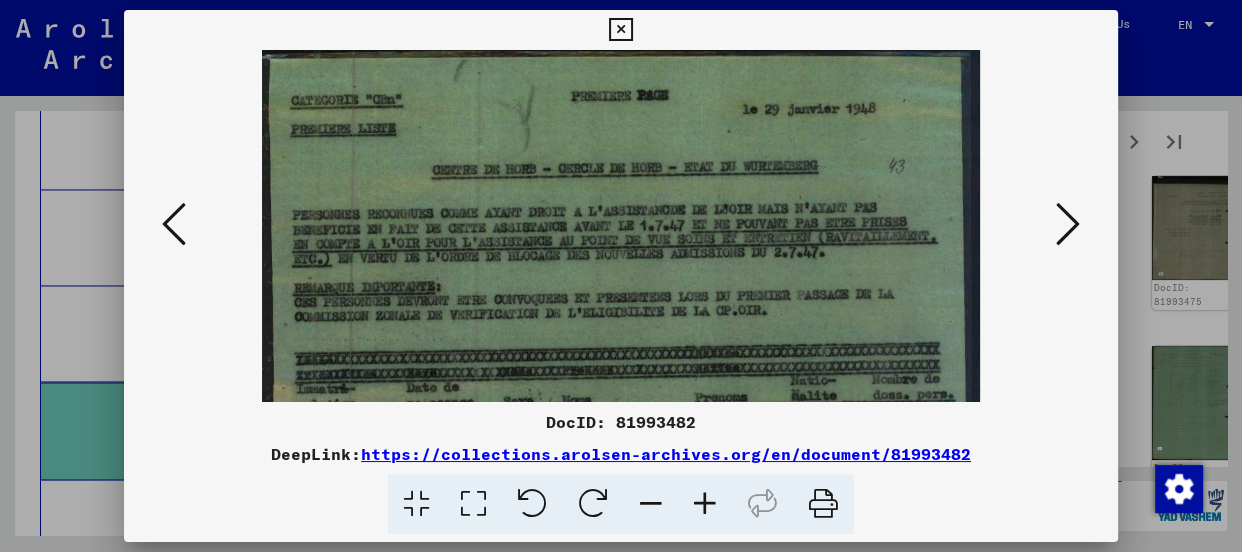 click at bounding box center (705, 504) 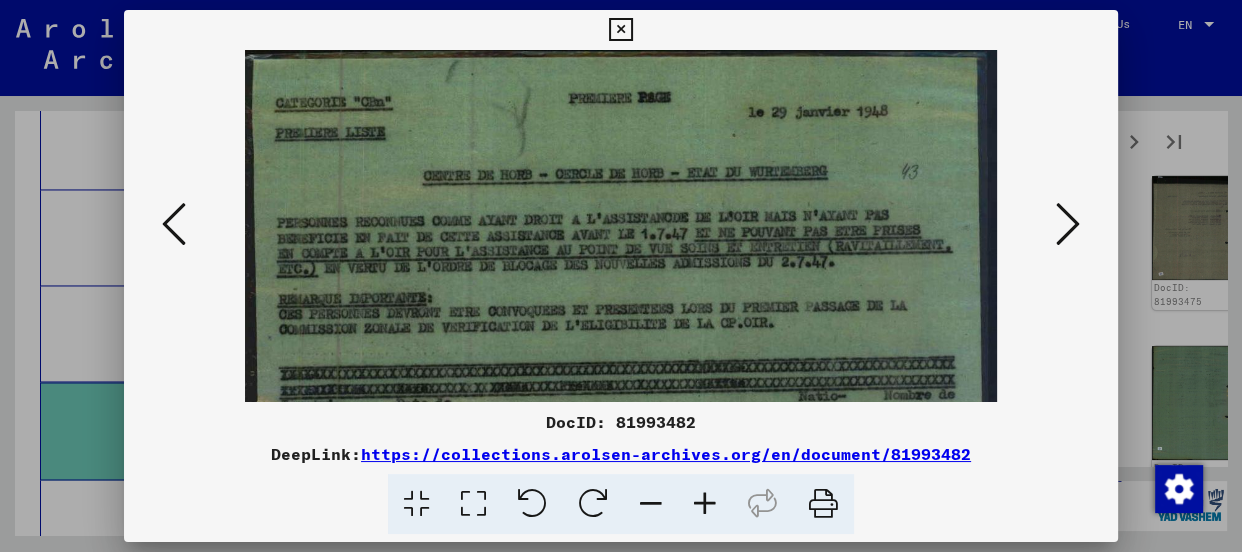 click at bounding box center [705, 504] 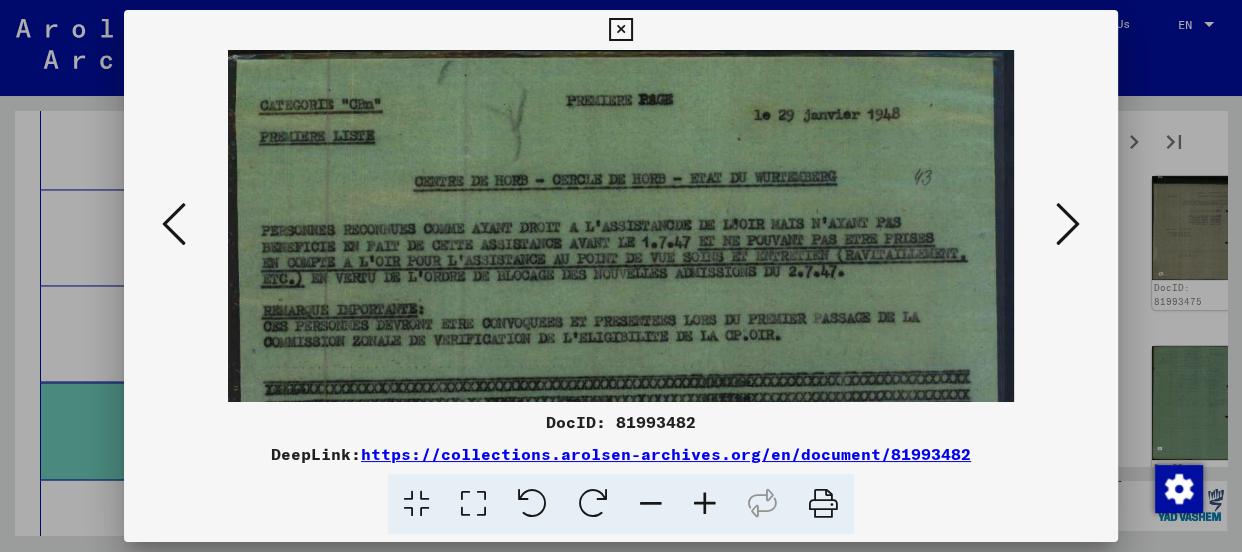 click at bounding box center (705, 504) 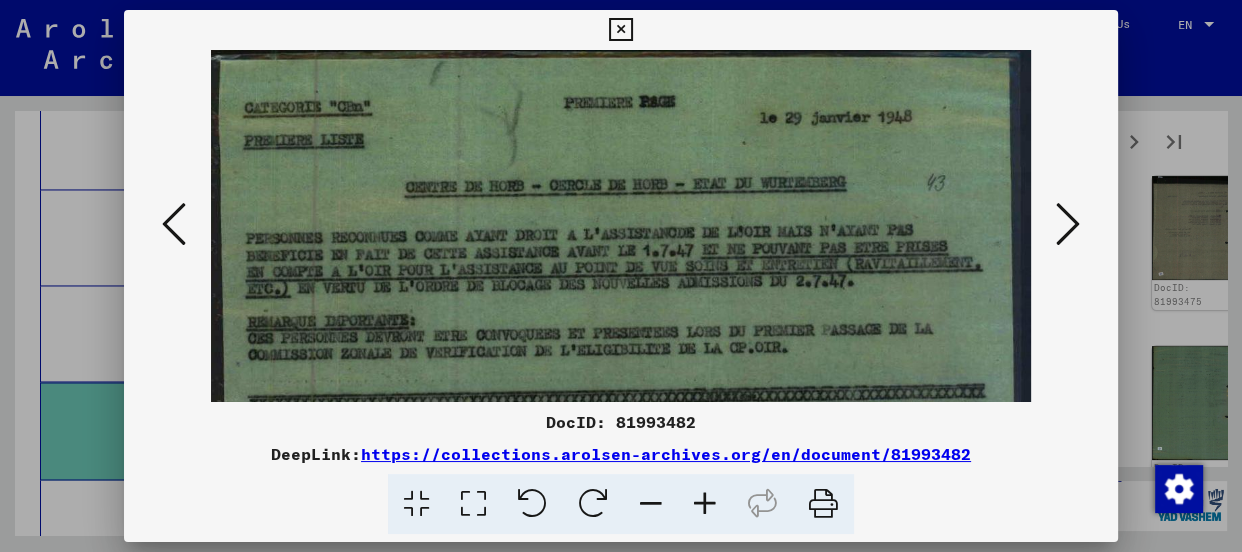 click at bounding box center [705, 504] 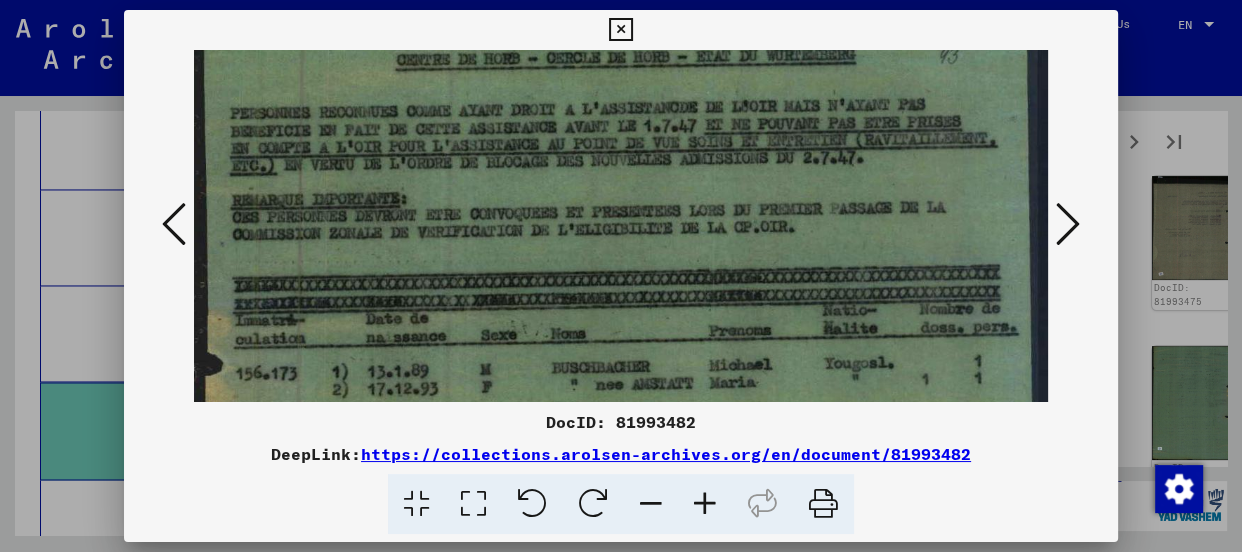 scroll, scrollTop: 200, scrollLeft: 0, axis: vertical 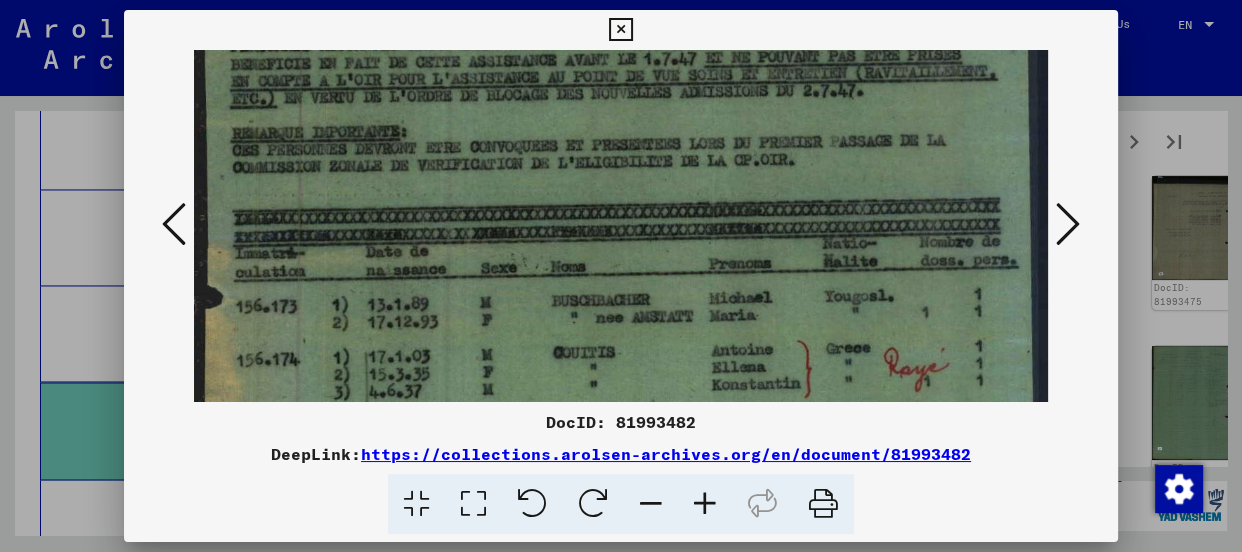 drag, startPoint x: 739, startPoint y: 362, endPoint x: 820, endPoint y: 163, distance: 214.85344 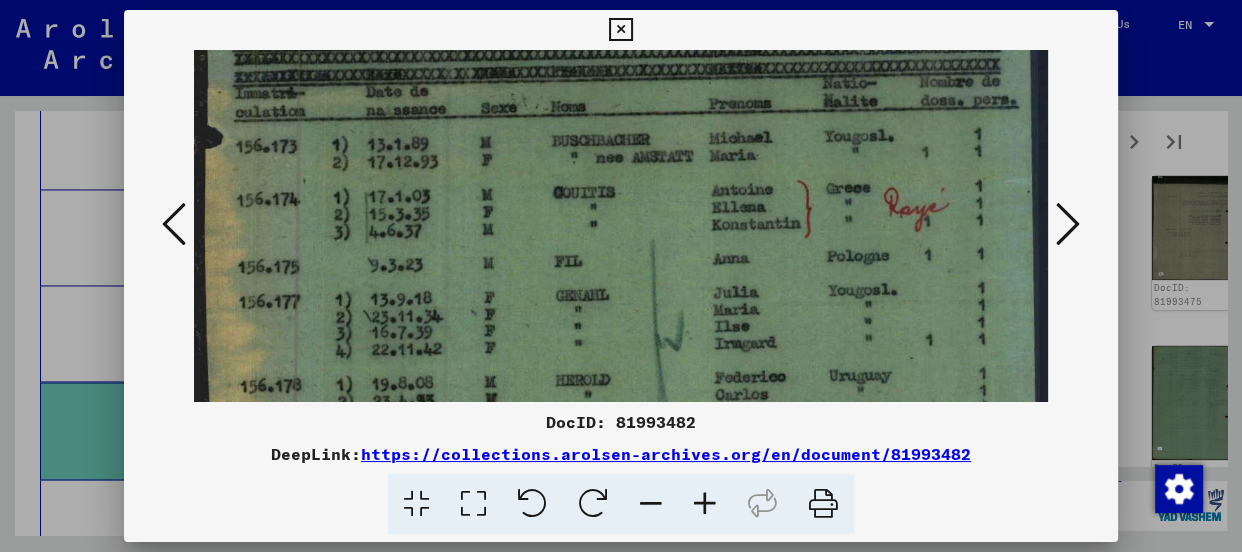 scroll, scrollTop: 360, scrollLeft: 0, axis: vertical 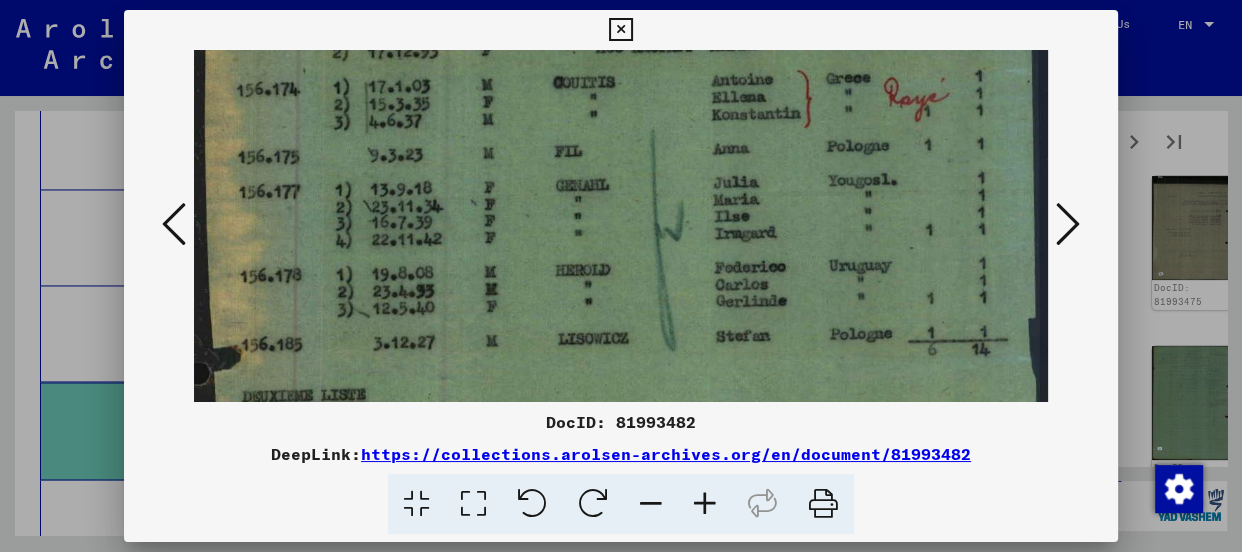 drag, startPoint x: 552, startPoint y: 360, endPoint x: 560, endPoint y: 240, distance: 120.26637 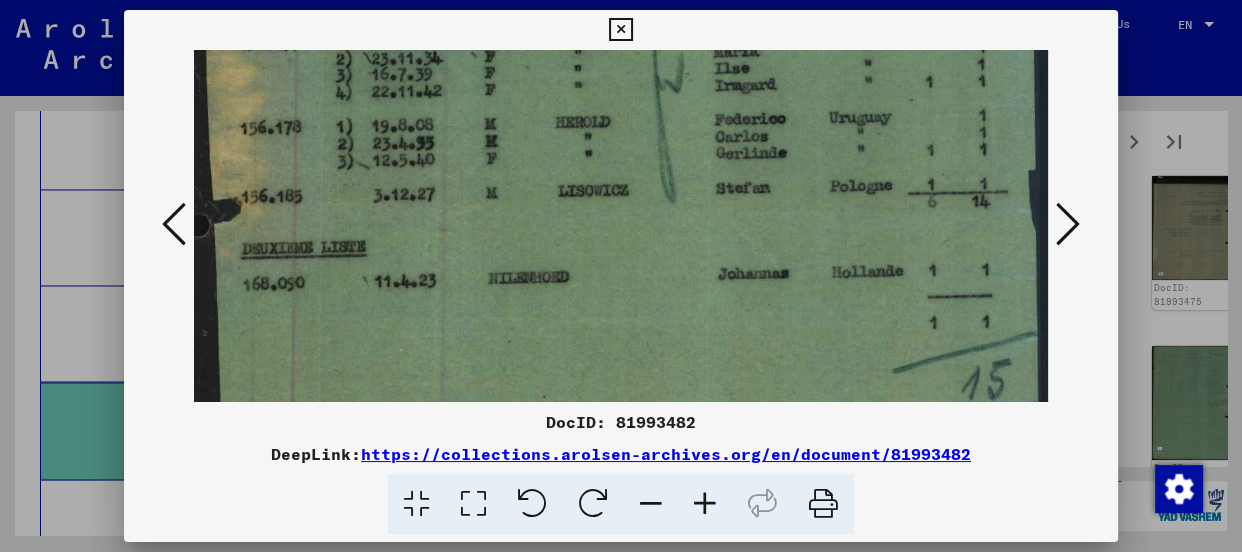 drag, startPoint x: 528, startPoint y: 366, endPoint x: 555, endPoint y: 246, distance: 123 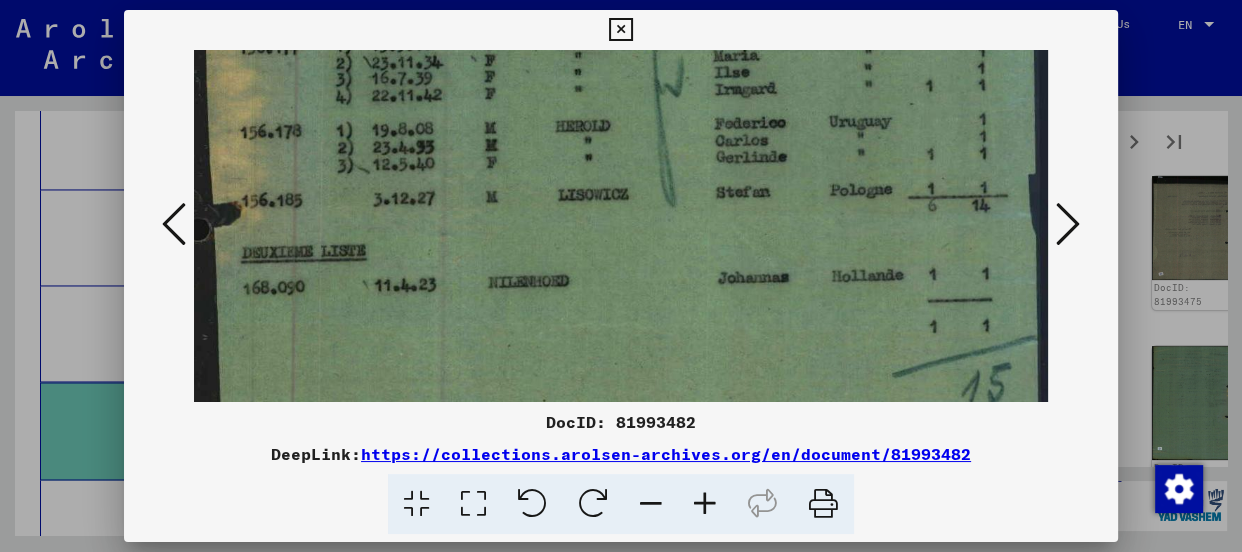 drag, startPoint x: 709, startPoint y: 334, endPoint x: 707, endPoint y: 256, distance: 78.025635 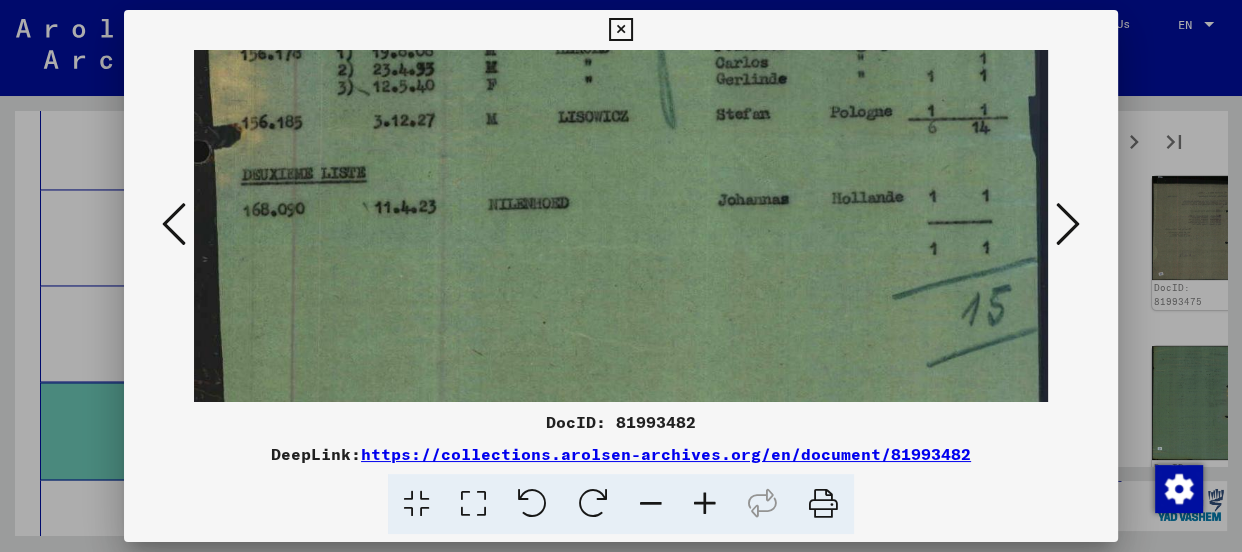 click at bounding box center [1068, 224] 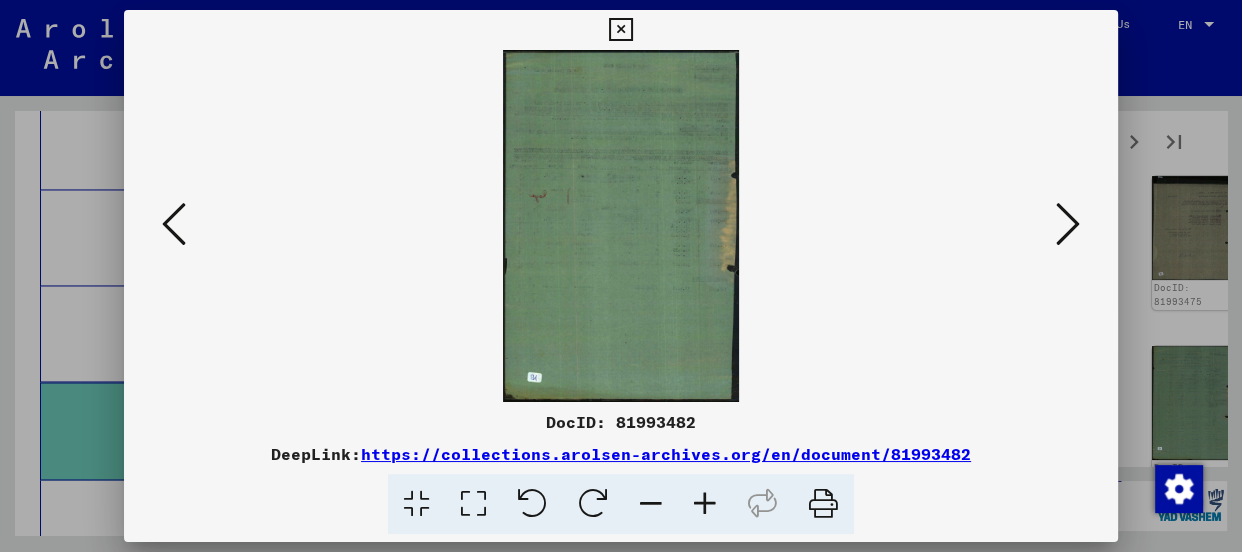 scroll, scrollTop: 0, scrollLeft: 0, axis: both 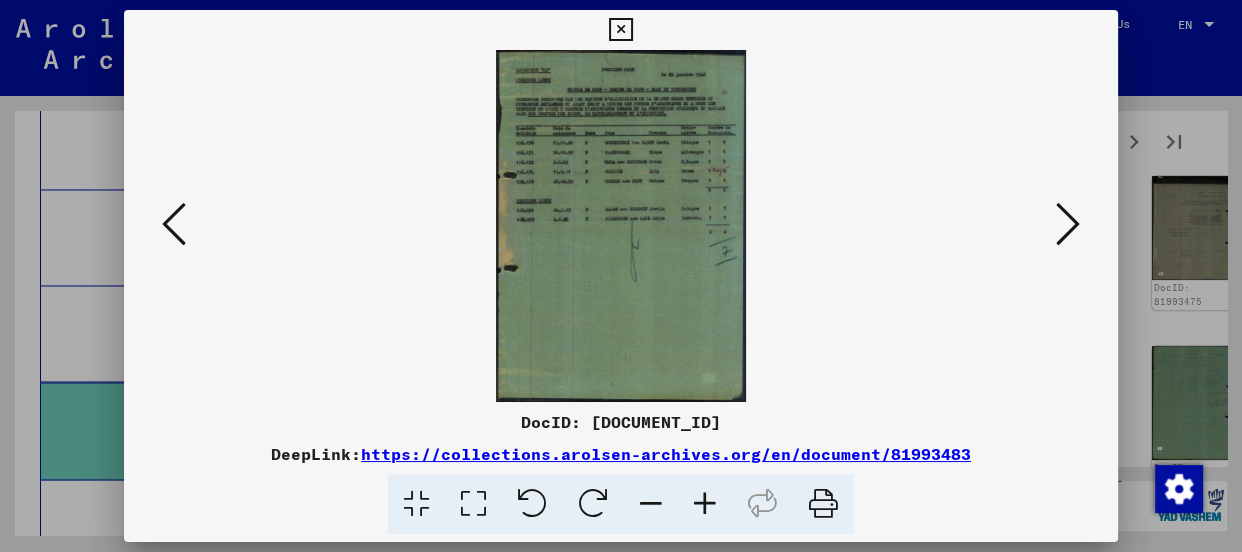 click at bounding box center [705, 504] 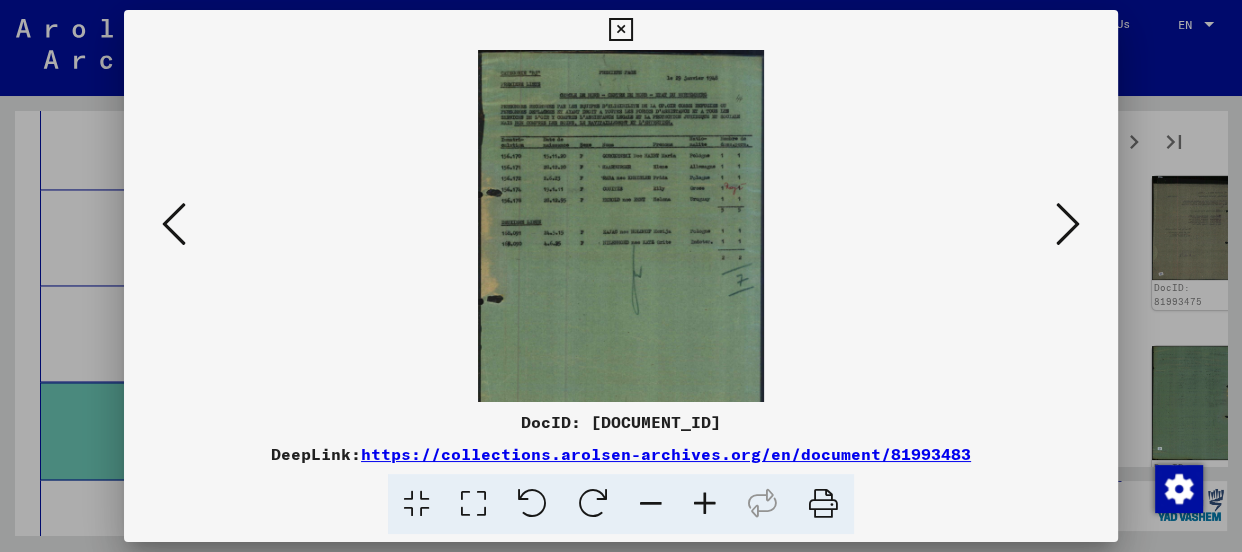 click at bounding box center [705, 504] 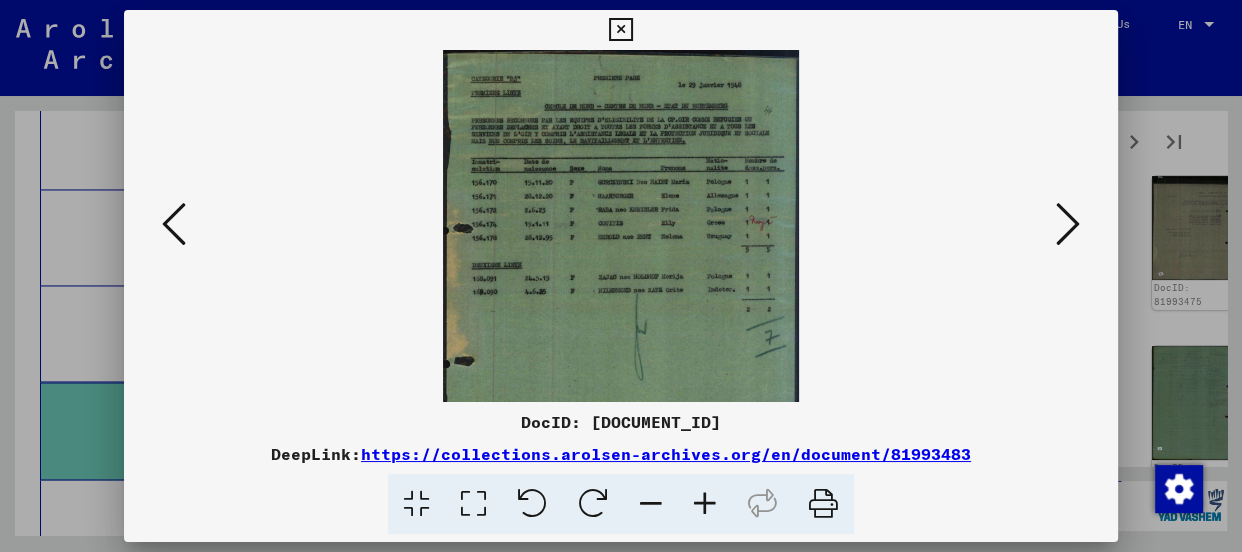 click at bounding box center [705, 504] 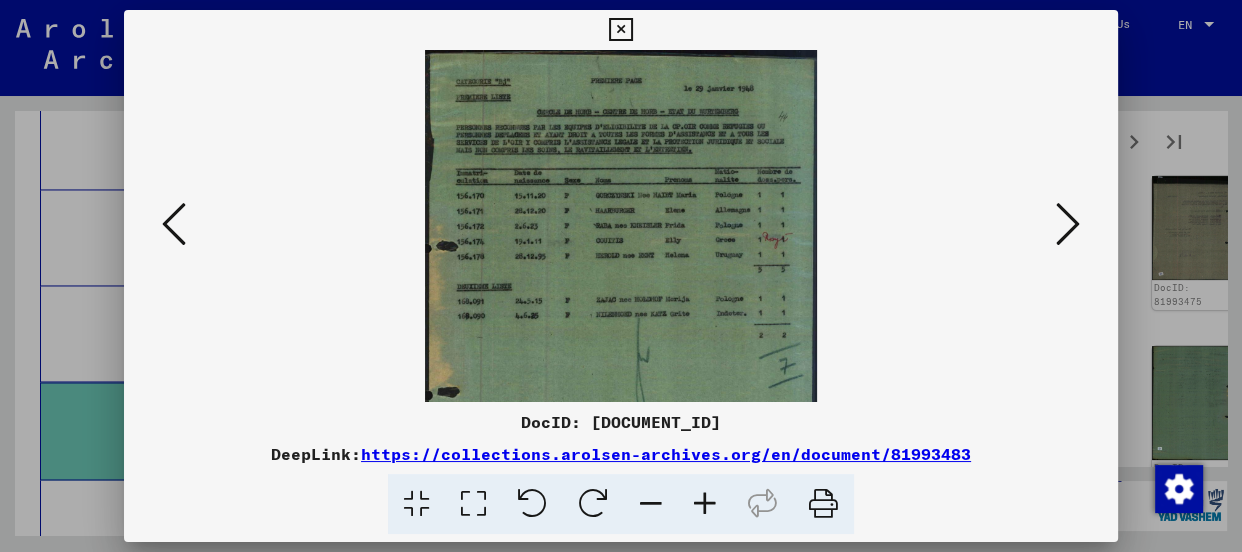 click at bounding box center [705, 504] 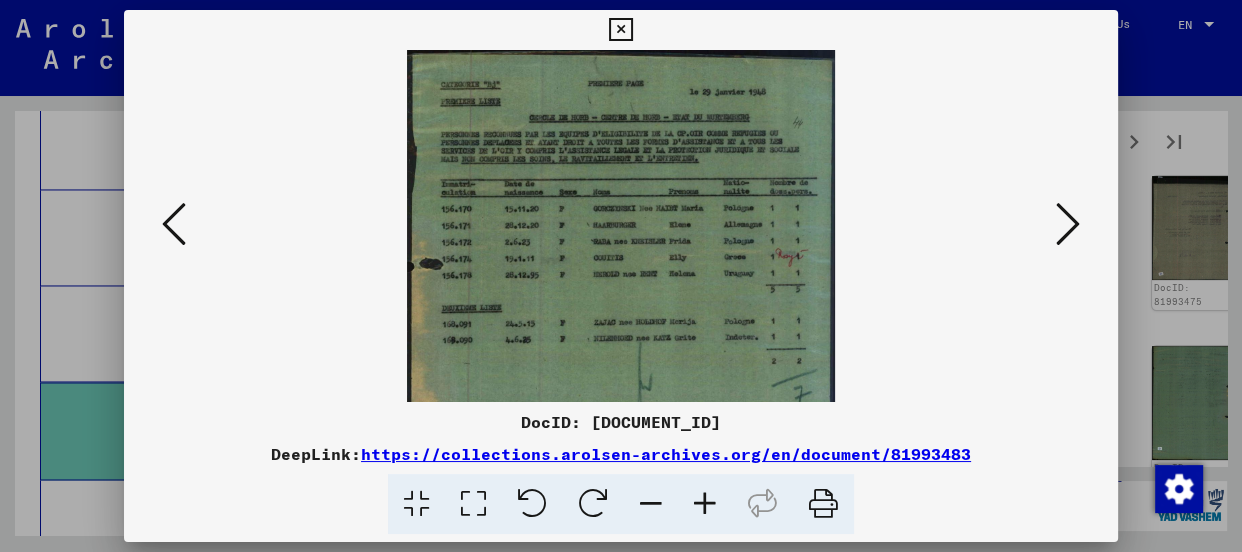 click at bounding box center (705, 504) 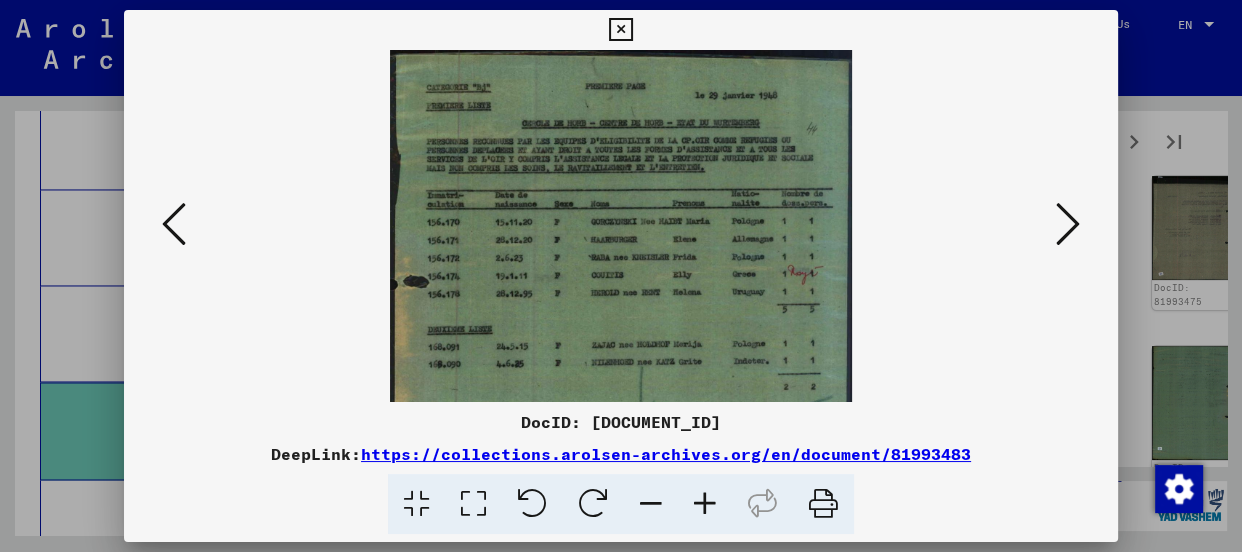 click at bounding box center (705, 504) 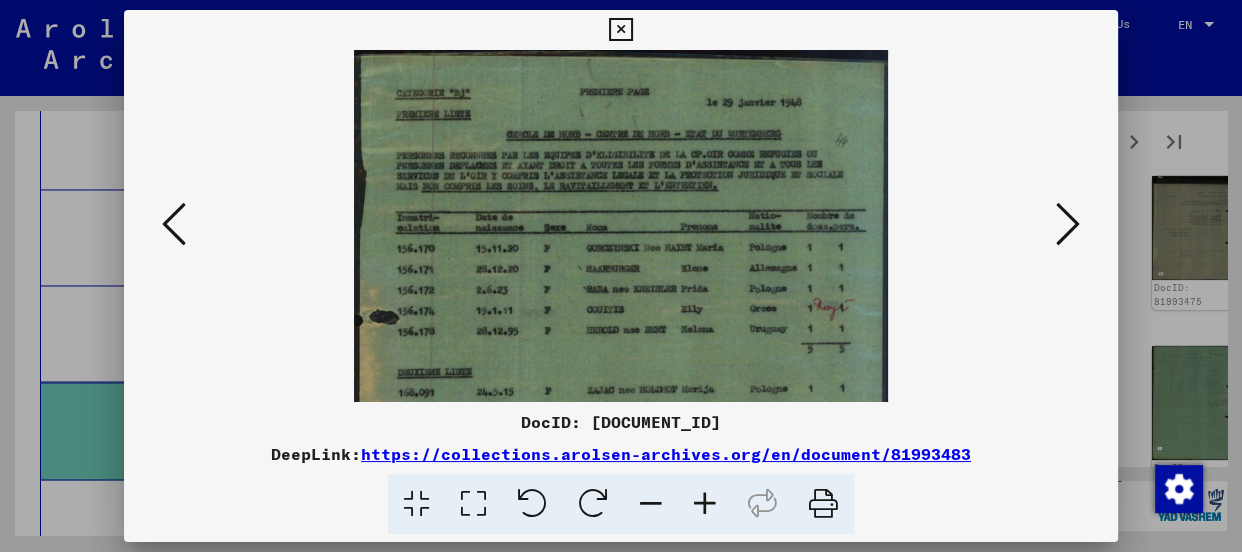 click at bounding box center (705, 504) 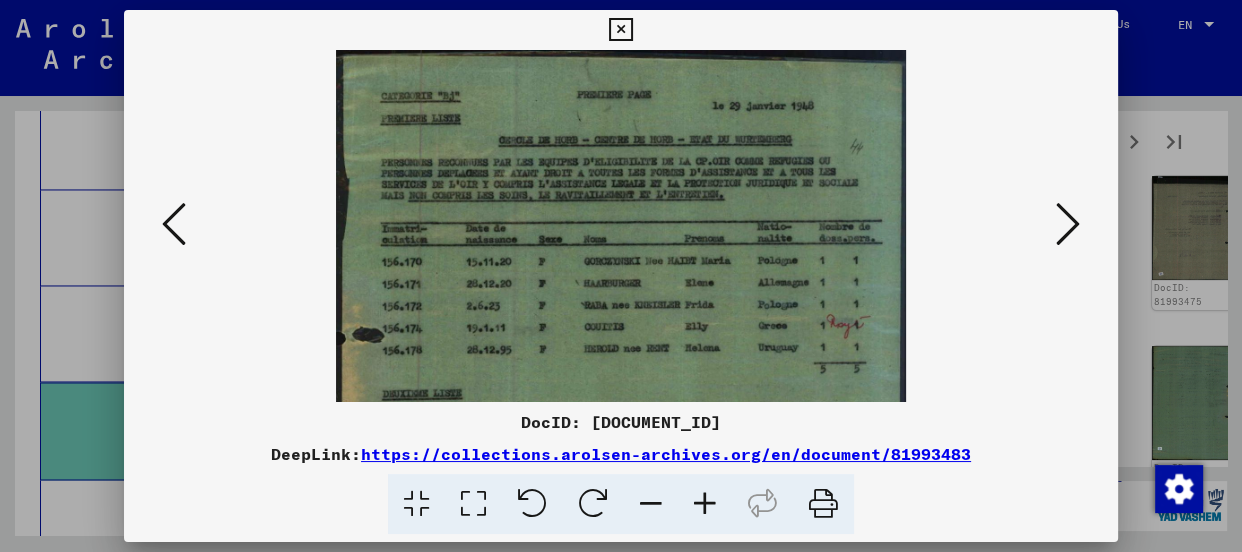 click at bounding box center [705, 504] 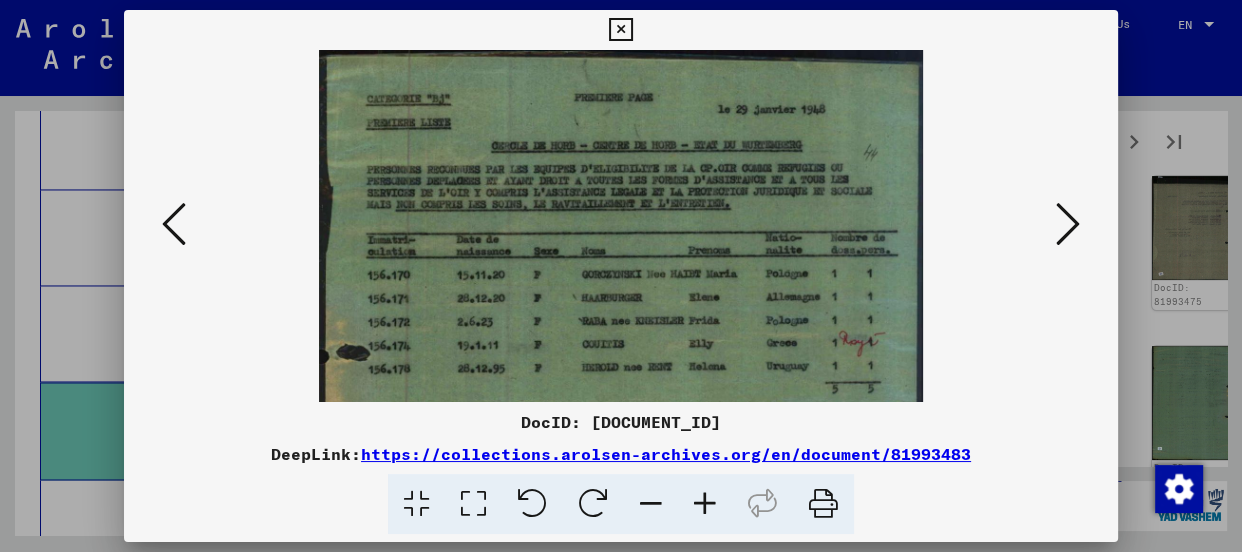 click at bounding box center (705, 504) 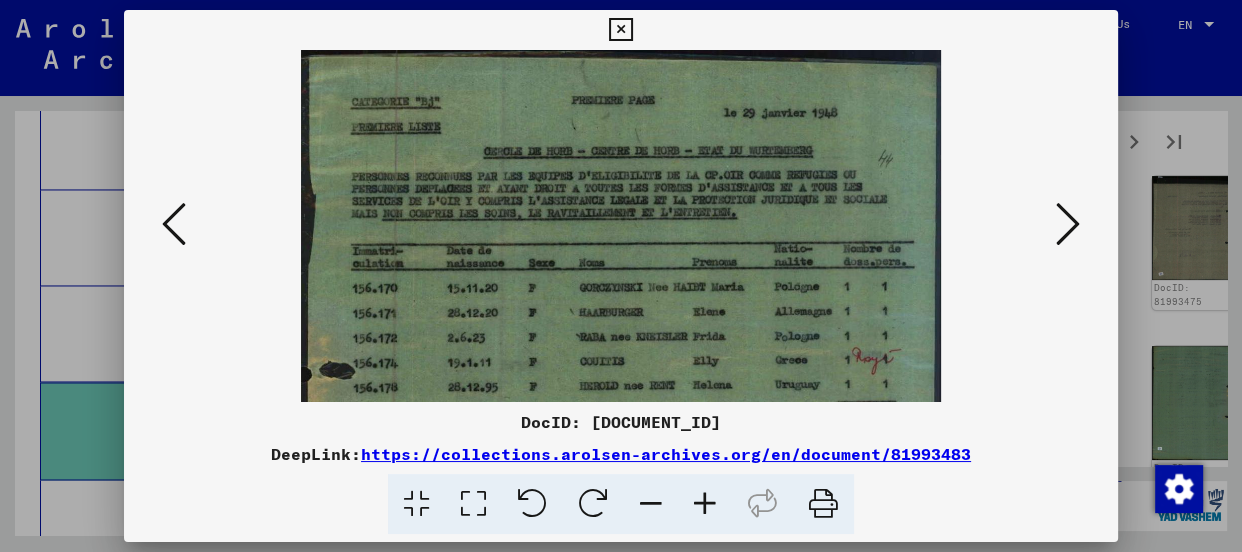 click at bounding box center [705, 504] 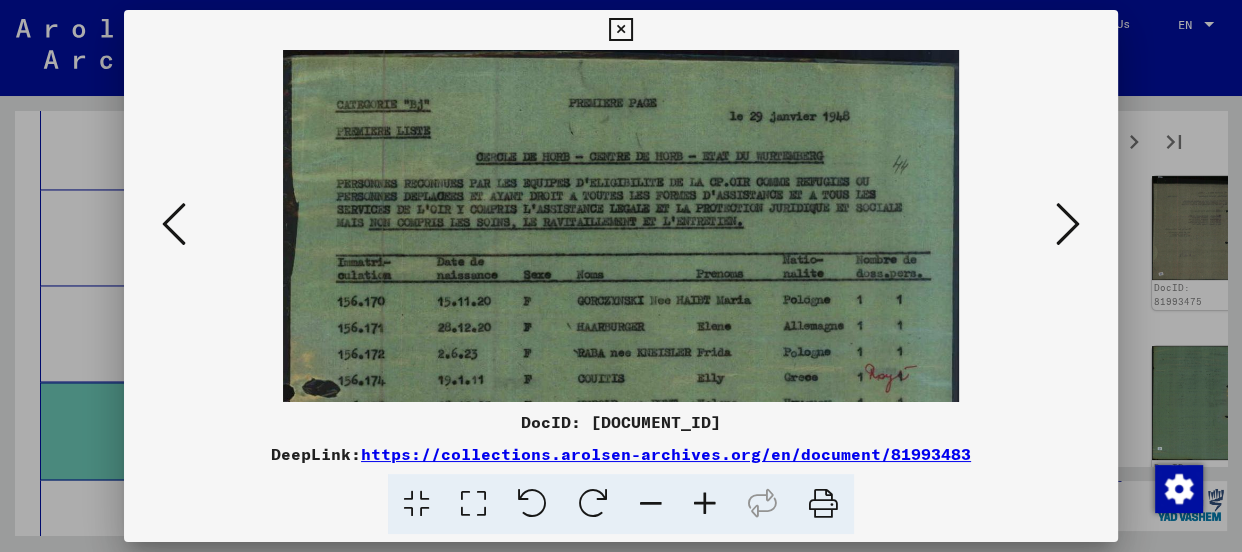 click at bounding box center [705, 504] 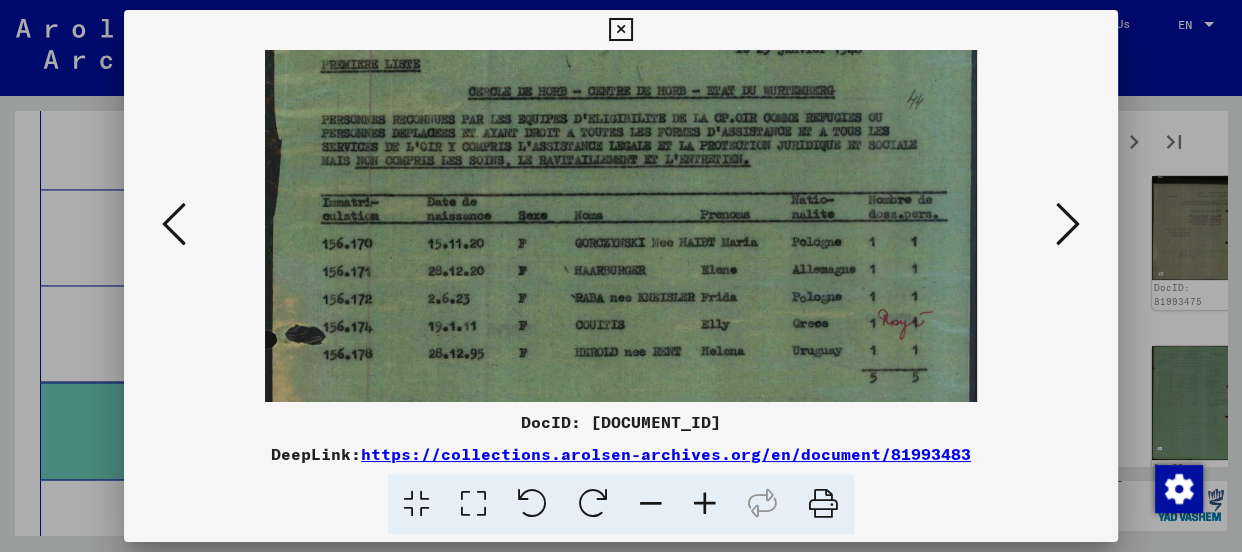scroll, scrollTop: 77, scrollLeft: 0, axis: vertical 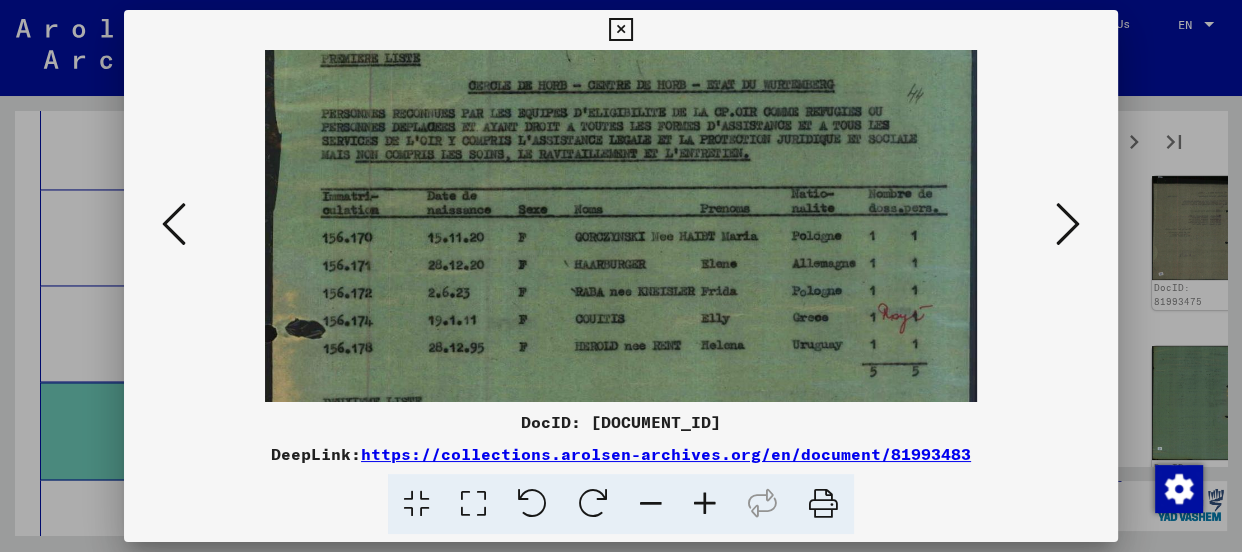 drag, startPoint x: 750, startPoint y: 361, endPoint x: 760, endPoint y: 280, distance: 81.61495 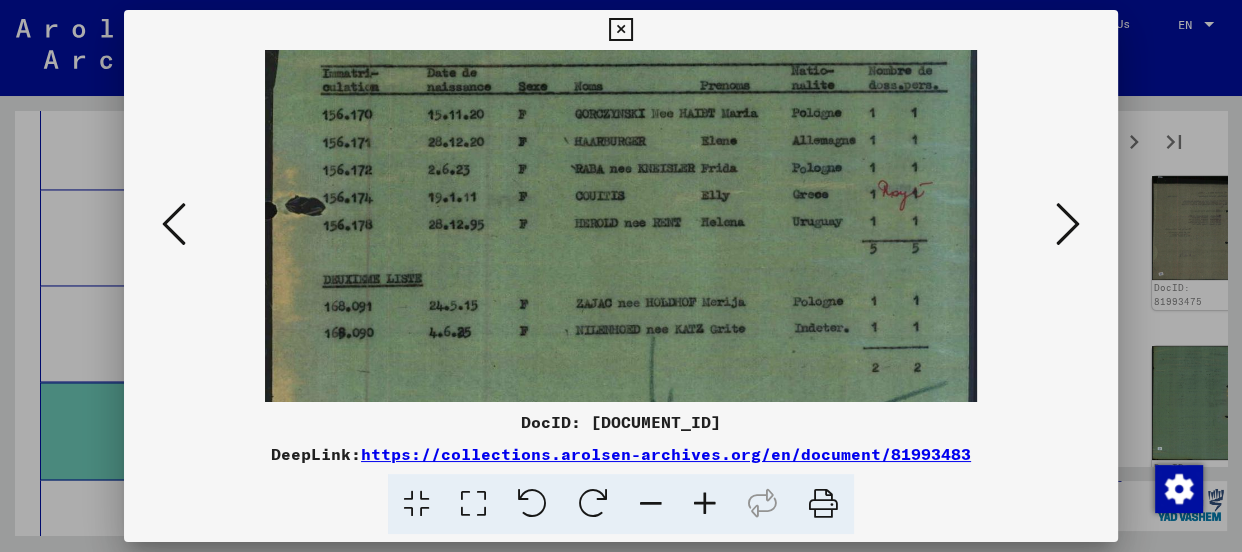 scroll, scrollTop: 200, scrollLeft: 0, axis: vertical 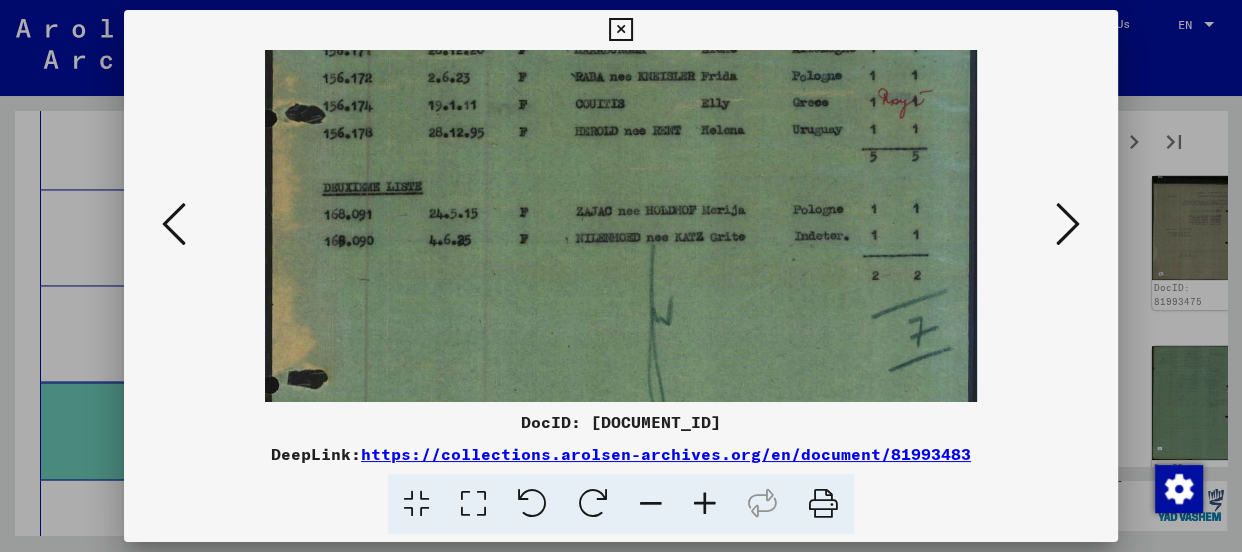 drag, startPoint x: 711, startPoint y: 338, endPoint x: 726, endPoint y: 246, distance: 93.214806 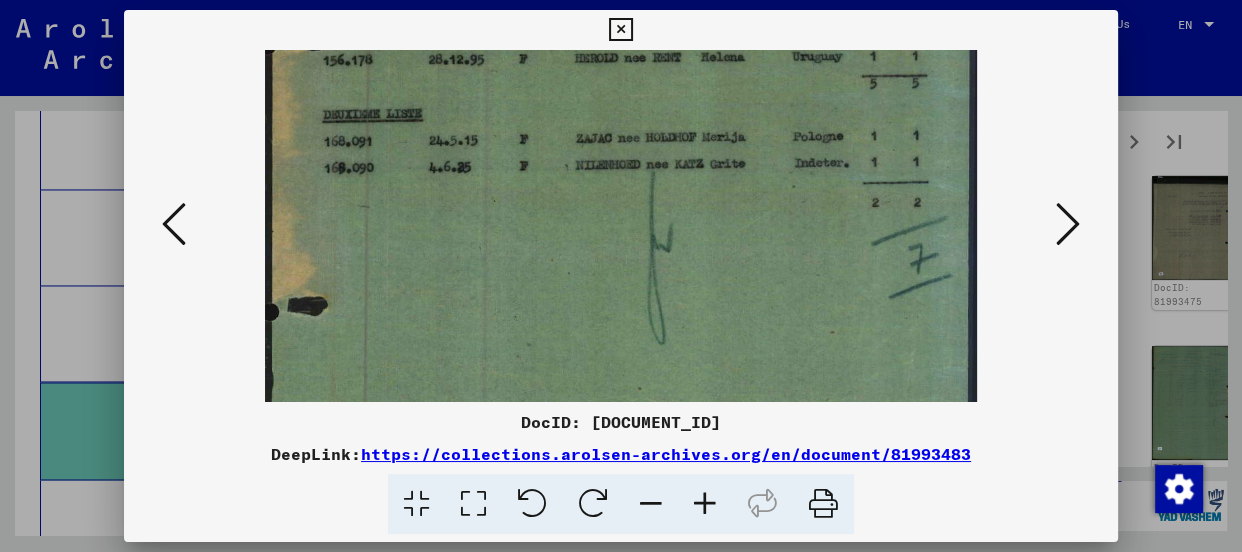 drag, startPoint x: 865, startPoint y: 333, endPoint x: 869, endPoint y: 258, distance: 75.10659 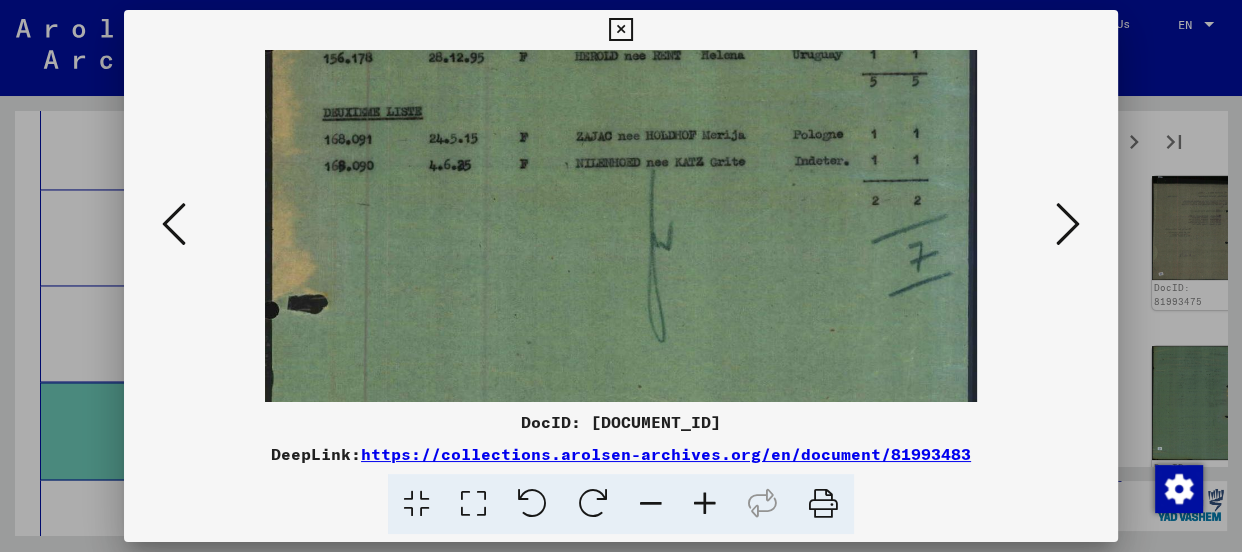 click at bounding box center [1068, 224] 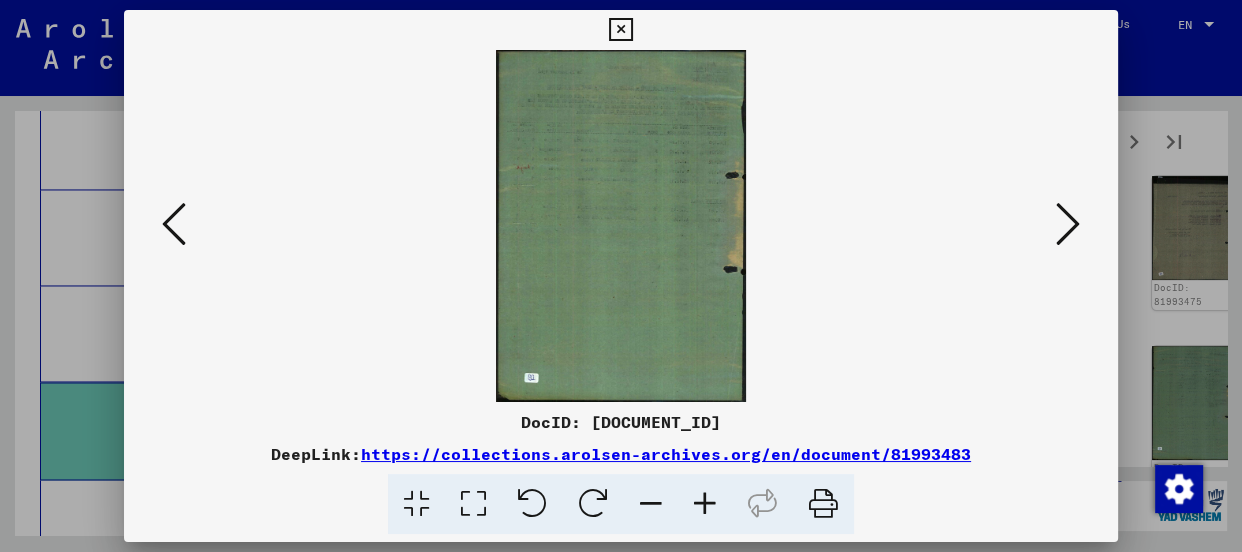 scroll, scrollTop: 0, scrollLeft: 0, axis: both 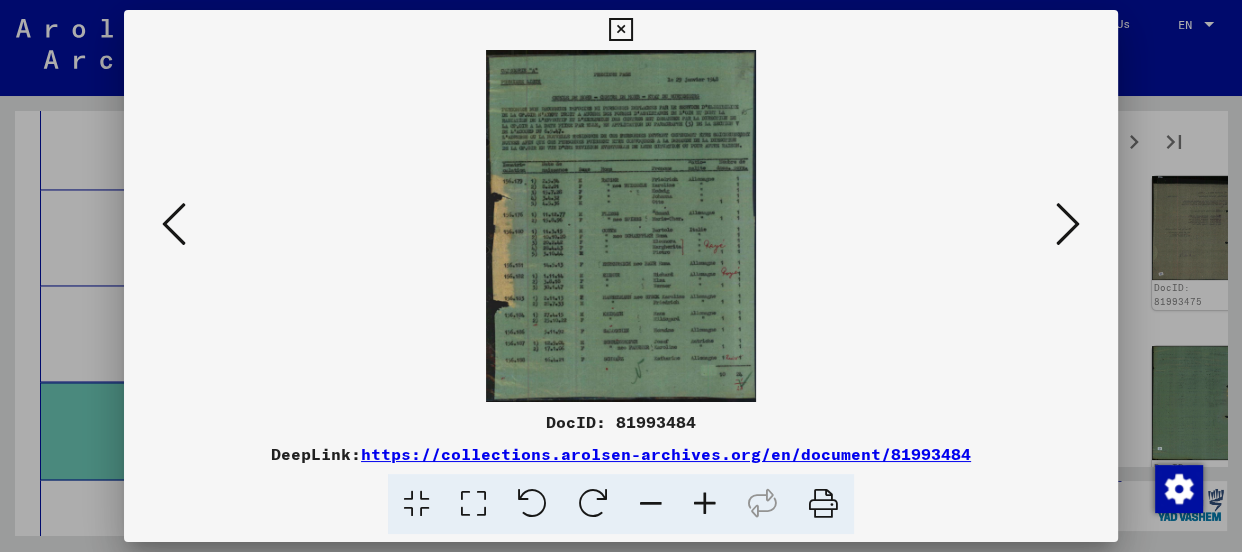 click at bounding box center [705, 504] 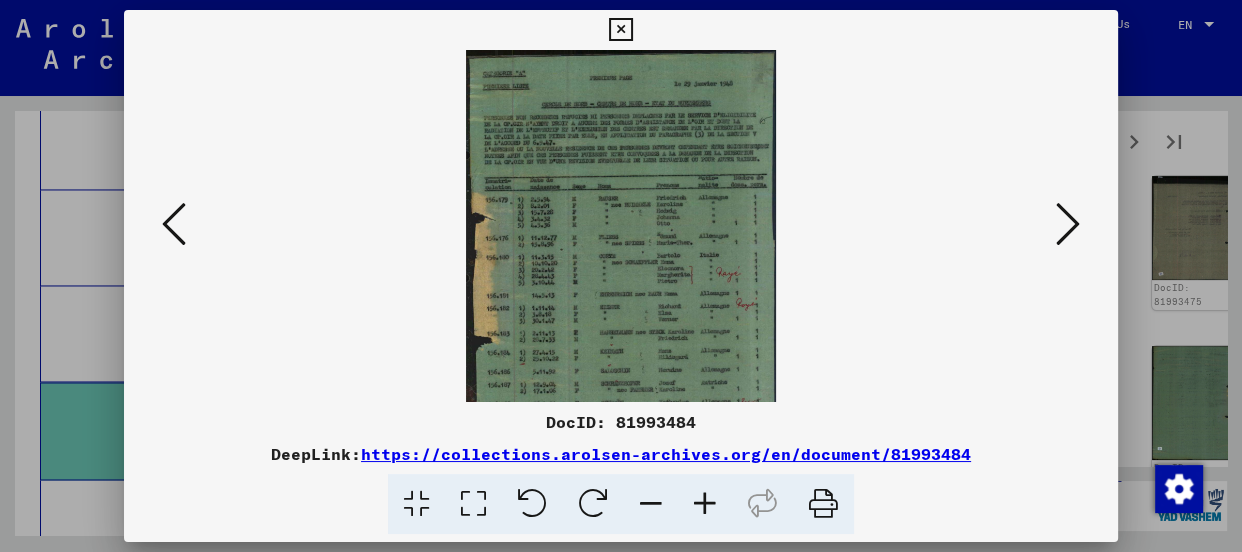 click at bounding box center [705, 504] 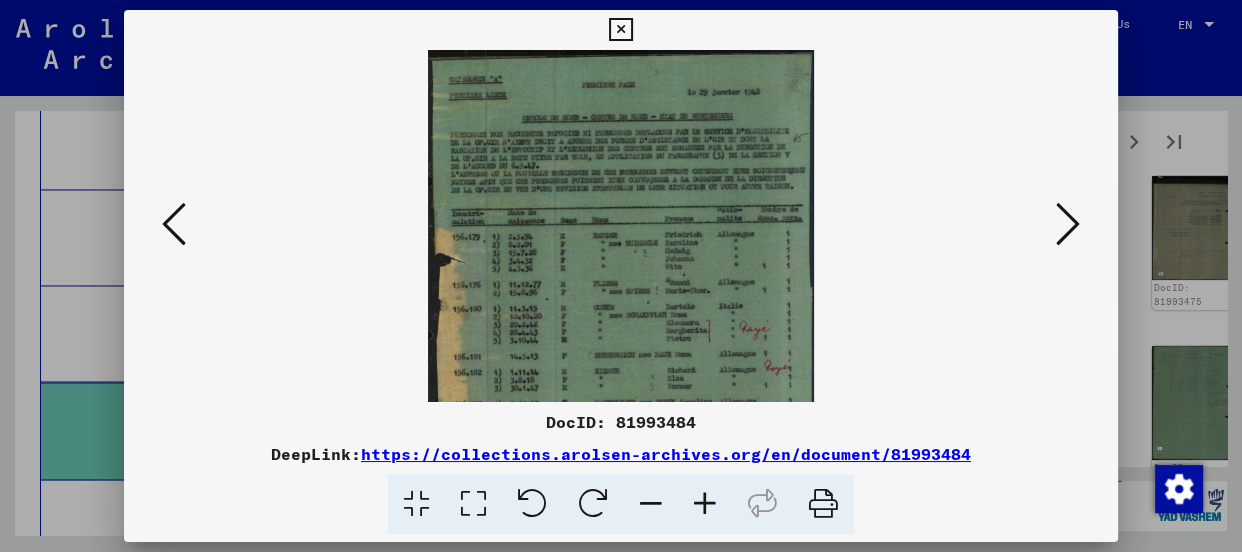 click at bounding box center [705, 504] 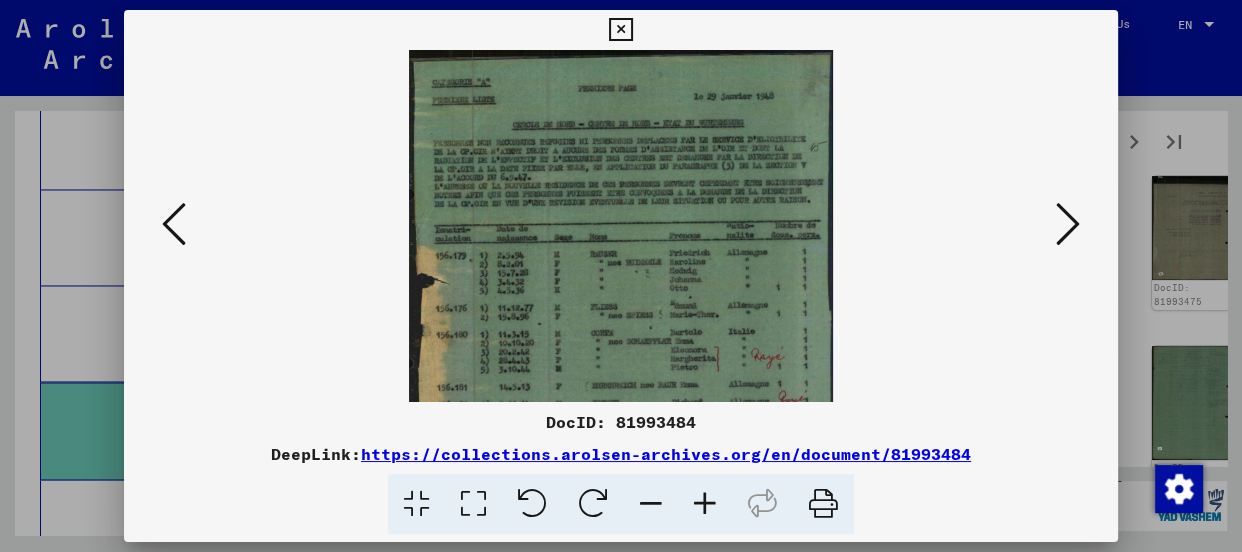 click at bounding box center [705, 504] 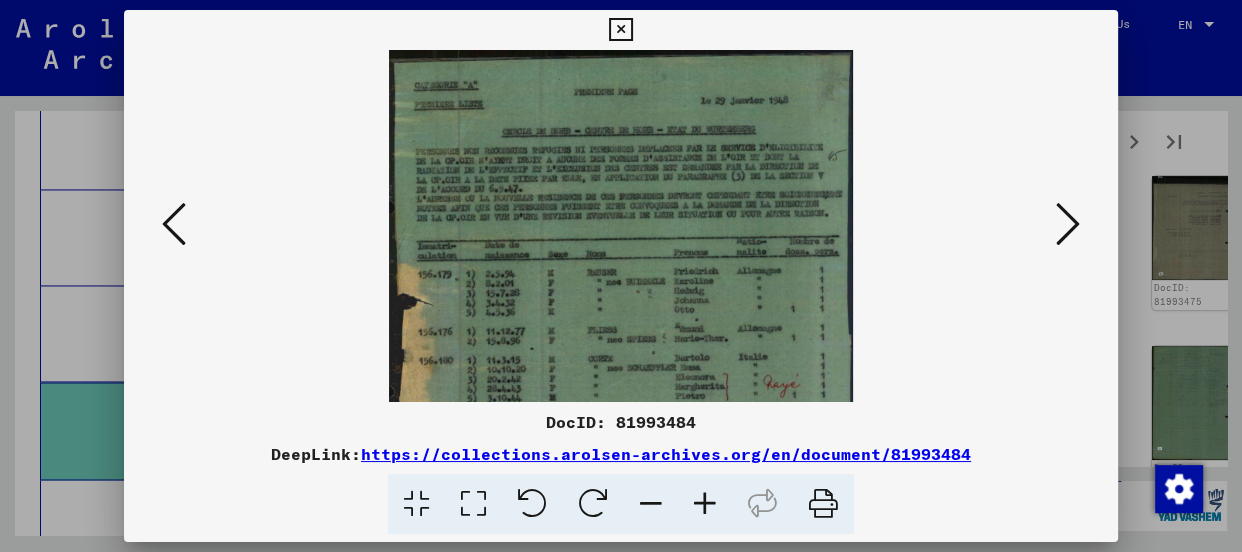 click at bounding box center (705, 504) 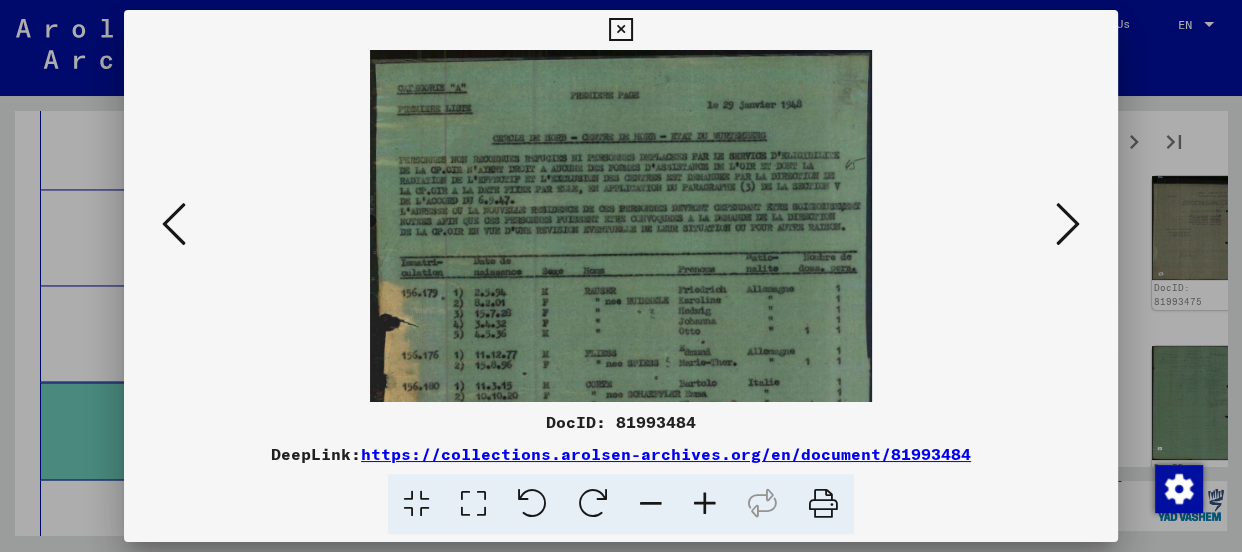 click at bounding box center [705, 504] 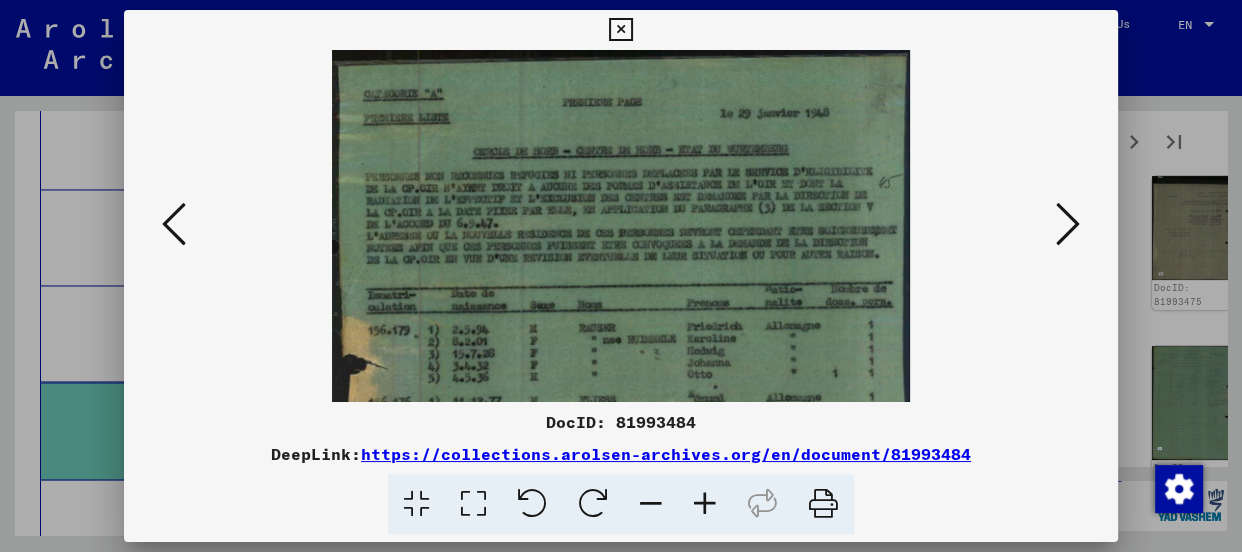 click at bounding box center [705, 504] 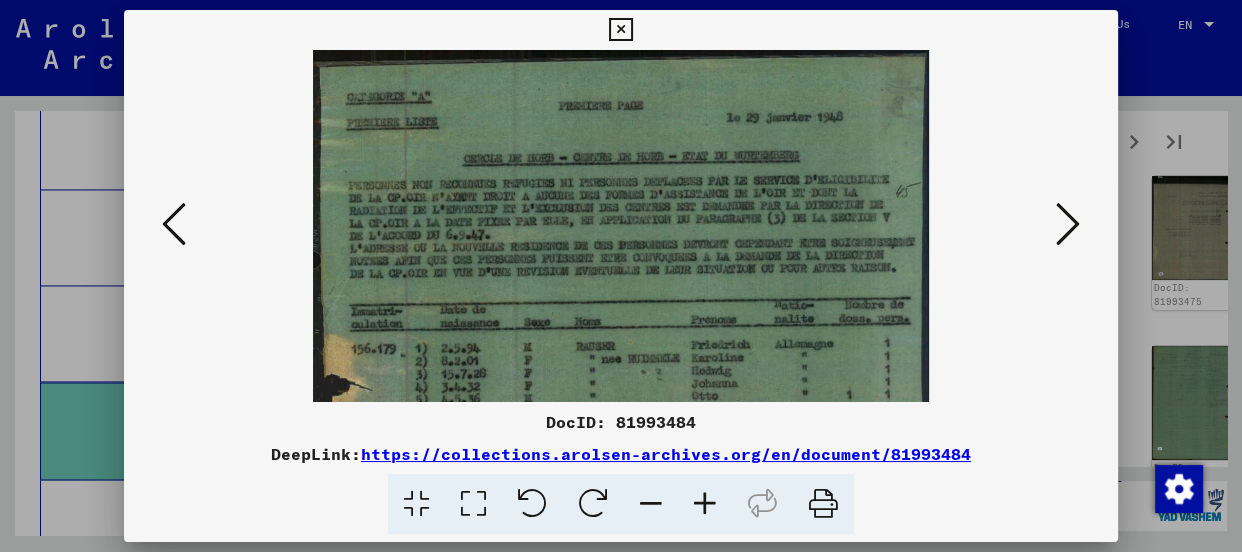 click at bounding box center (705, 504) 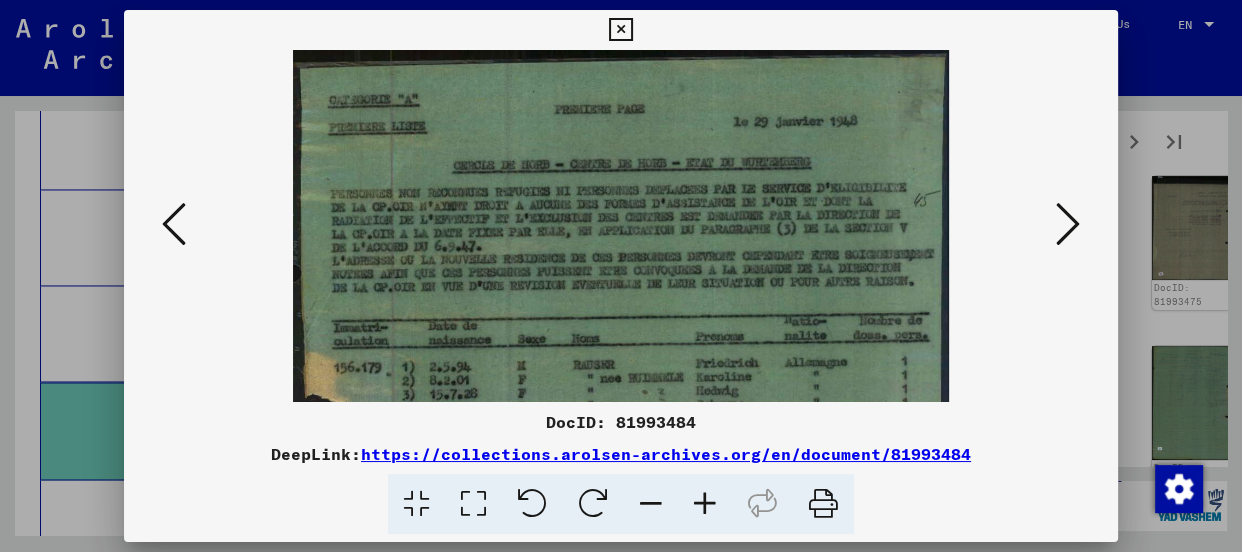 click at bounding box center [705, 504] 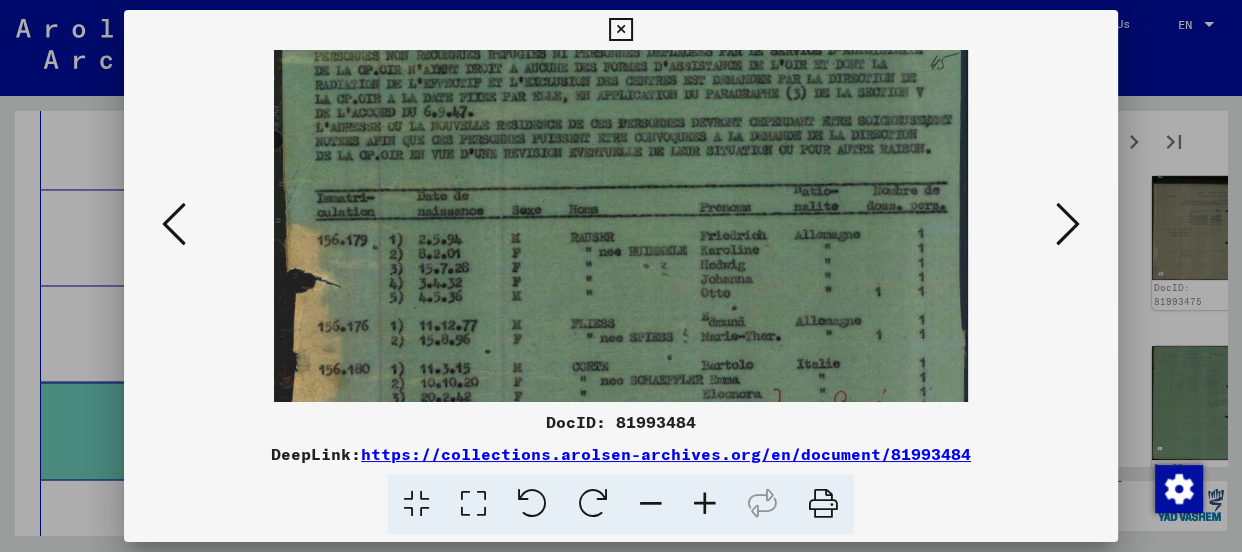 scroll, scrollTop: 190, scrollLeft: 0, axis: vertical 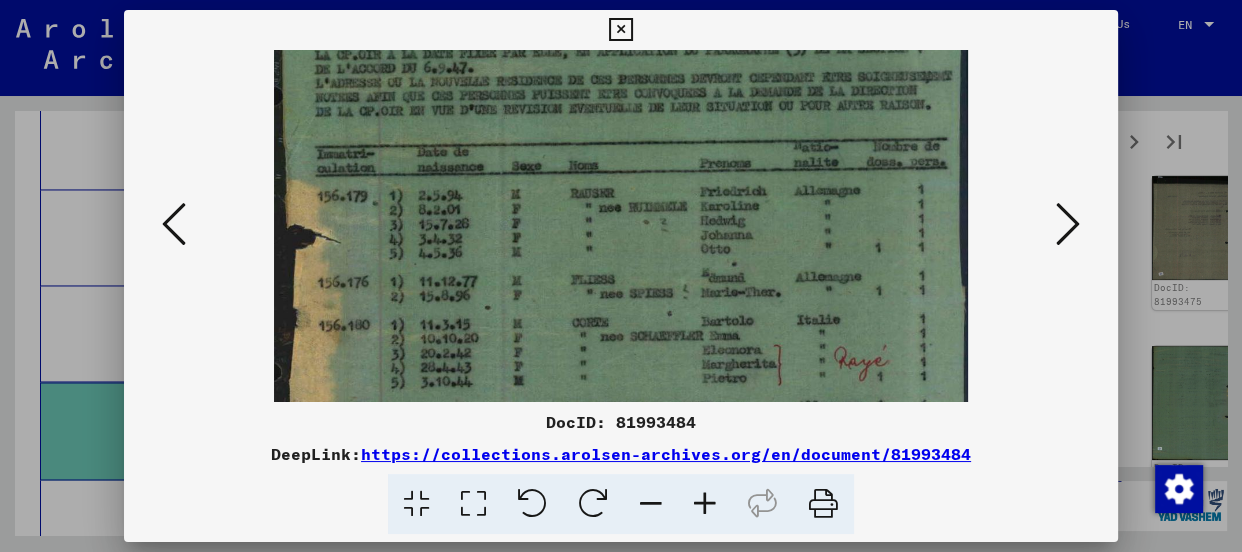 drag, startPoint x: 699, startPoint y: 358, endPoint x: 746, endPoint y: 166, distance: 197.66891 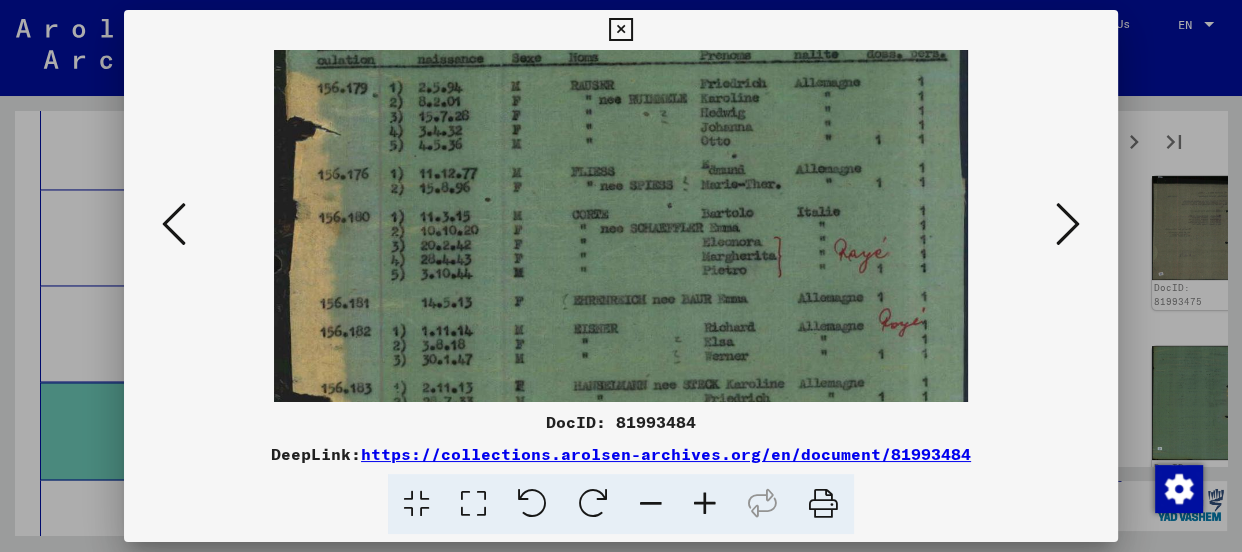 scroll, scrollTop: 299, scrollLeft: 0, axis: vertical 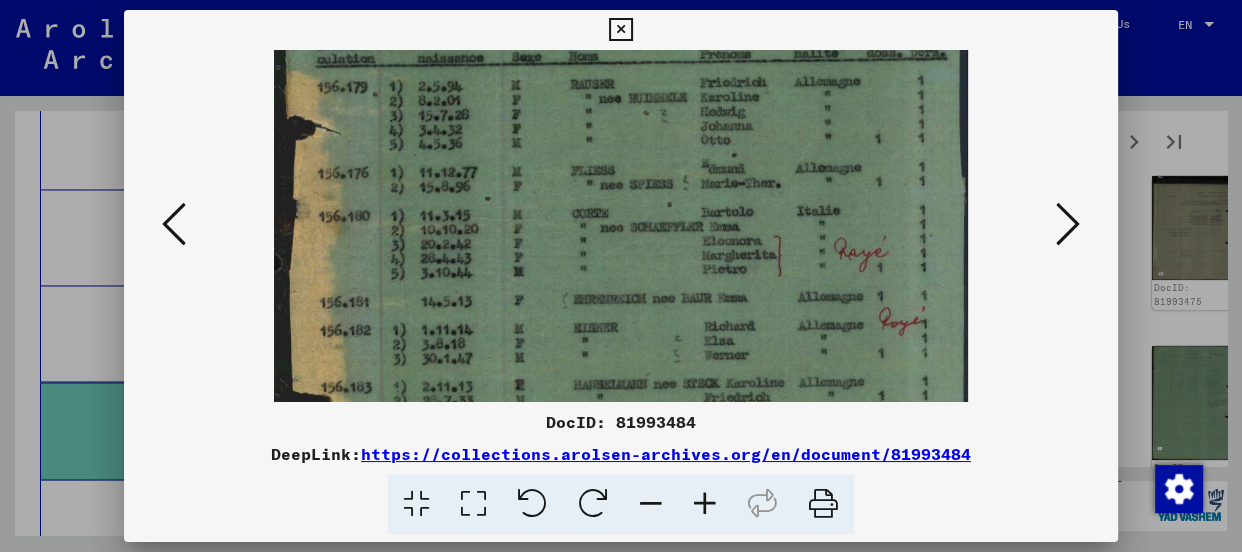 drag, startPoint x: 677, startPoint y: 340, endPoint x: 652, endPoint y: 231, distance: 111.83023 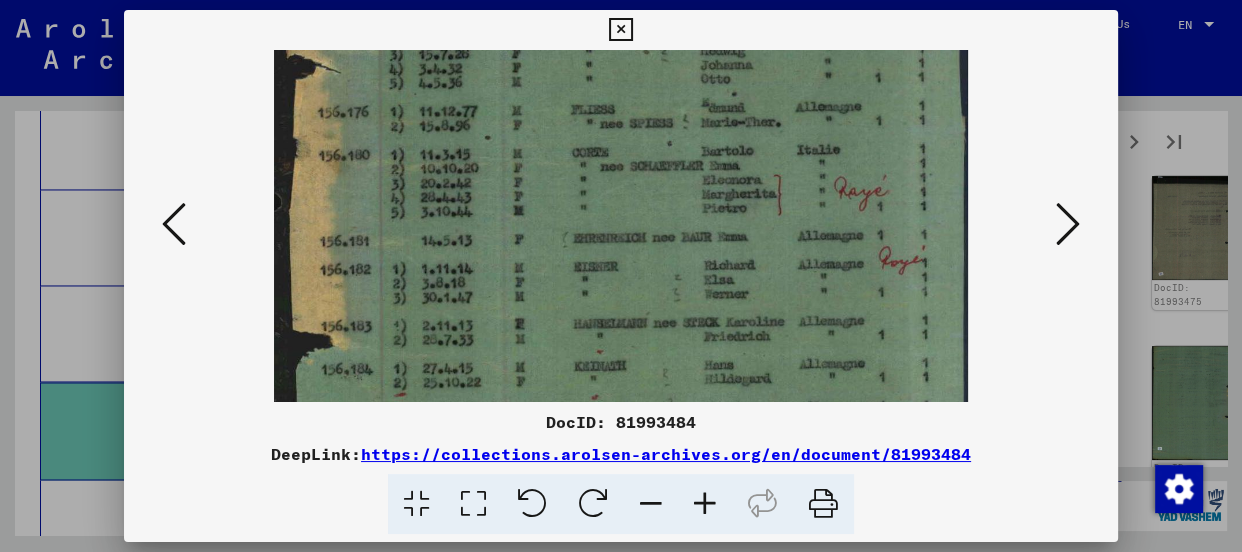 drag, startPoint x: 659, startPoint y: 275, endPoint x: 594, endPoint y: 300, distance: 69.641945 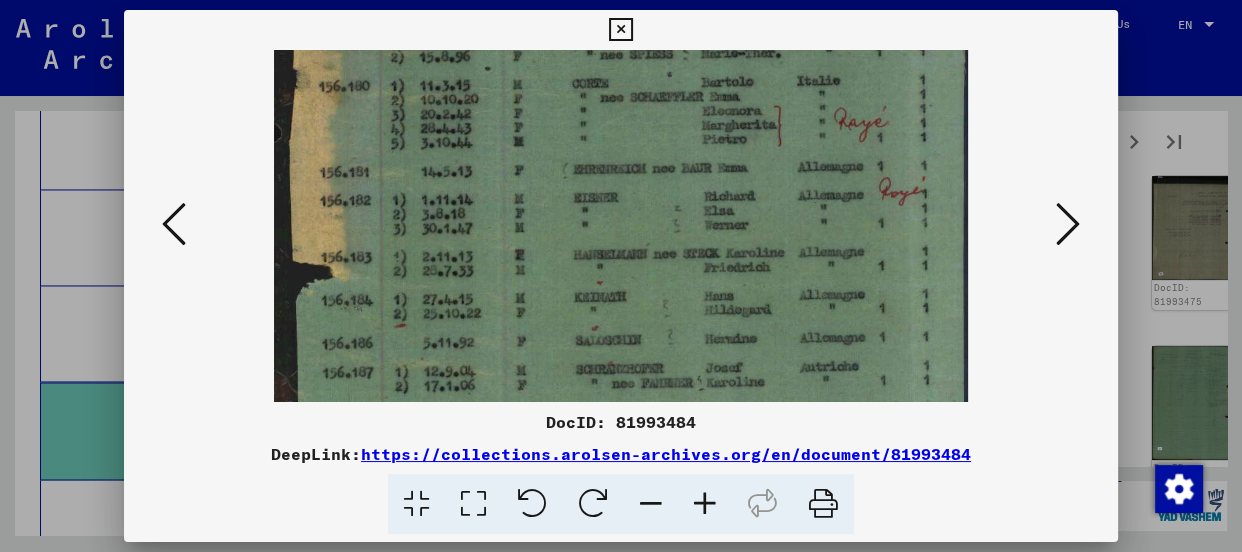 drag, startPoint x: 543, startPoint y: 341, endPoint x: 549, endPoint y: 282, distance: 59.3043 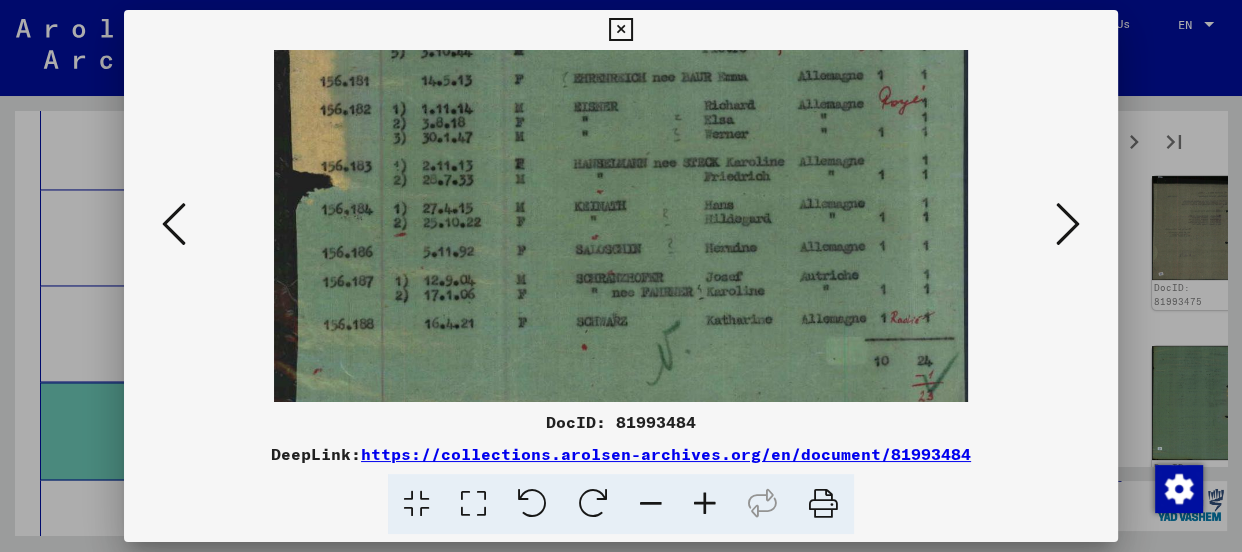 scroll, scrollTop: 550, scrollLeft: 0, axis: vertical 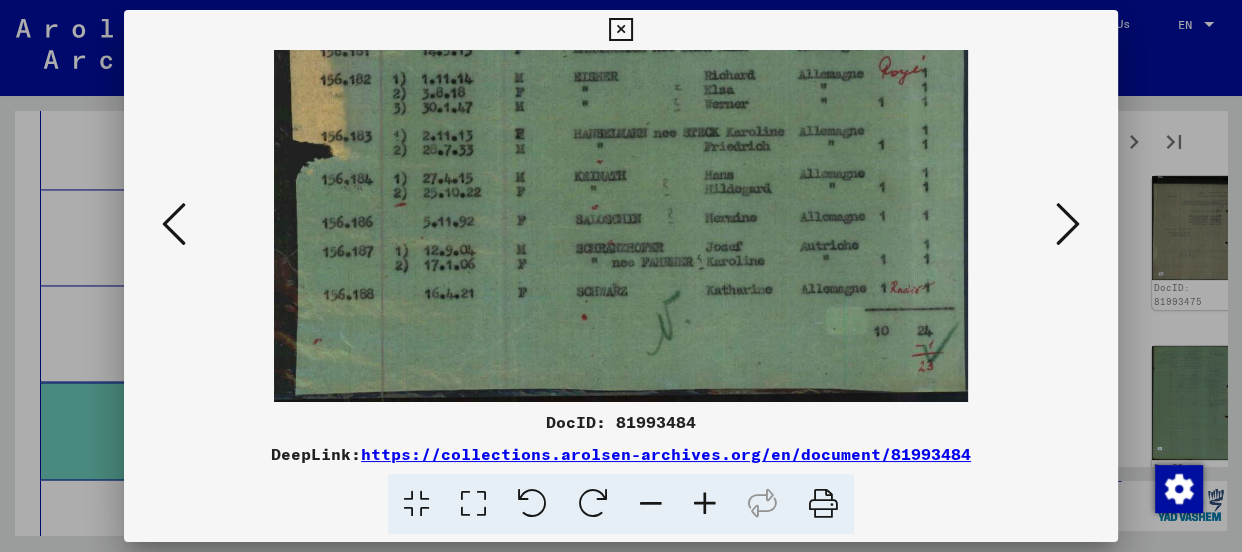 drag, startPoint x: 615, startPoint y: 351, endPoint x: 611, endPoint y: 213, distance: 138.05795 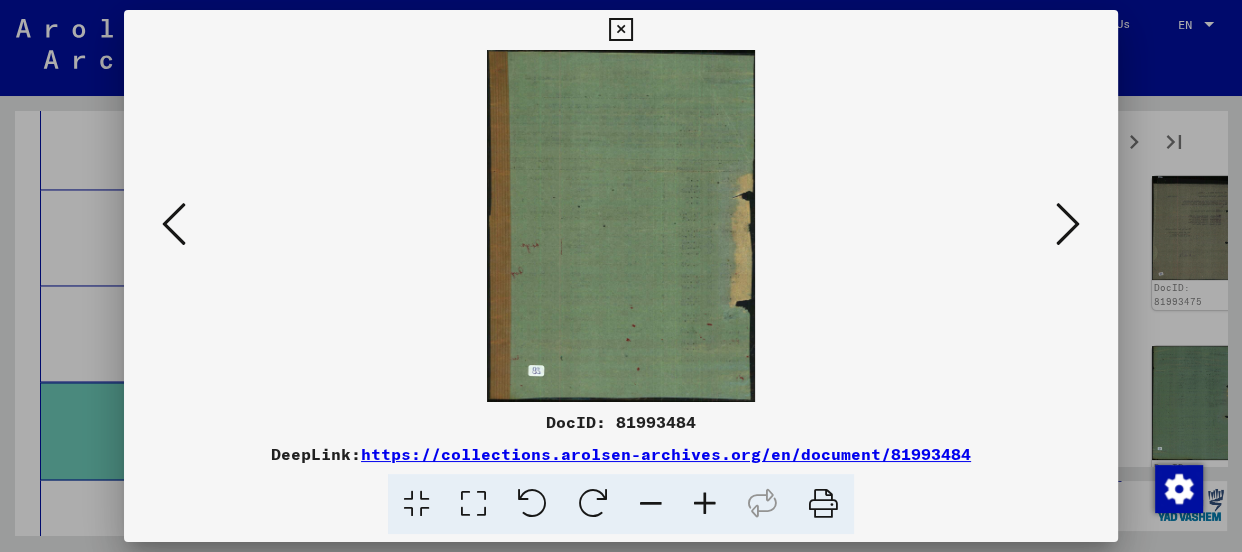 scroll, scrollTop: 0, scrollLeft: 0, axis: both 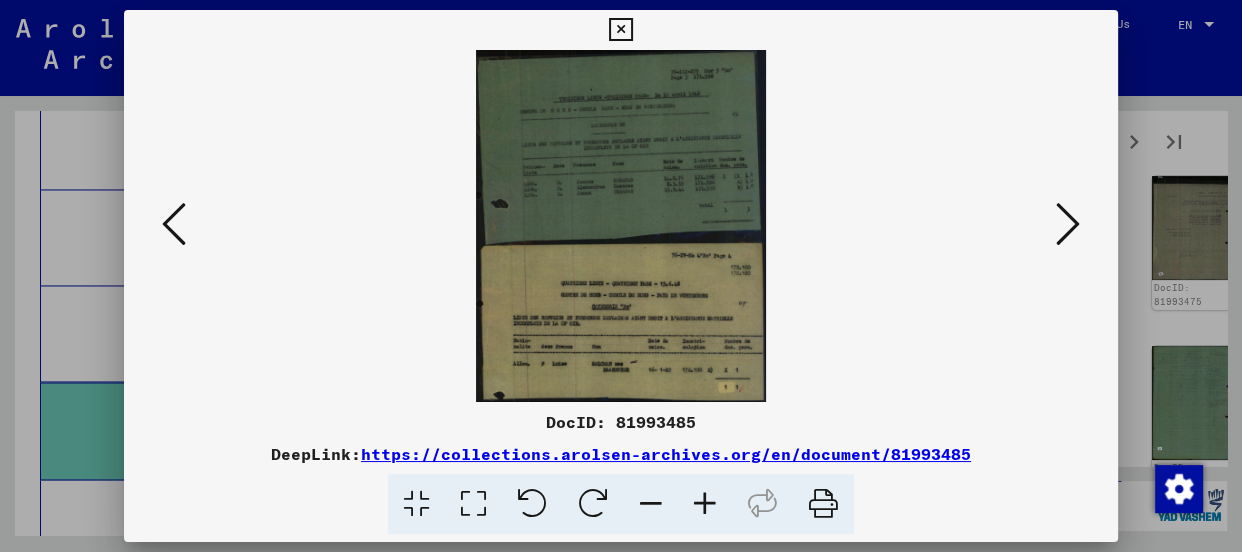 click at bounding box center (705, 504) 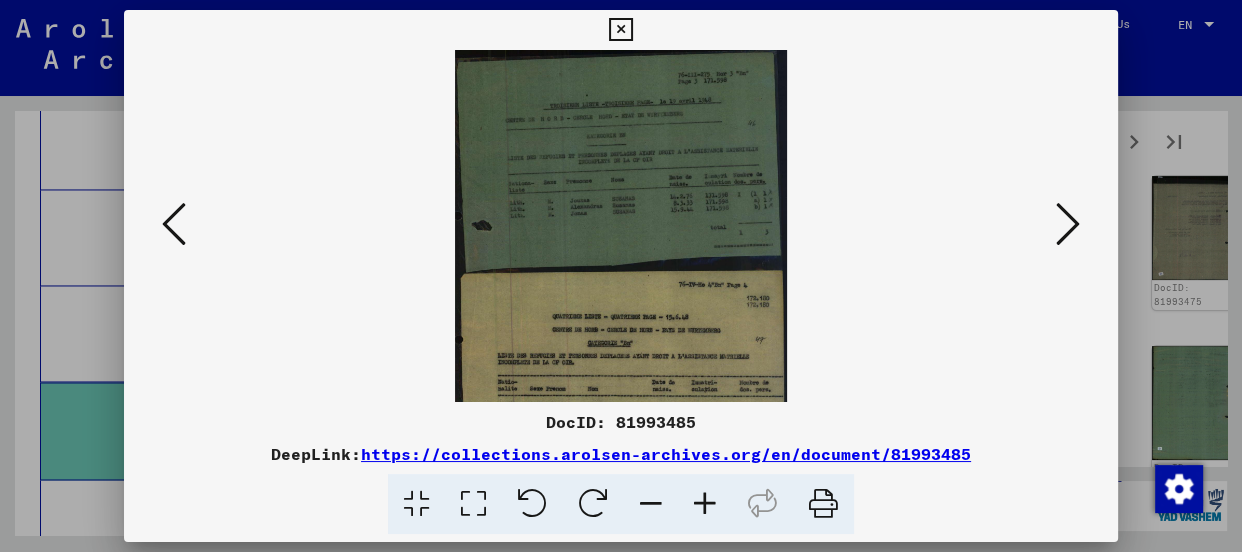 click at bounding box center (705, 504) 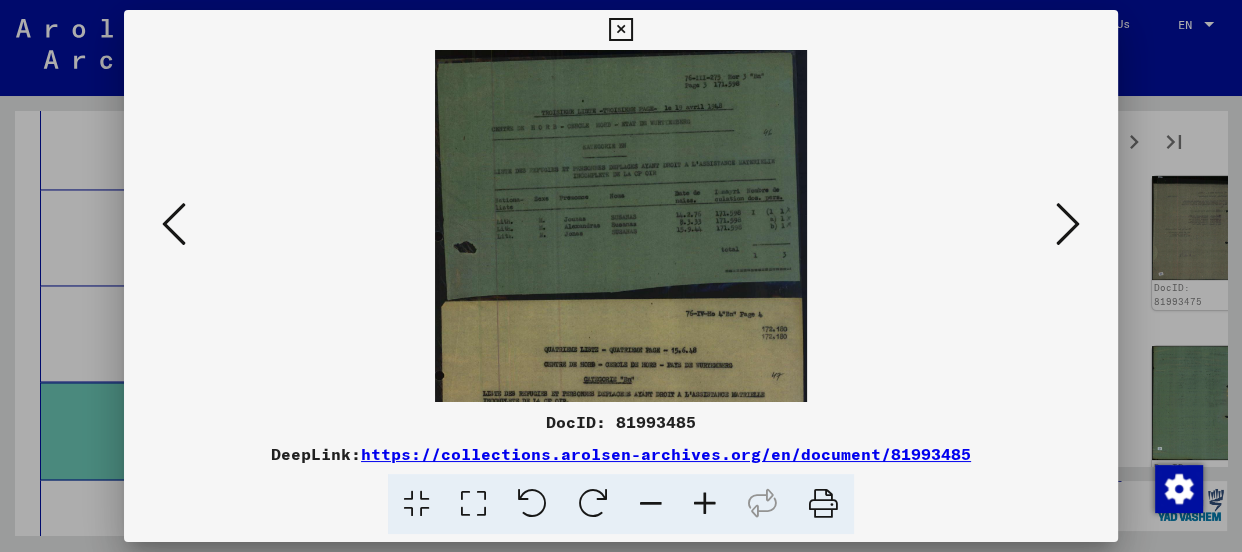 click at bounding box center (705, 504) 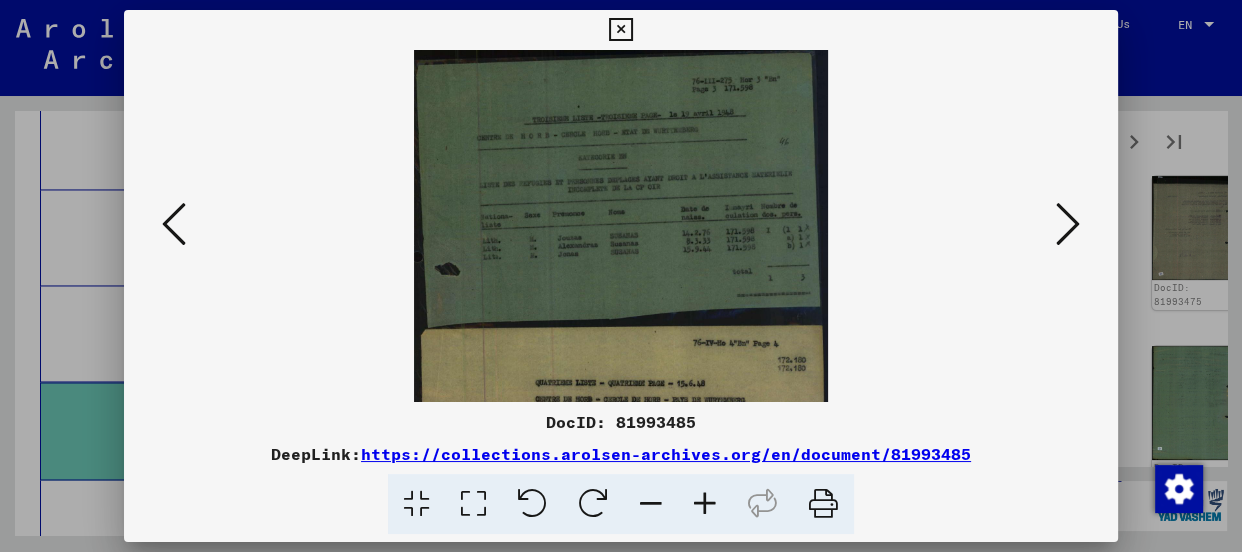 click at bounding box center (705, 504) 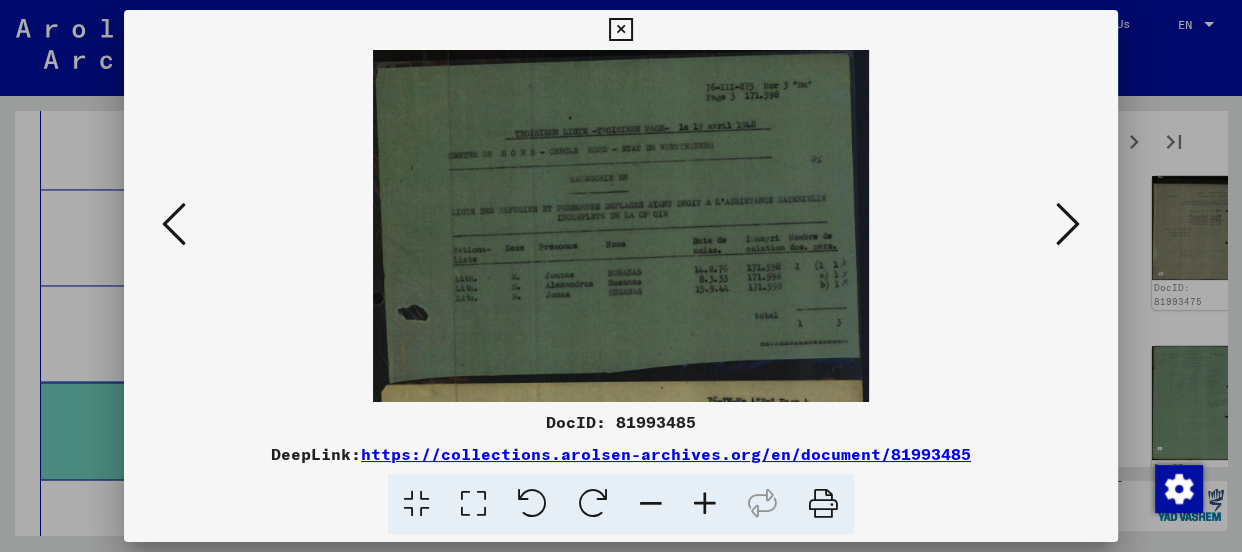 click at bounding box center [705, 504] 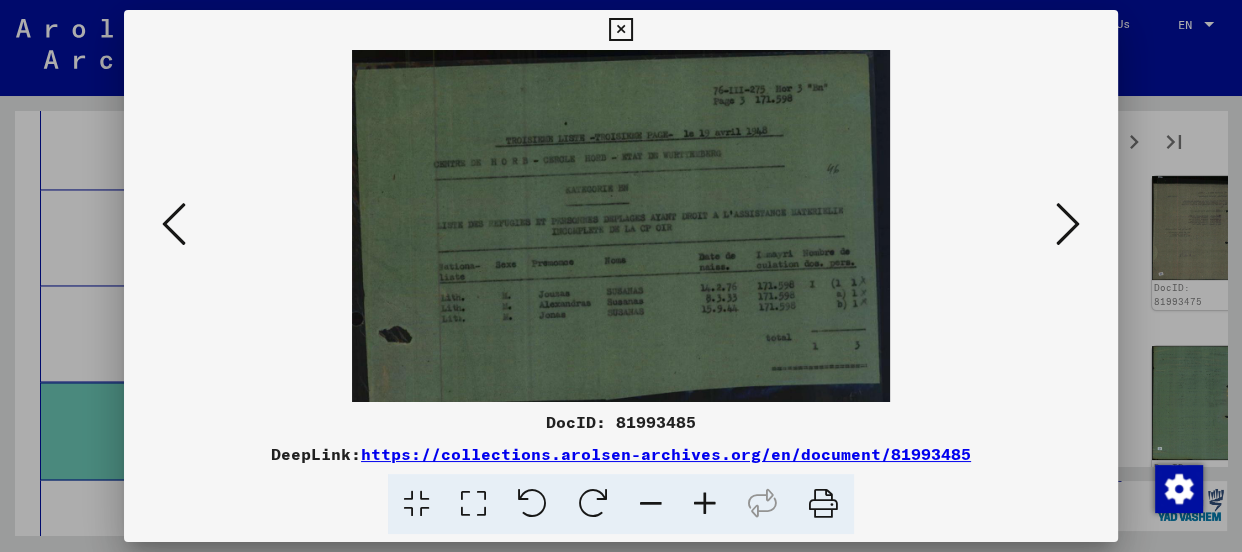 click at bounding box center [705, 504] 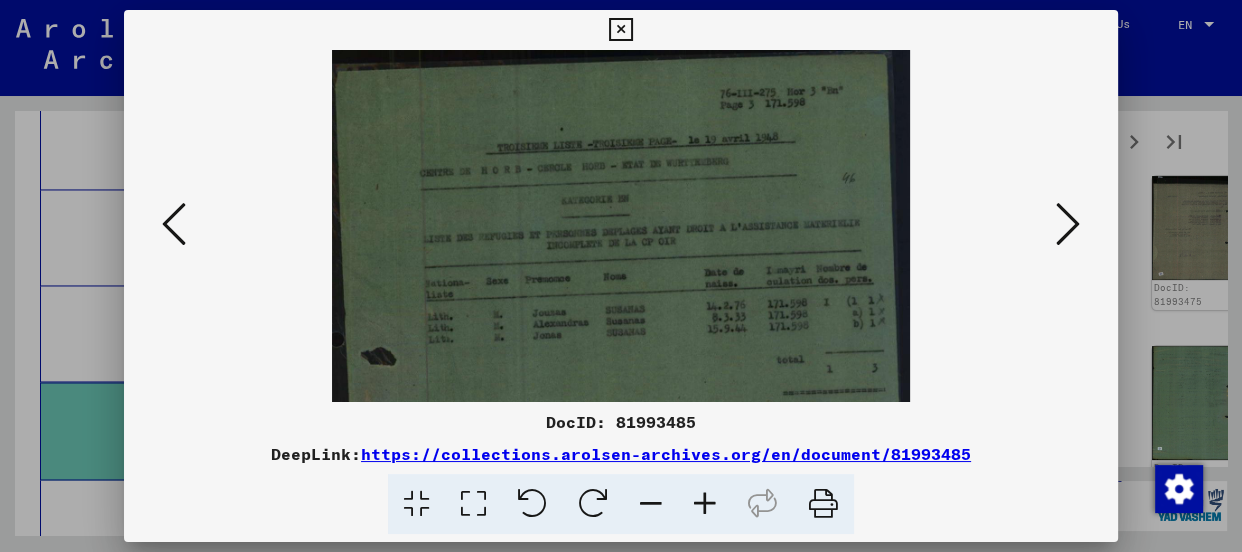 click at bounding box center (705, 504) 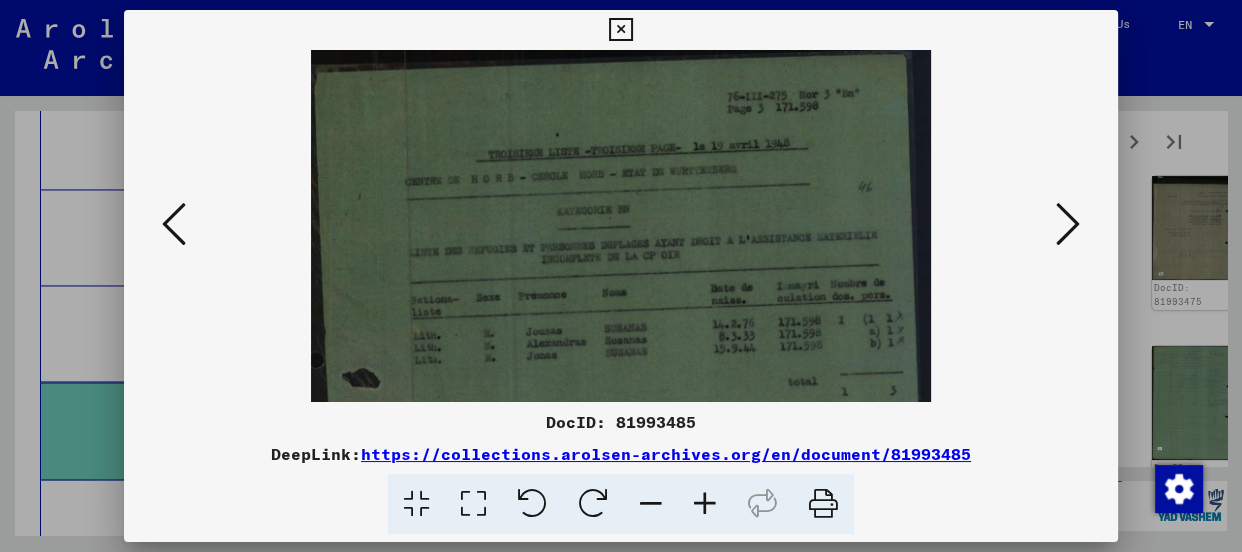 click at bounding box center (705, 504) 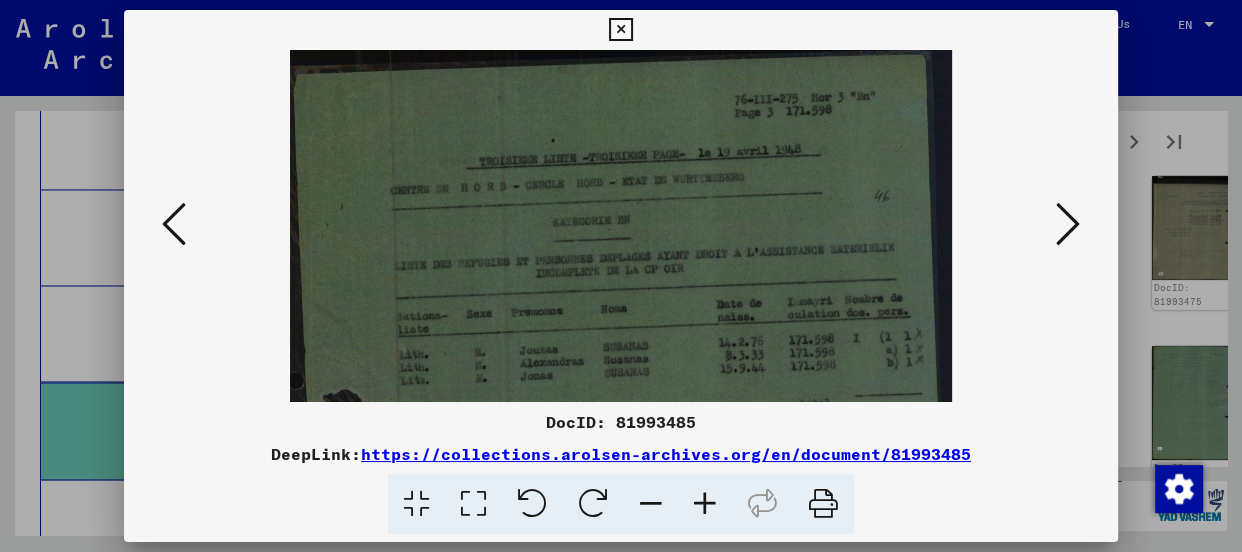 click at bounding box center [705, 504] 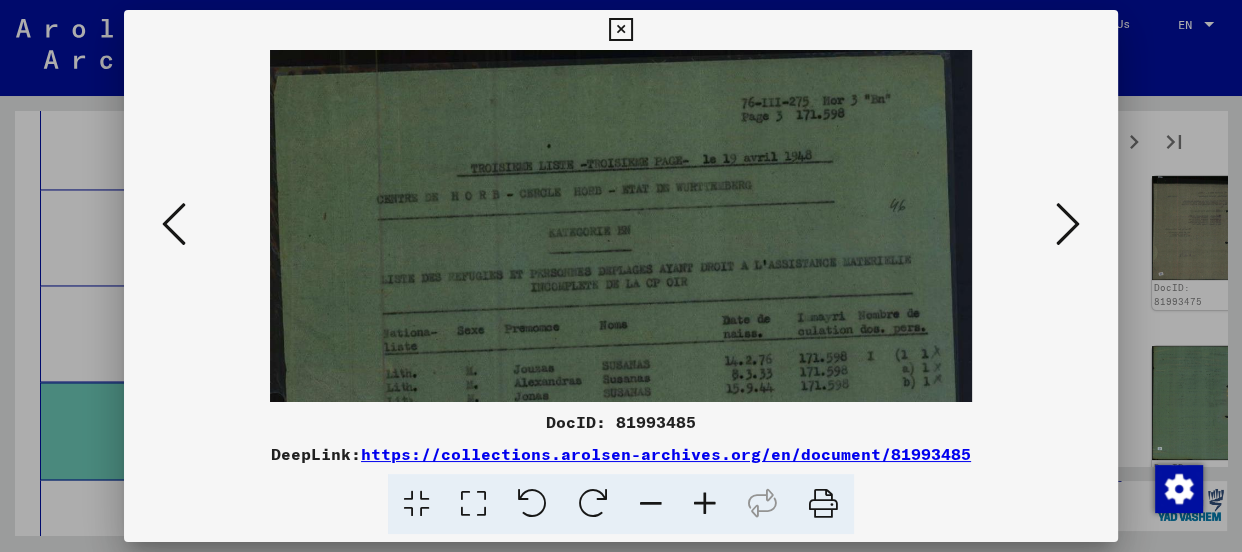 click at bounding box center (705, 504) 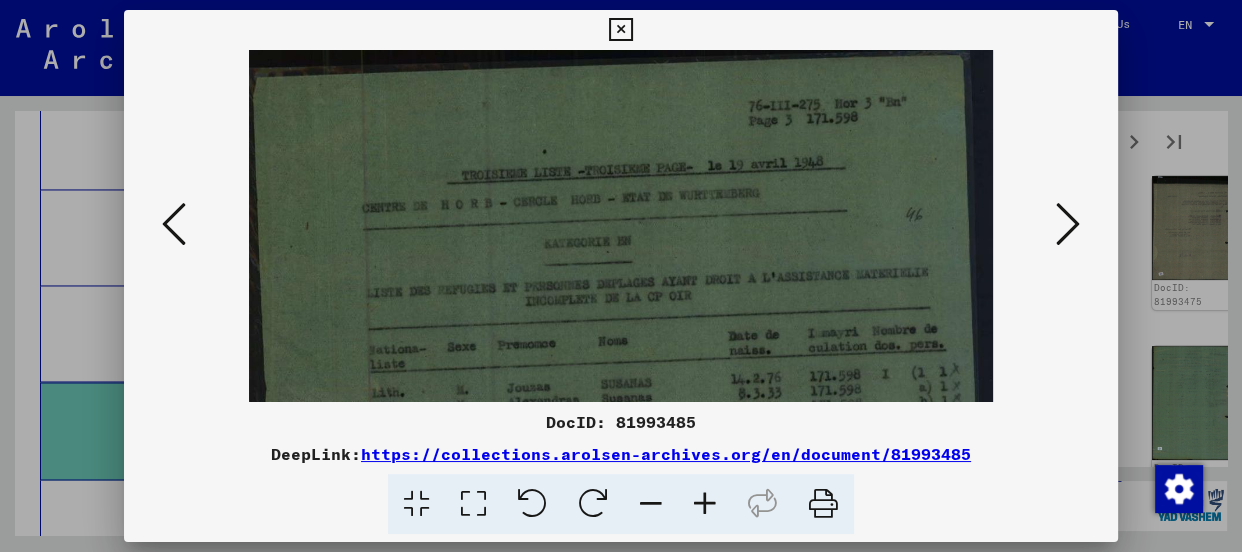 click at bounding box center [705, 504] 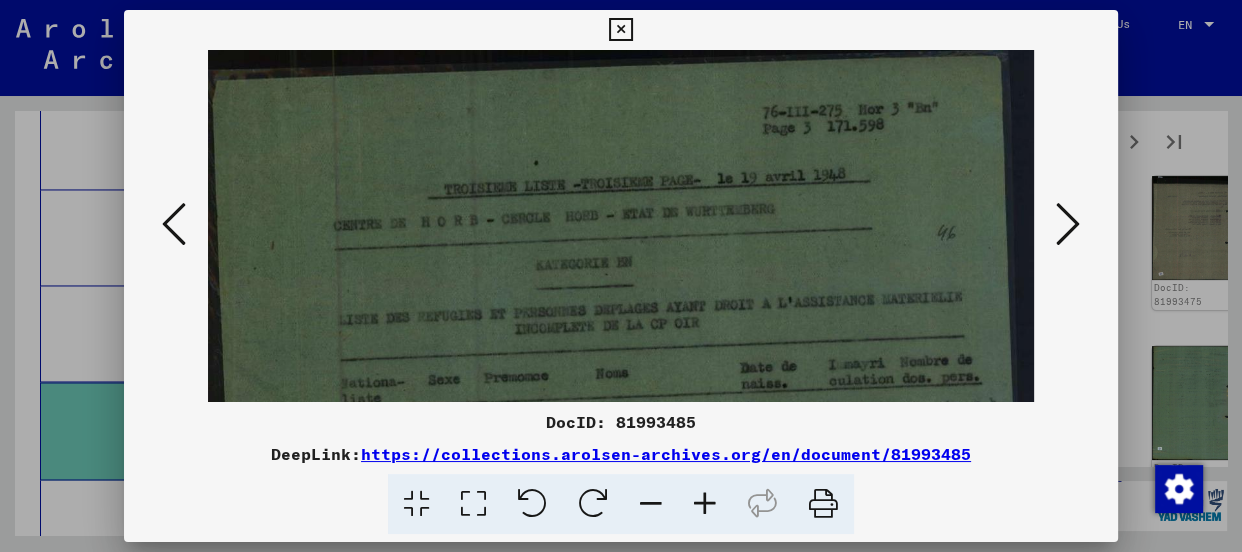 click at bounding box center [705, 504] 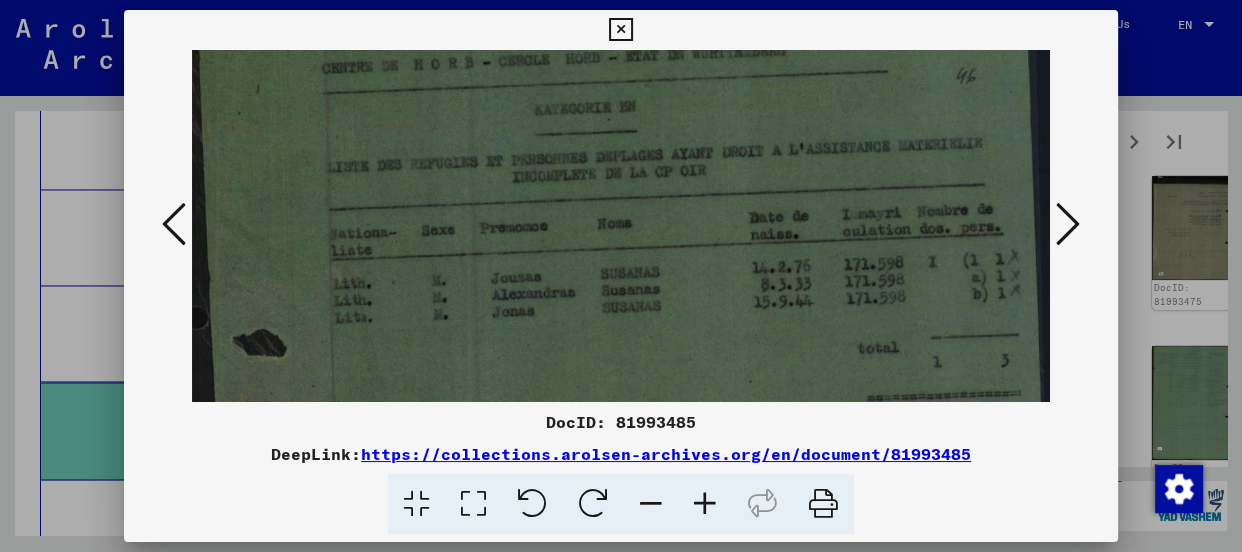scroll, scrollTop: 170, scrollLeft: 2, axis: both 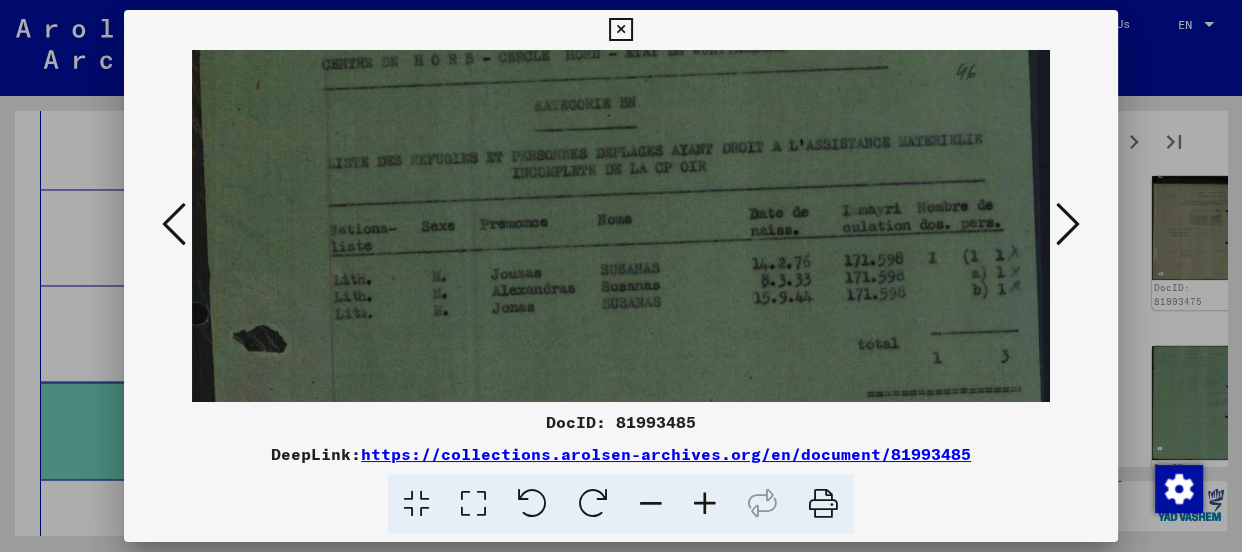 drag, startPoint x: 851, startPoint y: 341, endPoint x: 848, endPoint y: 170, distance: 171.0263 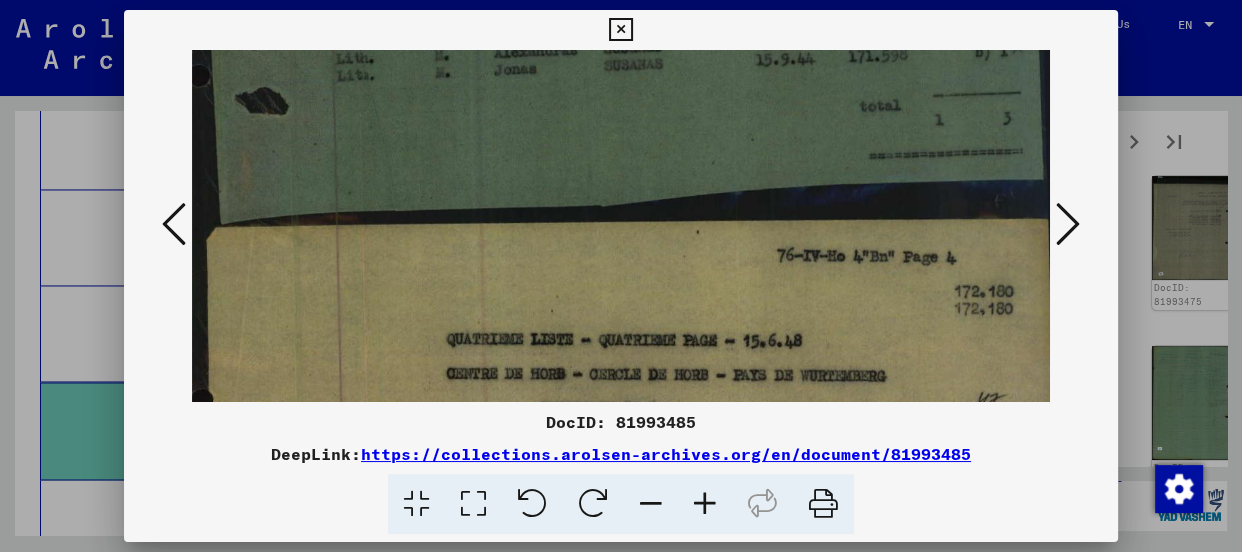 scroll, scrollTop: 414, scrollLeft: 0, axis: vertical 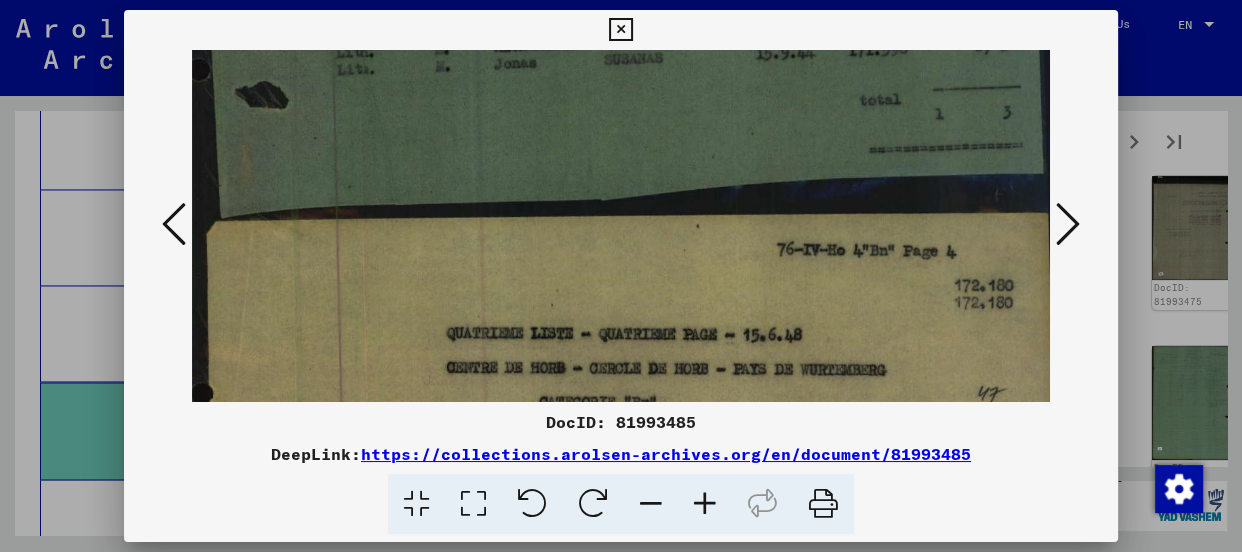 drag, startPoint x: 737, startPoint y: 315, endPoint x: 767, endPoint y: 72, distance: 244.84485 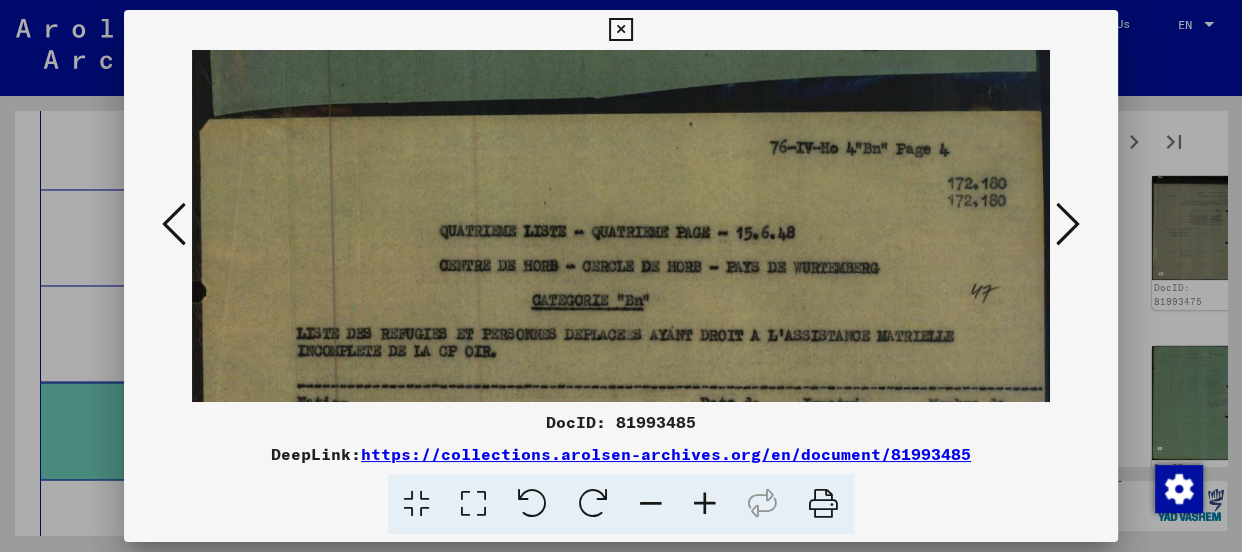 scroll, scrollTop: 545, scrollLeft: 9, axis: both 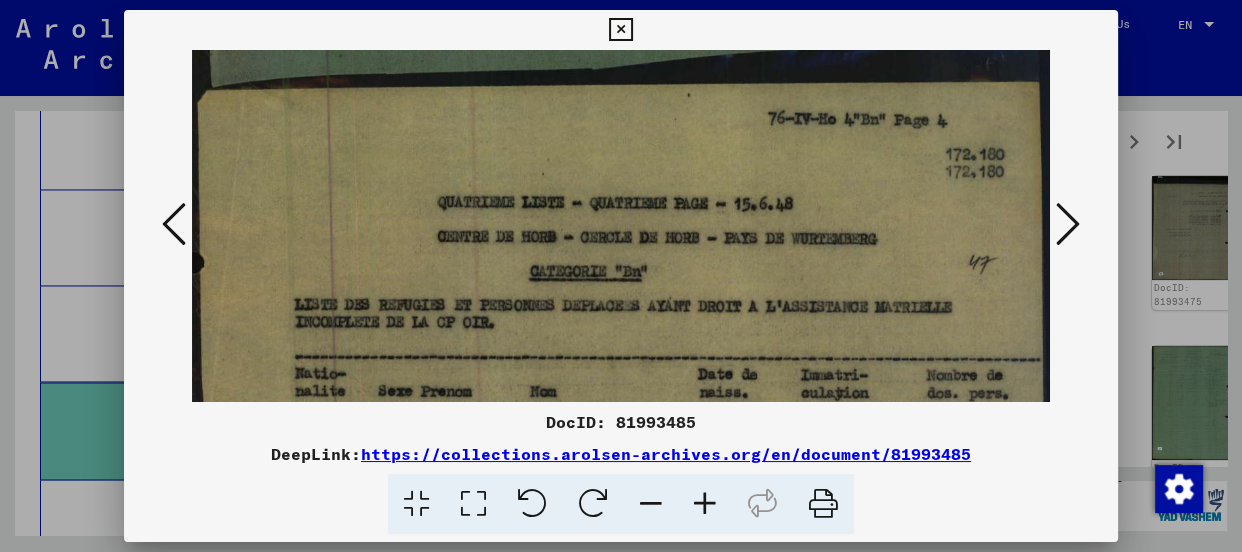 drag, startPoint x: 735, startPoint y: 209, endPoint x: 725, endPoint y: 80, distance: 129.38702 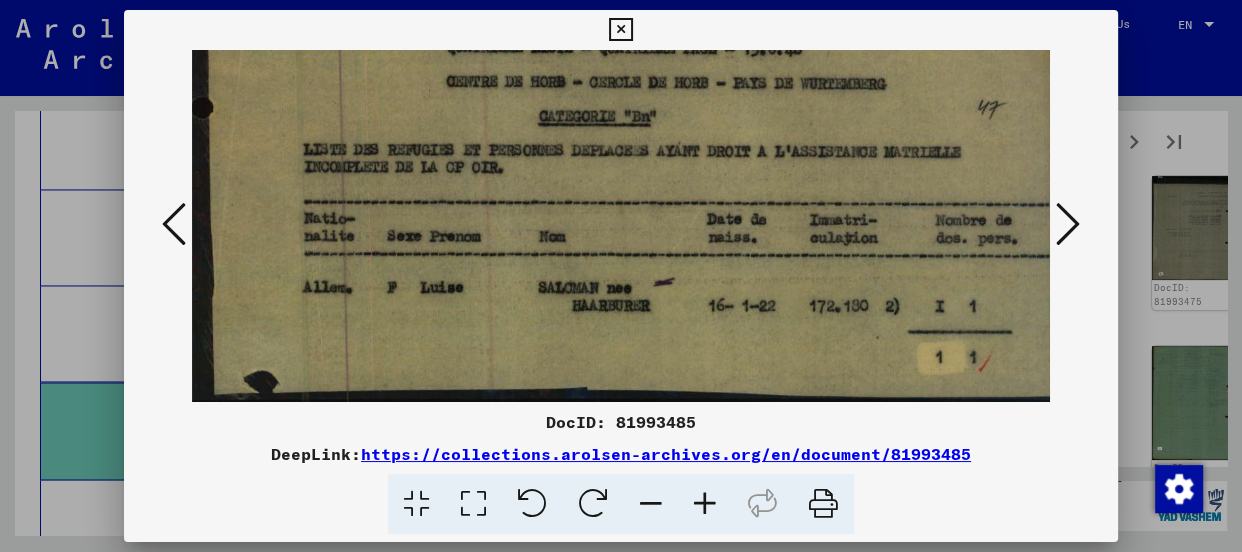 scroll, scrollTop: 700, scrollLeft: 0, axis: vertical 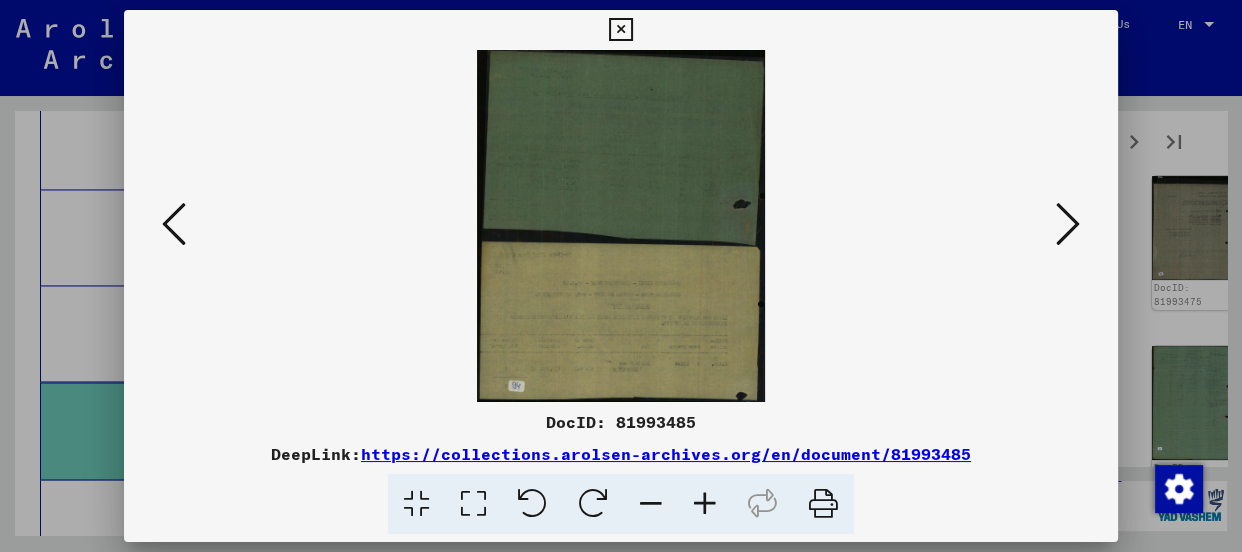 click at bounding box center [1068, 224] 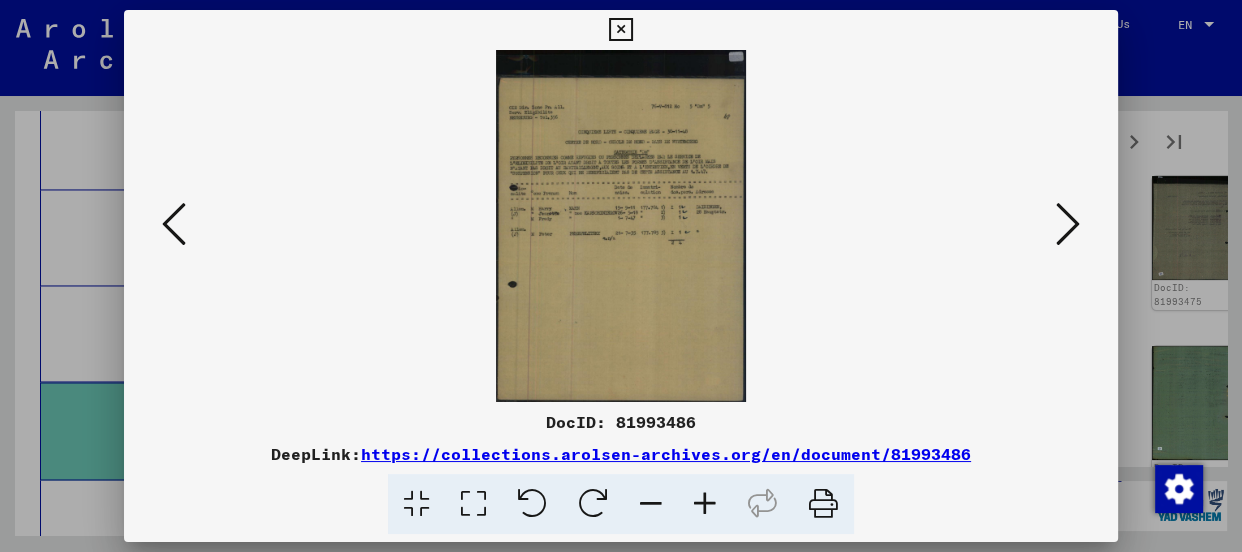 click at bounding box center [705, 504] 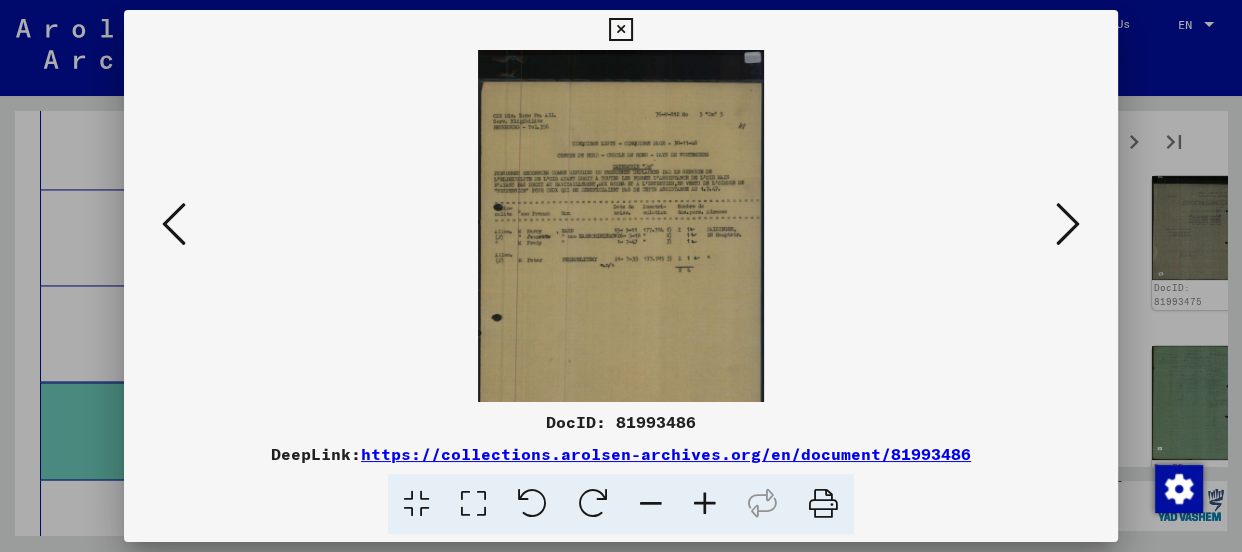 click at bounding box center [705, 504] 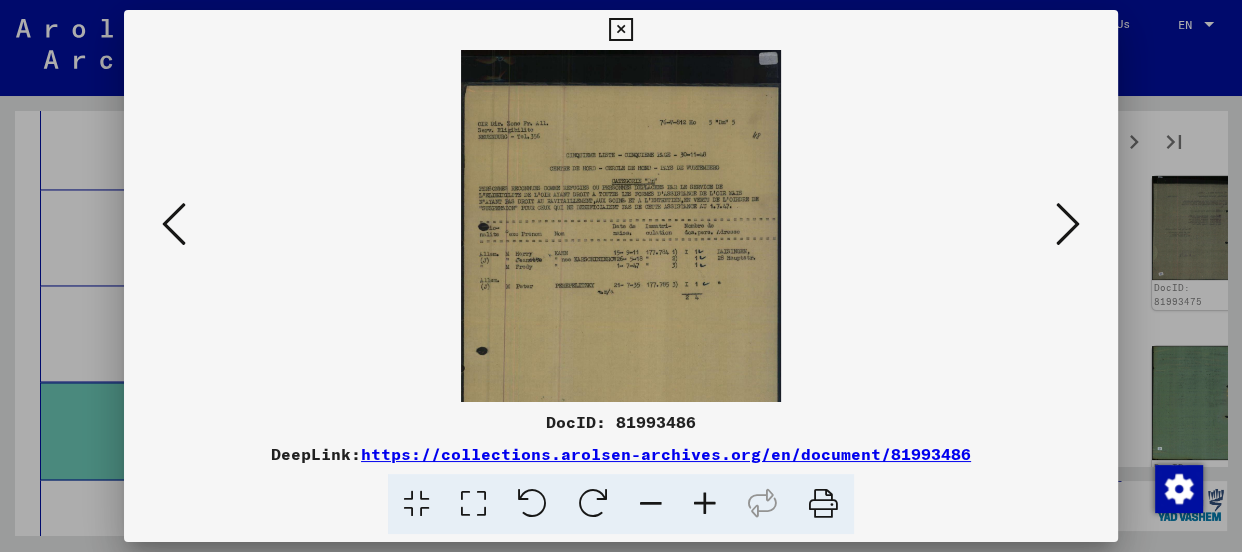 click at bounding box center [705, 504] 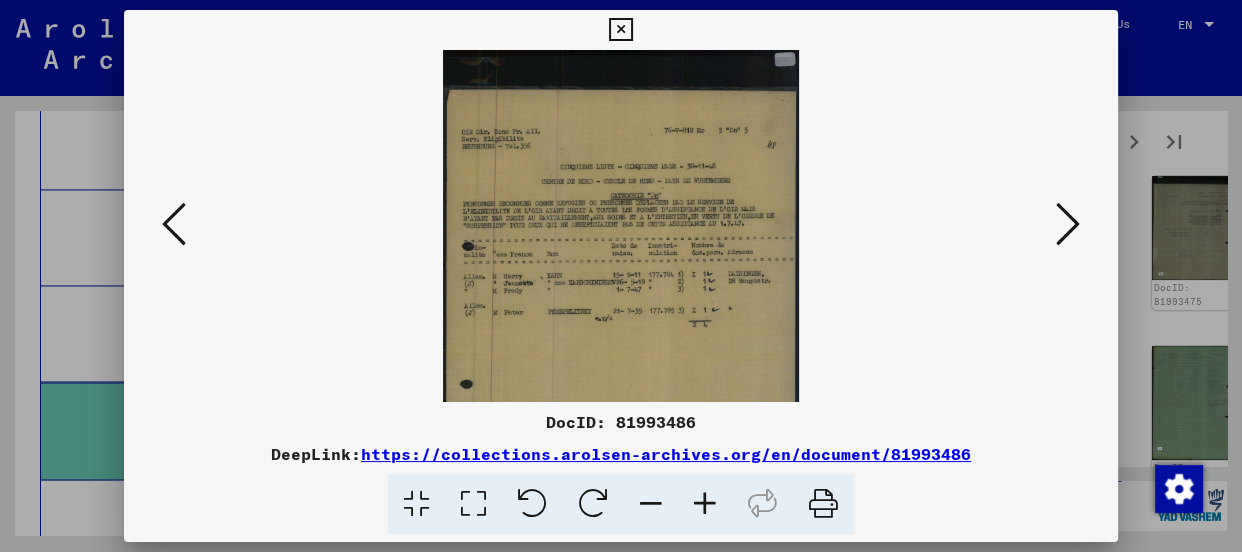 click at bounding box center [705, 504] 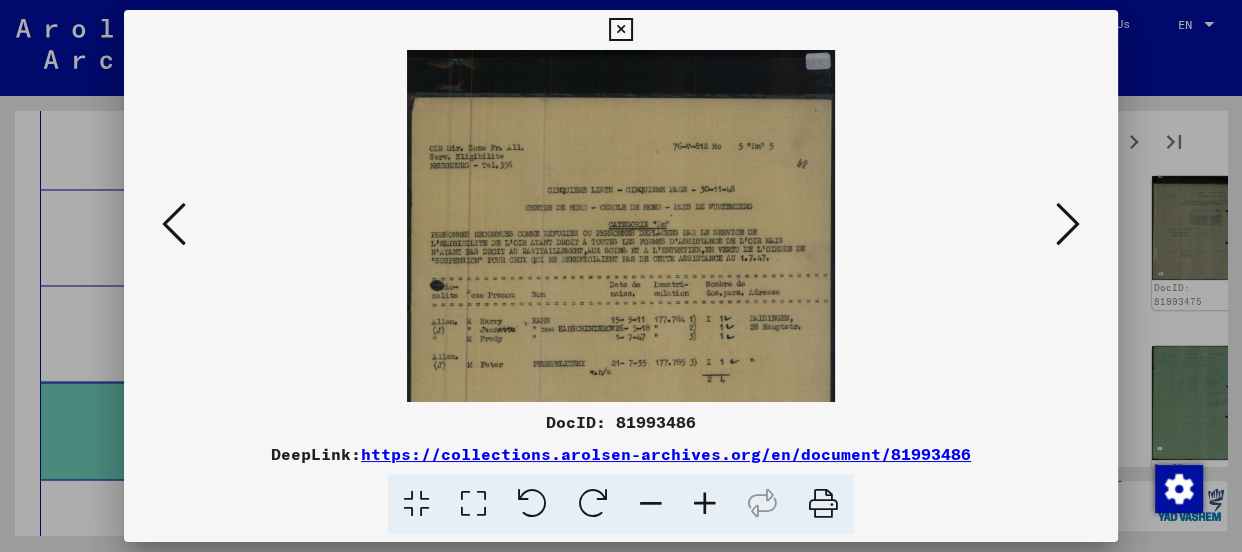 click at bounding box center [705, 504] 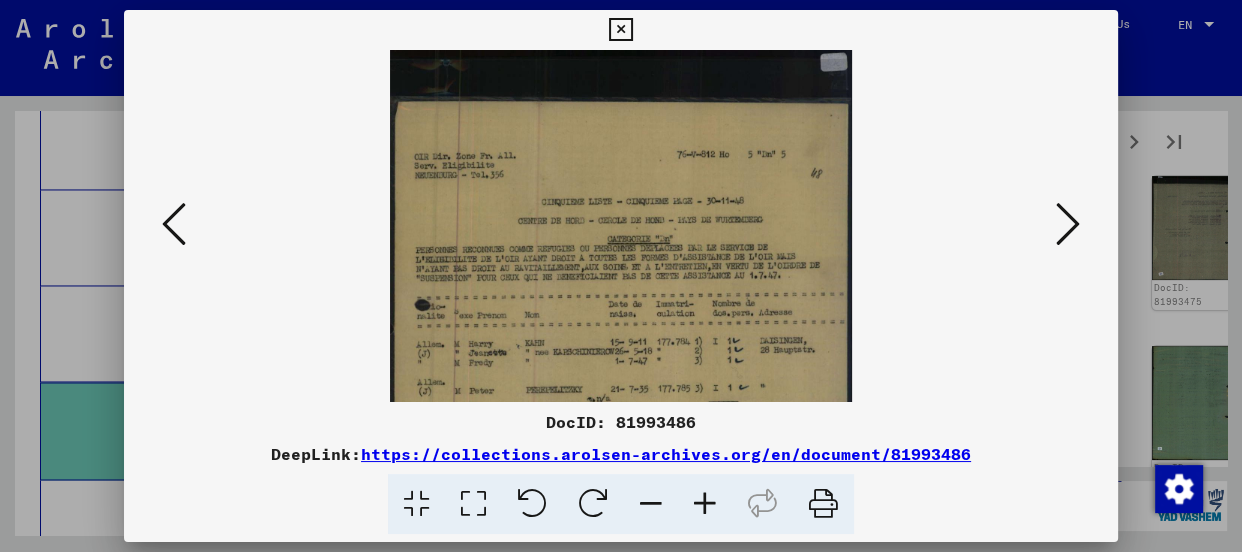 click at bounding box center [705, 504] 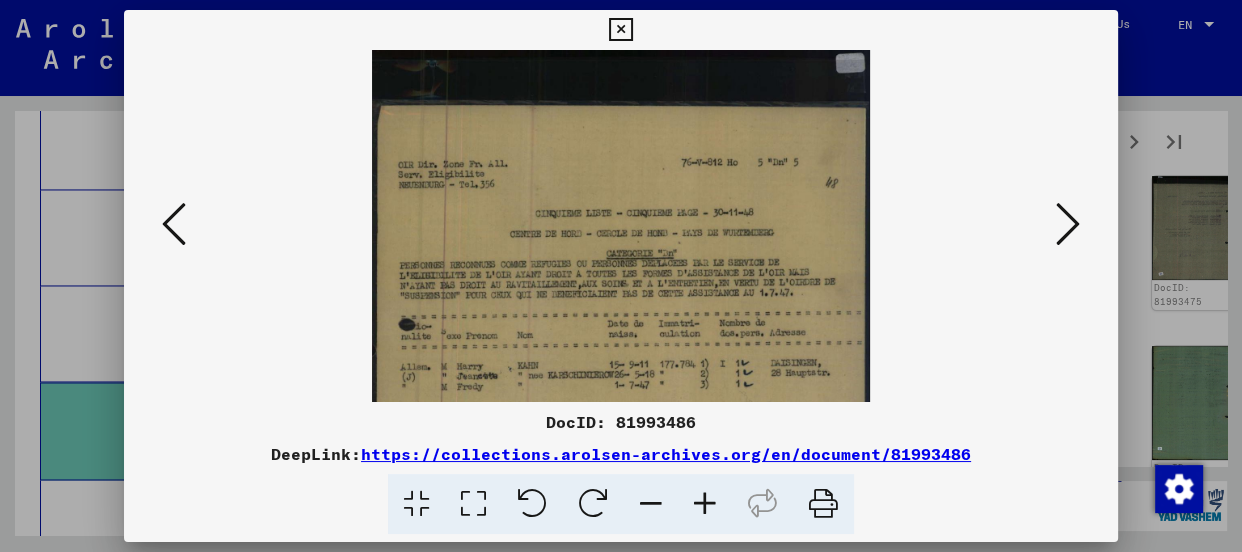 click at bounding box center [705, 504] 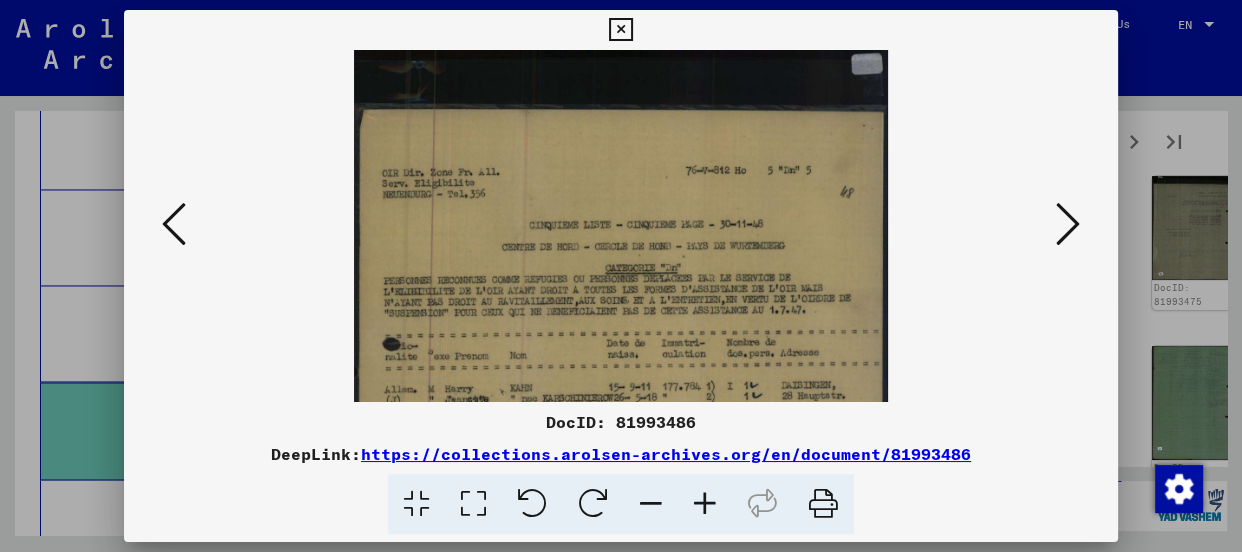 click at bounding box center (705, 504) 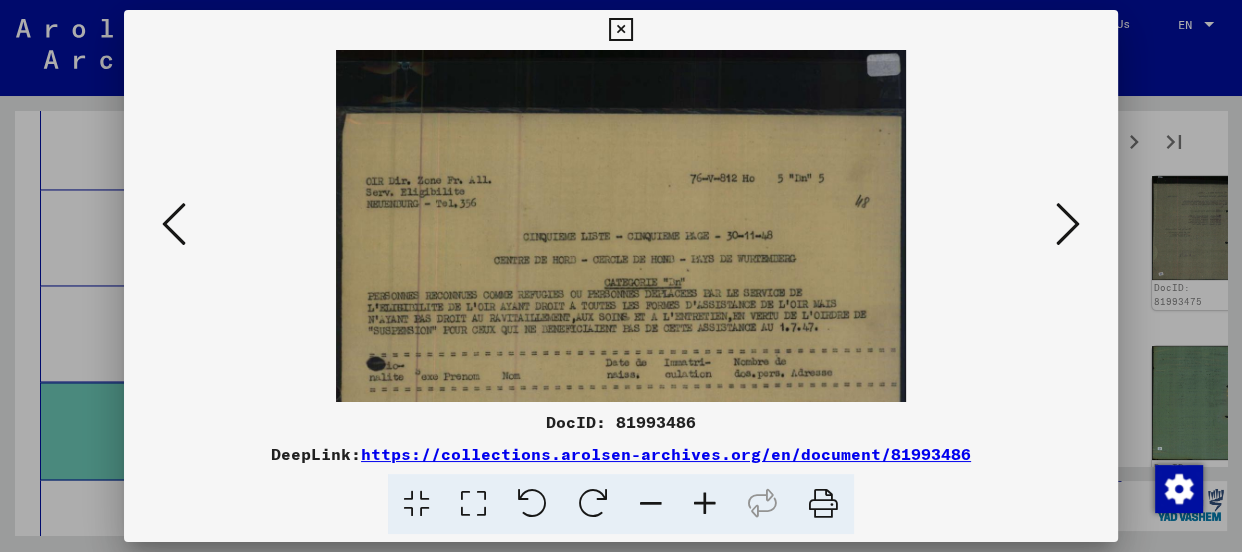 click at bounding box center (705, 504) 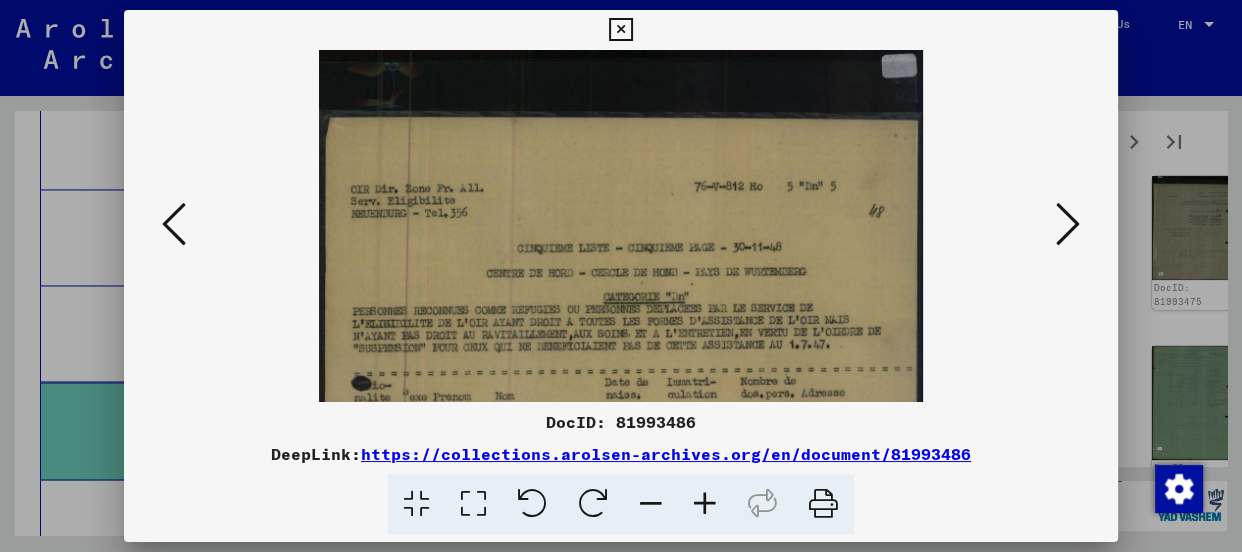 click at bounding box center [705, 504] 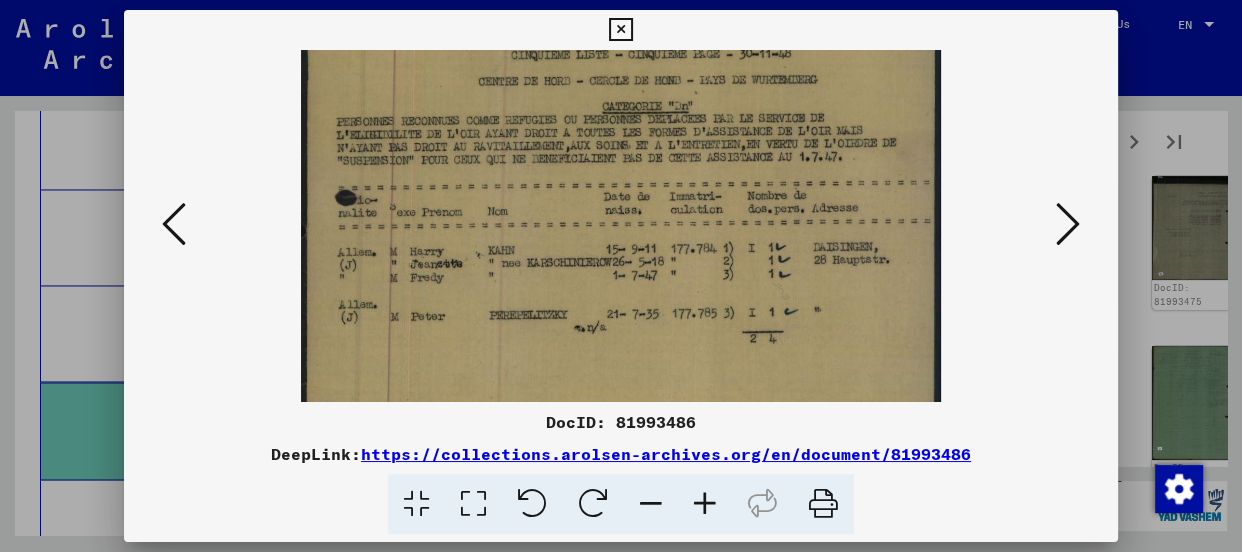 drag, startPoint x: 813, startPoint y: 320, endPoint x: 781, endPoint y: 325, distance: 32.38827 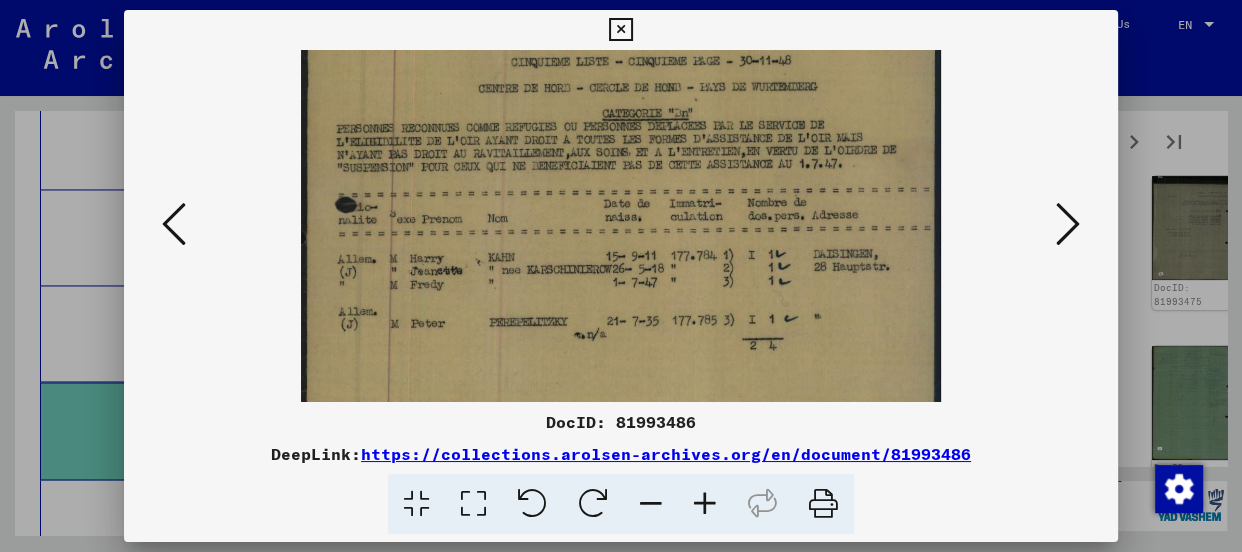 click at bounding box center (705, 504) 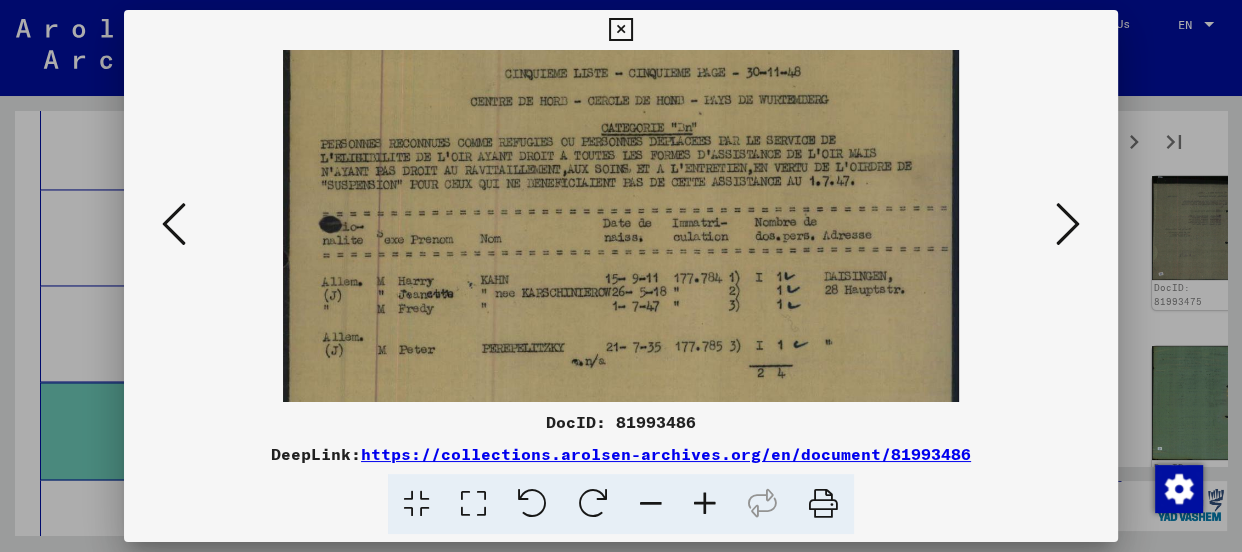 click at bounding box center [705, 504] 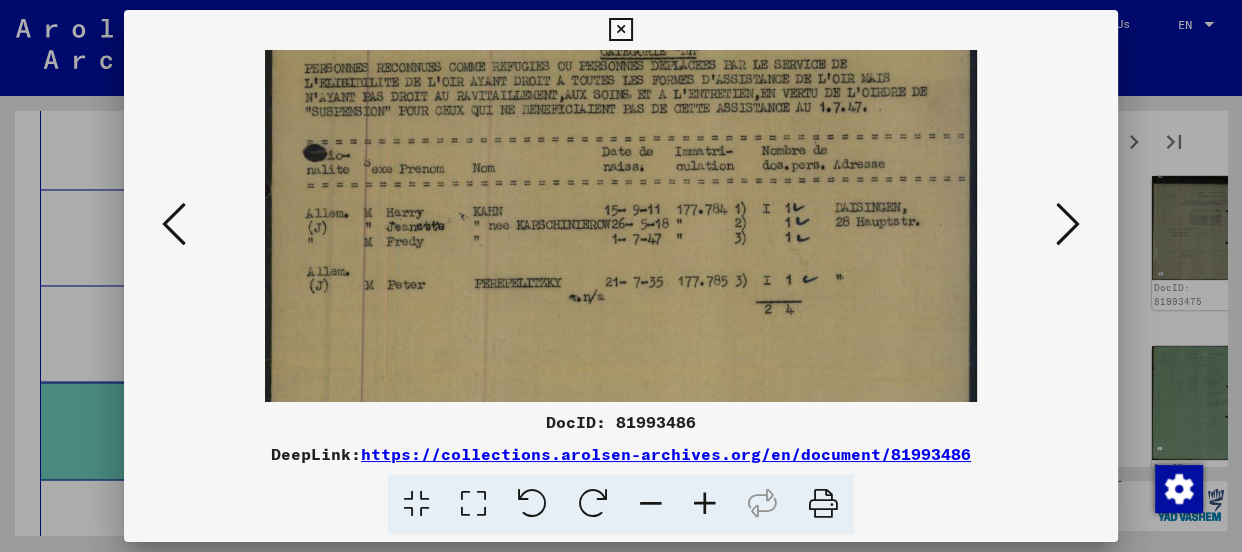 drag, startPoint x: 738, startPoint y: 230, endPoint x: 740, endPoint y: 260, distance: 30.066593 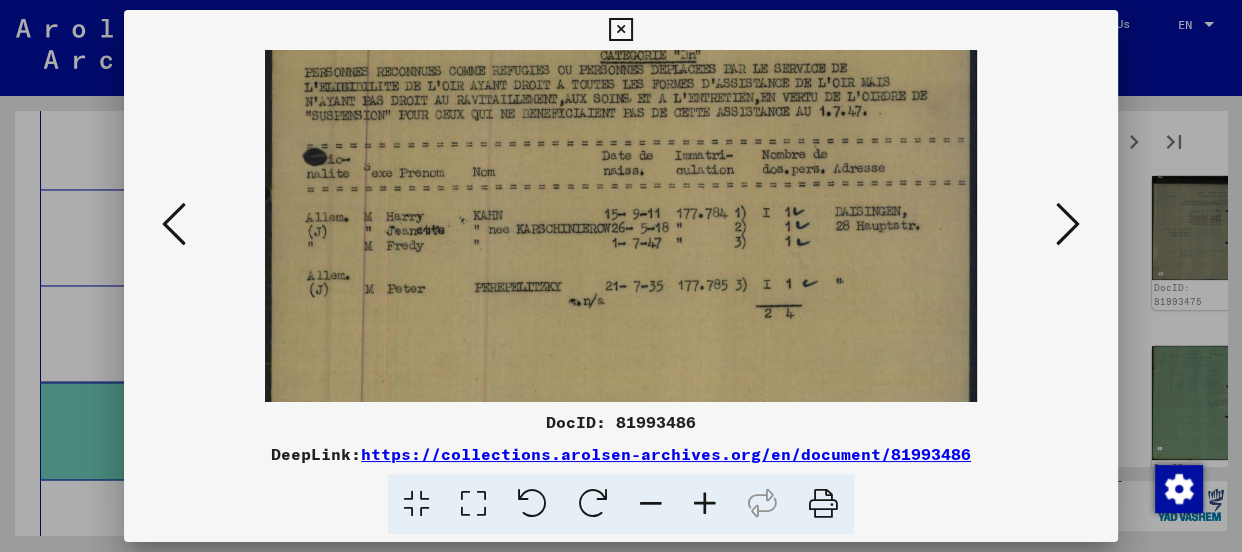 click at bounding box center (1068, 224) 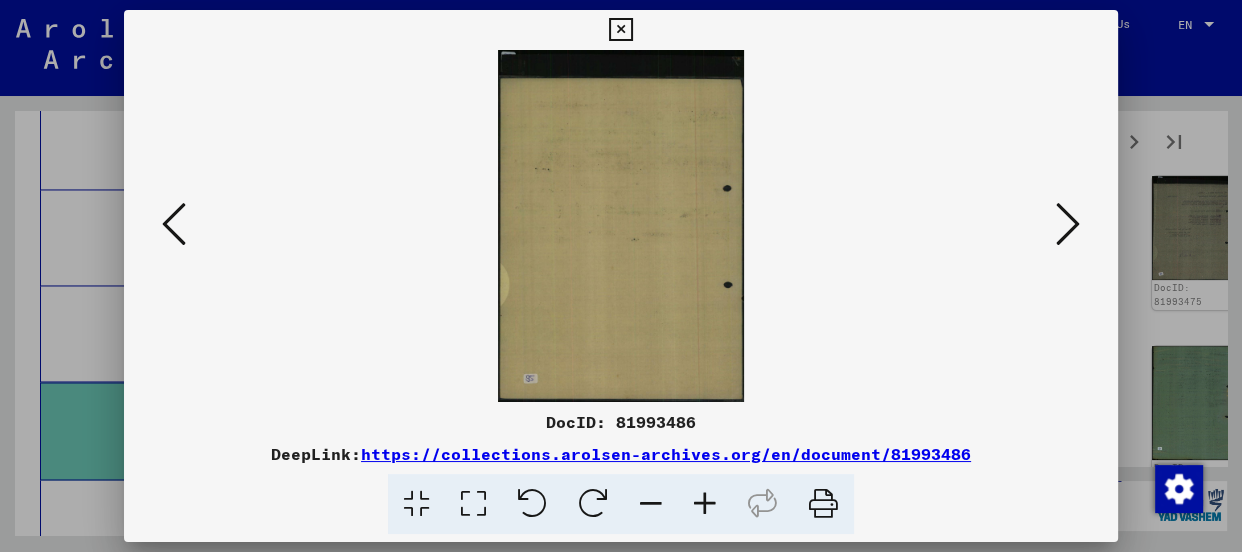 scroll, scrollTop: 0, scrollLeft: 0, axis: both 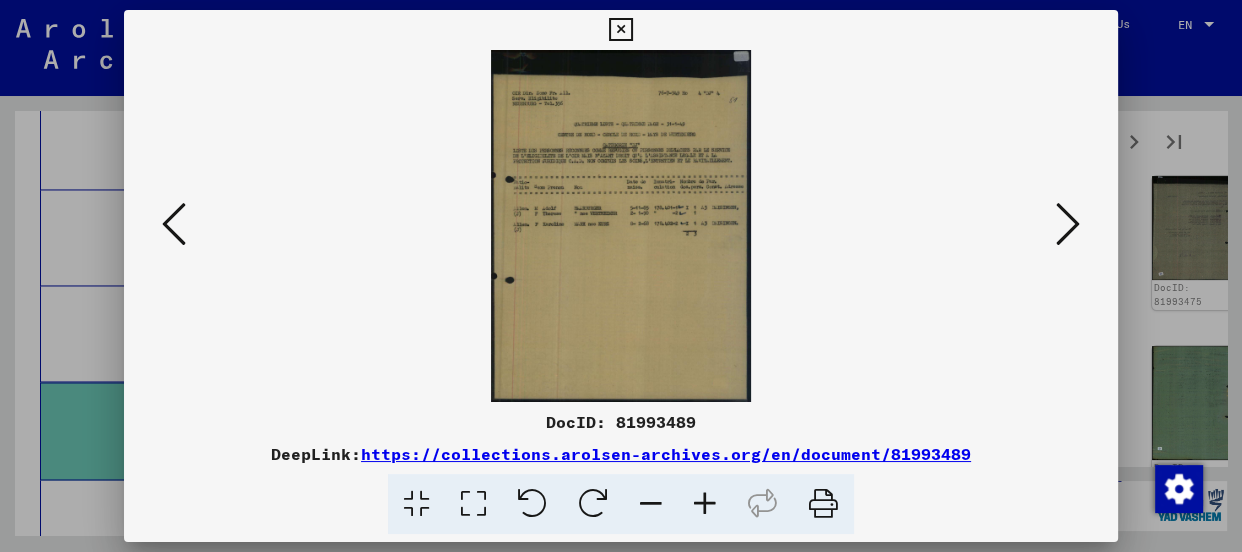 click at bounding box center (705, 504) 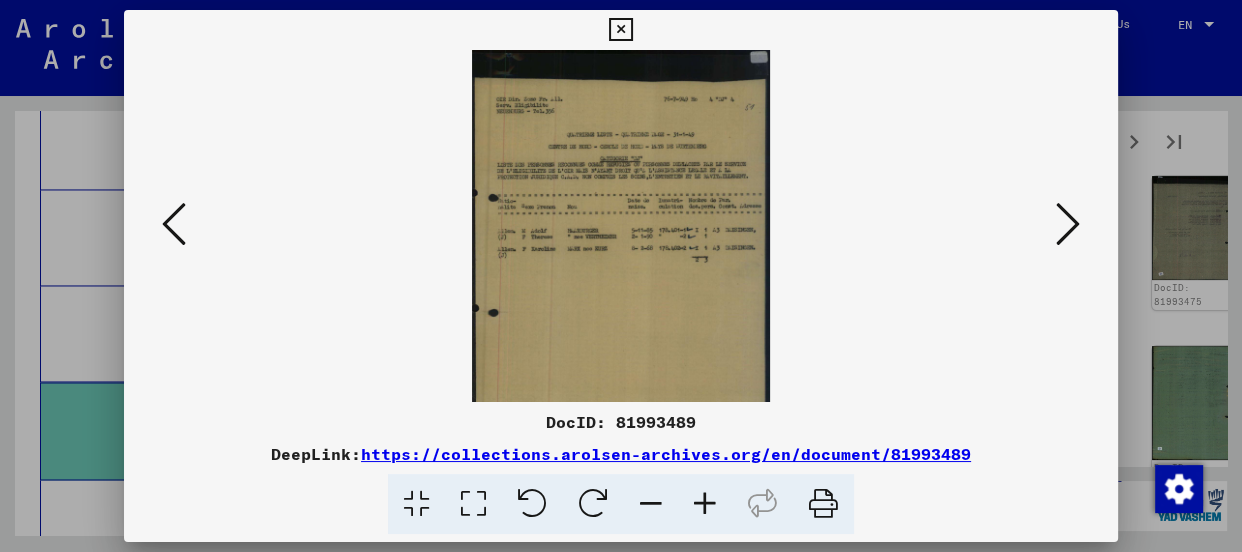 click at bounding box center [705, 504] 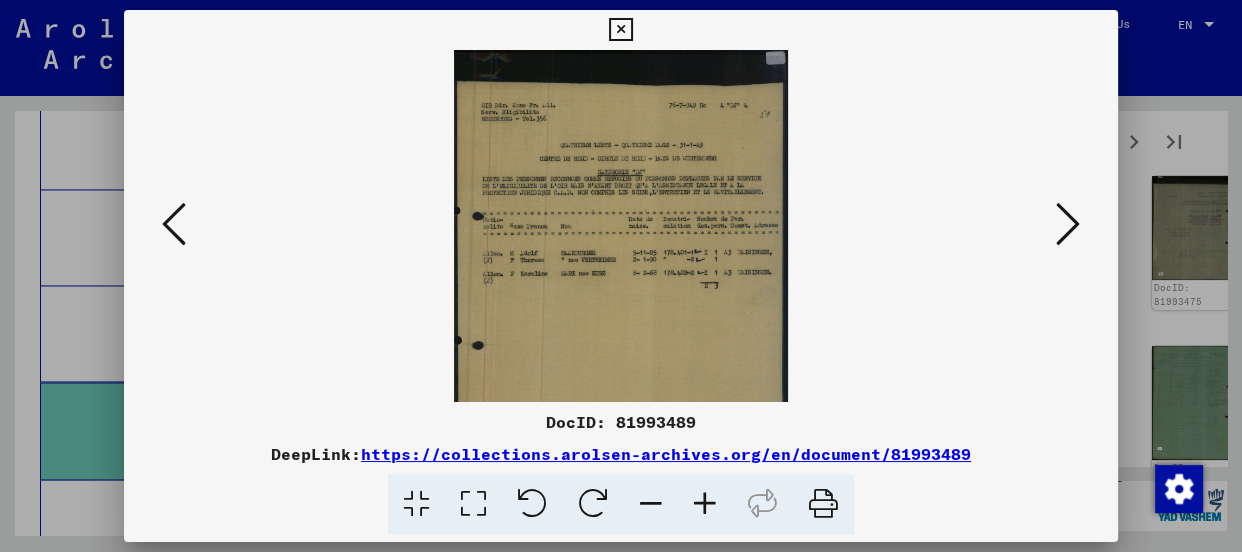 click at bounding box center (705, 504) 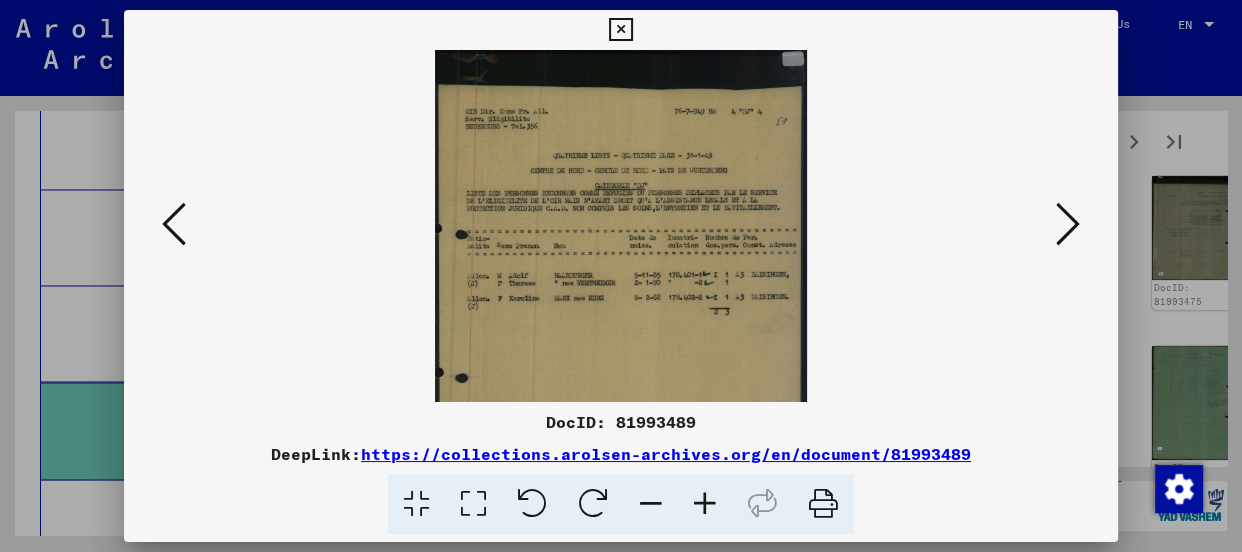 click at bounding box center (705, 504) 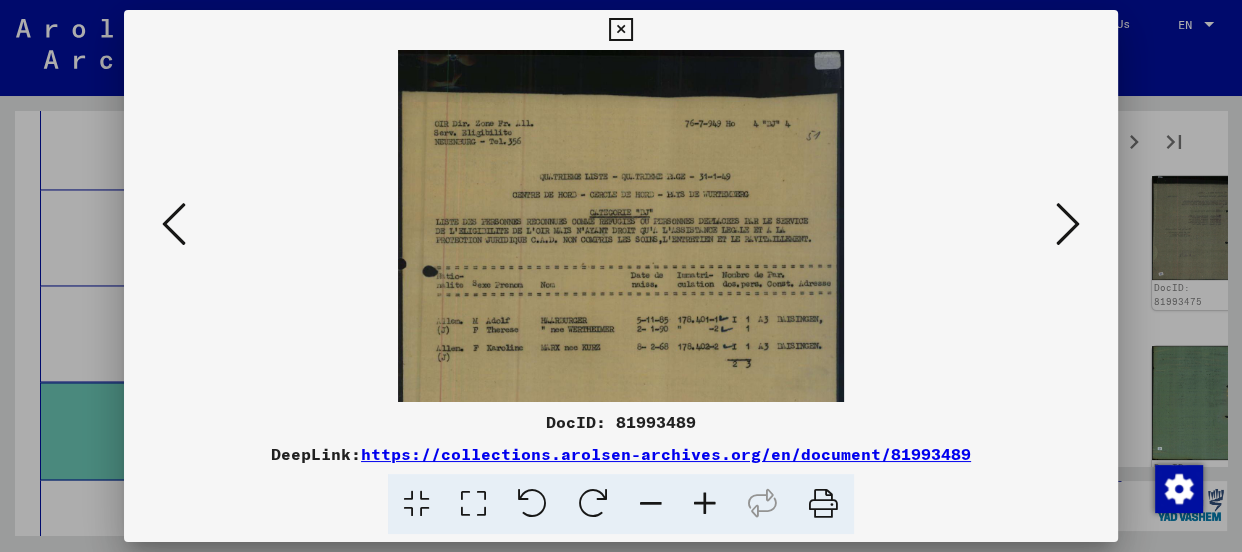 click at bounding box center (705, 504) 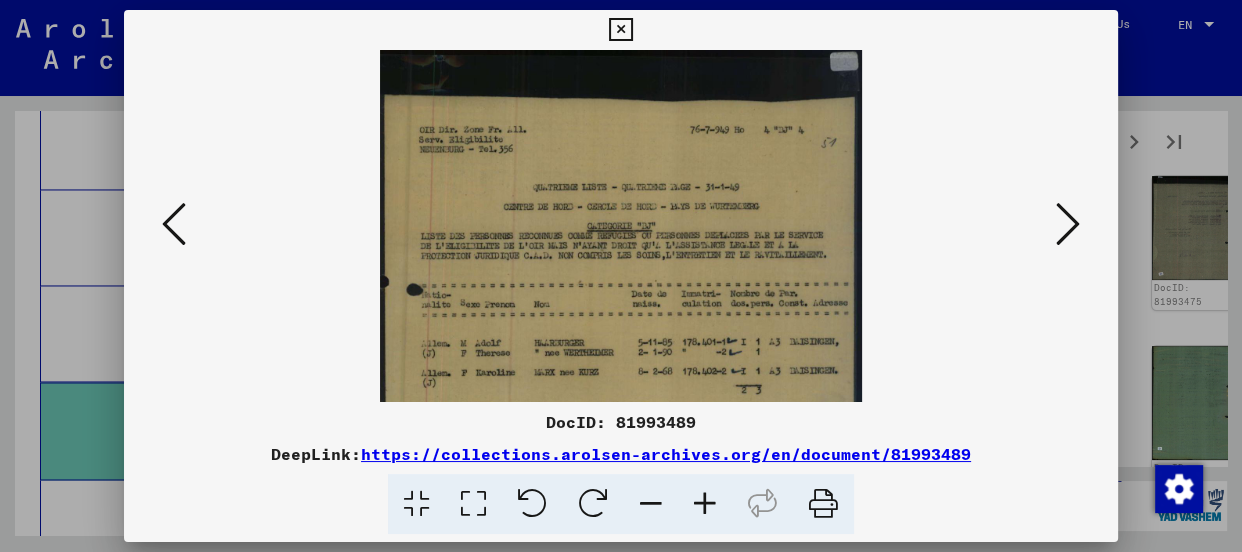 click at bounding box center [705, 504] 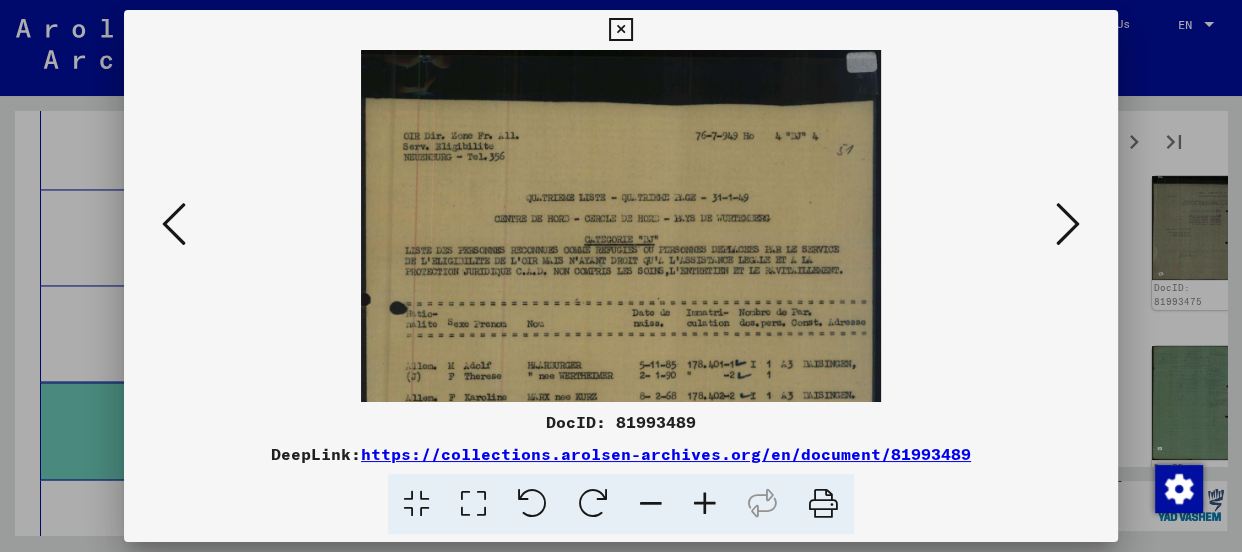 click at bounding box center (705, 504) 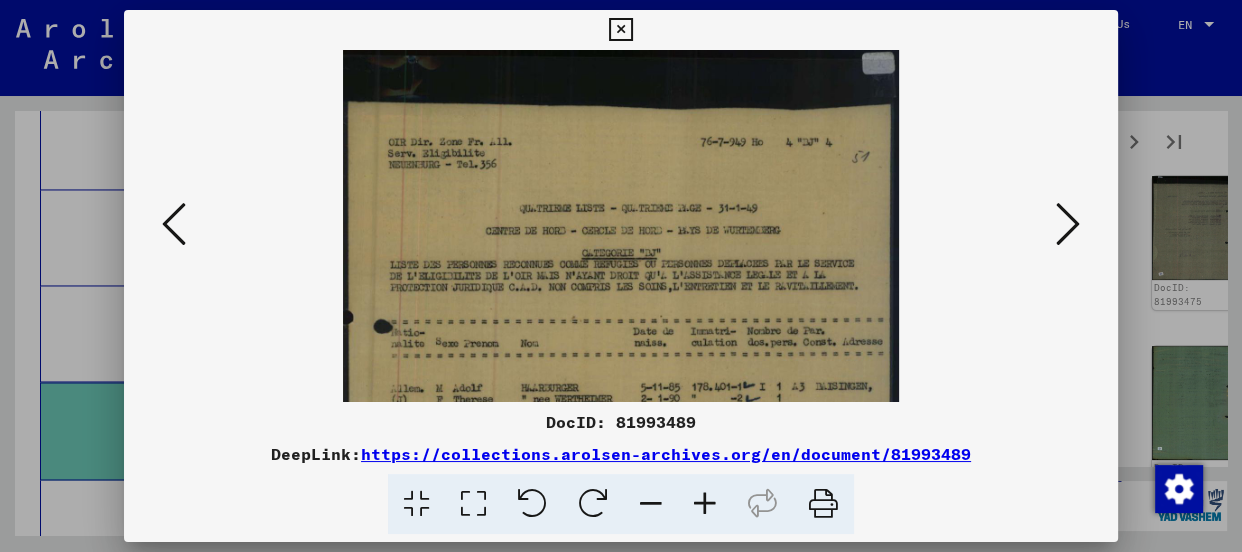 click at bounding box center [705, 504] 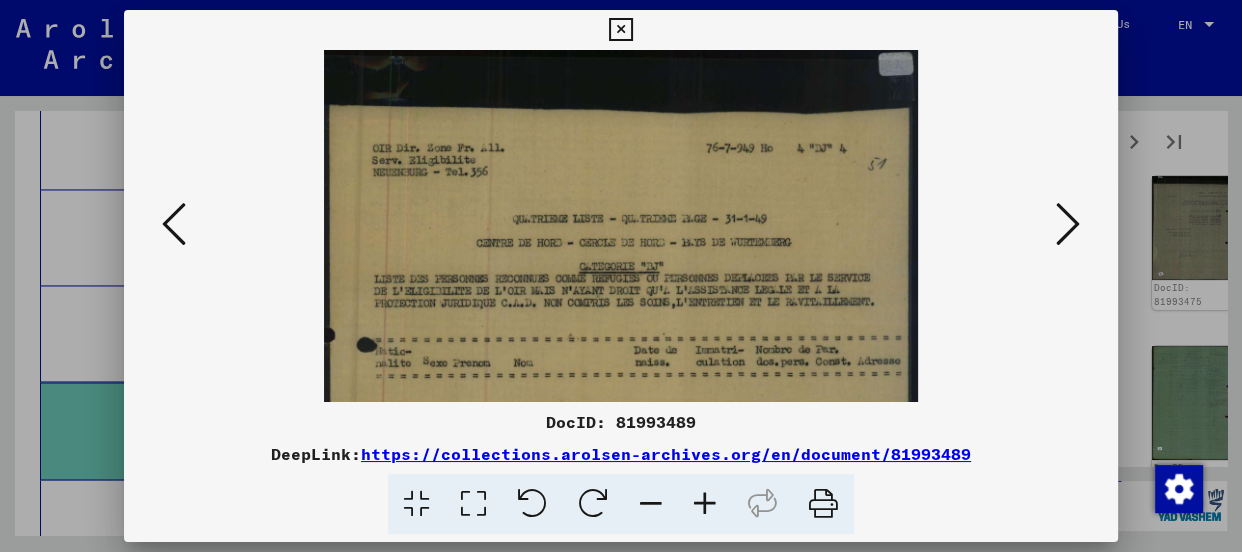 click at bounding box center (705, 504) 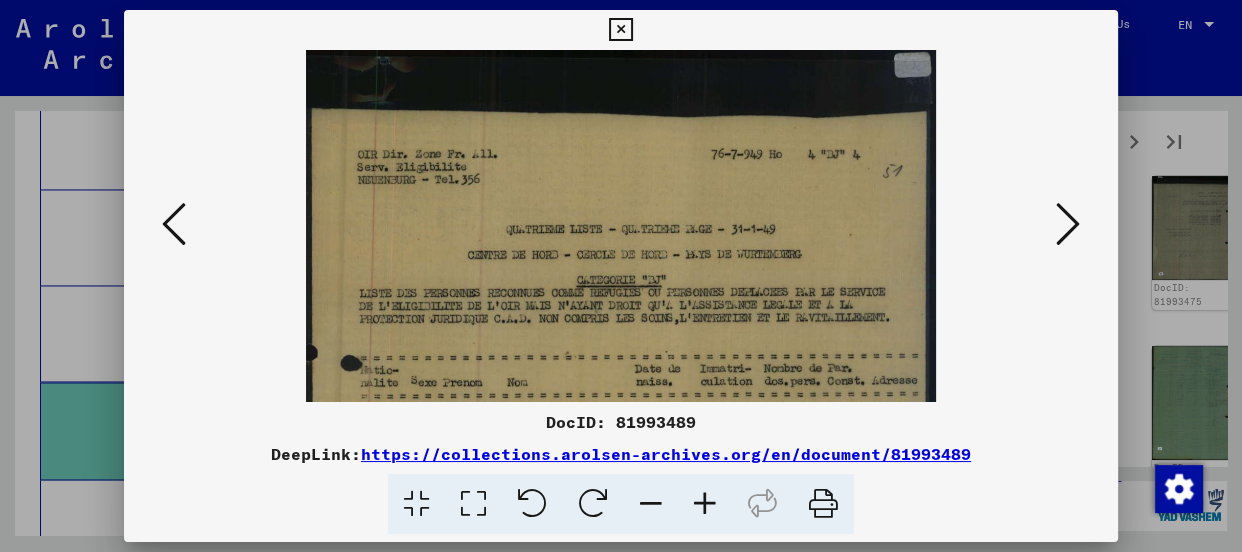 click at bounding box center (705, 504) 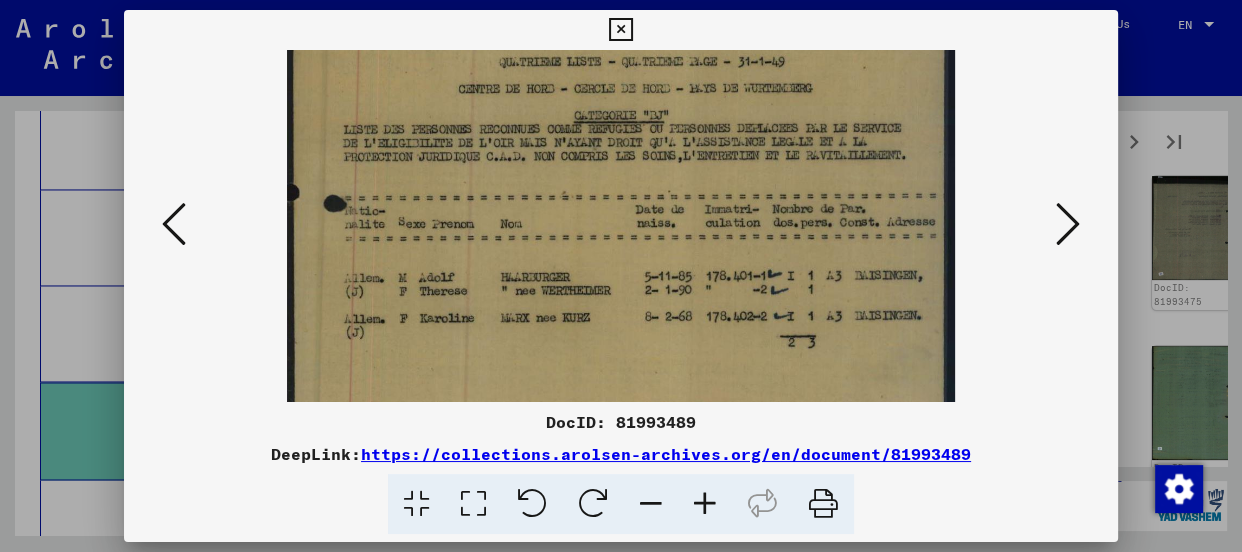 scroll, scrollTop: 192, scrollLeft: 0, axis: vertical 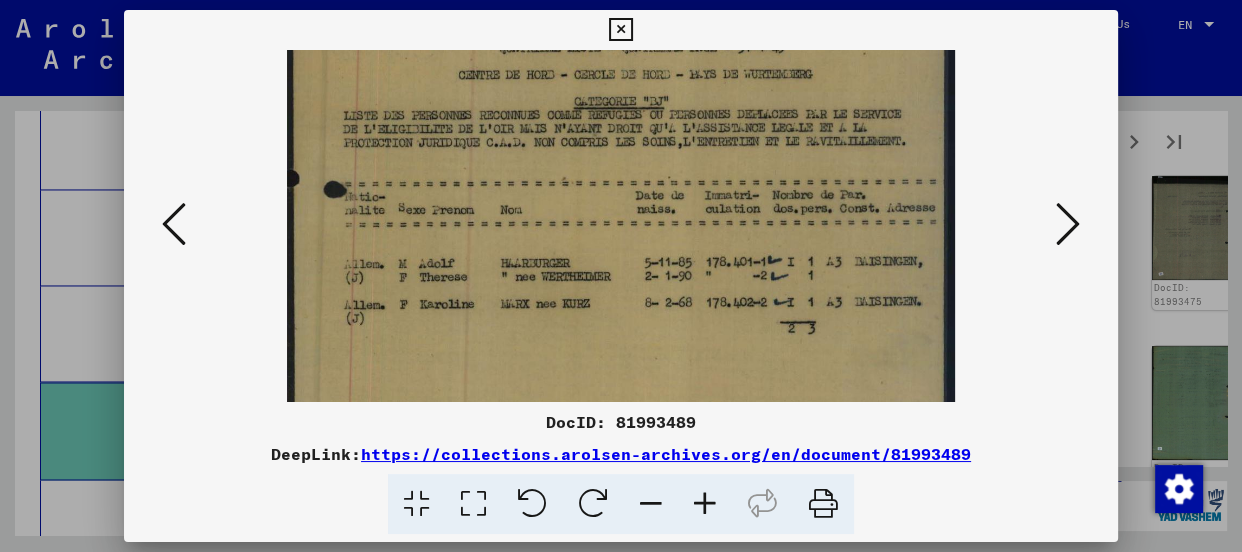 drag, startPoint x: 856, startPoint y: 306, endPoint x: 889, endPoint y: 110, distance: 198.75865 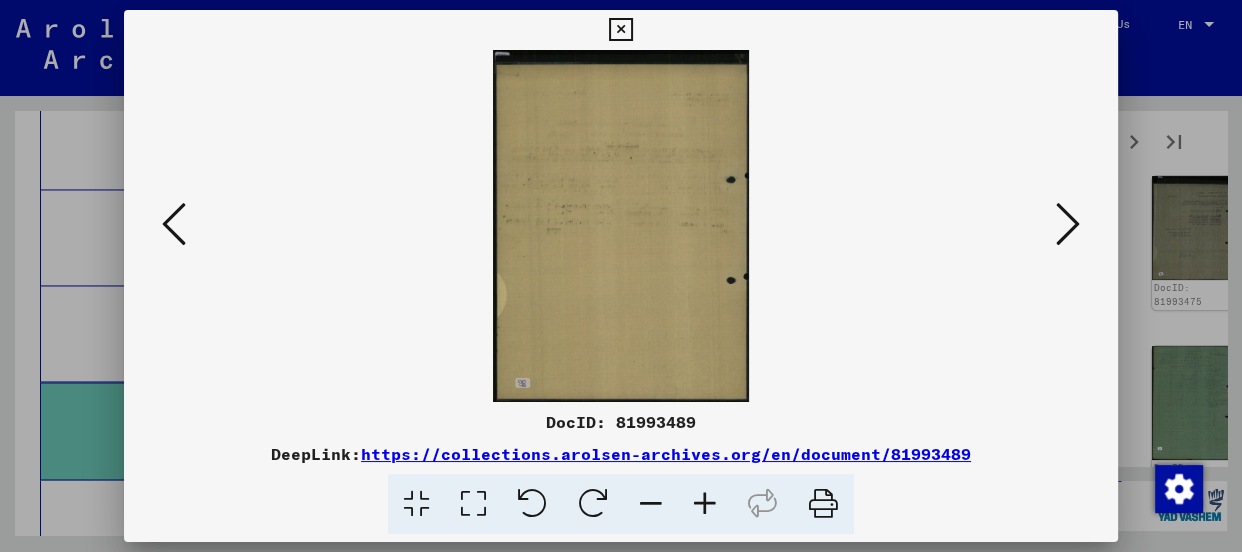 scroll, scrollTop: 0, scrollLeft: 0, axis: both 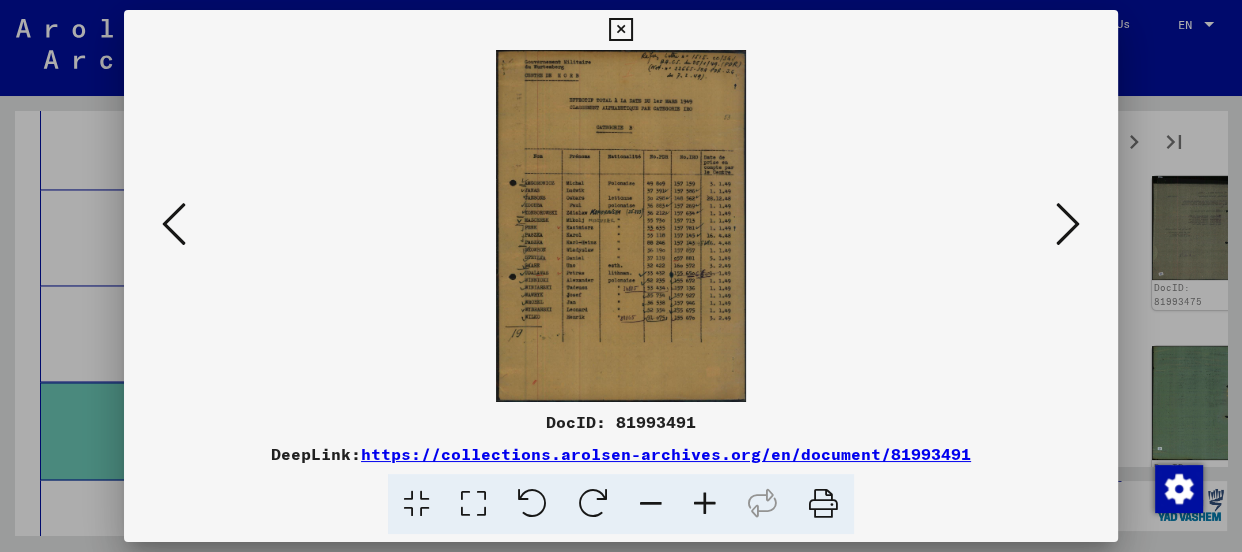 click at bounding box center [705, 504] 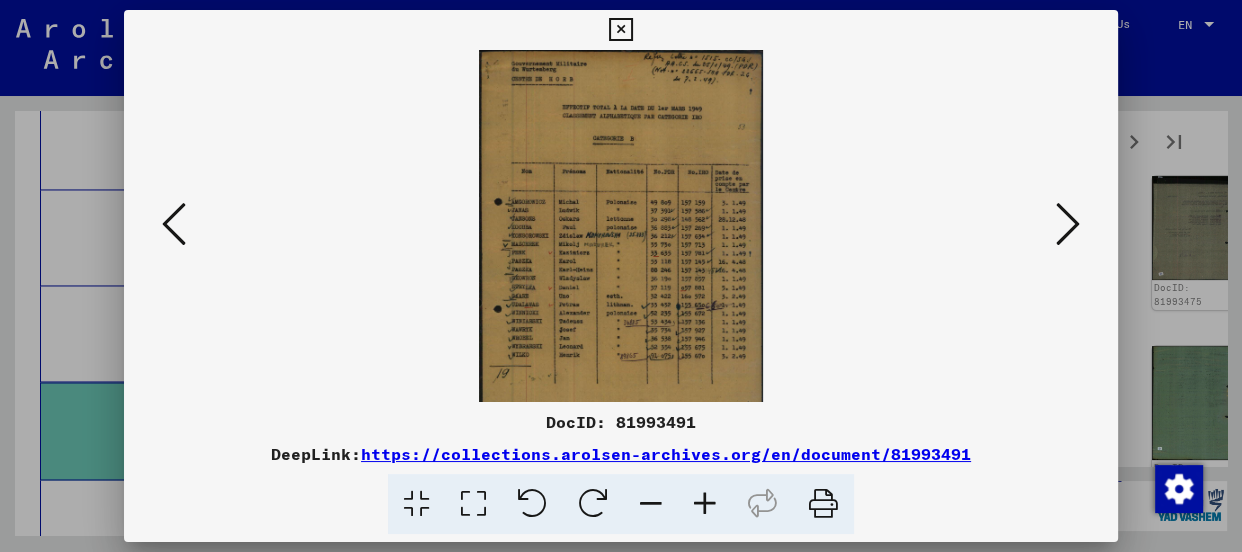 click at bounding box center (705, 504) 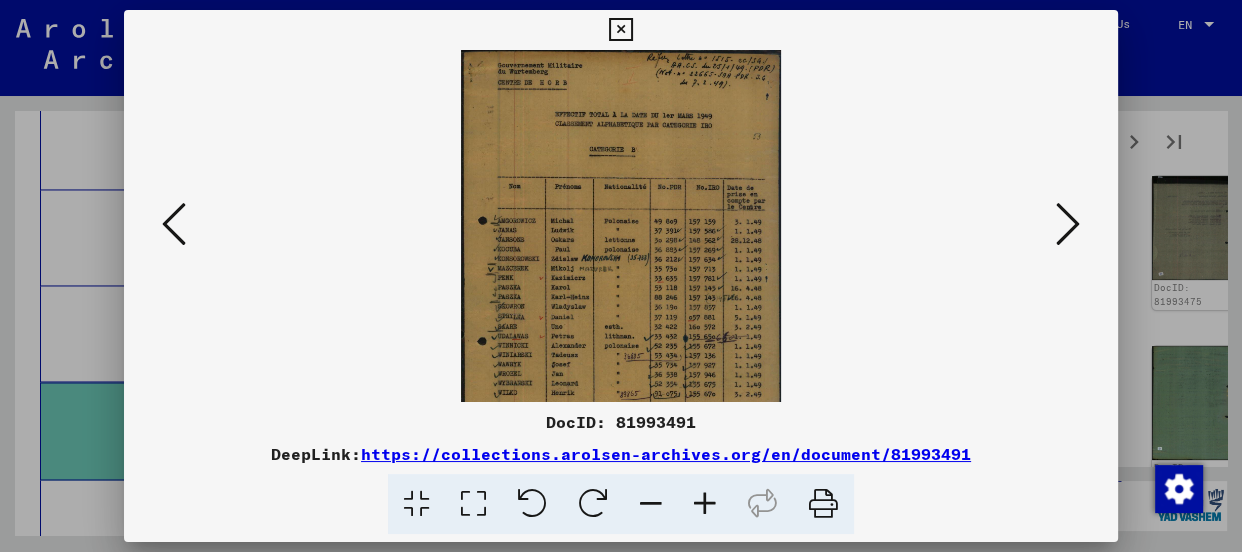 click at bounding box center (705, 504) 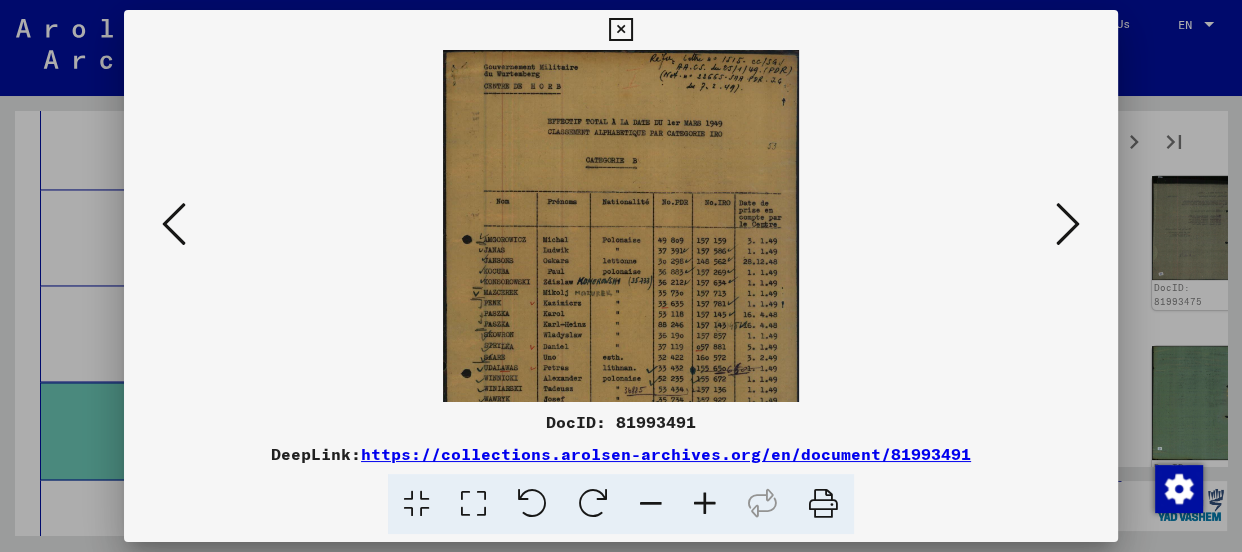 click at bounding box center [705, 504] 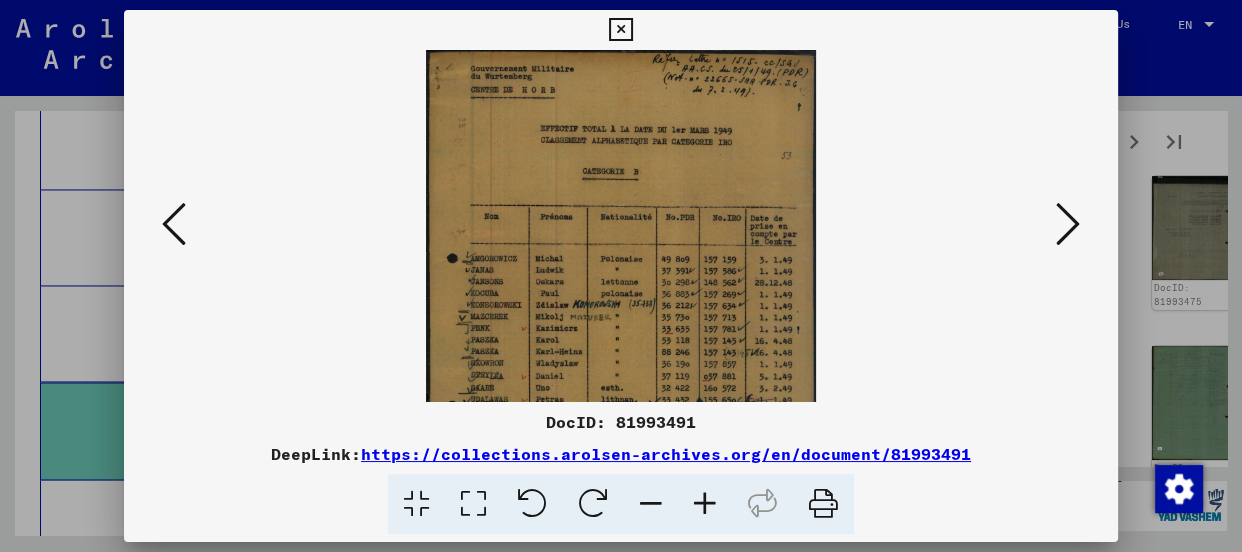 click at bounding box center (705, 504) 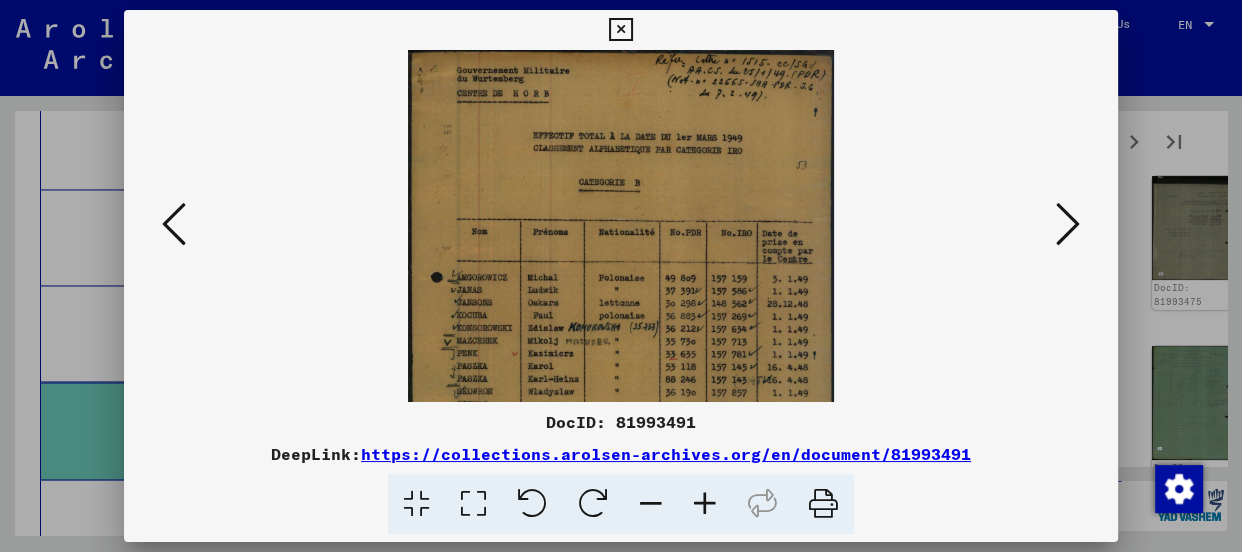 click at bounding box center [705, 504] 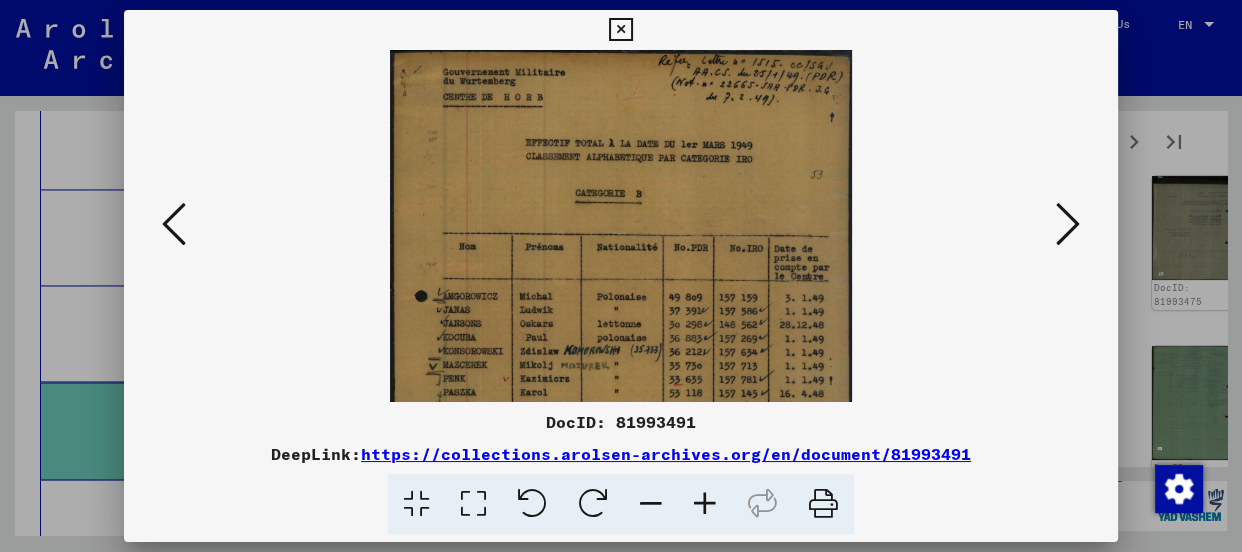 click at bounding box center (705, 504) 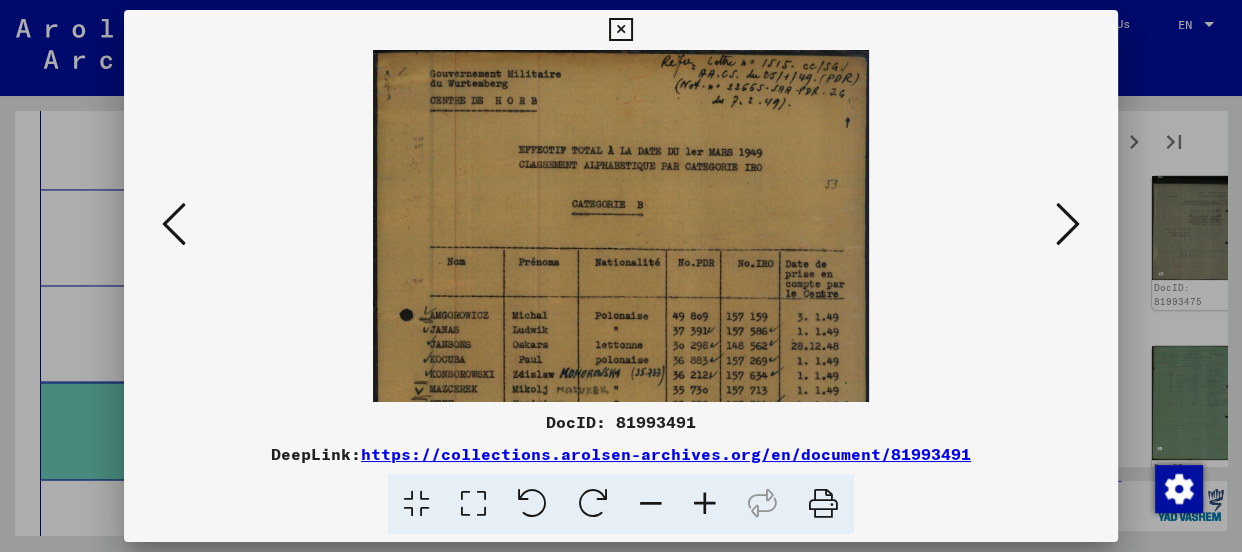 click at bounding box center (705, 504) 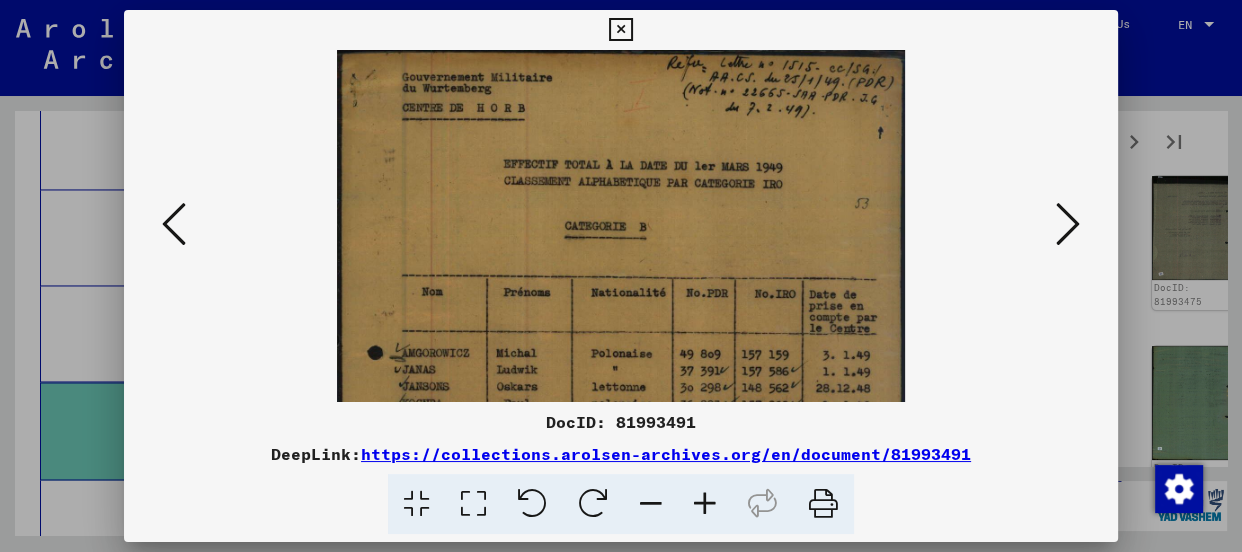 click at bounding box center [705, 504] 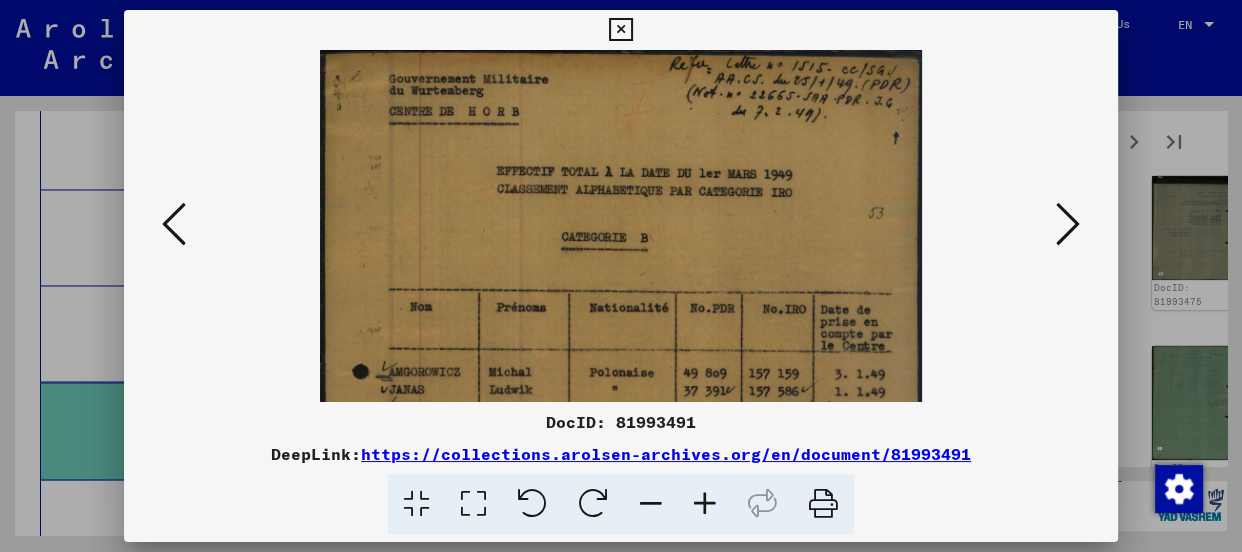 click at bounding box center [705, 504] 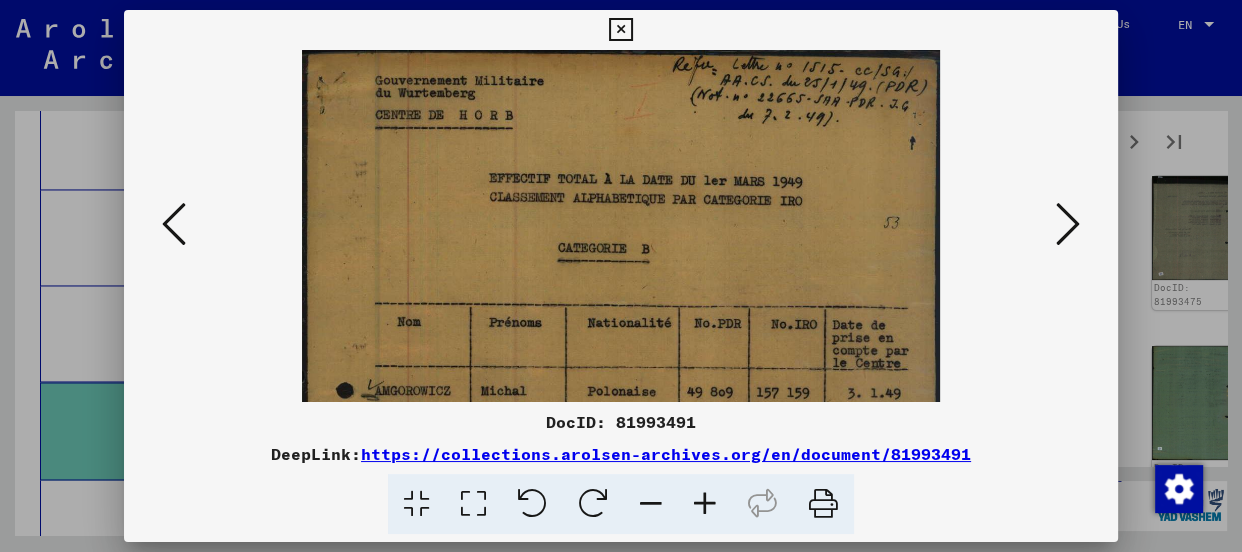 click at bounding box center (705, 504) 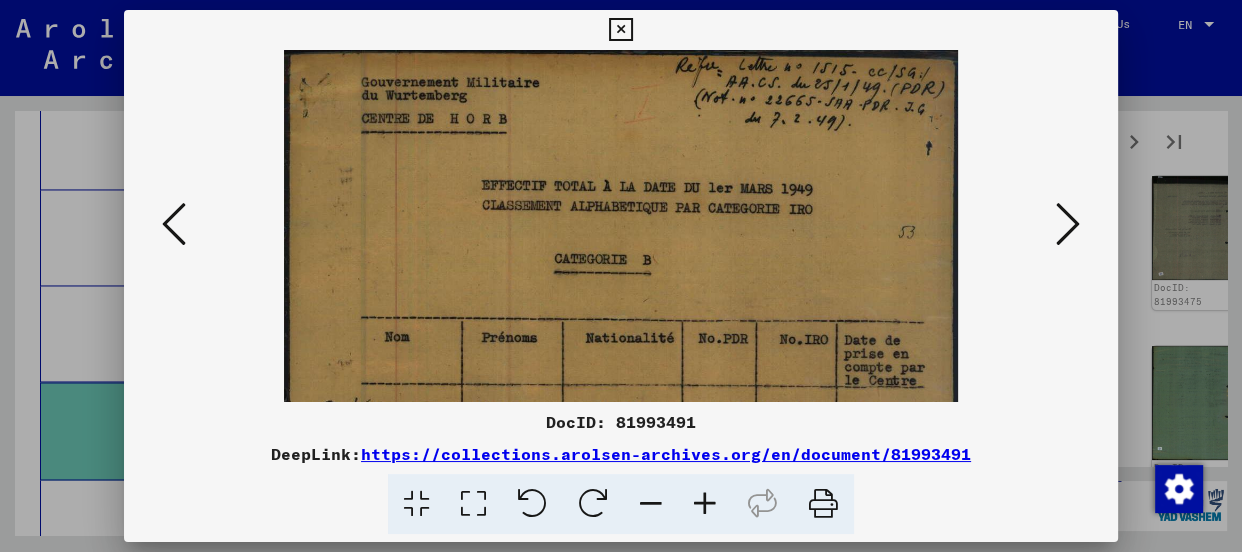 click at bounding box center [705, 504] 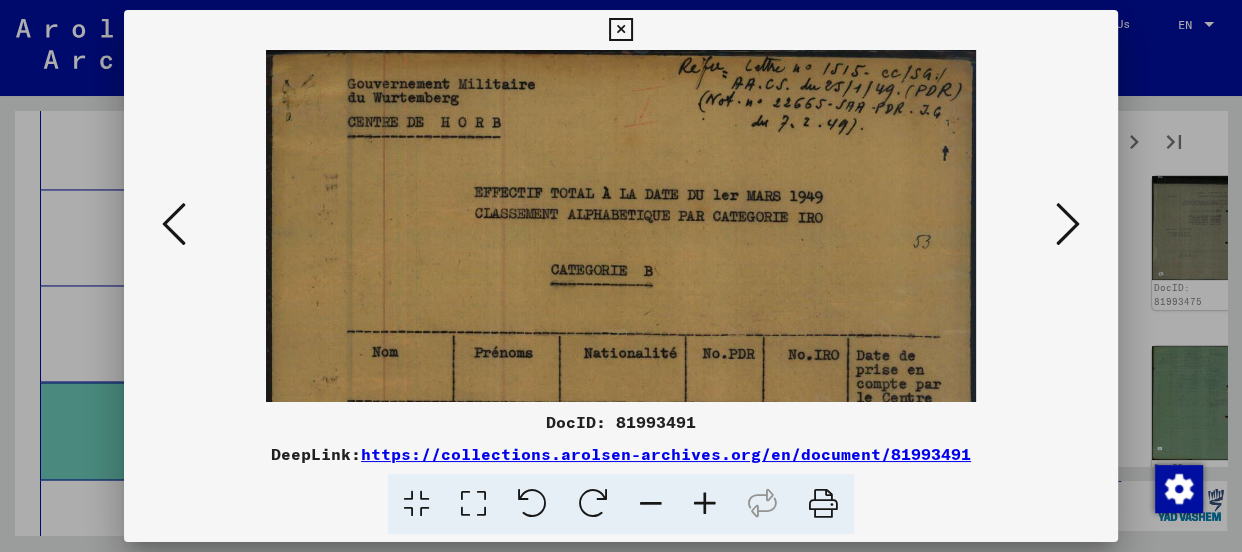 click at bounding box center [705, 504] 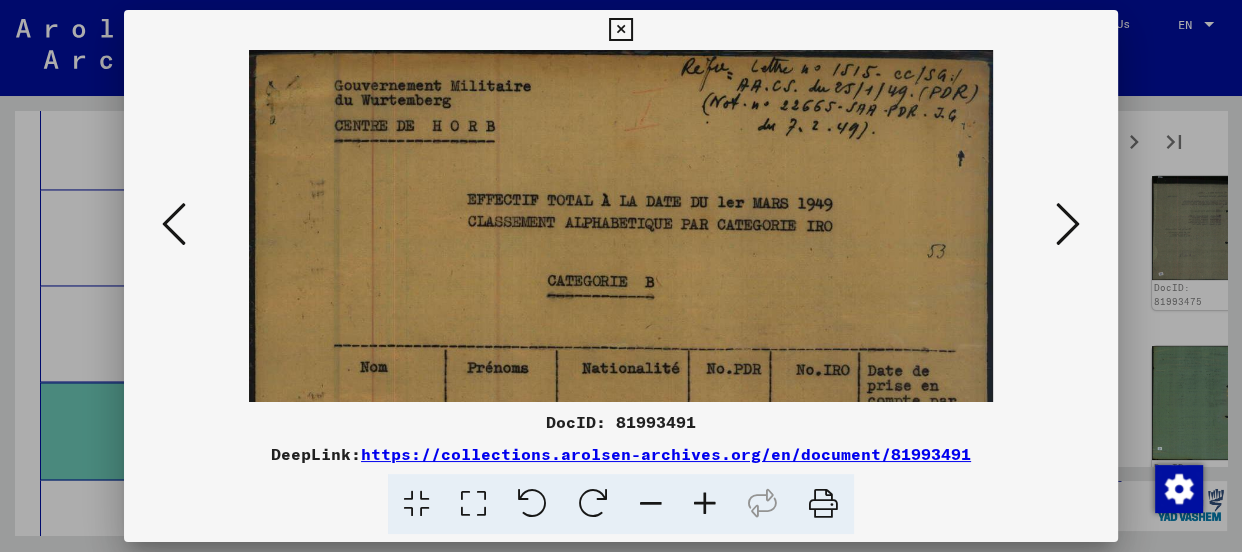 click at bounding box center [705, 504] 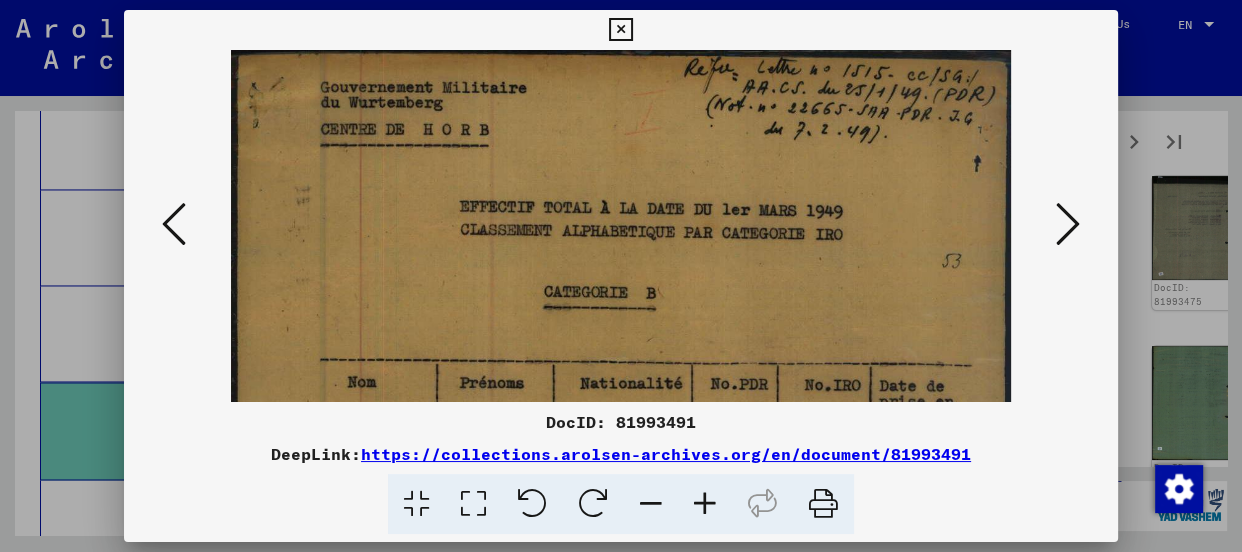 click at bounding box center [705, 504] 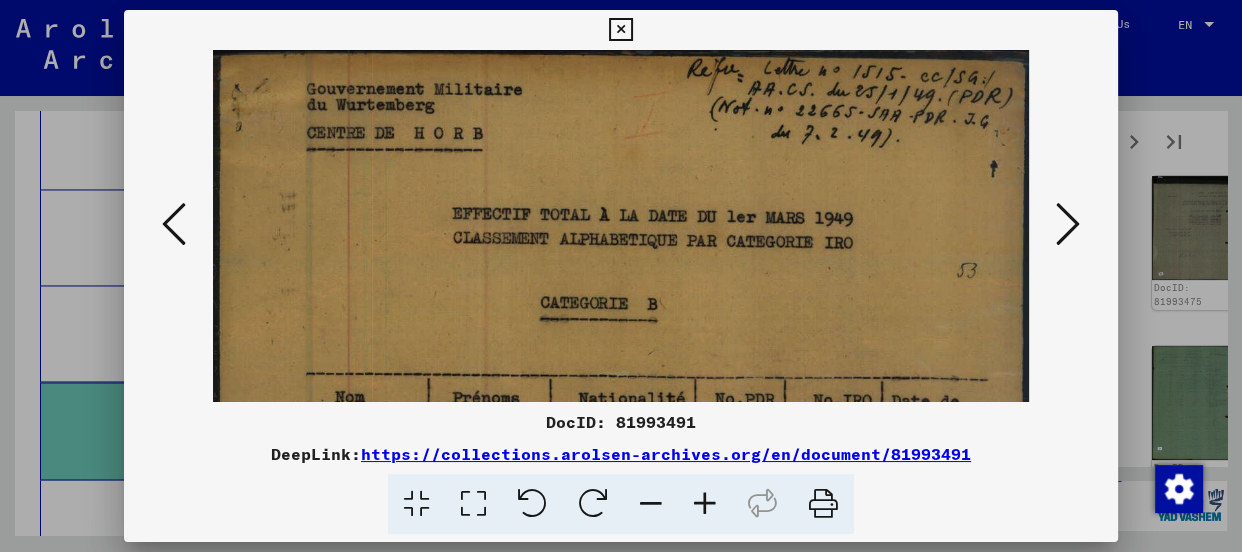 click at bounding box center [705, 504] 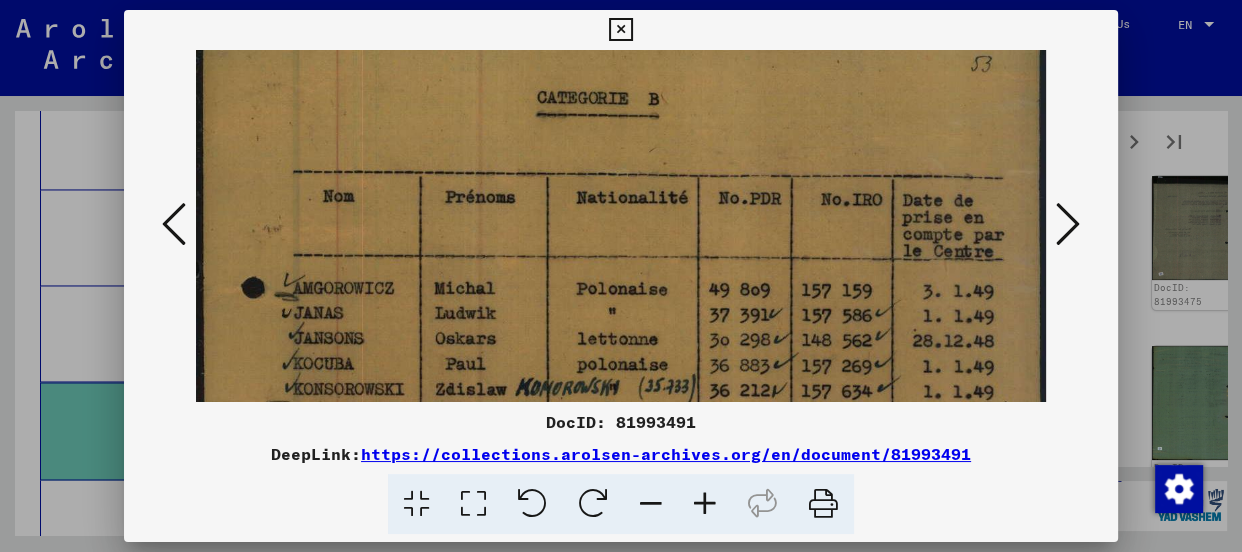 scroll, scrollTop: 237, scrollLeft: 0, axis: vertical 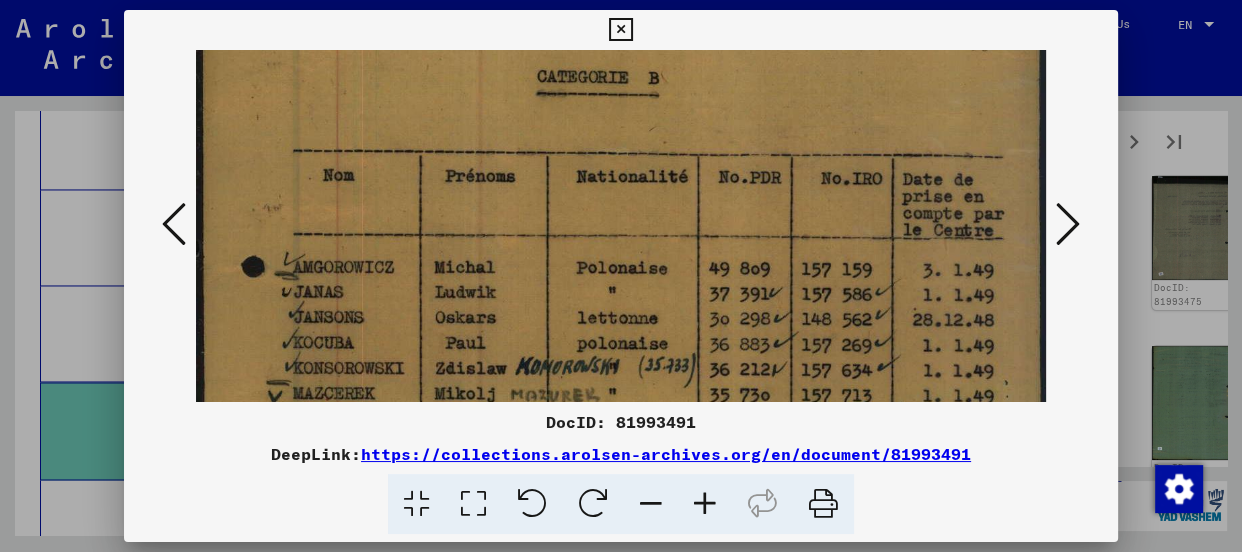 drag, startPoint x: 845, startPoint y: 344, endPoint x: 883, endPoint y: 104, distance: 242.98972 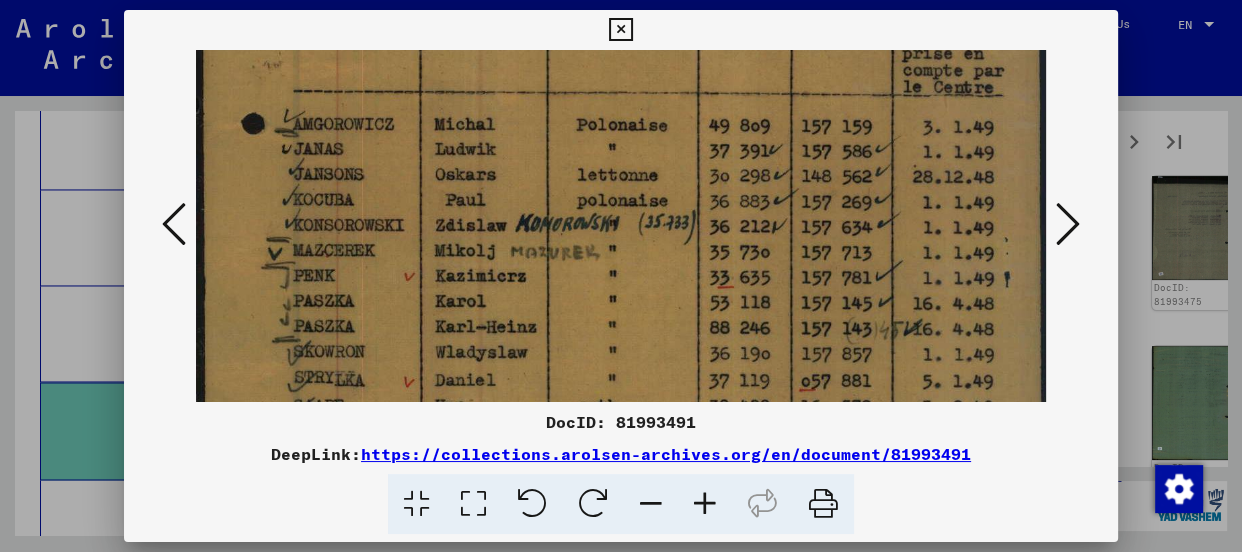 drag, startPoint x: 731, startPoint y: 320, endPoint x: 740, endPoint y: 177, distance: 143.28294 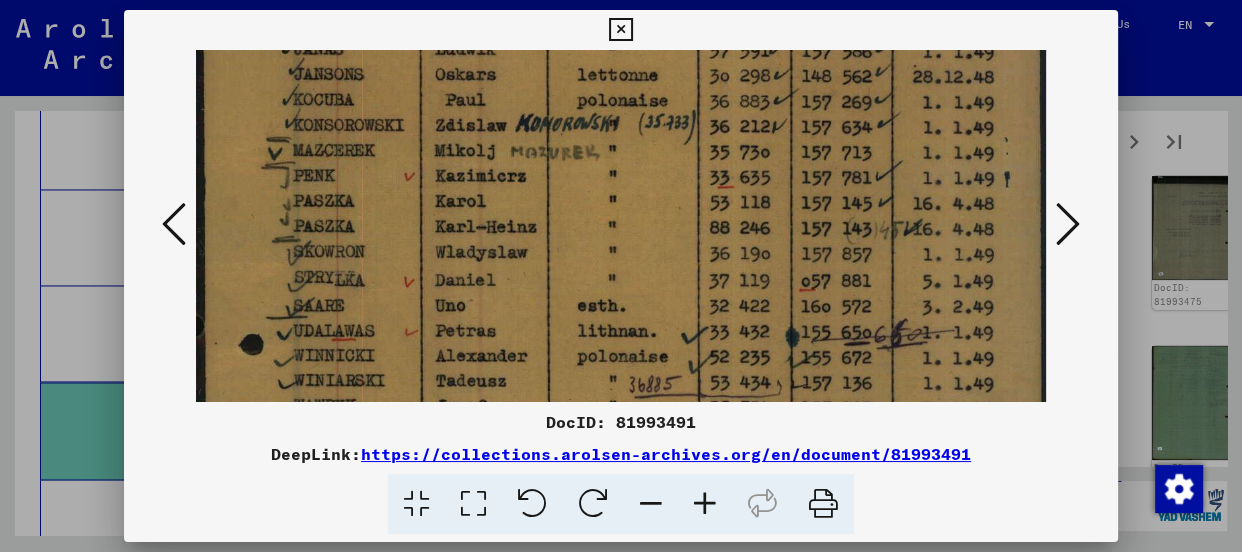 scroll, scrollTop: 482, scrollLeft: 0, axis: vertical 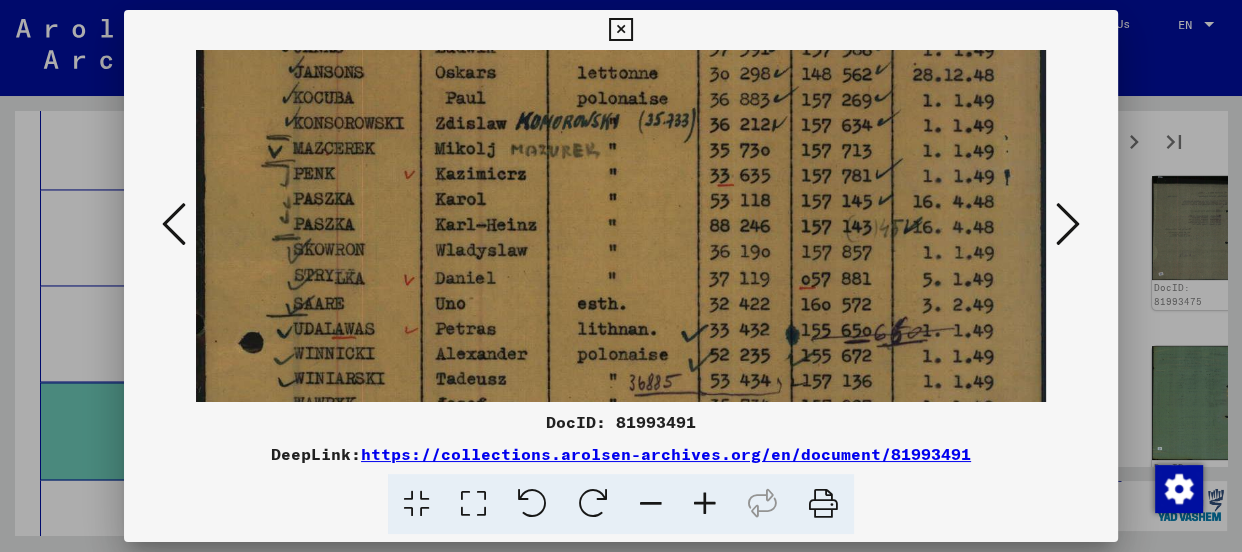 drag, startPoint x: 702, startPoint y: 286, endPoint x: 707, endPoint y: 181, distance: 105.11898 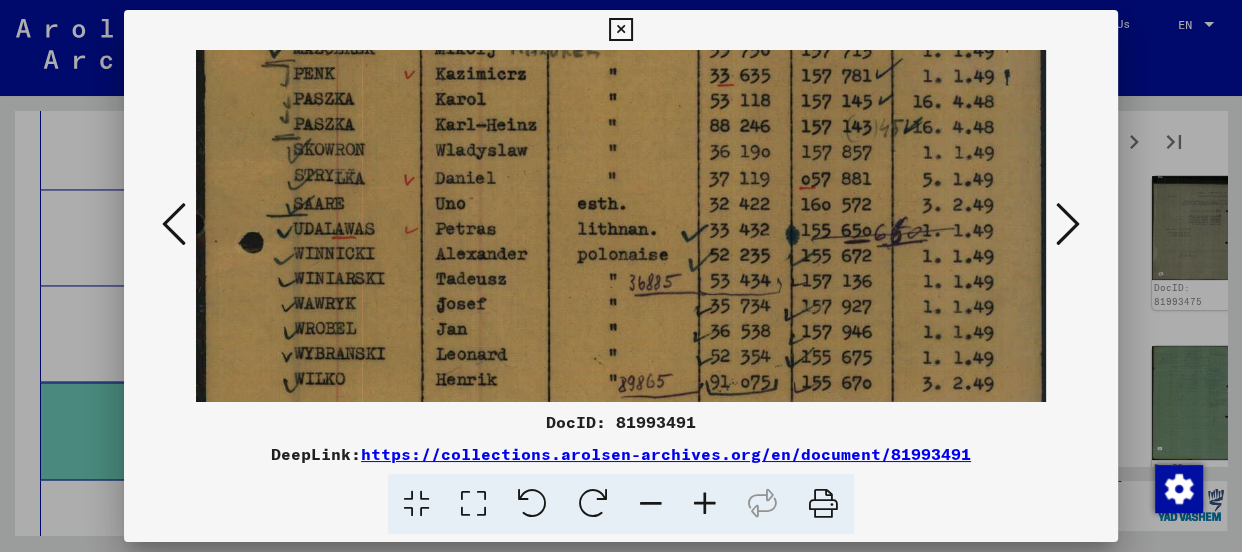 scroll, scrollTop: 583, scrollLeft: 0, axis: vertical 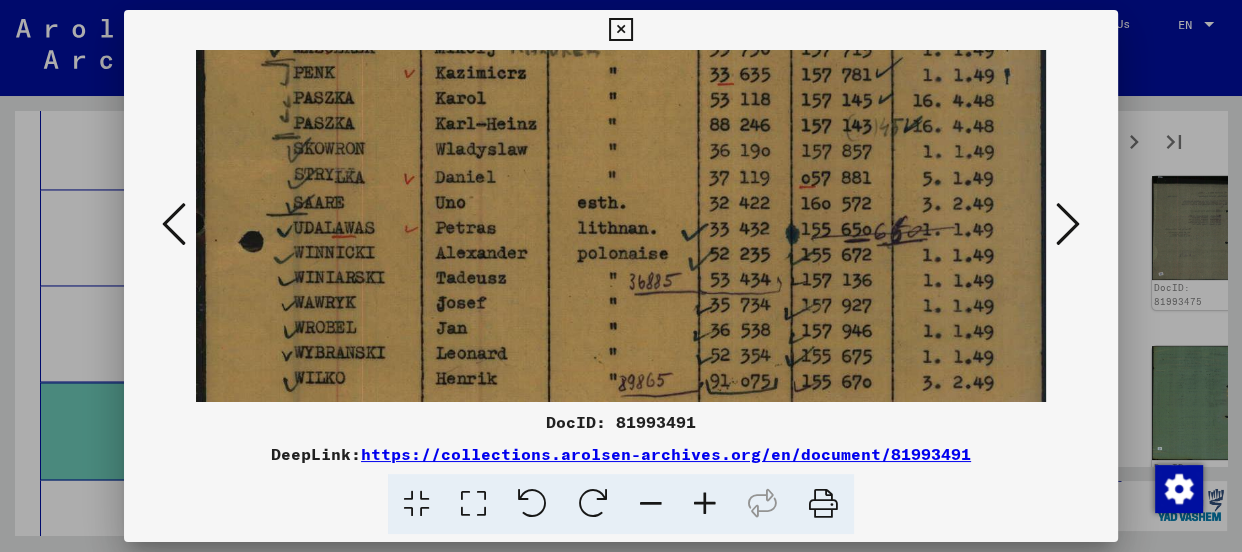 drag, startPoint x: 655, startPoint y: 334, endPoint x: 666, endPoint y: 234, distance: 100.60318 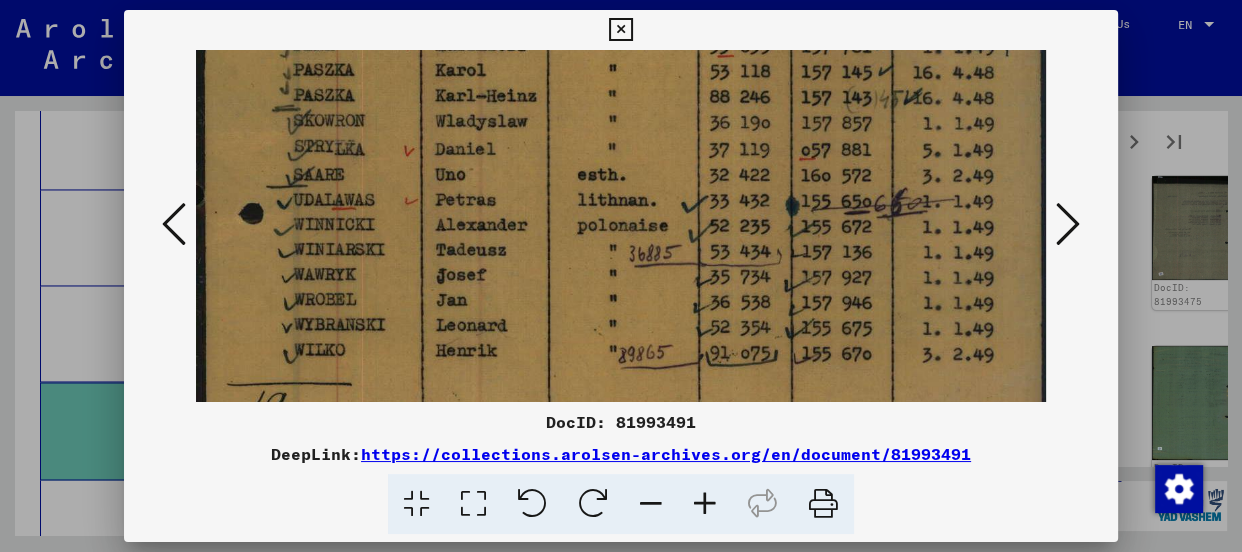 drag, startPoint x: 655, startPoint y: 353, endPoint x: 580, endPoint y: 326, distance: 79.71198 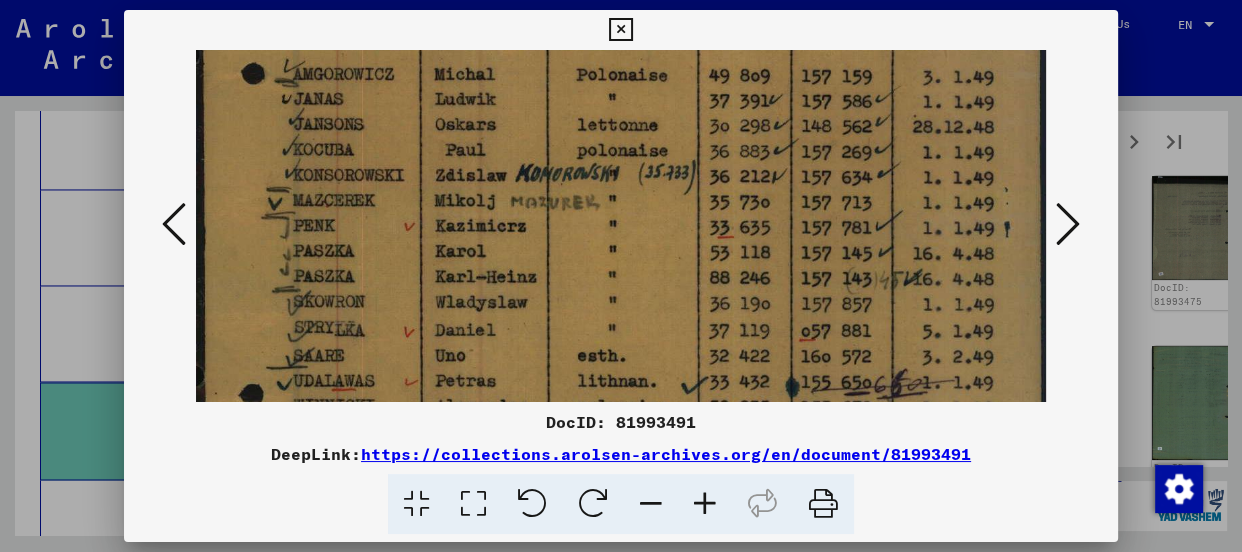 drag, startPoint x: 662, startPoint y: 118, endPoint x: 618, endPoint y: 299, distance: 186.2713 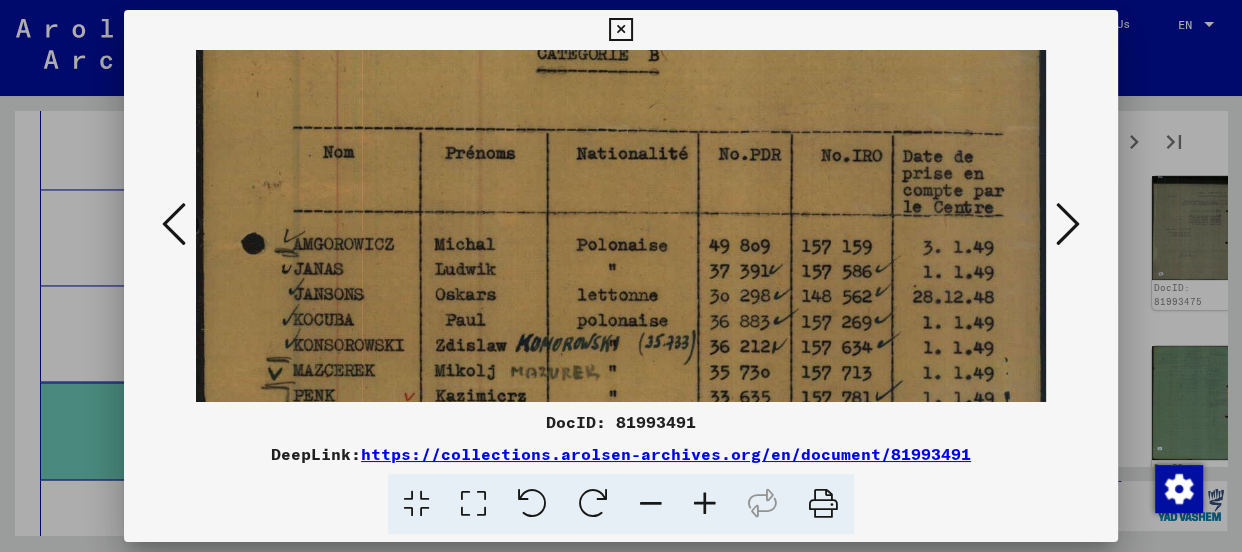 drag, startPoint x: 662, startPoint y: 120, endPoint x: 628, endPoint y: 293, distance: 176.30939 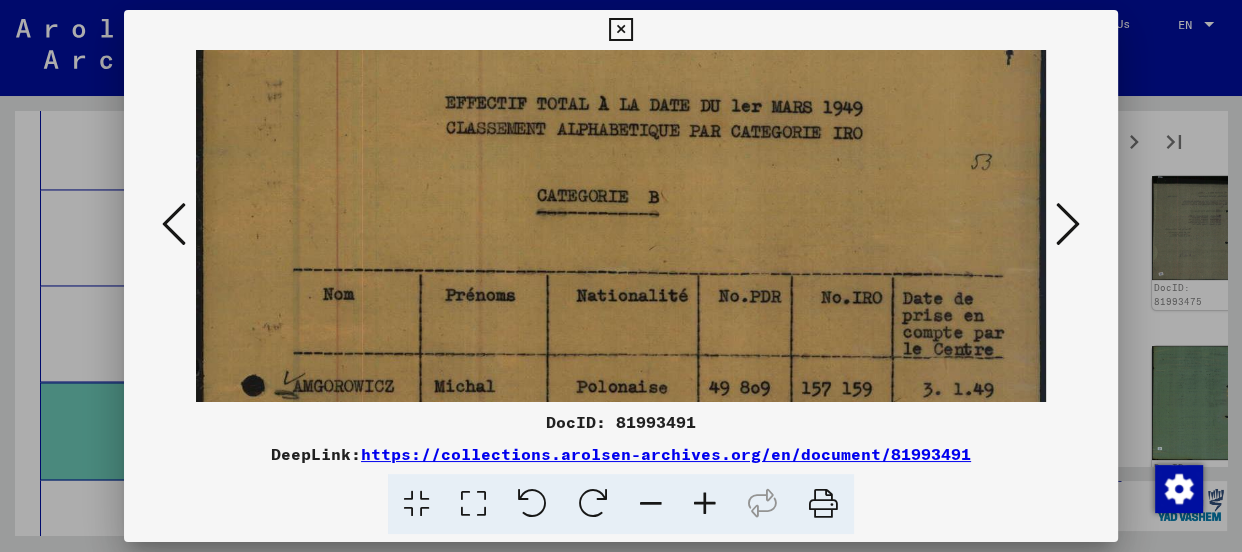 scroll, scrollTop: 107, scrollLeft: 0, axis: vertical 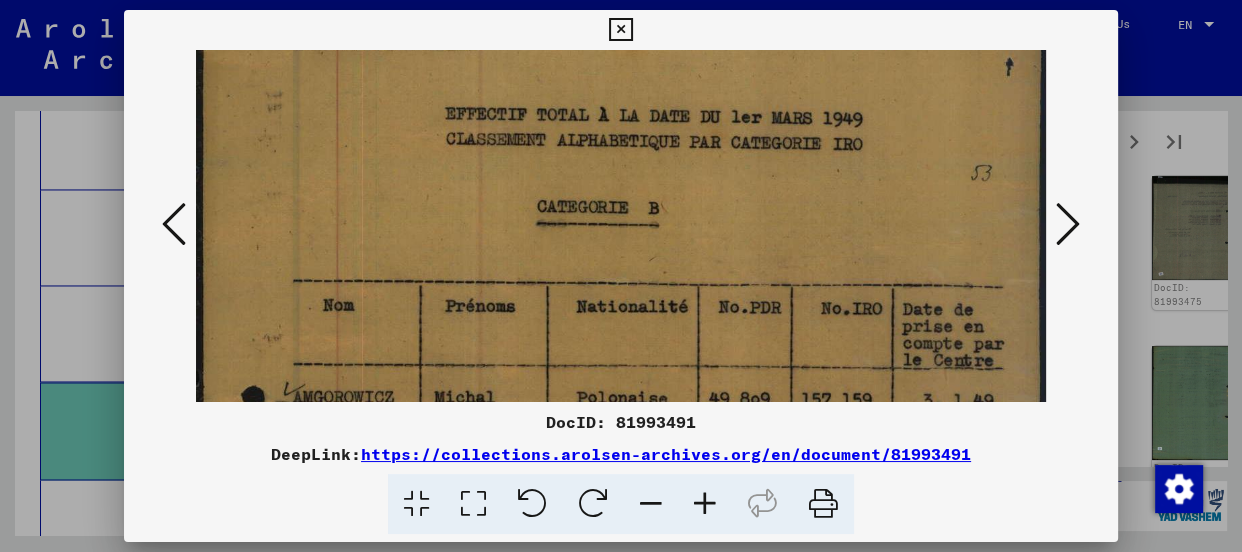 drag, startPoint x: 714, startPoint y: 177, endPoint x: 717, endPoint y: 332, distance: 155.02902 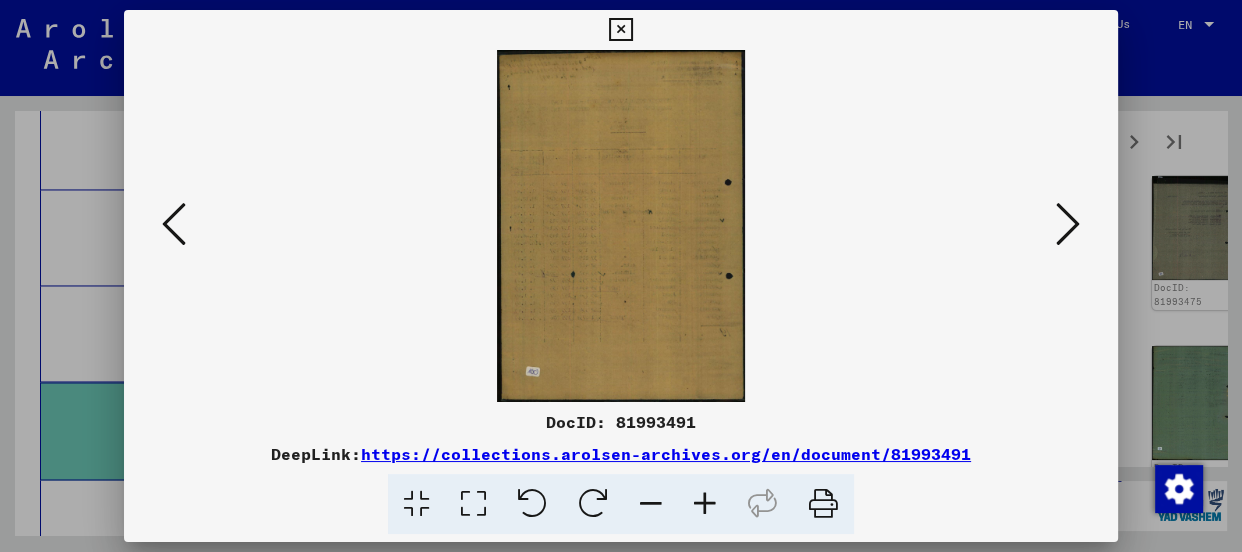 scroll, scrollTop: 0, scrollLeft: 0, axis: both 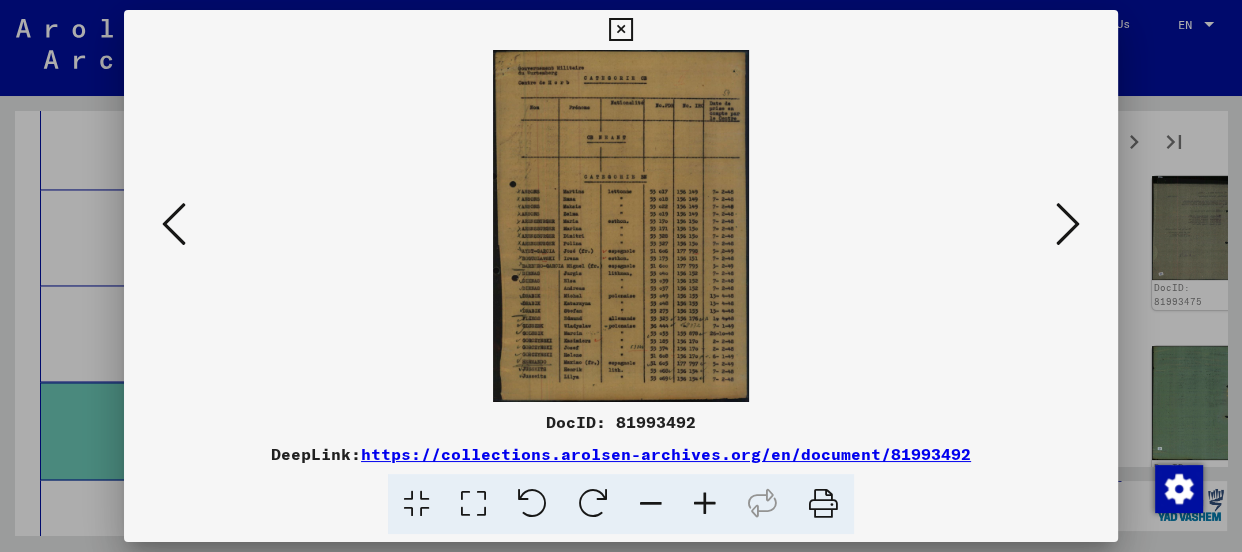 click at bounding box center (705, 504) 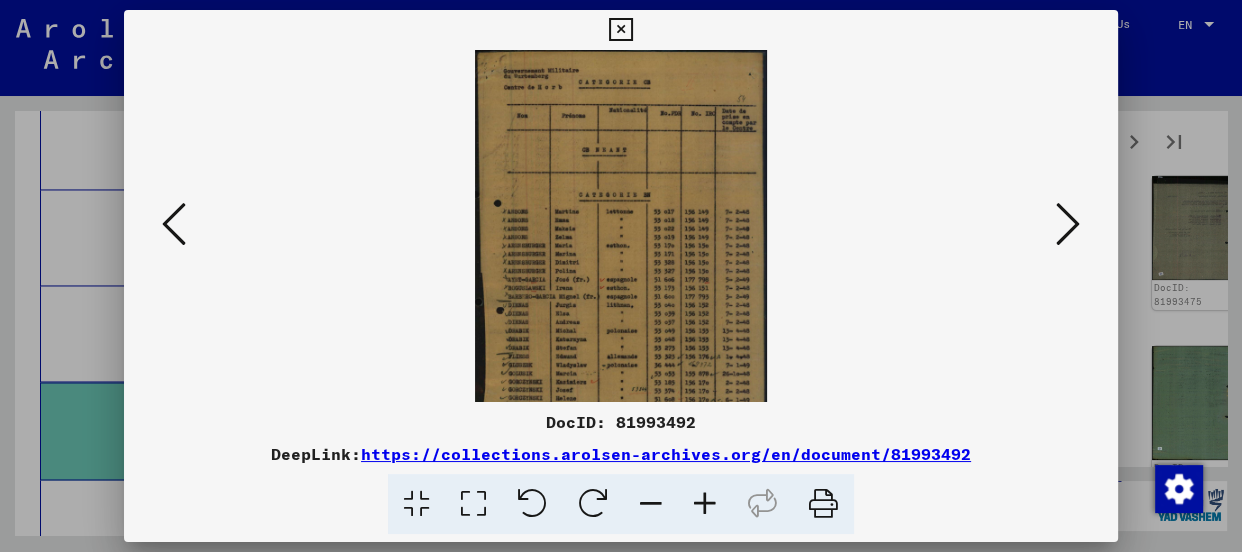click at bounding box center [705, 504] 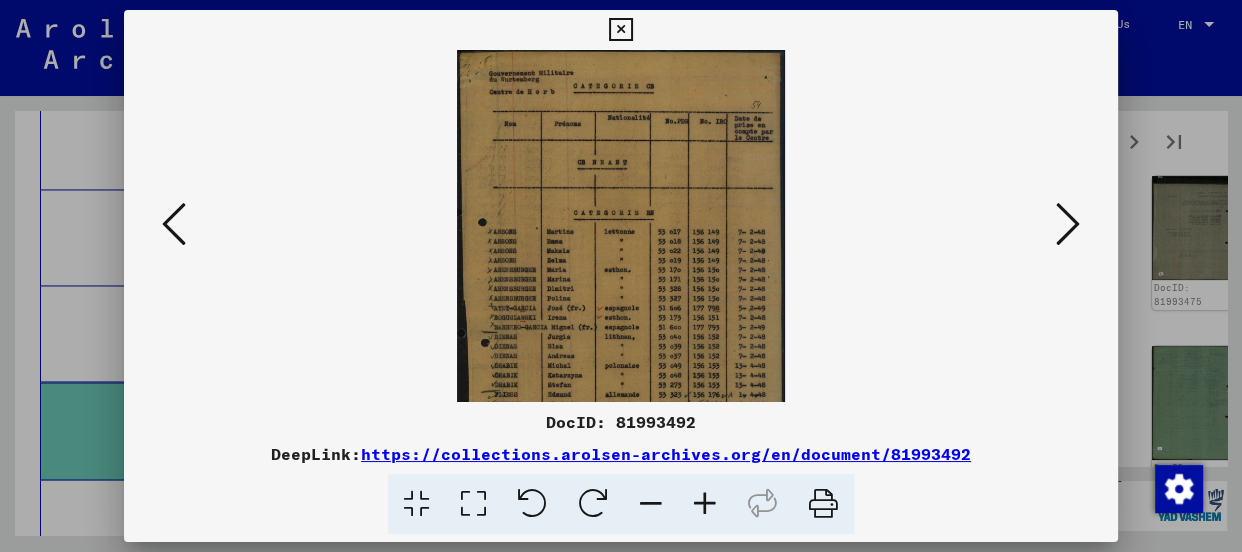 click at bounding box center [705, 504] 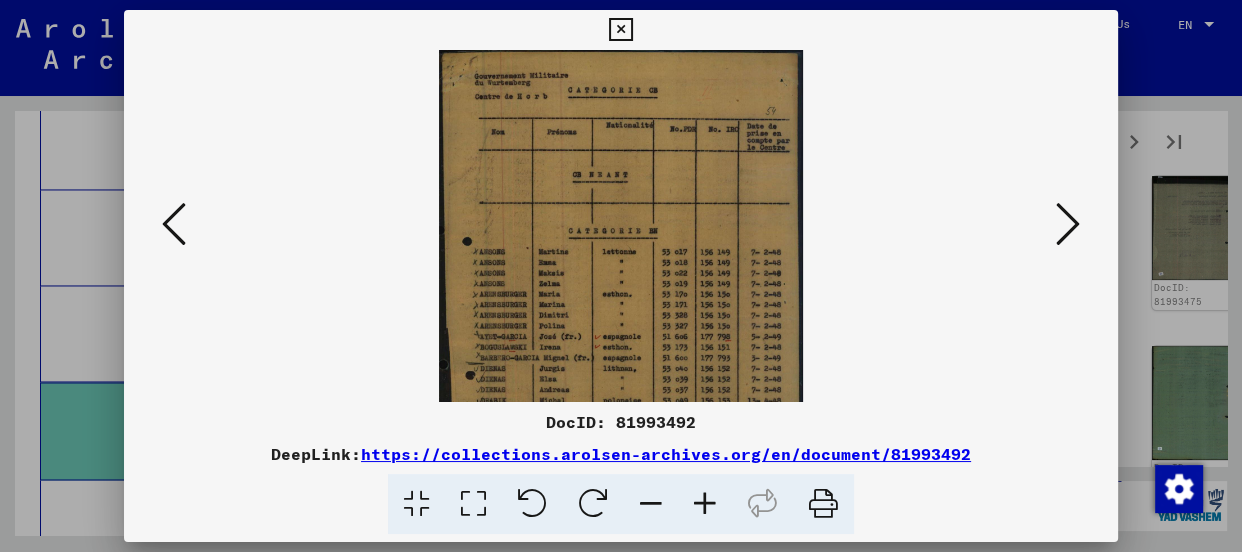 click at bounding box center (705, 504) 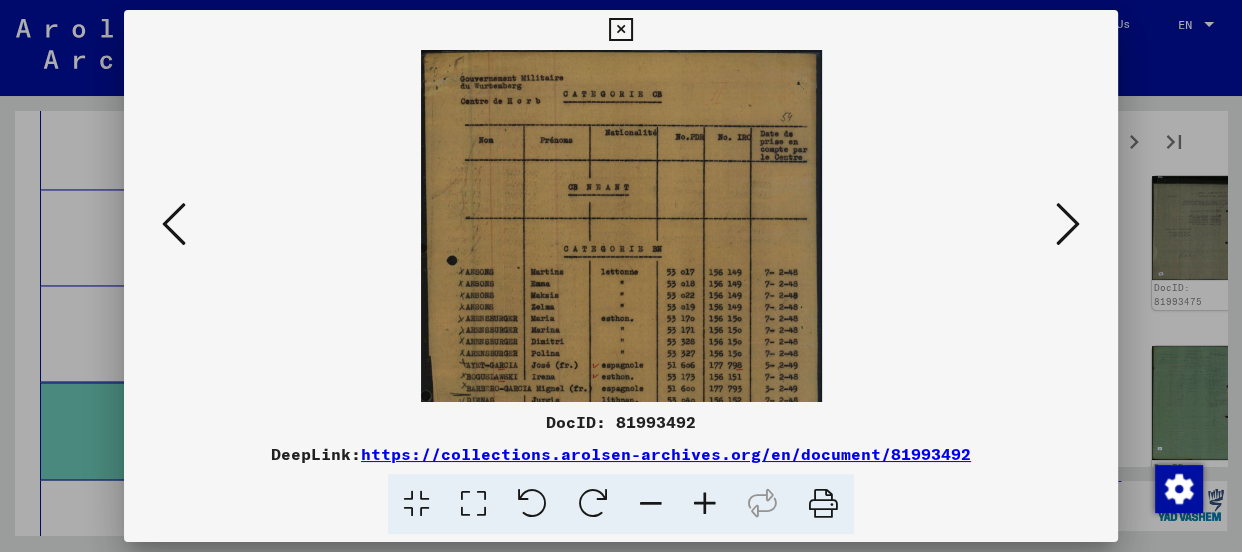 click at bounding box center (705, 504) 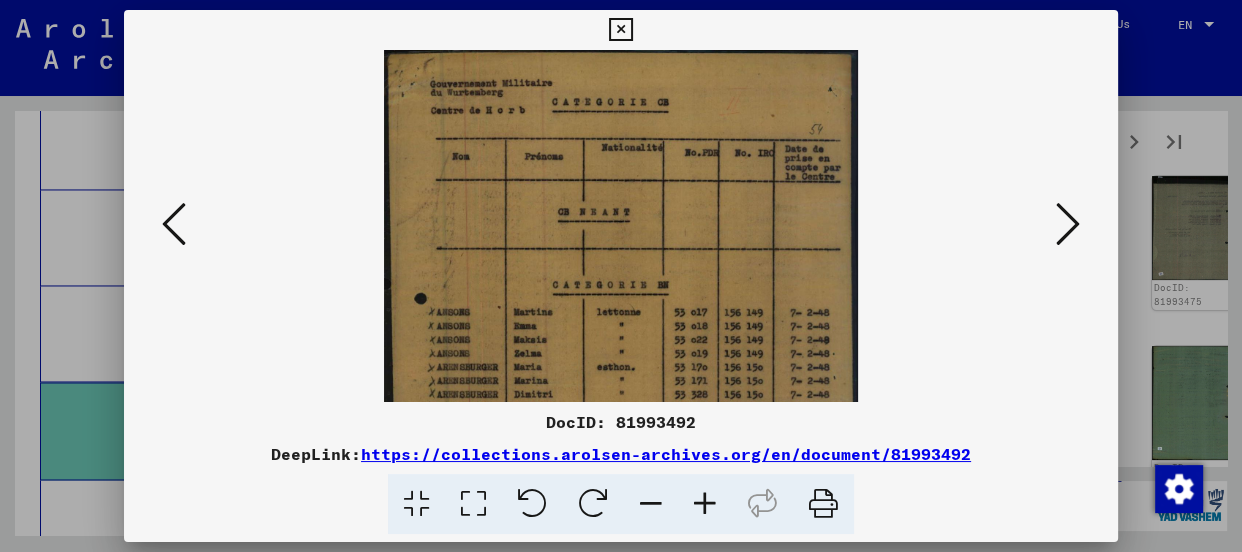 click at bounding box center [705, 504] 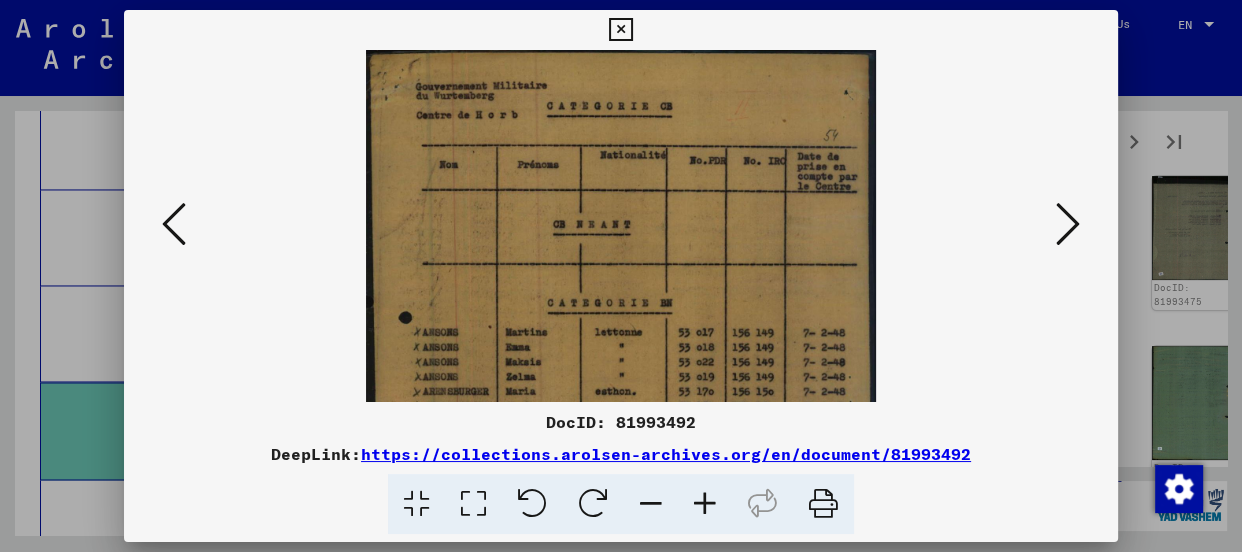 click at bounding box center (705, 504) 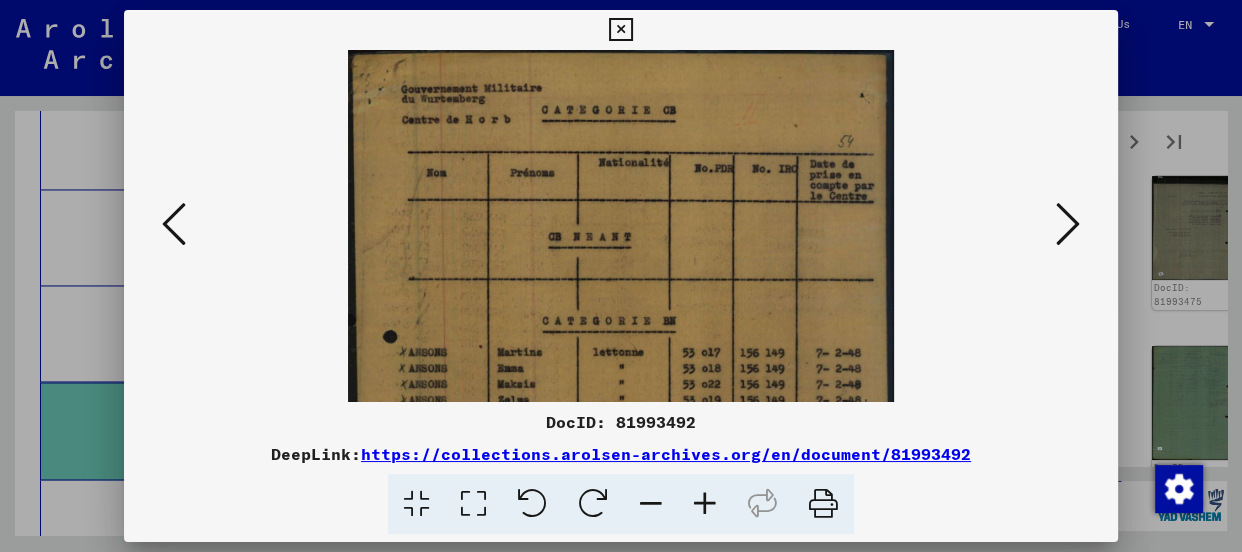 click at bounding box center (705, 504) 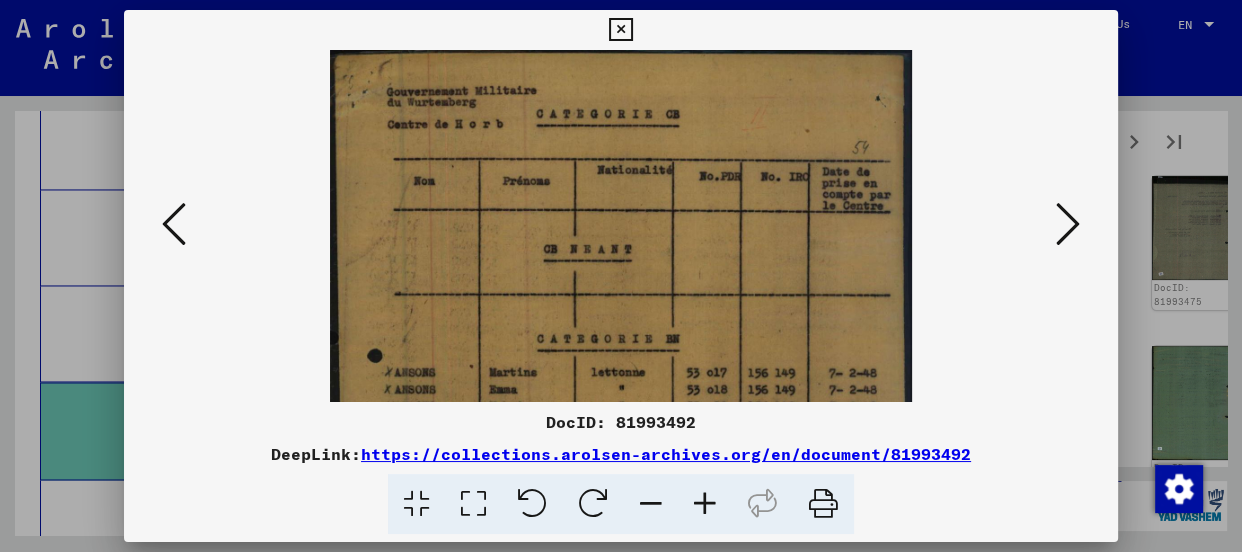 click at bounding box center (705, 504) 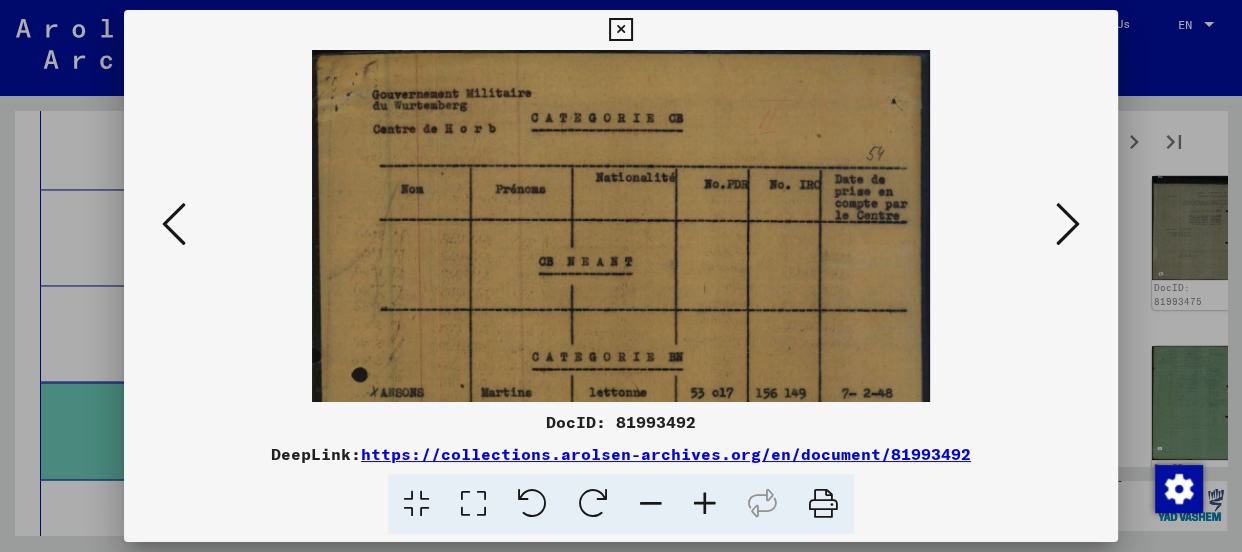 click at bounding box center (705, 504) 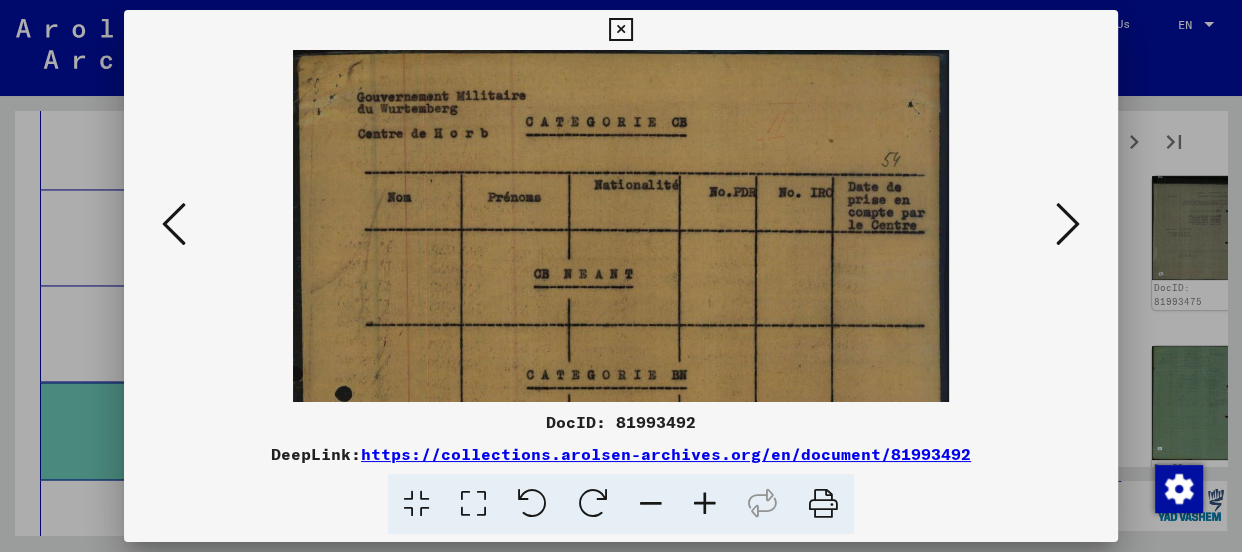 click at bounding box center (705, 504) 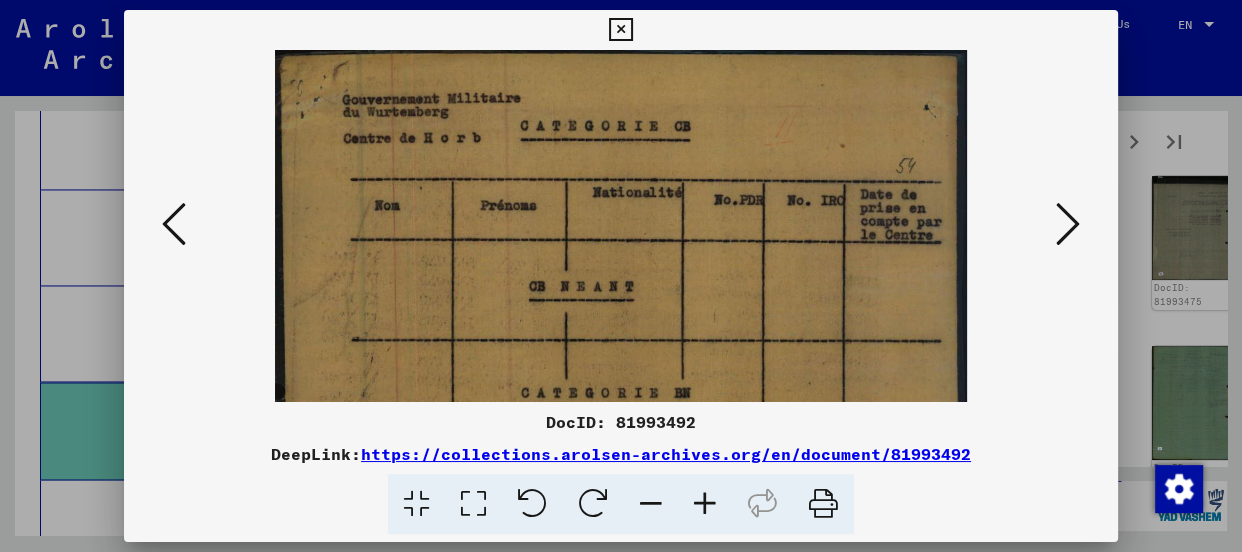 click at bounding box center [705, 504] 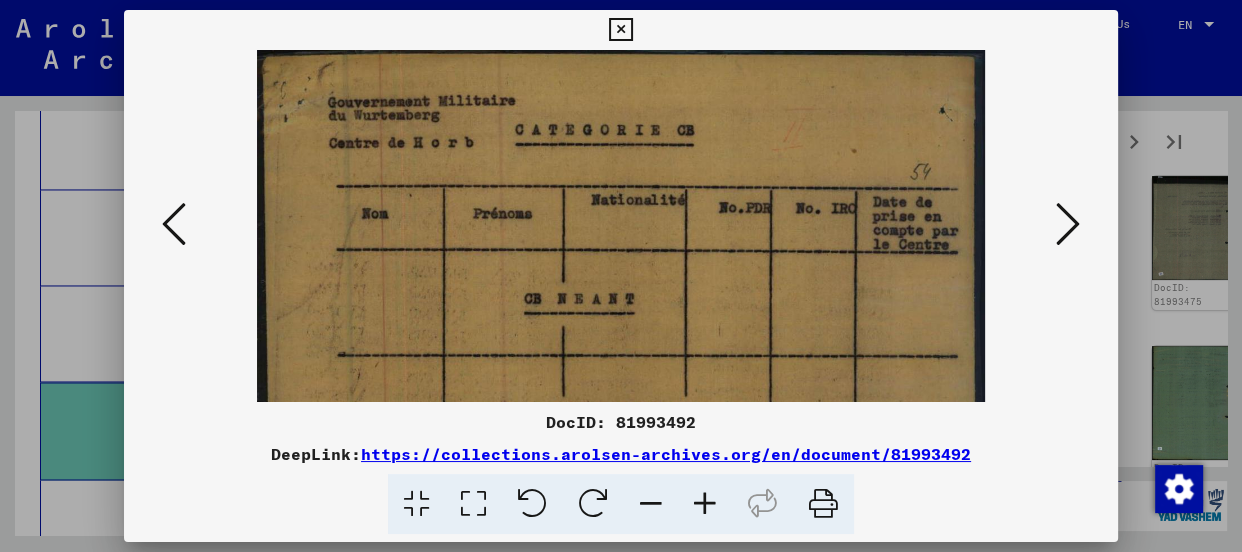 click at bounding box center [705, 504] 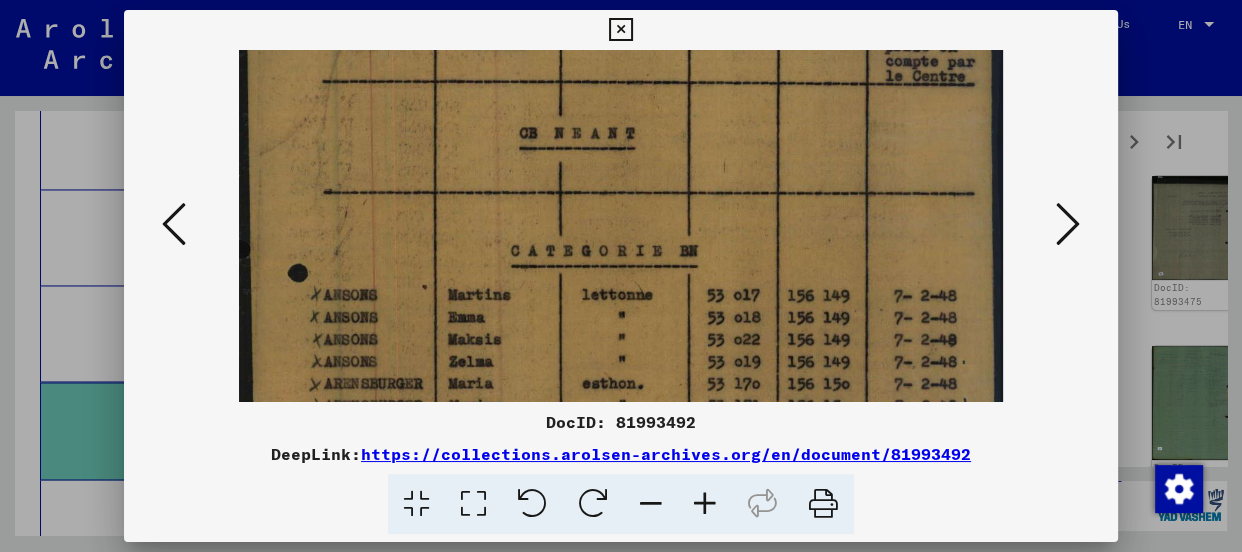 scroll, scrollTop: 221, scrollLeft: 0, axis: vertical 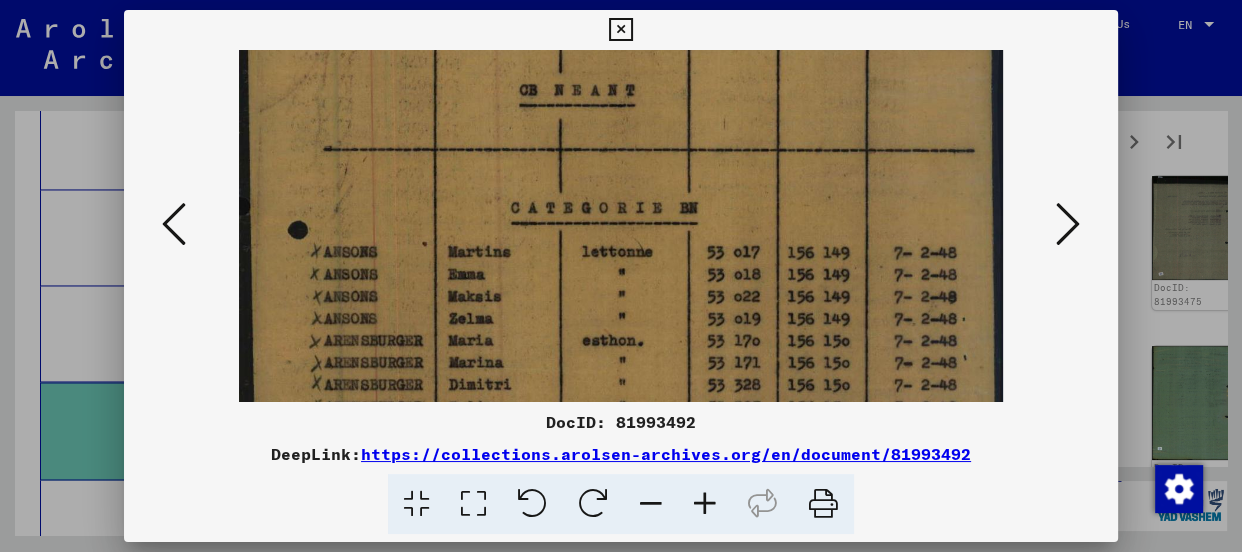 drag, startPoint x: 803, startPoint y: 338, endPoint x: 859, endPoint y: 117, distance: 227.98465 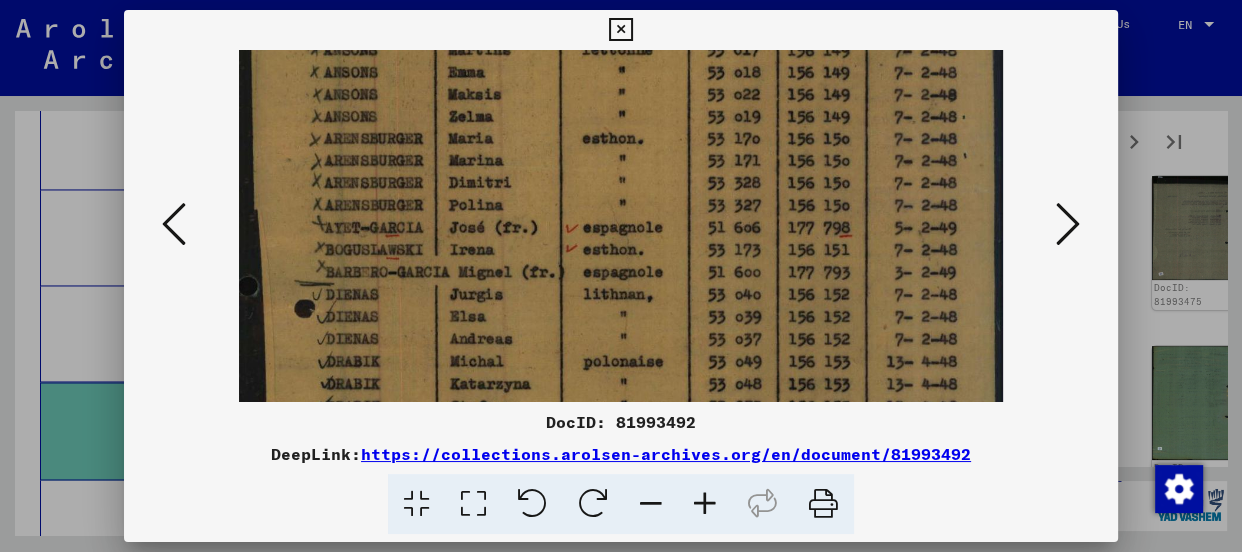 scroll, scrollTop: 425, scrollLeft: 0, axis: vertical 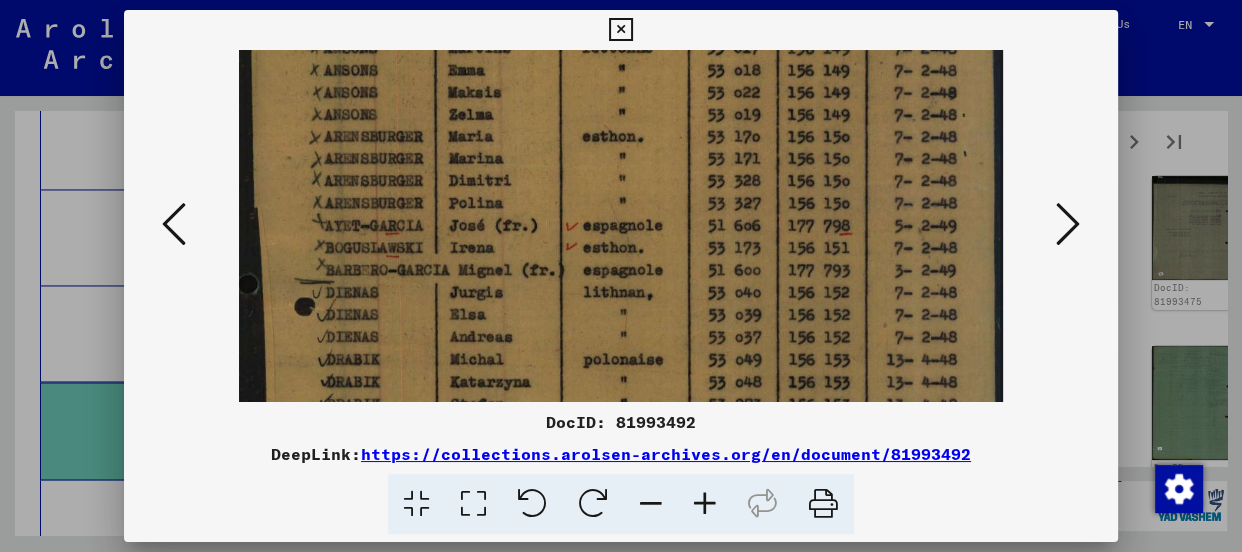 drag, startPoint x: 790, startPoint y: 308, endPoint x: 823, endPoint y: 104, distance: 206.65189 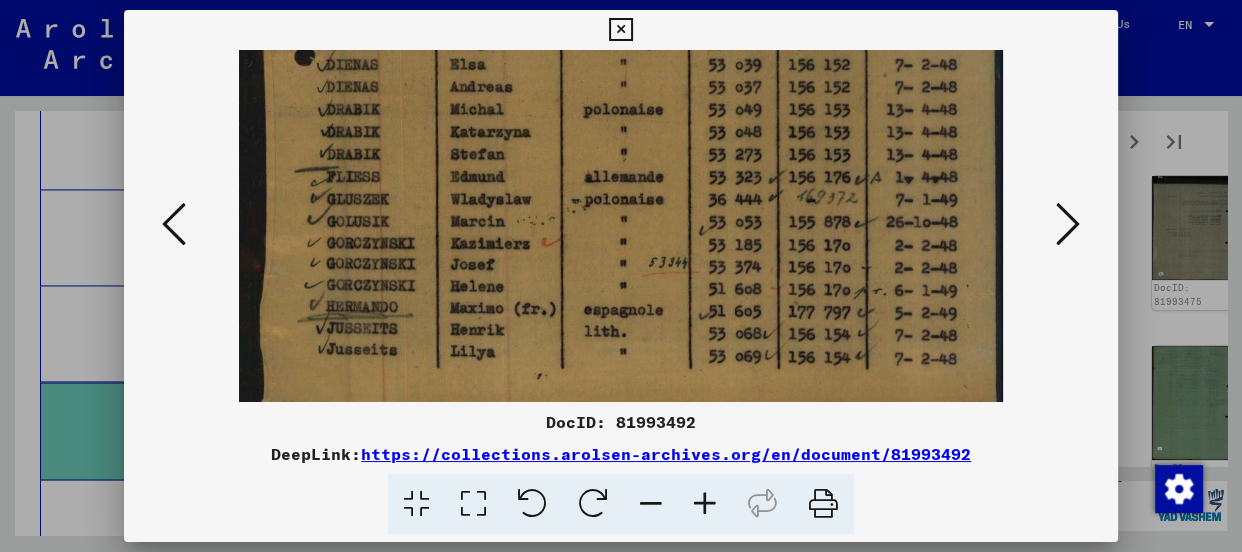 scroll, scrollTop: 676, scrollLeft: 0, axis: vertical 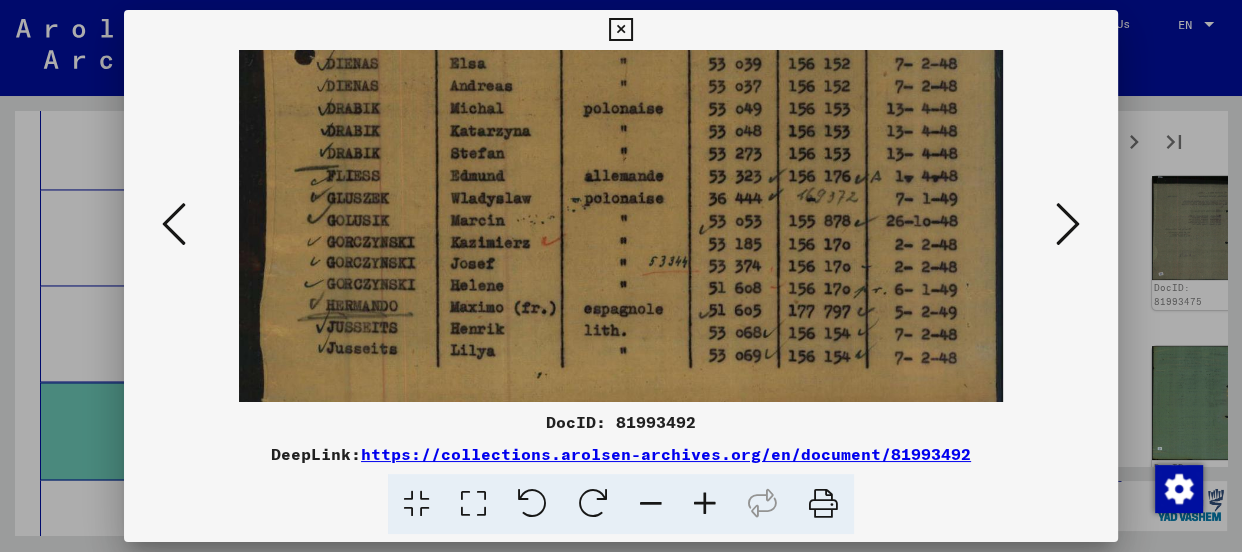 drag, startPoint x: 716, startPoint y: 325, endPoint x: 754, endPoint y: 75, distance: 252.8715 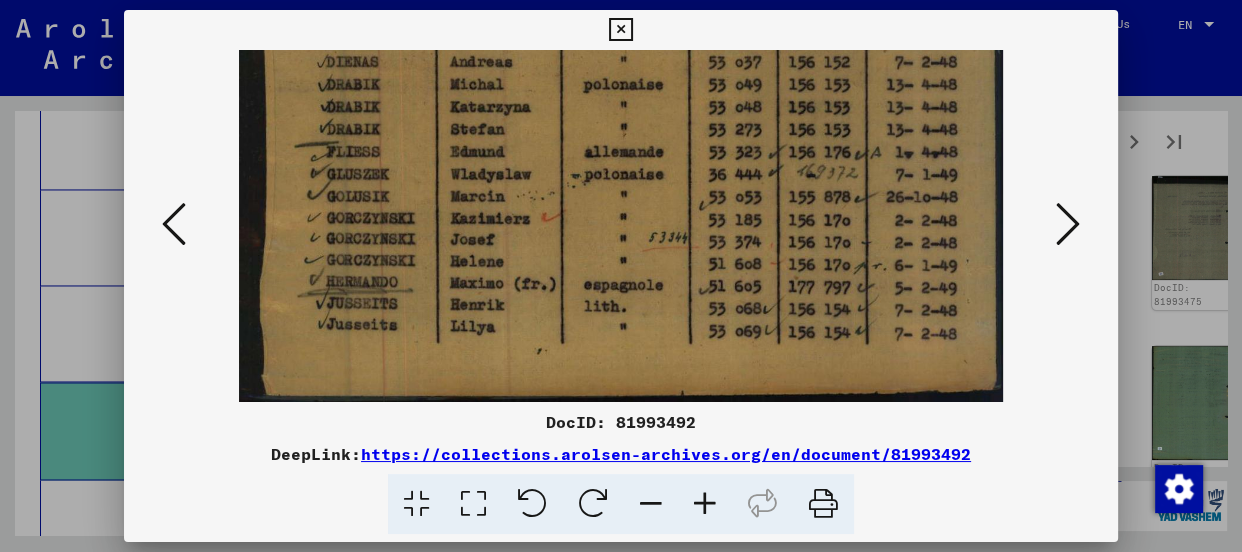 drag, startPoint x: 745, startPoint y: 301, endPoint x: 762, endPoint y: 187, distance: 115.260574 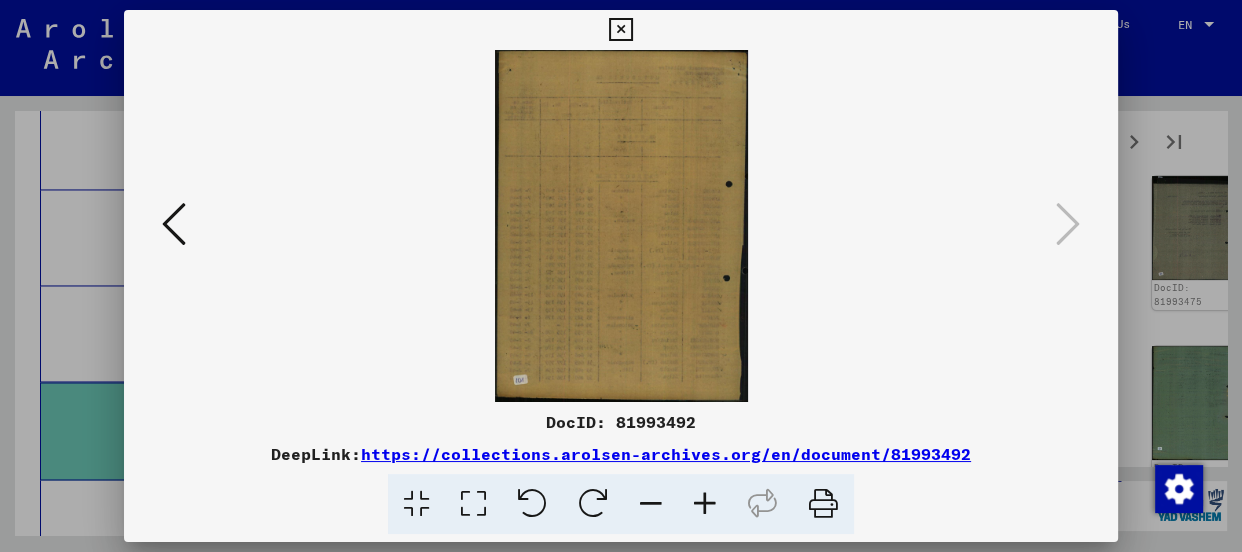 click at bounding box center (620, 30) 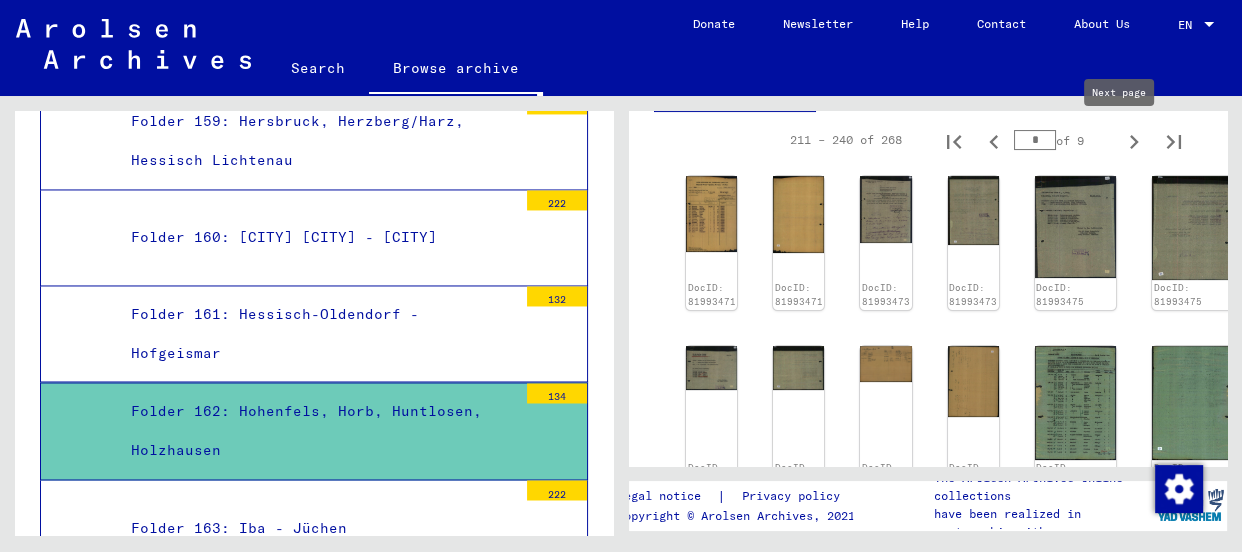 click 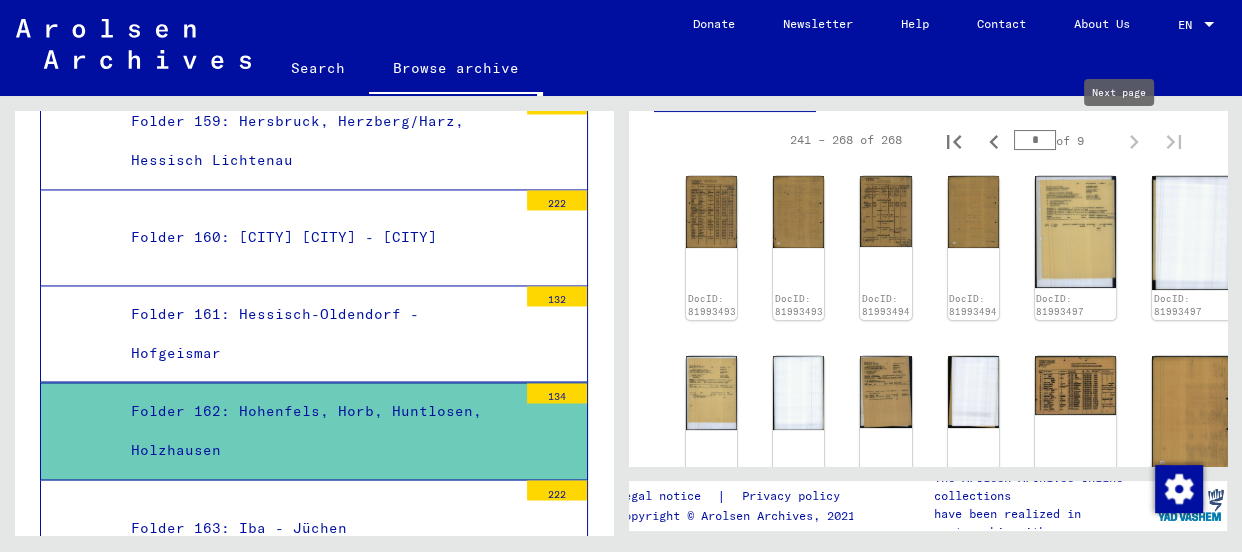 type on "*" 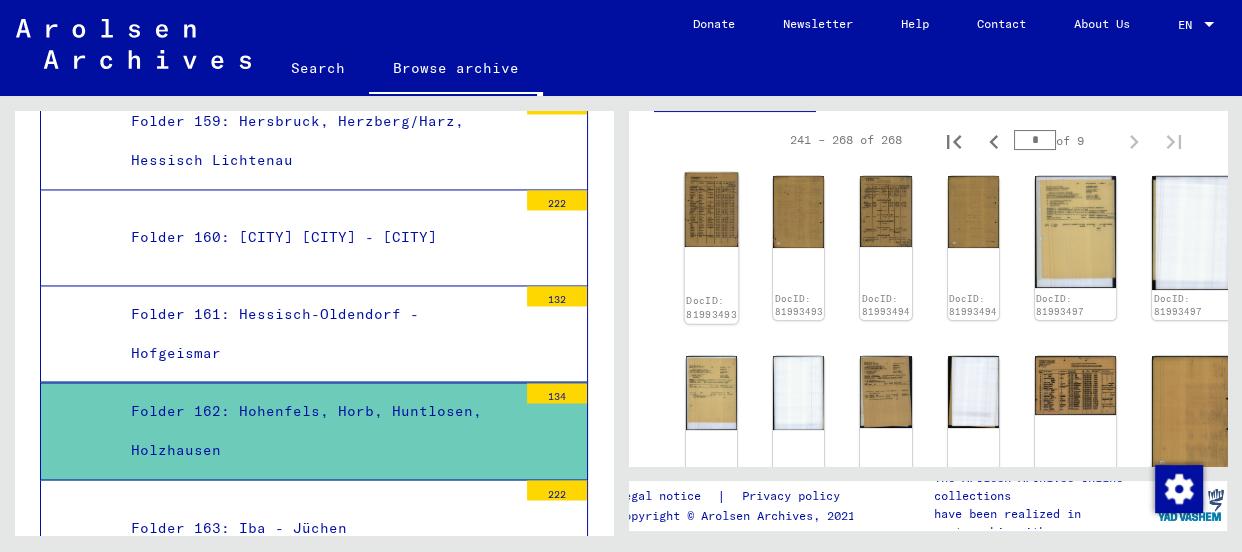 click 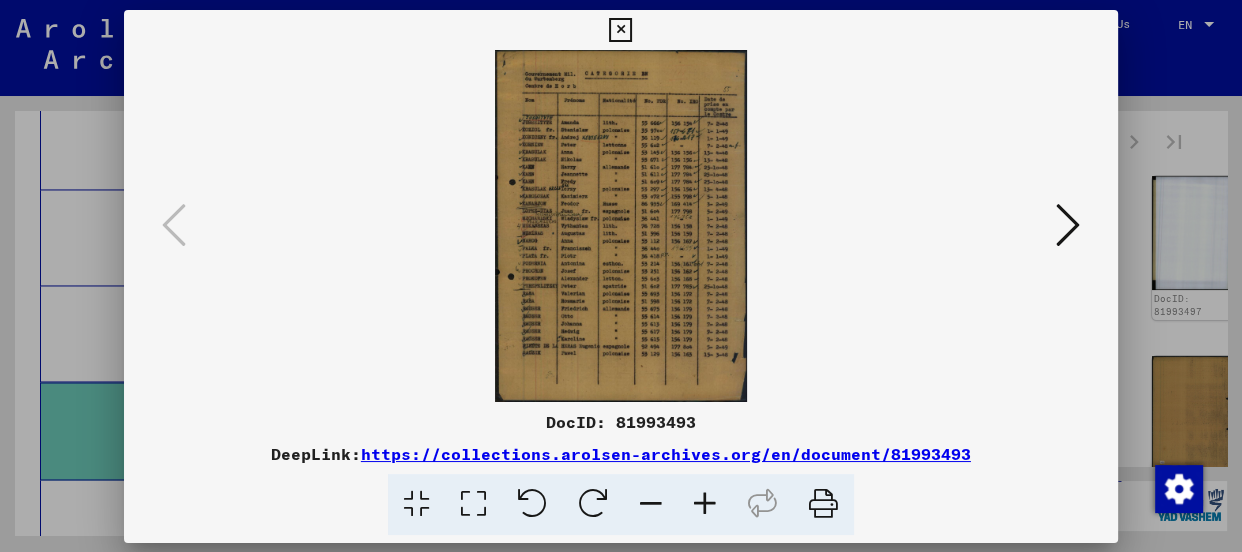 click at bounding box center (621, 226) 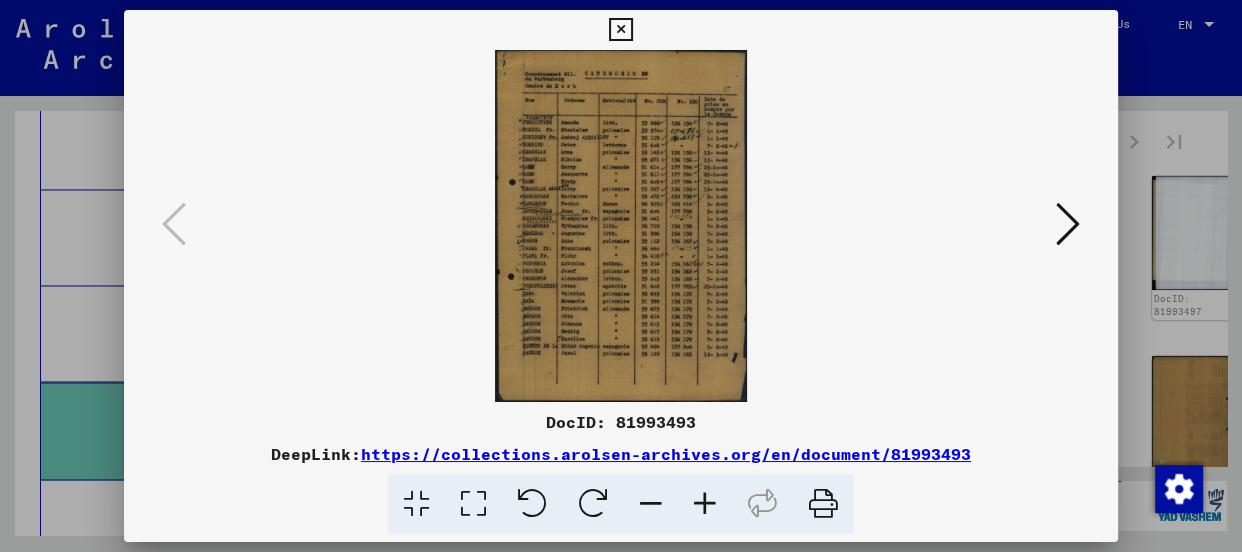 click at bounding box center [705, 504] 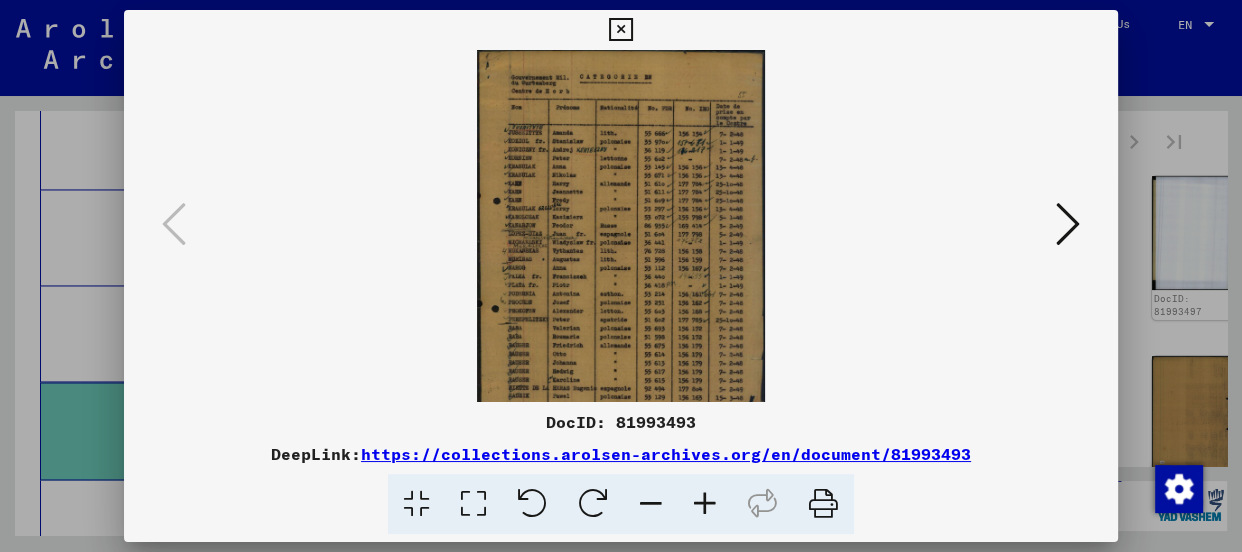 click at bounding box center (705, 504) 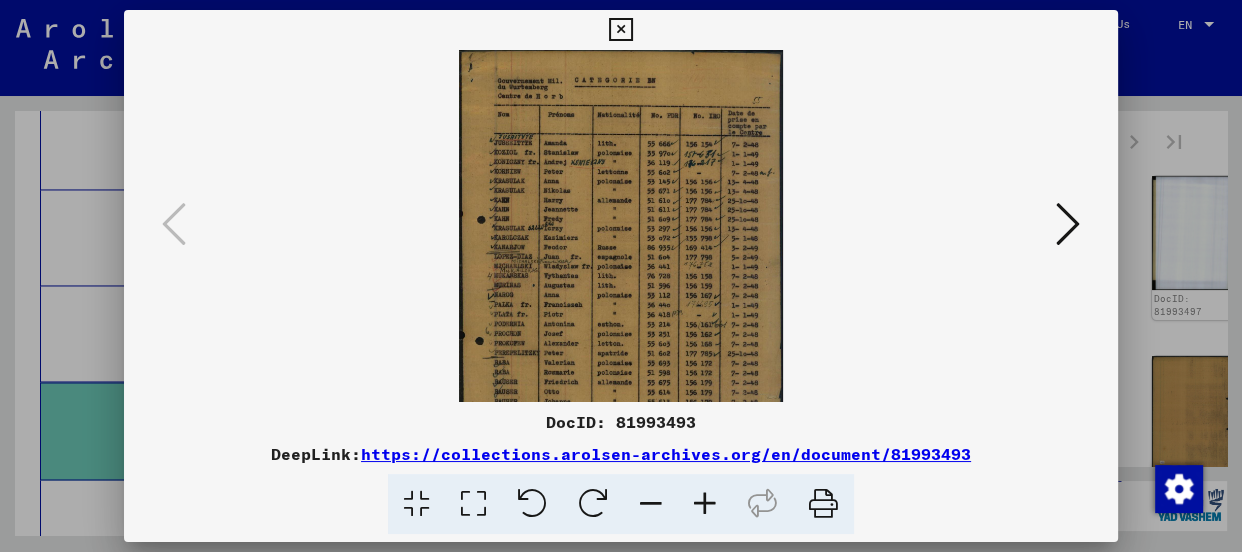 click at bounding box center (705, 504) 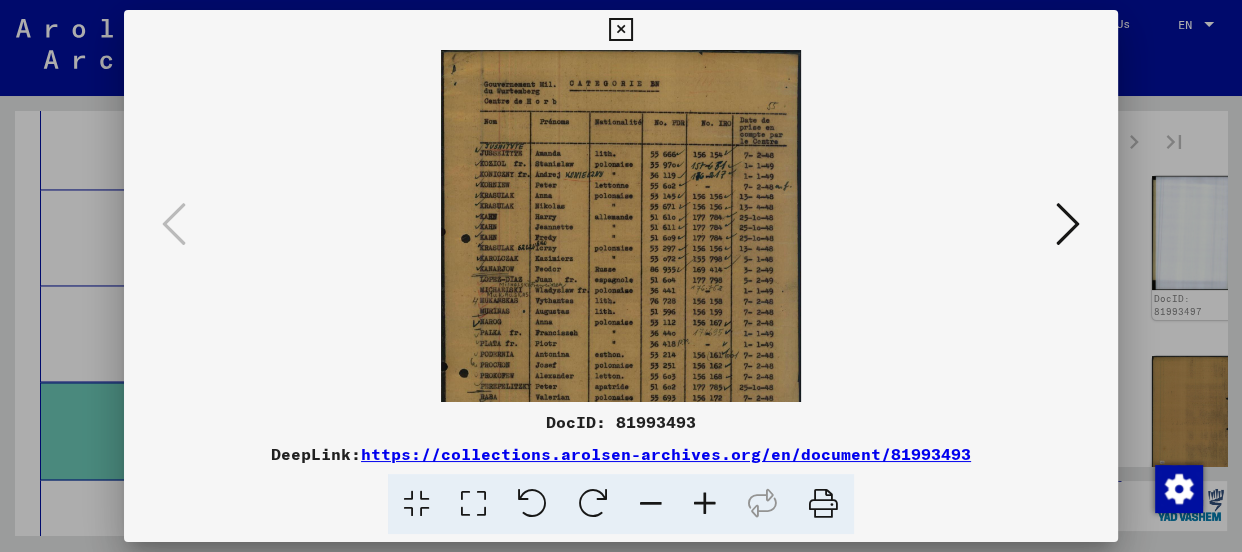 click at bounding box center (705, 504) 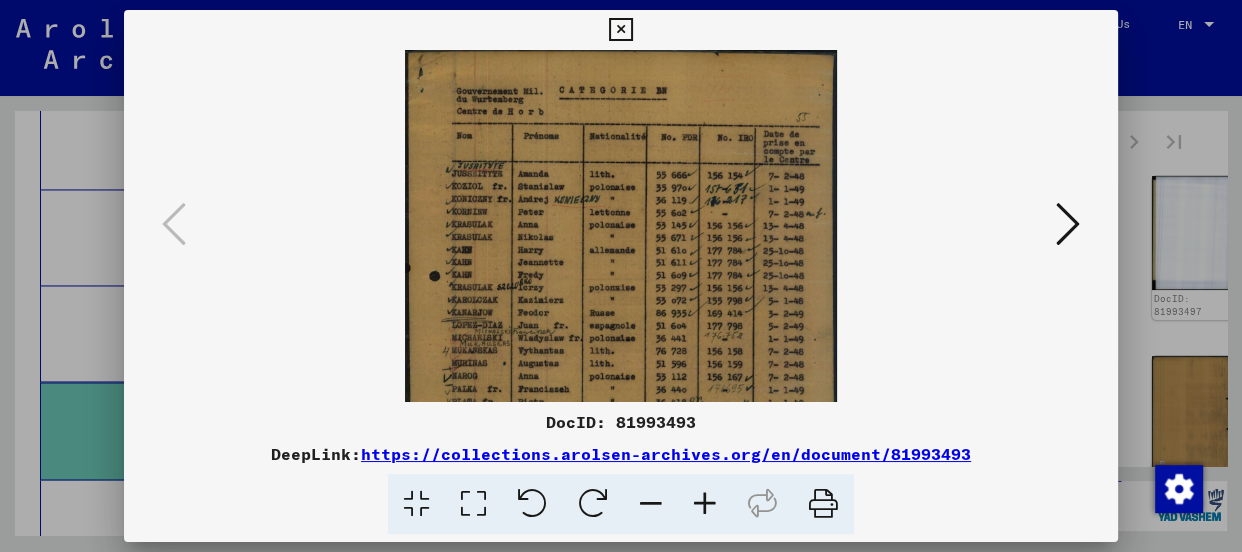 click at bounding box center (705, 504) 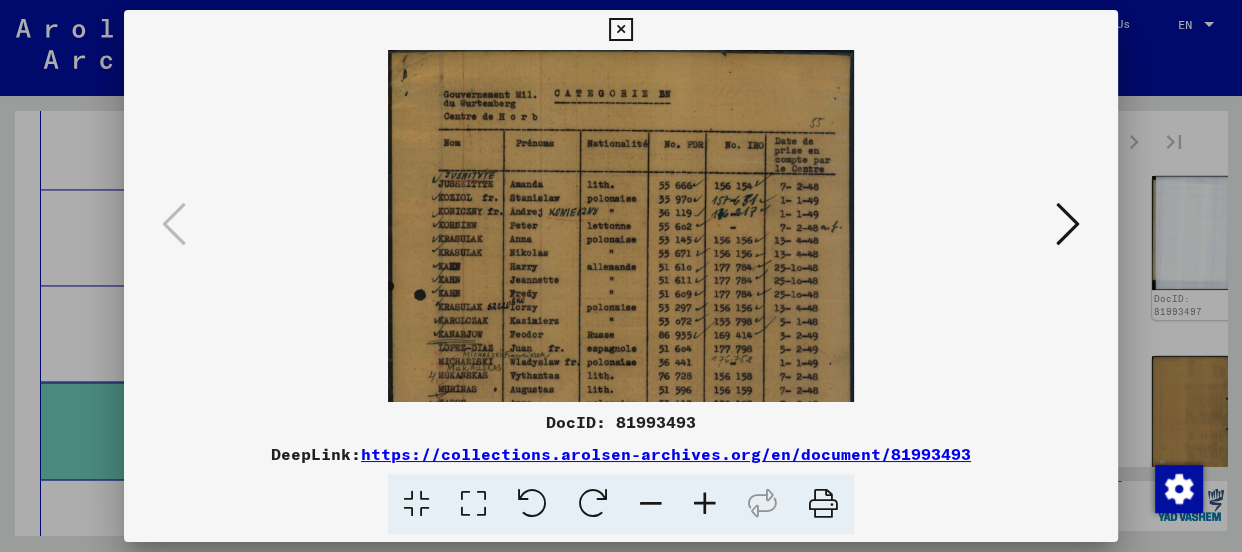click at bounding box center [705, 504] 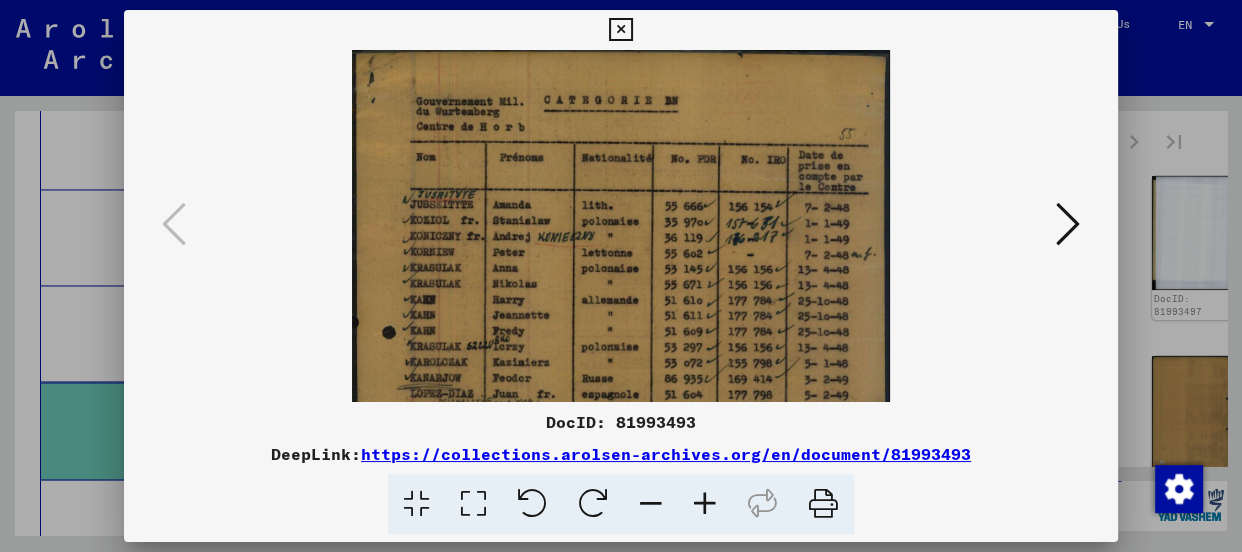 click at bounding box center (705, 504) 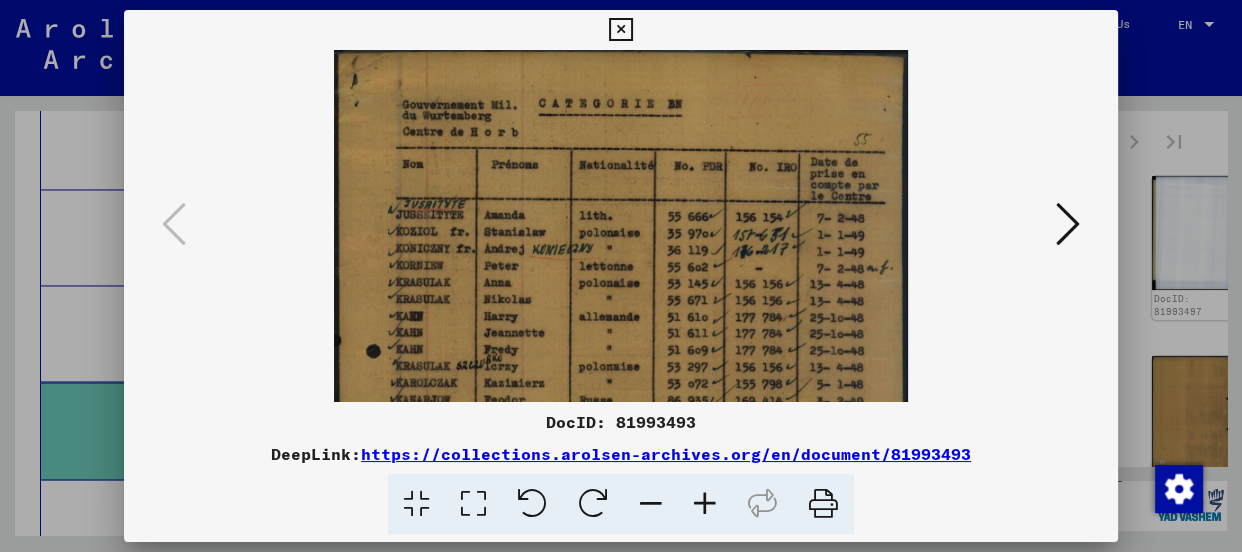 click at bounding box center (705, 504) 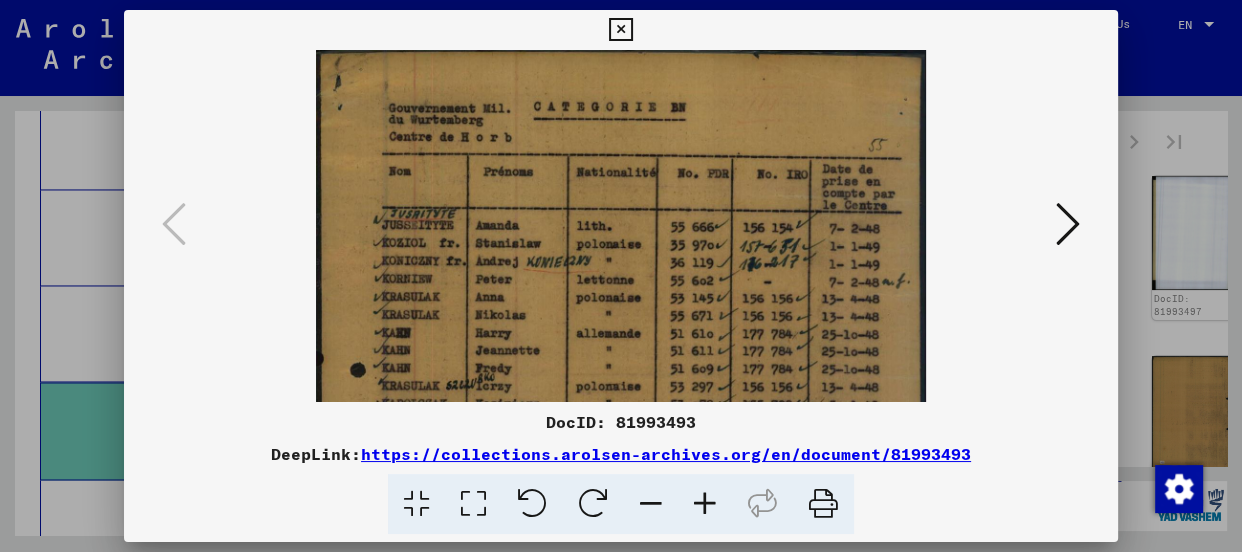 click at bounding box center (705, 504) 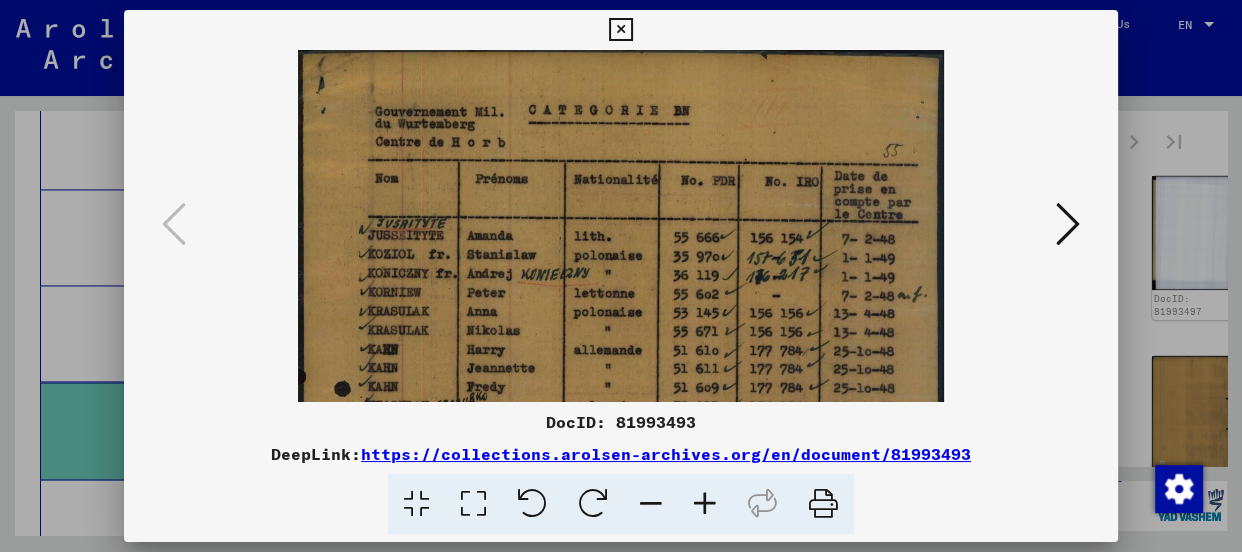 click at bounding box center [705, 504] 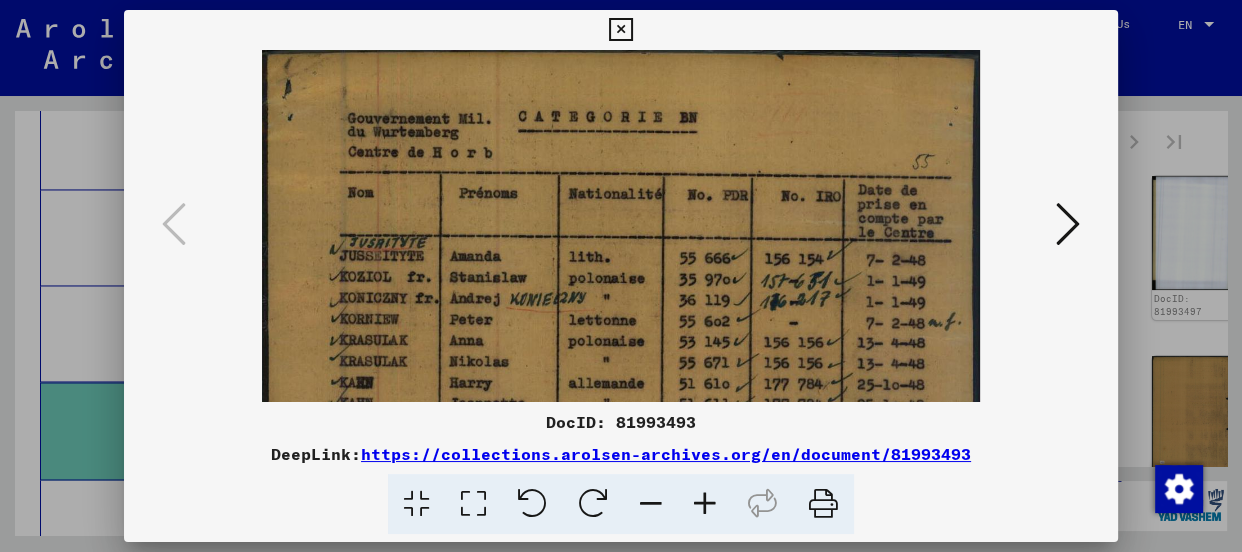 click at bounding box center [705, 504] 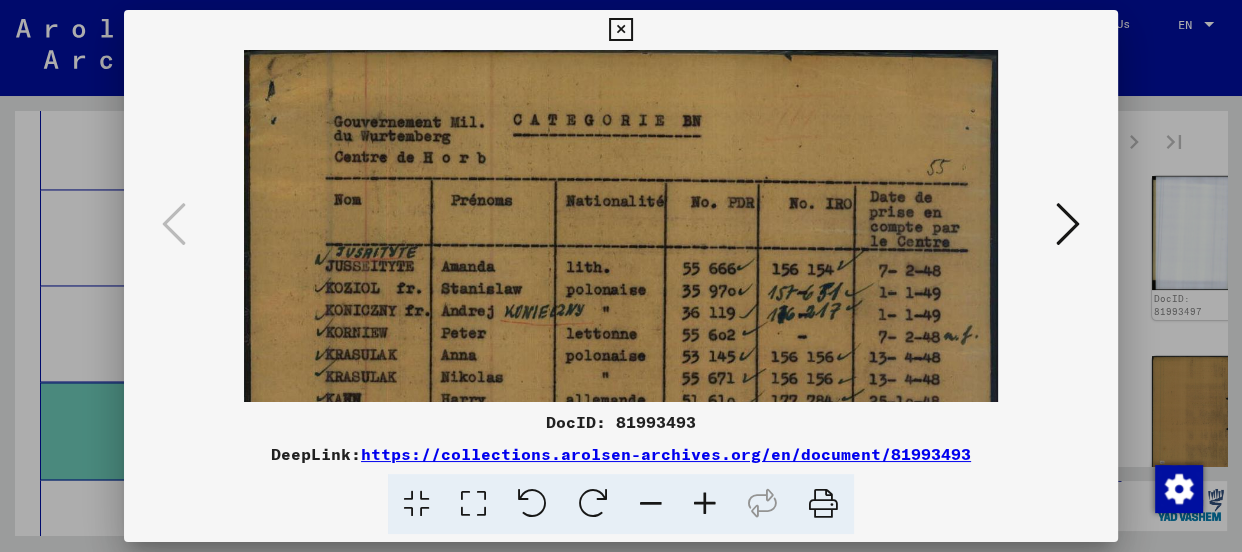 click at bounding box center (705, 504) 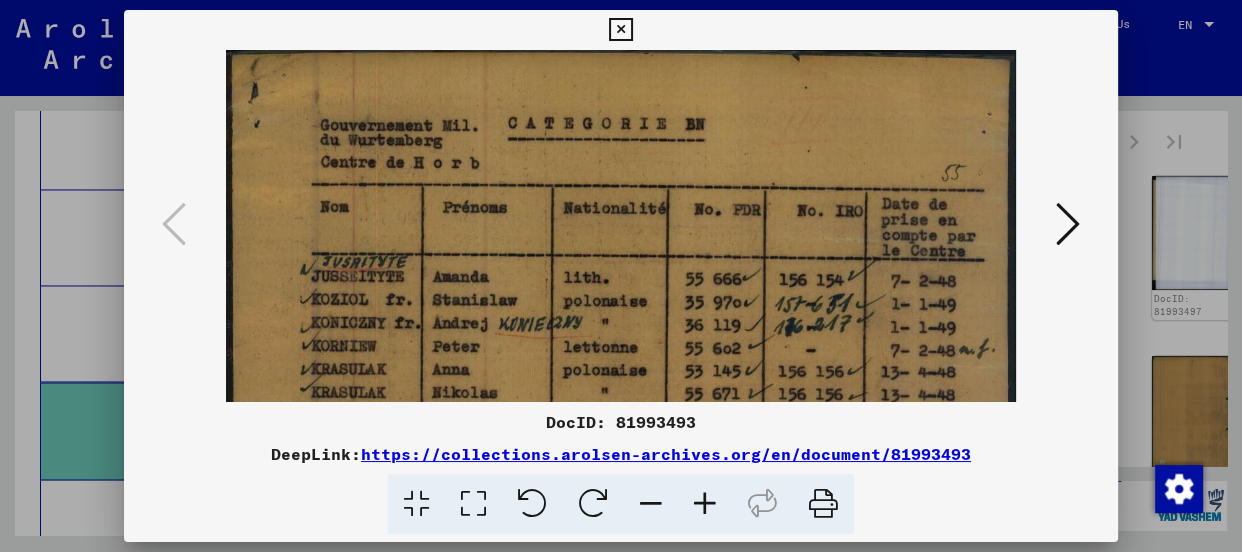 click at bounding box center [705, 504] 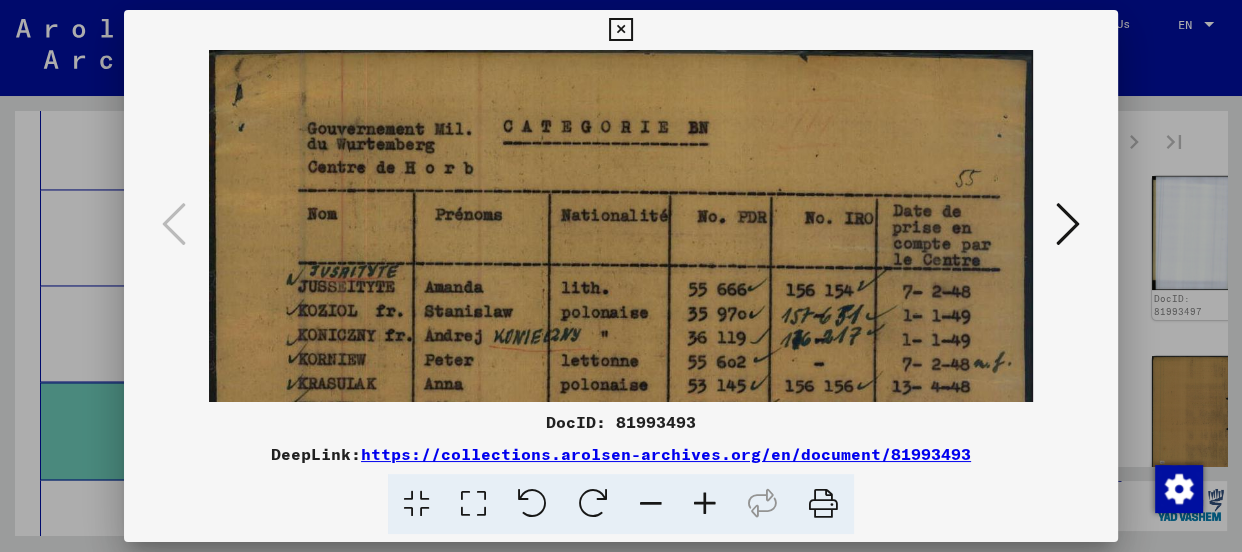 click at bounding box center [705, 504] 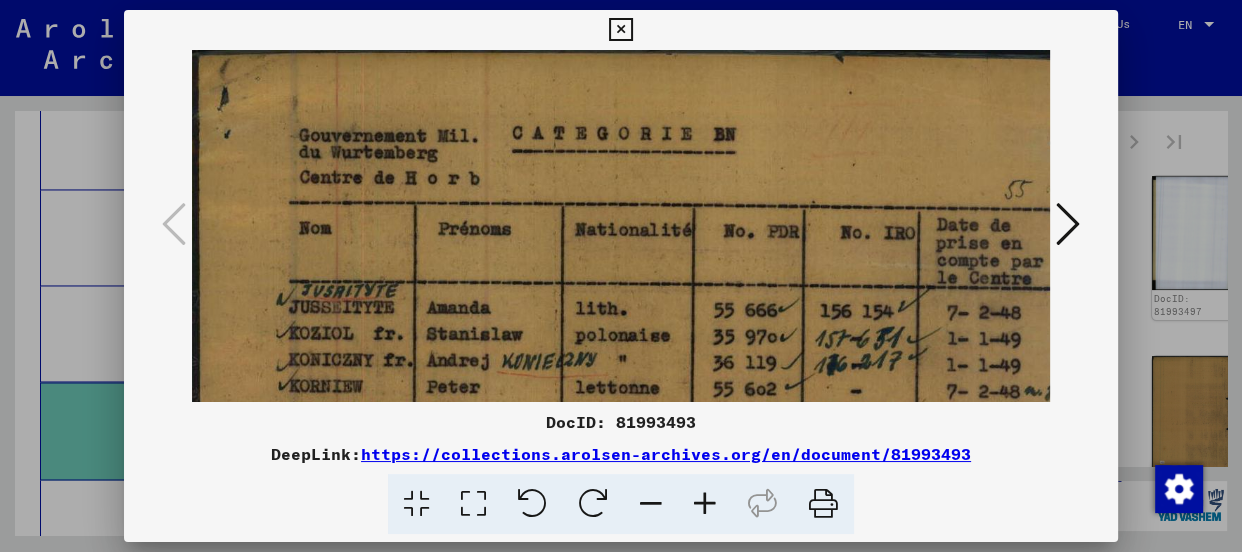 click at bounding box center [705, 504] 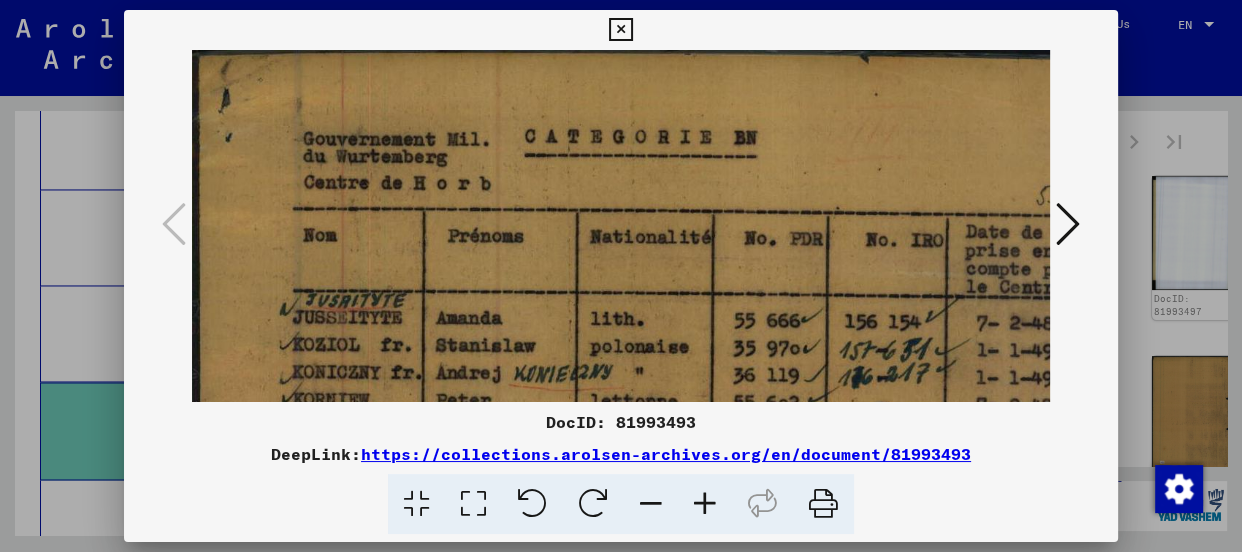 click at bounding box center (705, 504) 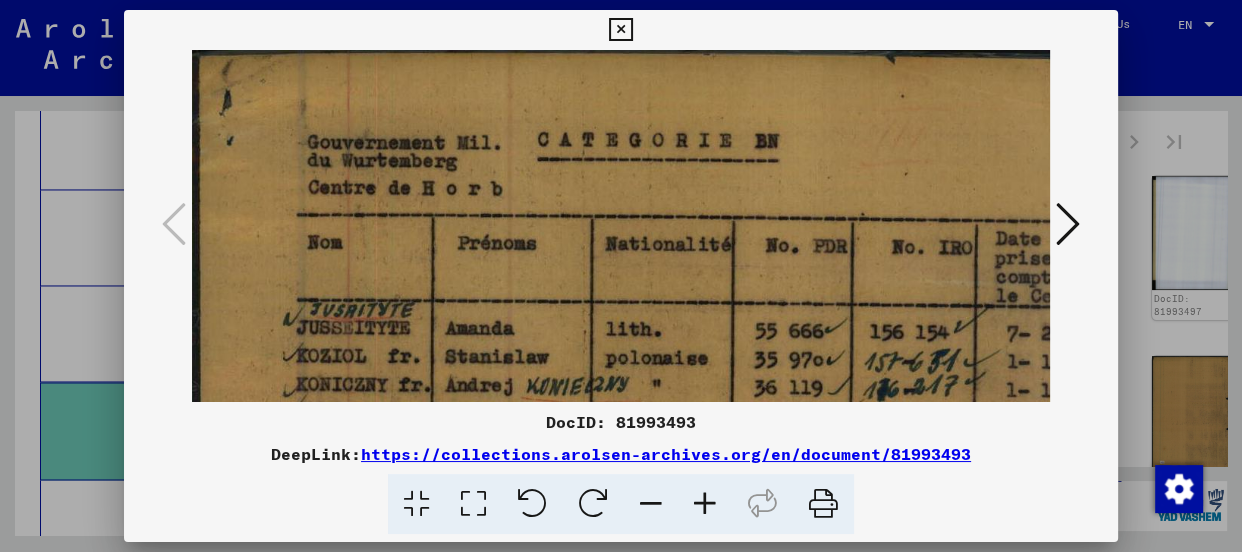 click at bounding box center [705, 504] 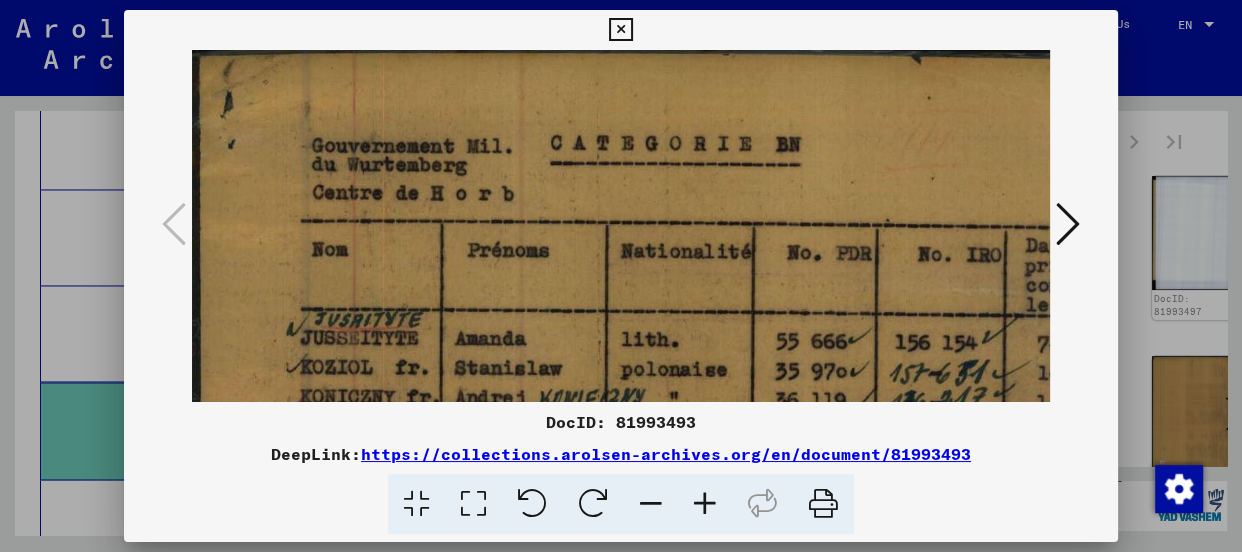 click at bounding box center (705, 504) 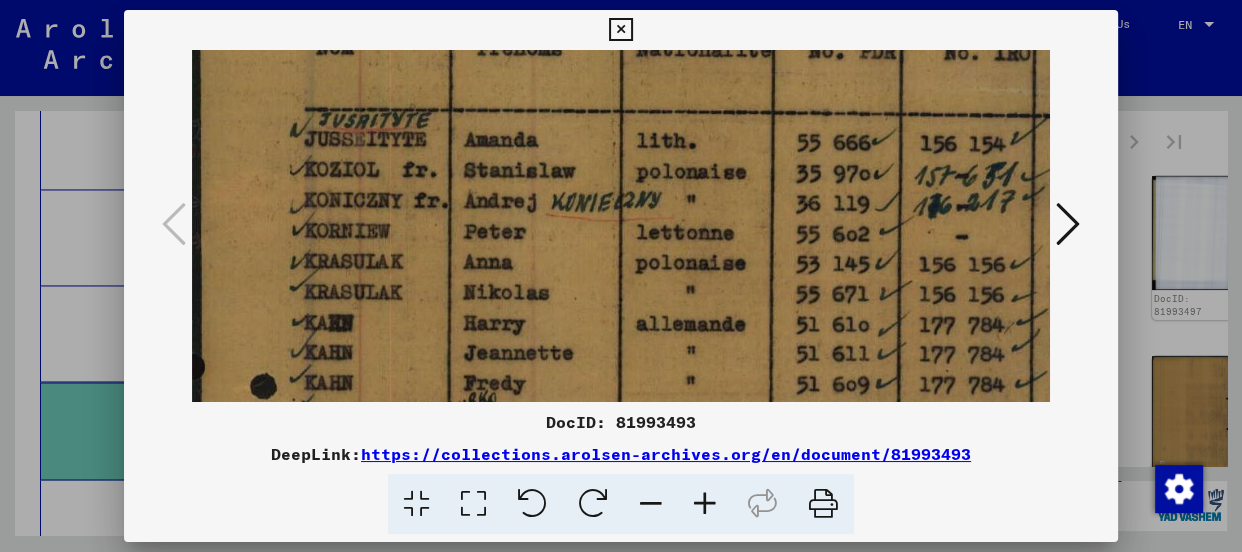 scroll, scrollTop: 210, scrollLeft: 0, axis: vertical 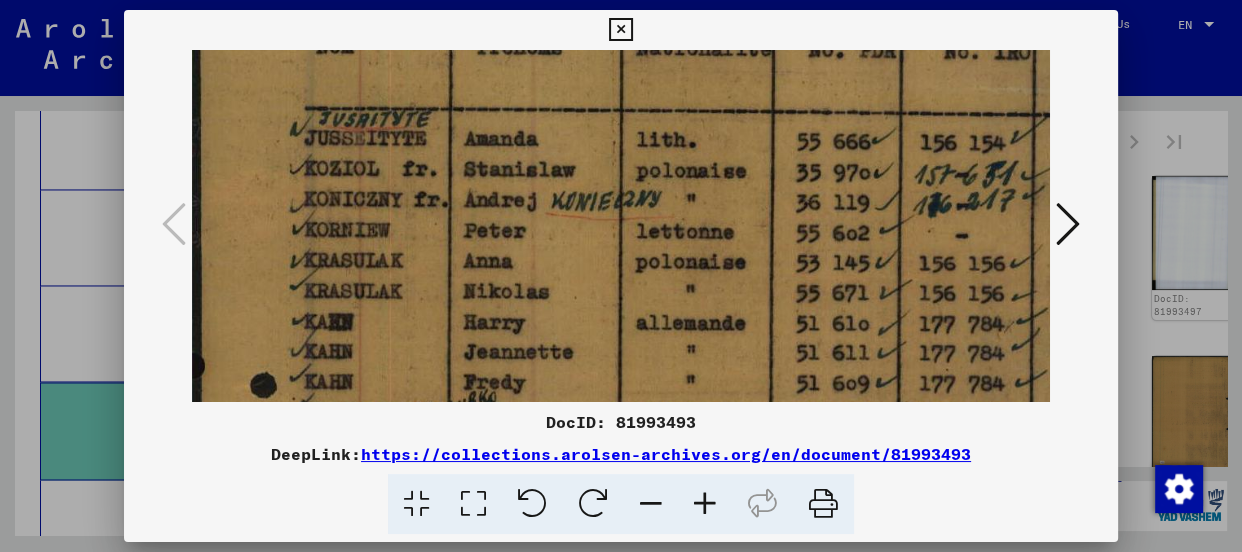drag, startPoint x: 595, startPoint y: 356, endPoint x: 607, endPoint y: 149, distance: 207.34753 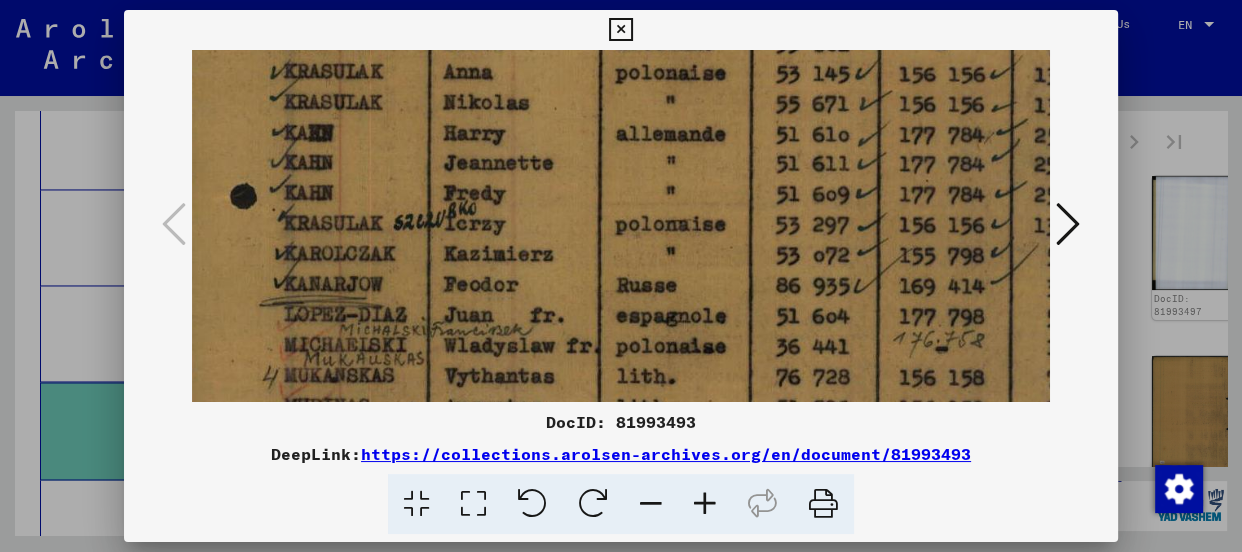 scroll, scrollTop: 418, scrollLeft: 15, axis: both 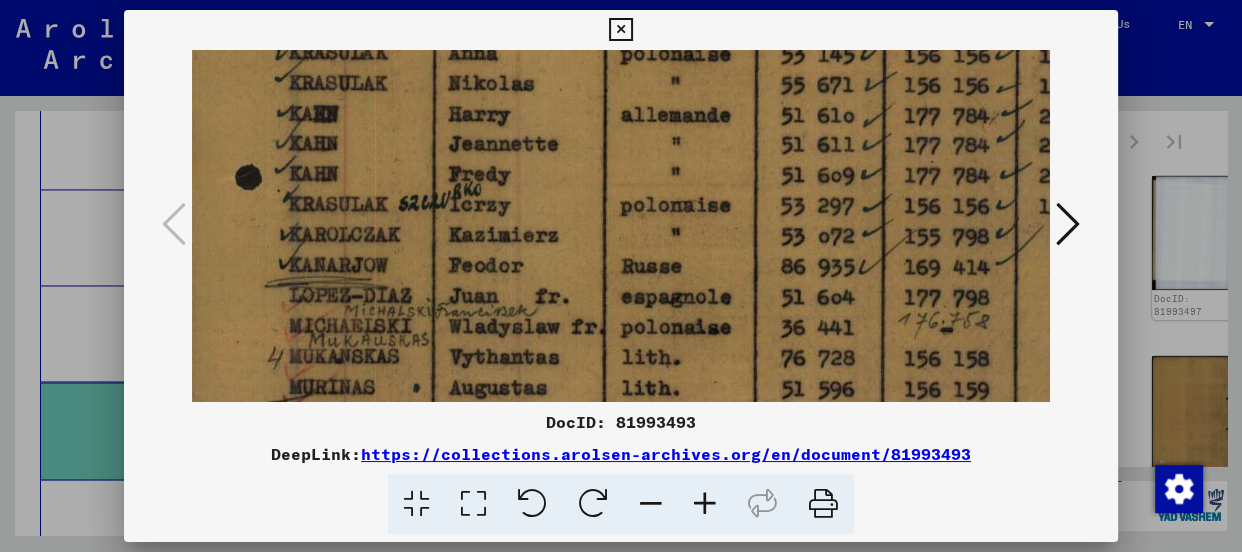 drag, startPoint x: 600, startPoint y: 331, endPoint x: 585, endPoint y: 120, distance: 211.5325 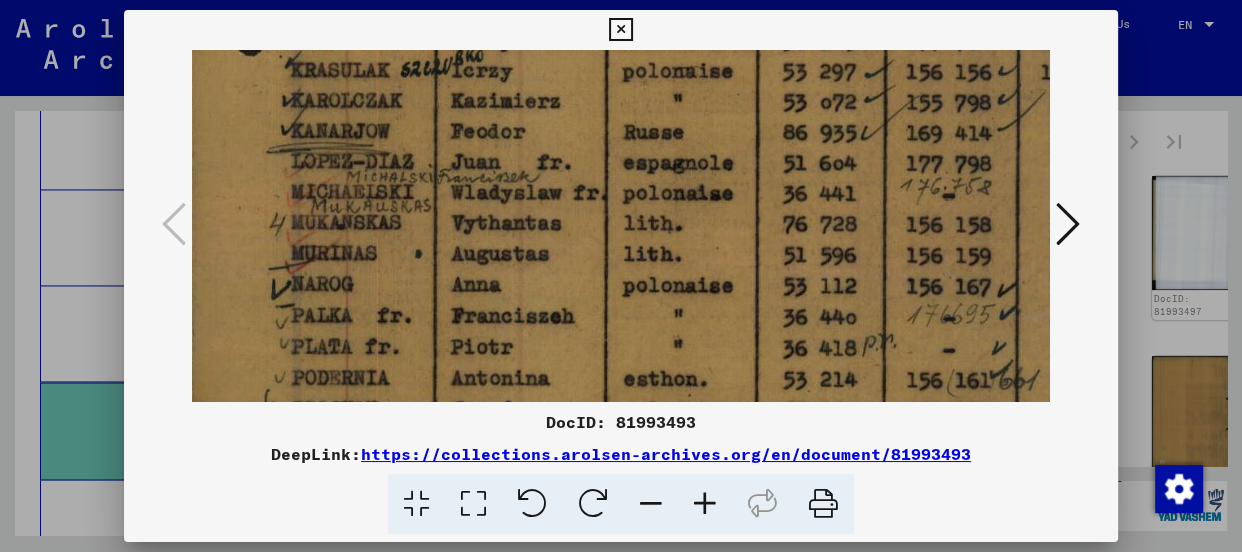 scroll, scrollTop: 562, scrollLeft: 13, axis: both 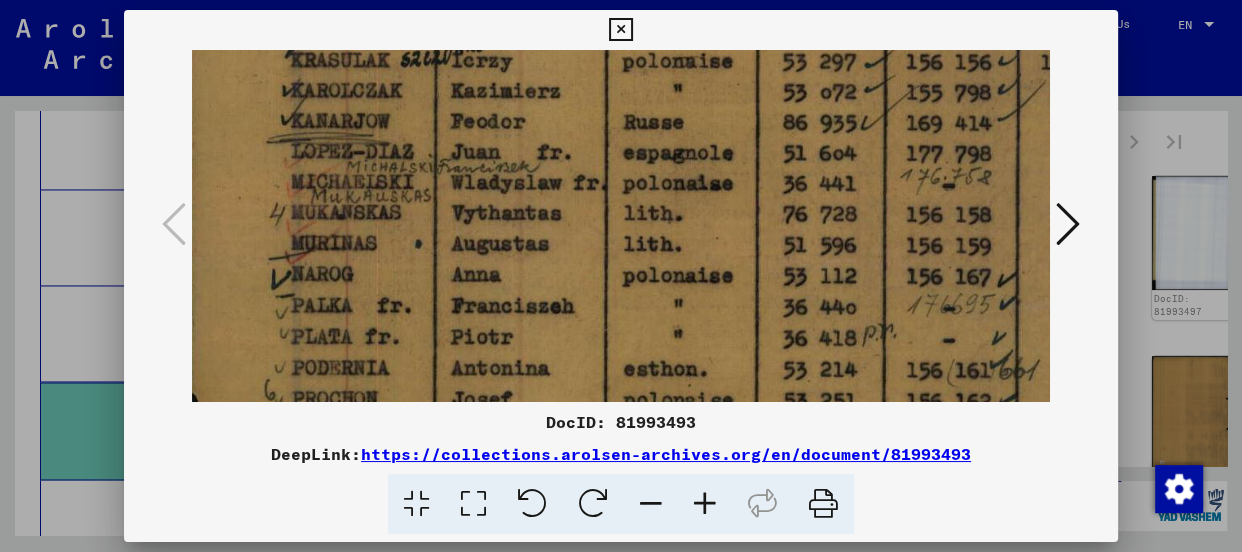 drag, startPoint x: 620, startPoint y: 335, endPoint x: 622, endPoint y: 190, distance: 145.0138 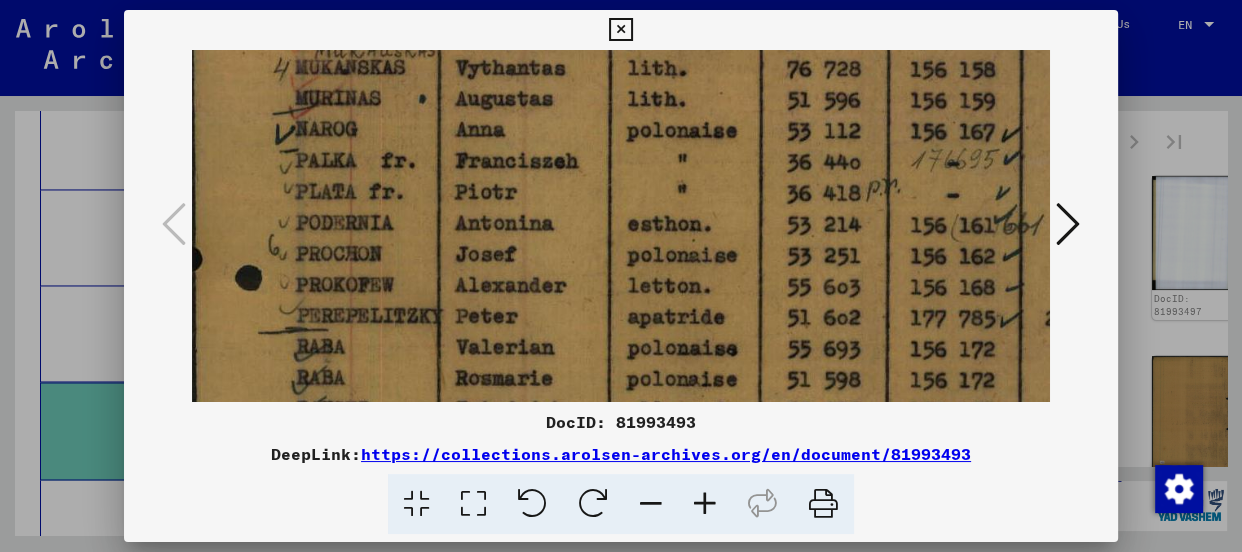 scroll, scrollTop: 729, scrollLeft: 9, axis: both 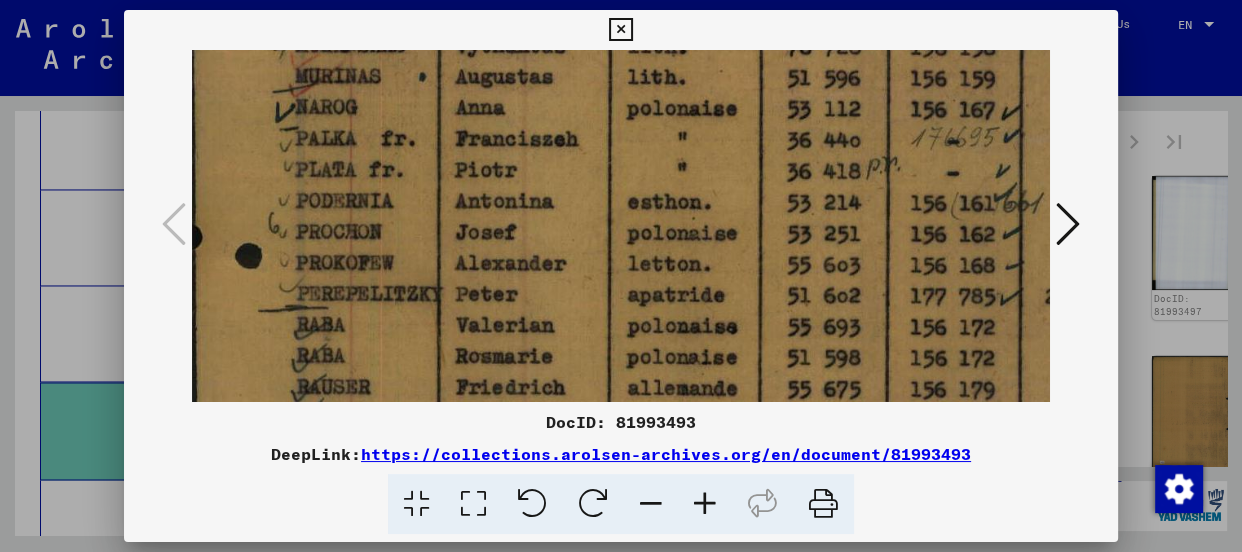 drag, startPoint x: 469, startPoint y: 267, endPoint x: 474, endPoint y: 100, distance: 167.07483 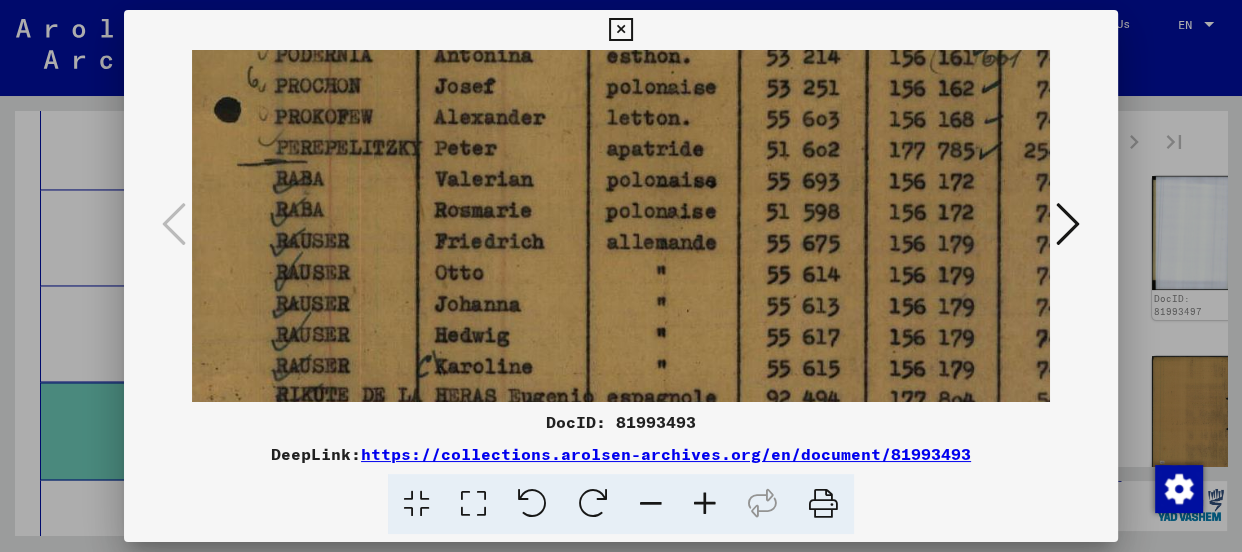scroll, scrollTop: 949, scrollLeft: 30, axis: both 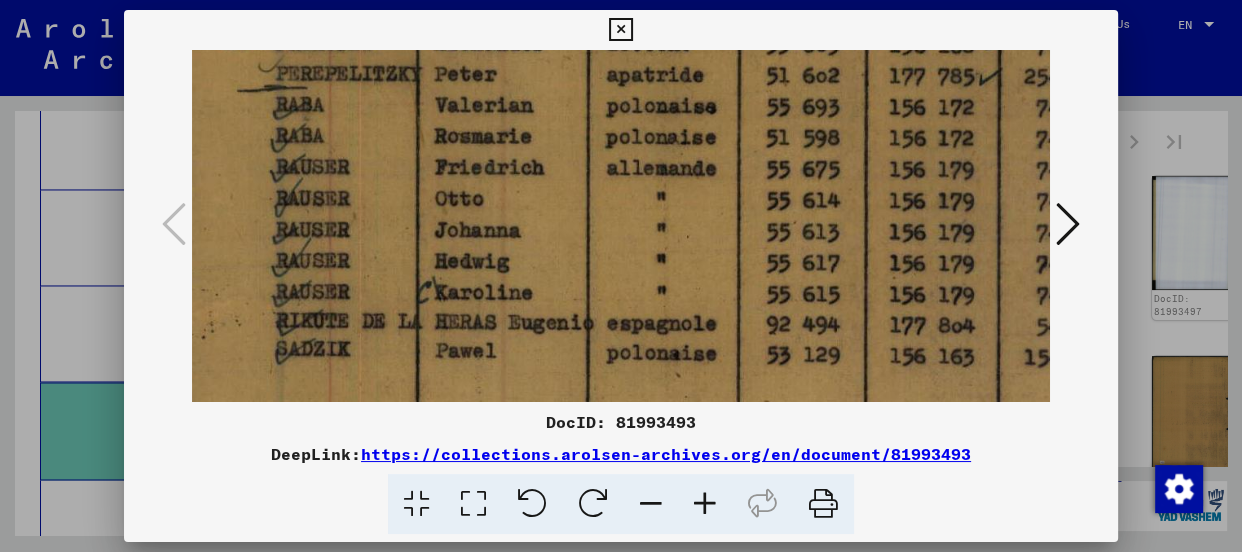 drag, startPoint x: 485, startPoint y: 352, endPoint x: 462, endPoint y: 133, distance: 220.20445 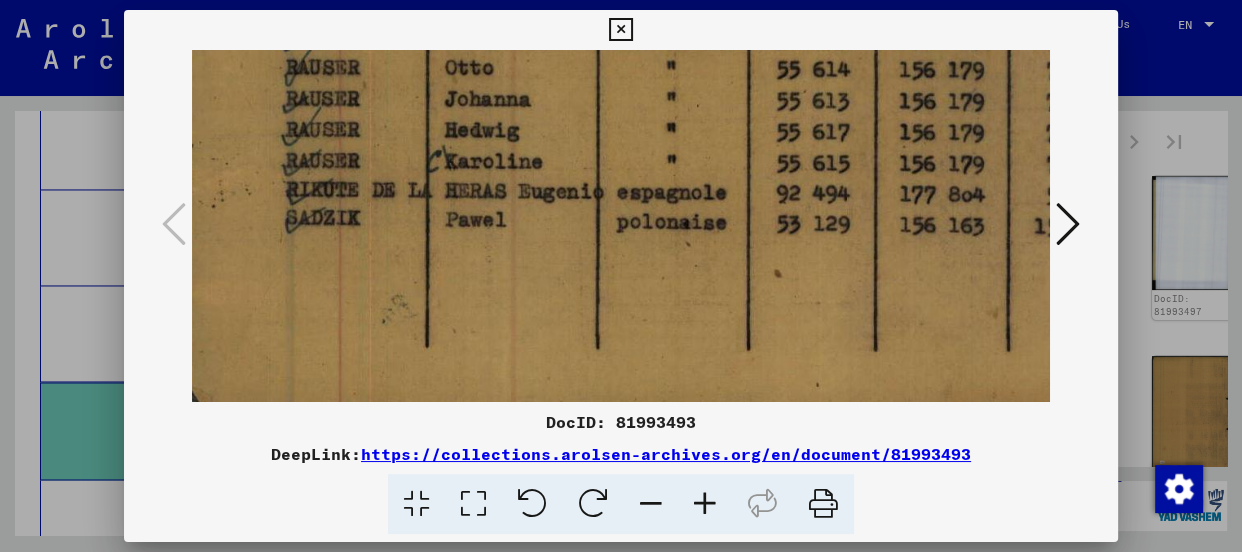 drag, startPoint x: 493, startPoint y: 307, endPoint x: 504, endPoint y: 175, distance: 132.45753 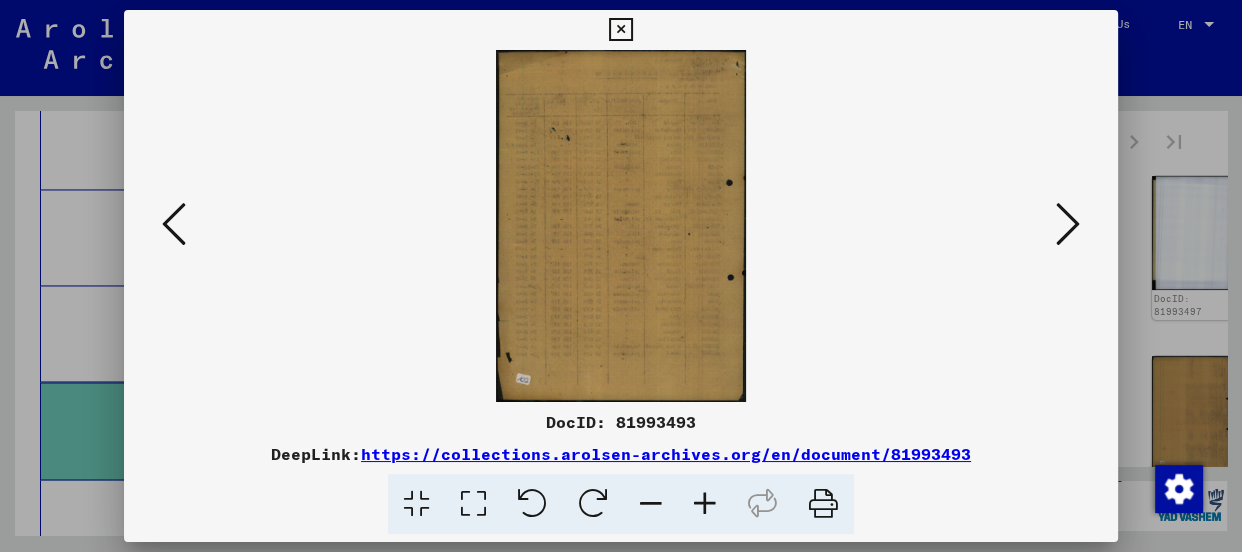 click at bounding box center (1068, 224) 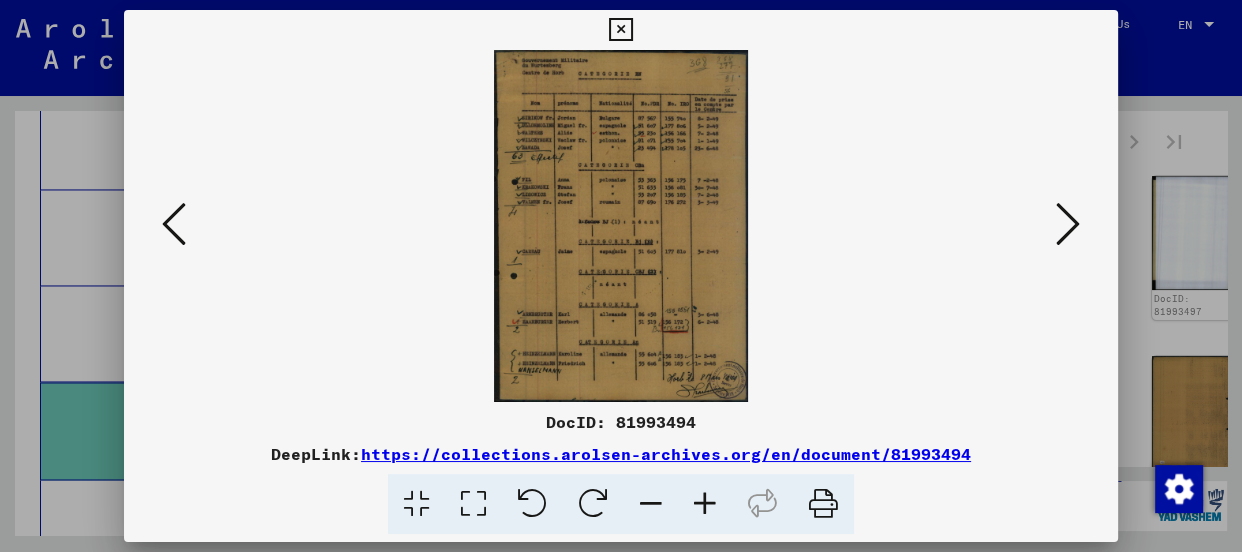 click at bounding box center (705, 504) 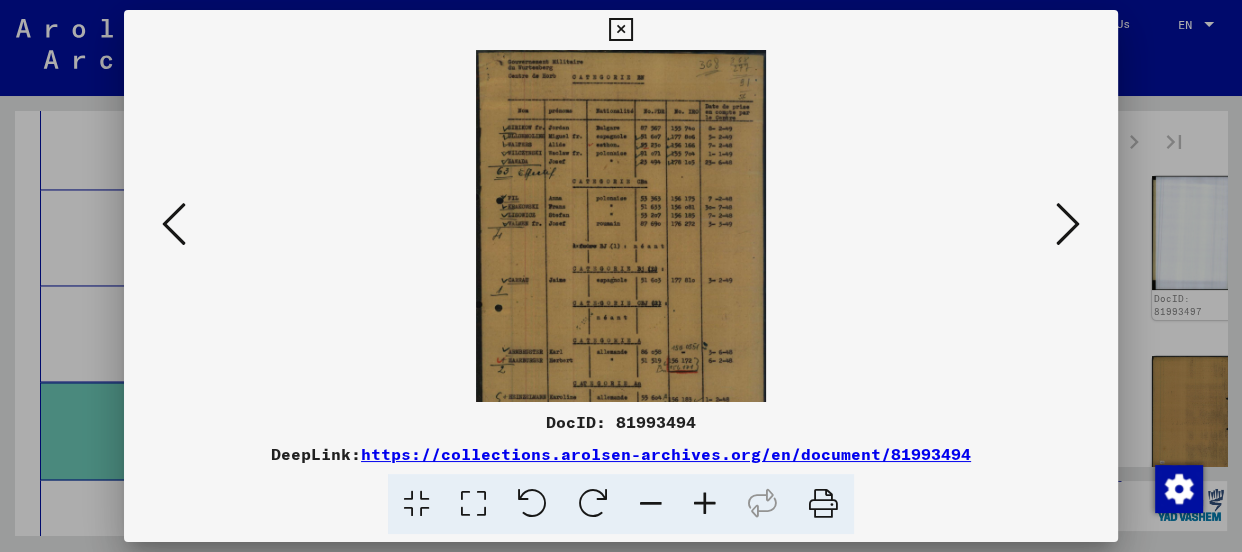 click at bounding box center [705, 504] 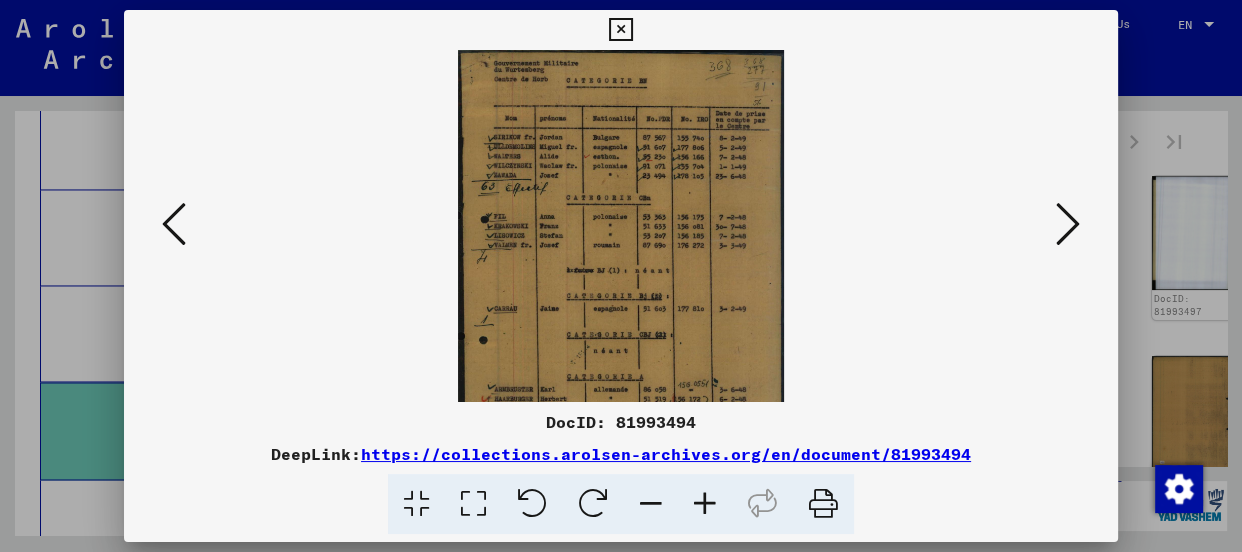 click at bounding box center (705, 504) 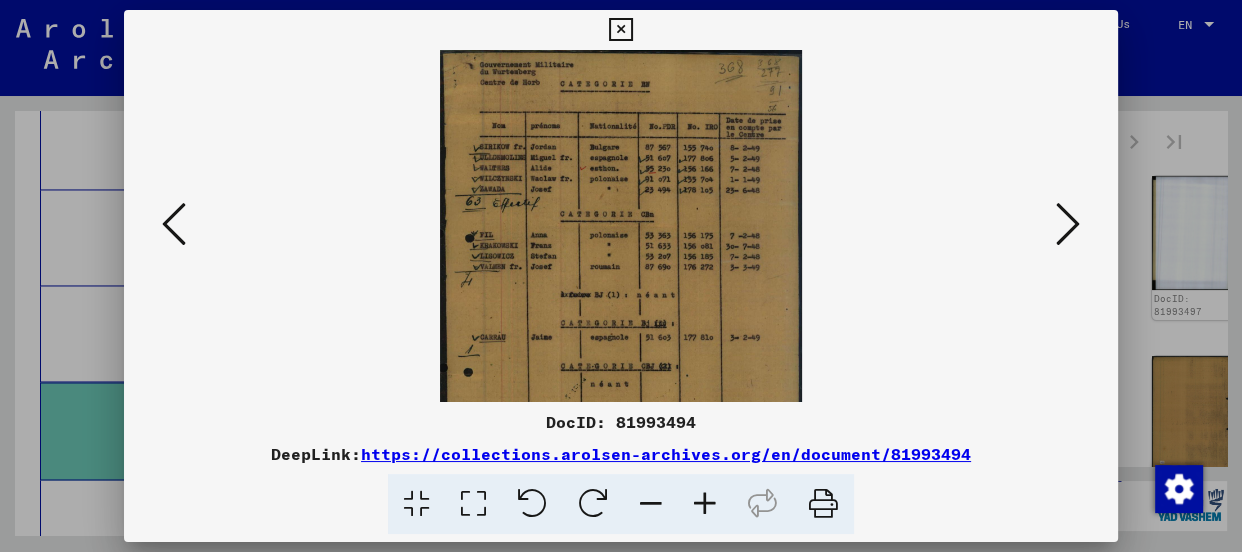 click at bounding box center (705, 504) 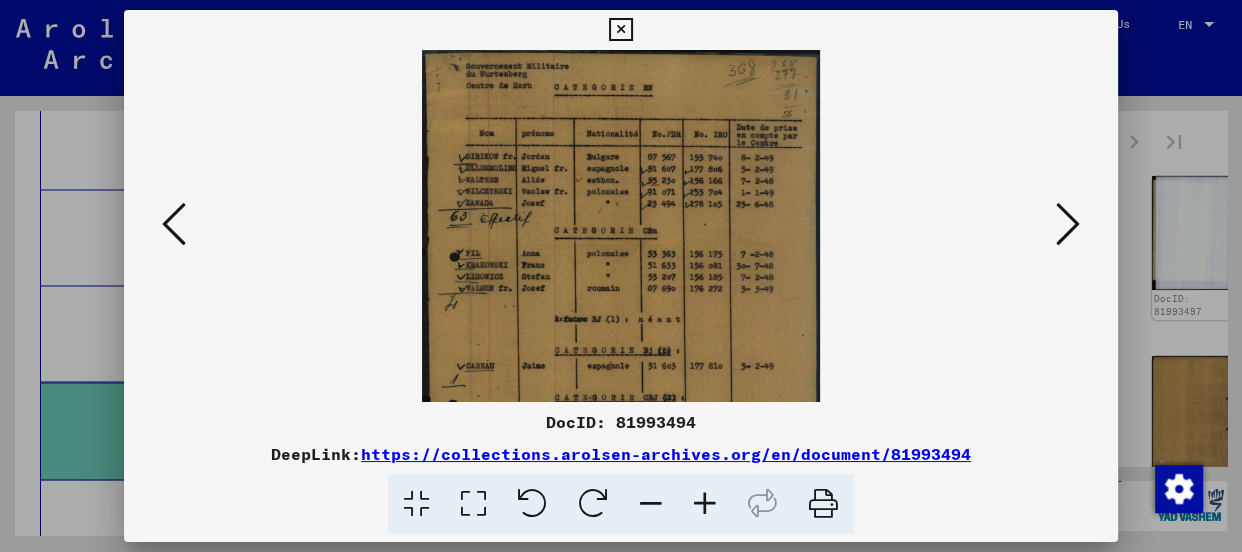 click at bounding box center [705, 504] 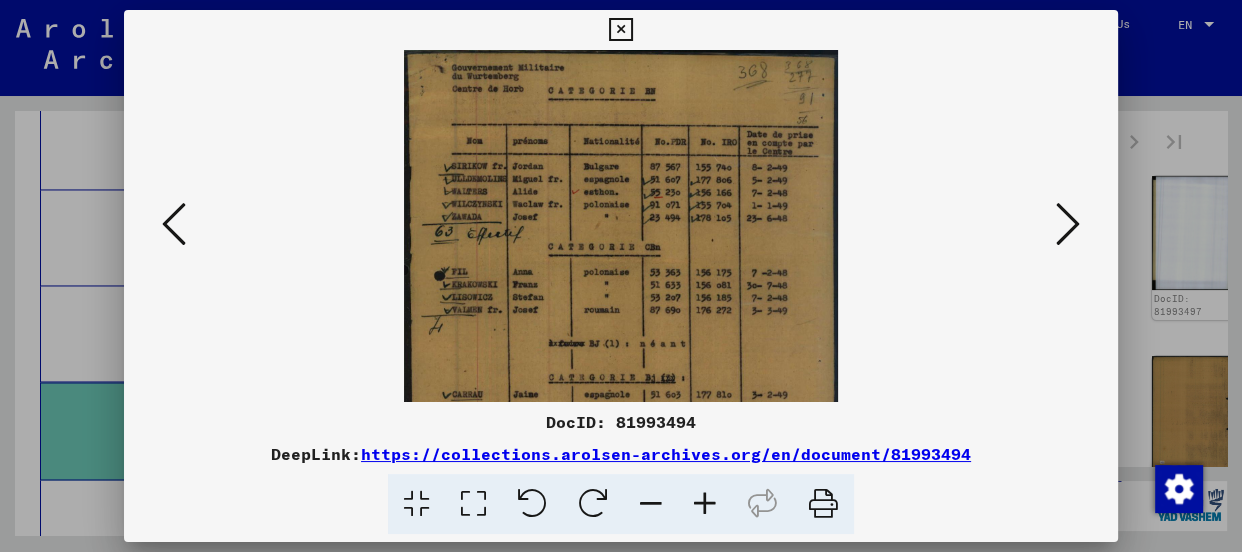 click at bounding box center (705, 504) 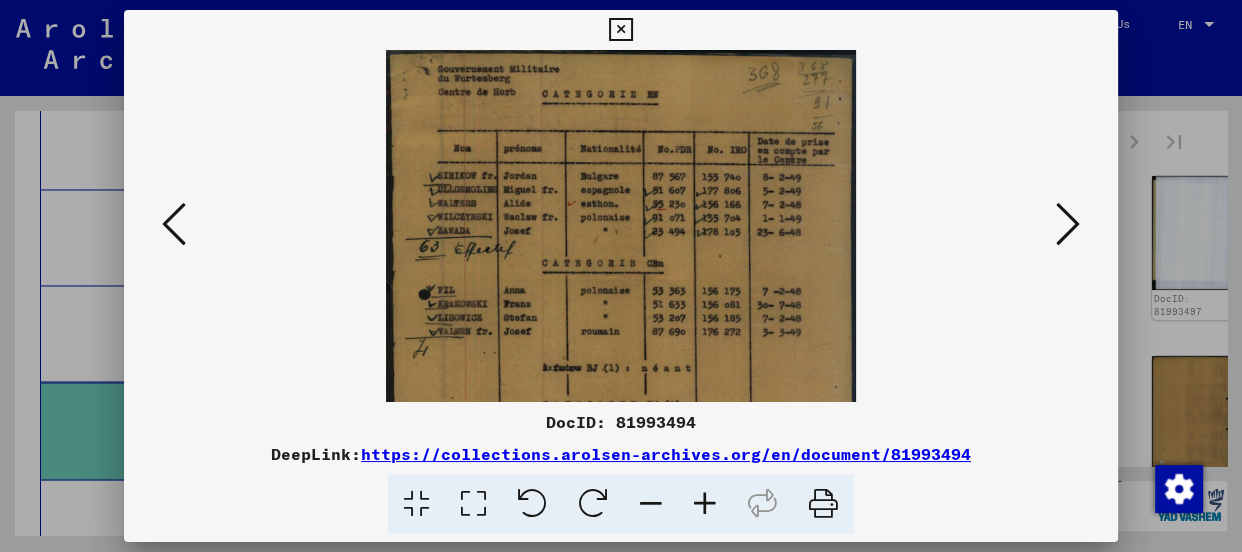 click at bounding box center (705, 504) 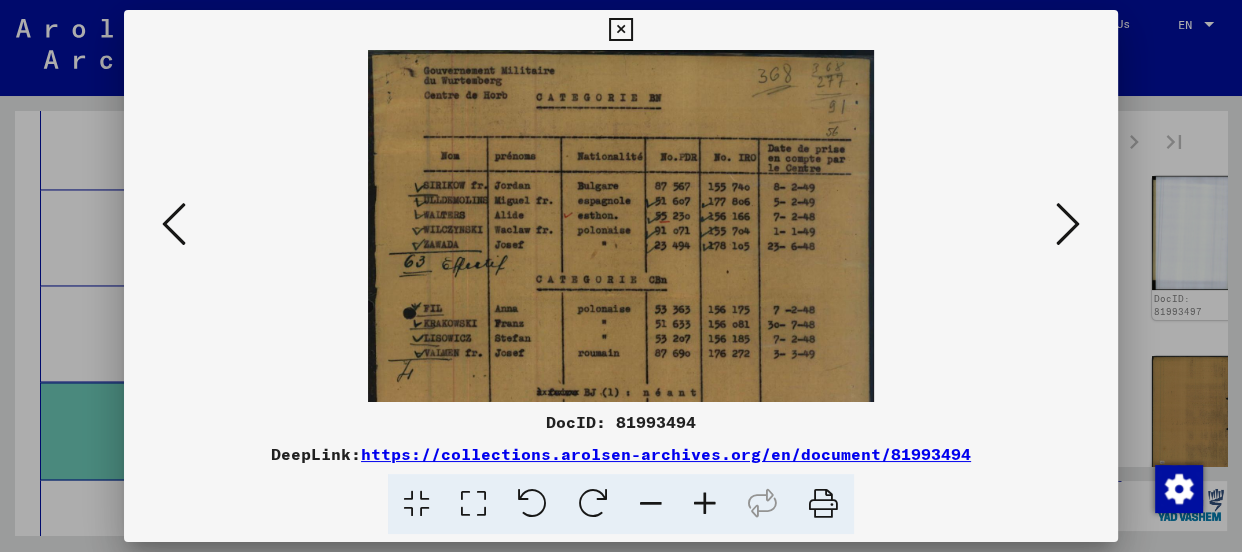 click at bounding box center [705, 504] 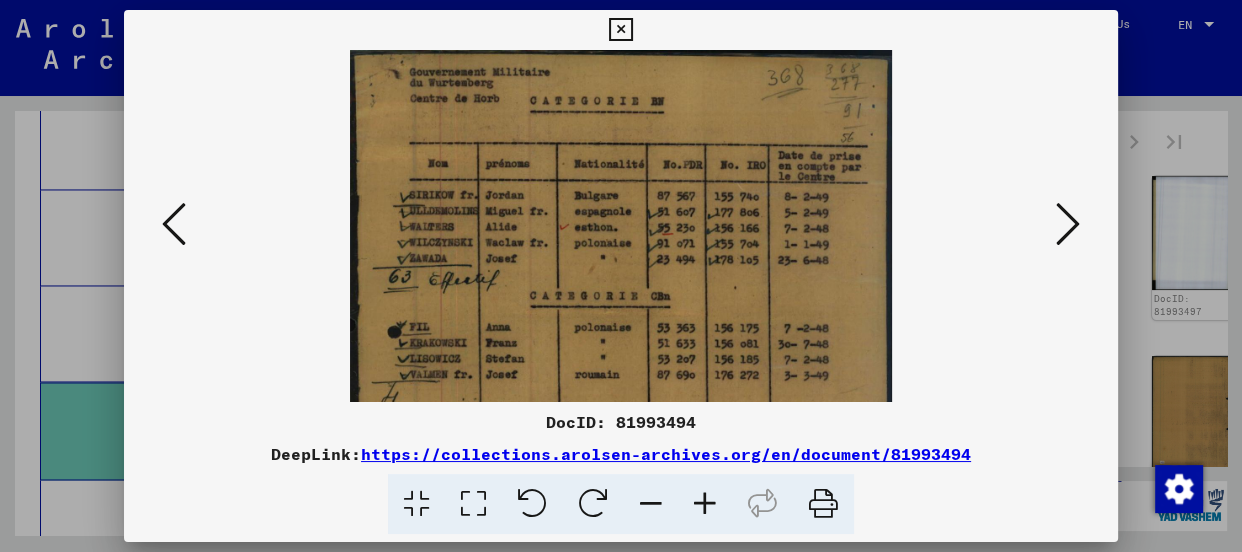 click at bounding box center (705, 504) 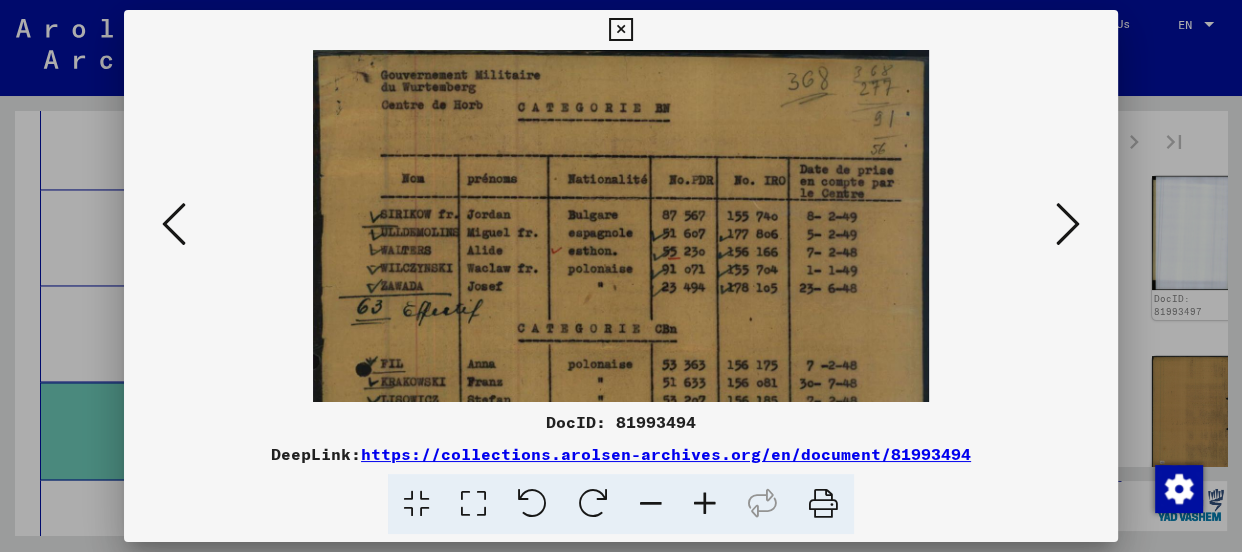 click at bounding box center (705, 504) 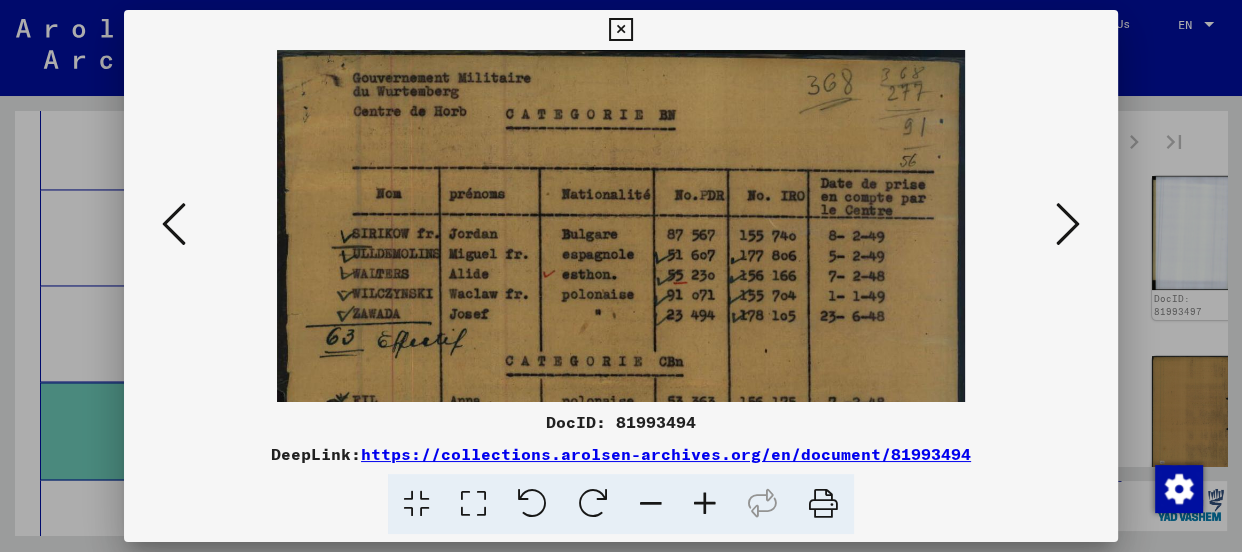 click at bounding box center (705, 504) 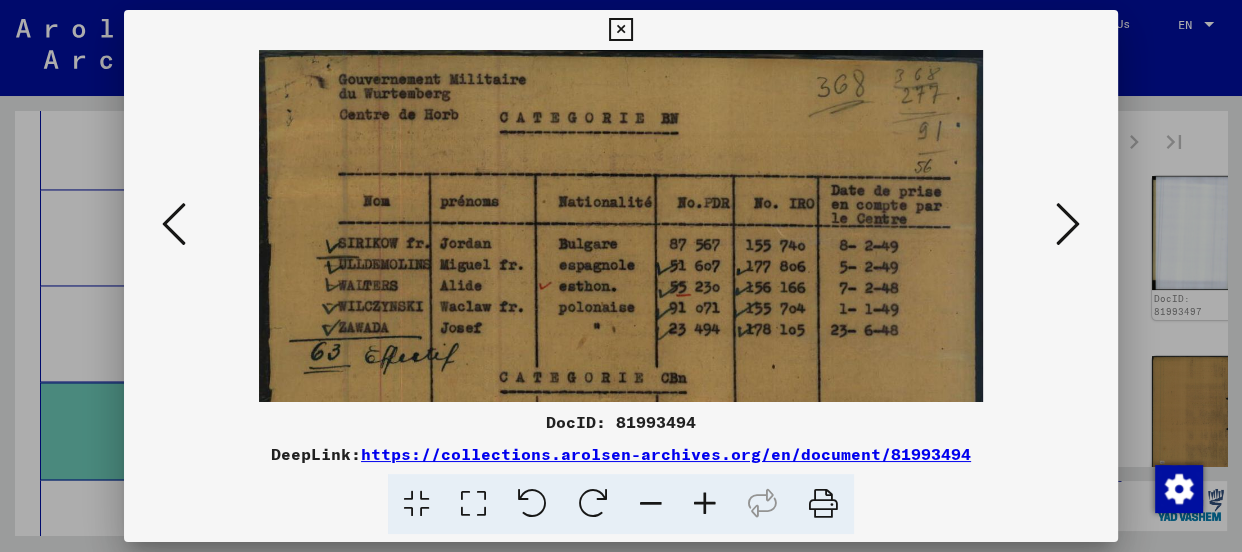click at bounding box center [705, 504] 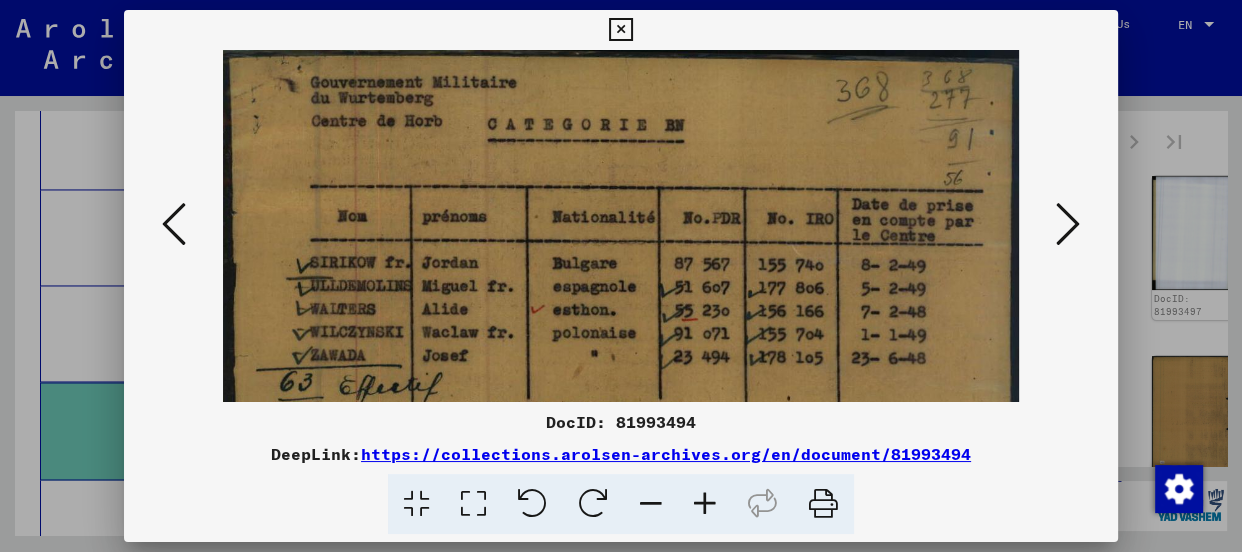 click at bounding box center (705, 504) 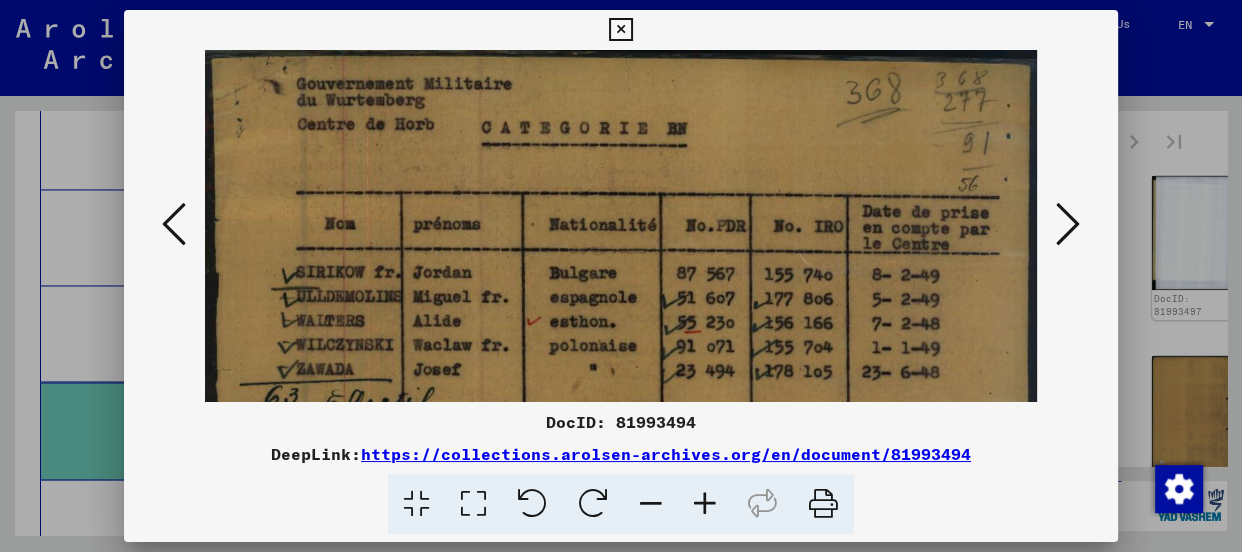 click at bounding box center [705, 504] 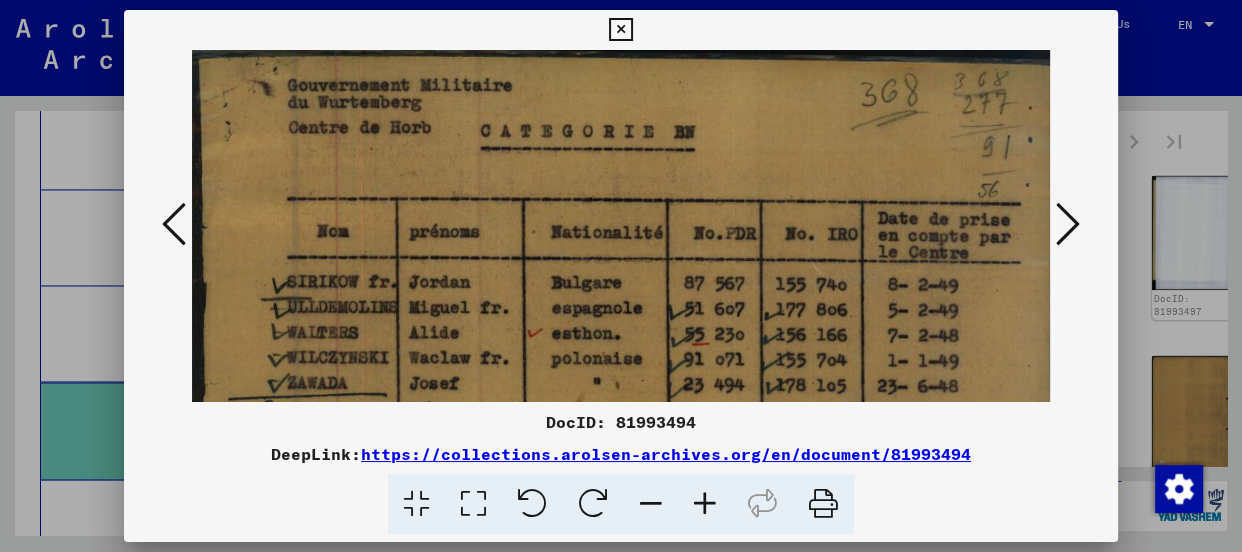 click at bounding box center [705, 504] 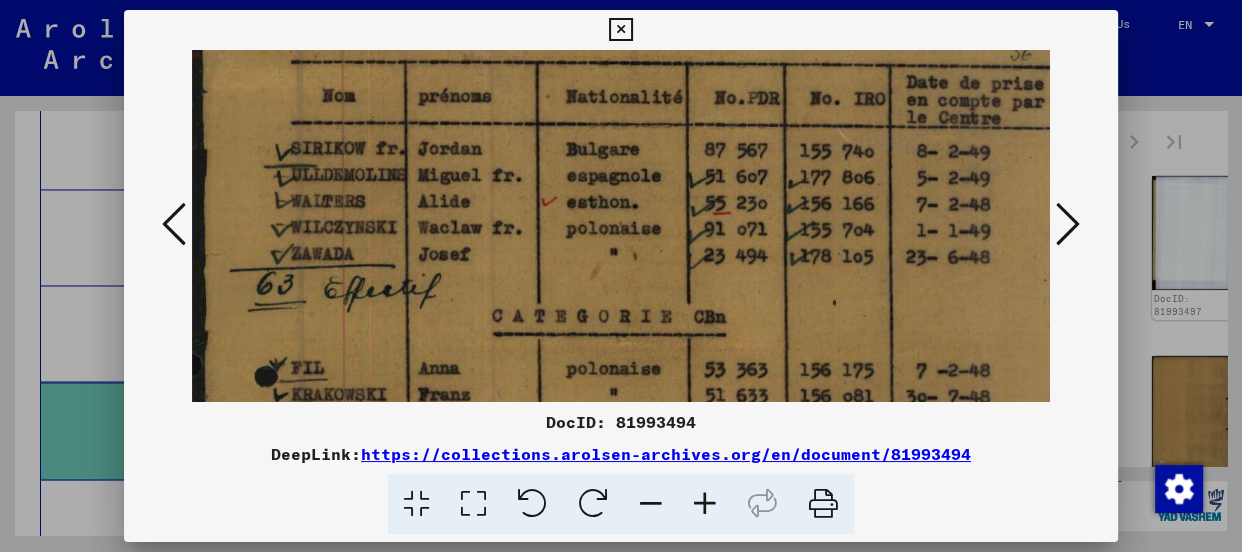 scroll, scrollTop: 144, scrollLeft: 0, axis: vertical 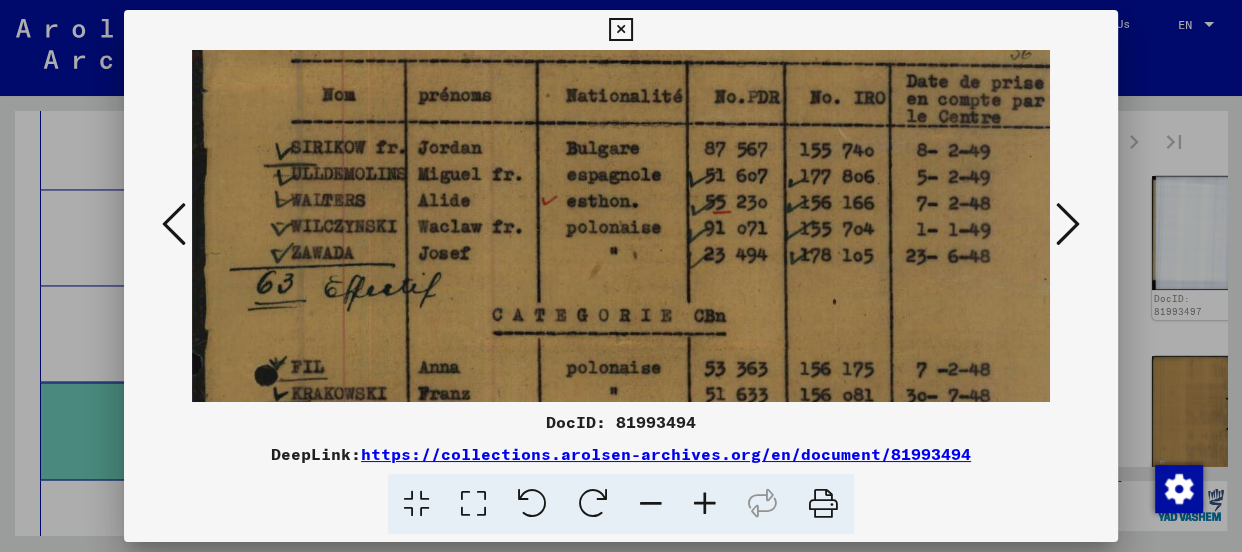 drag, startPoint x: 770, startPoint y: 329, endPoint x: 780, endPoint y: 187, distance: 142.35168 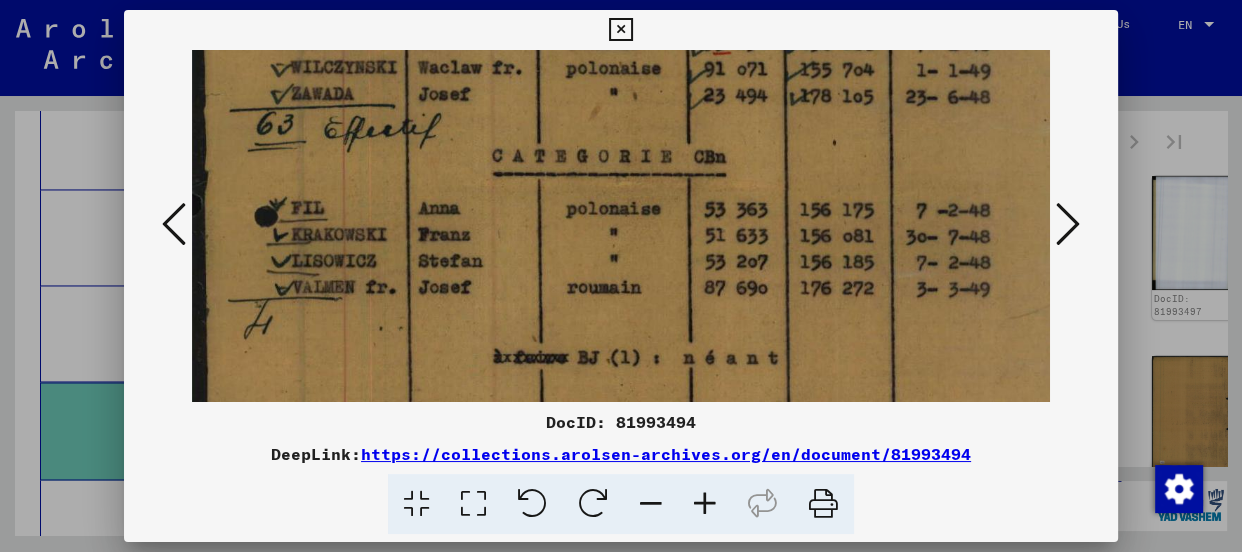 scroll, scrollTop: 319, scrollLeft: 0, axis: vertical 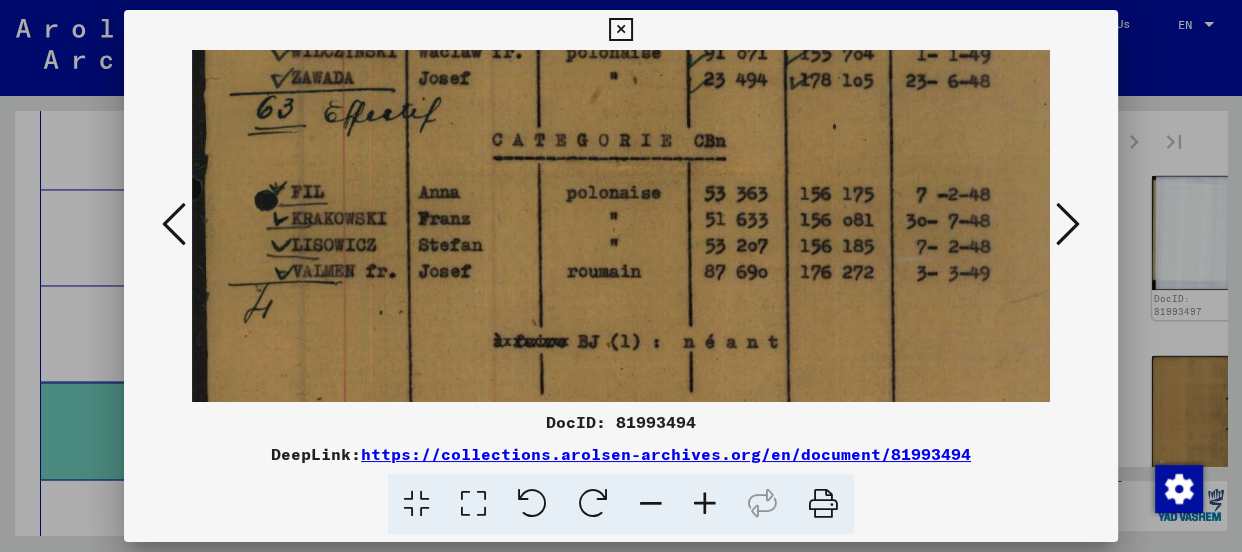 drag, startPoint x: 740, startPoint y: 320, endPoint x: 782, endPoint y: 149, distance: 176.08237 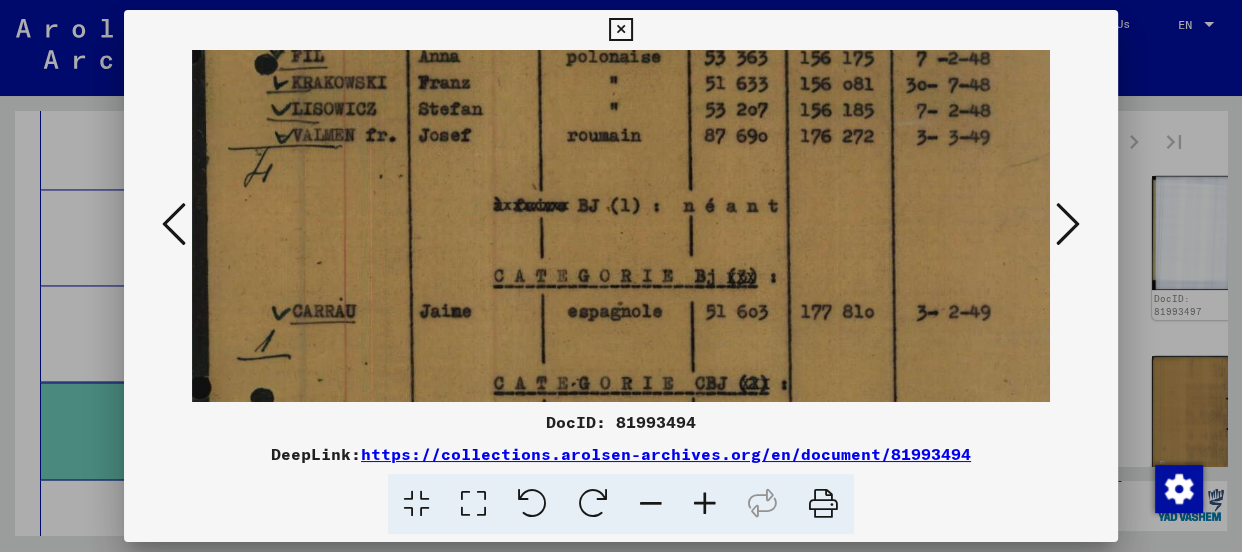 drag, startPoint x: 797, startPoint y: 315, endPoint x: 820, endPoint y: 180, distance: 136.94525 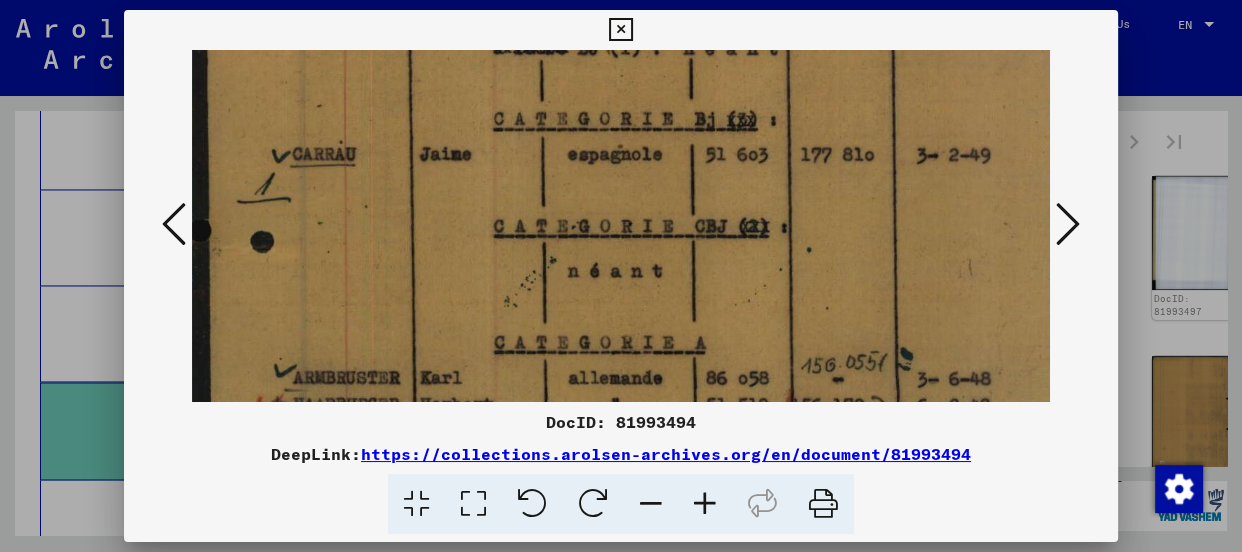 scroll, scrollTop: 614, scrollLeft: 0, axis: vertical 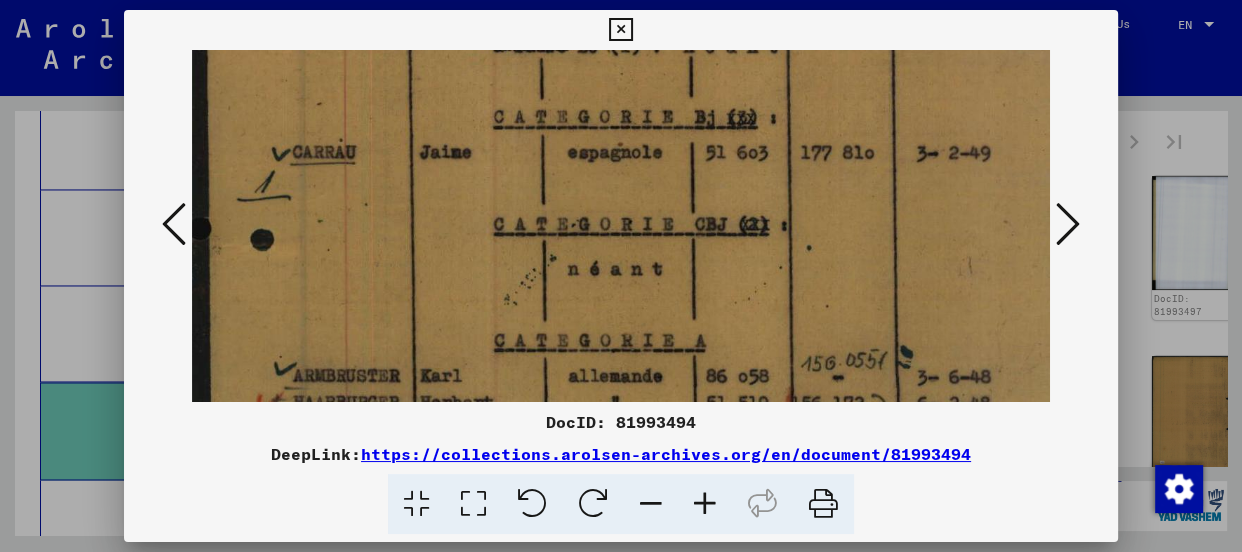drag, startPoint x: 740, startPoint y: 332, endPoint x: 769, endPoint y: 173, distance: 161.62302 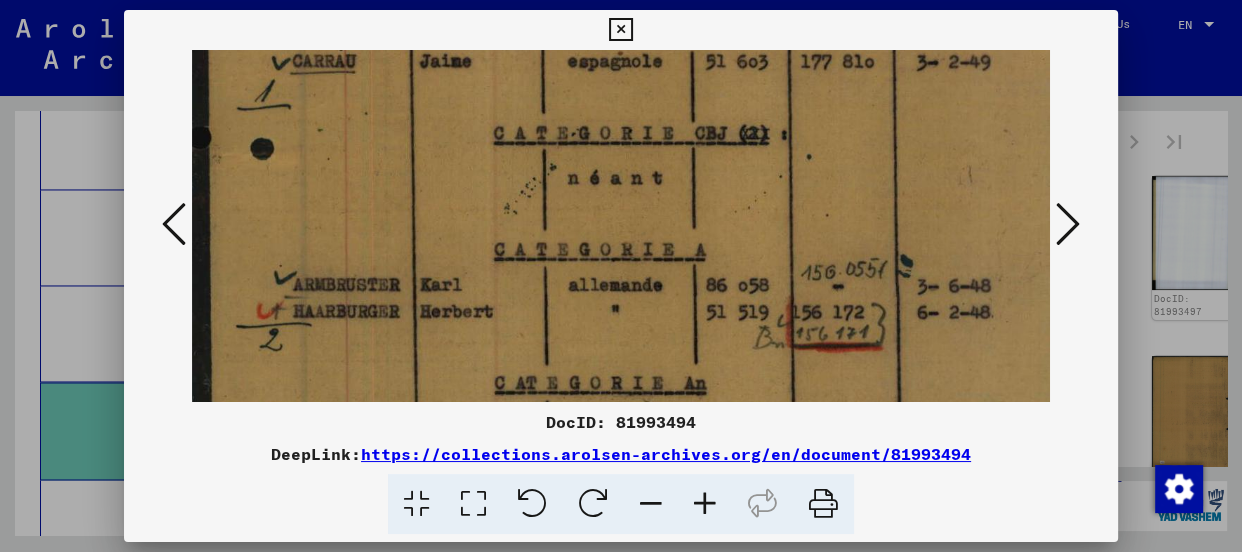 scroll, scrollTop: 808, scrollLeft: 0, axis: vertical 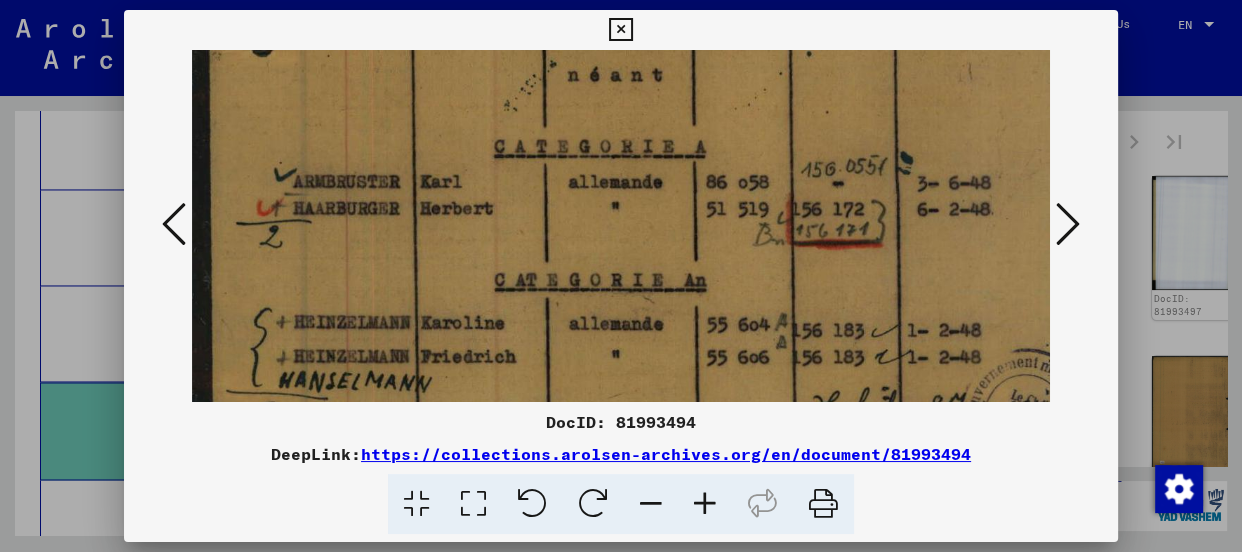drag, startPoint x: 777, startPoint y: 323, endPoint x: 805, endPoint y: 130, distance: 195.02051 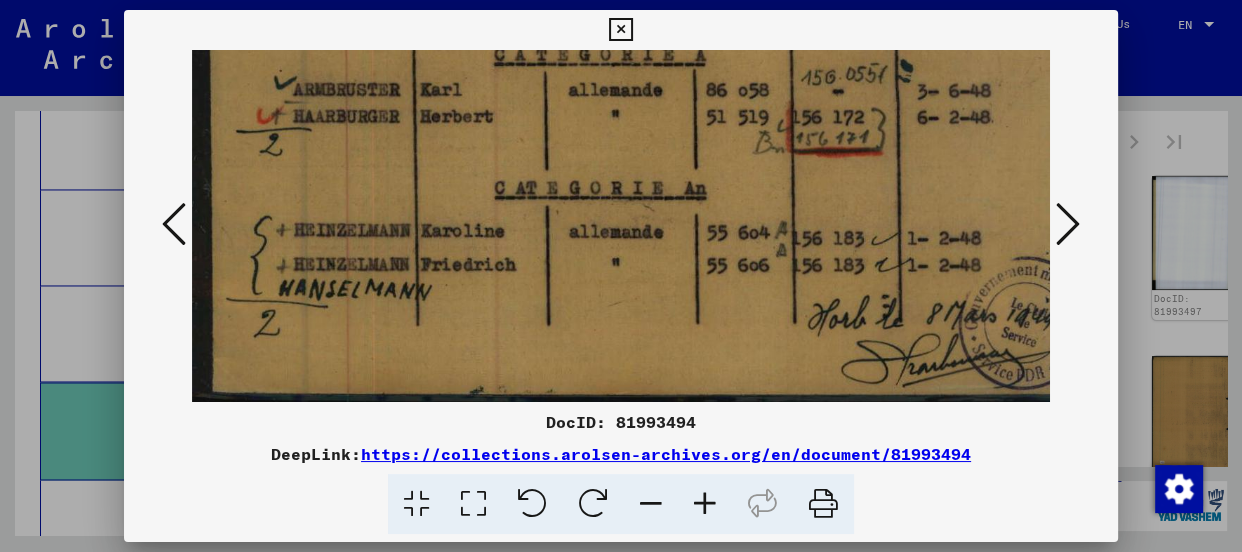 drag, startPoint x: 782, startPoint y: 342, endPoint x: 804, endPoint y: 228, distance: 116.1034 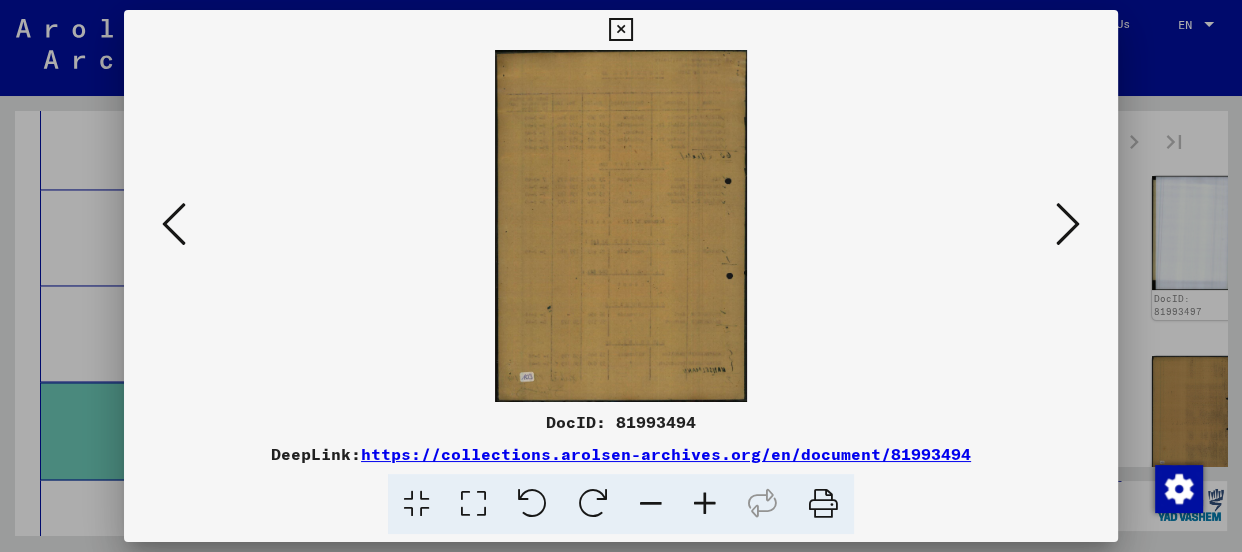 scroll, scrollTop: 0, scrollLeft: 0, axis: both 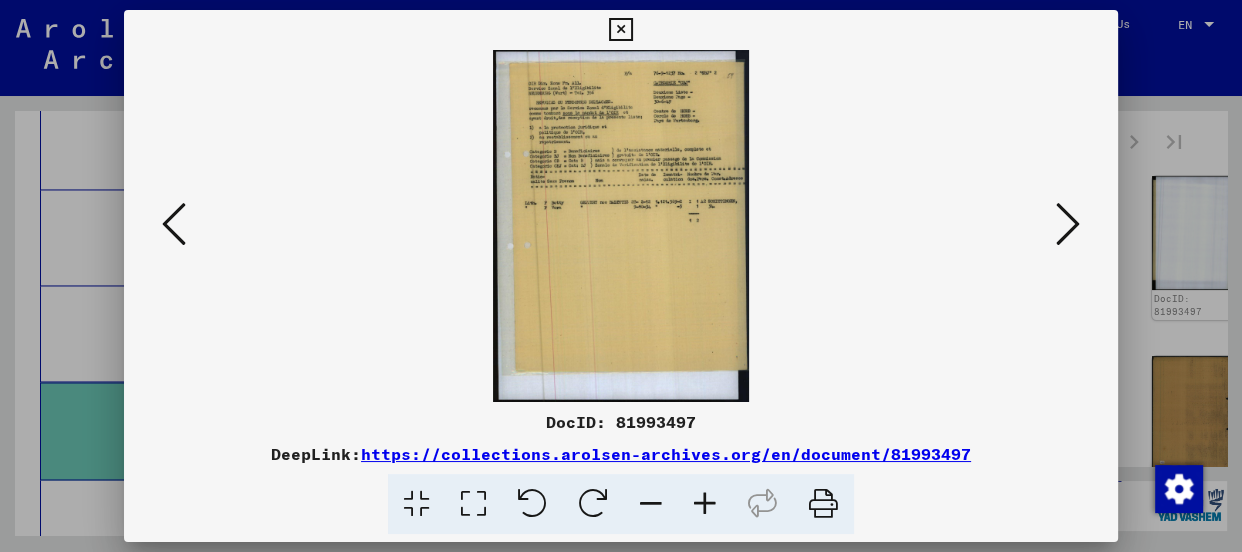 click at bounding box center (705, 504) 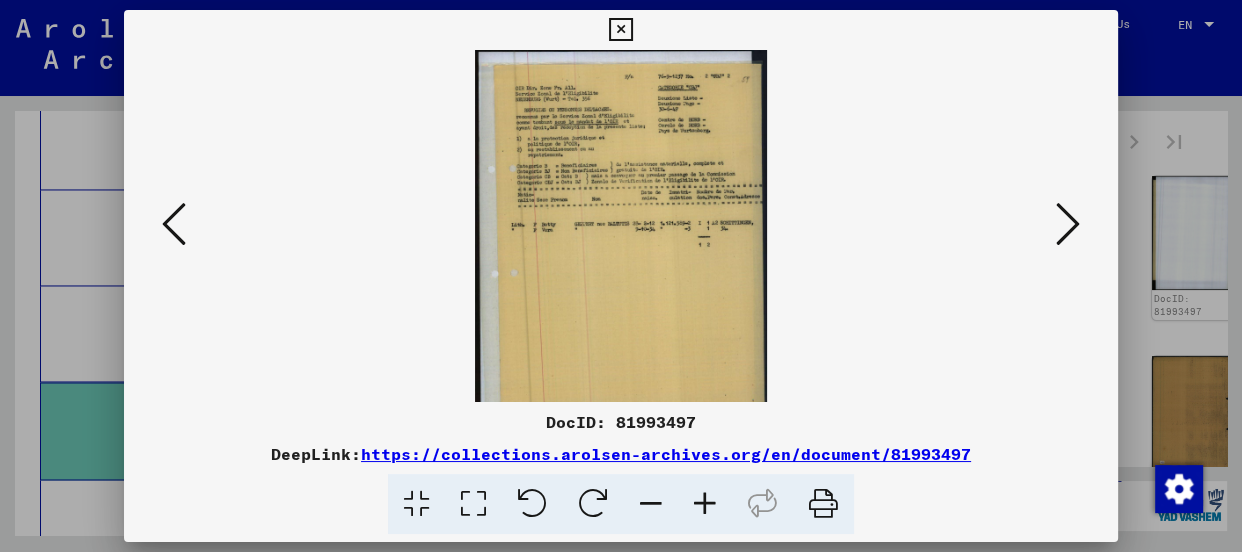click at bounding box center (705, 504) 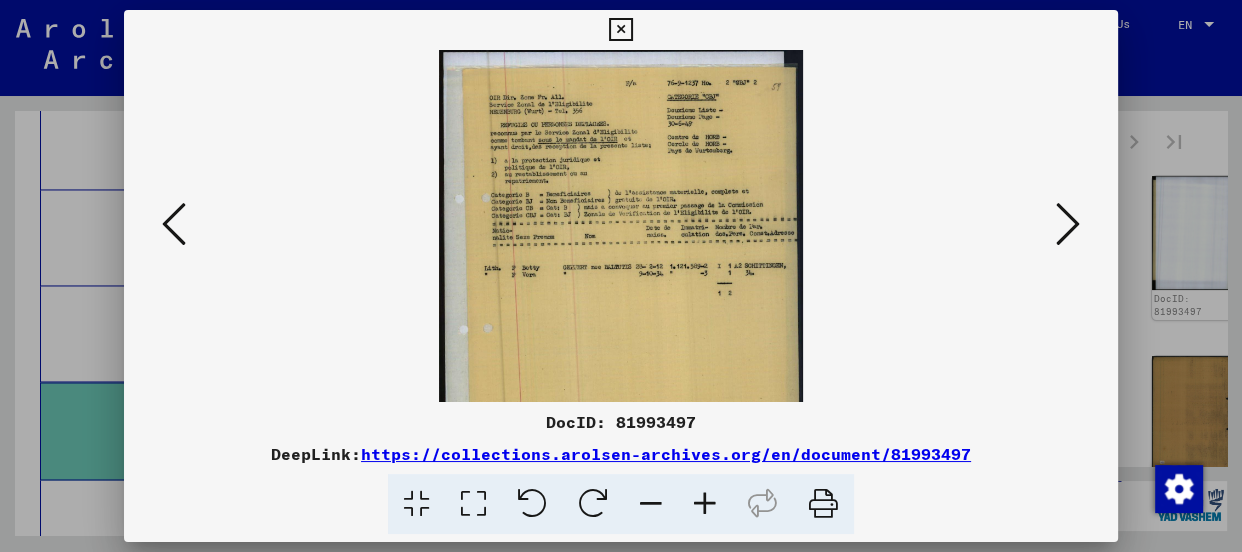 click at bounding box center [705, 504] 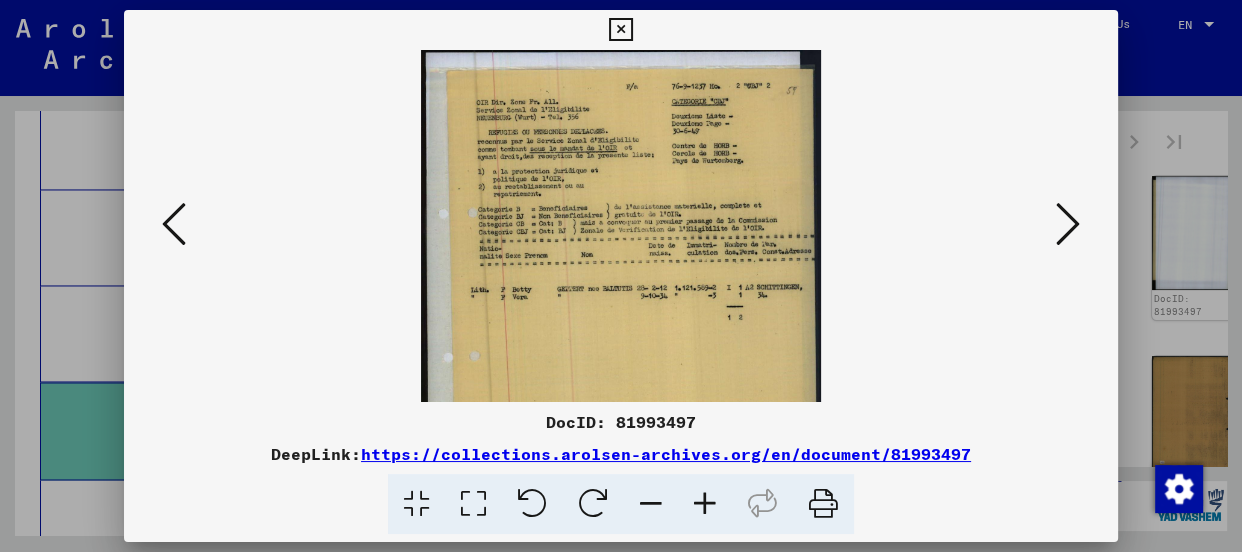 click at bounding box center [705, 504] 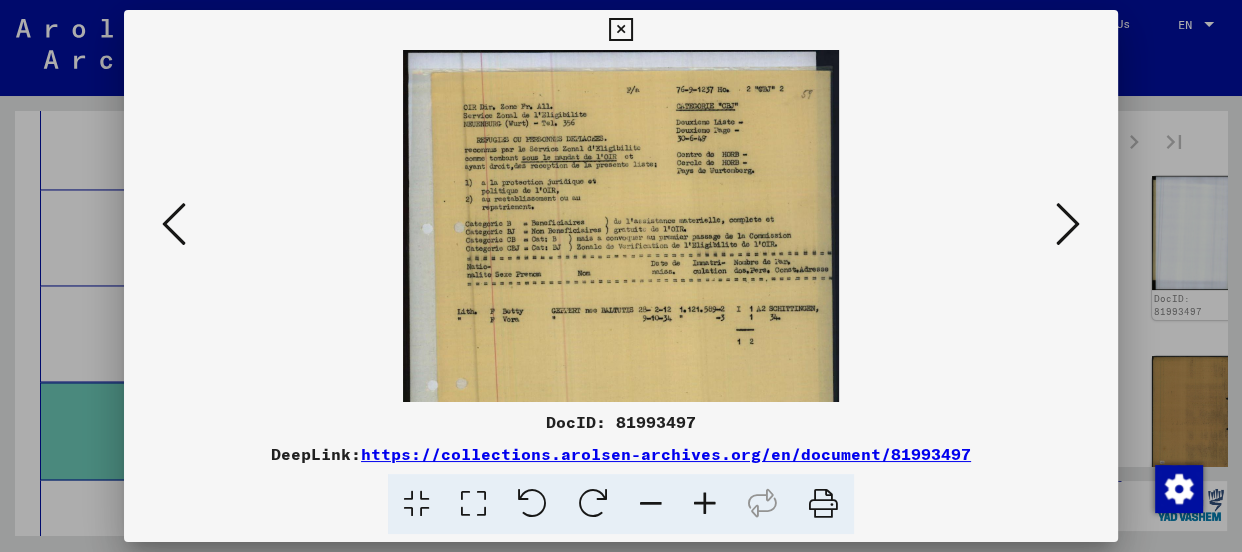 click at bounding box center (705, 504) 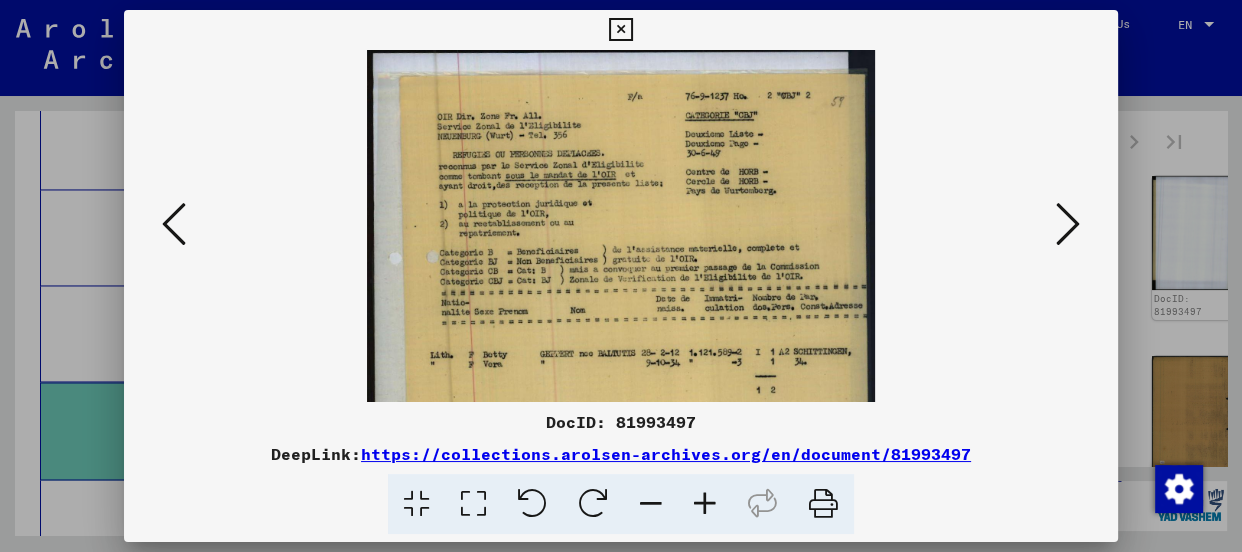 click at bounding box center (705, 504) 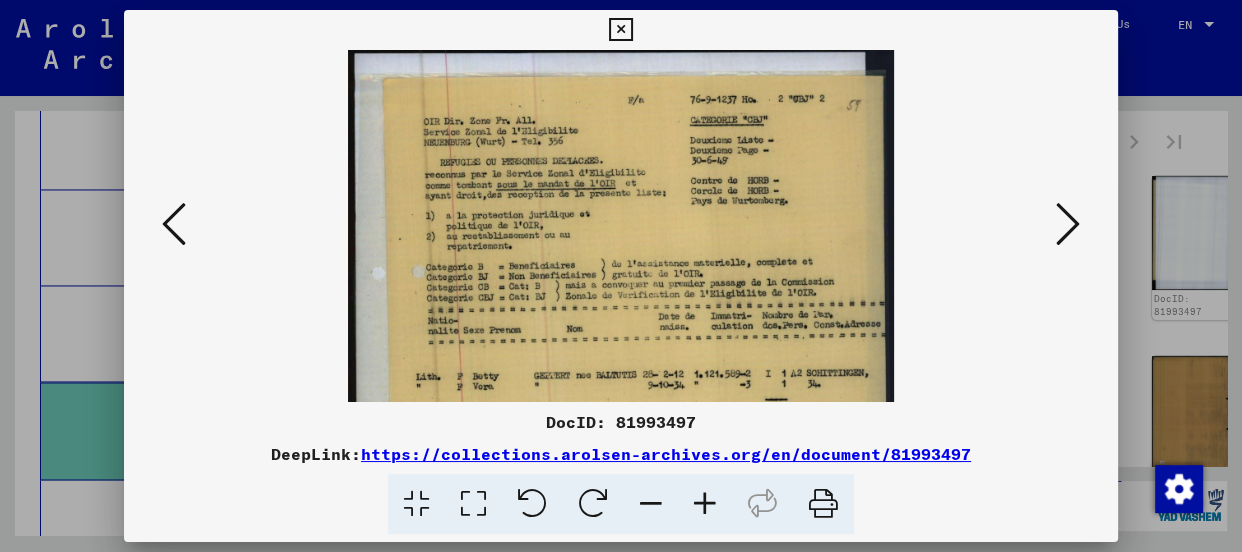 click at bounding box center [705, 504] 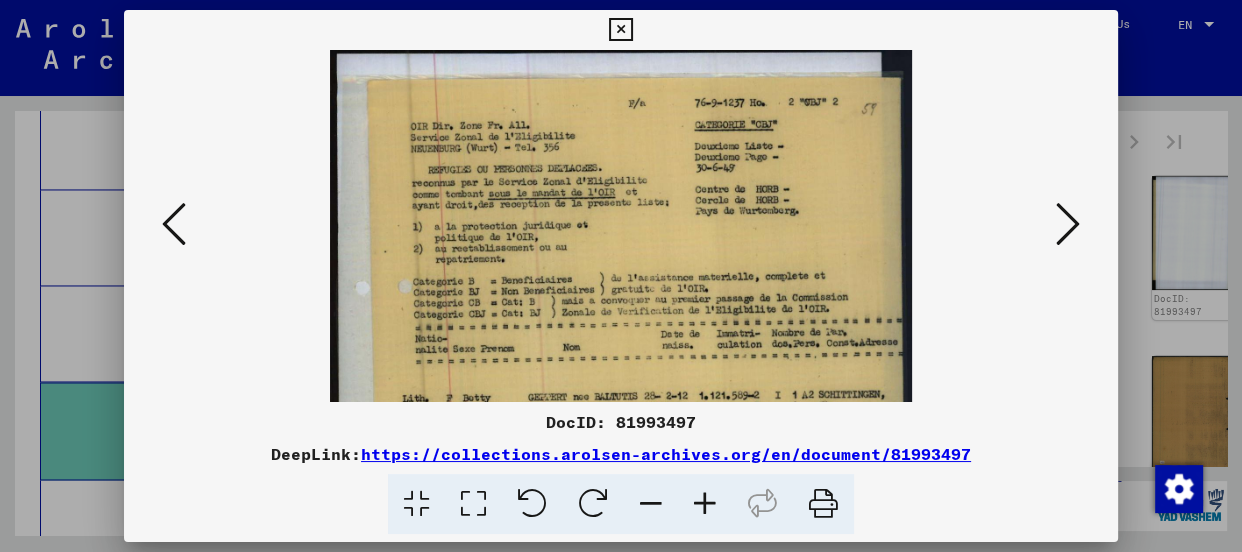 click at bounding box center (705, 504) 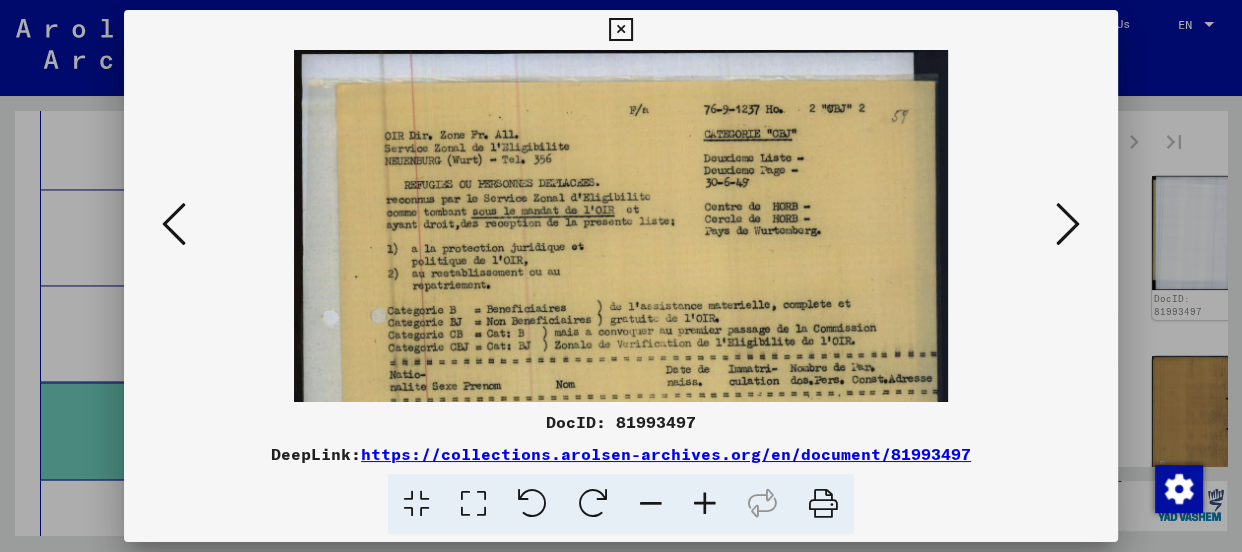 click at bounding box center [705, 504] 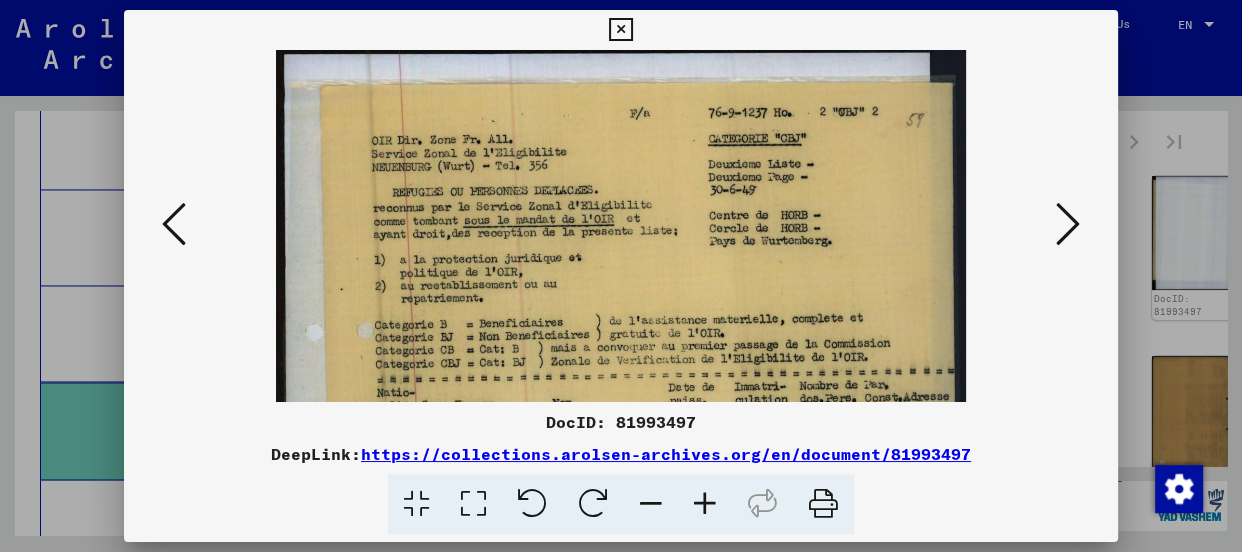click at bounding box center [705, 504] 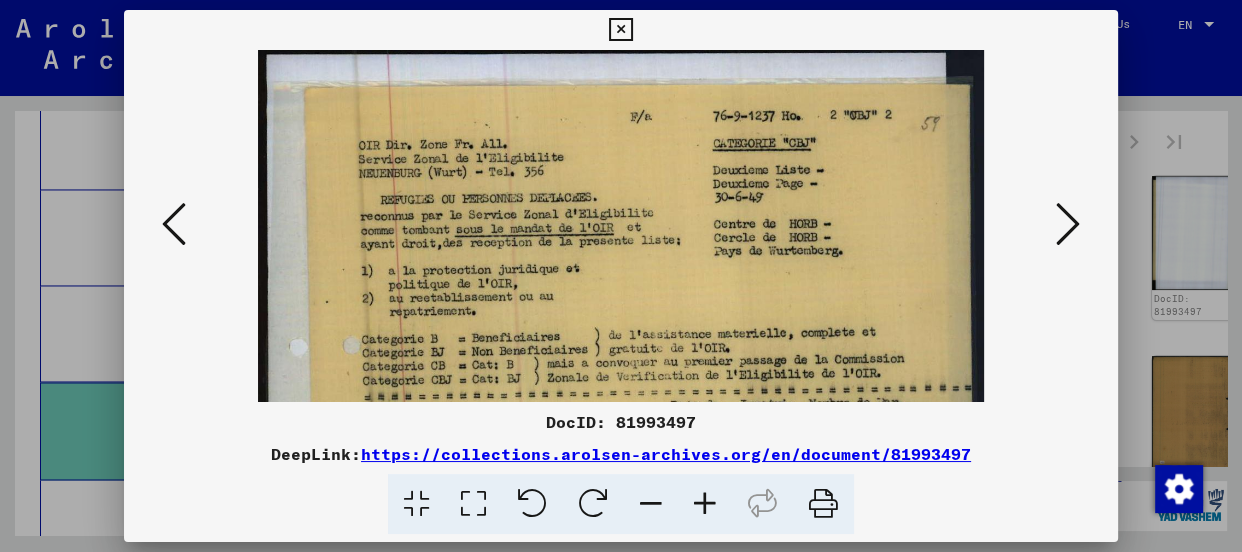 click at bounding box center (705, 504) 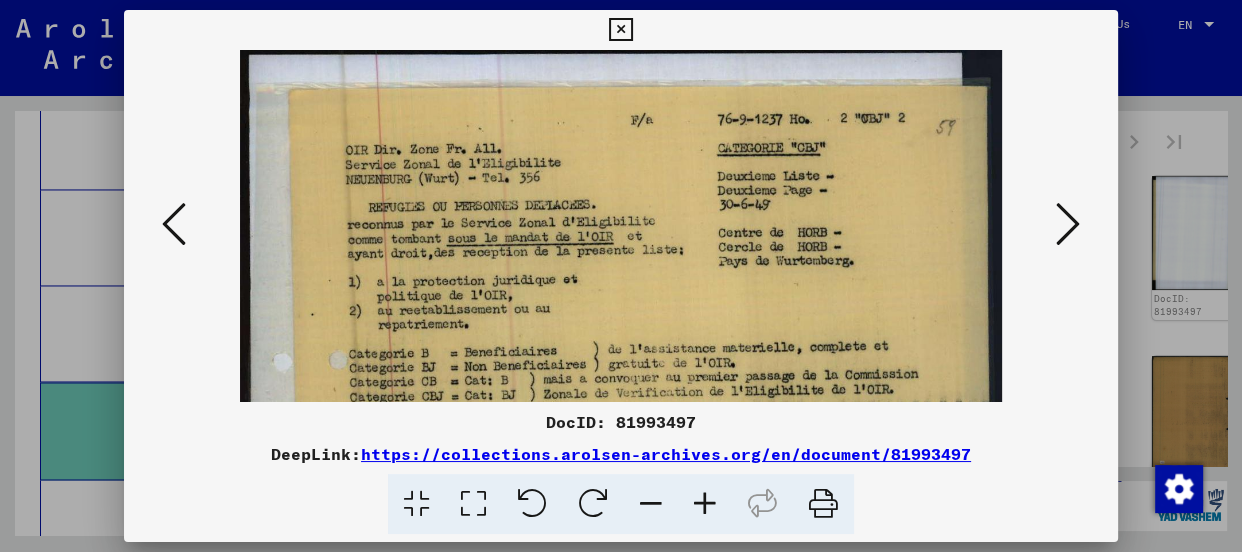 click at bounding box center [705, 504] 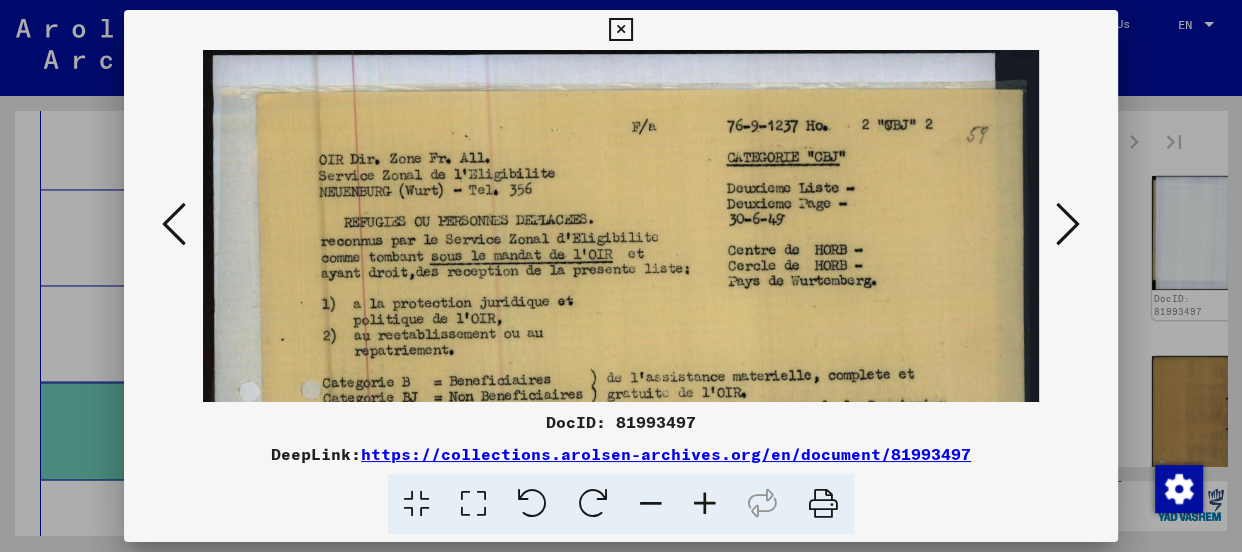 click at bounding box center [705, 504] 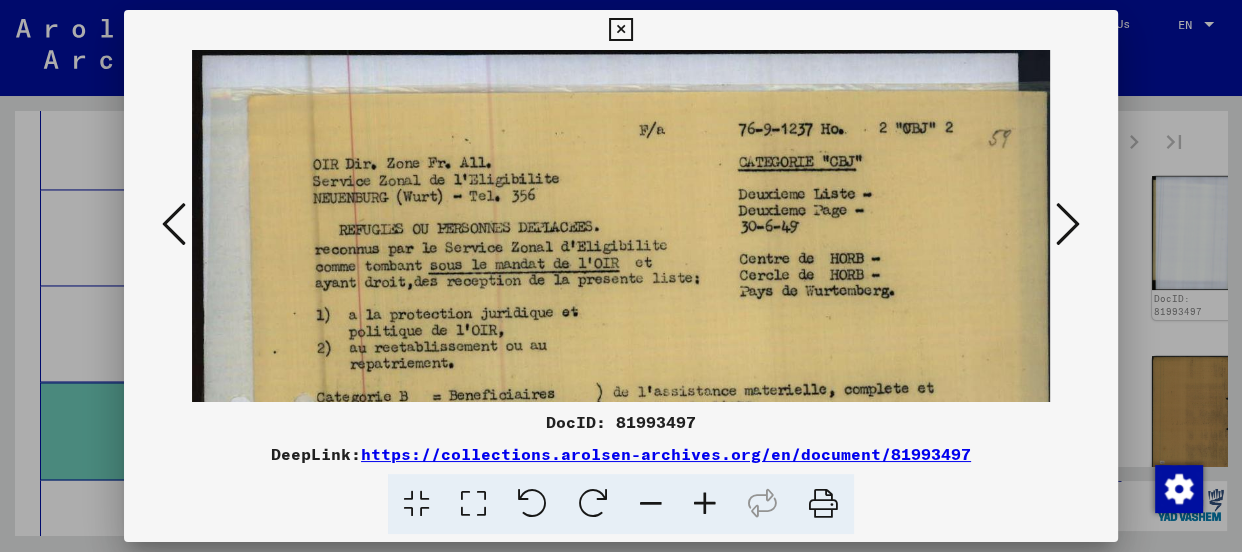 click at bounding box center [705, 504] 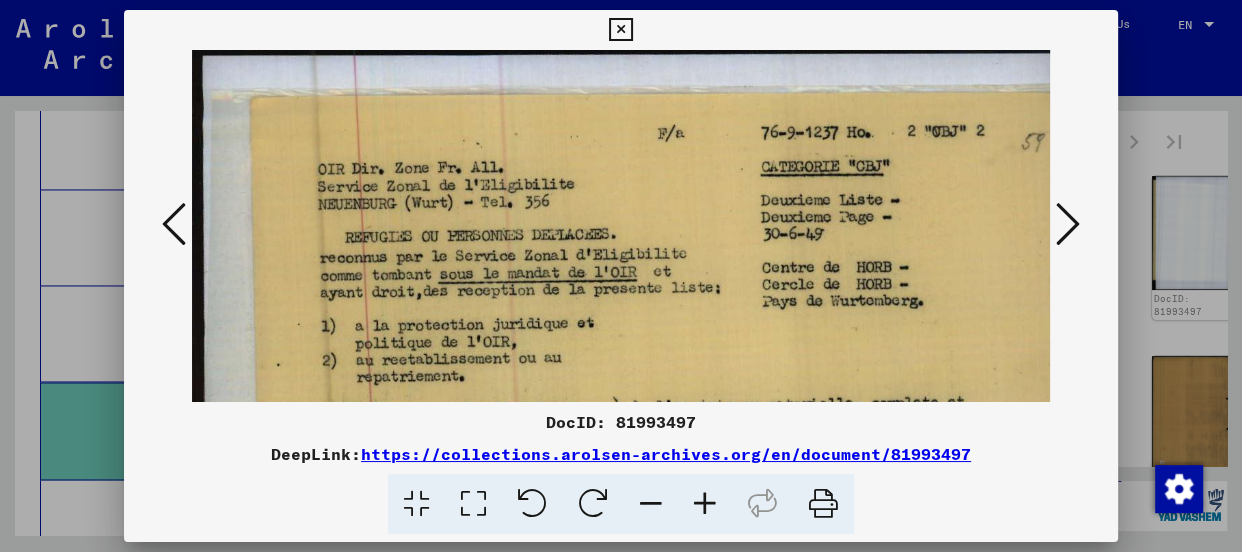 click at bounding box center [705, 504] 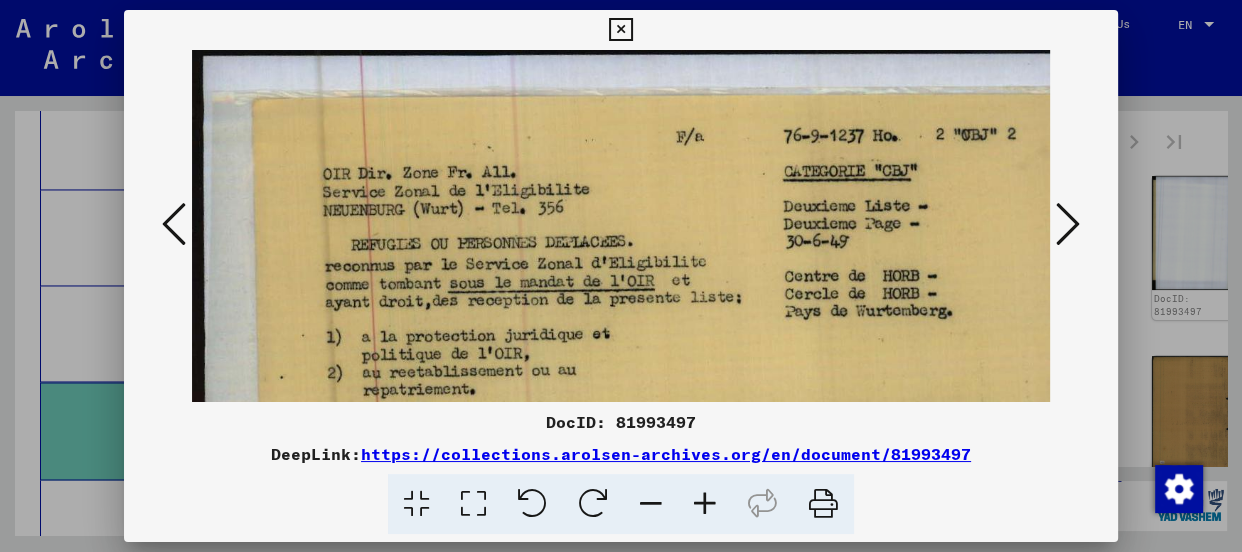 click at bounding box center [705, 504] 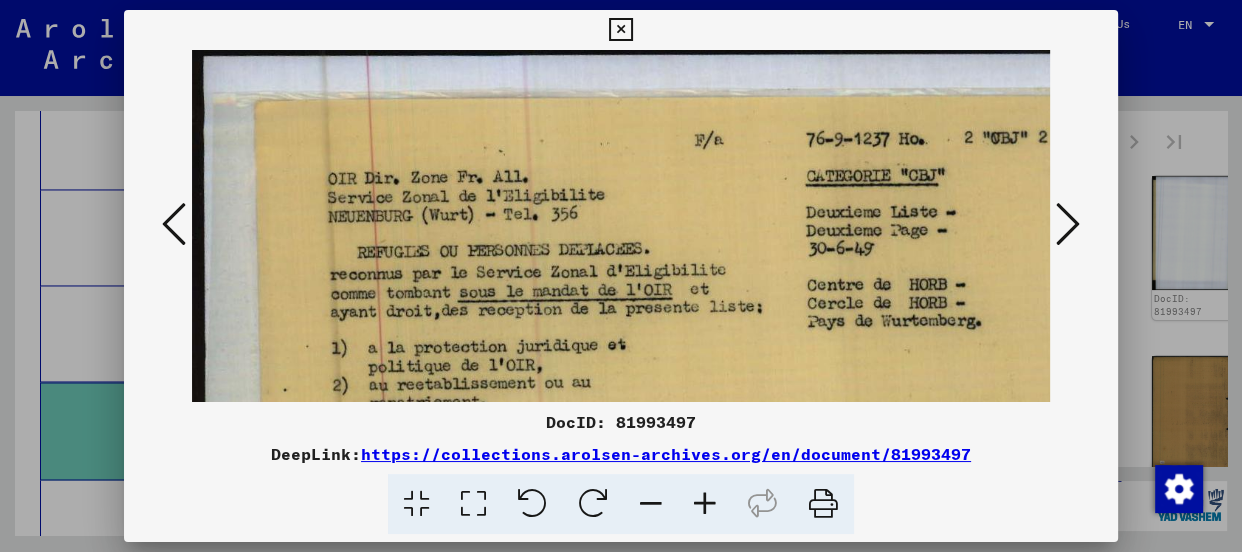 click at bounding box center (705, 504) 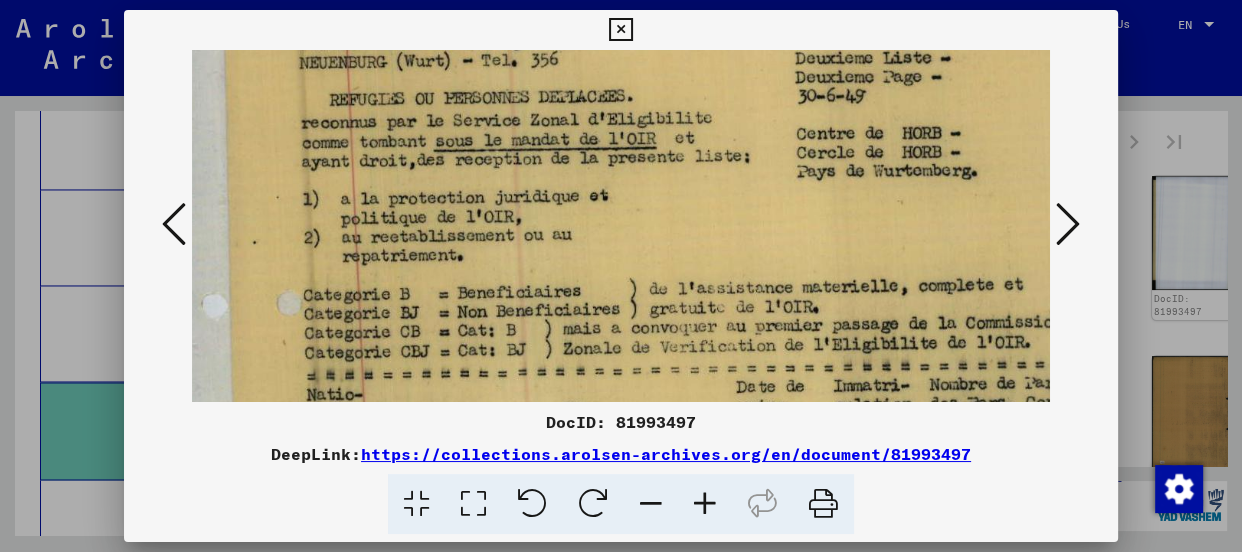 scroll, scrollTop: 180, scrollLeft: 34, axis: both 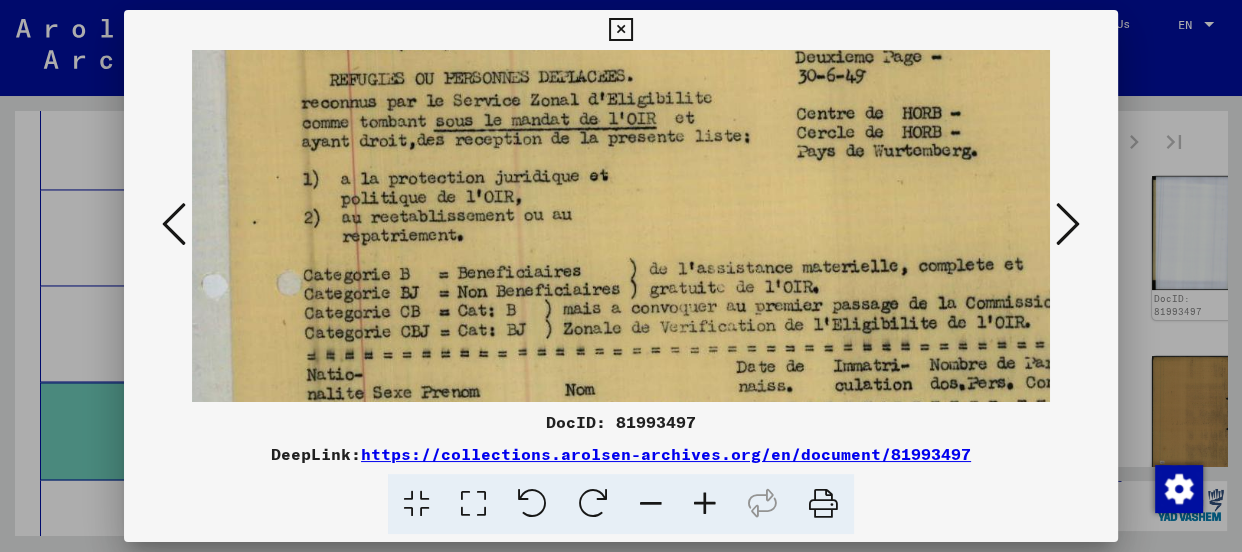 drag, startPoint x: 735, startPoint y: 353, endPoint x: 700, endPoint y: 174, distance: 182.3897 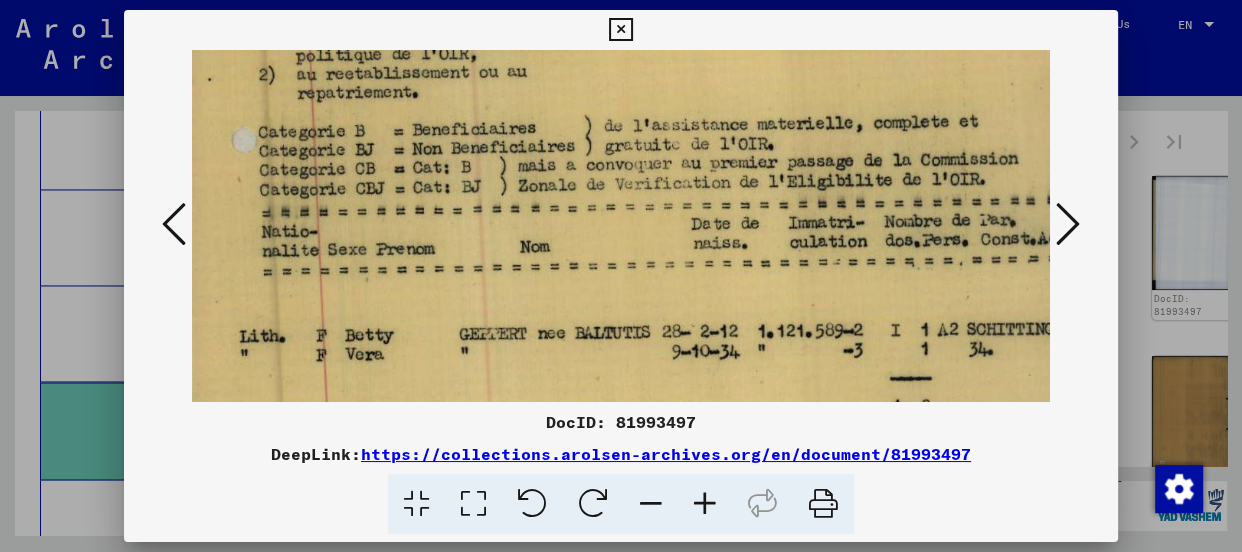 scroll, scrollTop: 341, scrollLeft: 80, axis: both 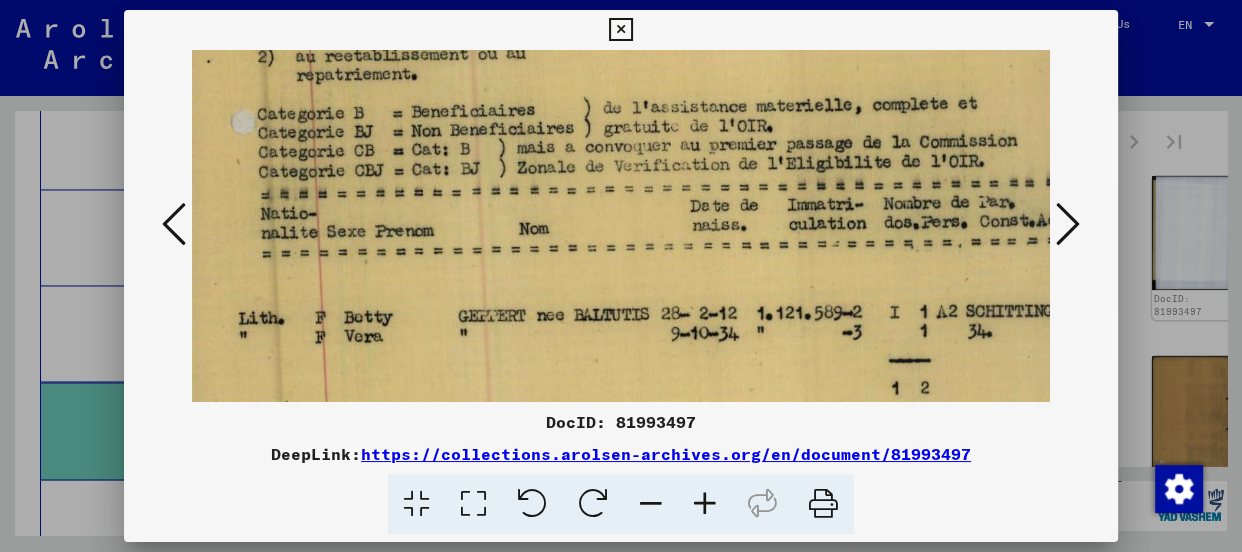drag, startPoint x: 694, startPoint y: 289, endPoint x: 649, endPoint y: 126, distance: 169.09761 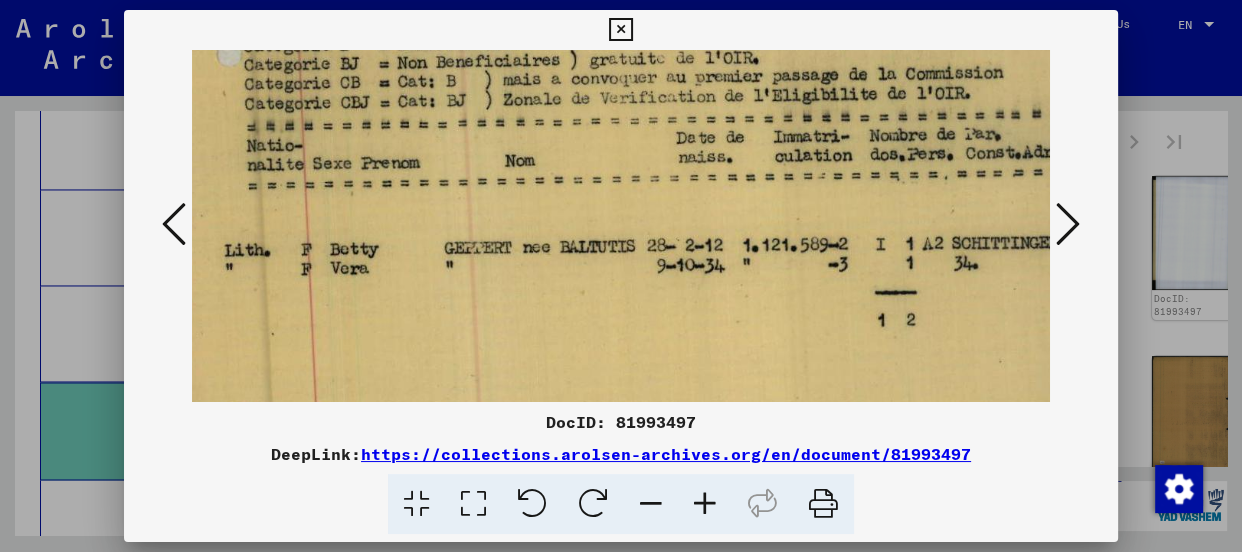 scroll, scrollTop: 412, scrollLeft: 95, axis: both 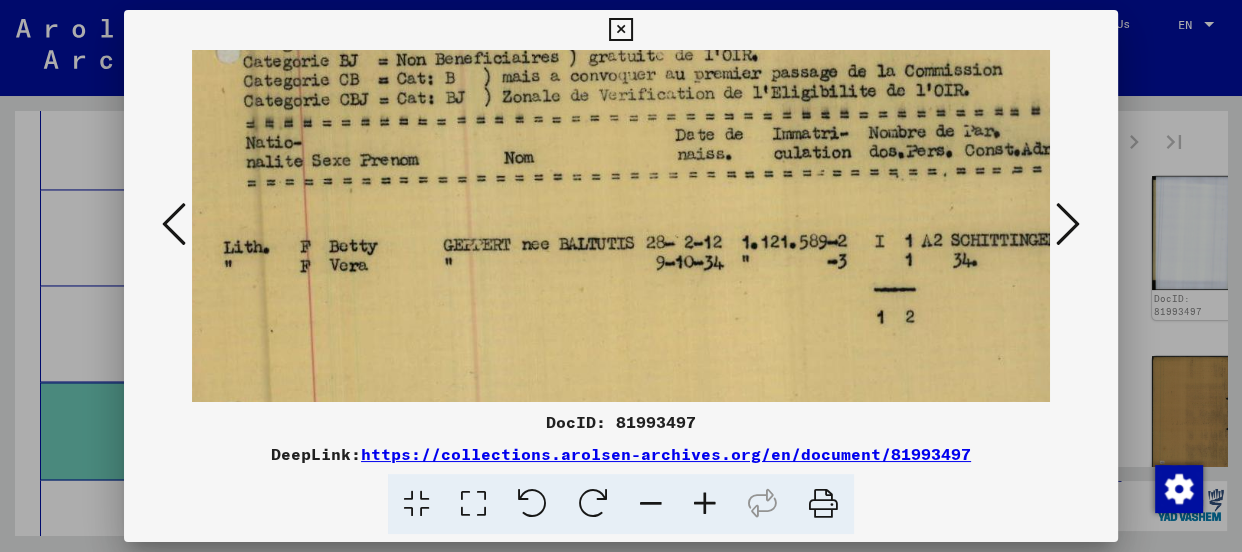 drag, startPoint x: 689, startPoint y: 246, endPoint x: 672, endPoint y: 174, distance: 73.97973 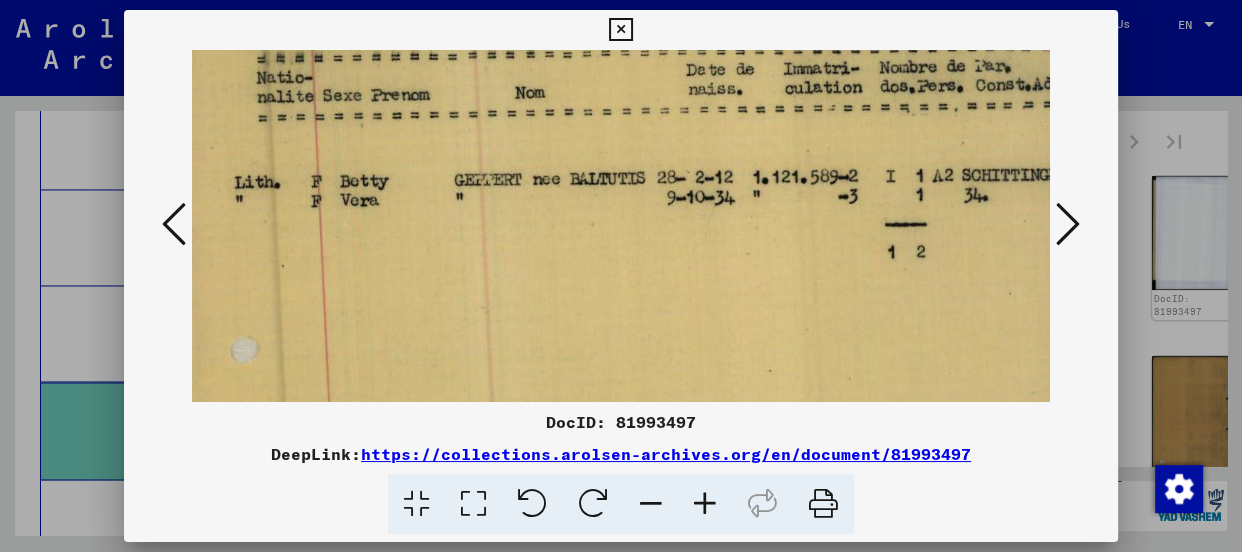 drag, startPoint x: 959, startPoint y: 305, endPoint x: 970, endPoint y: 240, distance: 65.9242 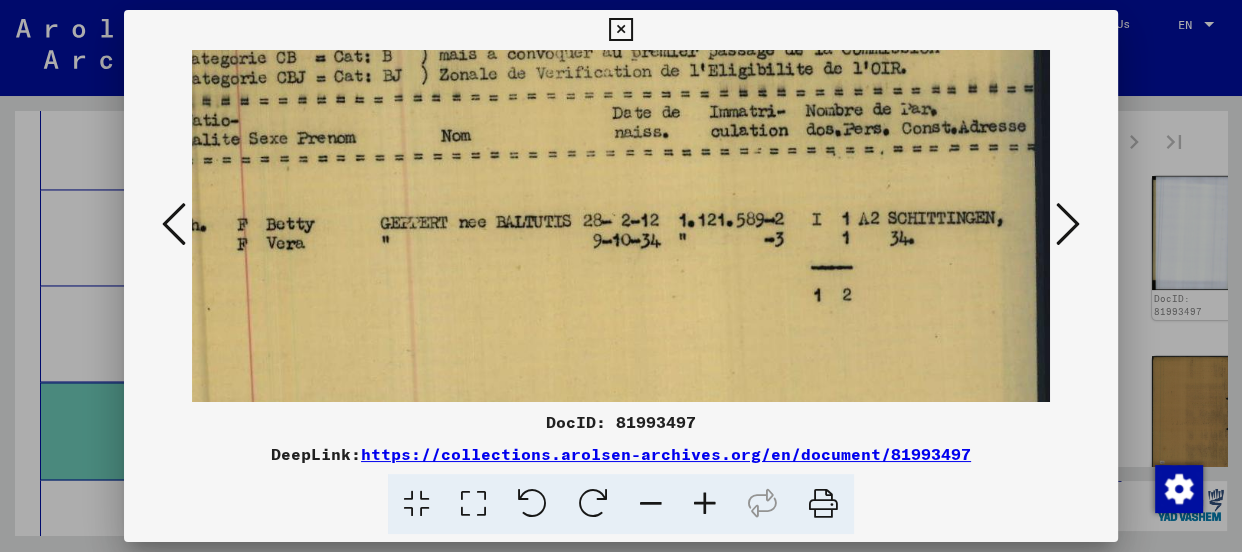 drag, startPoint x: 1009, startPoint y: 243, endPoint x: 798, endPoint y: 287, distance: 215.53886 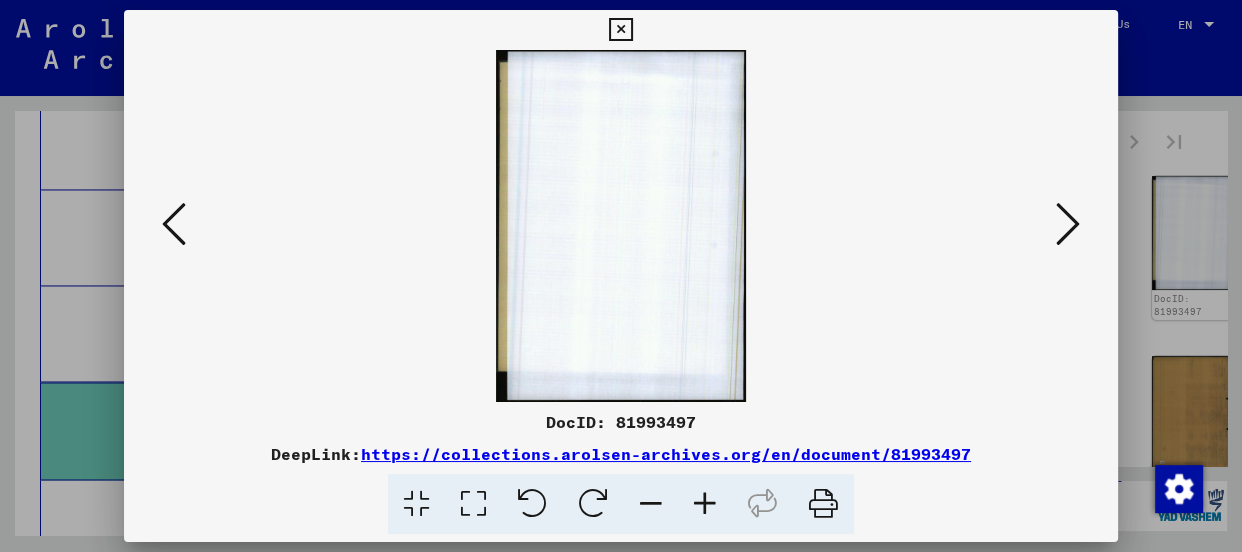 click at bounding box center [1068, 224] 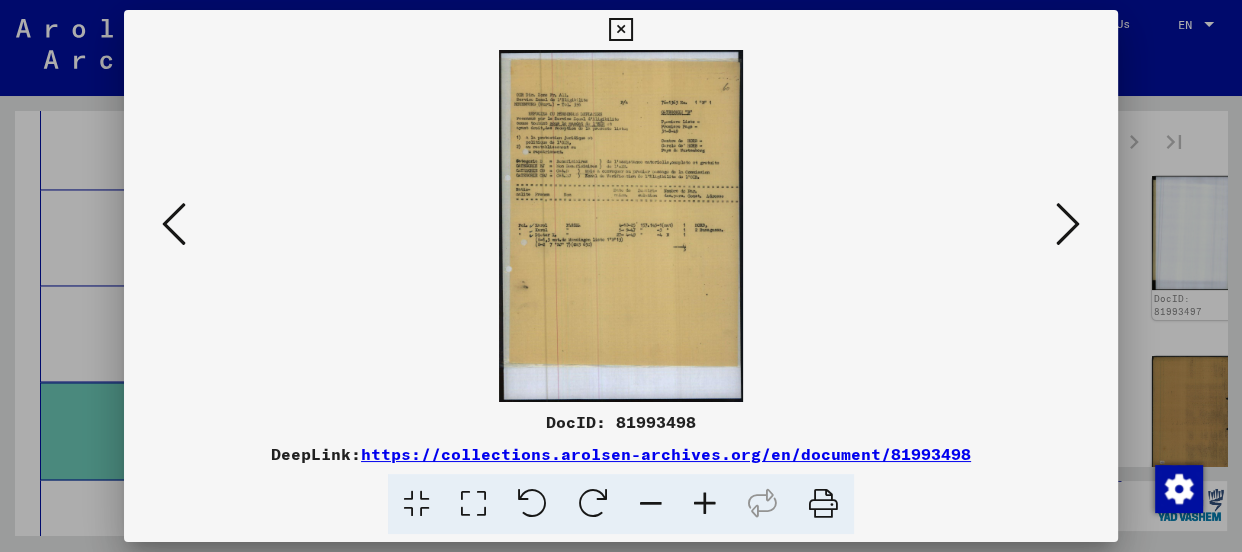 click at bounding box center (705, 504) 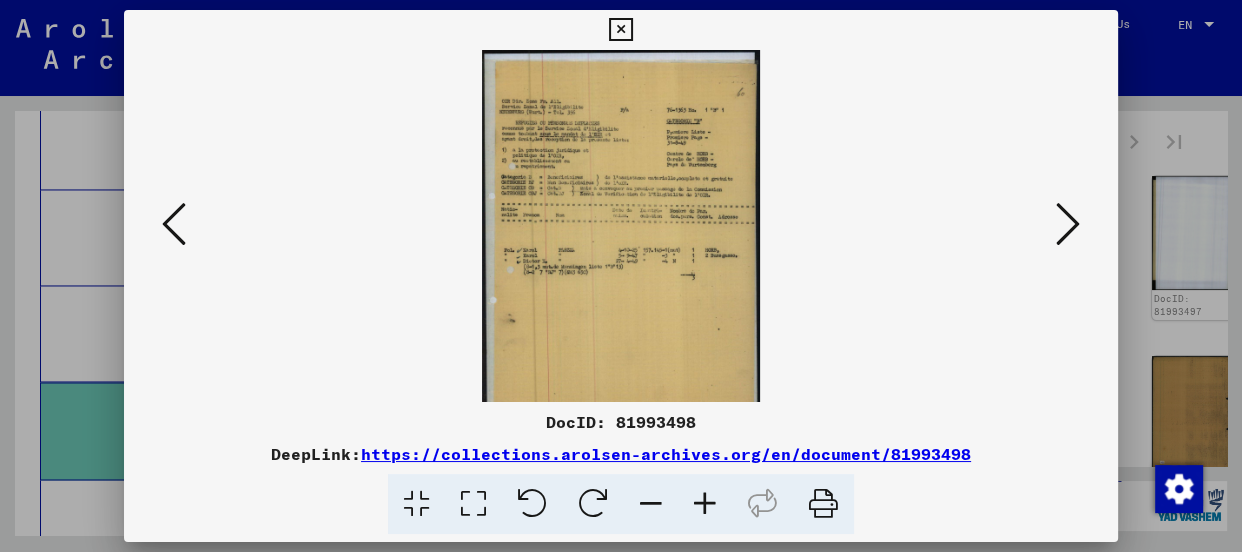 click at bounding box center [705, 504] 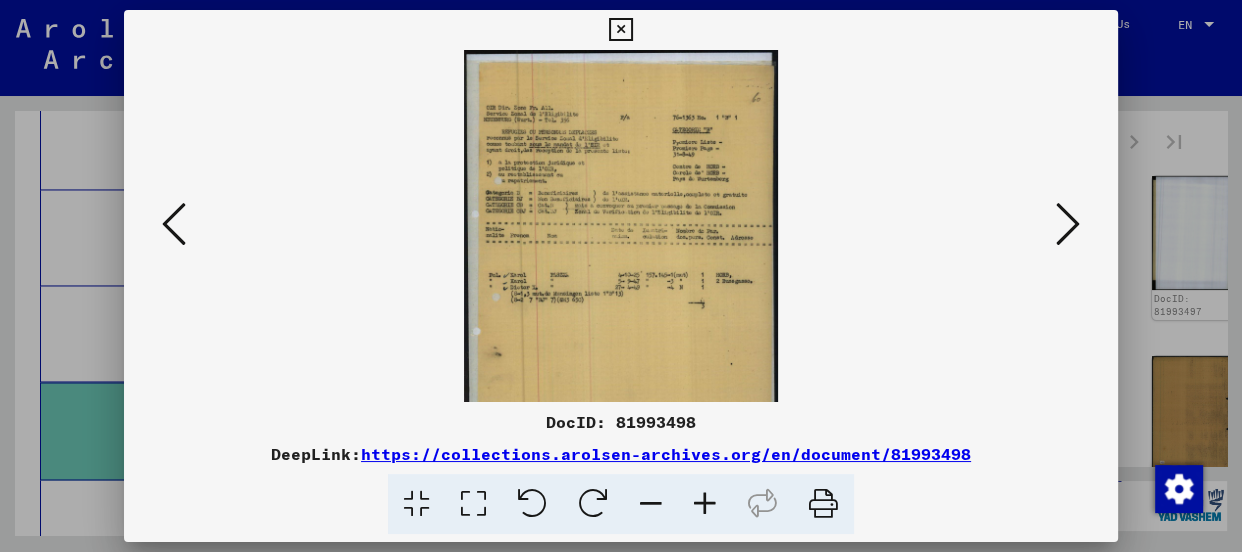 click at bounding box center [705, 504] 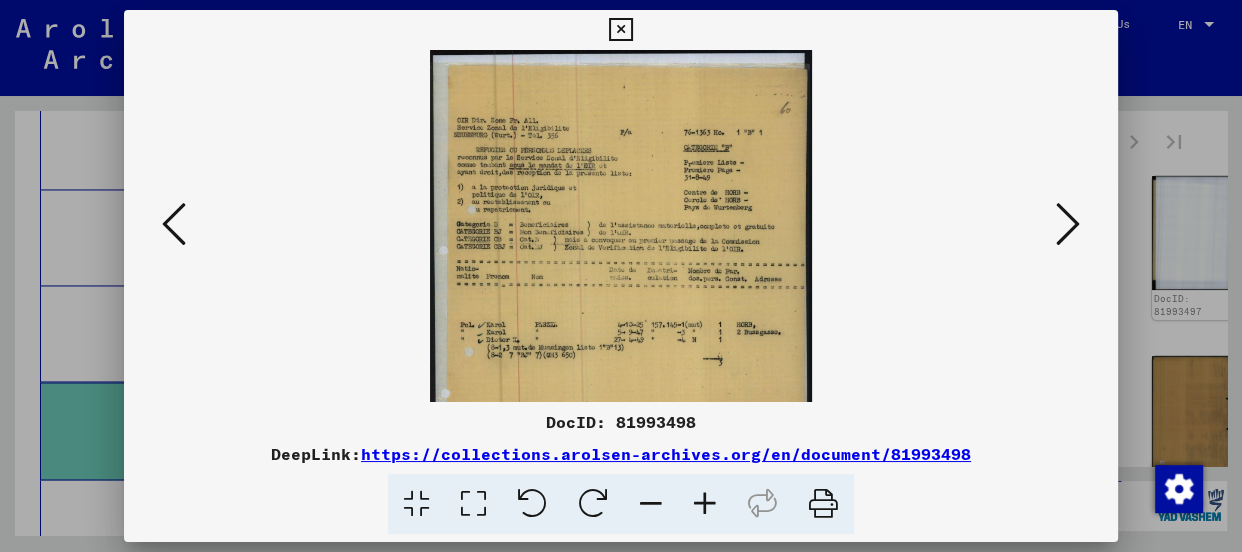 click at bounding box center (705, 504) 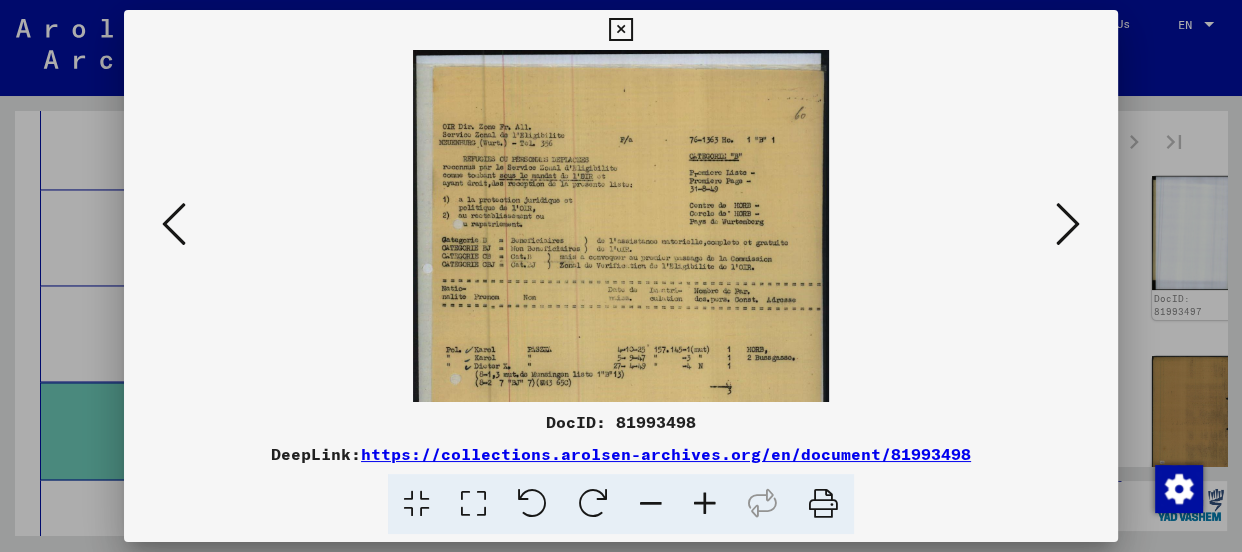 click at bounding box center [705, 504] 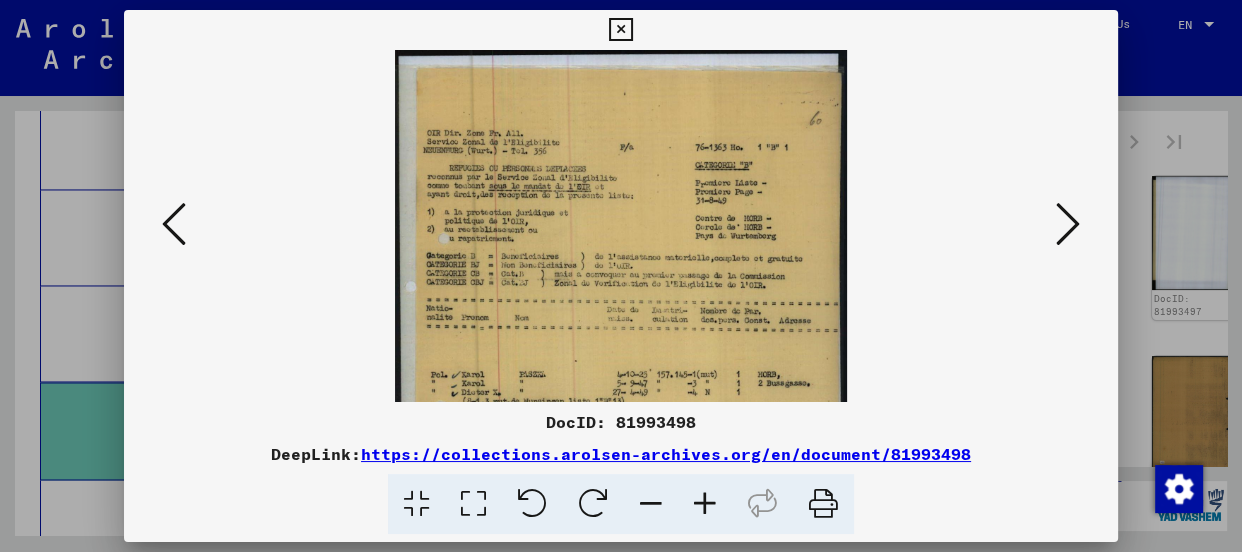 click at bounding box center [705, 504] 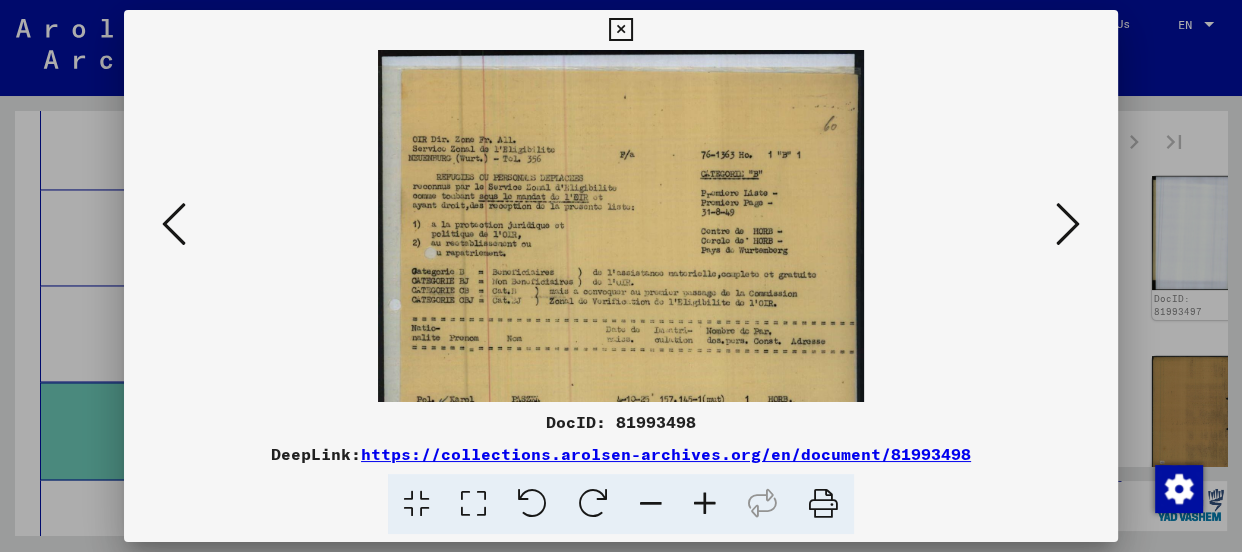 click at bounding box center [705, 504] 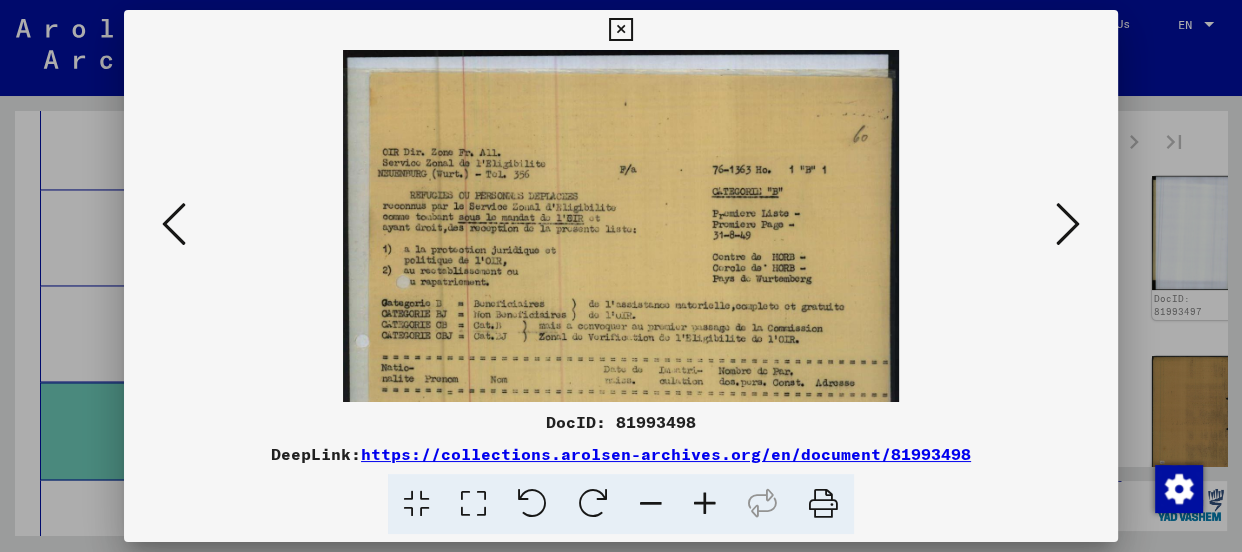 click at bounding box center (705, 504) 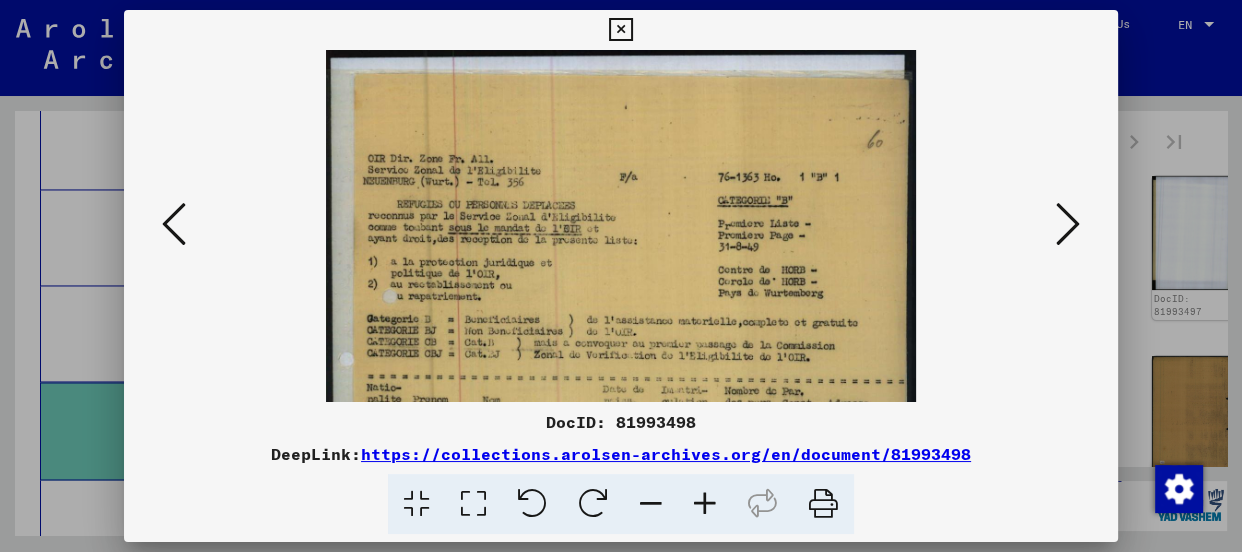 click at bounding box center (705, 504) 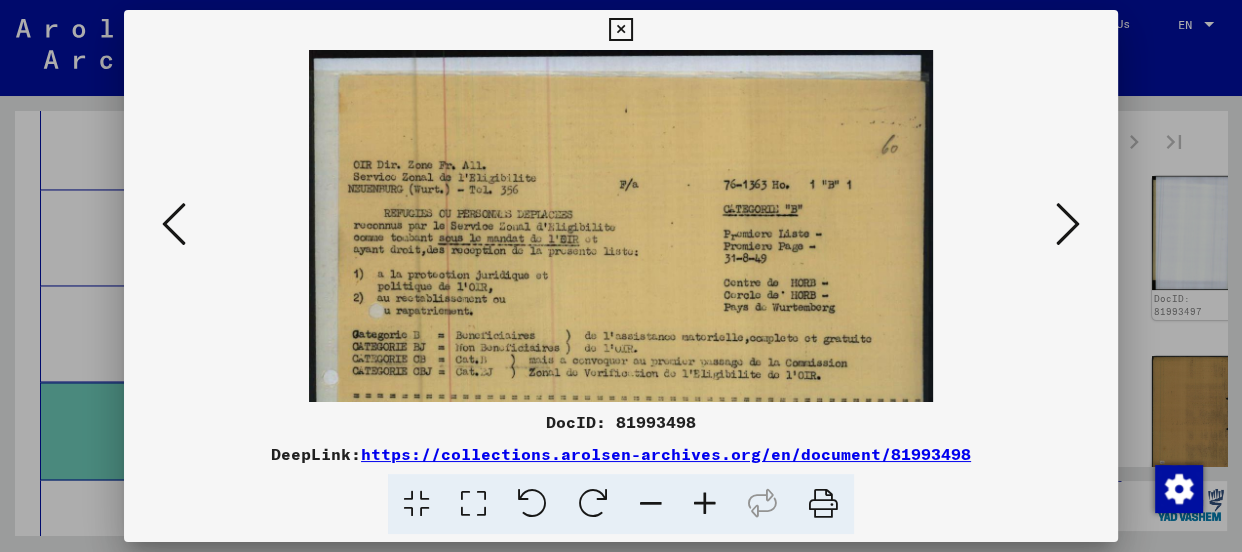 click at bounding box center [705, 504] 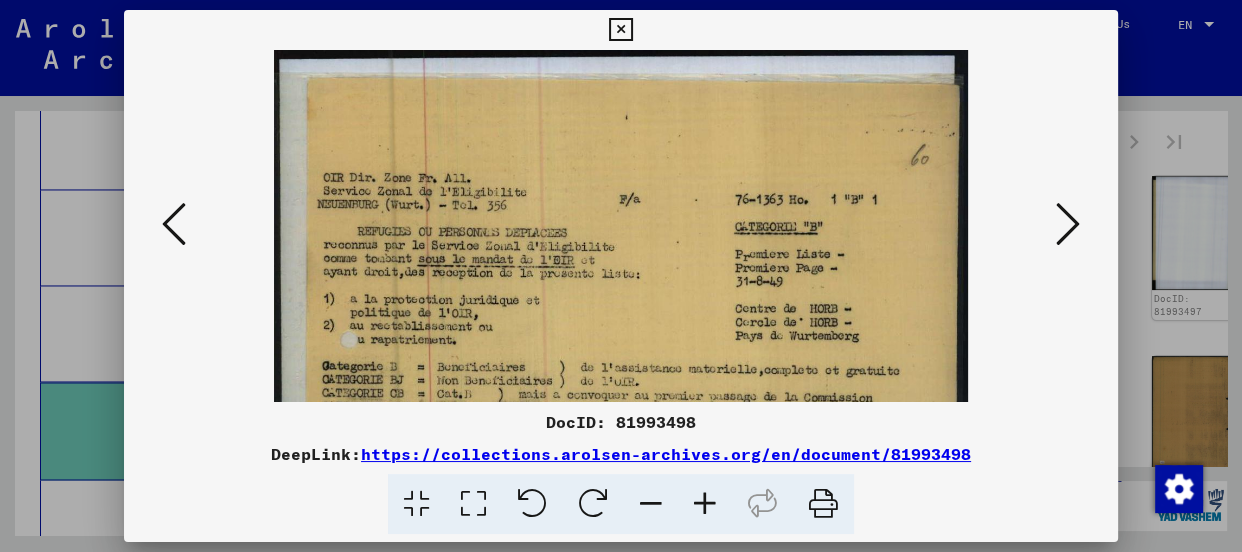 click at bounding box center [705, 504] 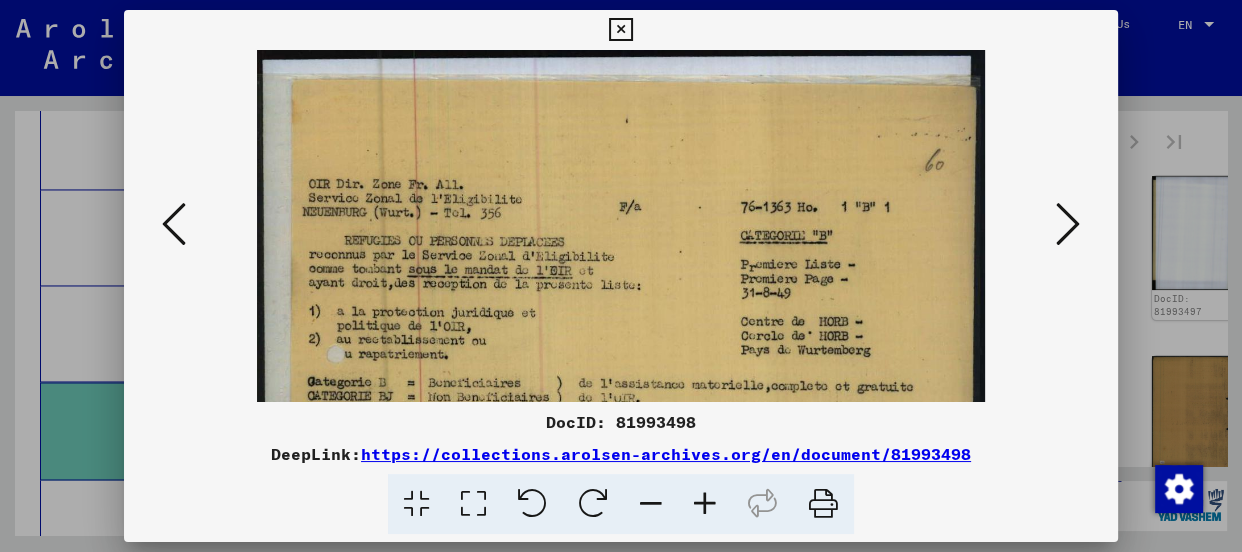 click at bounding box center (705, 504) 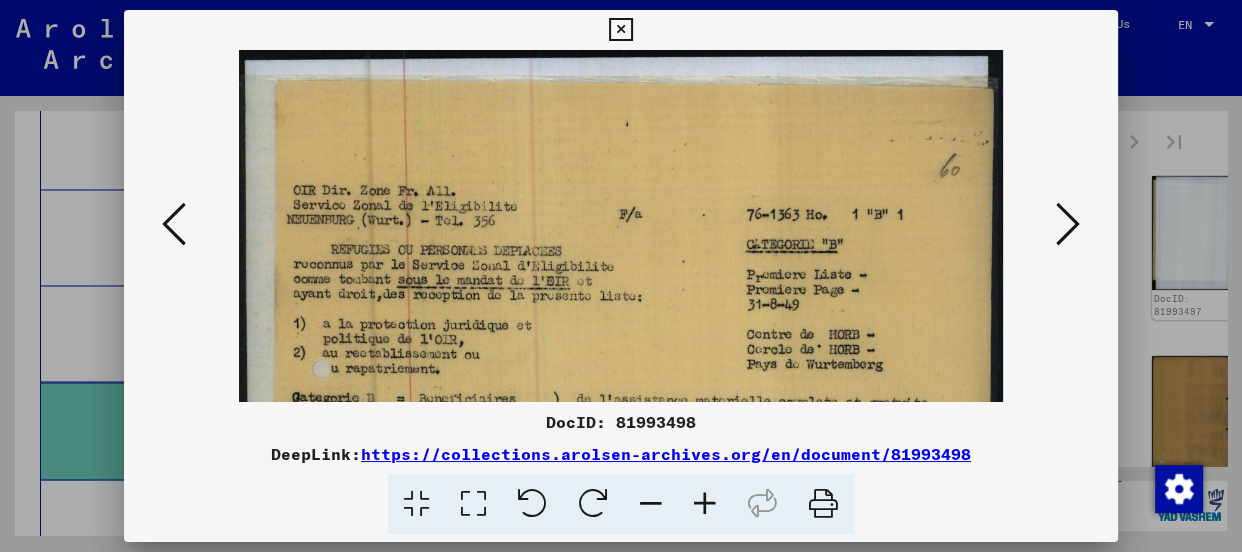 click at bounding box center (705, 504) 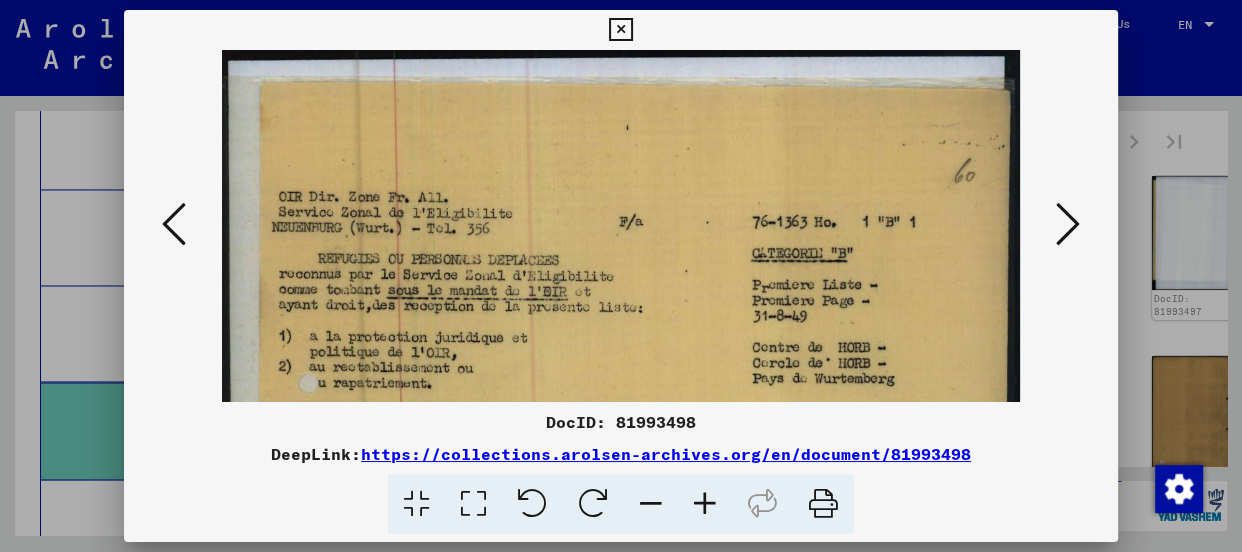 click at bounding box center (705, 504) 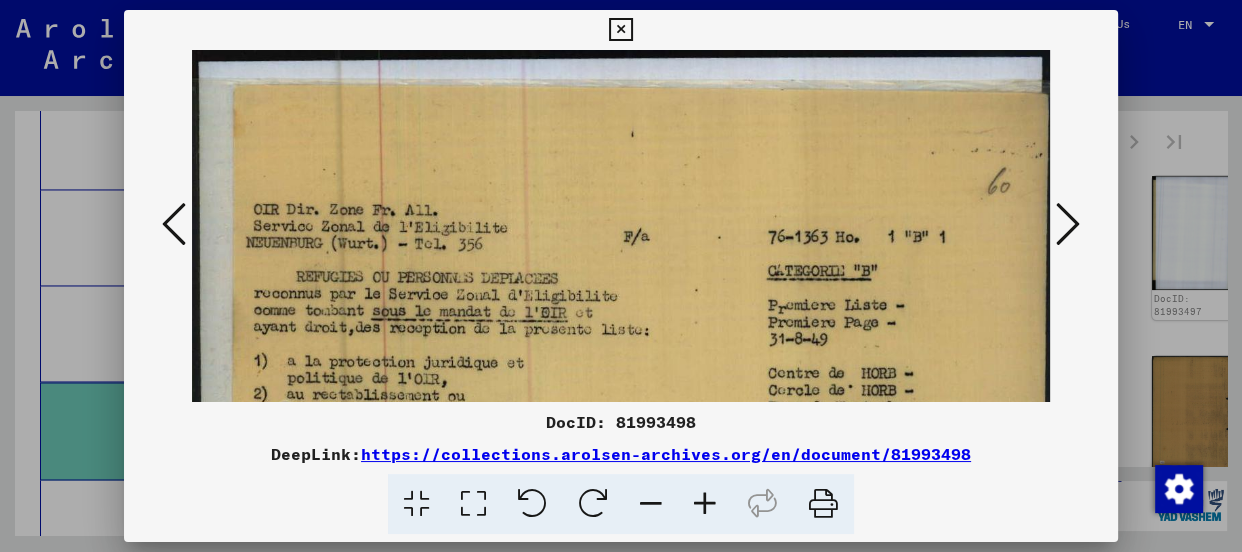 click at bounding box center [705, 504] 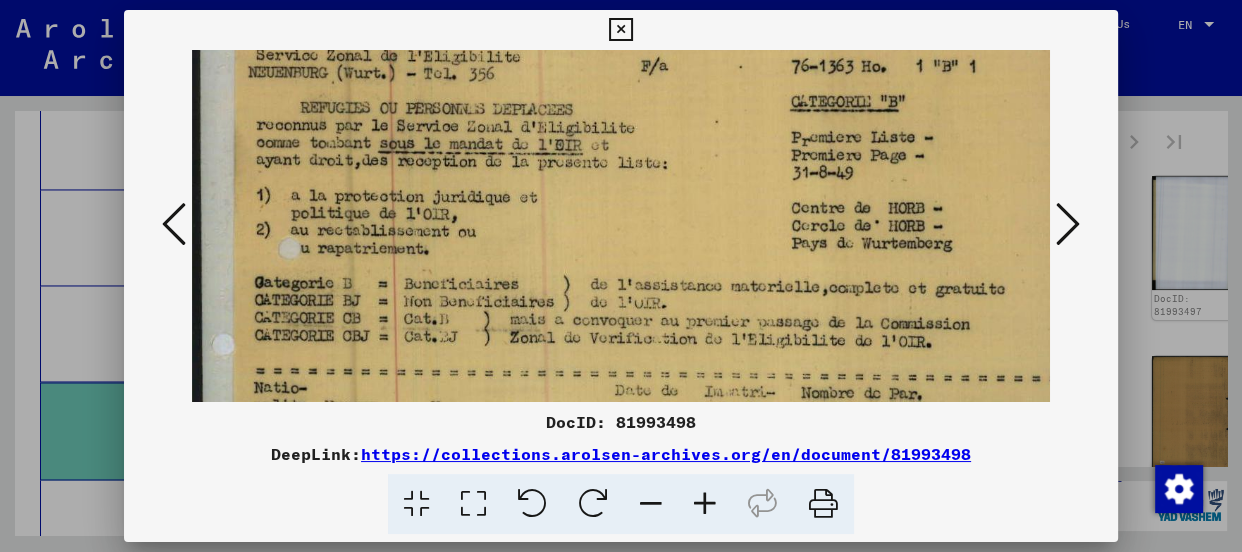 scroll, scrollTop: 192, scrollLeft: 0, axis: vertical 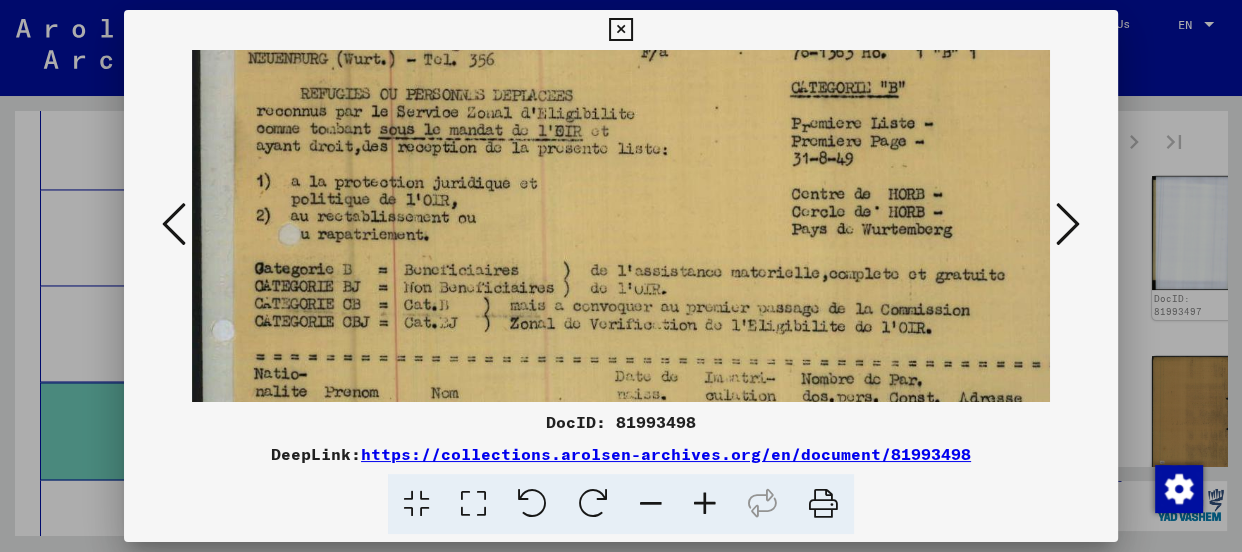 drag, startPoint x: 623, startPoint y: 322, endPoint x: 691, endPoint y: 131, distance: 202.74368 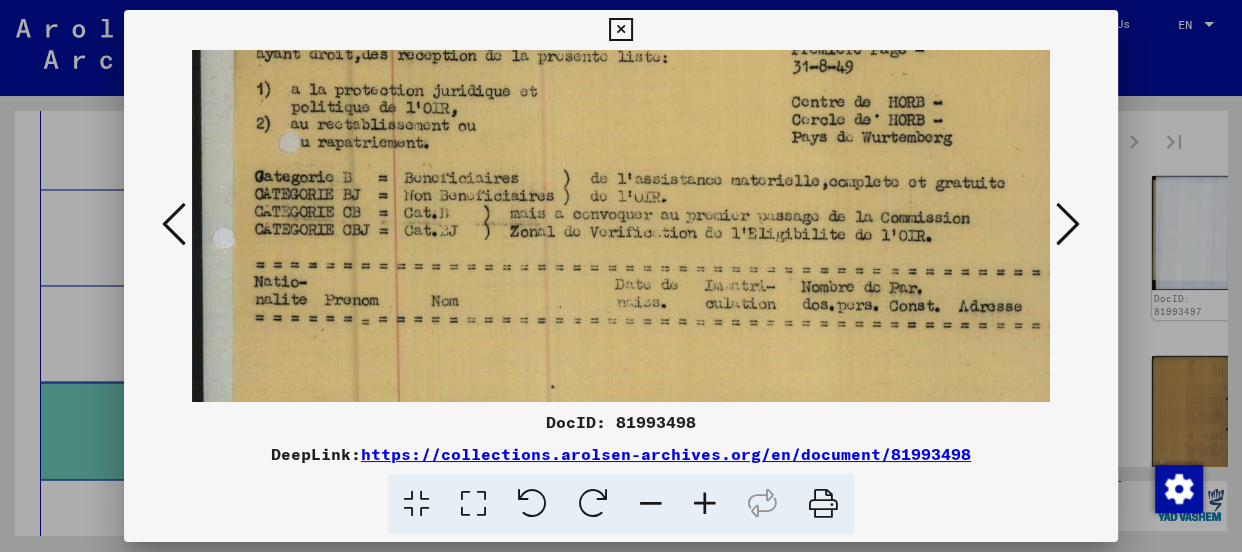 scroll, scrollTop: 285, scrollLeft: 0, axis: vertical 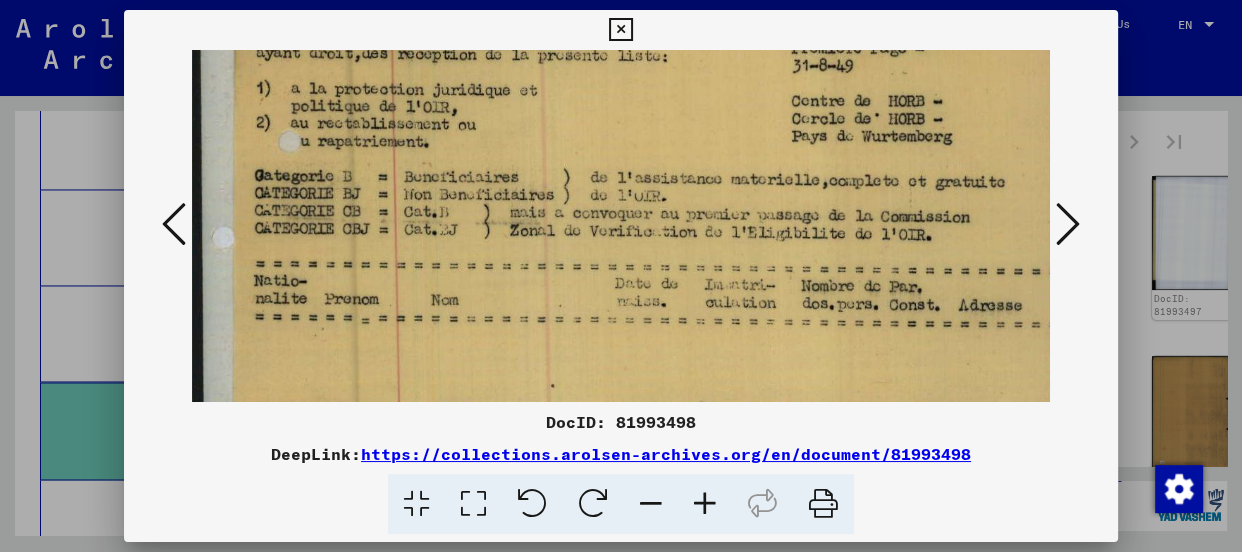 drag, startPoint x: 593, startPoint y: 341, endPoint x: 602, endPoint y: 248, distance: 93.43447 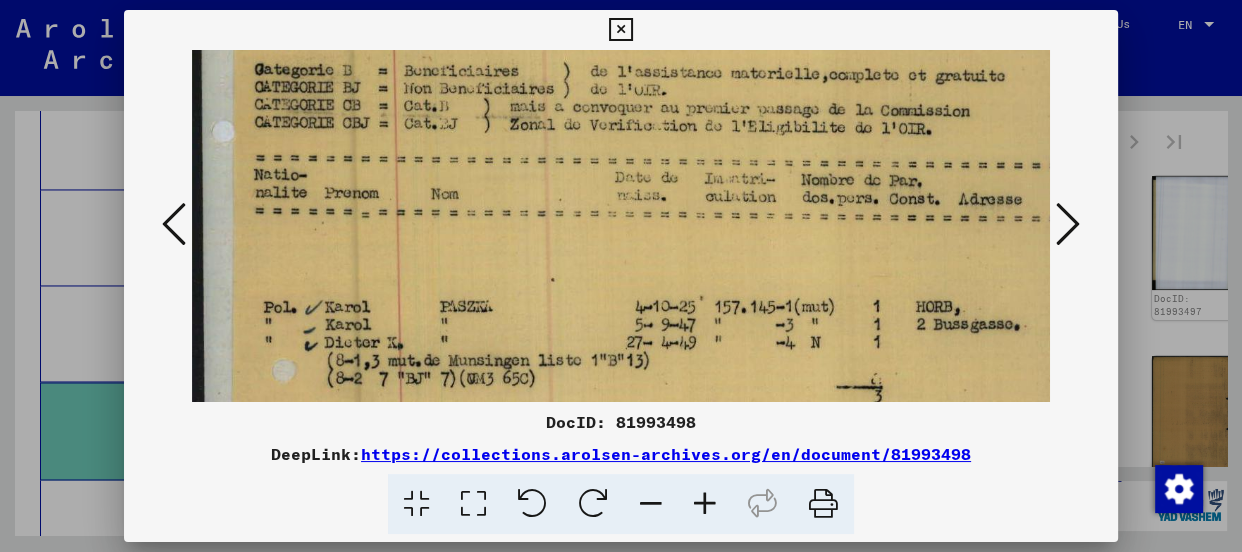 click at bounding box center (643, 310) 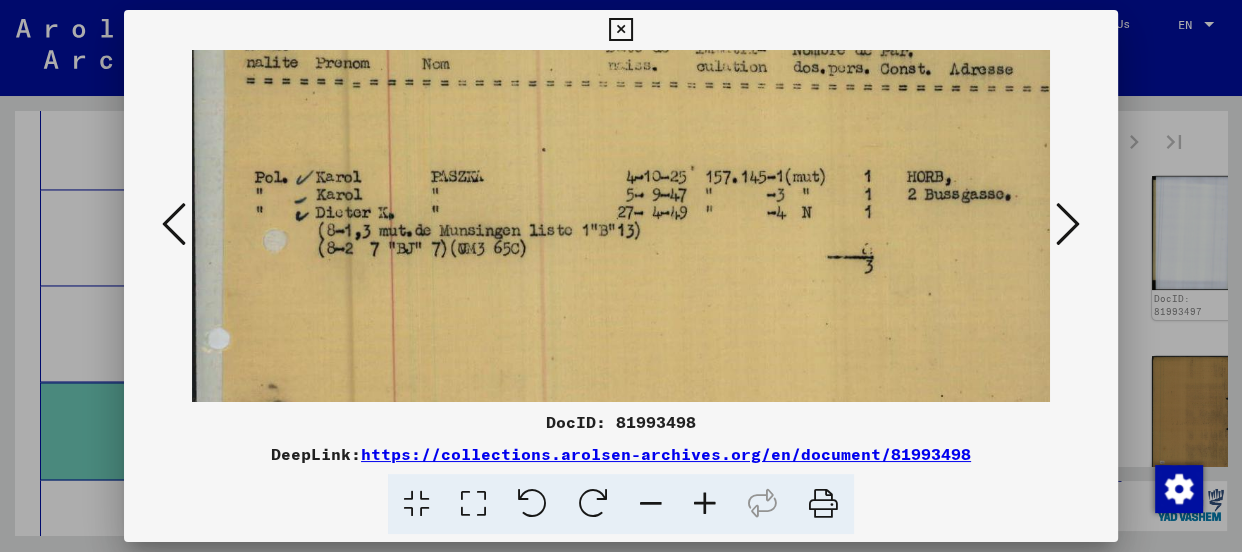 drag, startPoint x: 876, startPoint y: 311, endPoint x: 866, endPoint y: 182, distance: 129.38702 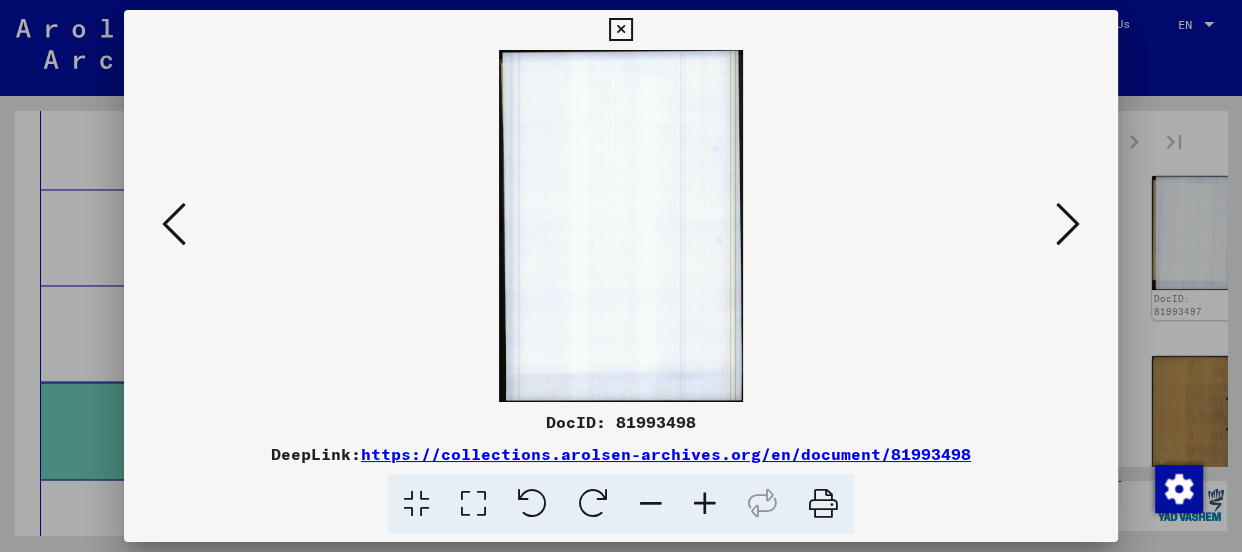 click at bounding box center [1068, 224] 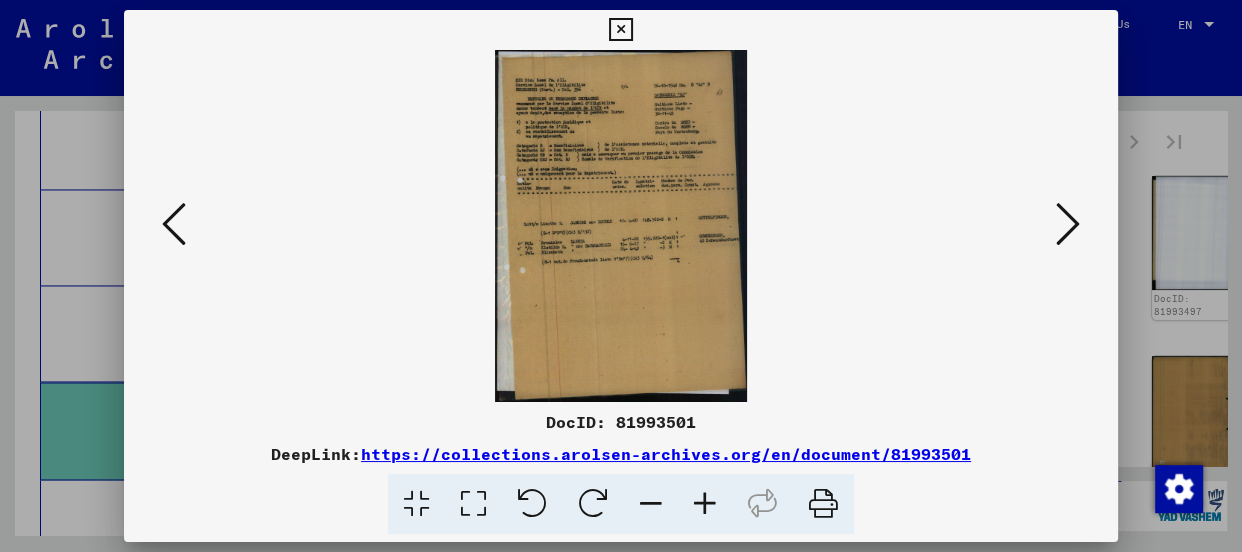 click at bounding box center (705, 504) 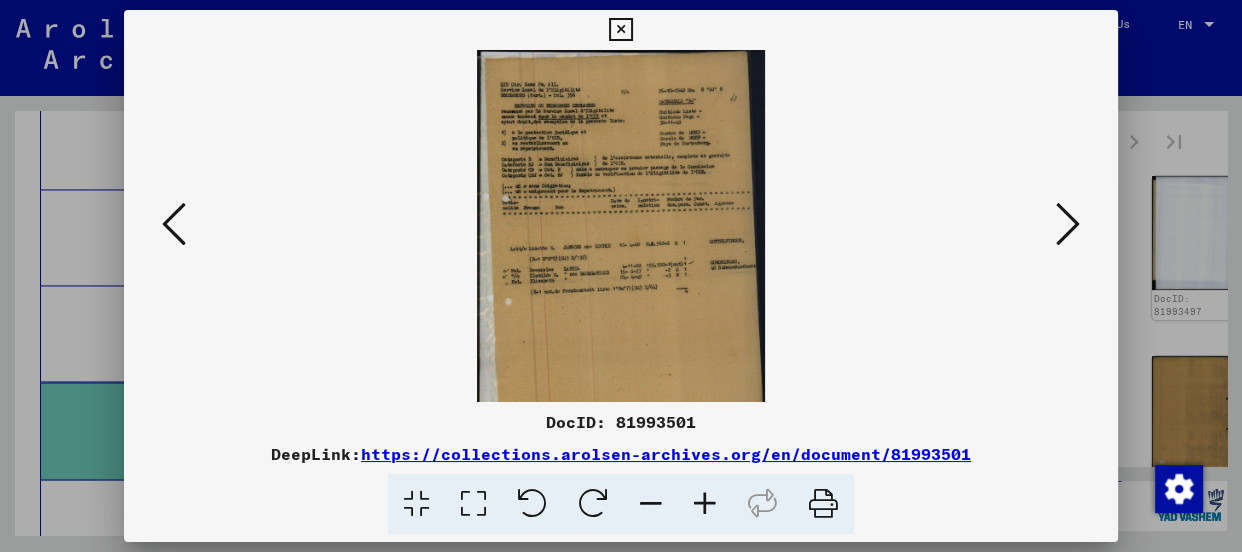 click at bounding box center [705, 504] 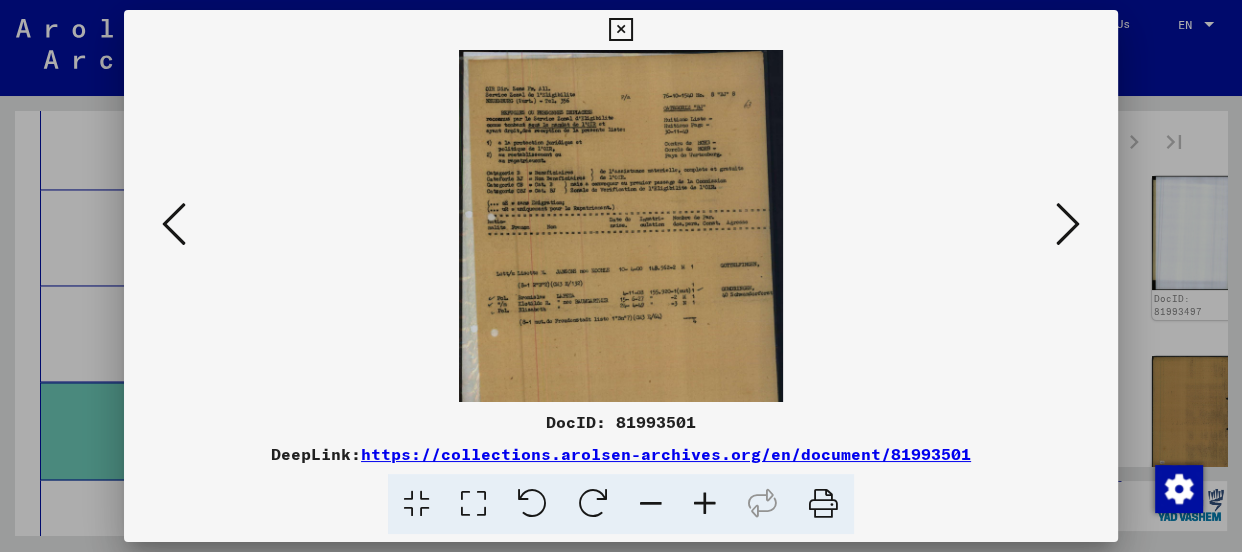 click at bounding box center (705, 504) 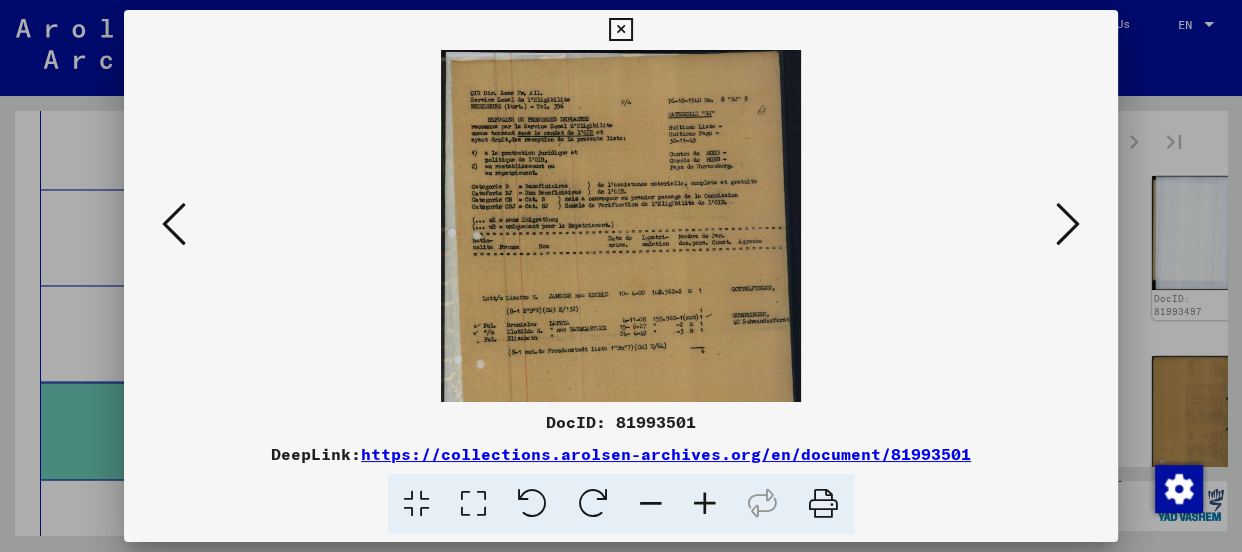 click at bounding box center [705, 504] 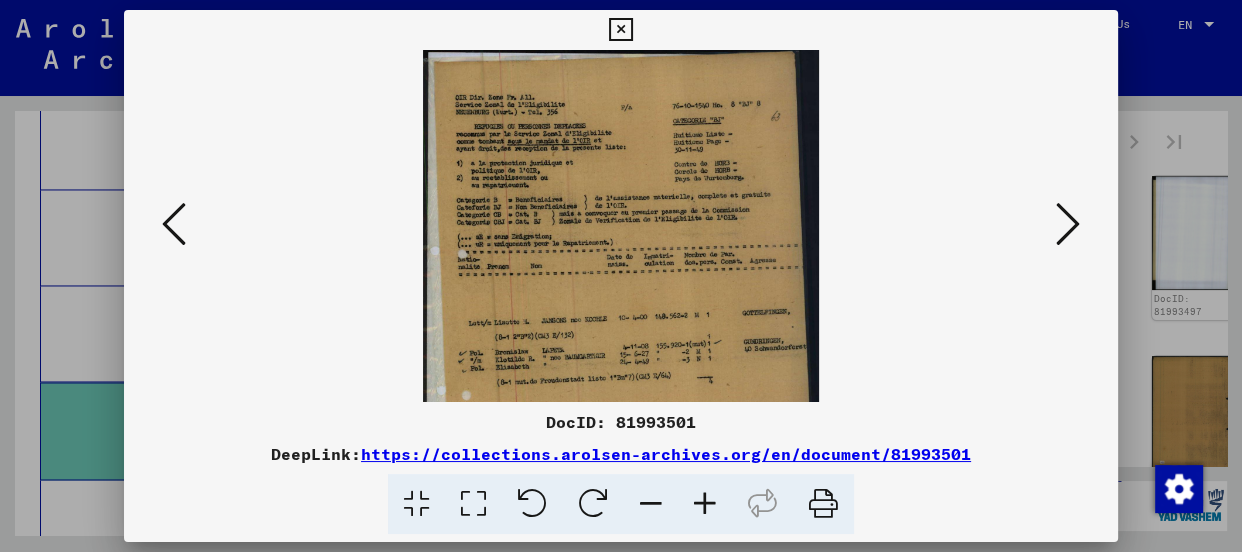 click at bounding box center [705, 504] 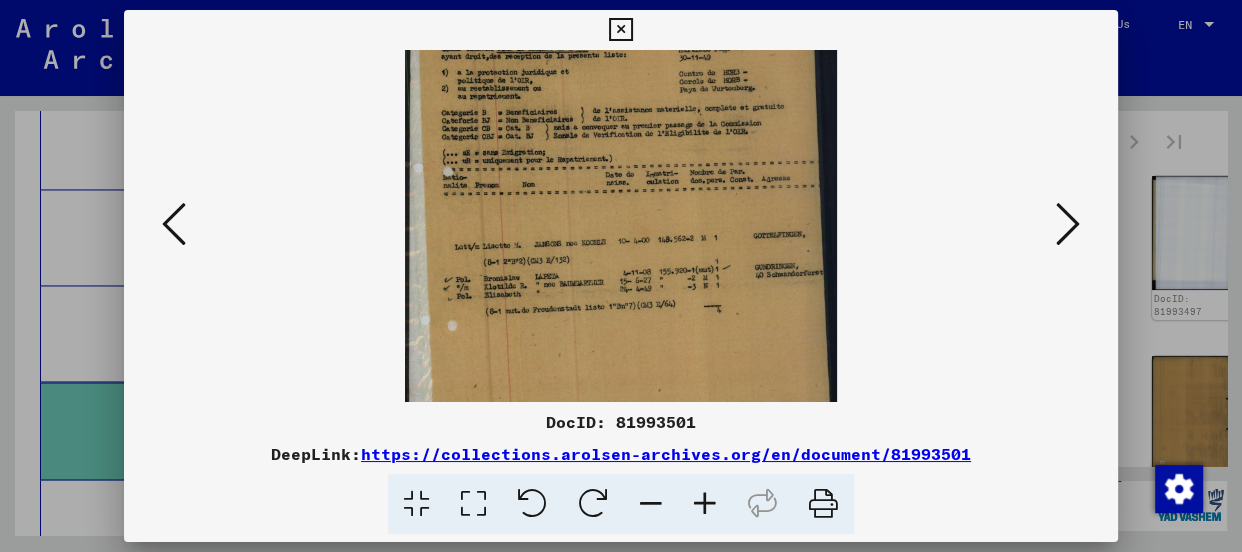 scroll, scrollTop: 104, scrollLeft: 0, axis: vertical 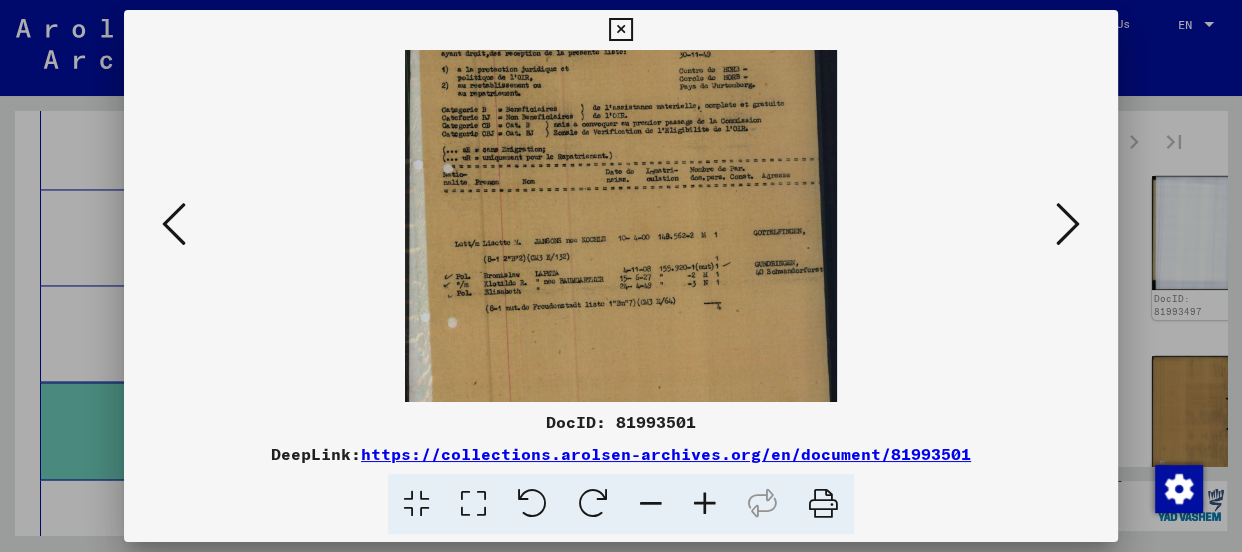 drag, startPoint x: 676, startPoint y: 332, endPoint x: 692, endPoint y: 228, distance: 105.22357 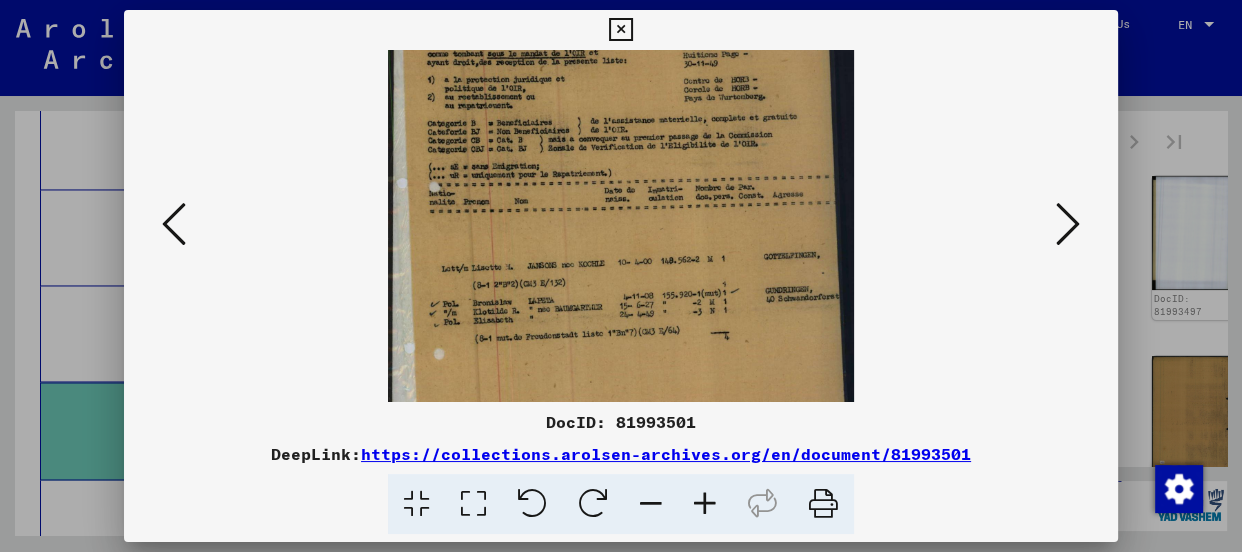 click at bounding box center [705, 504] 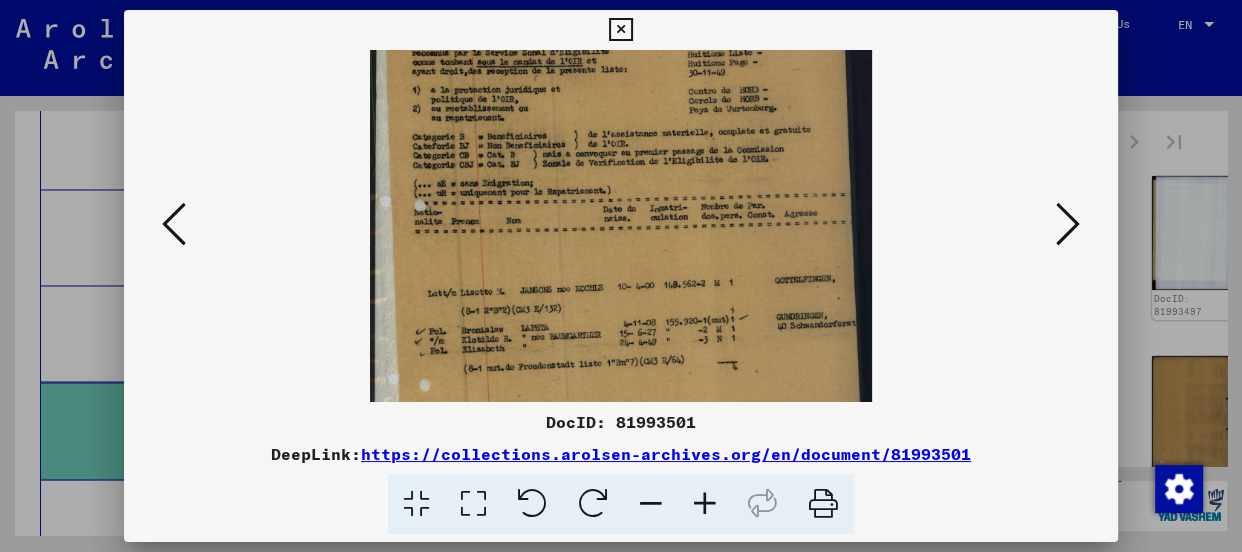 click at bounding box center [705, 504] 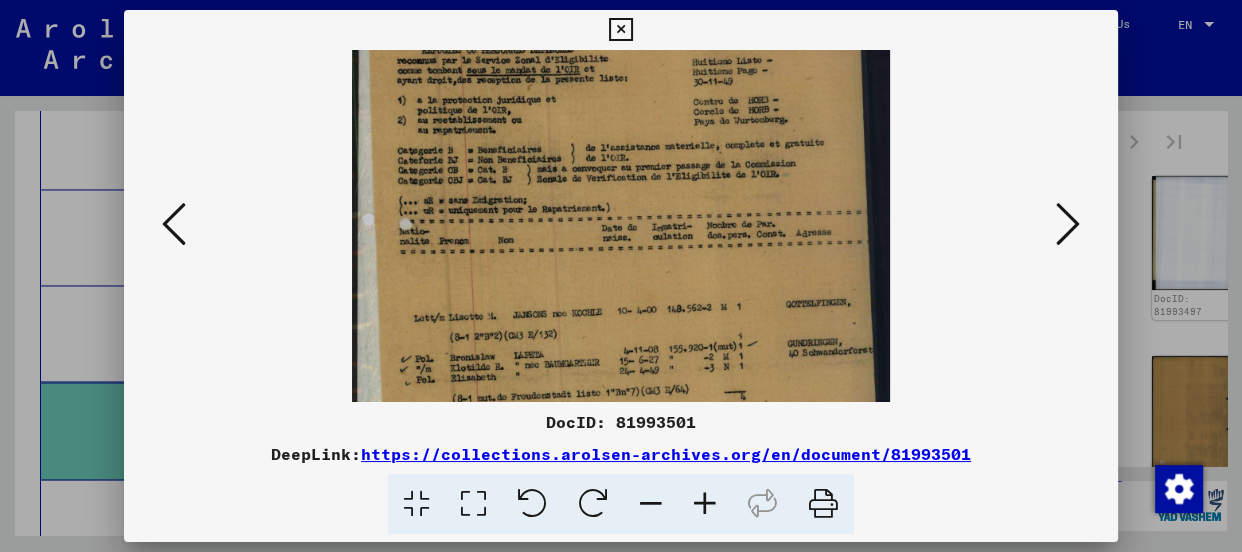 click at bounding box center [705, 504] 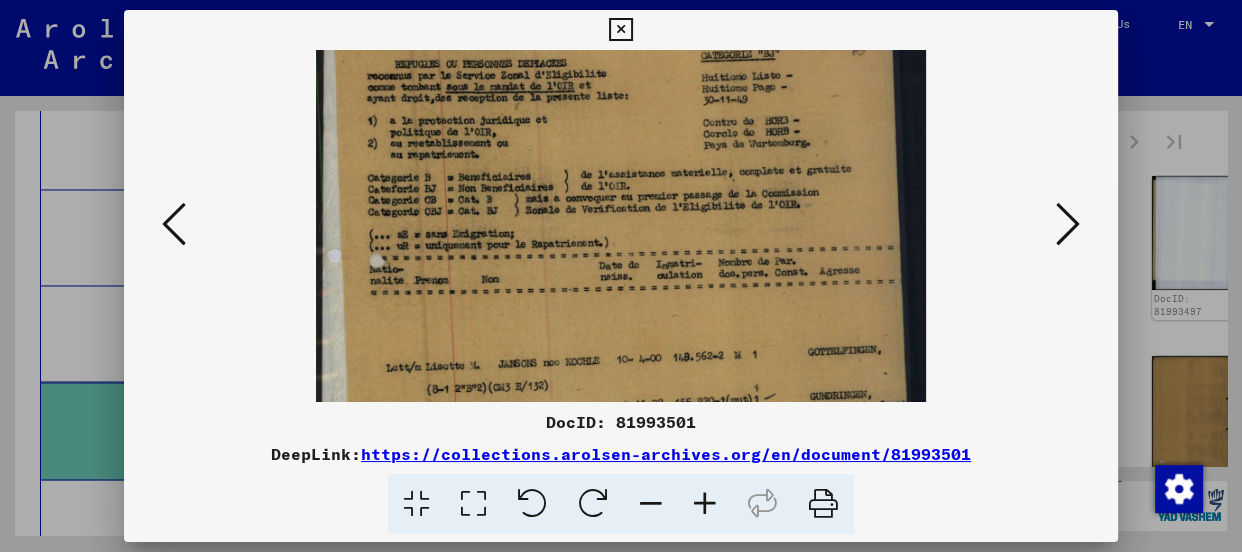 click at bounding box center [705, 504] 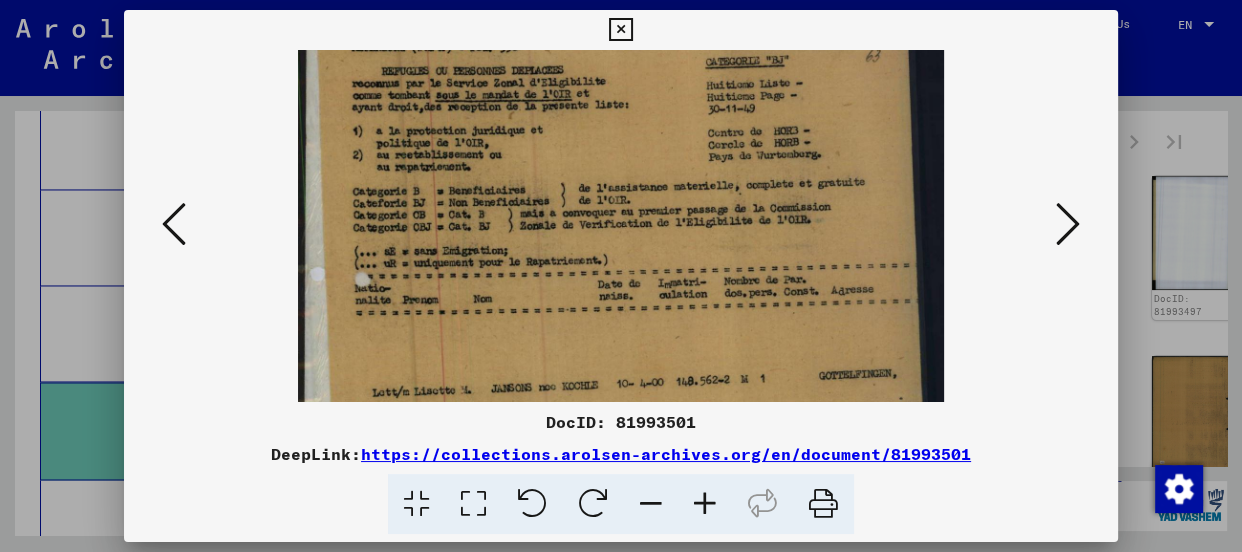 click at bounding box center (705, 504) 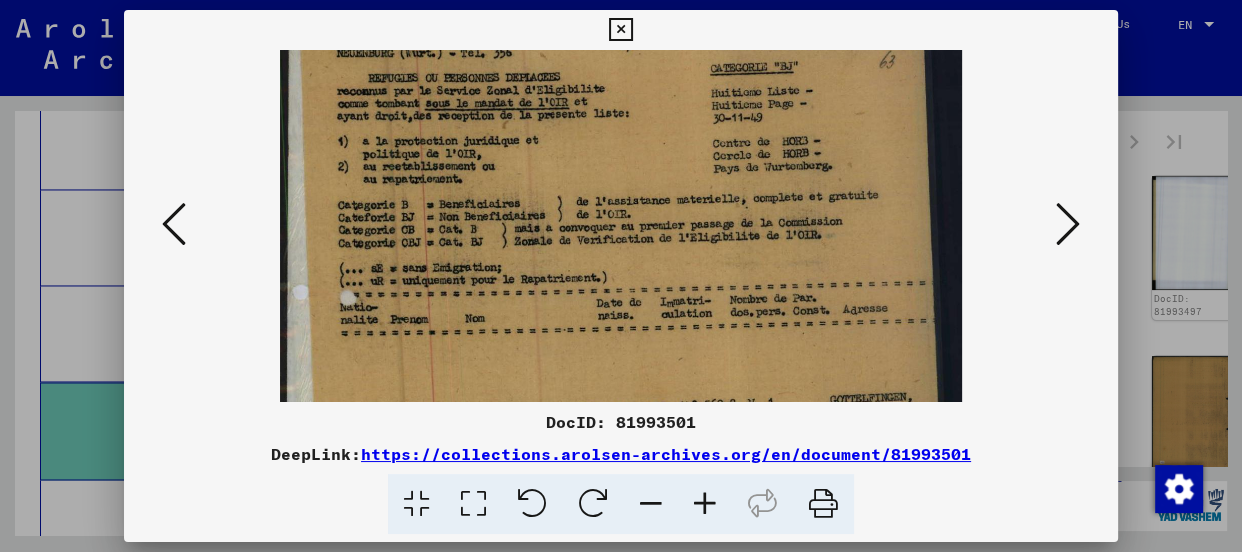 click at bounding box center [705, 504] 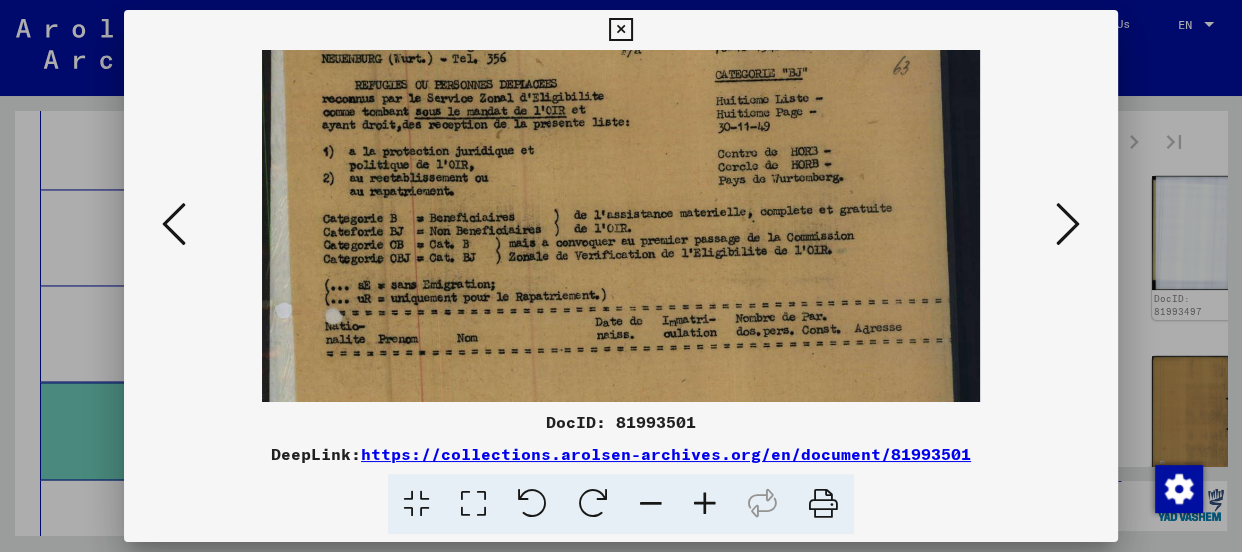click at bounding box center [705, 504] 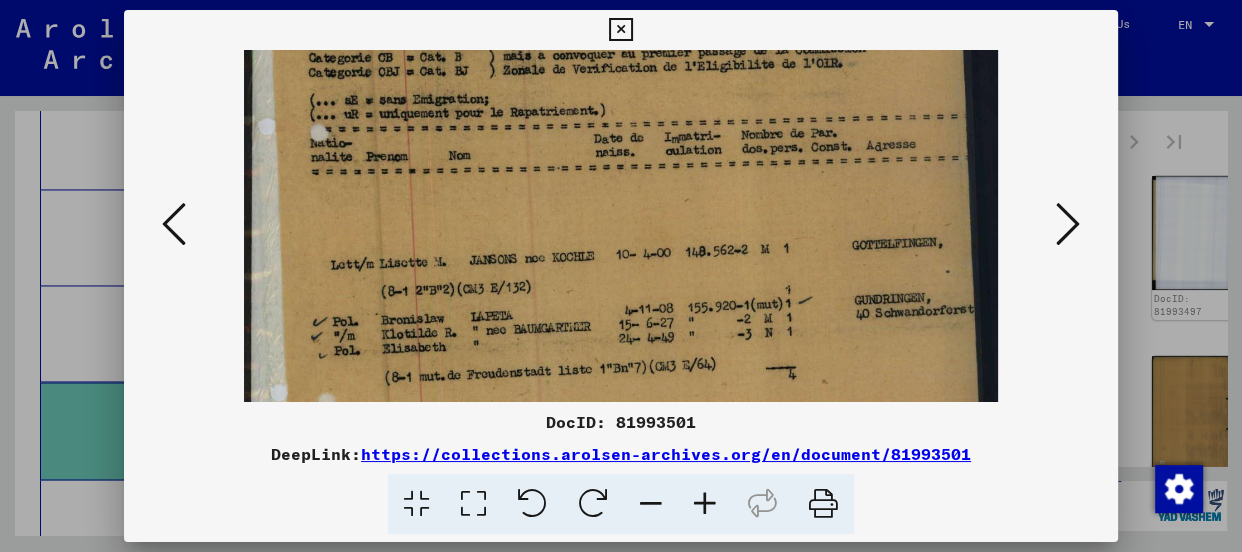 drag, startPoint x: 744, startPoint y: 324, endPoint x: 788, endPoint y: 160, distance: 169.79988 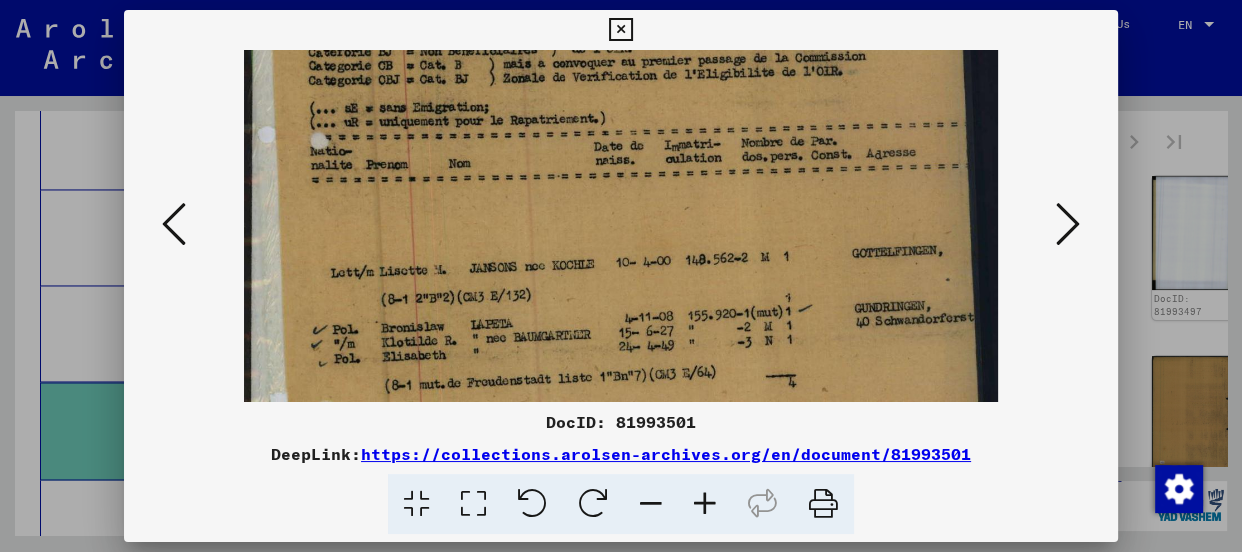 scroll, scrollTop: 457, scrollLeft: 0, axis: vertical 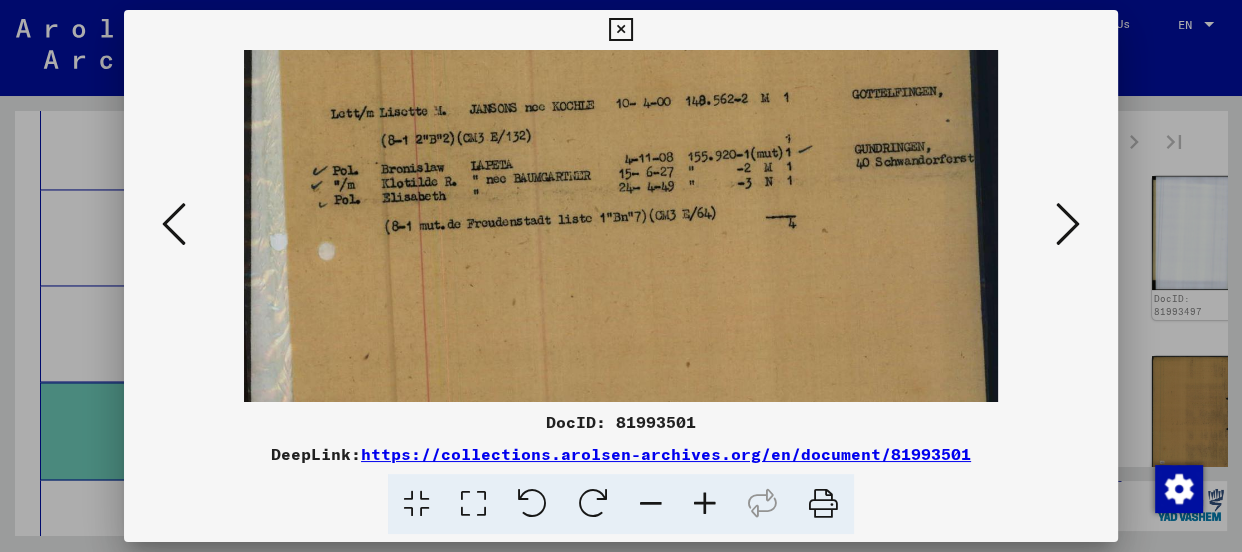 drag, startPoint x: 758, startPoint y: 354, endPoint x: 760, endPoint y: 191, distance: 163.01227 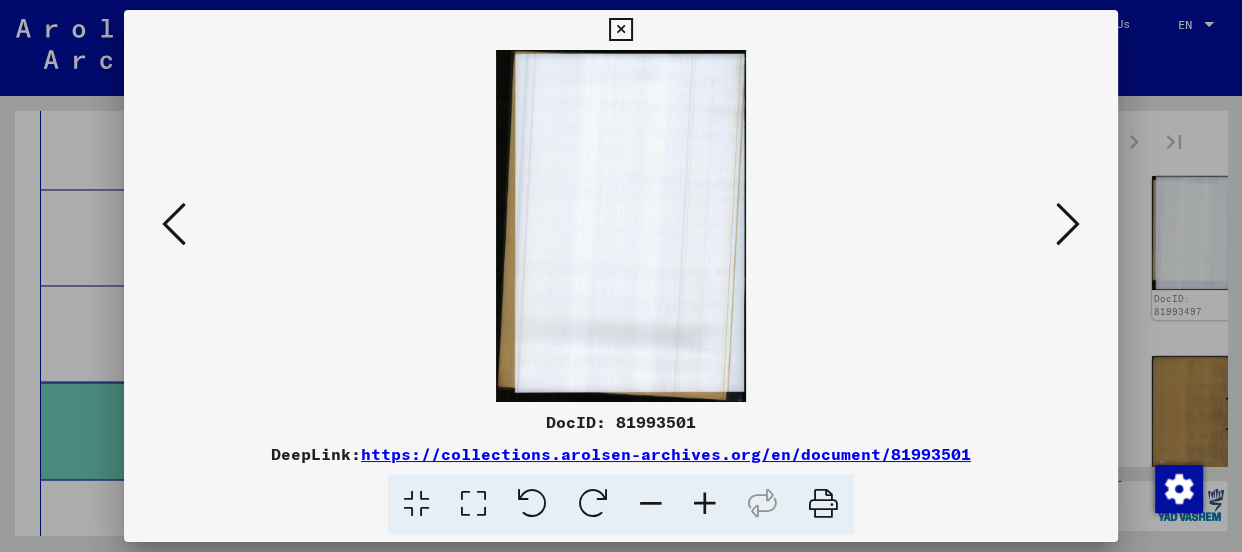 click at bounding box center [1068, 224] 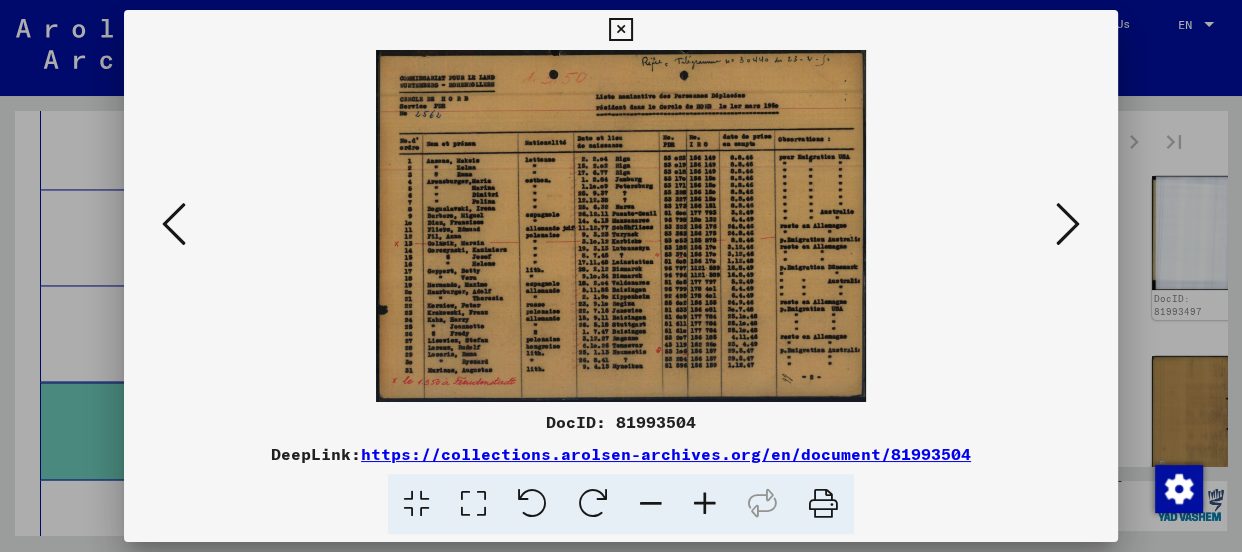 click at bounding box center [705, 504] 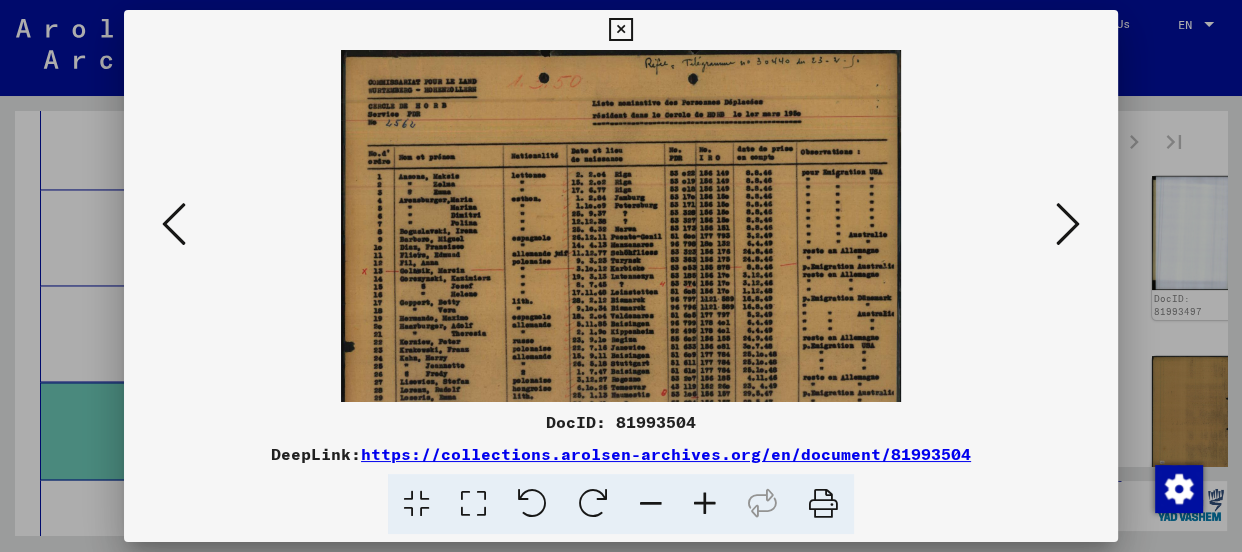 click at bounding box center (705, 504) 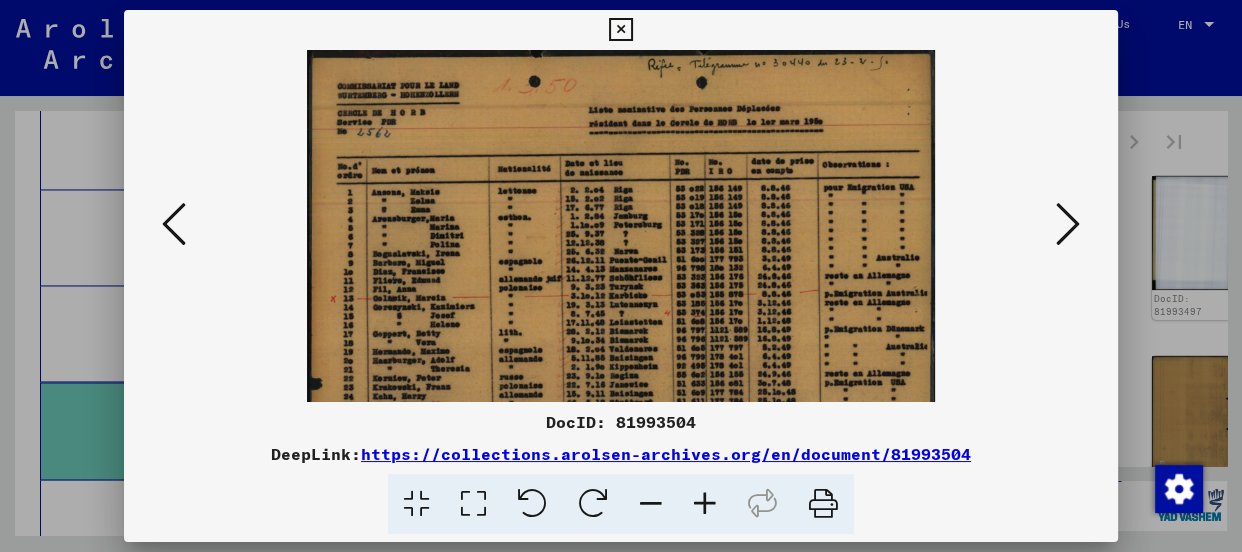 click at bounding box center (705, 504) 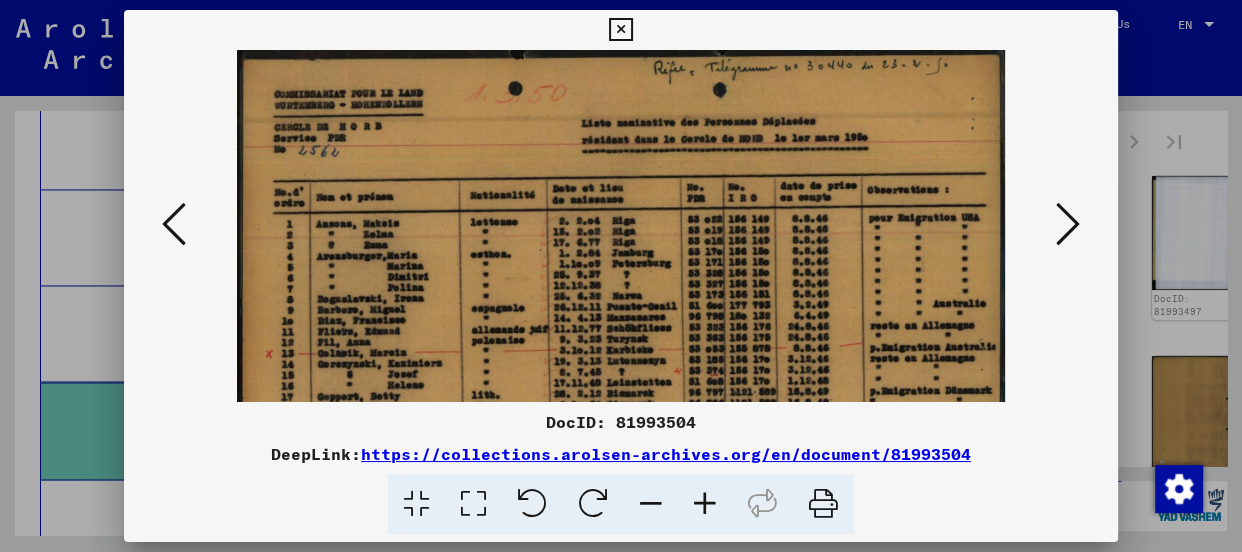 click at bounding box center (705, 504) 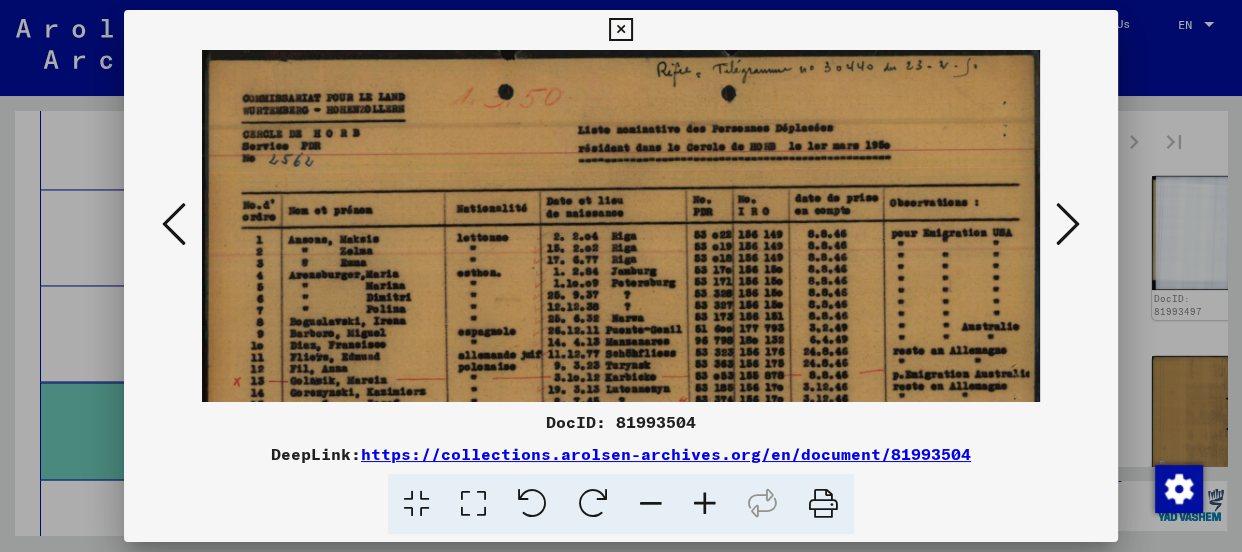 click at bounding box center [705, 504] 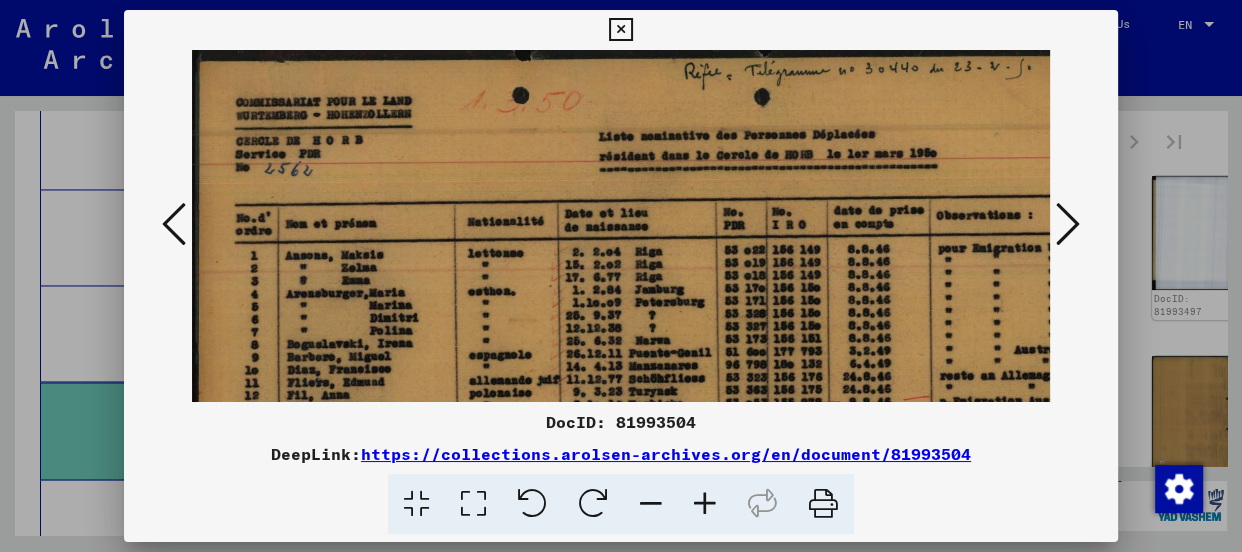 click at bounding box center (705, 504) 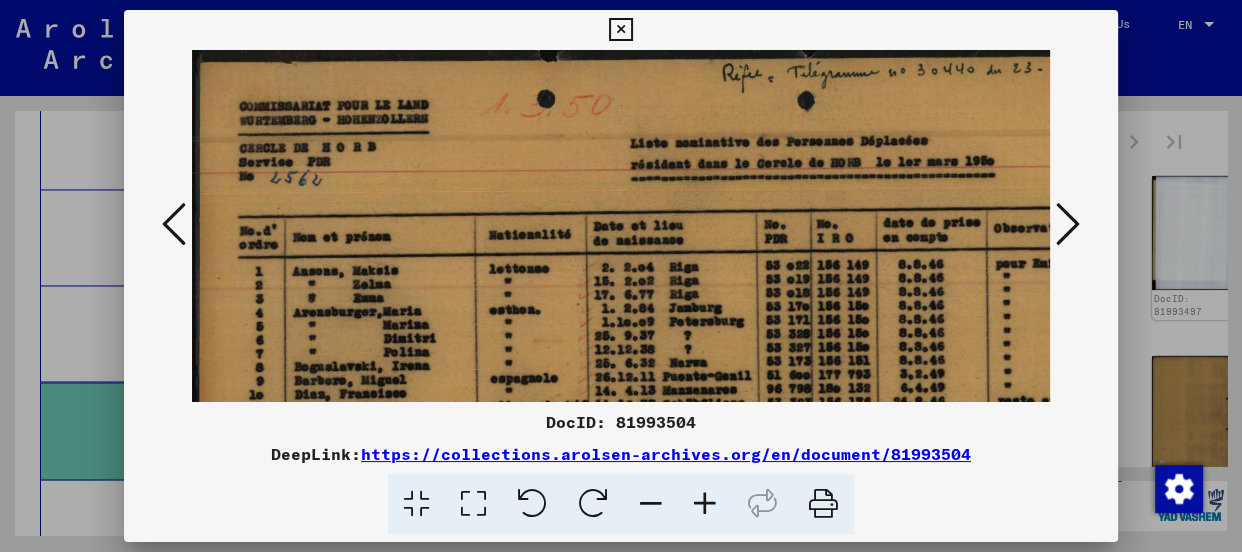 click at bounding box center [705, 504] 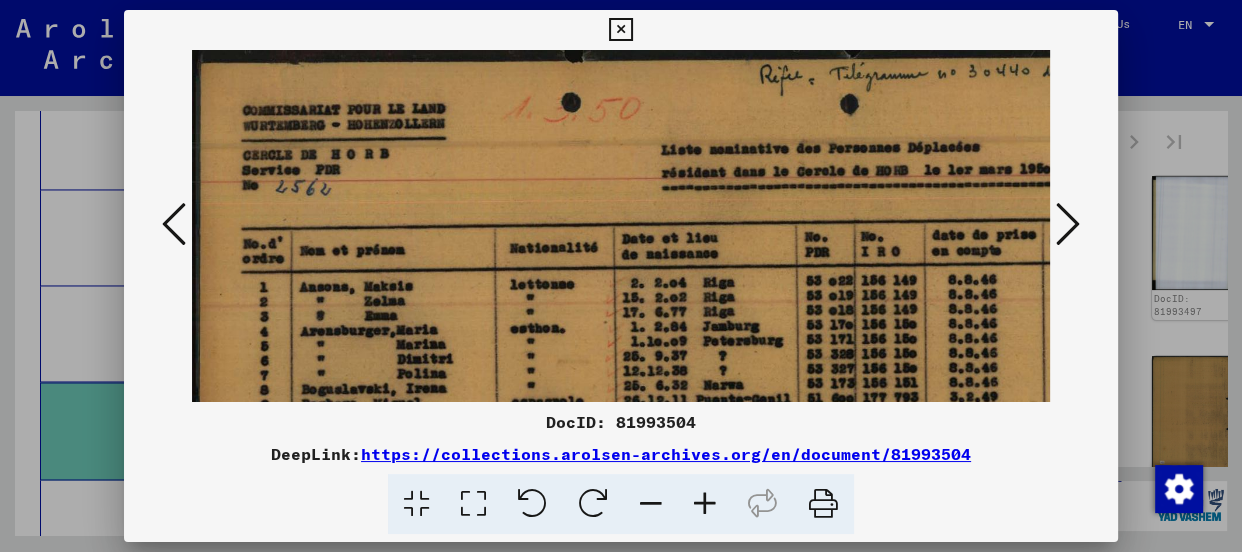 click at bounding box center (705, 504) 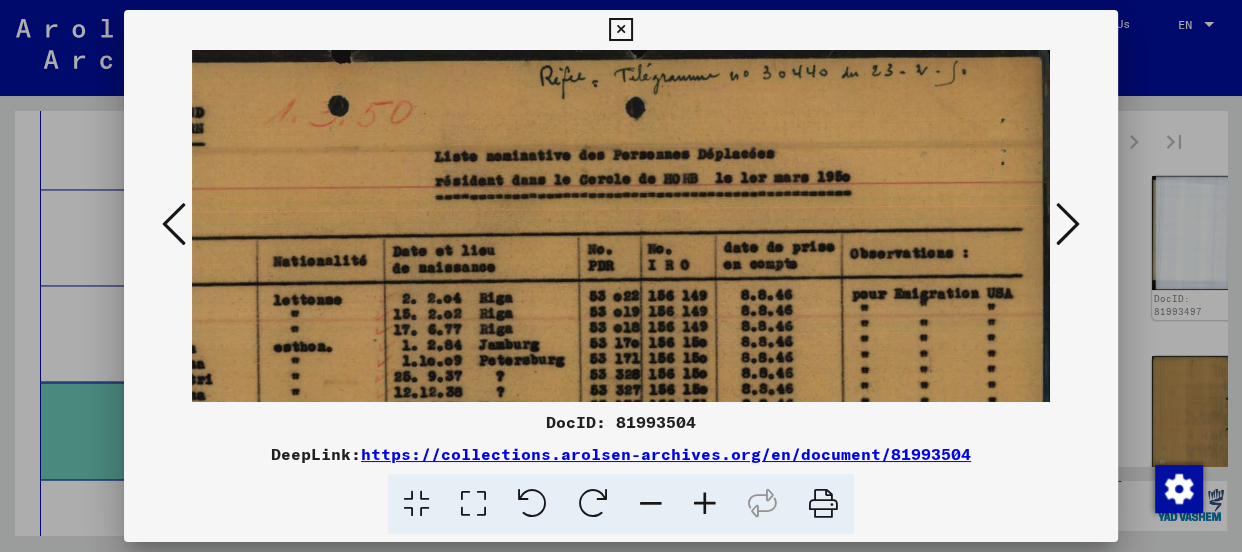 scroll, scrollTop: 0, scrollLeft: 258, axis: horizontal 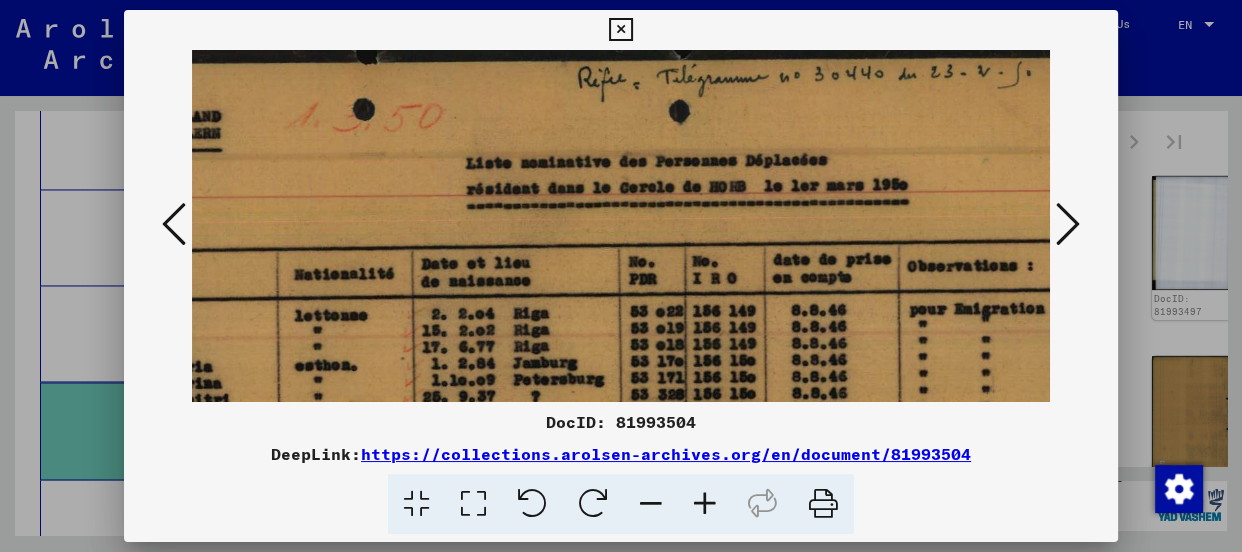 click at bounding box center [705, 504] 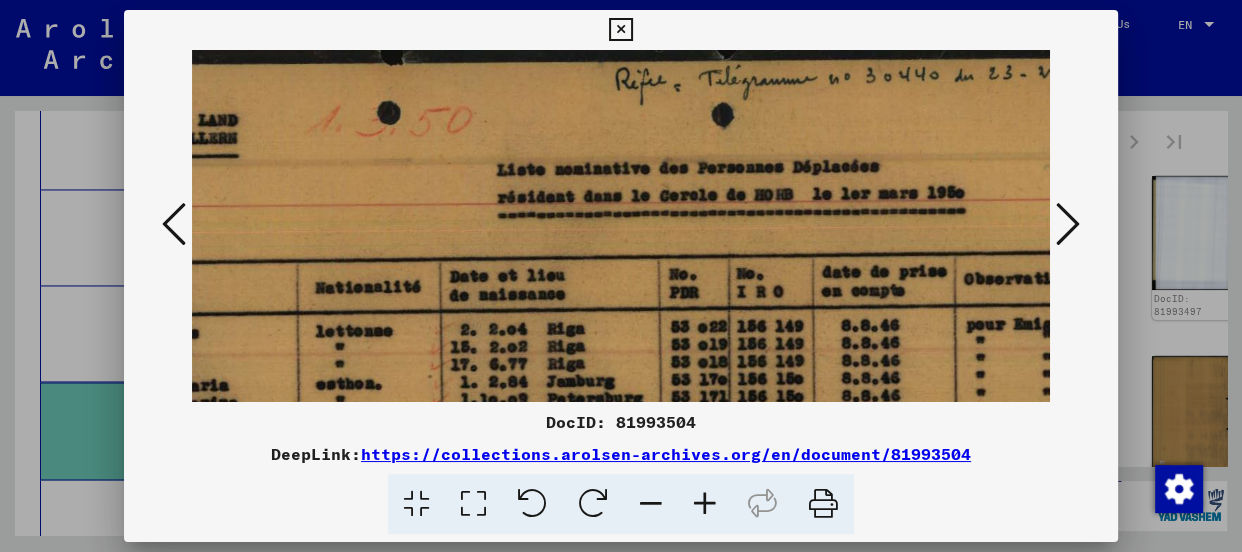 click at bounding box center (705, 504) 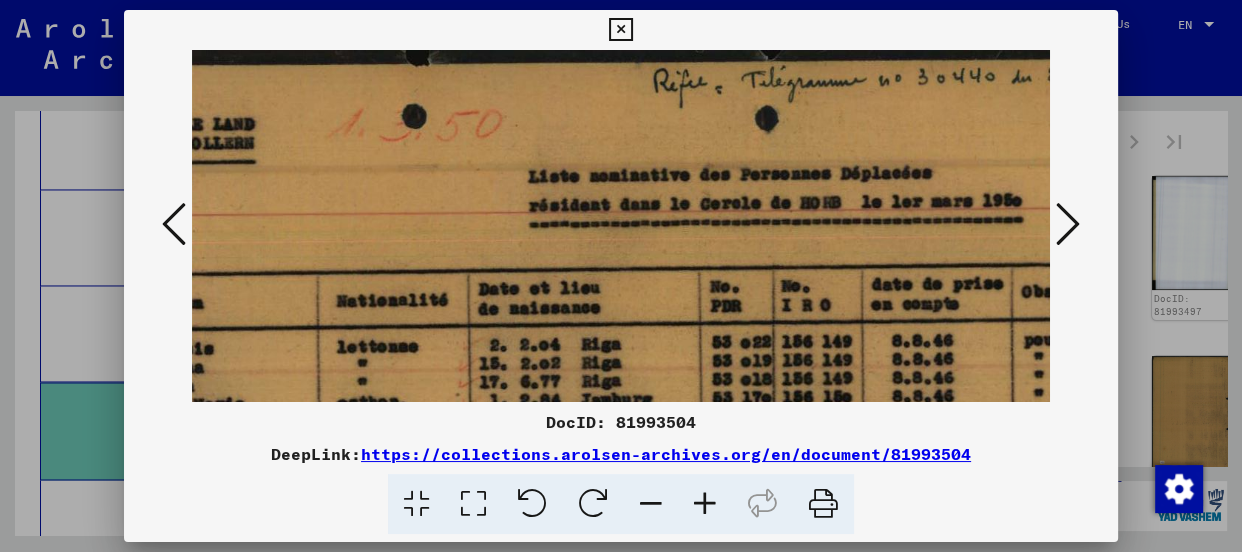 scroll, scrollTop: 0, scrollLeft: 467, axis: horizontal 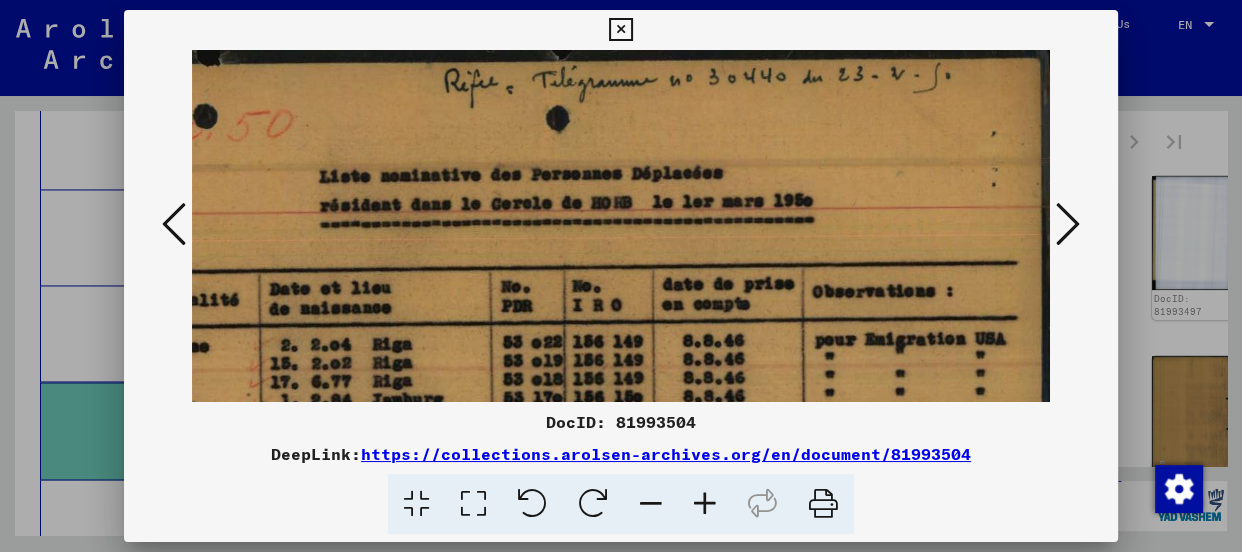 drag, startPoint x: 830, startPoint y: 320, endPoint x: 609, endPoint y: 331, distance: 221.27359 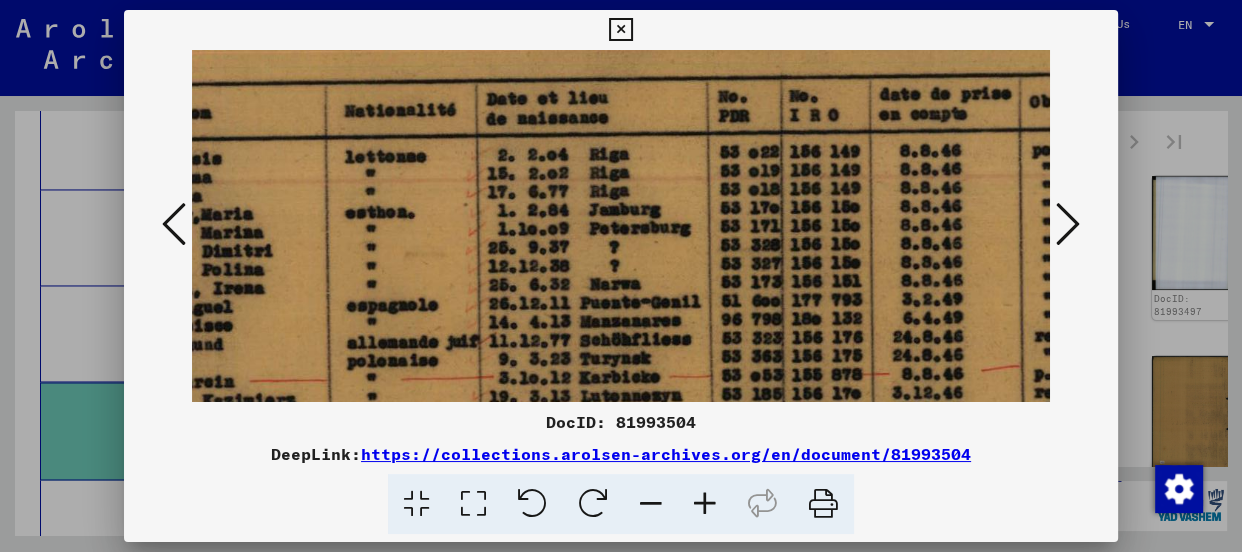 drag, startPoint x: 690, startPoint y: 318, endPoint x: 879, endPoint y: 160, distance: 246.34326 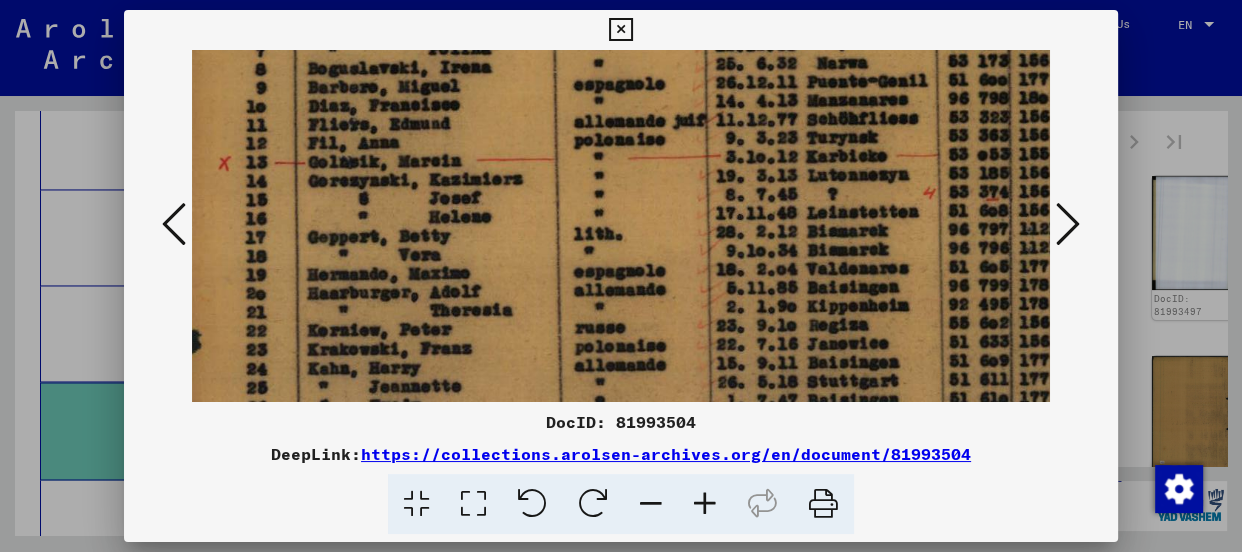 scroll, scrollTop: 416, scrollLeft: 23, axis: both 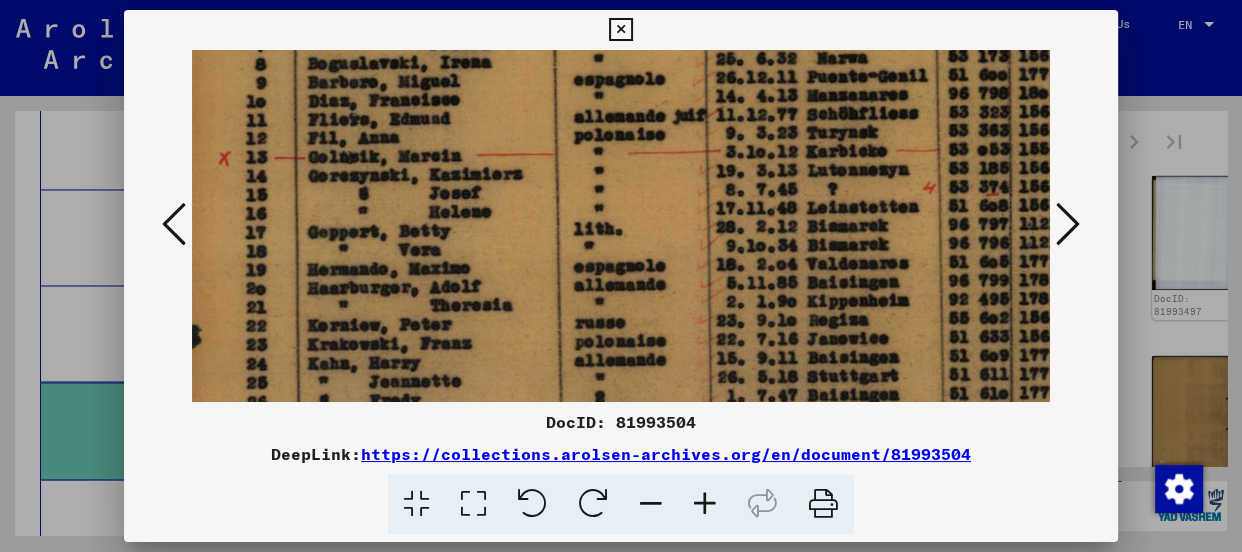 drag, startPoint x: 563, startPoint y: 287, endPoint x: 758, endPoint y: 86, distance: 280.04642 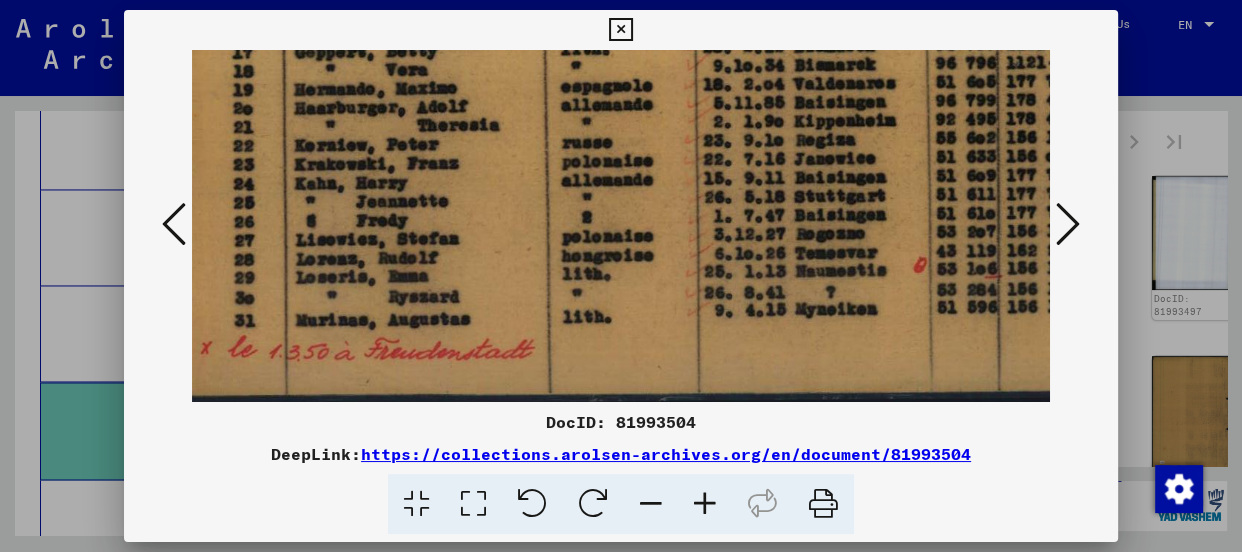 scroll, scrollTop: 597, scrollLeft: 36, axis: both 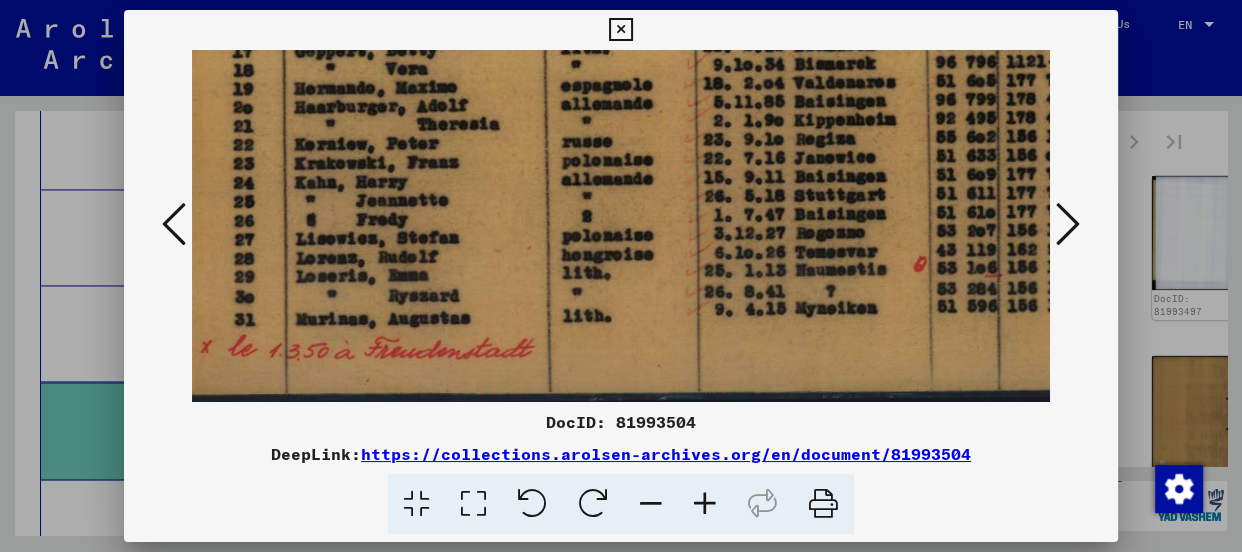 drag, startPoint x: 674, startPoint y: 310, endPoint x: 660, endPoint y: 128, distance: 182.53767 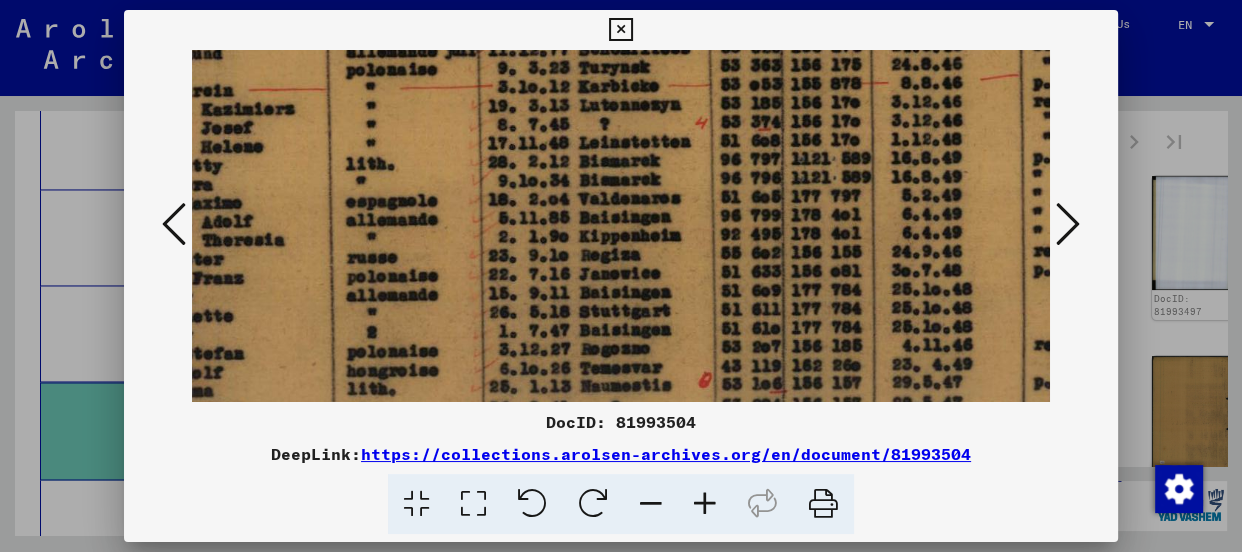 scroll, scrollTop: 441, scrollLeft: 467, axis: both 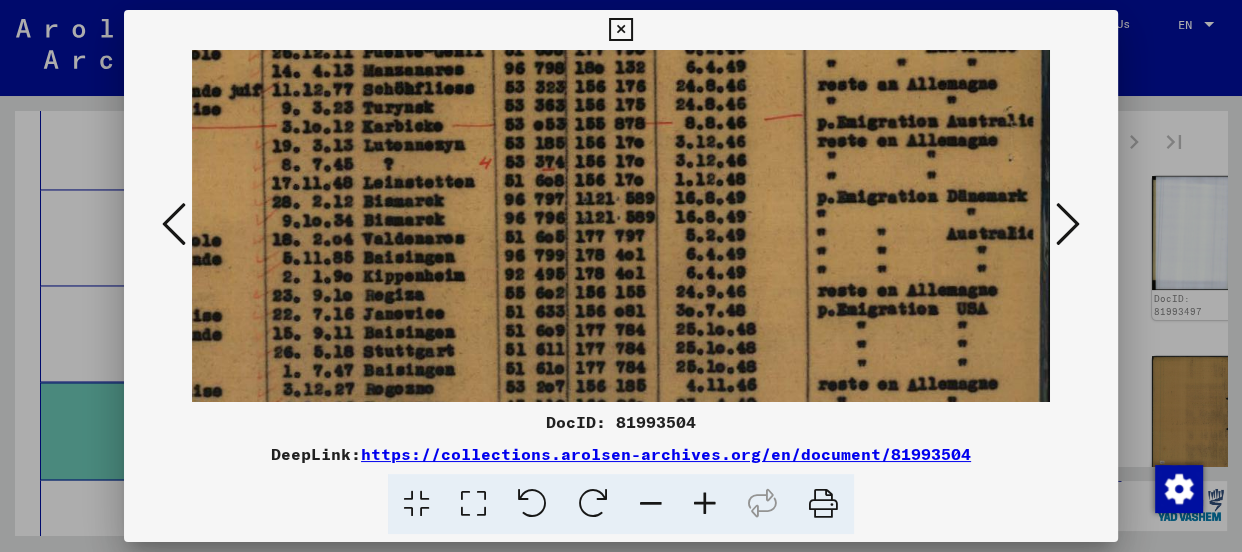 drag, startPoint x: 881, startPoint y: 294, endPoint x: 326, endPoint y: 402, distance: 565.41046 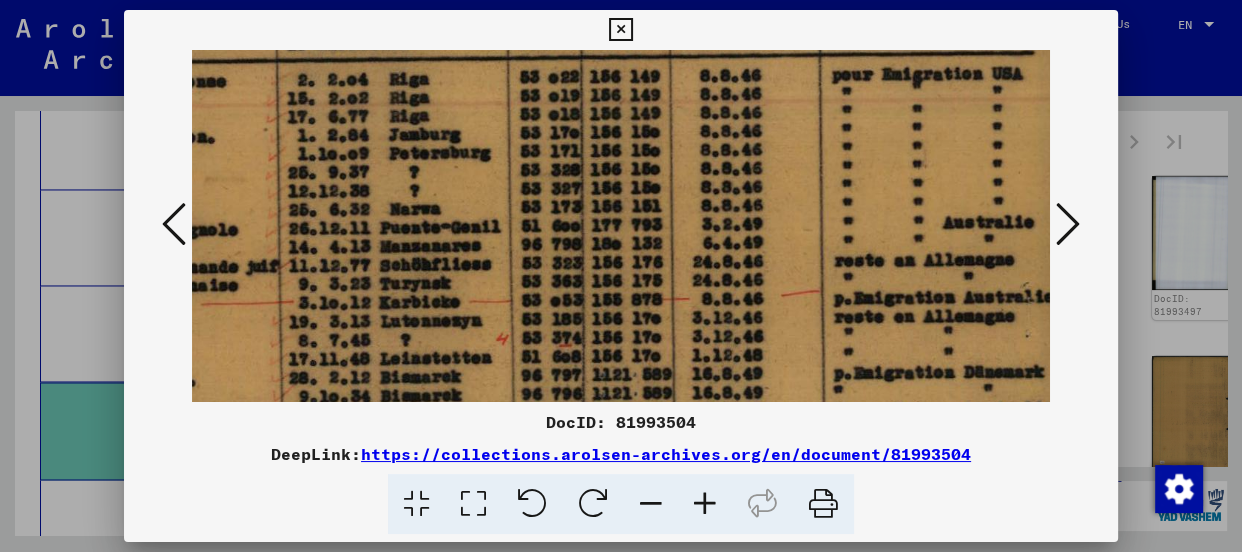 drag, startPoint x: 731, startPoint y: 132, endPoint x: 750, endPoint y: 312, distance: 181 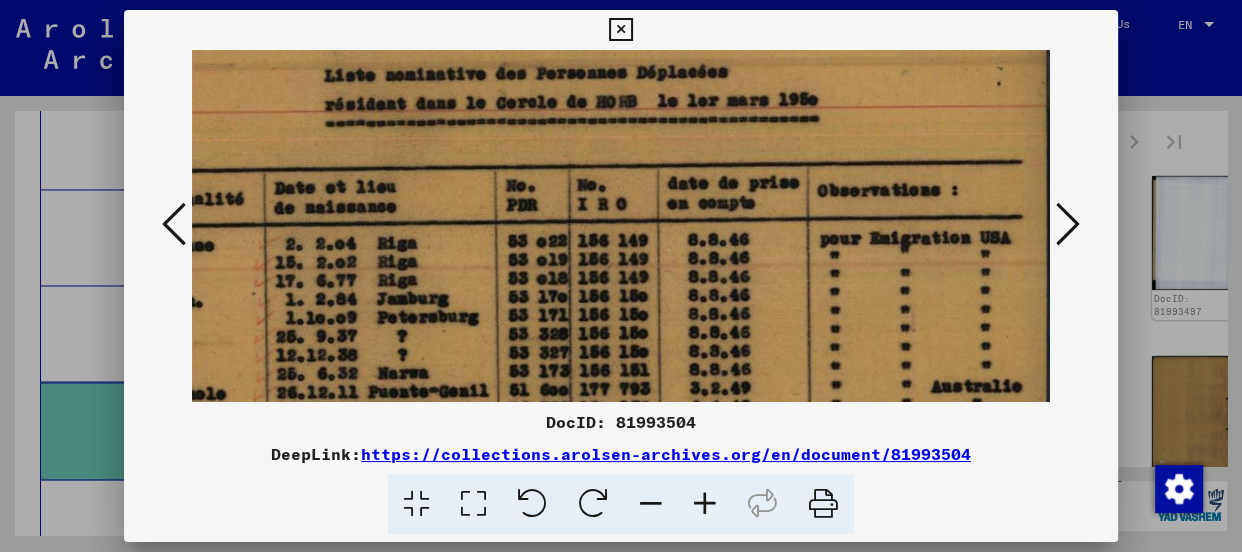 drag, startPoint x: 670, startPoint y: 146, endPoint x: 657, endPoint y: 312, distance: 166.50826 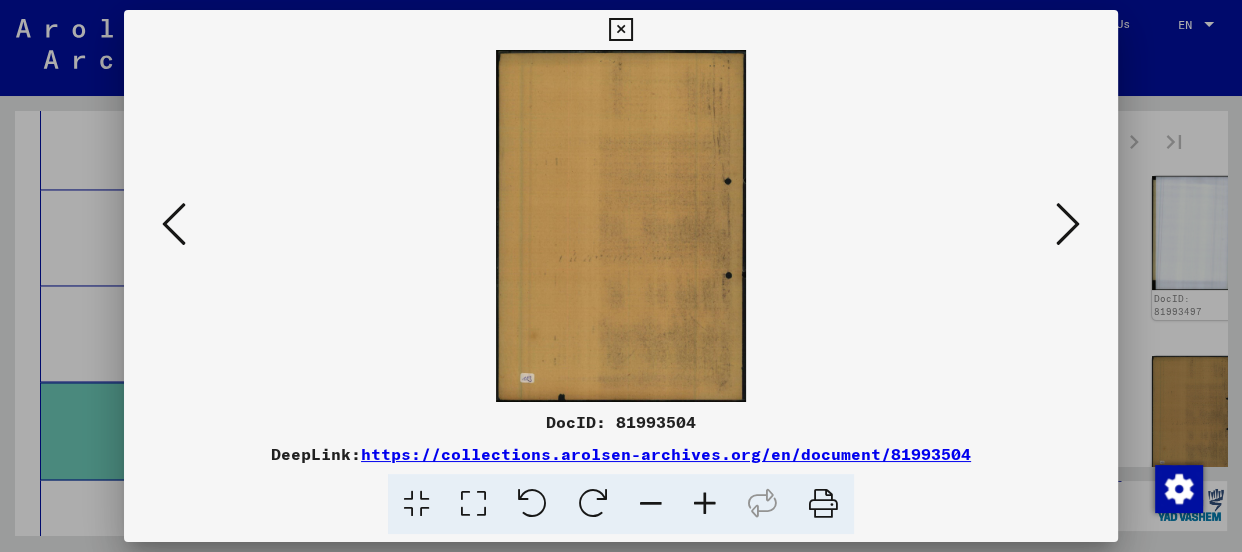 click at bounding box center [1068, 224] 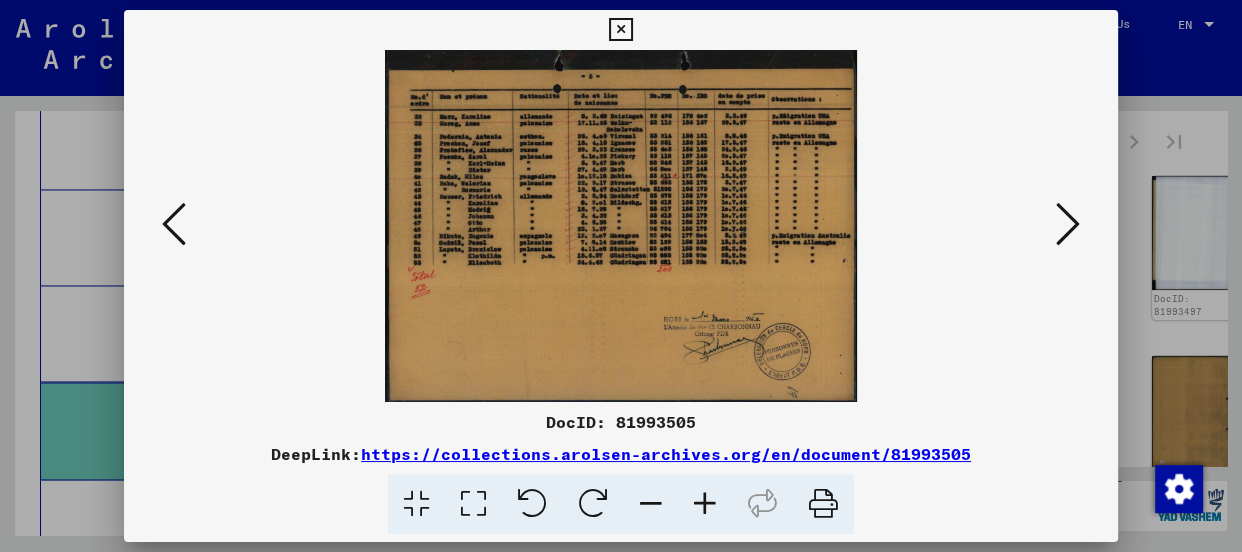 click at bounding box center (705, 504) 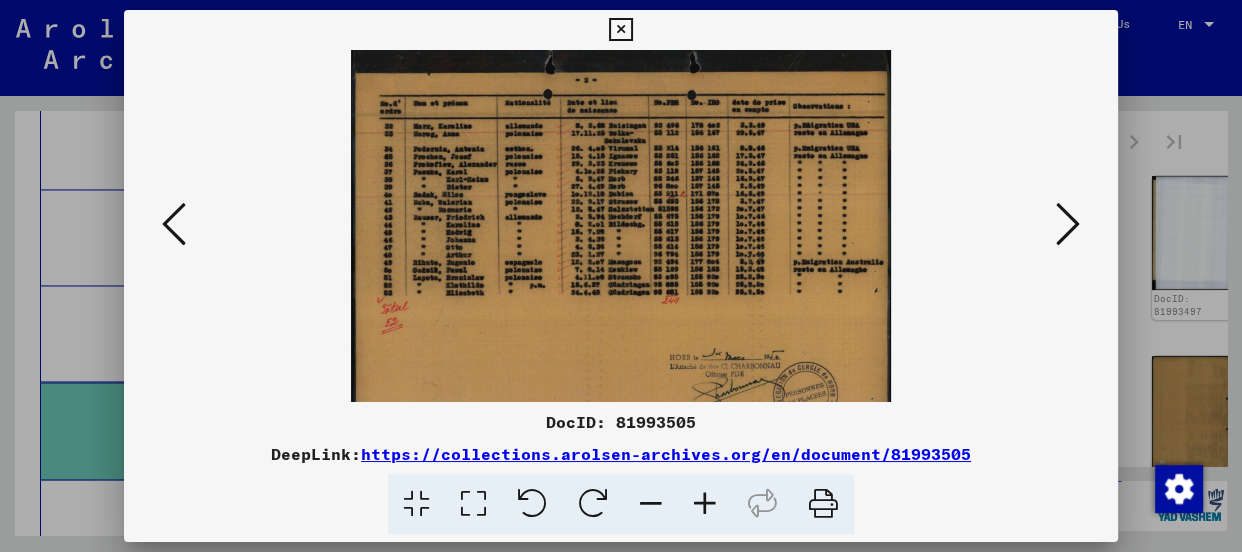 click at bounding box center [705, 504] 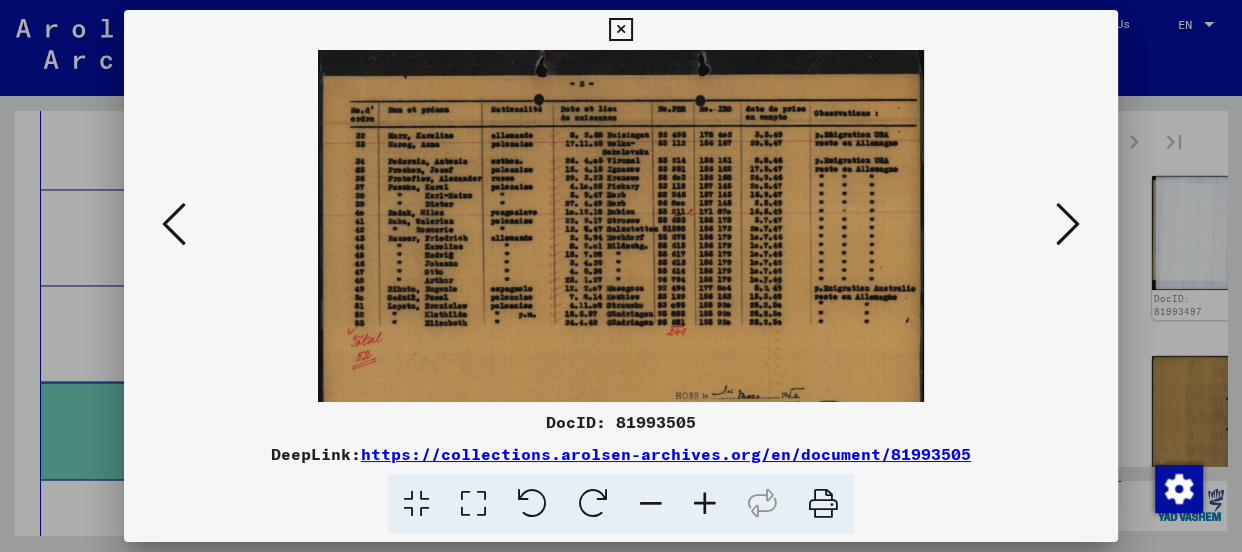 click at bounding box center (705, 504) 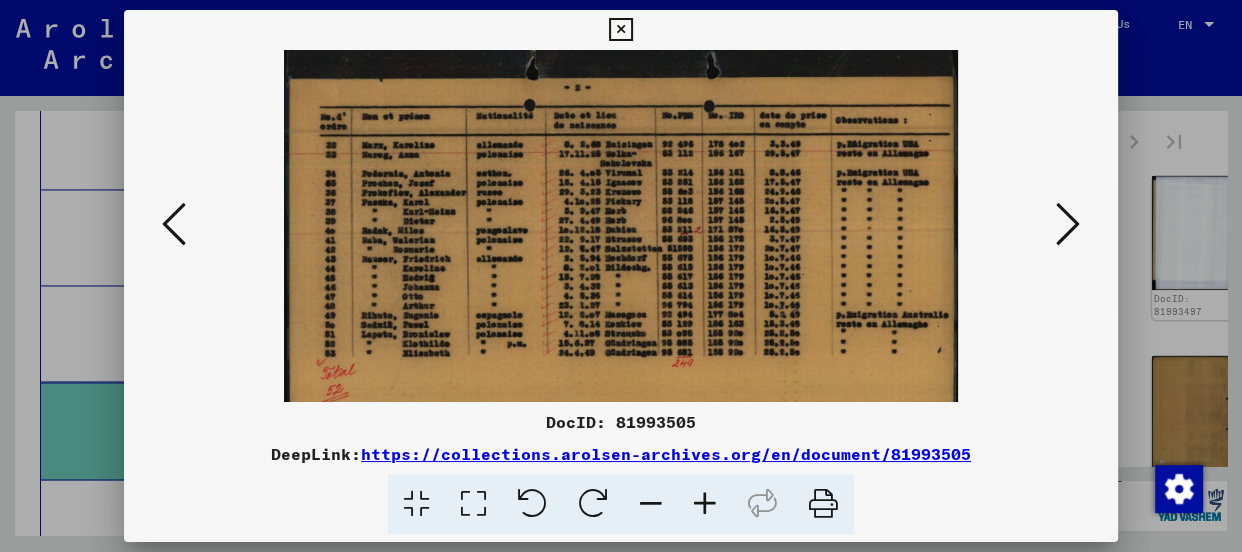 click at bounding box center [705, 504] 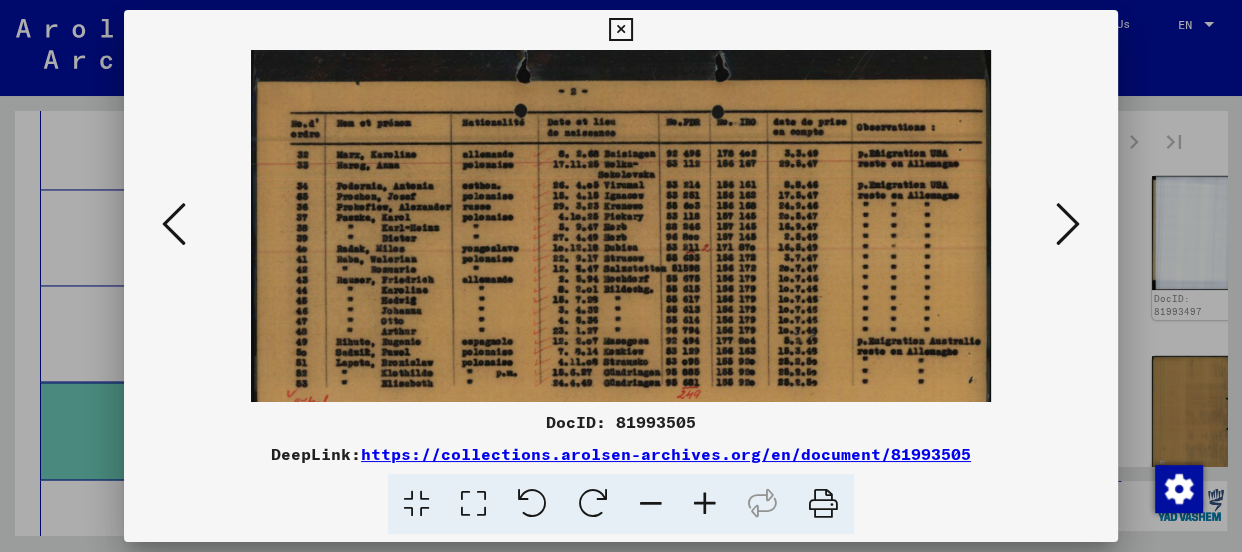 click at bounding box center (705, 504) 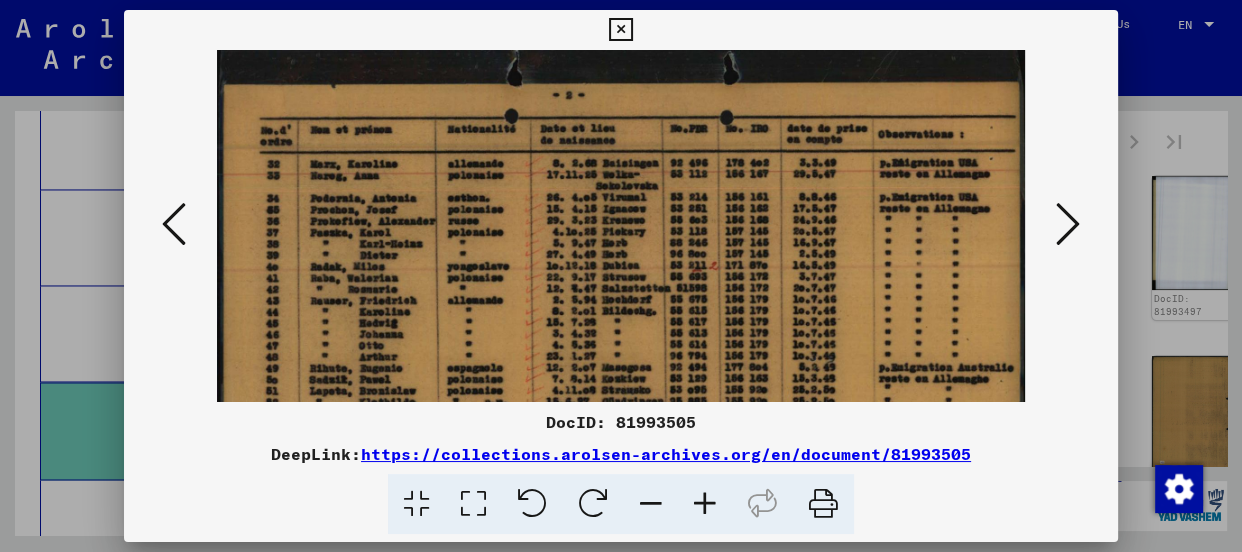 click at bounding box center (705, 504) 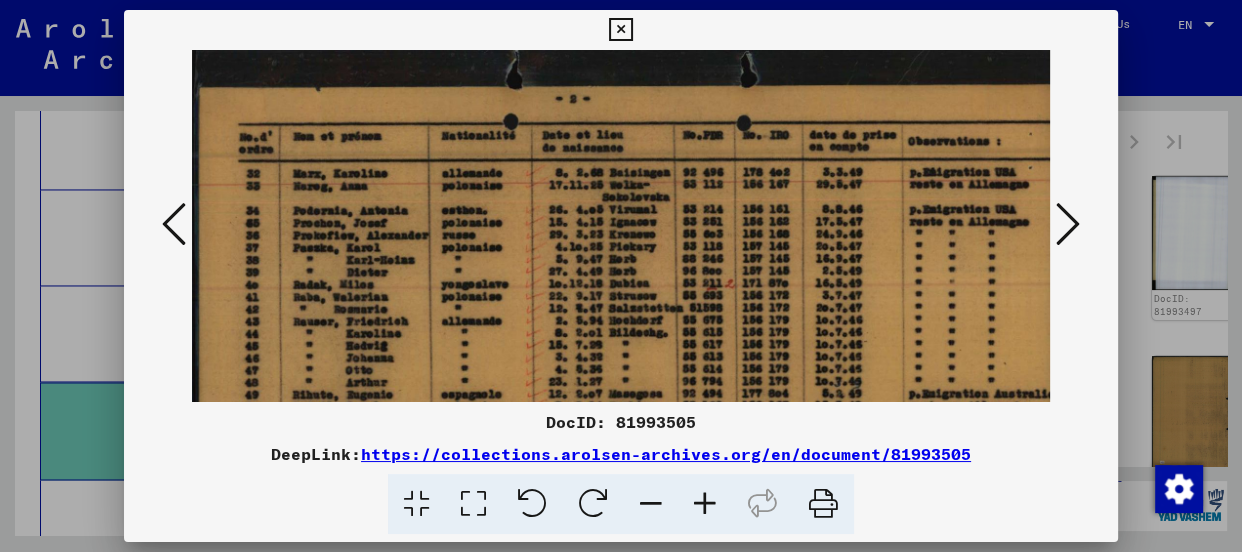 click at bounding box center (705, 504) 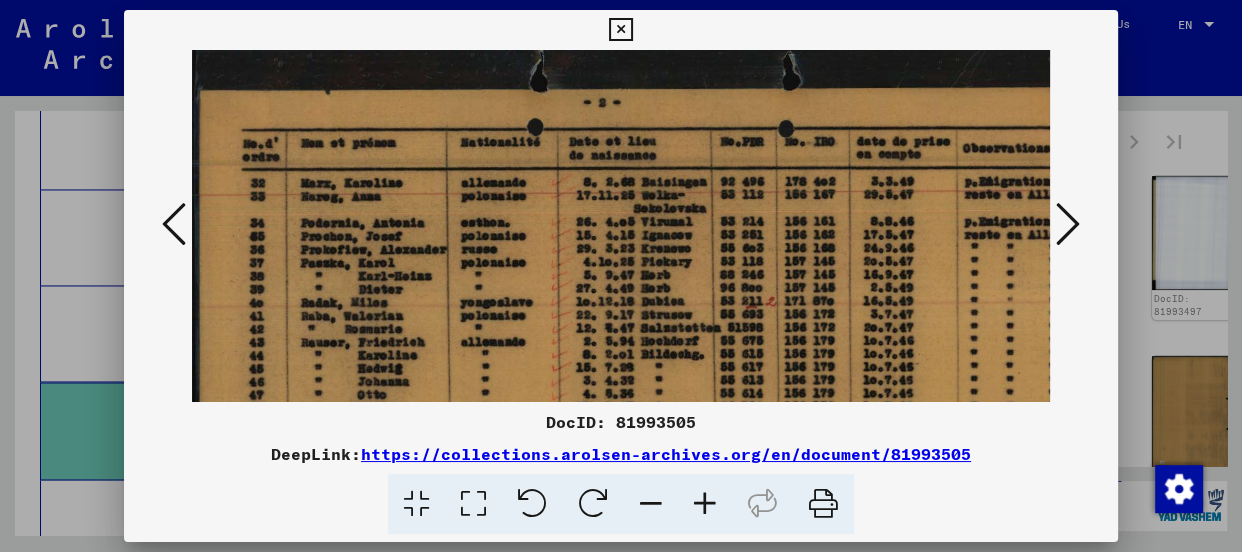 click at bounding box center (705, 504) 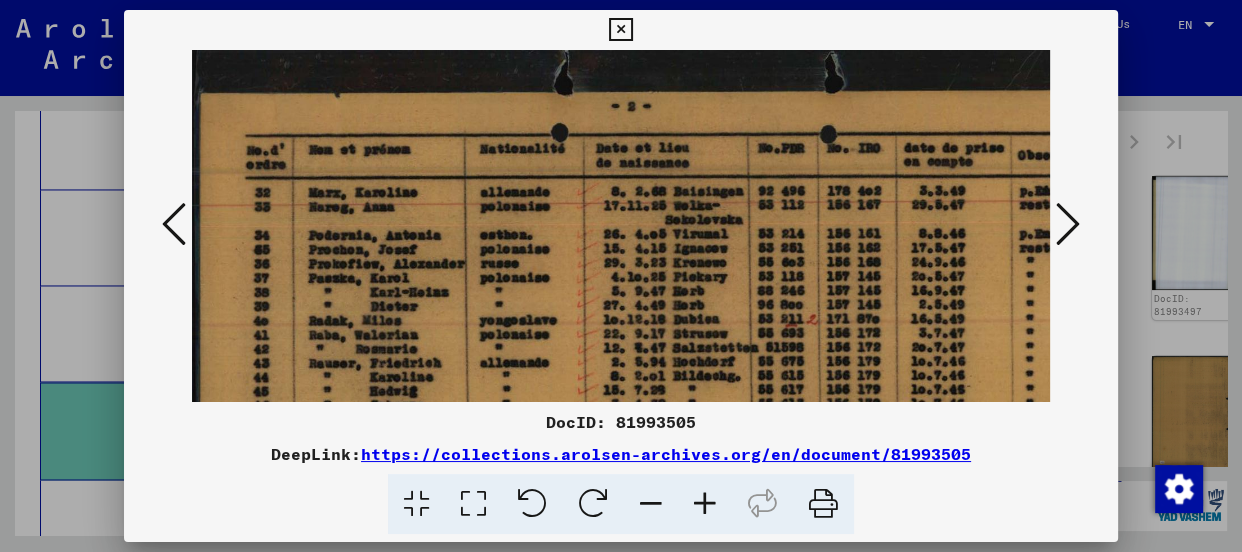 click at bounding box center [705, 504] 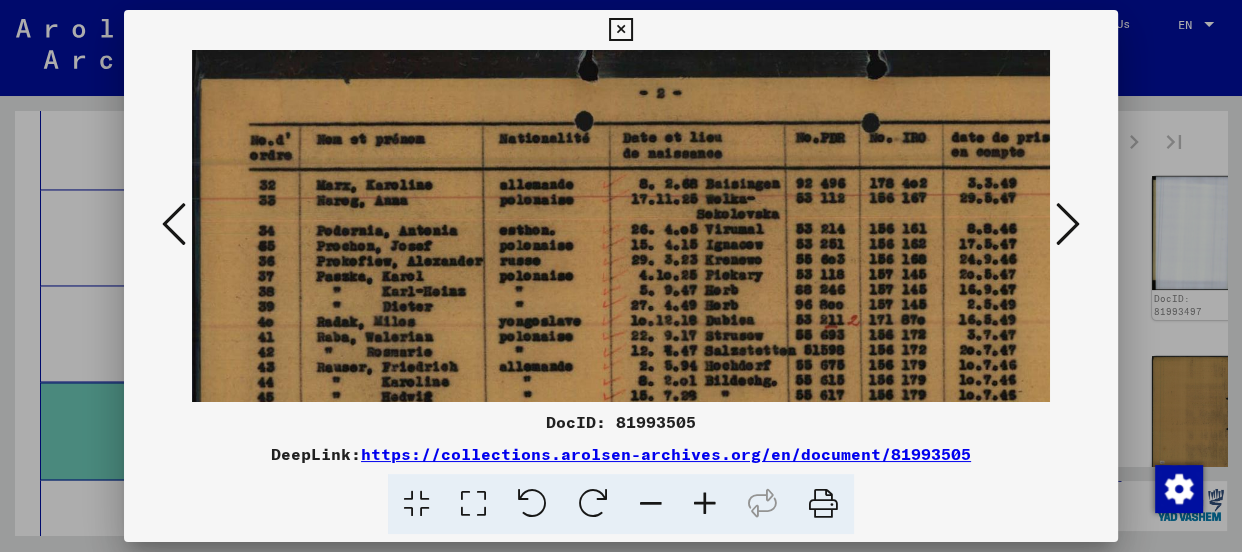 scroll, scrollTop: 19, scrollLeft: 0, axis: vertical 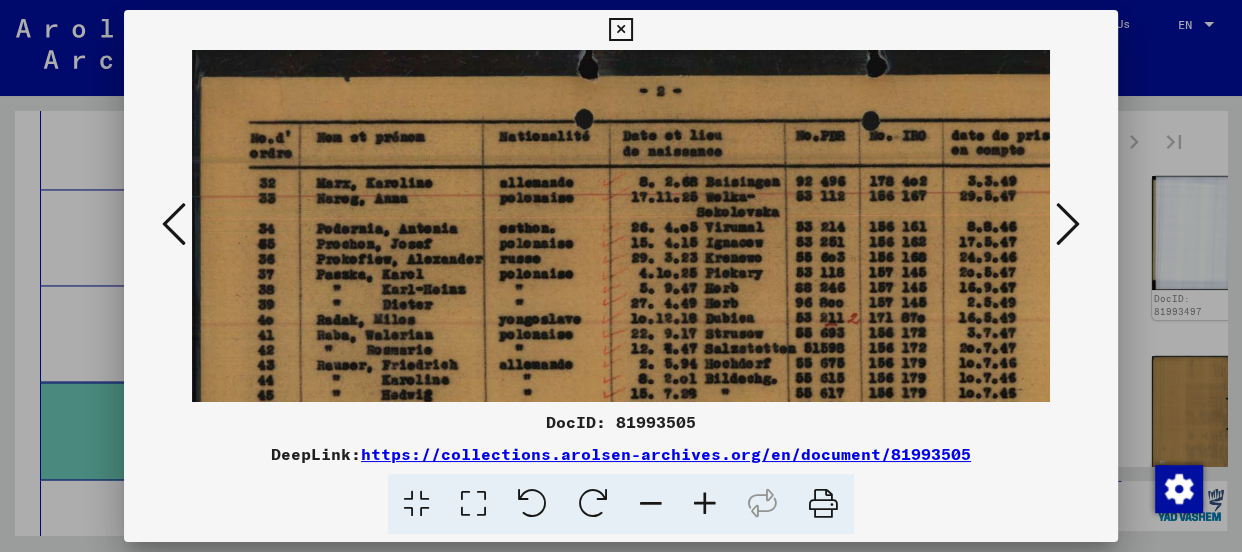 click at bounding box center [730, 432] 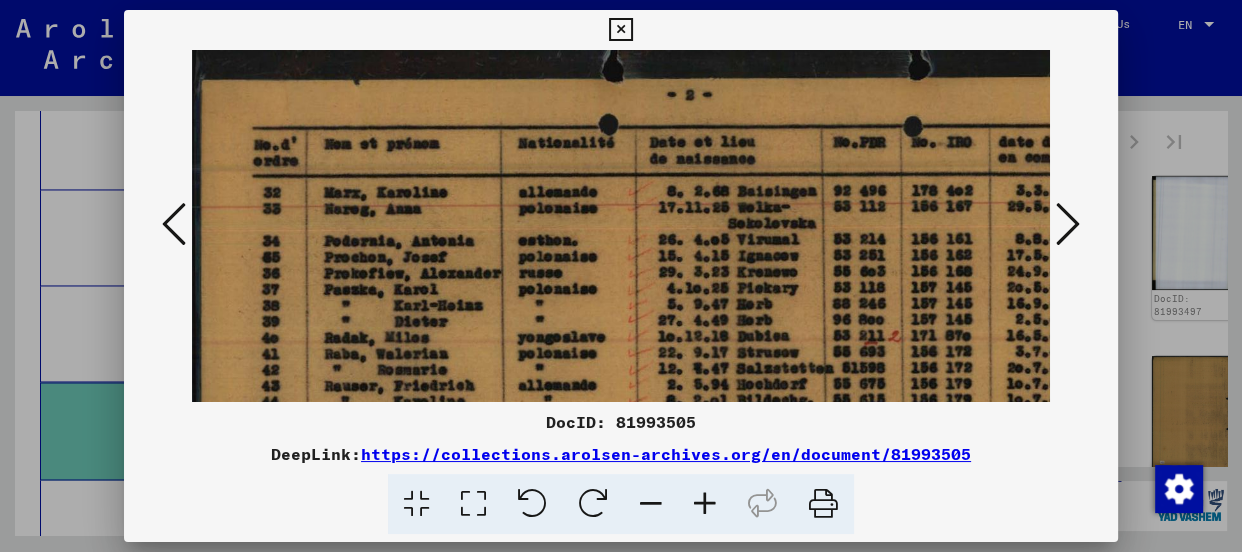 click at bounding box center (705, 504) 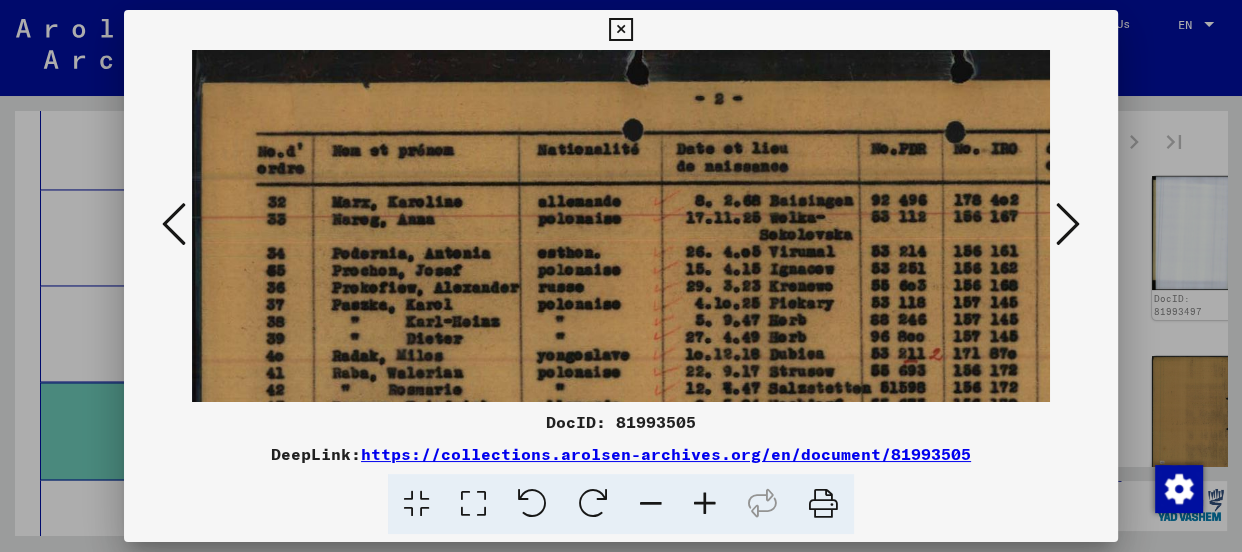 click at bounding box center [705, 504] 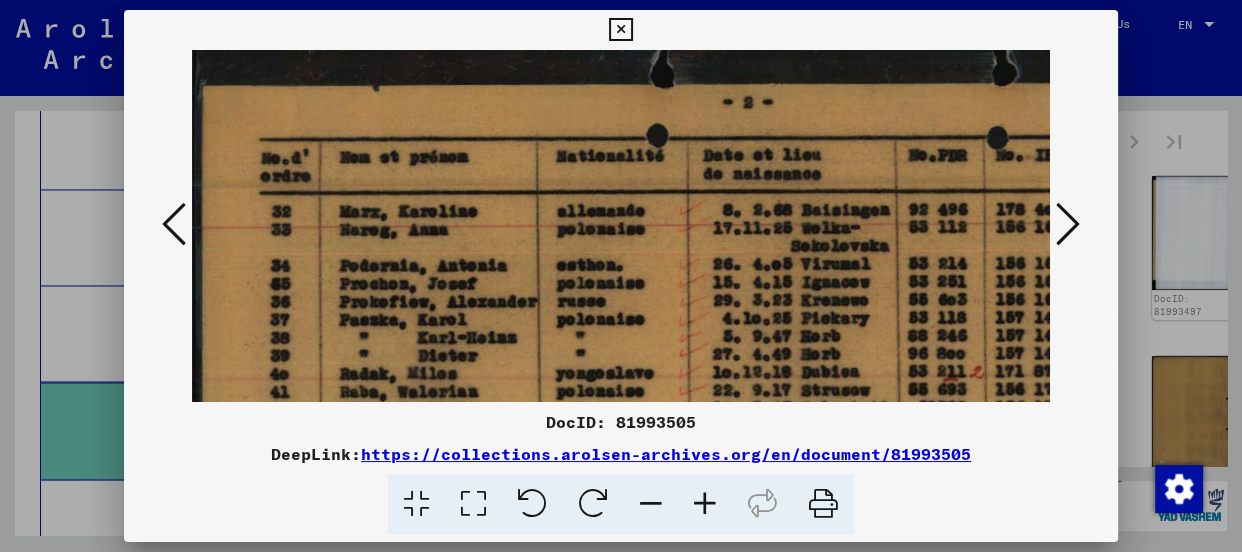 click at bounding box center (705, 504) 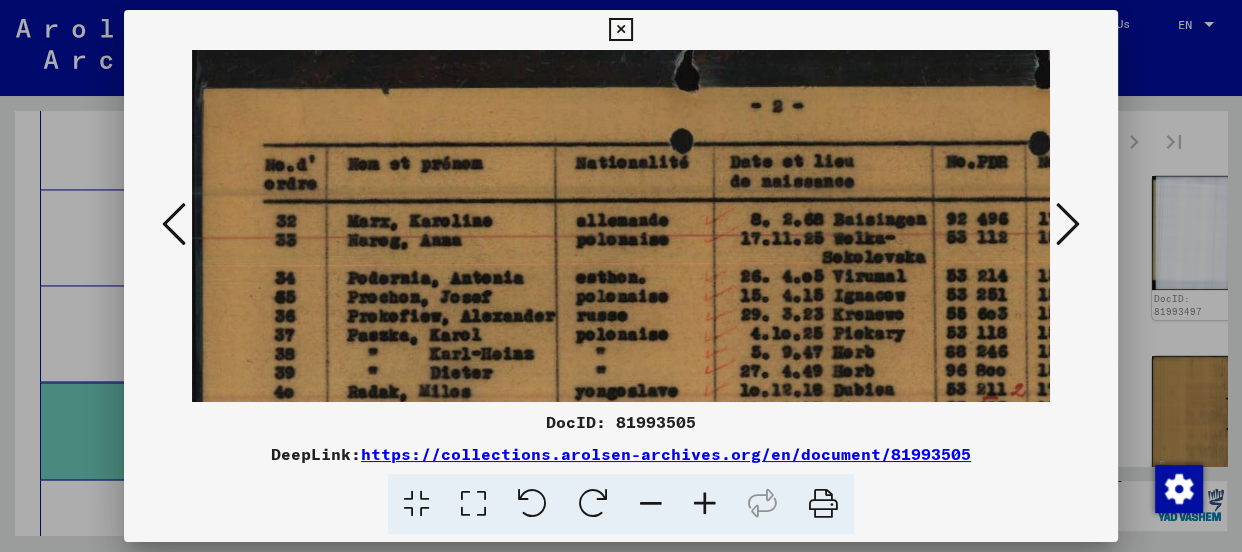 click at bounding box center [705, 504] 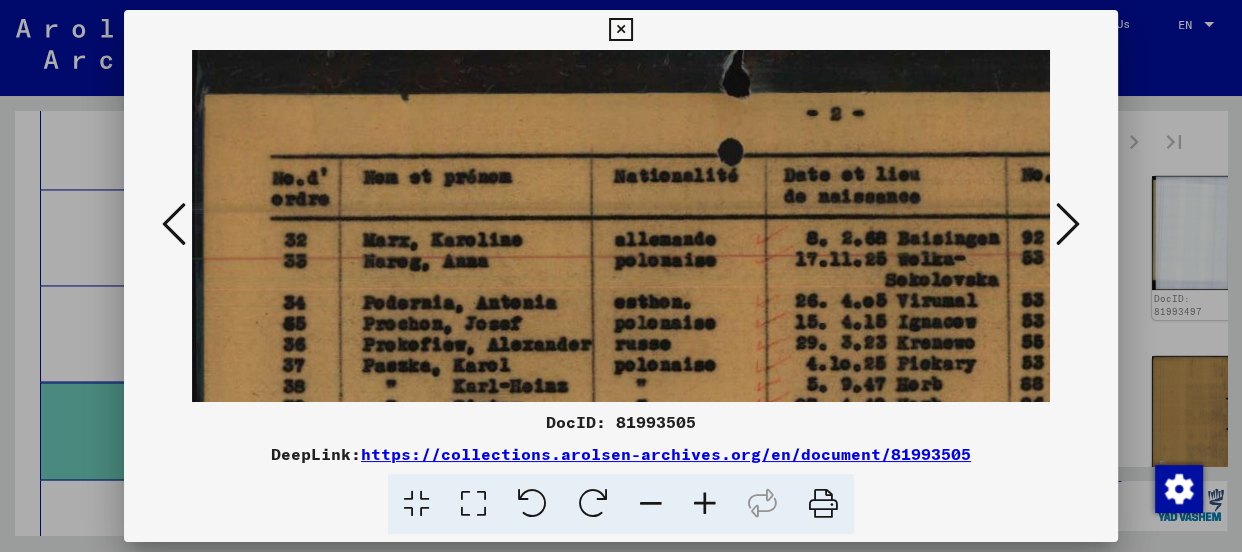 click at bounding box center (705, 504) 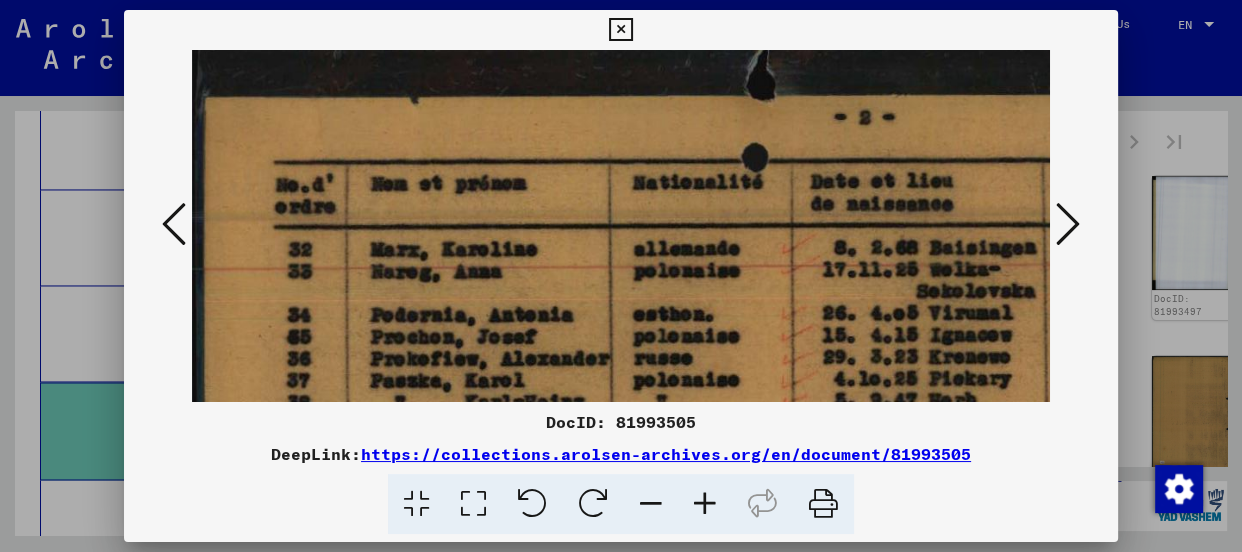 click at bounding box center [705, 504] 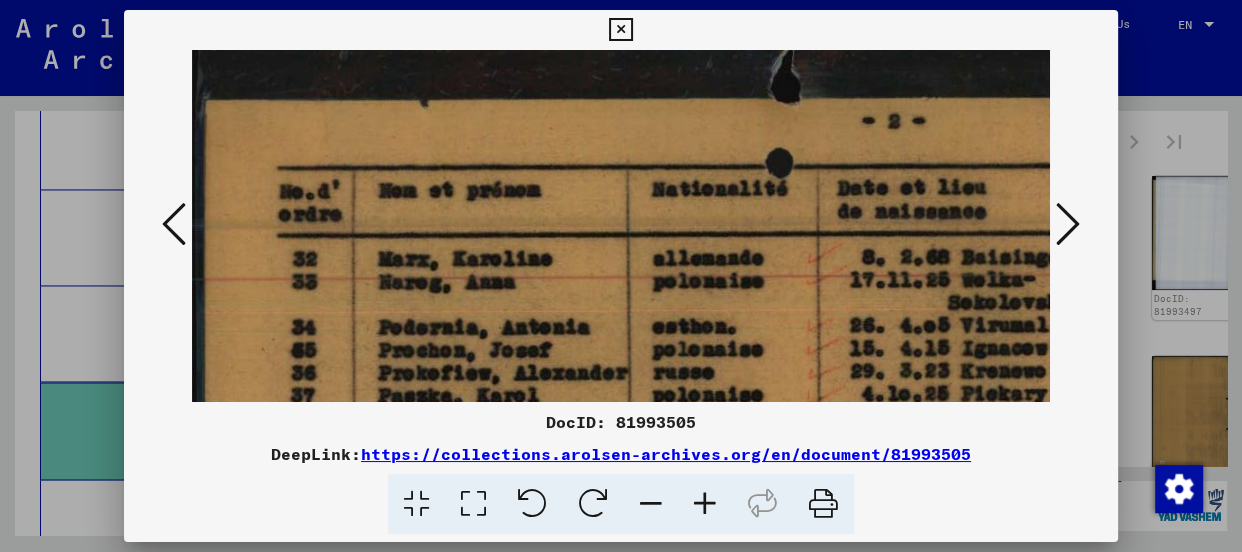 click at bounding box center [705, 504] 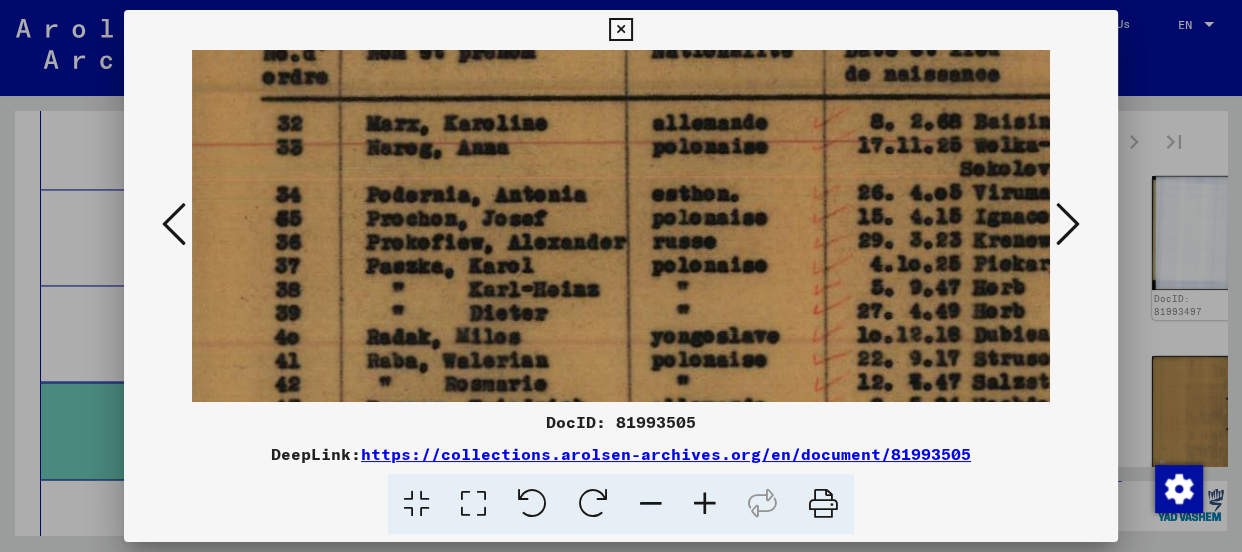 scroll, scrollTop: 165, scrollLeft: 20, axis: both 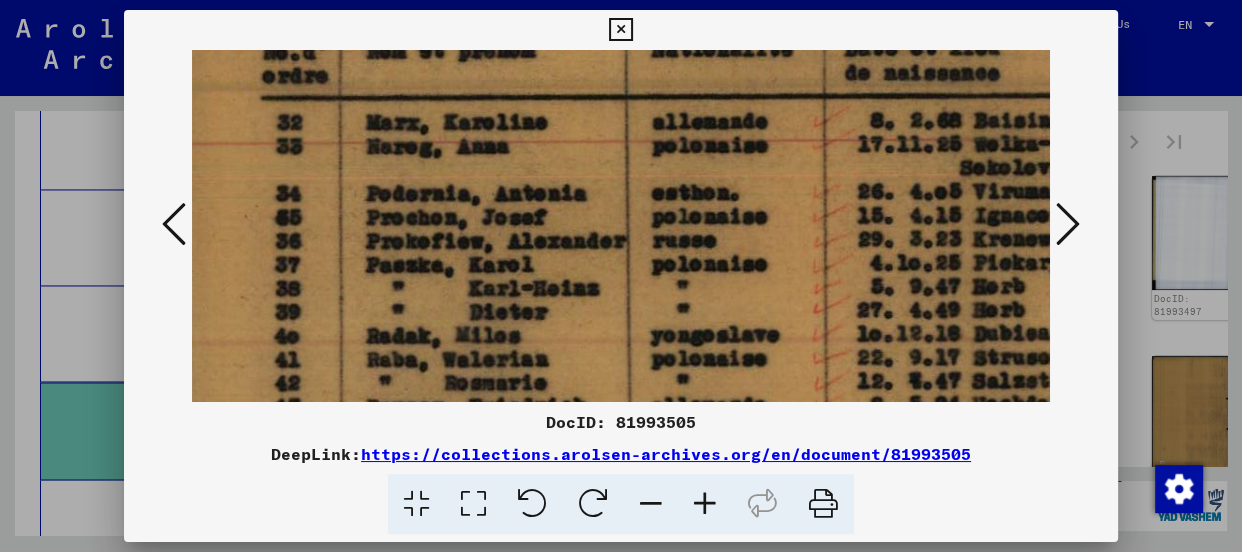 drag, startPoint x: 679, startPoint y: 312, endPoint x: 658, endPoint y: 164, distance: 149.48244 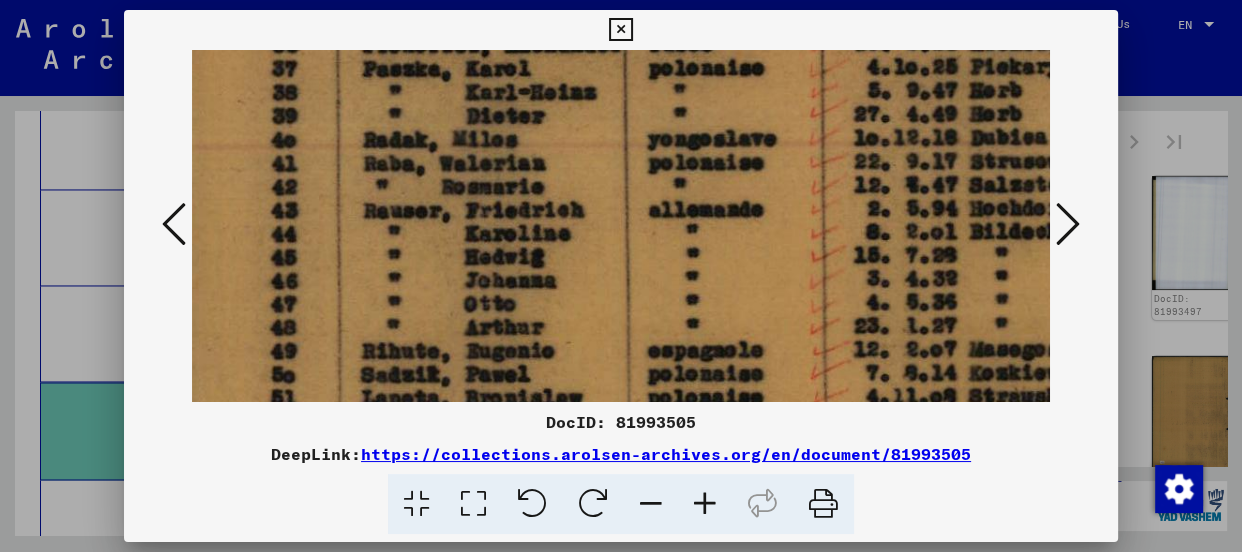 scroll, scrollTop: 364, scrollLeft: 23, axis: both 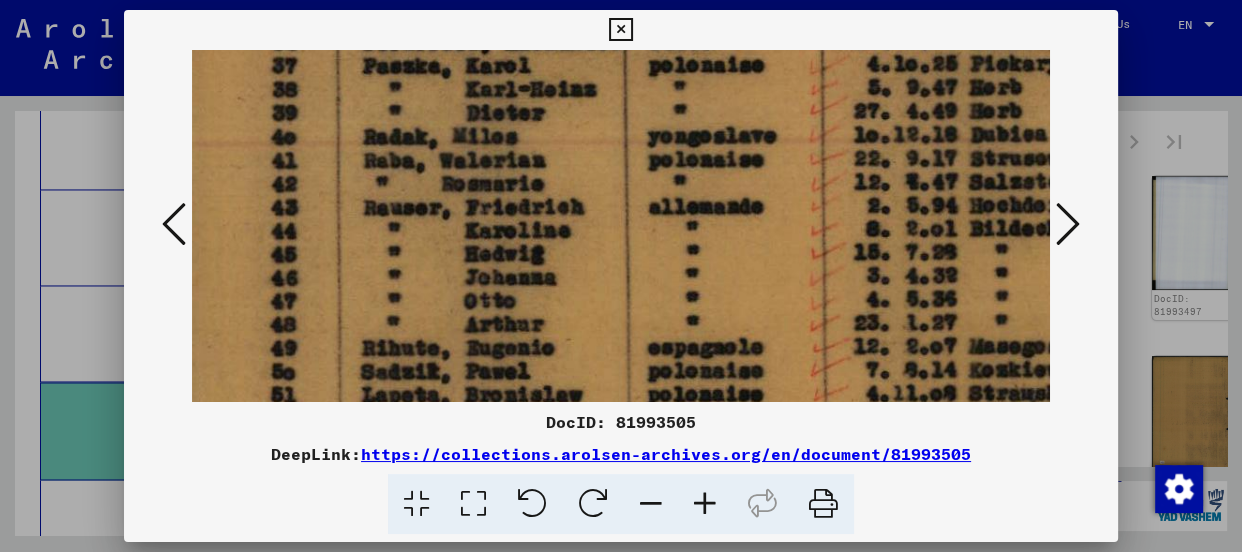 drag, startPoint x: 625, startPoint y: 340, endPoint x: 621, endPoint y: 142, distance: 198.0404 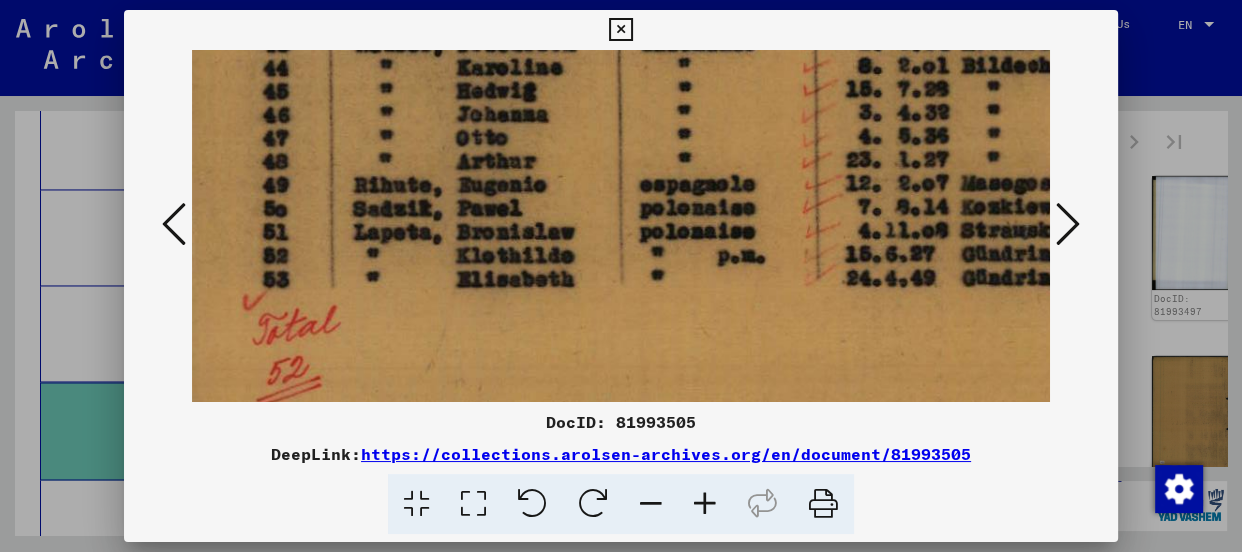 scroll, scrollTop: 547, scrollLeft: 32, axis: both 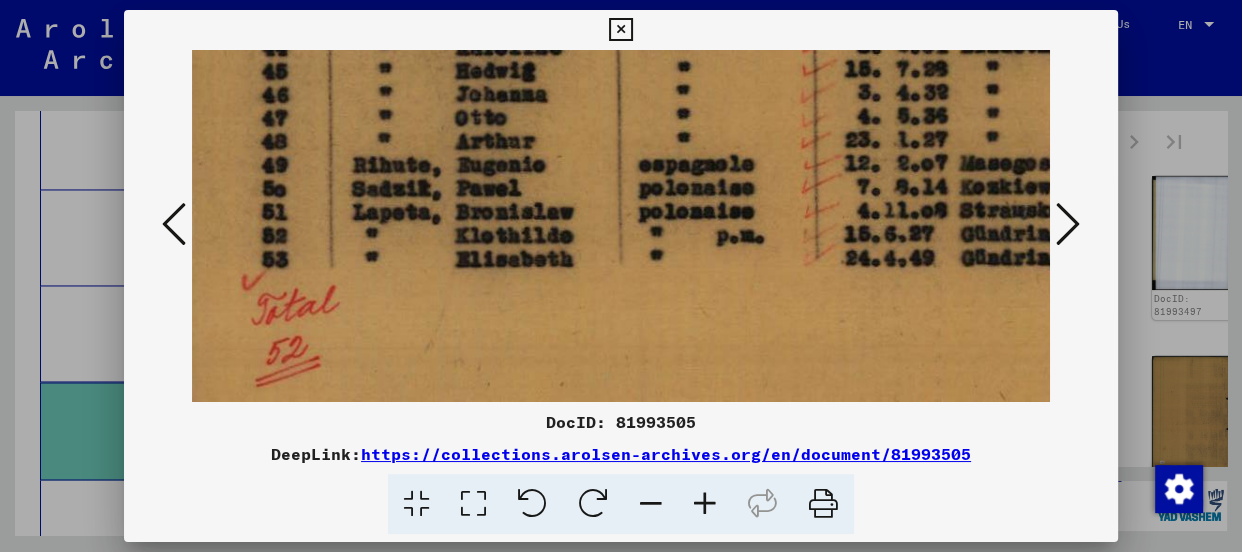 drag, startPoint x: 617, startPoint y: 310, endPoint x: 607, endPoint y: 131, distance: 179.27911 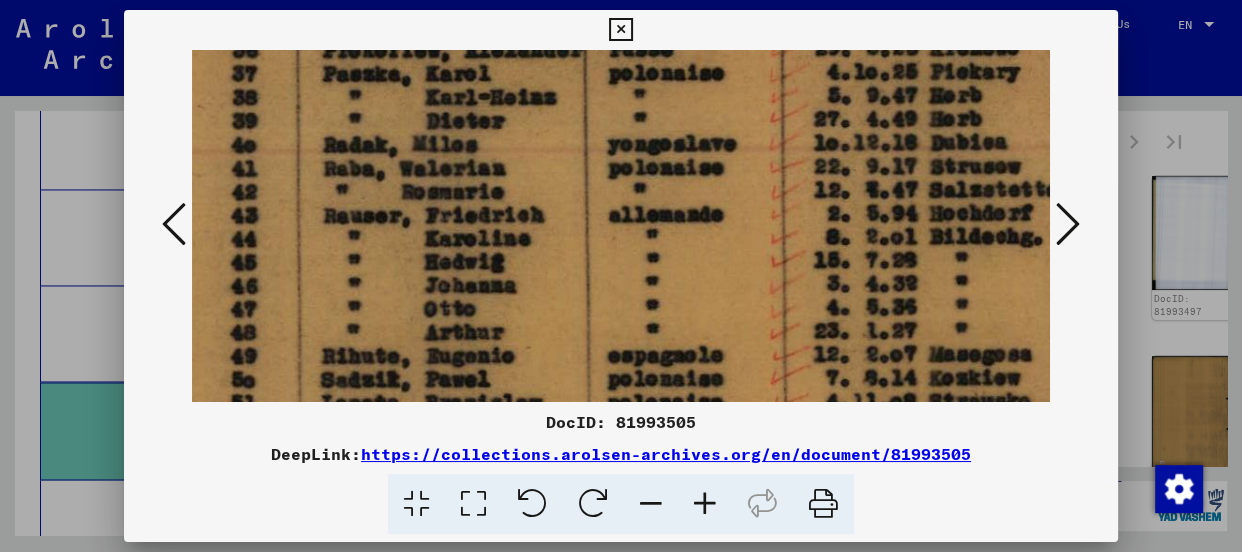 scroll, scrollTop: 331, scrollLeft: 69, axis: both 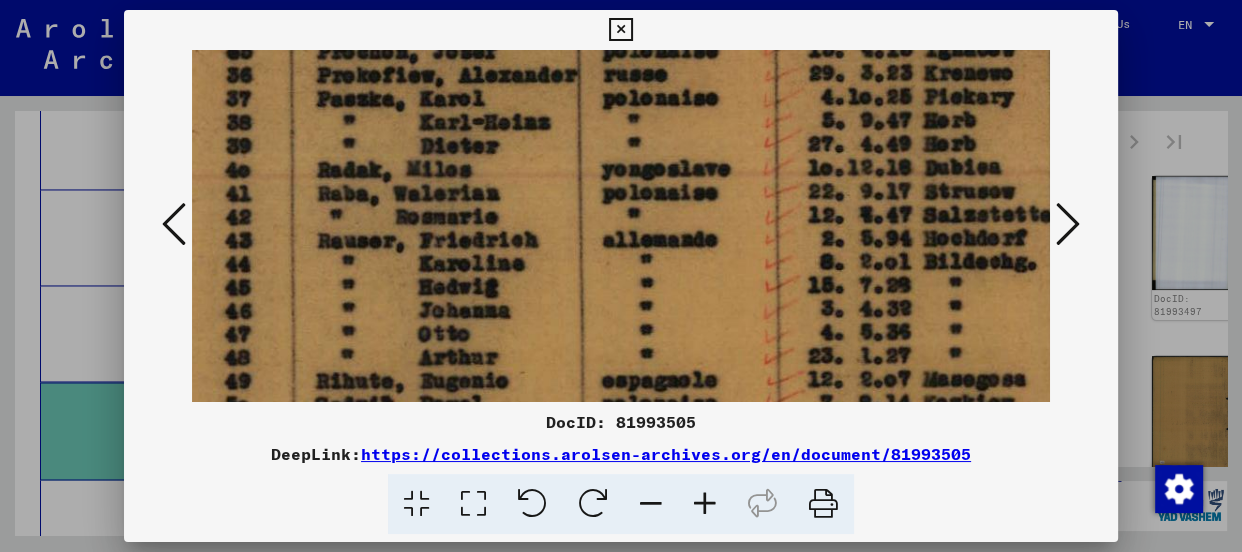 drag, startPoint x: 626, startPoint y: 112, endPoint x: 587, endPoint y: 330, distance: 221.46106 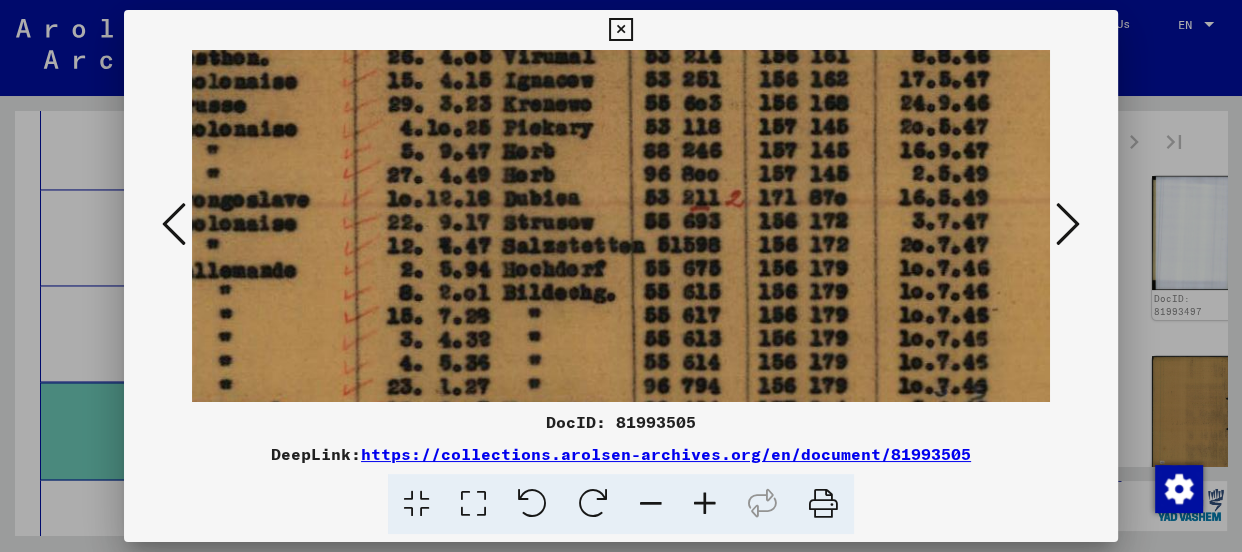 drag, startPoint x: 865, startPoint y: 279, endPoint x: 443, endPoint y: 310, distance: 423.1371 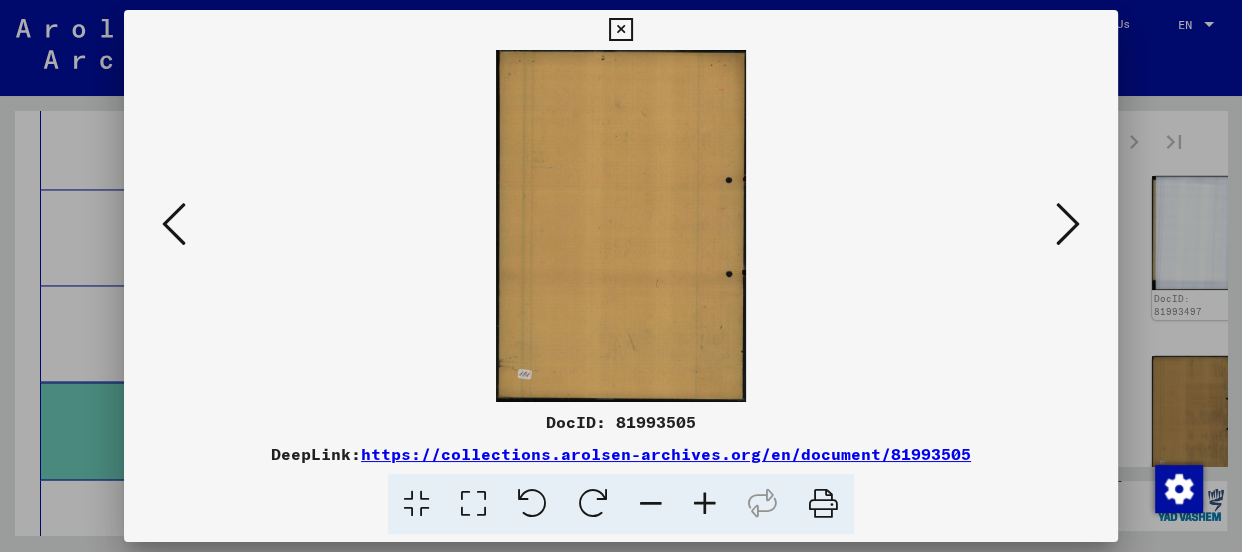 scroll, scrollTop: 0, scrollLeft: 0, axis: both 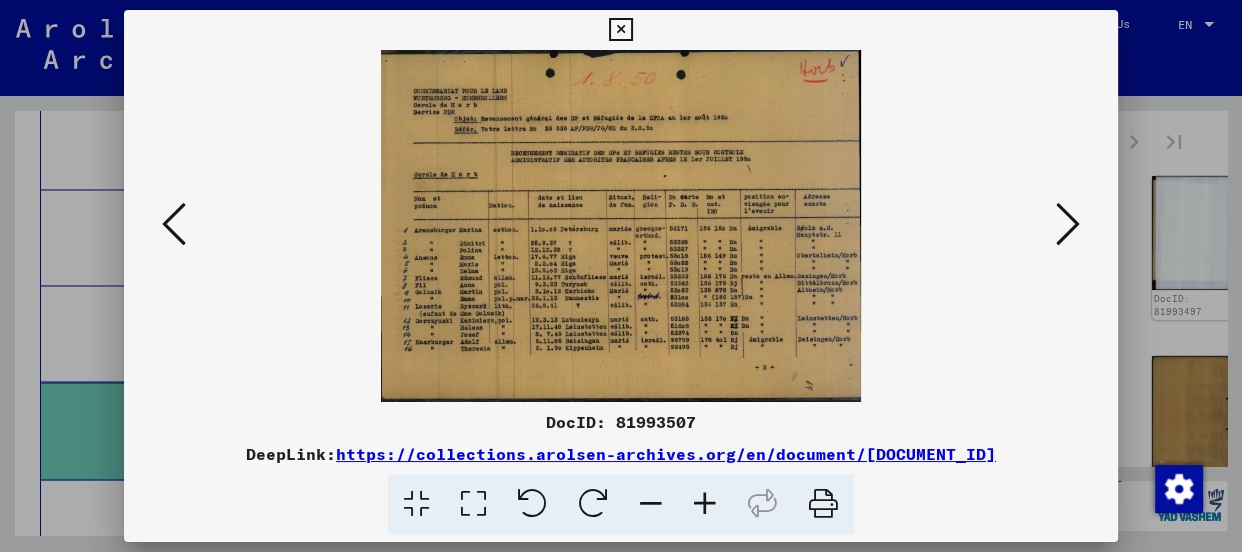 click at bounding box center (705, 504) 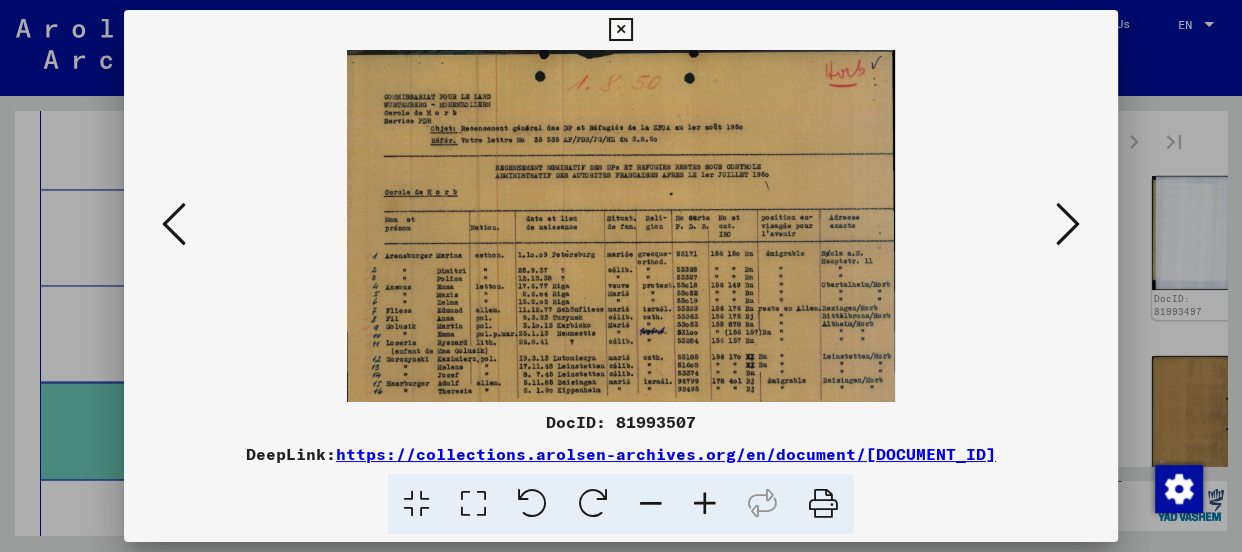 click at bounding box center (705, 504) 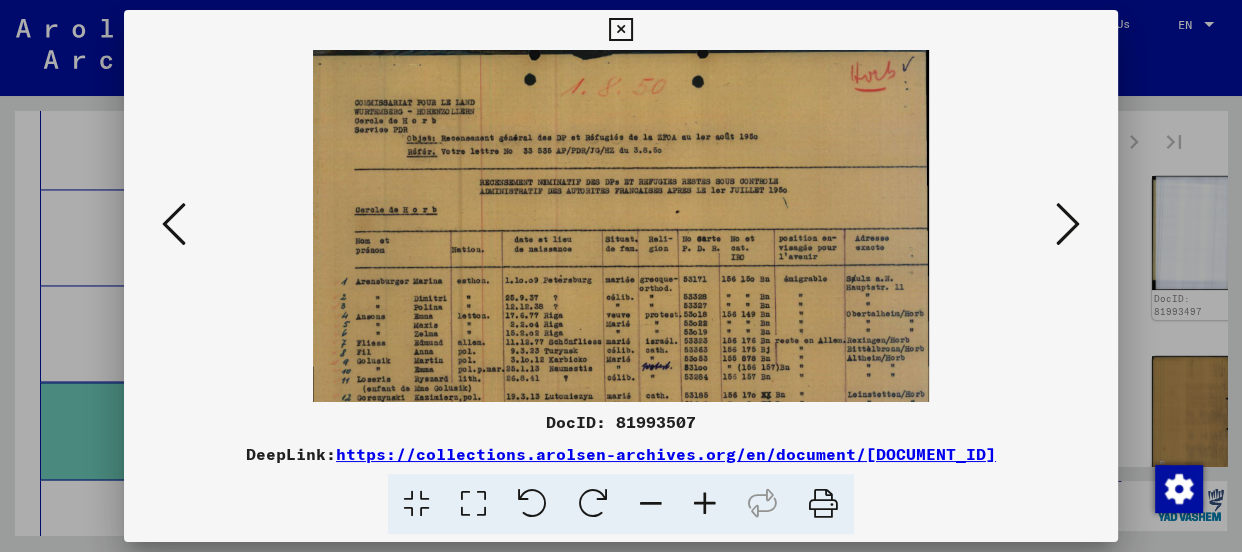 click at bounding box center (705, 504) 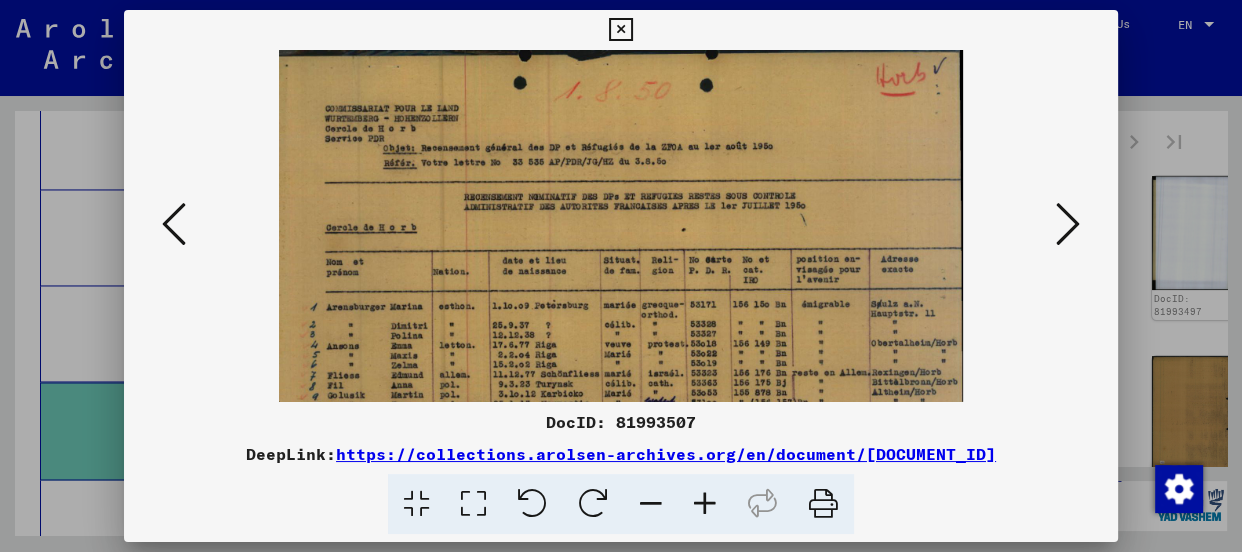 click at bounding box center (705, 504) 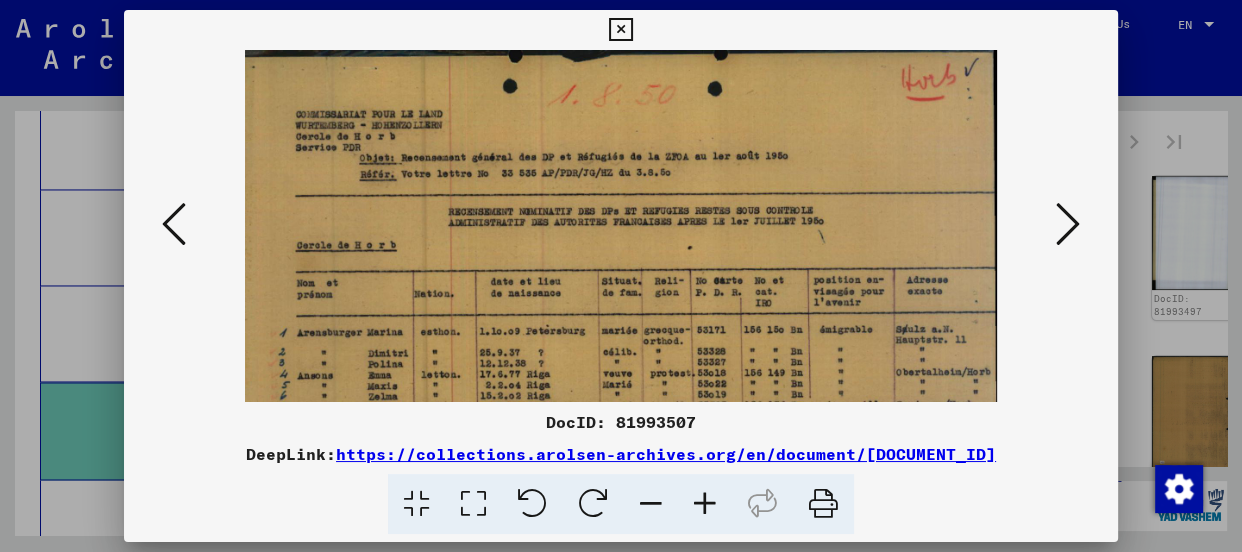 click at bounding box center [705, 504] 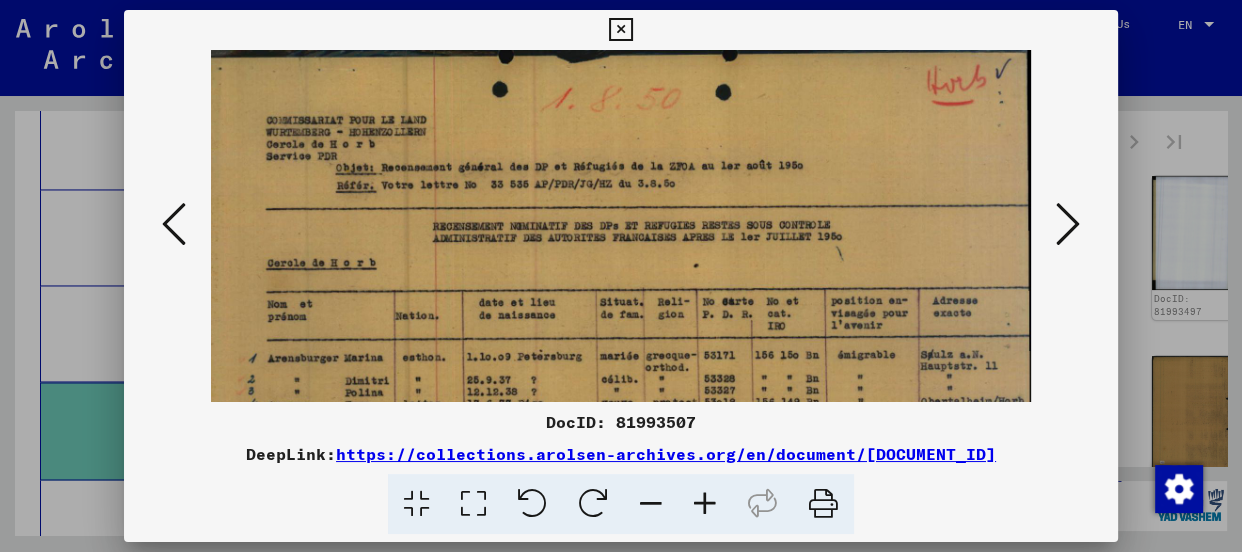 click at bounding box center [705, 504] 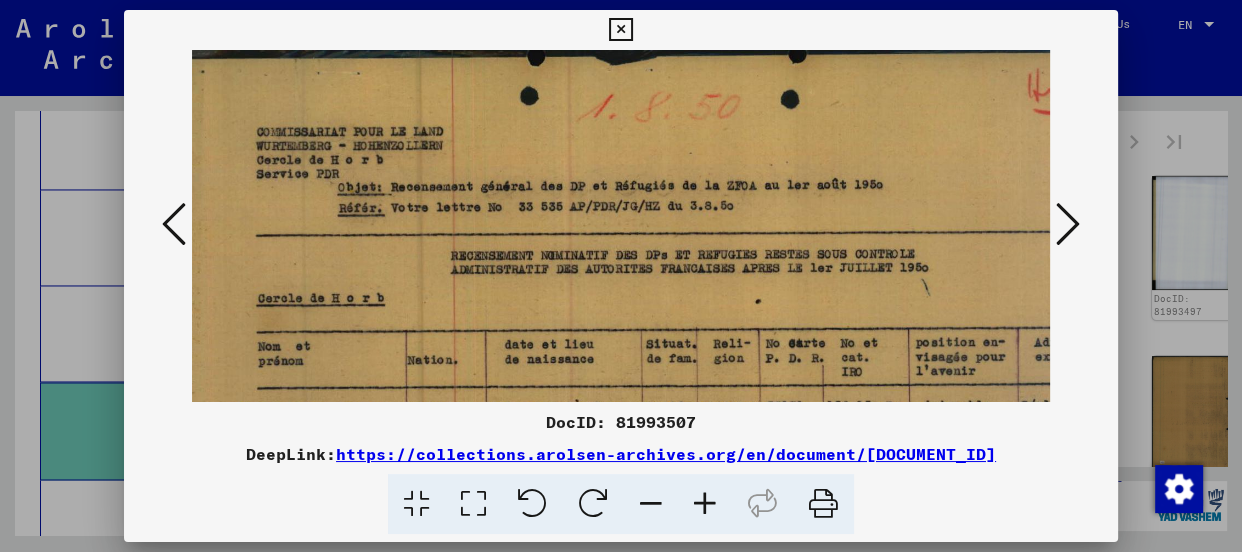 click at bounding box center (705, 504) 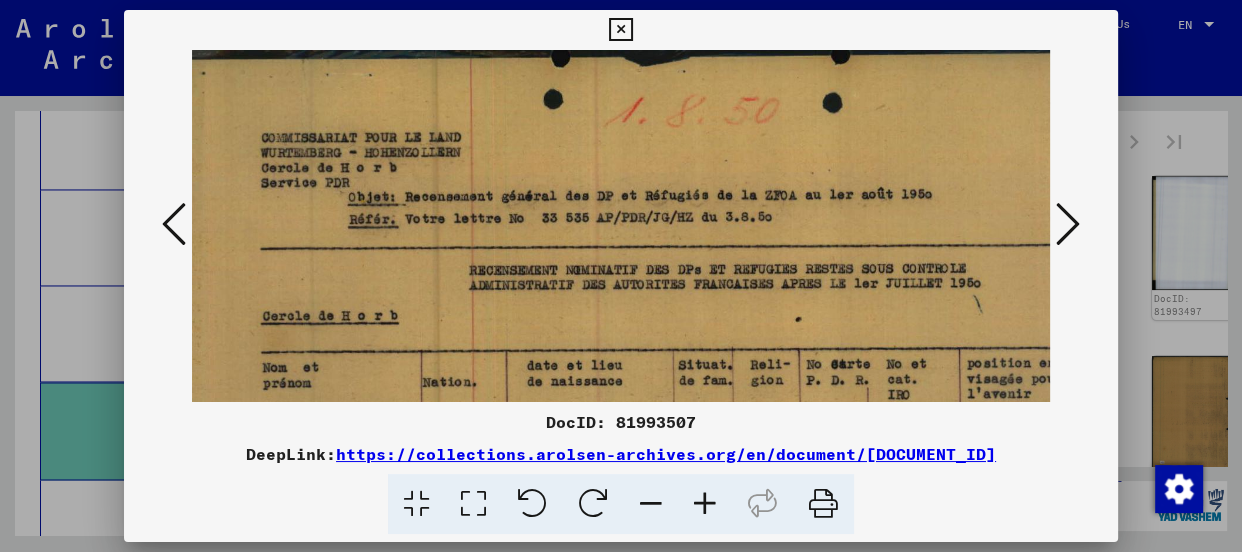click at bounding box center (705, 504) 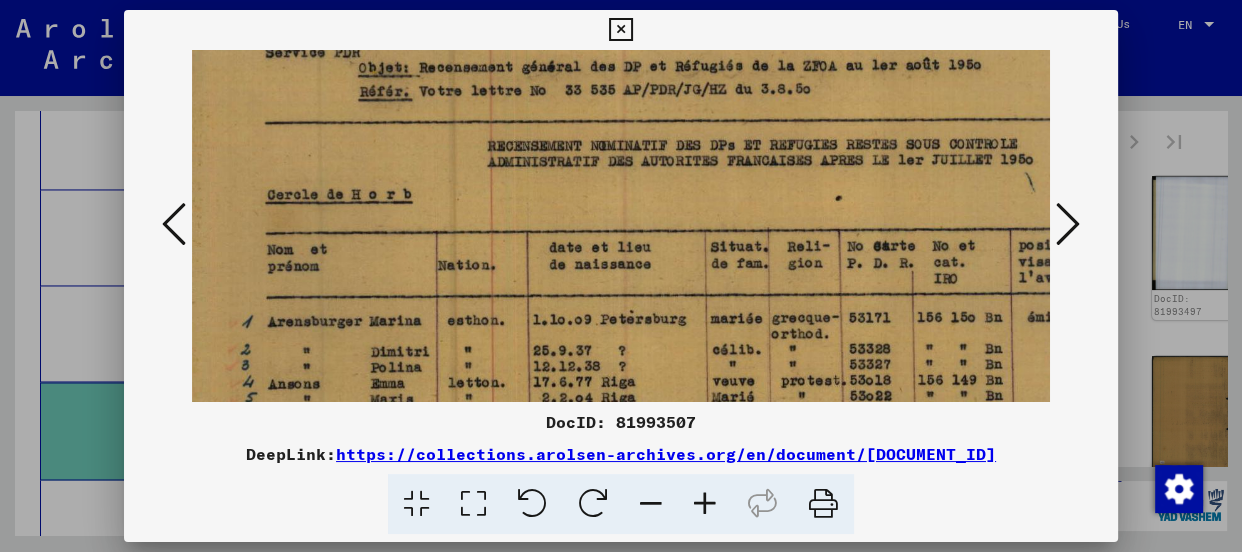 drag, startPoint x: 588, startPoint y: 332, endPoint x: 633, endPoint y: 191, distance: 148.00676 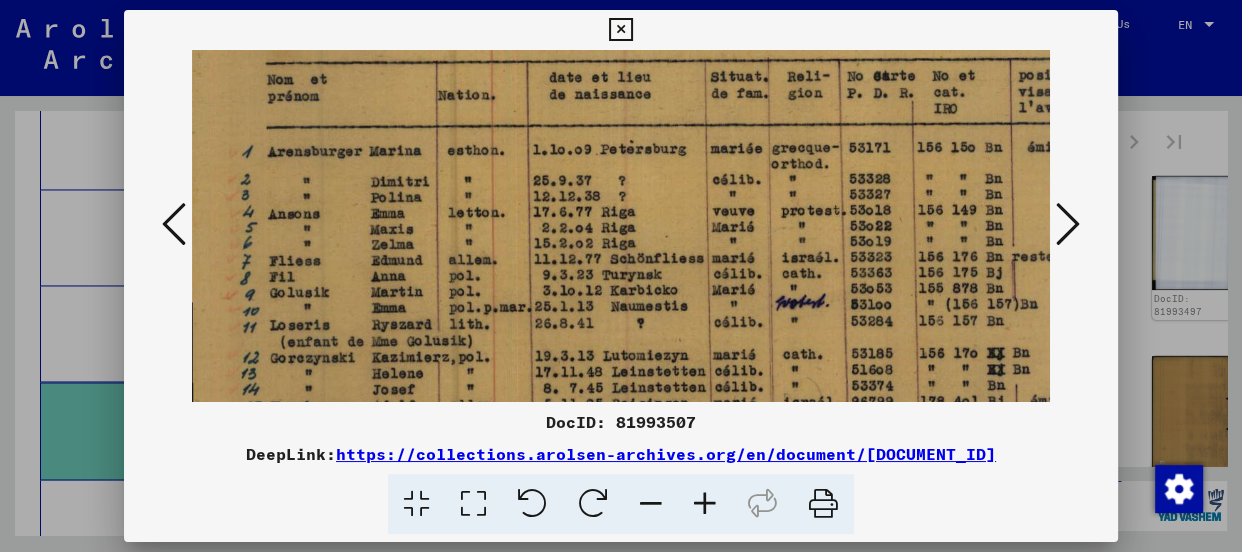 scroll, scrollTop: 310, scrollLeft: 0, axis: vertical 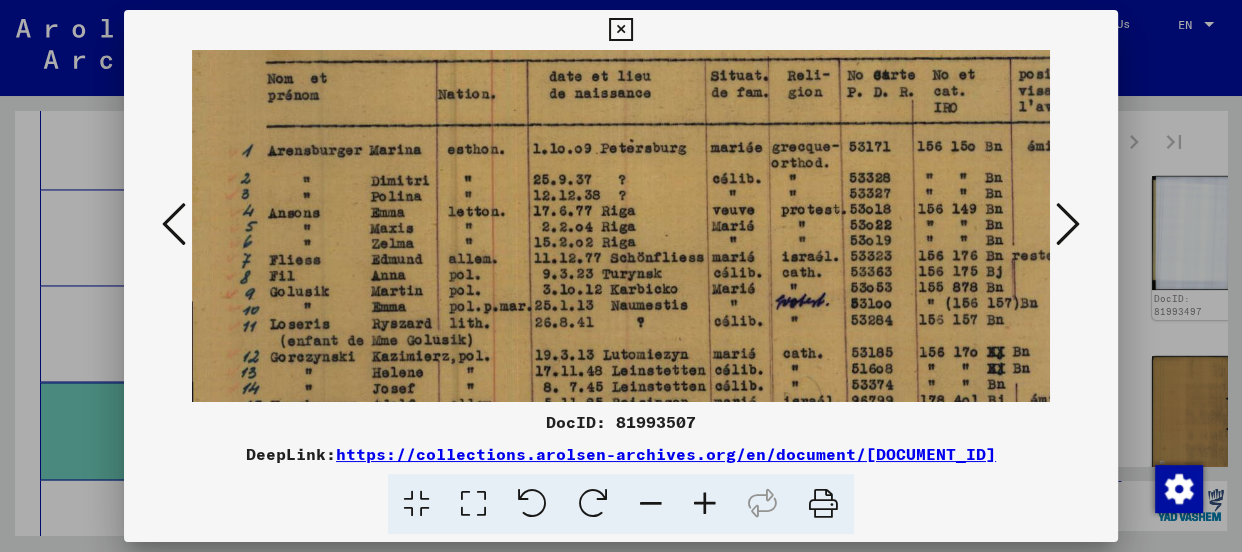drag, startPoint x: 592, startPoint y: 307, endPoint x: 637, endPoint y: 136, distance: 176.82195 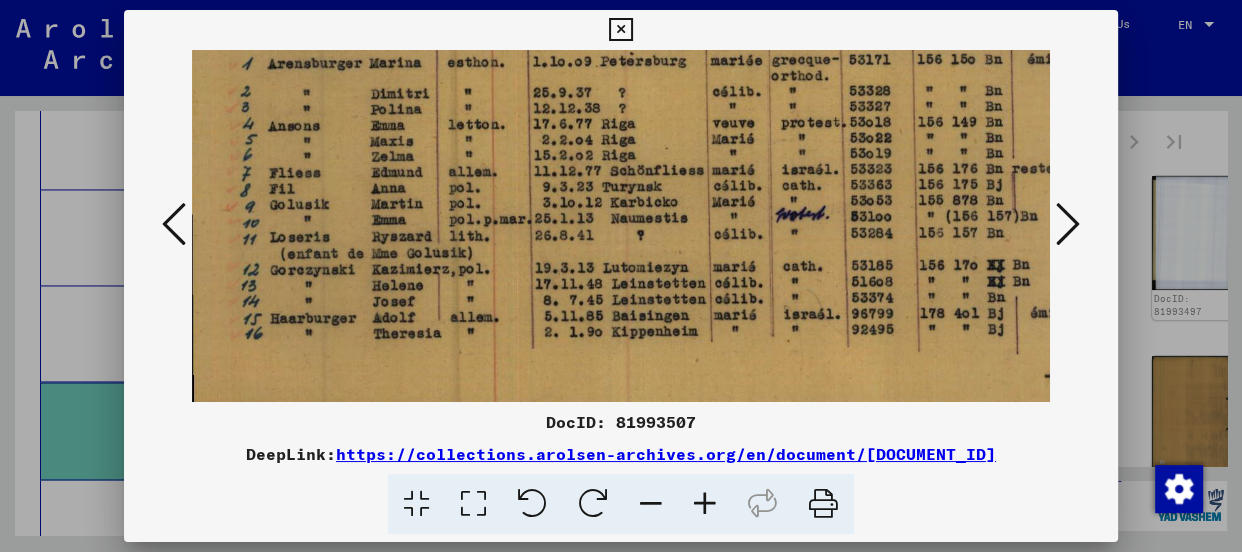 scroll, scrollTop: 450, scrollLeft: 0, axis: vertical 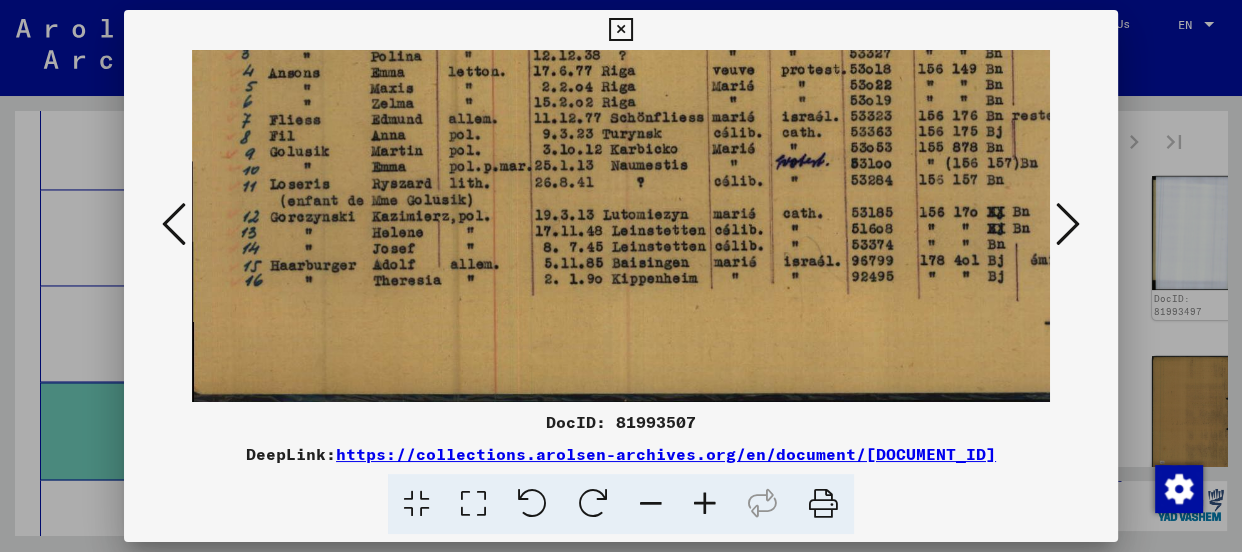 drag, startPoint x: 572, startPoint y: 300, endPoint x: 593, endPoint y: 163, distance: 138.60014 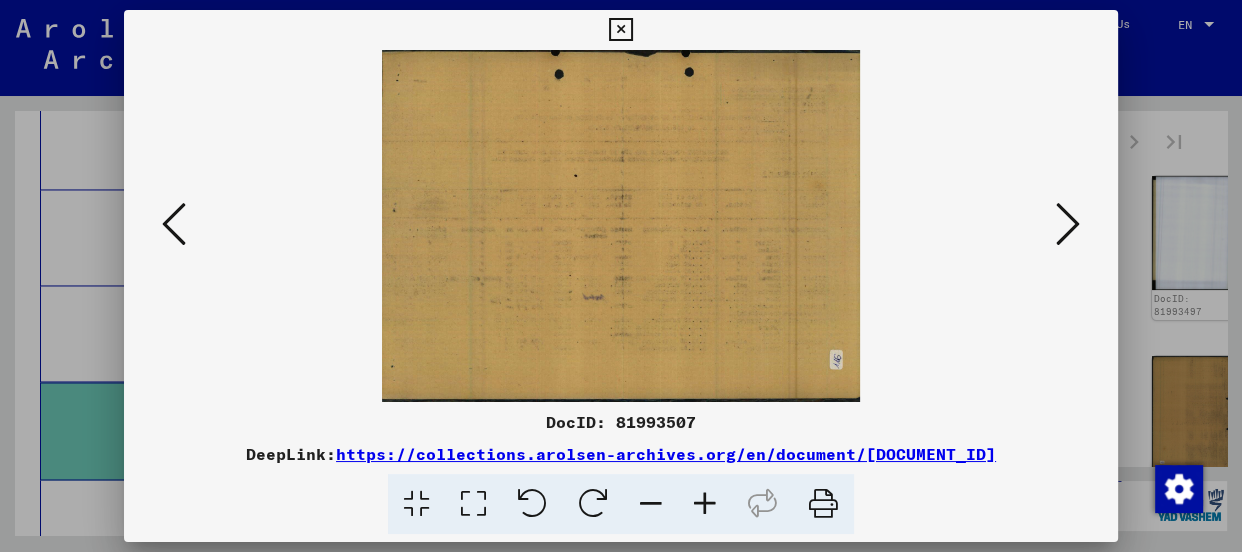 scroll, scrollTop: 0, scrollLeft: 0, axis: both 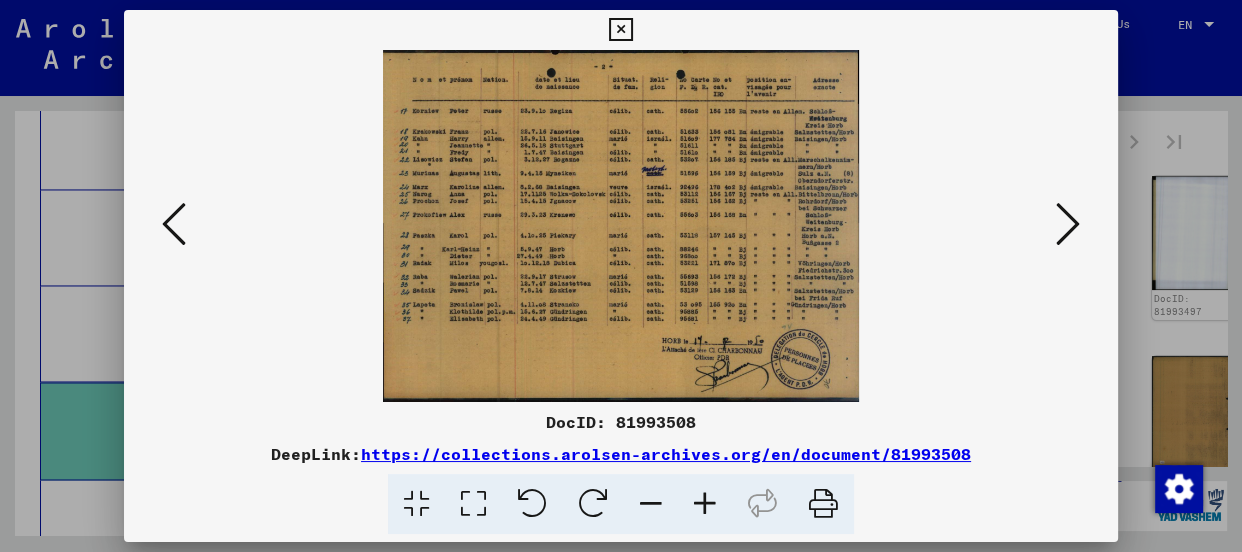 click at bounding box center [705, 504] 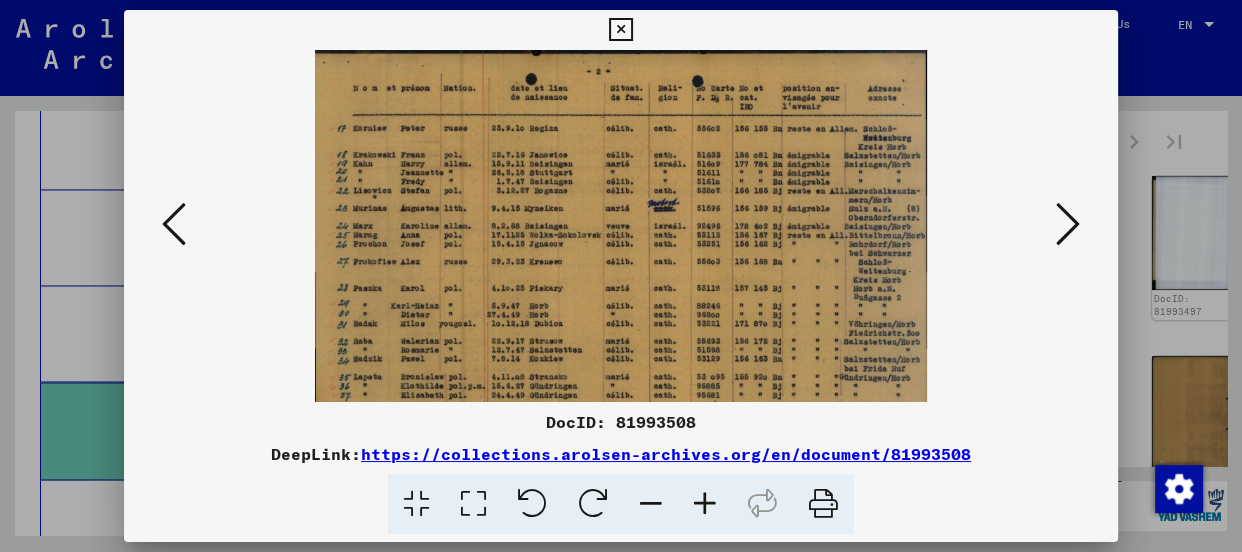 click at bounding box center (705, 504) 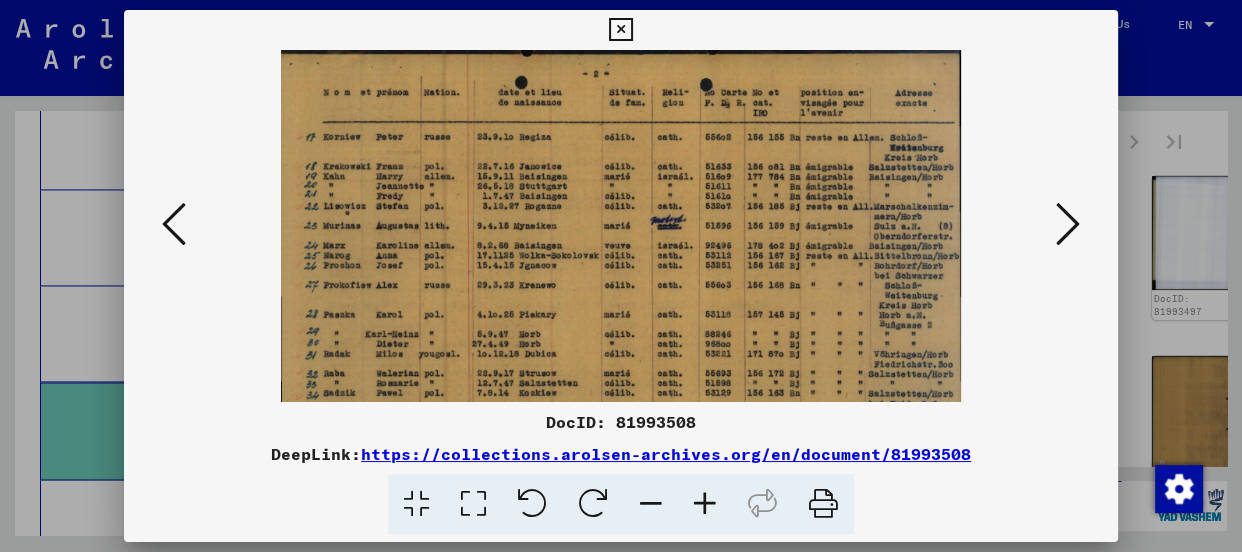 click at bounding box center [705, 504] 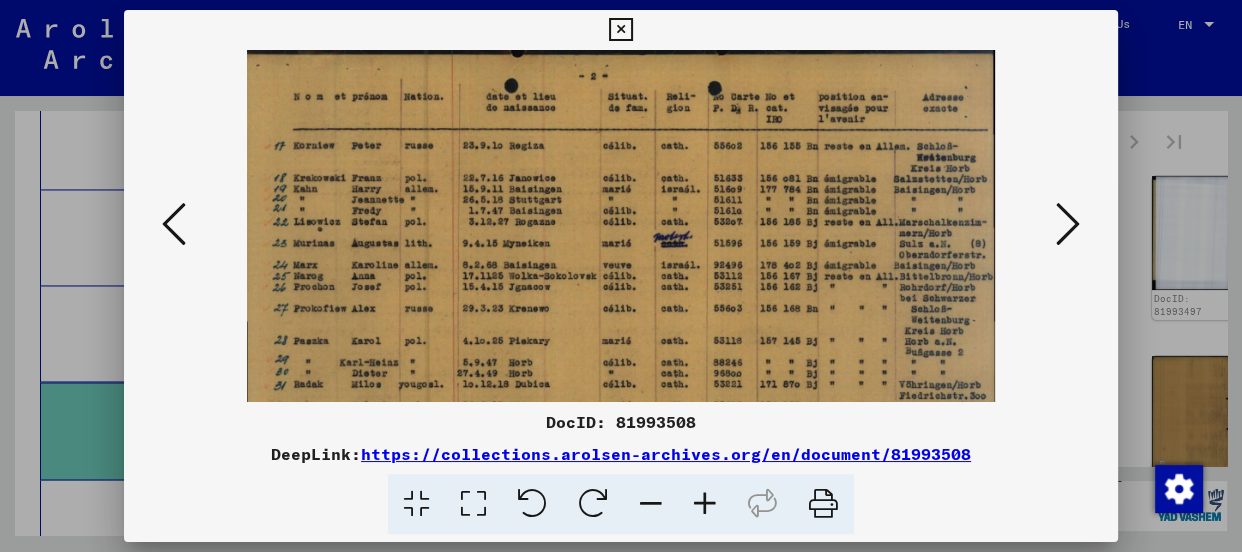 click at bounding box center (705, 504) 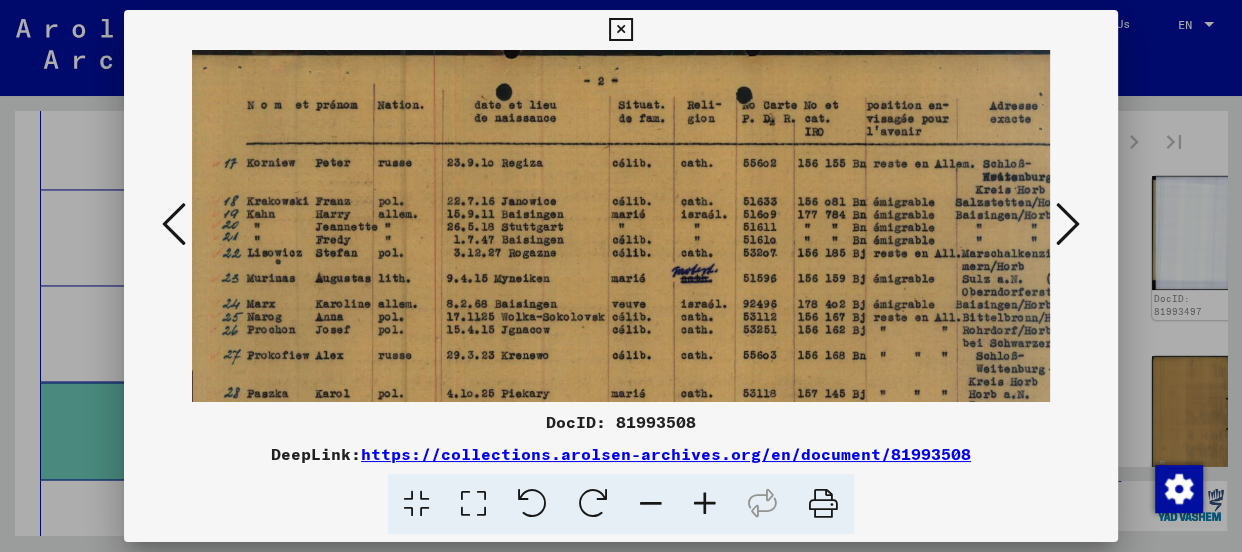 click at bounding box center (705, 504) 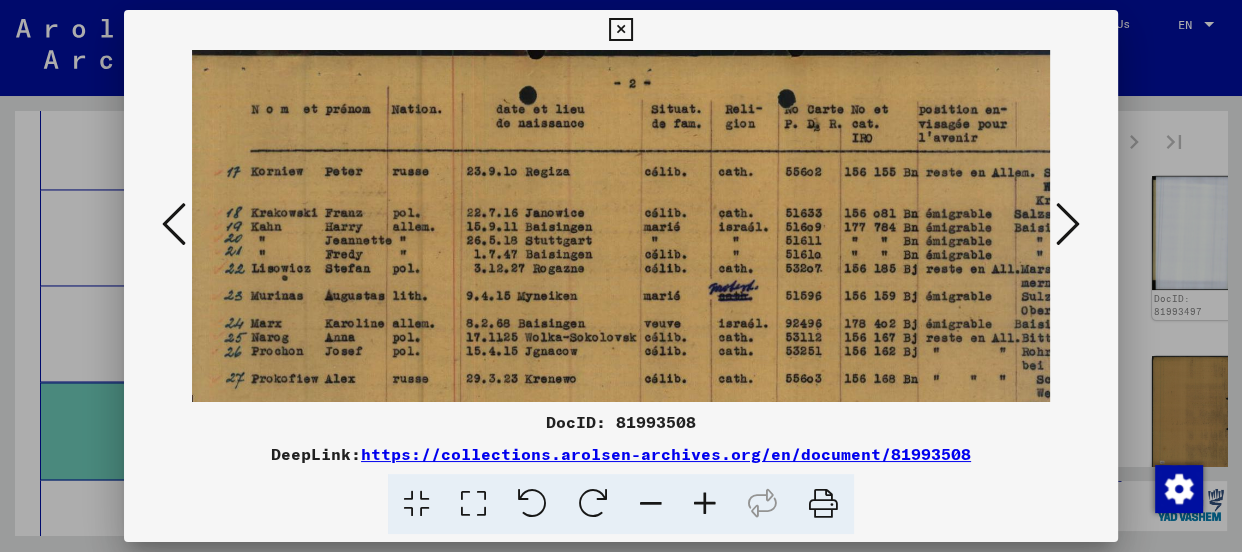 click at bounding box center (705, 504) 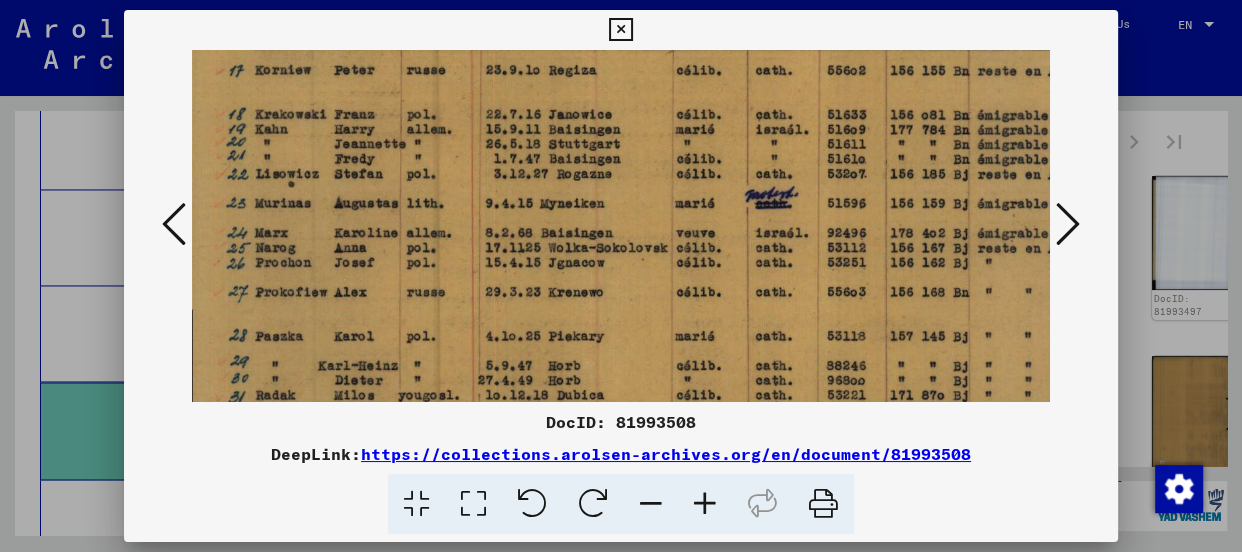 scroll, scrollTop: 118, scrollLeft: 0, axis: vertical 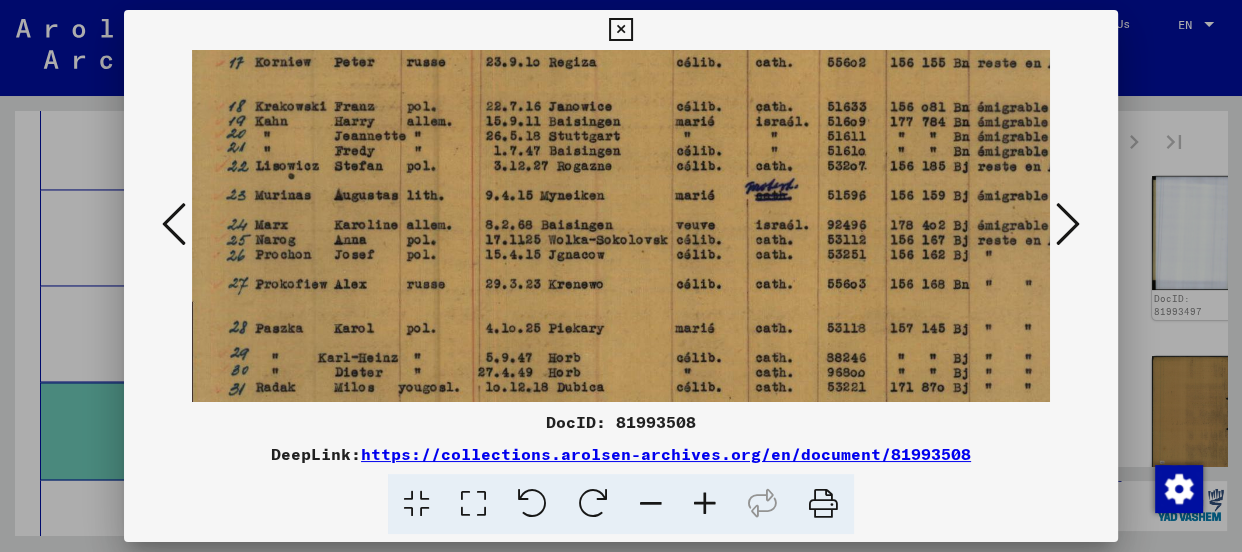 drag, startPoint x: 570, startPoint y: 276, endPoint x: 592, endPoint y: 155, distance: 122.98374 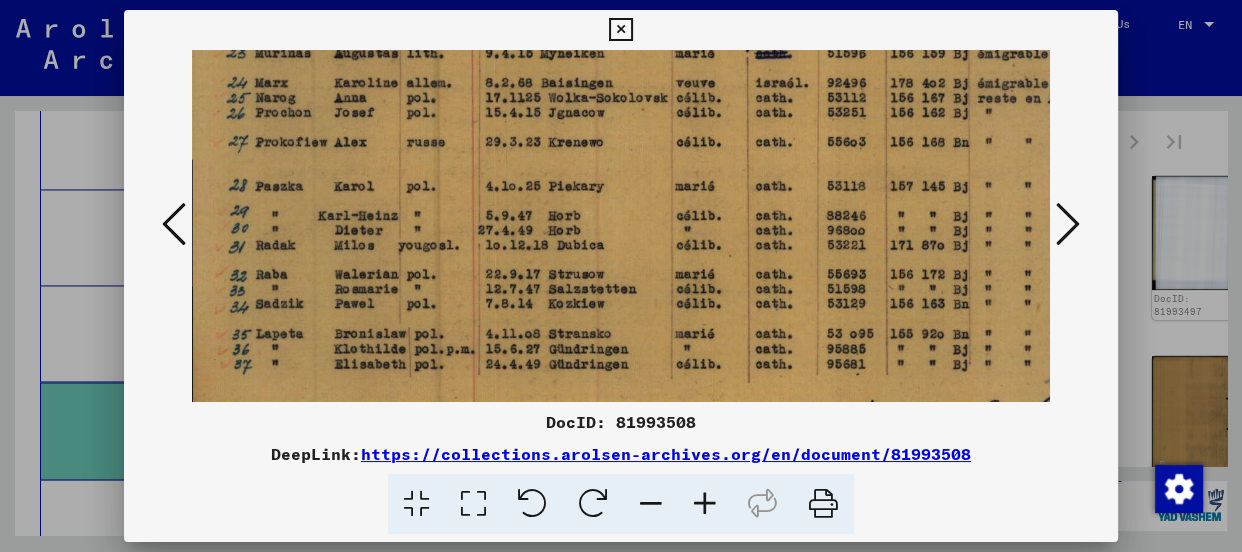 scroll, scrollTop: 268, scrollLeft: 0, axis: vertical 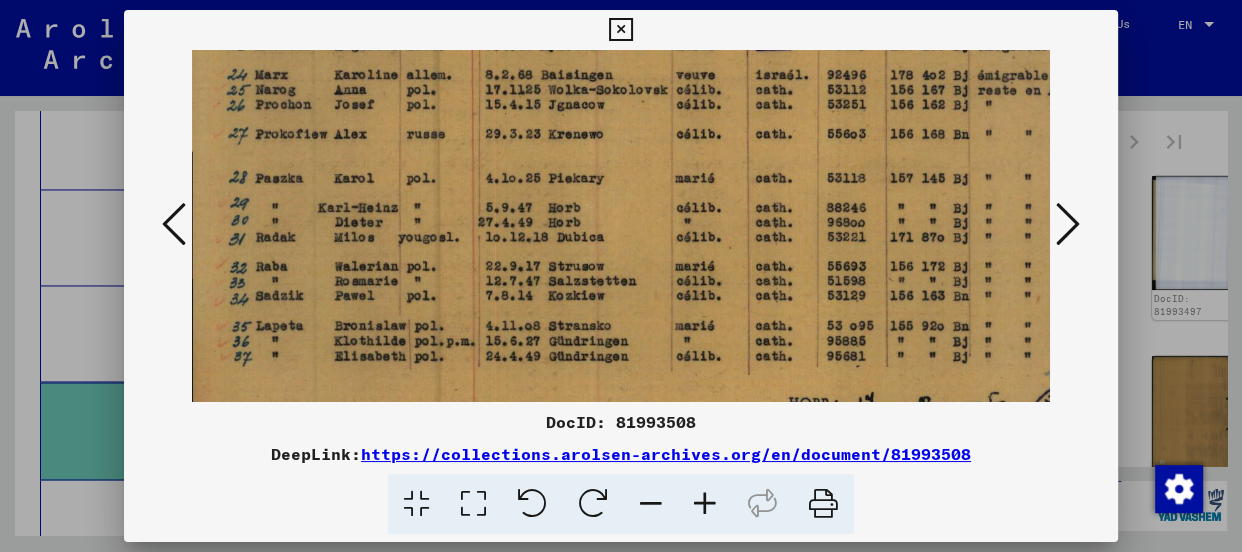 drag, startPoint x: 527, startPoint y: 330, endPoint x: 586, endPoint y: 182, distance: 159.3267 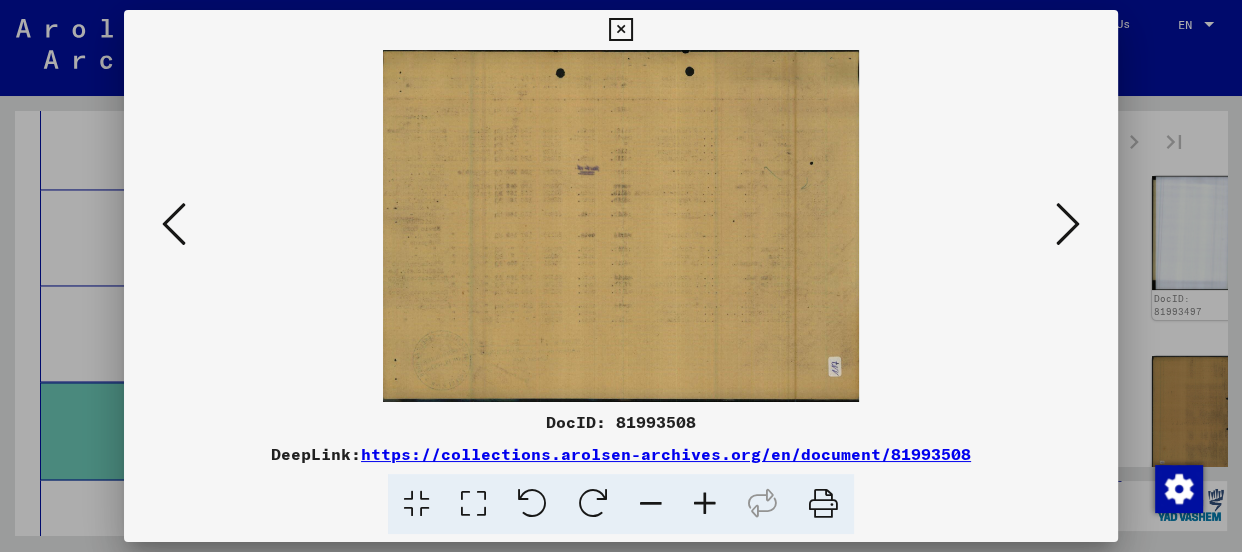 click at bounding box center (1068, 224) 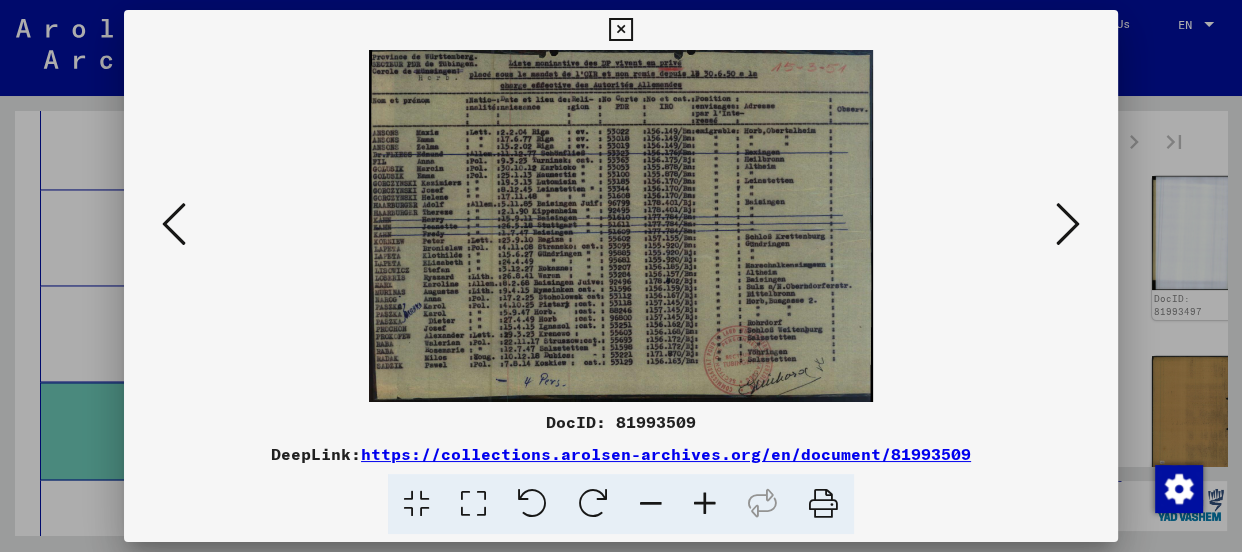 click at bounding box center [705, 504] 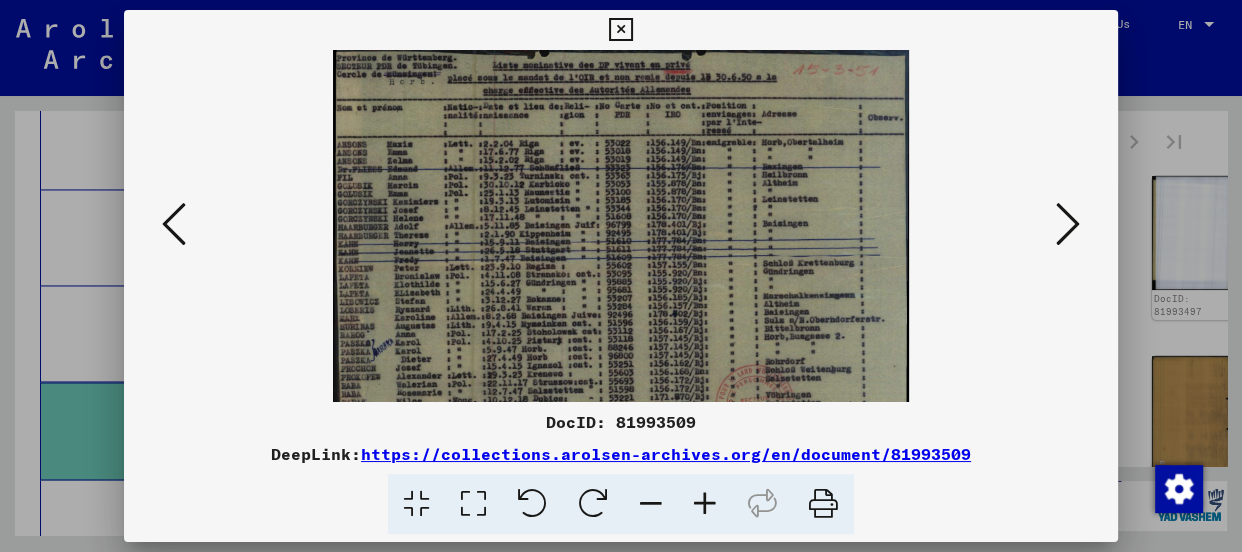 click at bounding box center (705, 504) 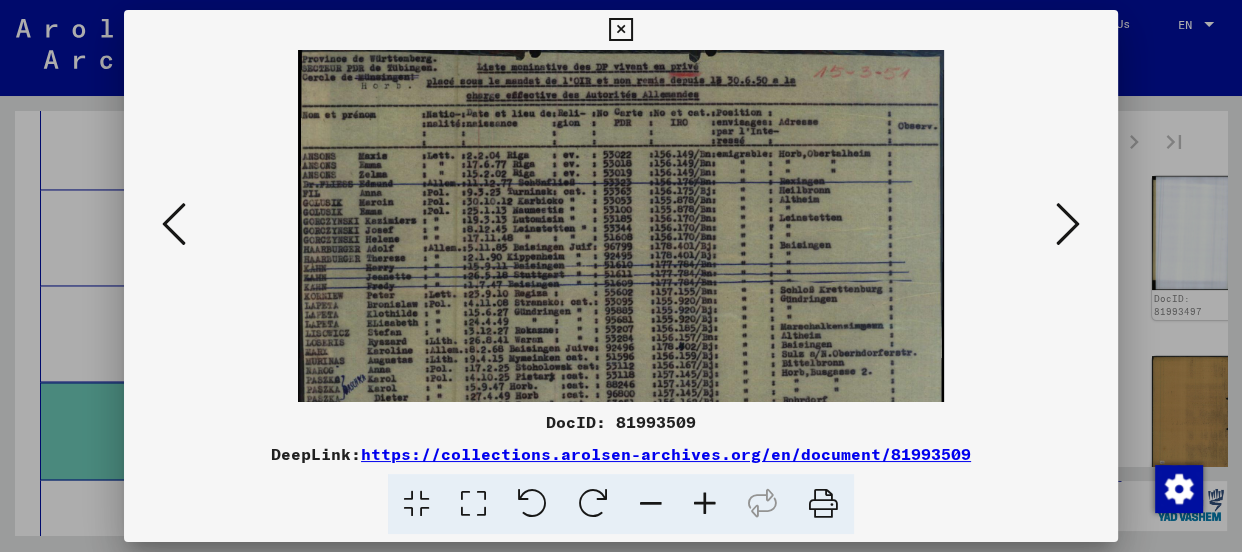click at bounding box center (705, 504) 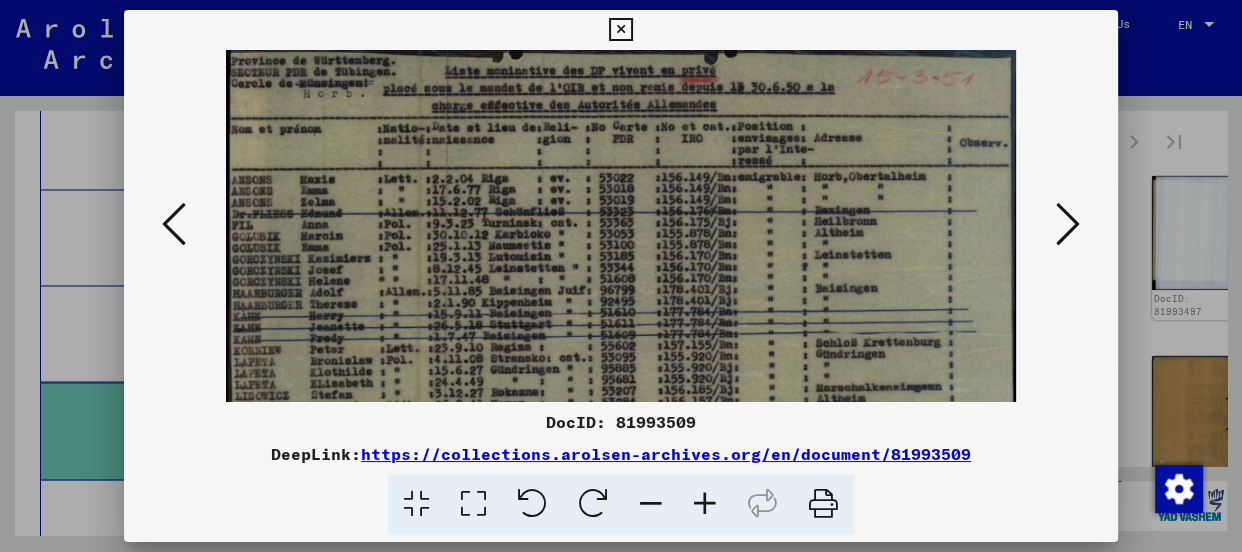 click at bounding box center (705, 504) 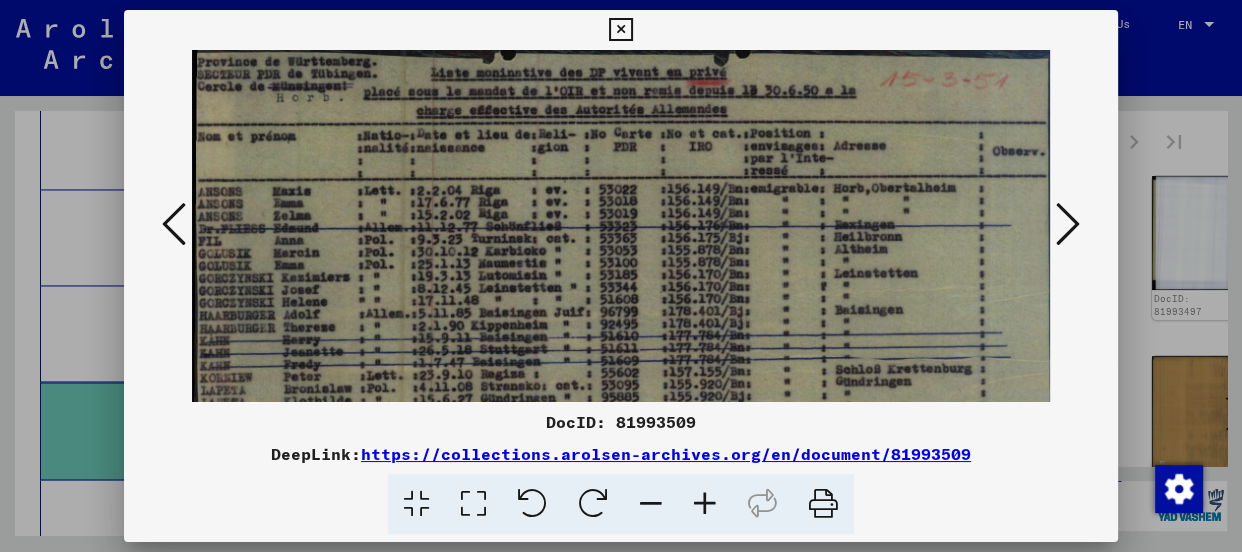 click at bounding box center [705, 504] 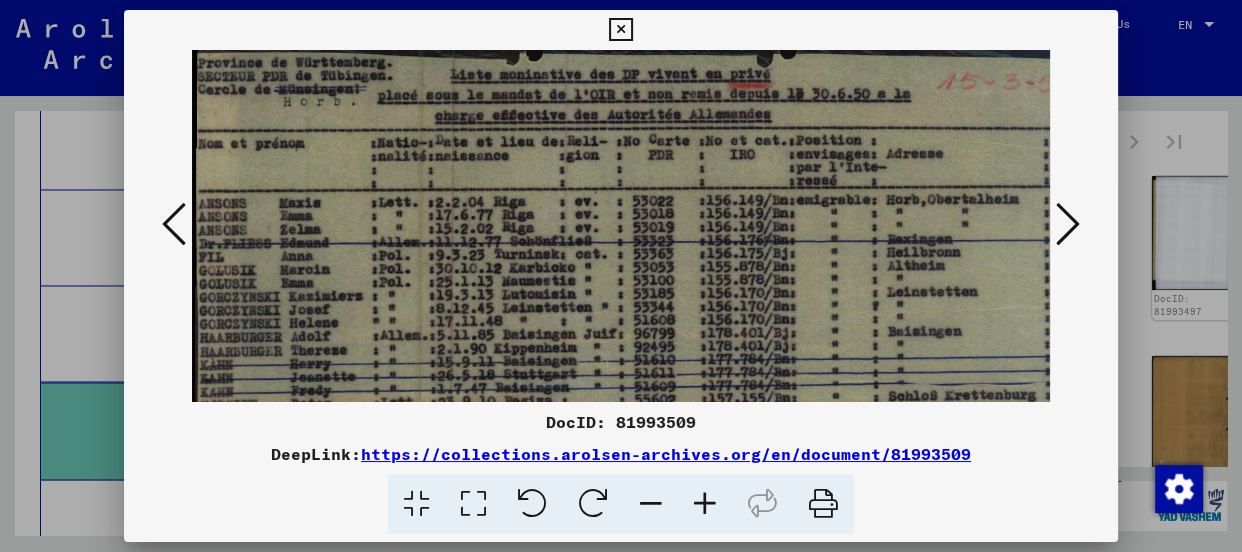 click at bounding box center [705, 504] 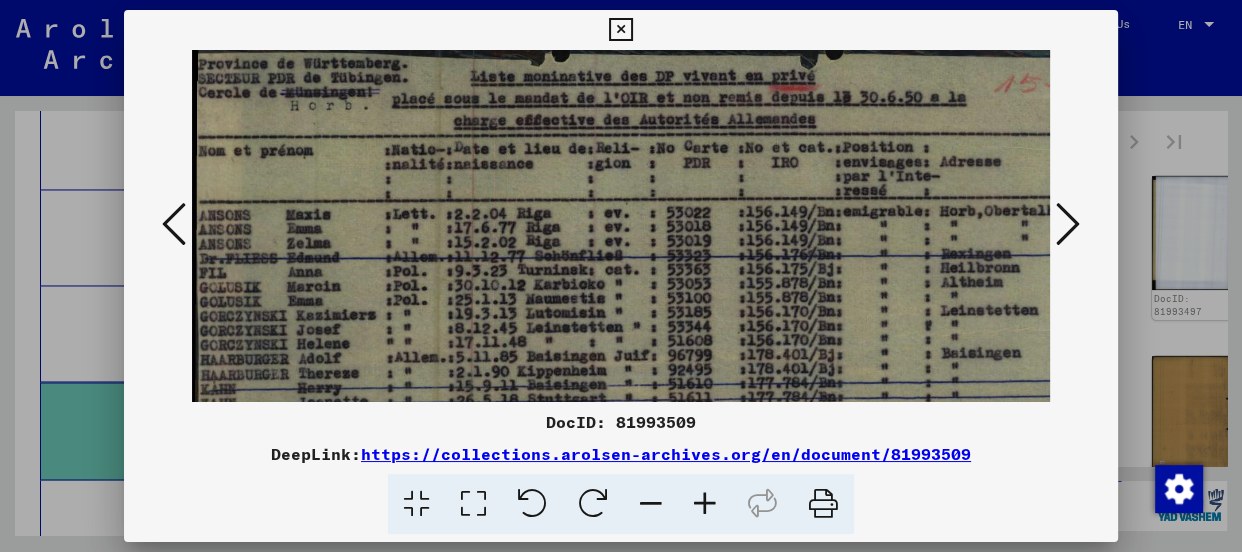 click at bounding box center [705, 504] 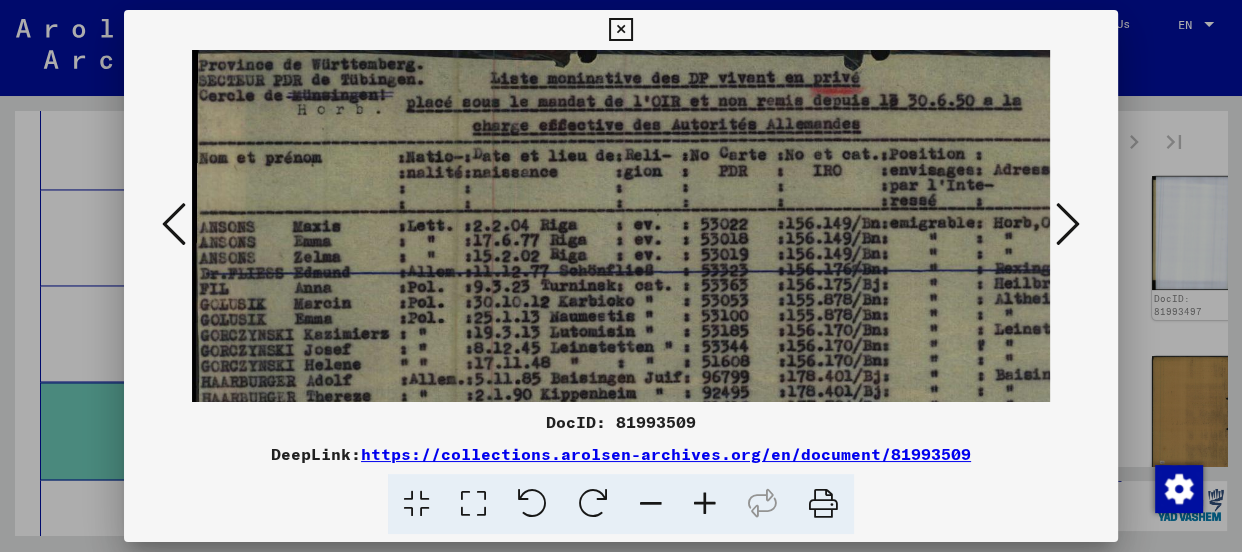 click at bounding box center [705, 504] 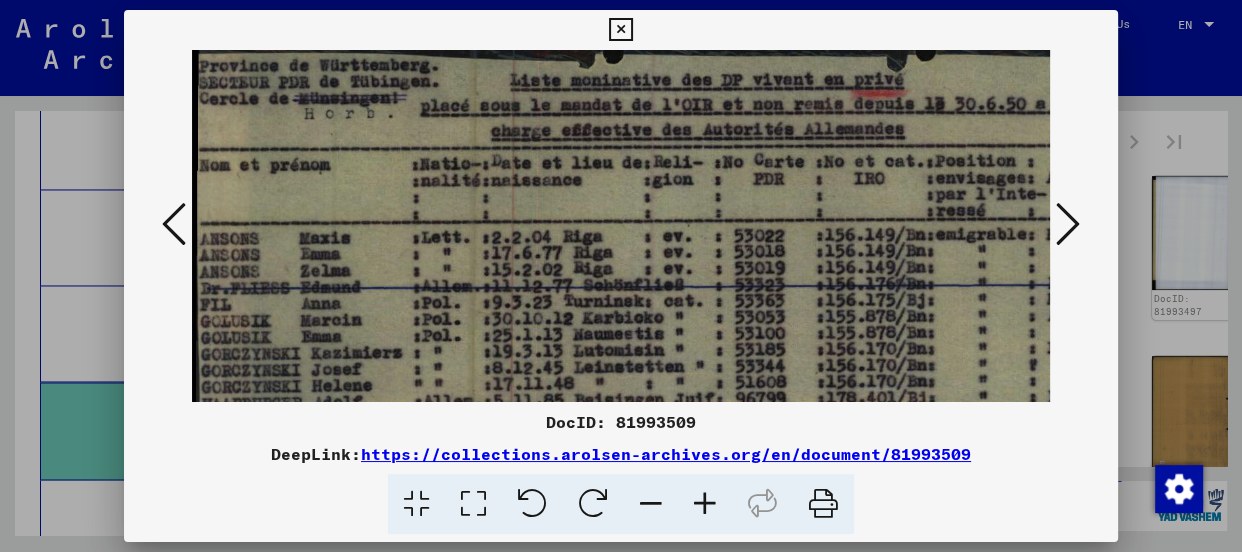 click at bounding box center [705, 504] 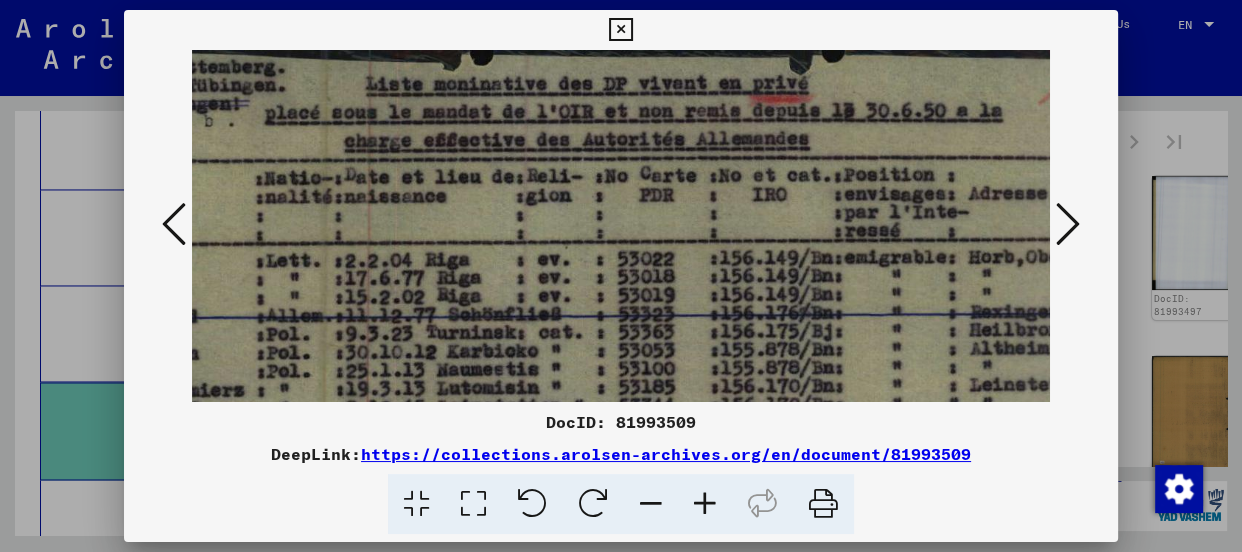 scroll, scrollTop: 0, scrollLeft: 186, axis: horizontal 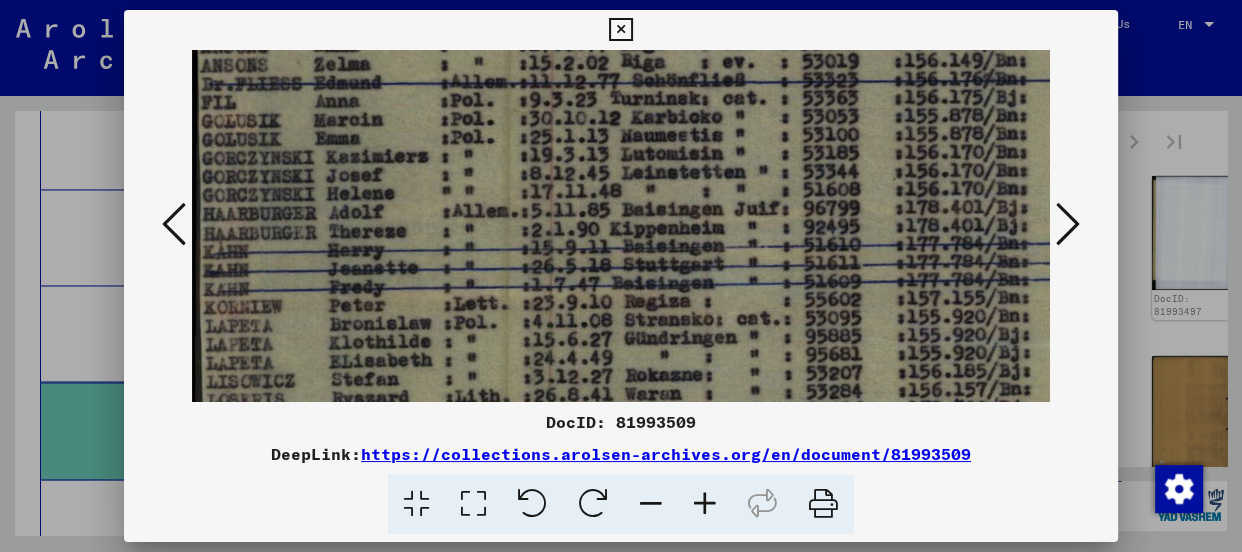 drag, startPoint x: 771, startPoint y: 332, endPoint x: 1101, endPoint y: 105, distance: 400.5359 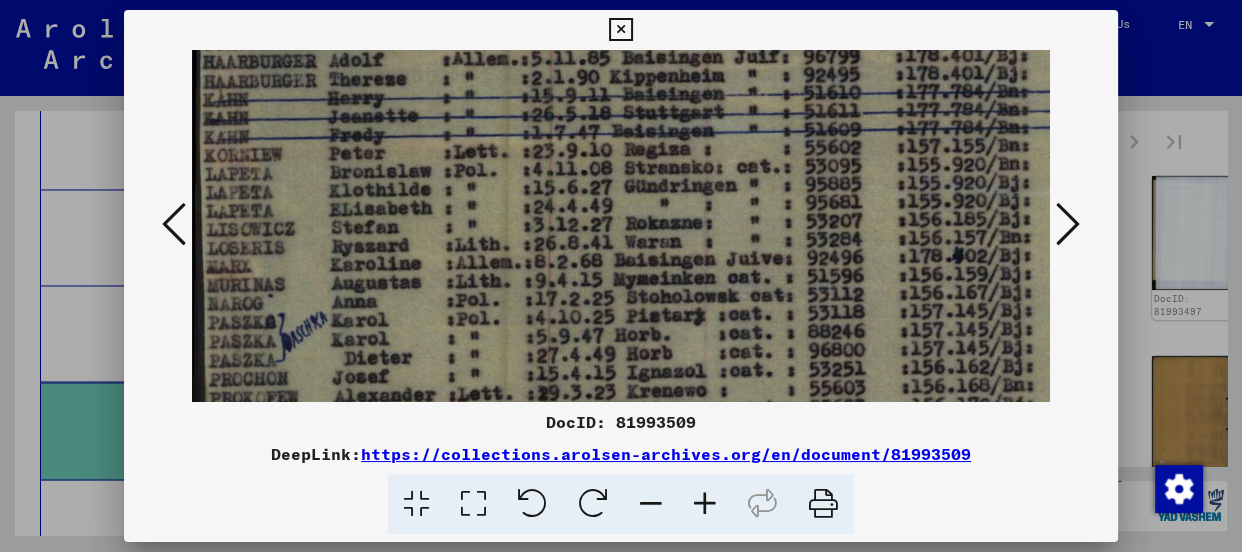 drag, startPoint x: 692, startPoint y: 291, endPoint x: 771, endPoint y: 138, distance: 172.19176 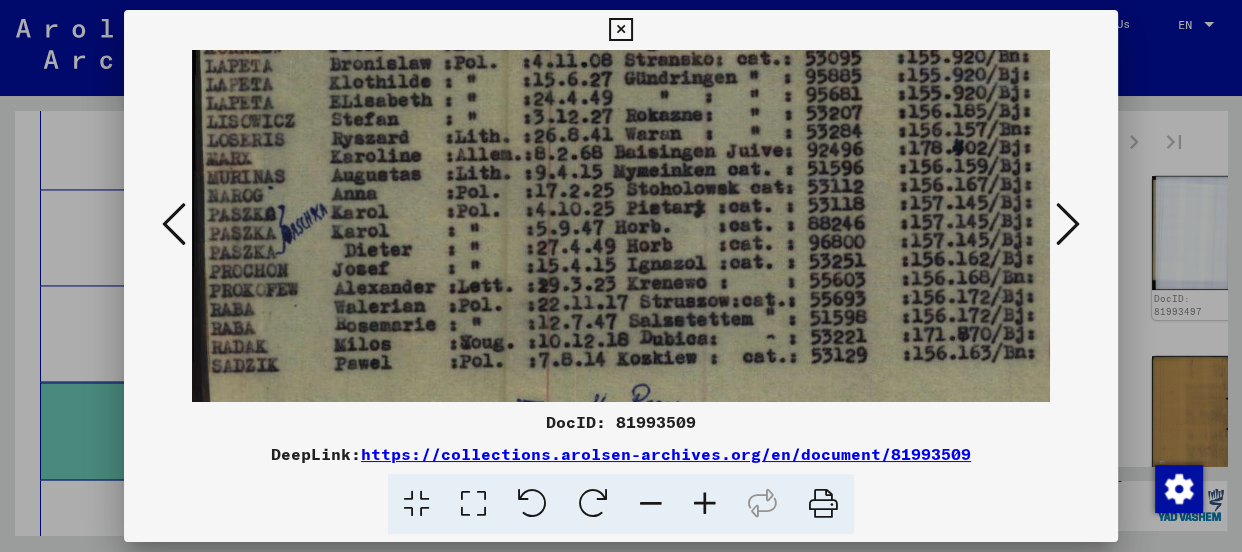 scroll, scrollTop: 505, scrollLeft: 0, axis: vertical 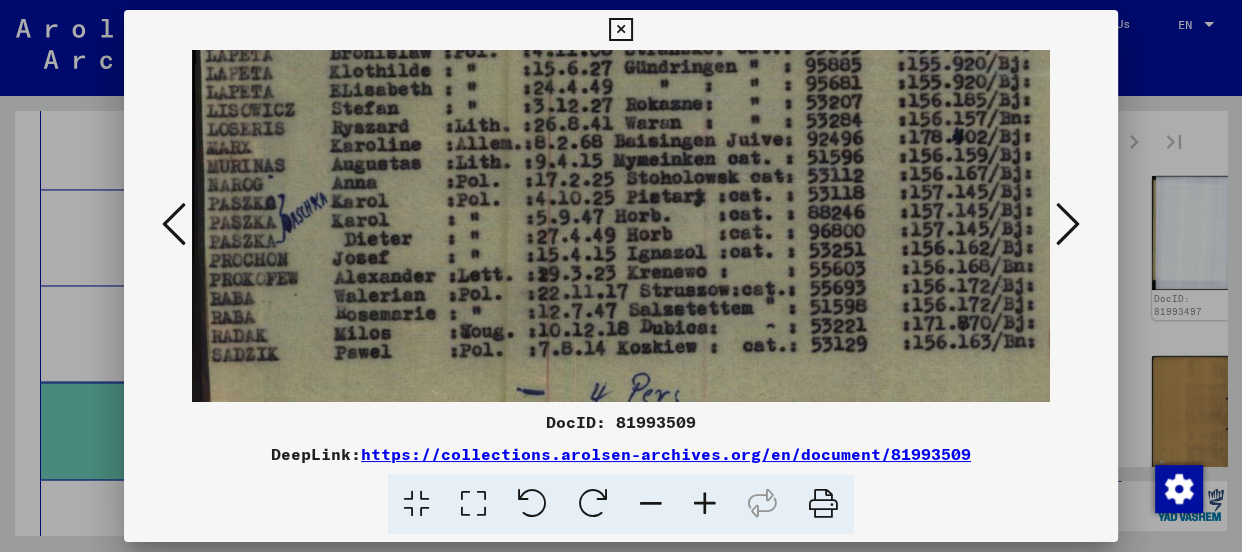 drag, startPoint x: 739, startPoint y: 316, endPoint x: 764, endPoint y: 190, distance: 128.45622 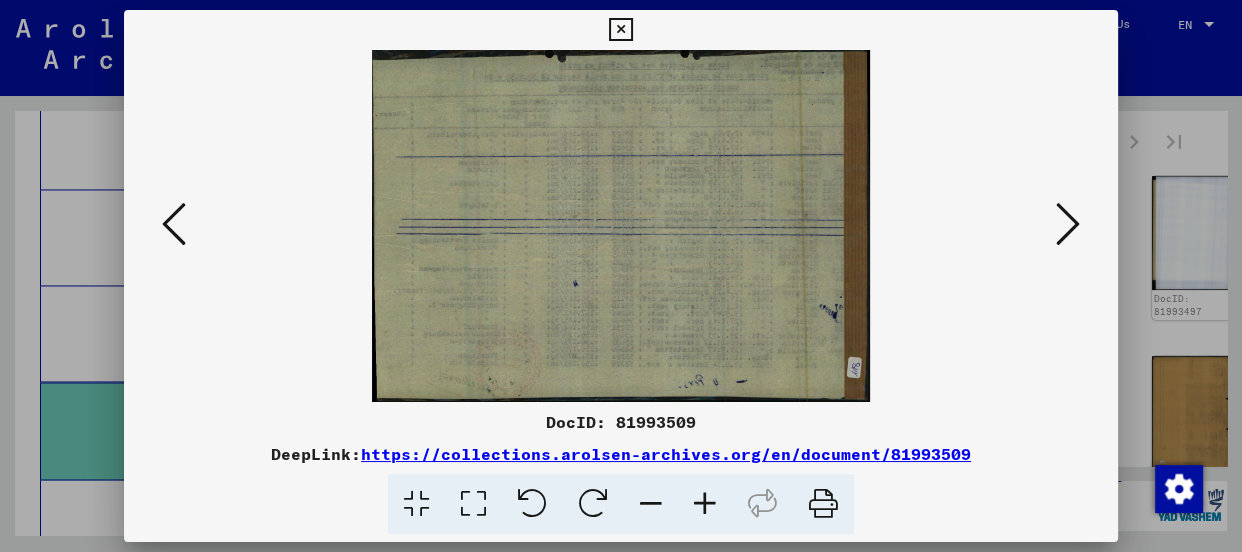 scroll, scrollTop: 0, scrollLeft: 0, axis: both 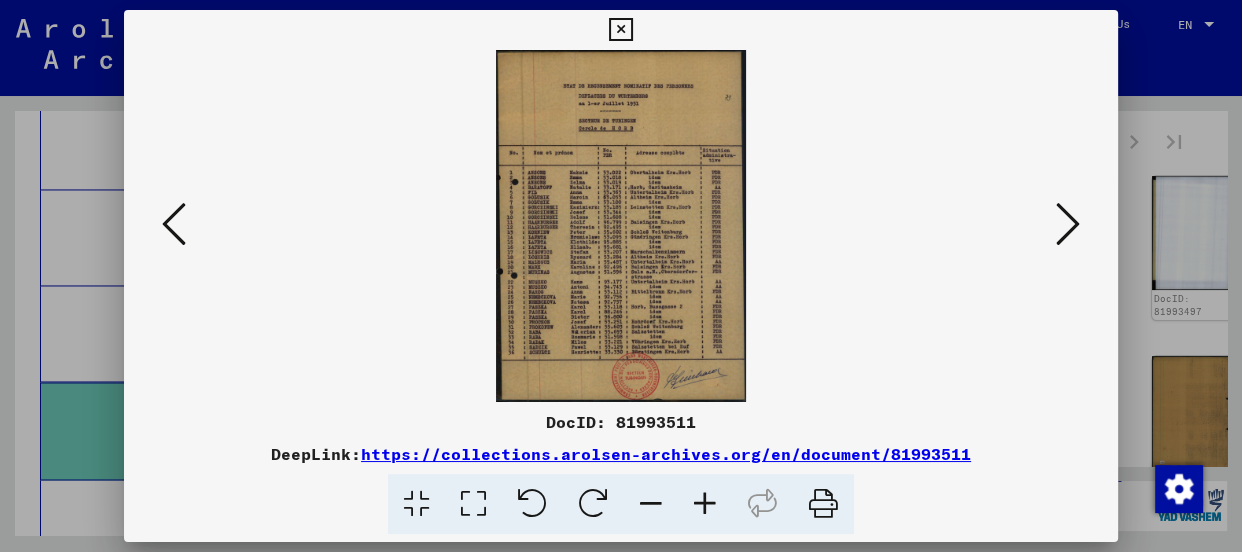 click at bounding box center (705, 504) 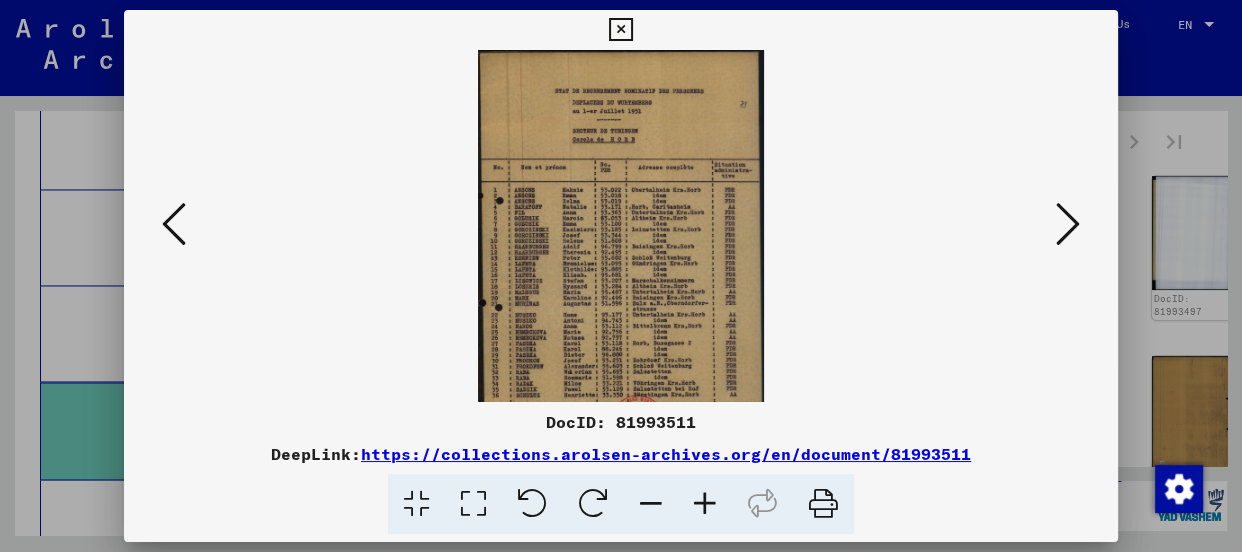 click at bounding box center (705, 504) 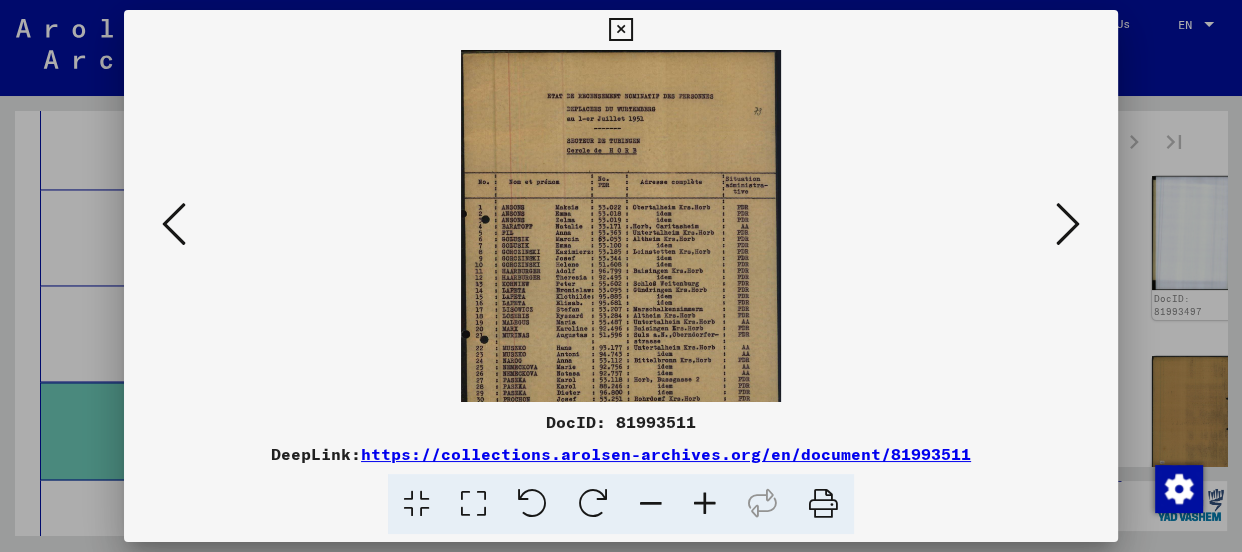 click at bounding box center [705, 504] 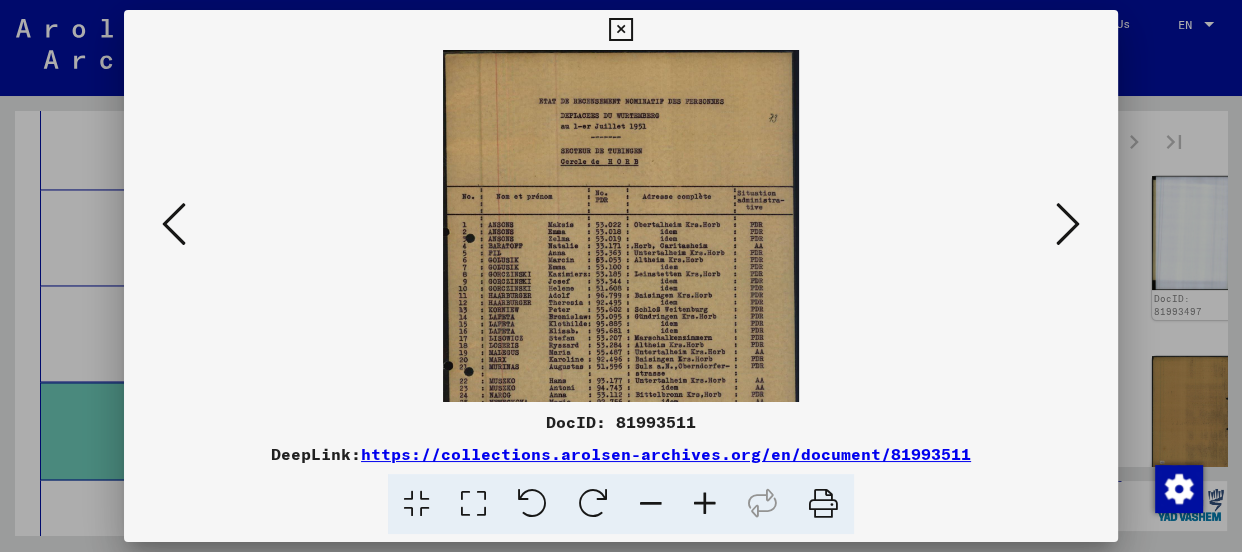 click at bounding box center (705, 504) 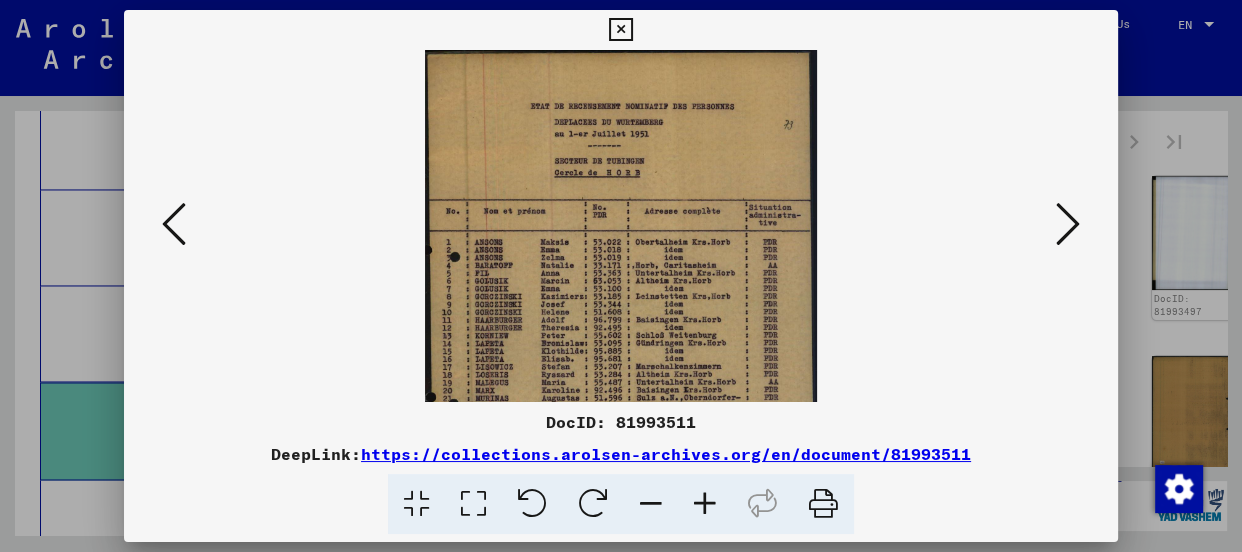 click at bounding box center (705, 504) 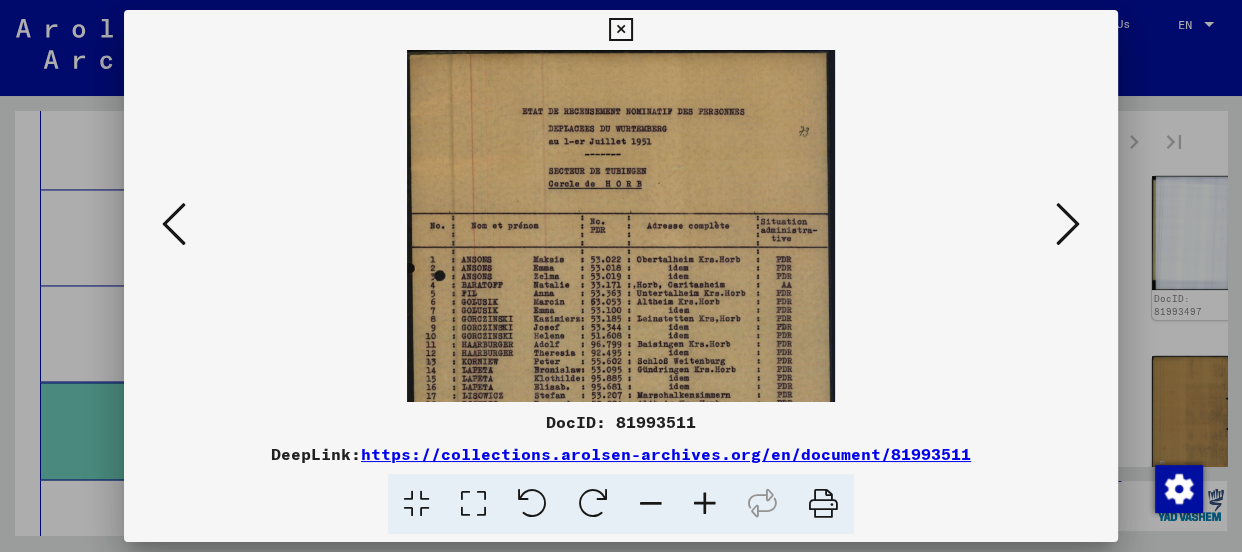 click at bounding box center (705, 504) 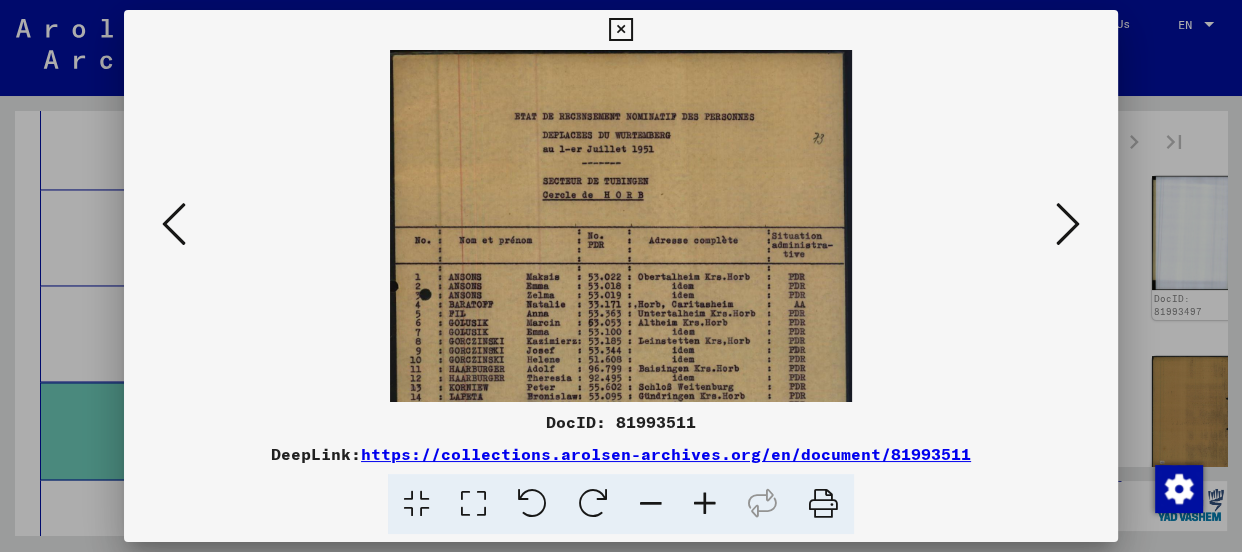 click at bounding box center [705, 504] 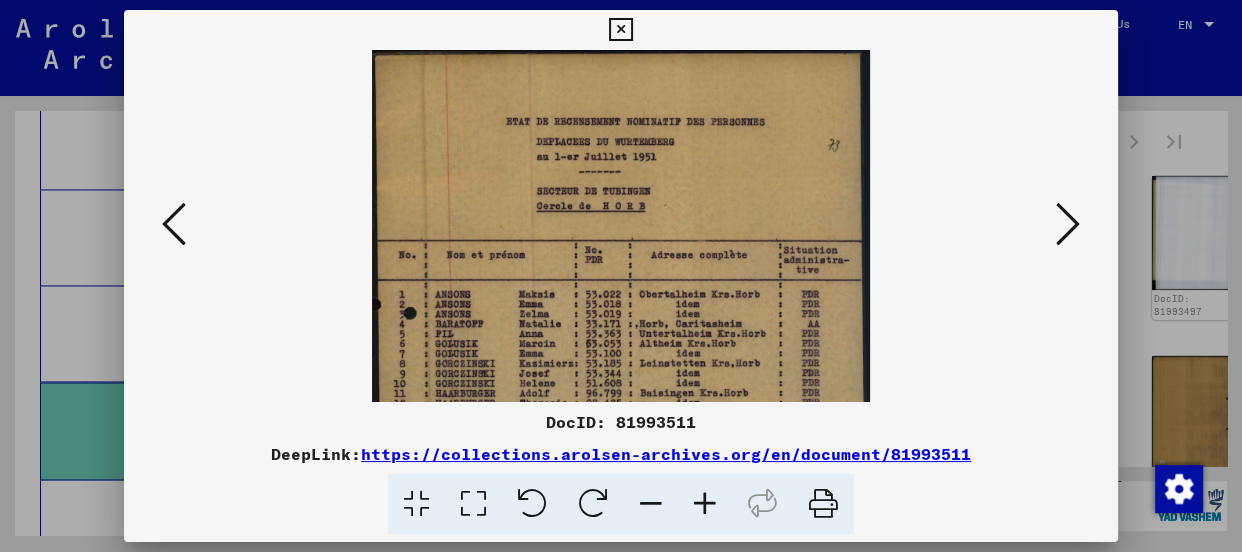 click at bounding box center [705, 504] 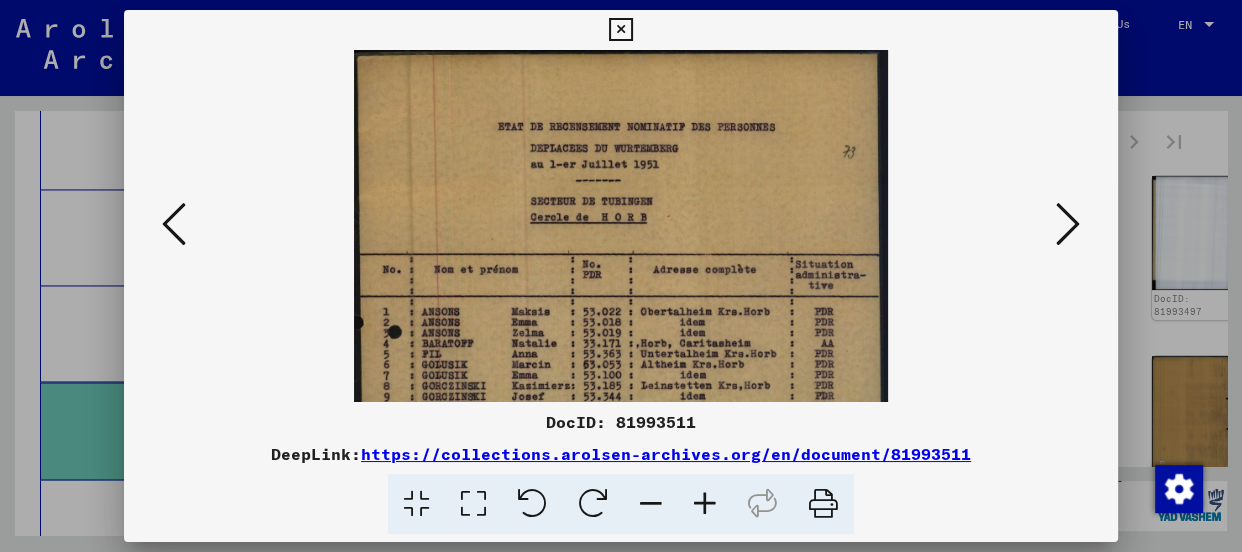 click at bounding box center (705, 504) 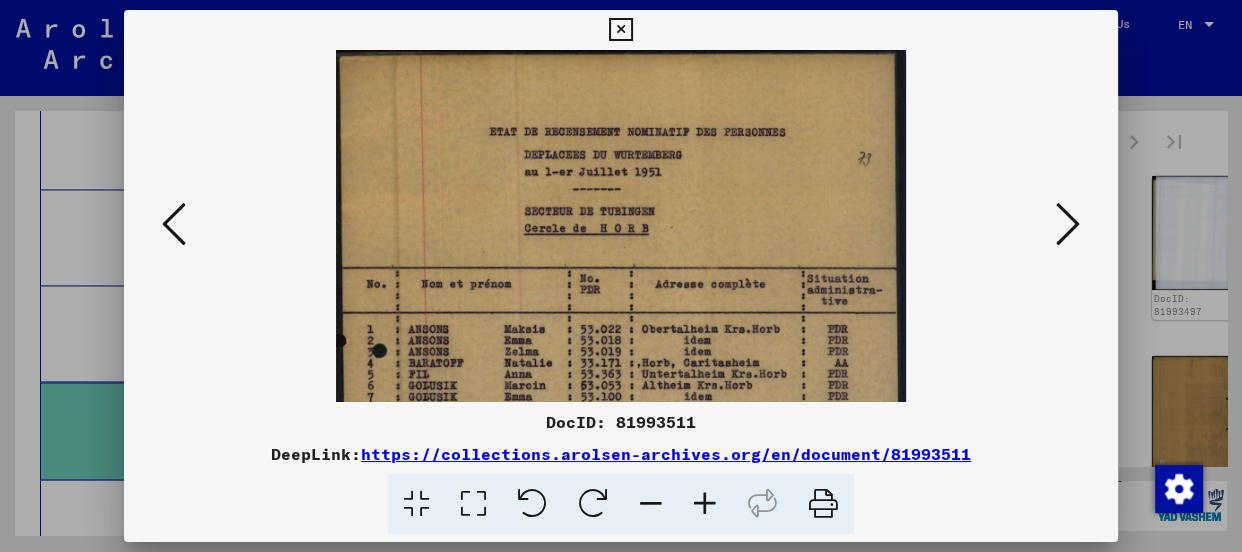 click at bounding box center (705, 504) 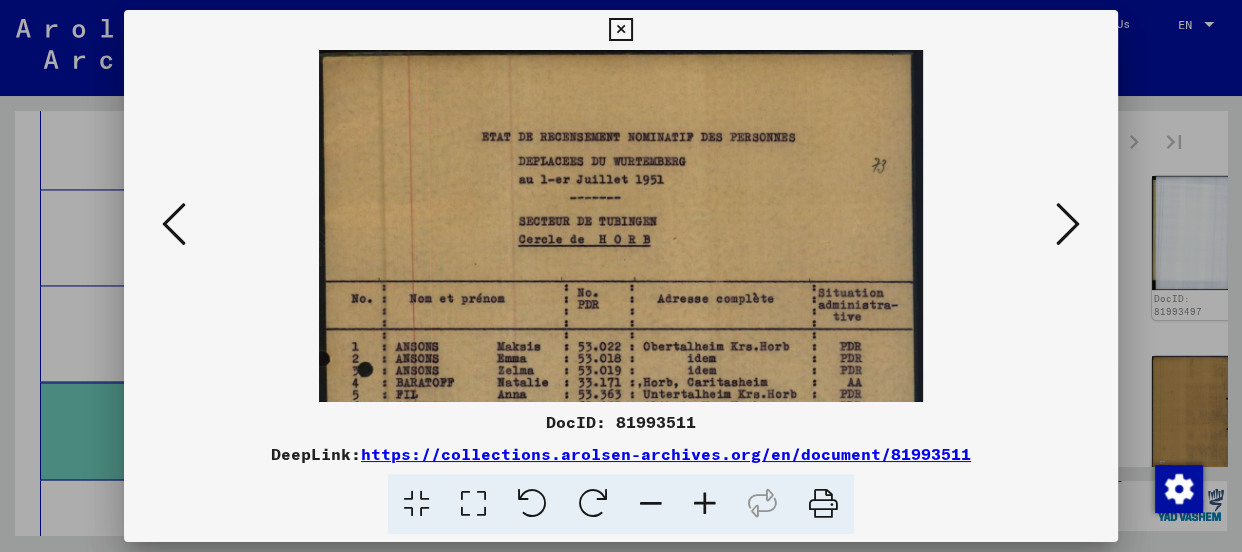 click at bounding box center (705, 504) 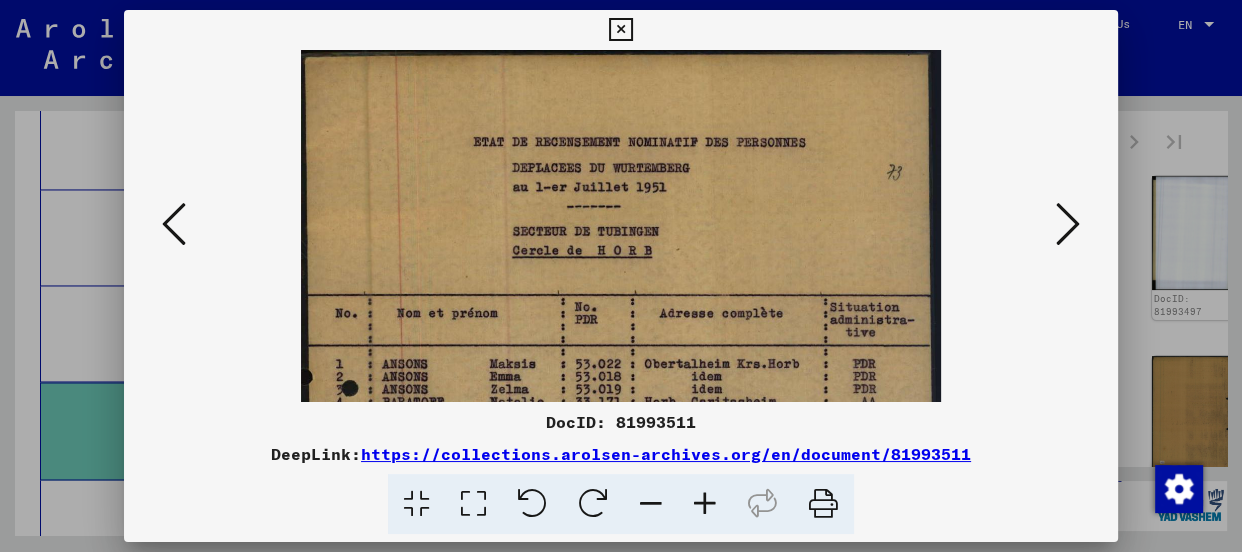 click at bounding box center [705, 504] 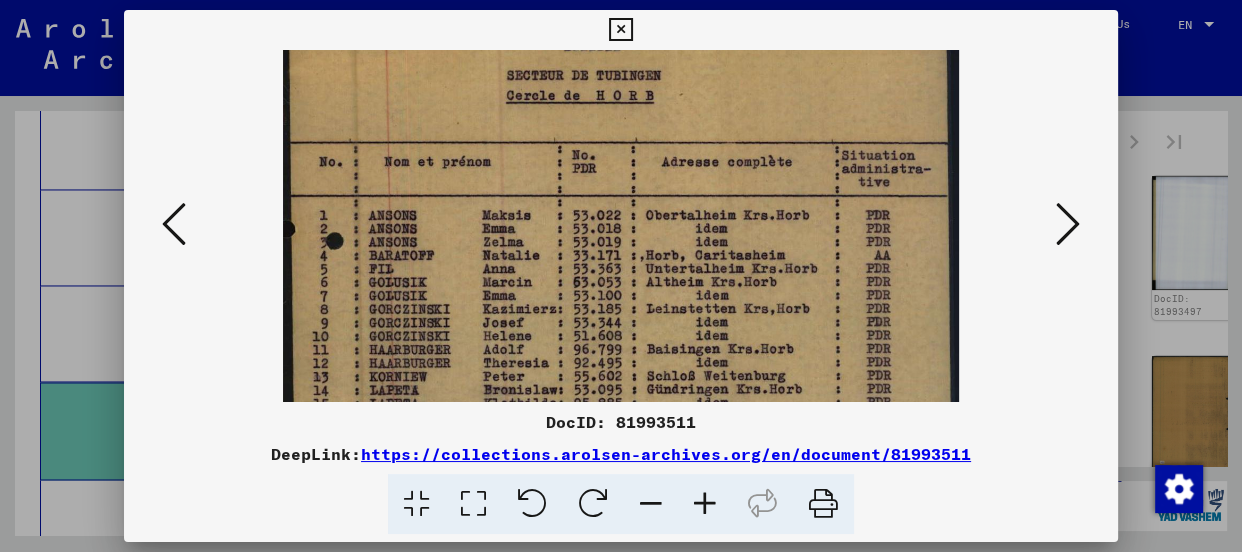 drag, startPoint x: 754, startPoint y: 327, endPoint x: 821, endPoint y: 177, distance: 164.2833 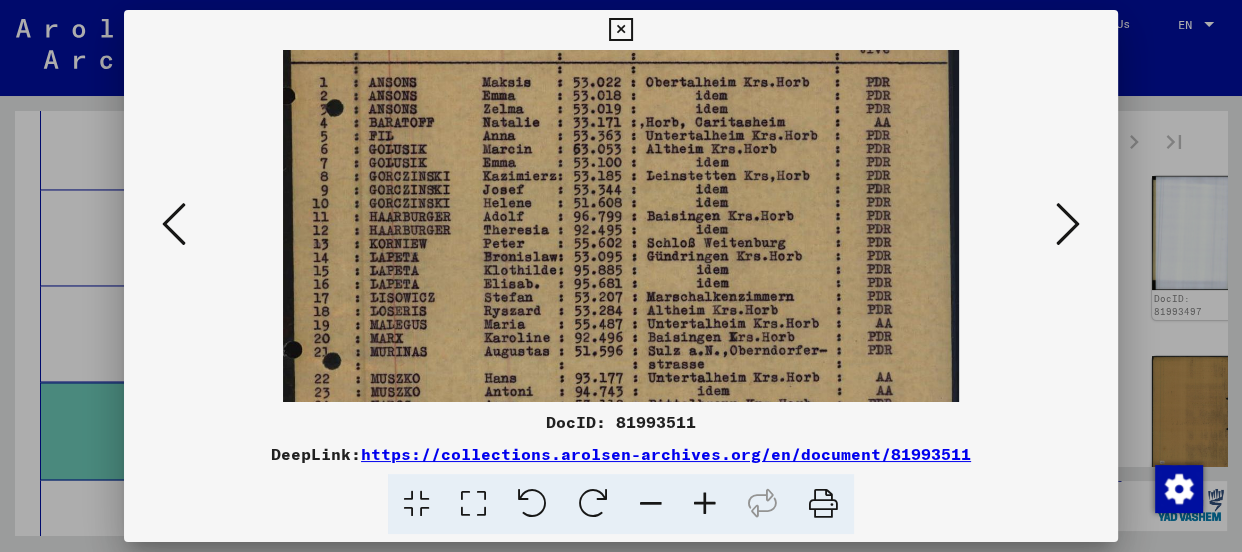 drag, startPoint x: 730, startPoint y: 331, endPoint x: 742, endPoint y: 283, distance: 49.47727 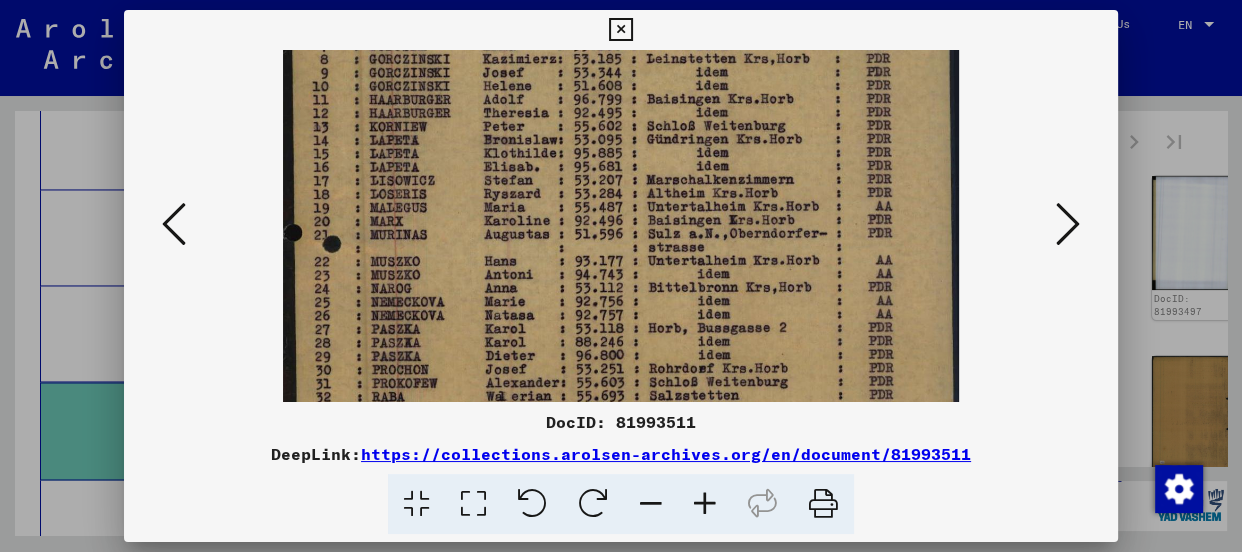 drag, startPoint x: 727, startPoint y: 314, endPoint x: 763, endPoint y: 257, distance: 67.41662 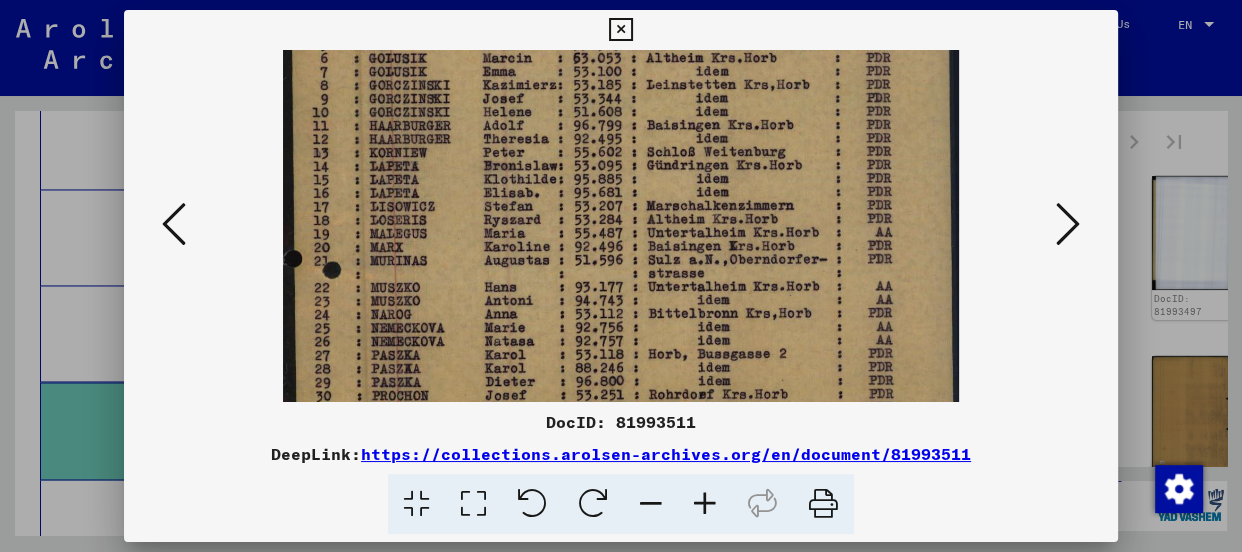 scroll, scrollTop: 600, scrollLeft: 0, axis: vertical 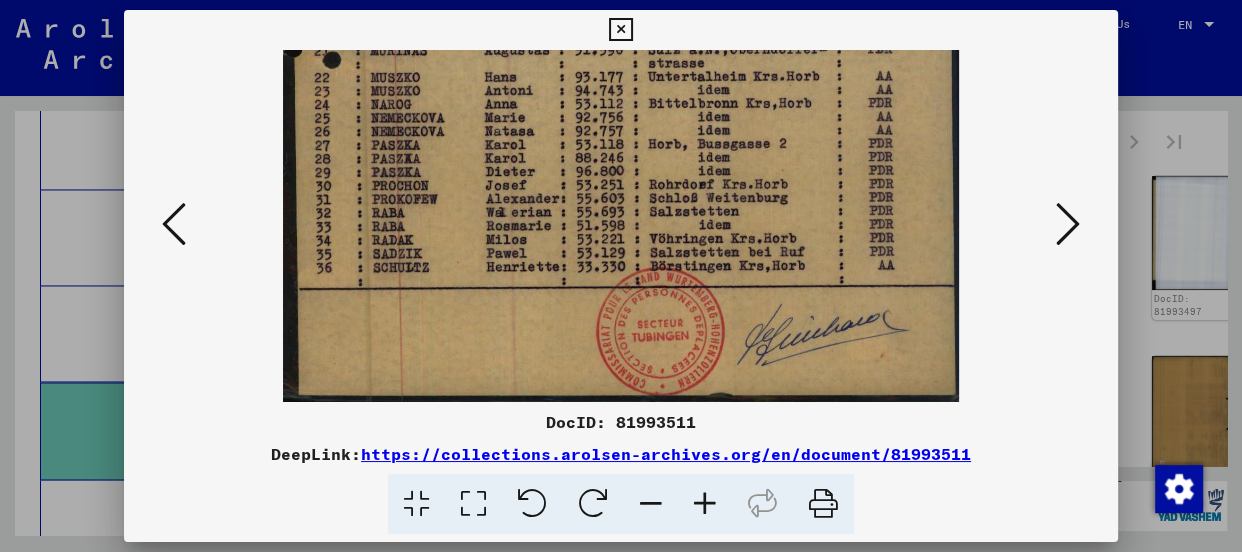 drag, startPoint x: 590, startPoint y: 371, endPoint x: 682, endPoint y: 110, distance: 276.73996 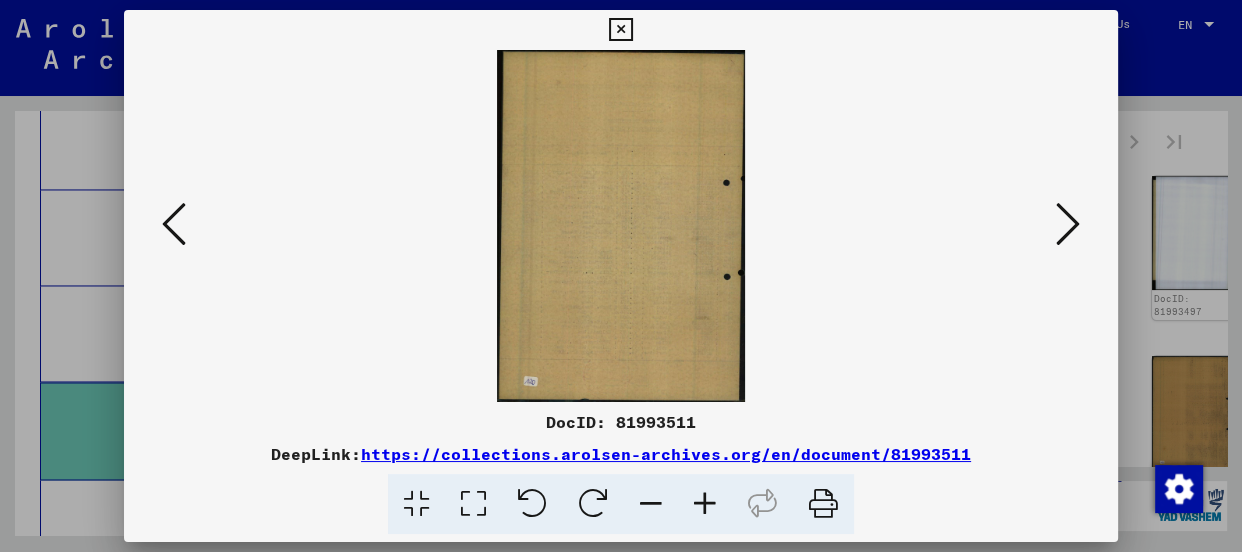 scroll, scrollTop: 0, scrollLeft: 0, axis: both 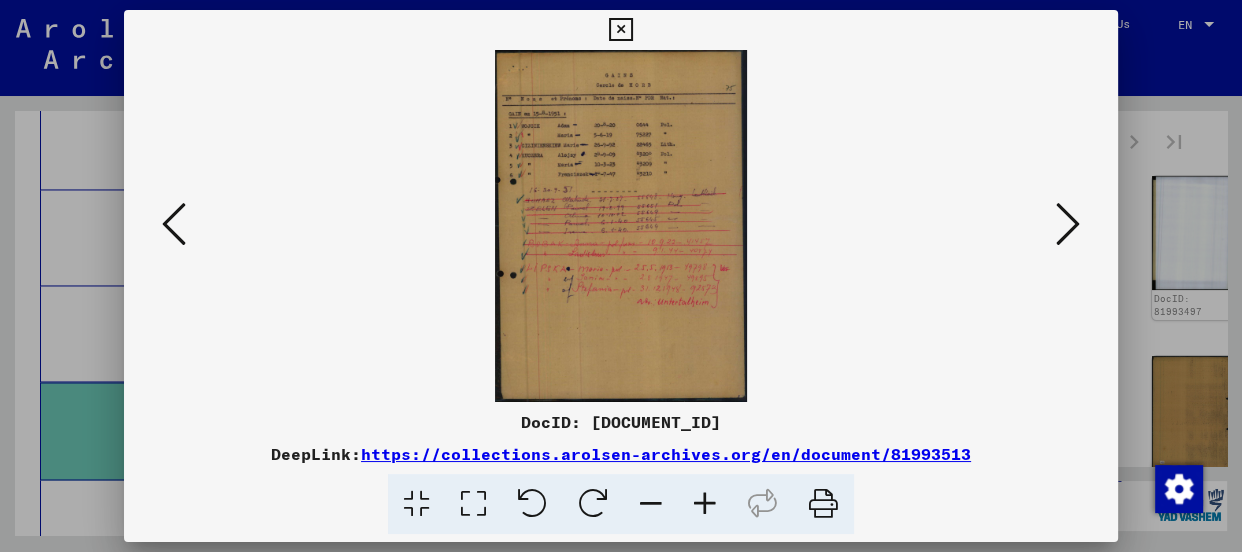 click at bounding box center (705, 504) 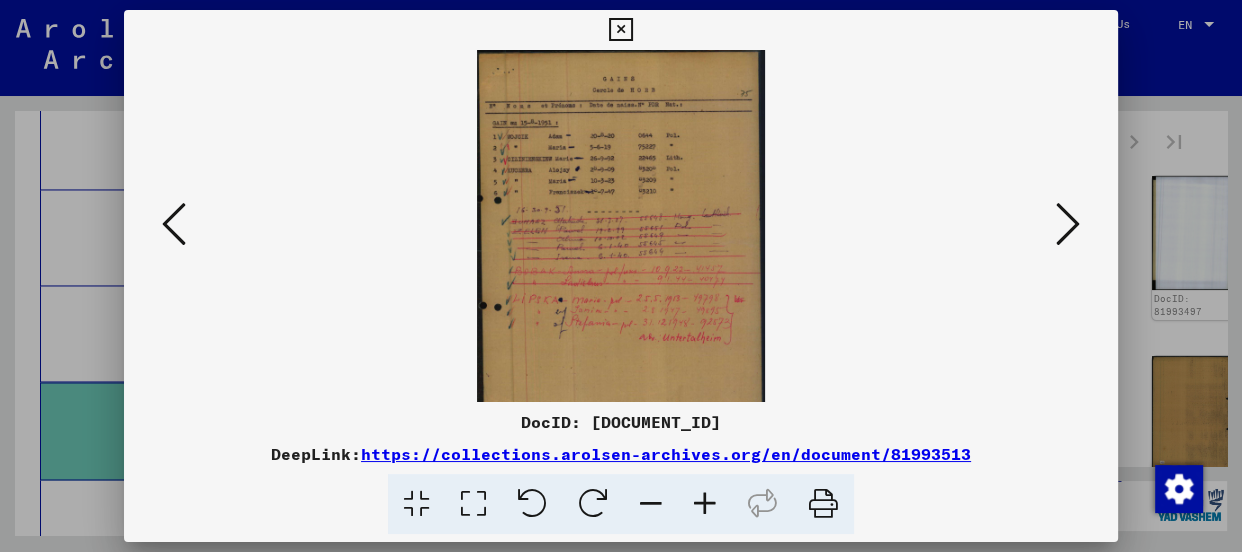 click at bounding box center (705, 504) 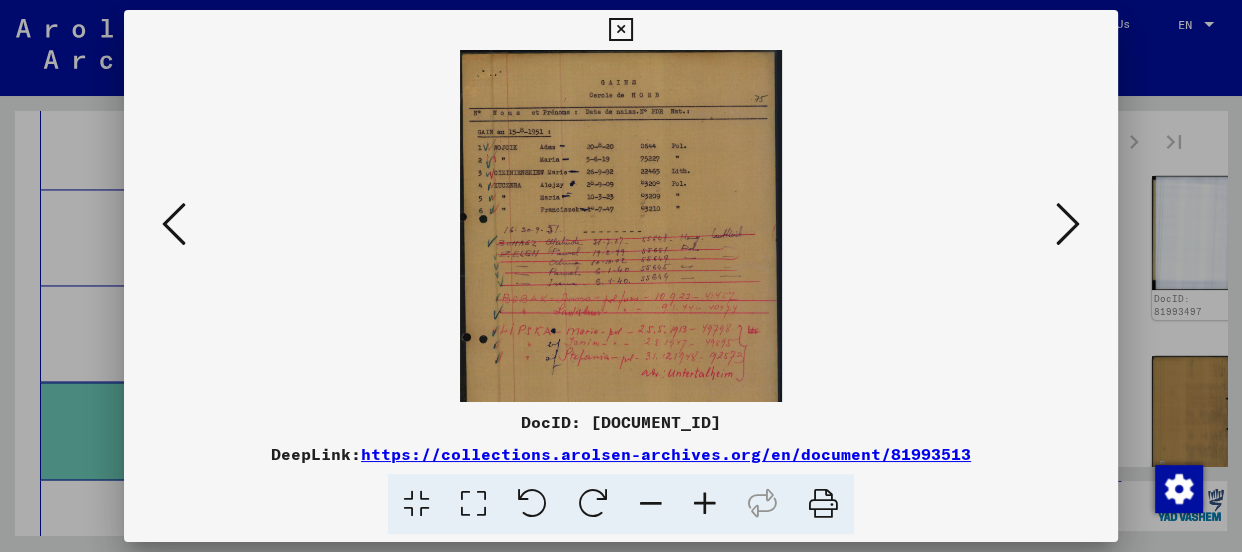 click at bounding box center (705, 504) 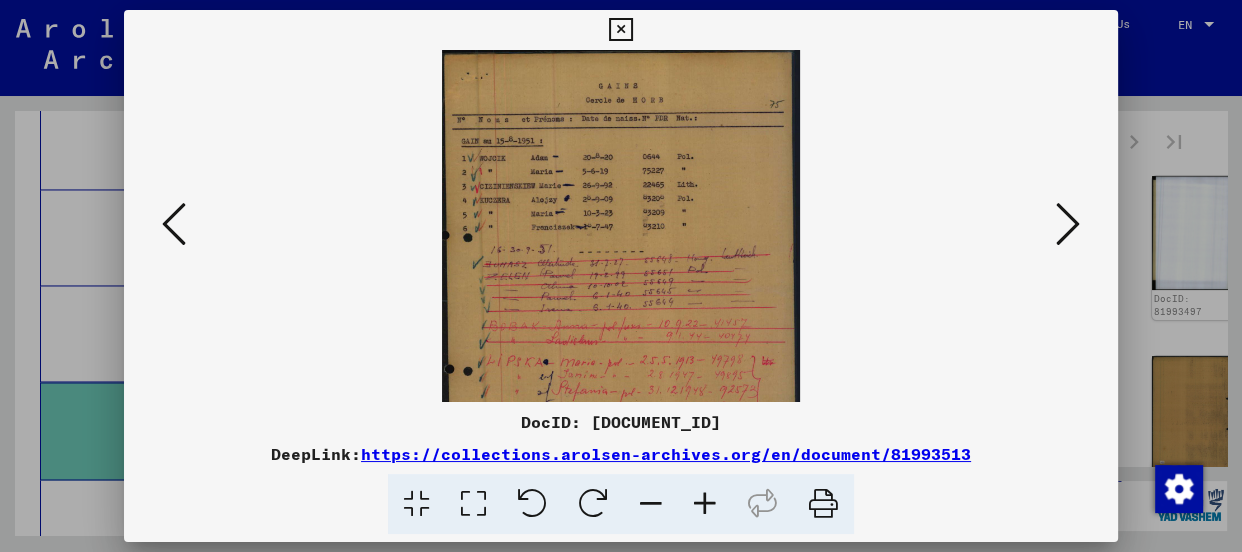 click at bounding box center (705, 504) 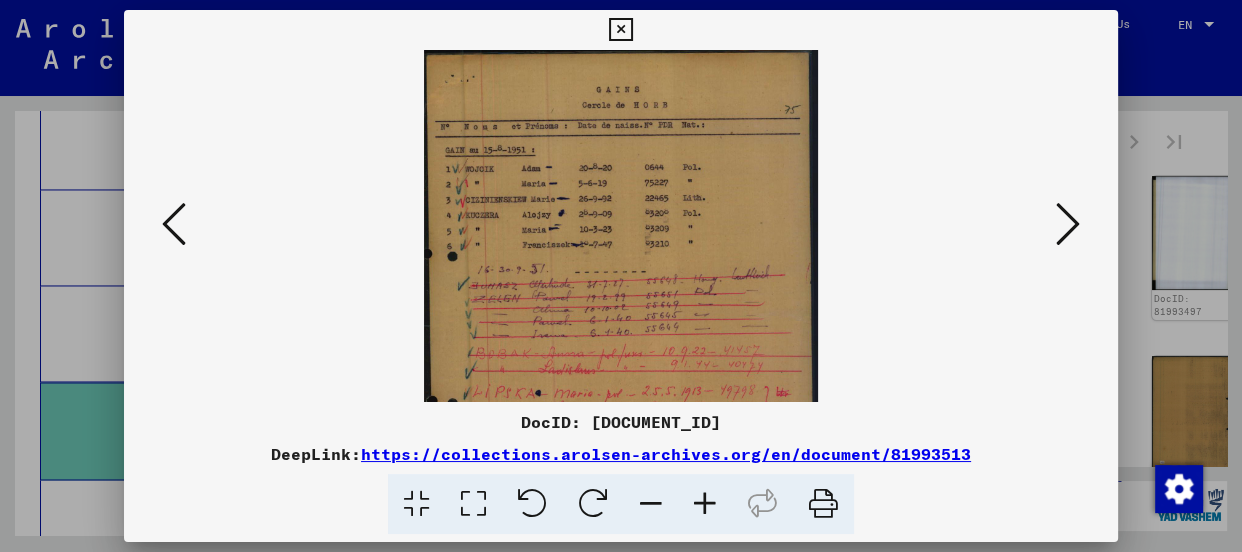 click at bounding box center (705, 504) 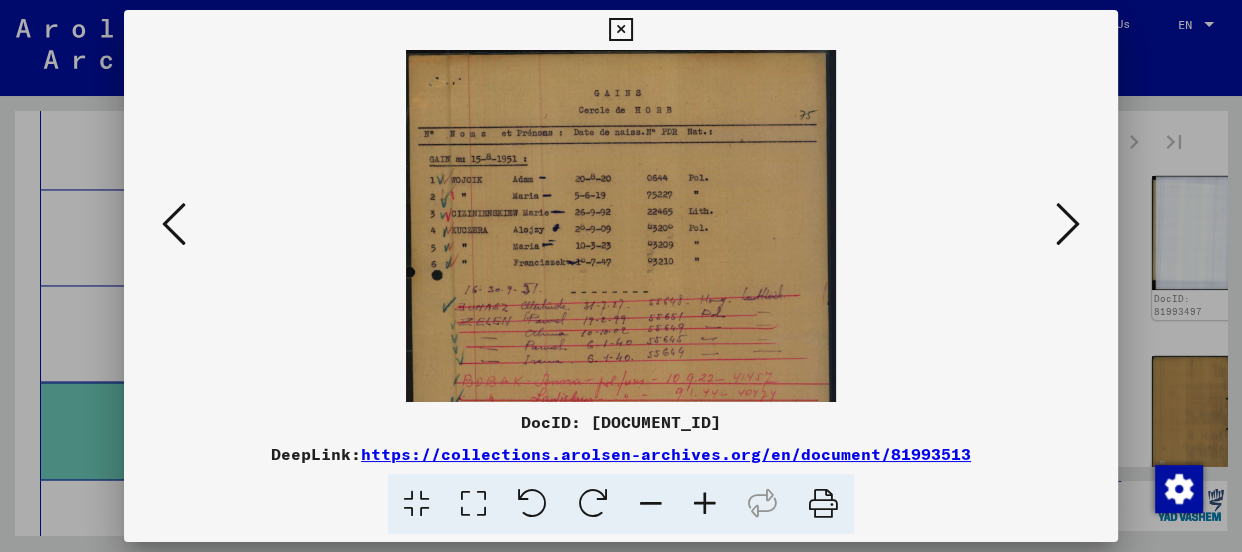 click at bounding box center (705, 504) 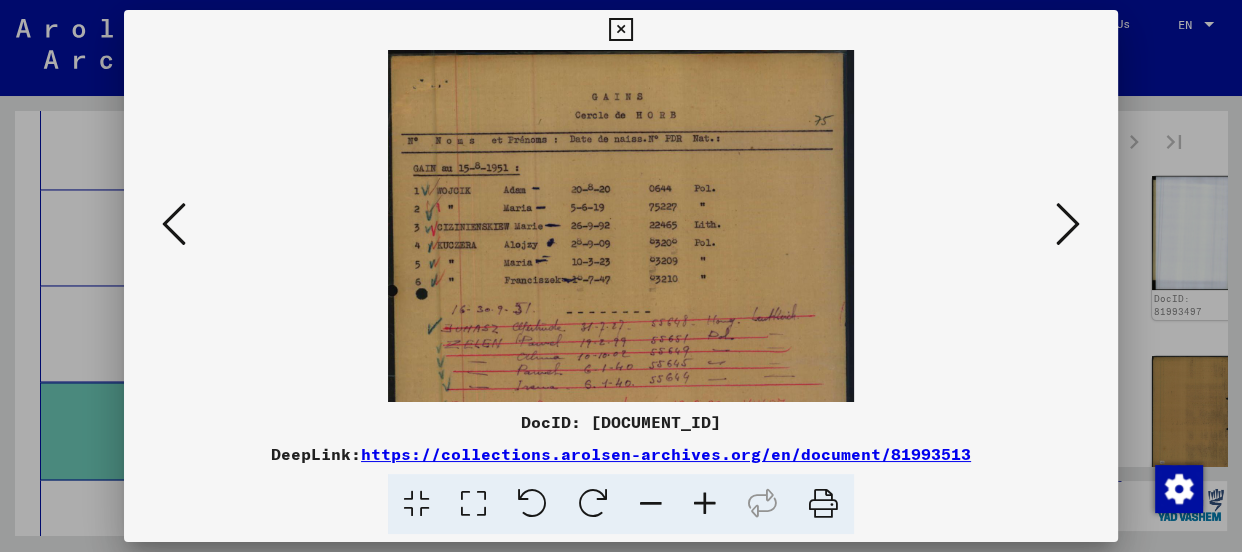 click at bounding box center [705, 504] 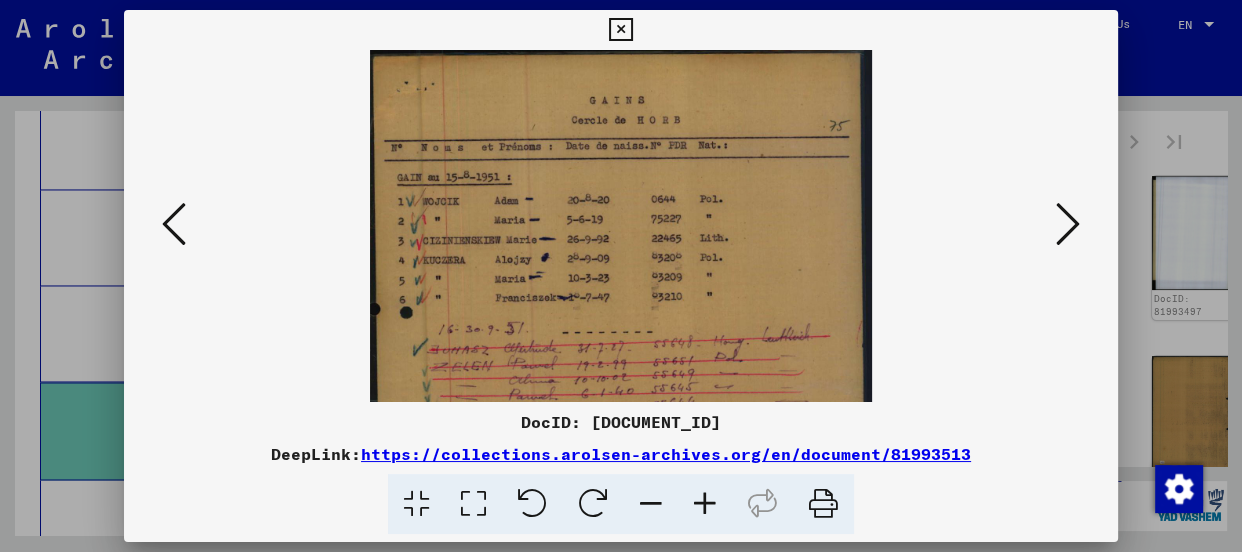 click at bounding box center (705, 504) 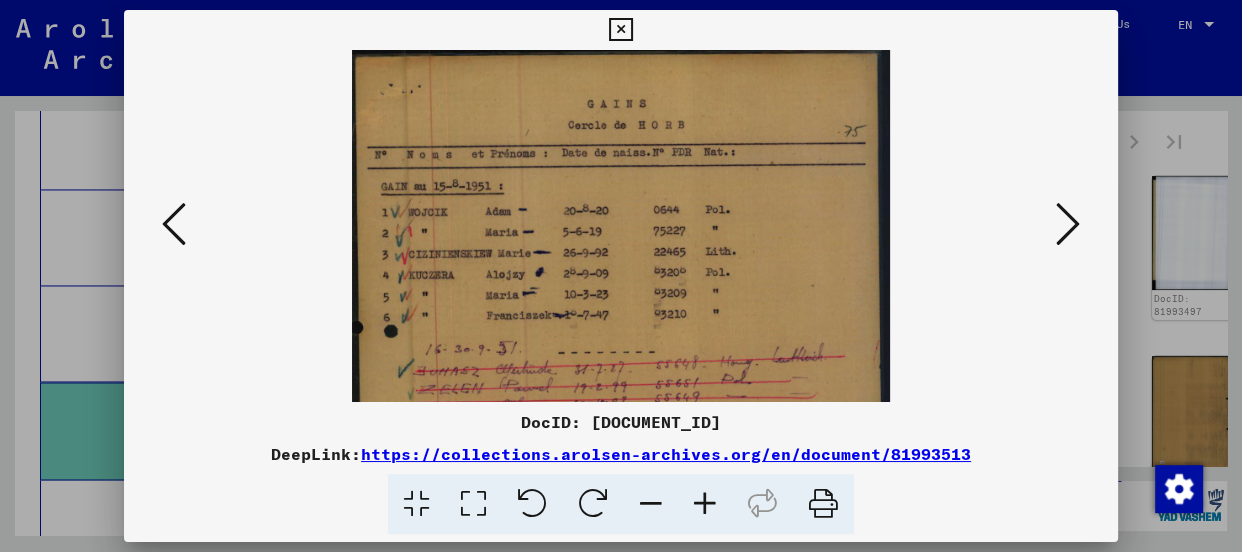 click at bounding box center (705, 504) 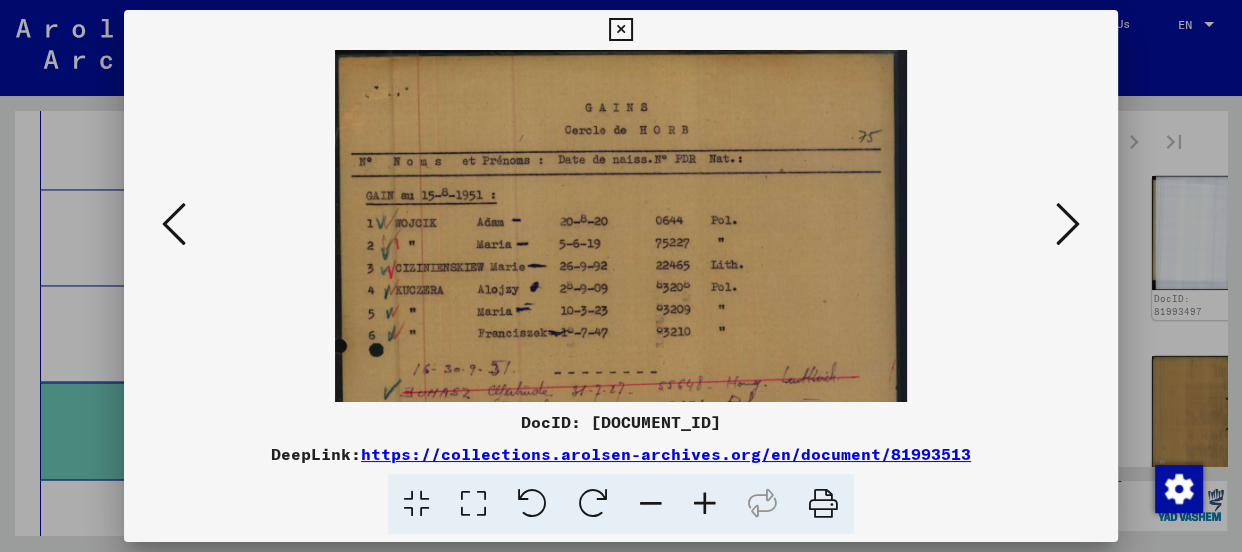 click at bounding box center [705, 504] 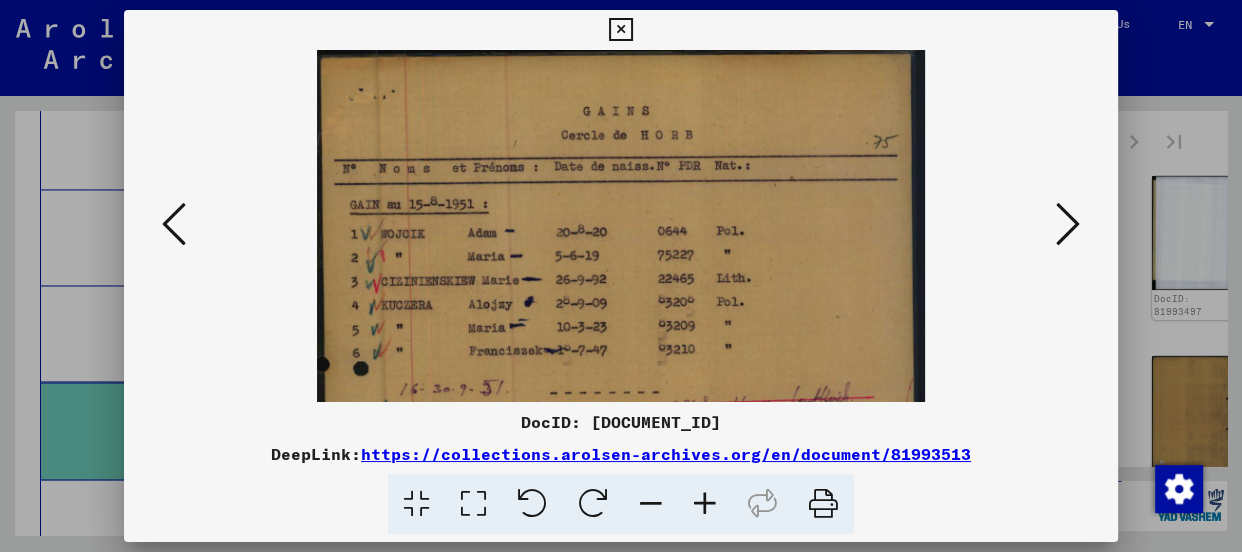 click at bounding box center (705, 504) 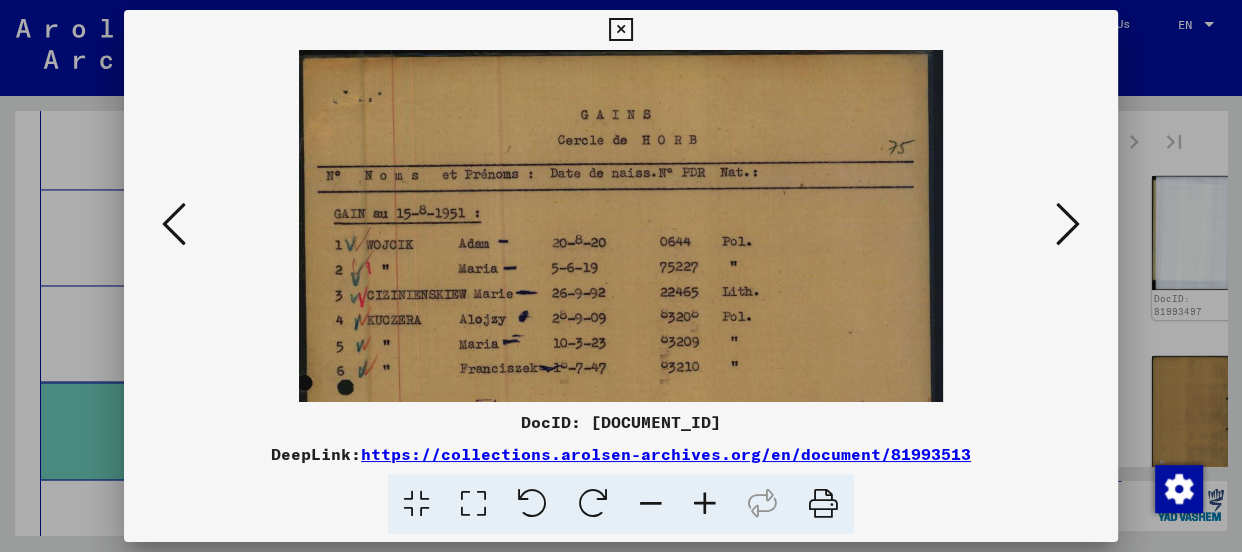 click at bounding box center (705, 504) 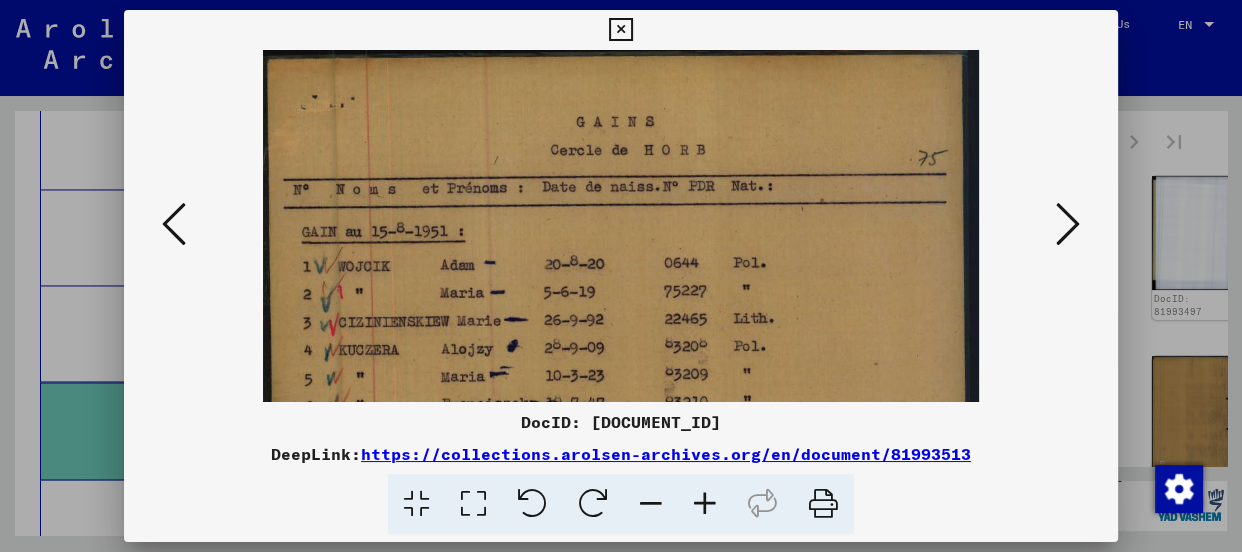 click at bounding box center [705, 504] 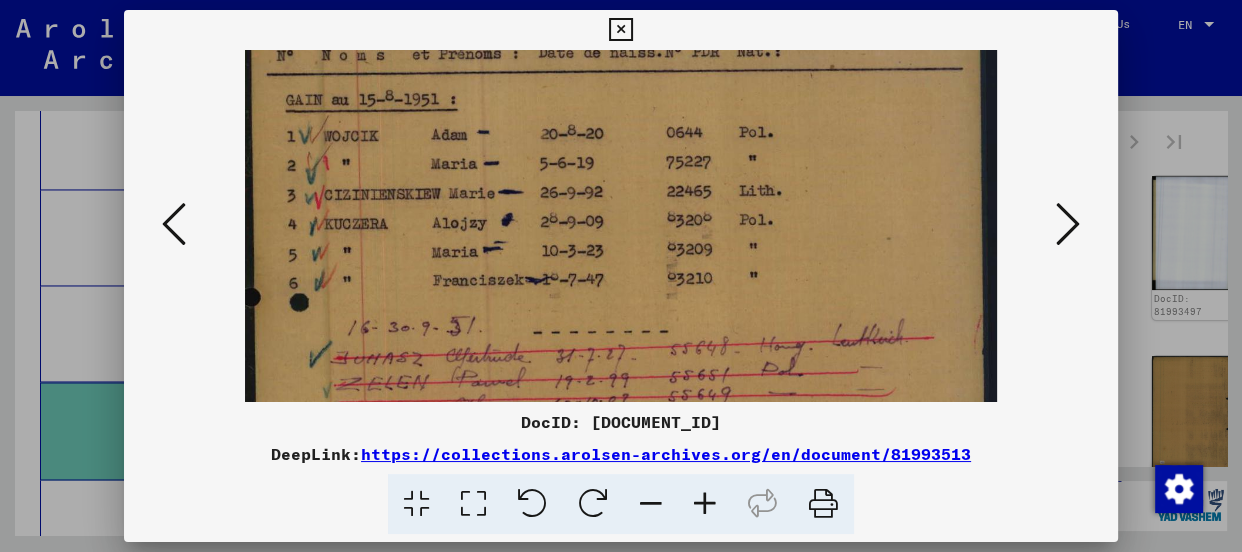 scroll, scrollTop: 144, scrollLeft: 0, axis: vertical 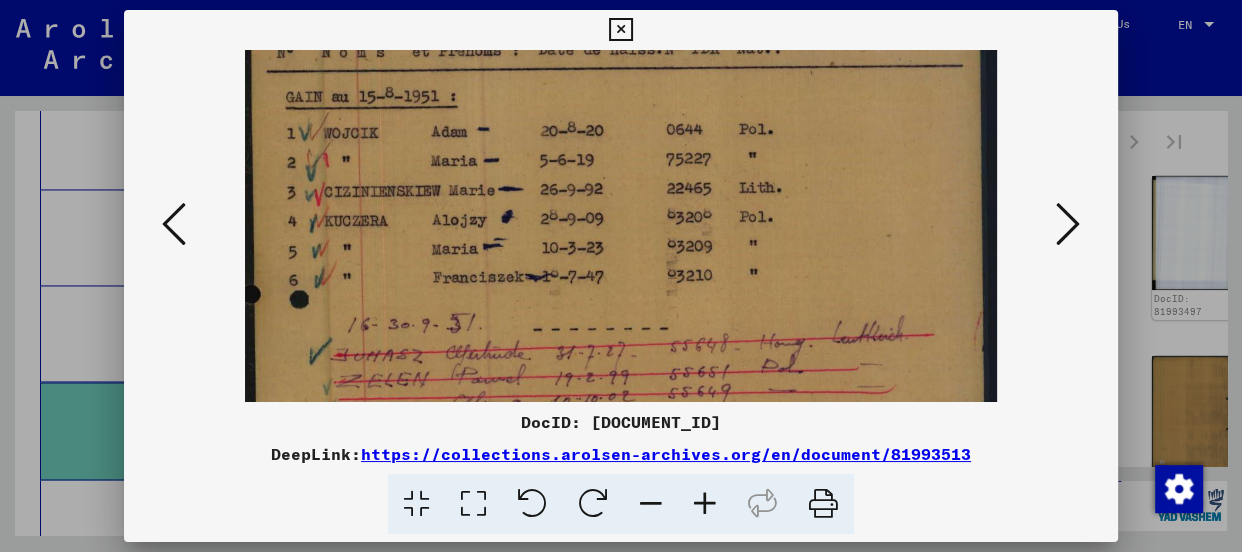 drag, startPoint x: 742, startPoint y: 324, endPoint x: 813, endPoint y: 180, distance: 160.55217 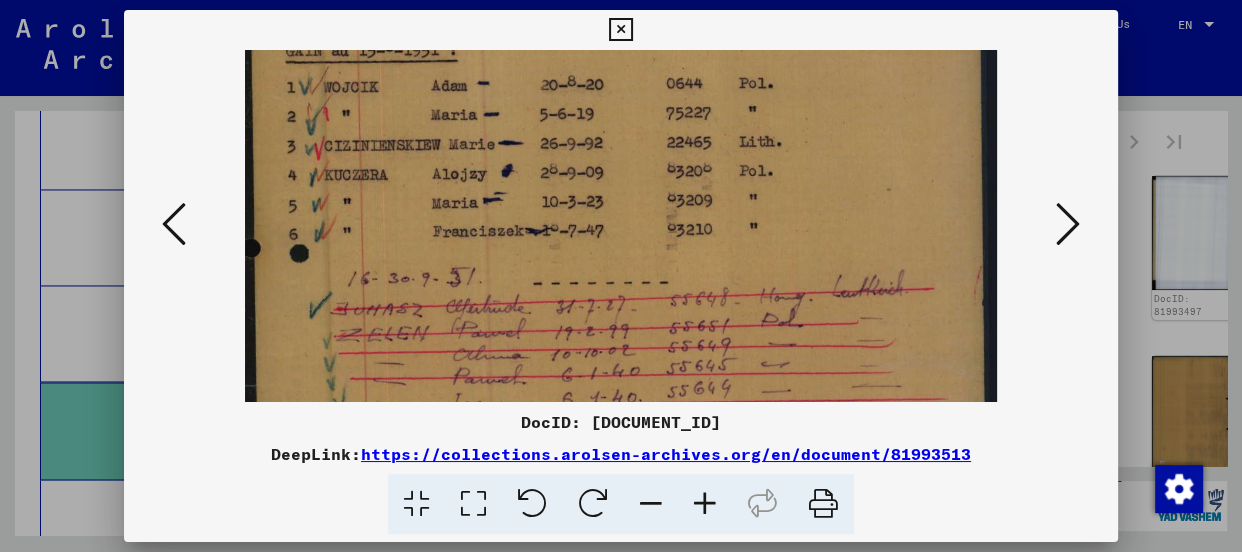 scroll, scrollTop: 272, scrollLeft: 0, axis: vertical 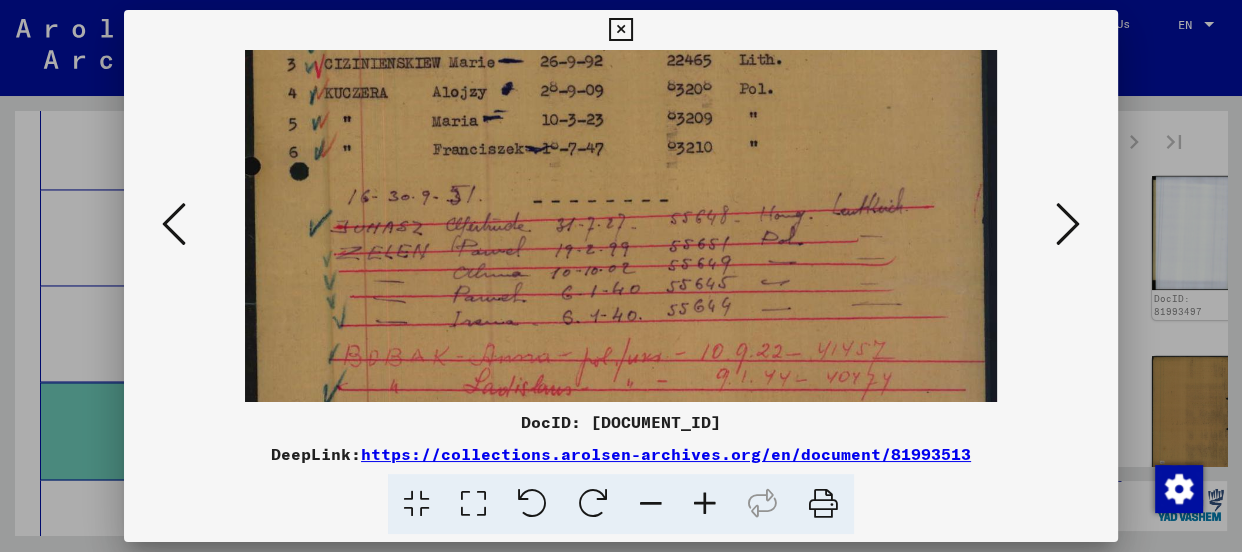 drag, startPoint x: 773, startPoint y: 143, endPoint x: 779, endPoint y: 128, distance: 16.155495 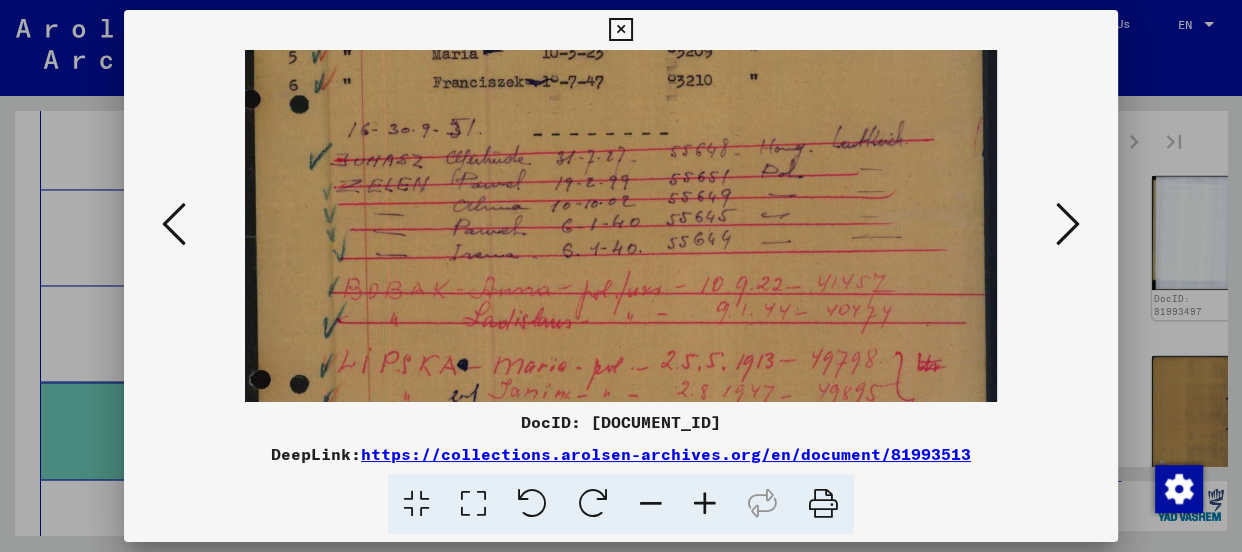 scroll, scrollTop: 353, scrollLeft: 0, axis: vertical 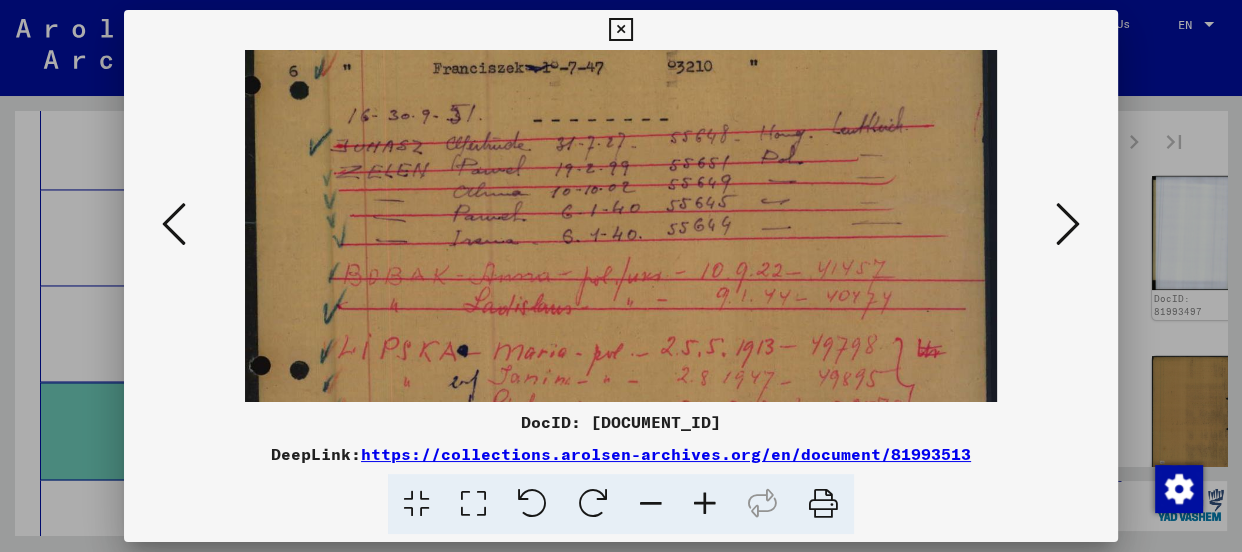 drag, startPoint x: 749, startPoint y: 332, endPoint x: 753, endPoint y: 249, distance: 83.09633 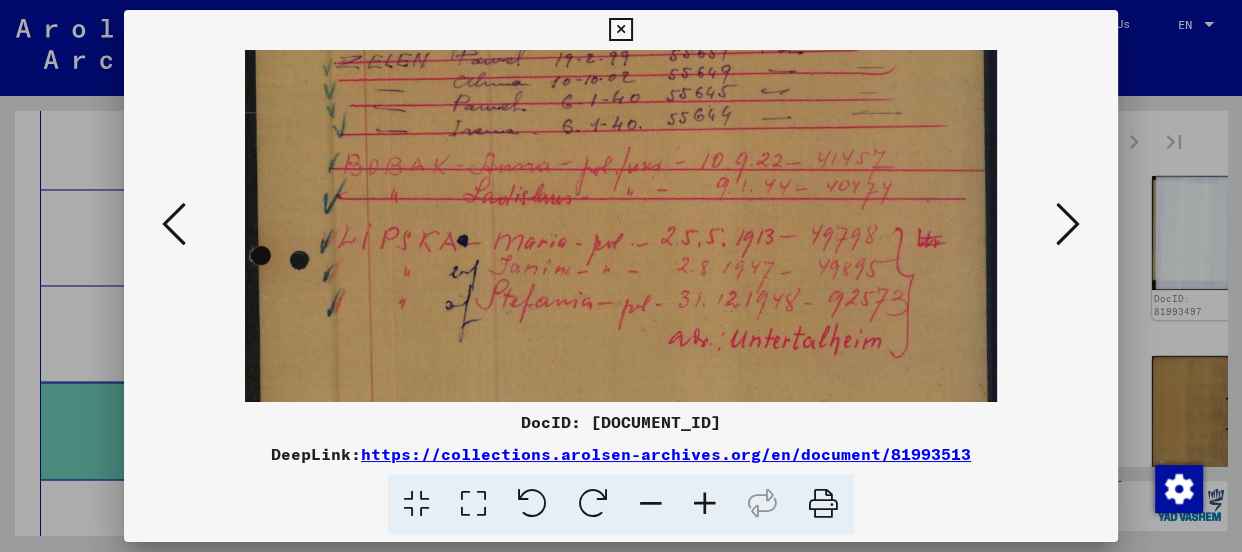 scroll, scrollTop: 473, scrollLeft: 0, axis: vertical 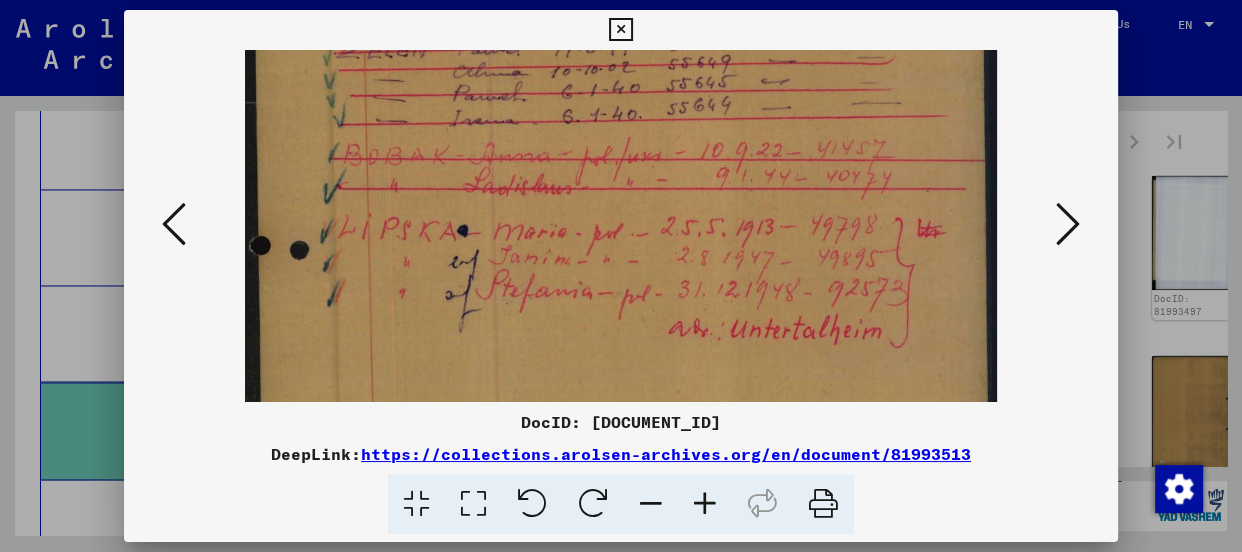 drag, startPoint x: 647, startPoint y: 319, endPoint x: 656, endPoint y: 200, distance: 119.33985 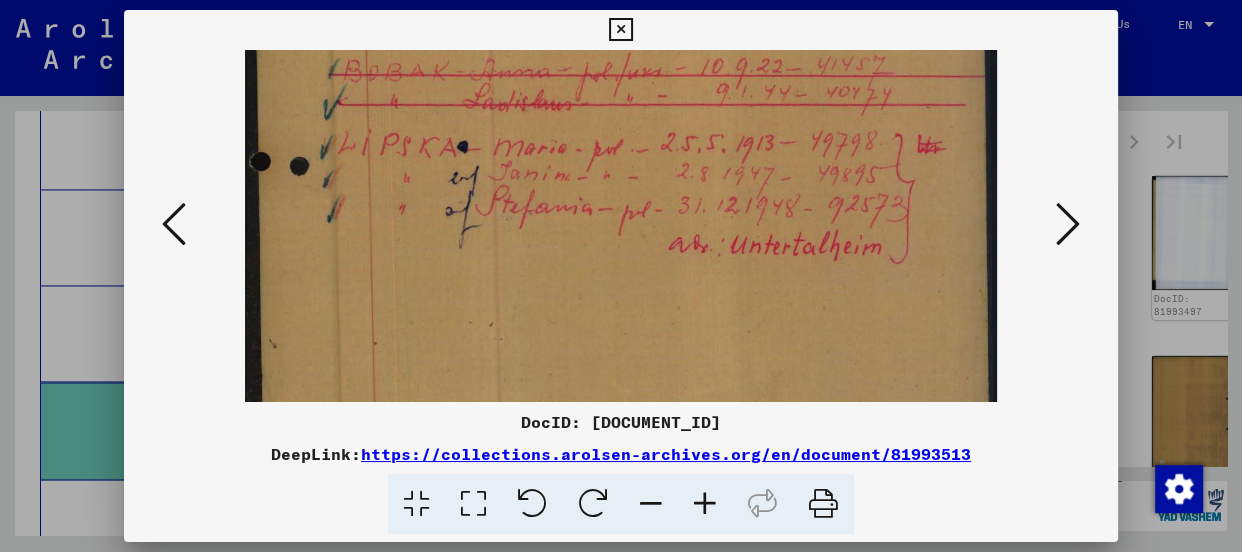 scroll, scrollTop: 616, scrollLeft: 0, axis: vertical 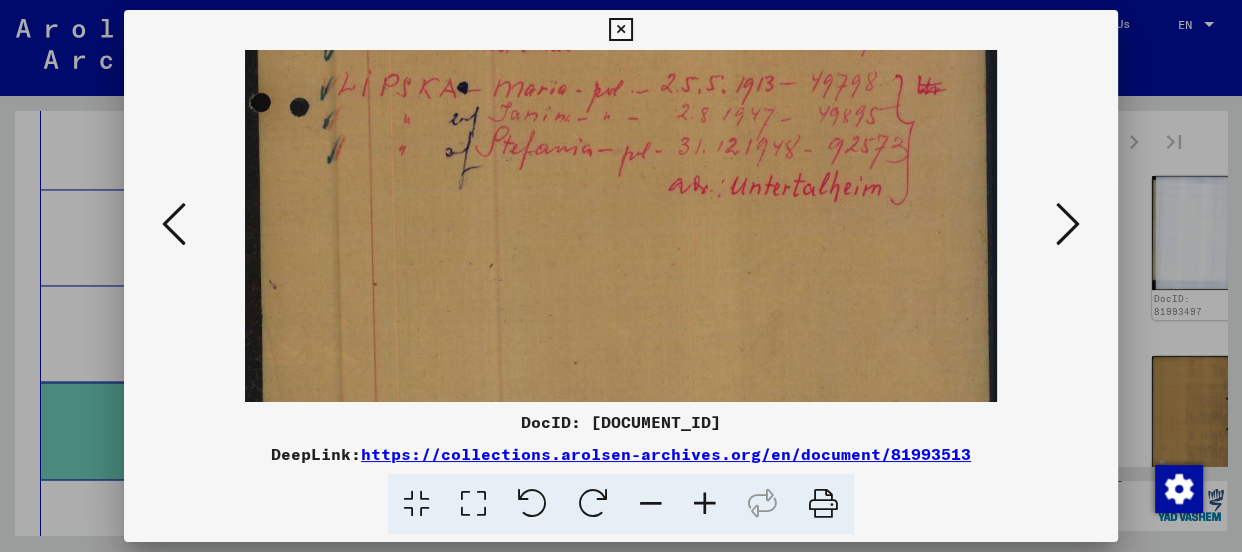 drag, startPoint x: 548, startPoint y: 318, endPoint x: 591, endPoint y: 175, distance: 149.32515 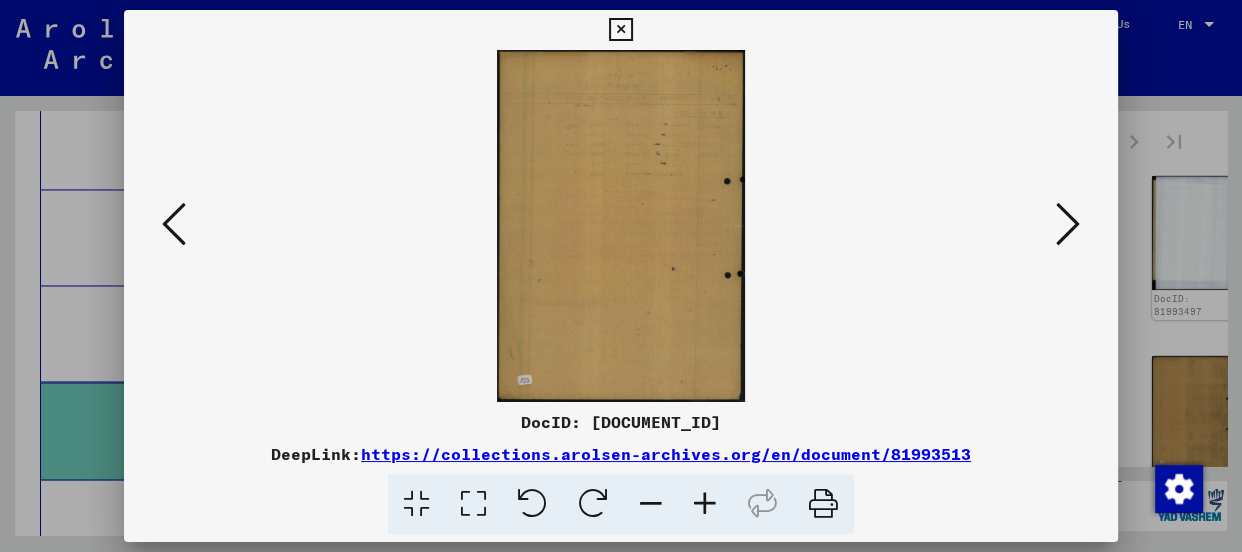 click at bounding box center (1068, 224) 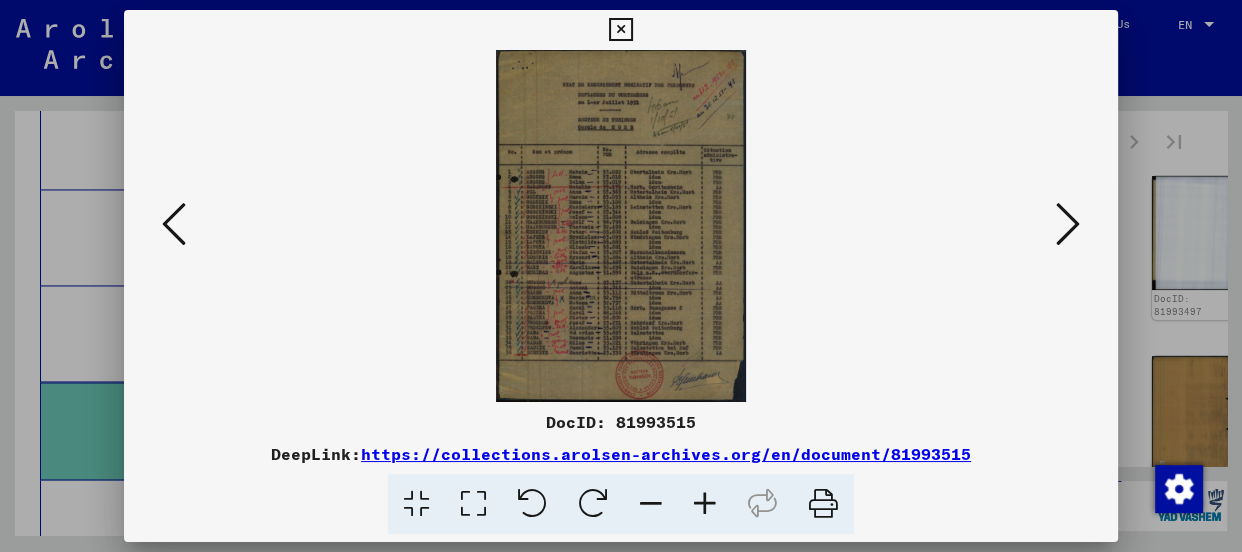click at bounding box center (705, 504) 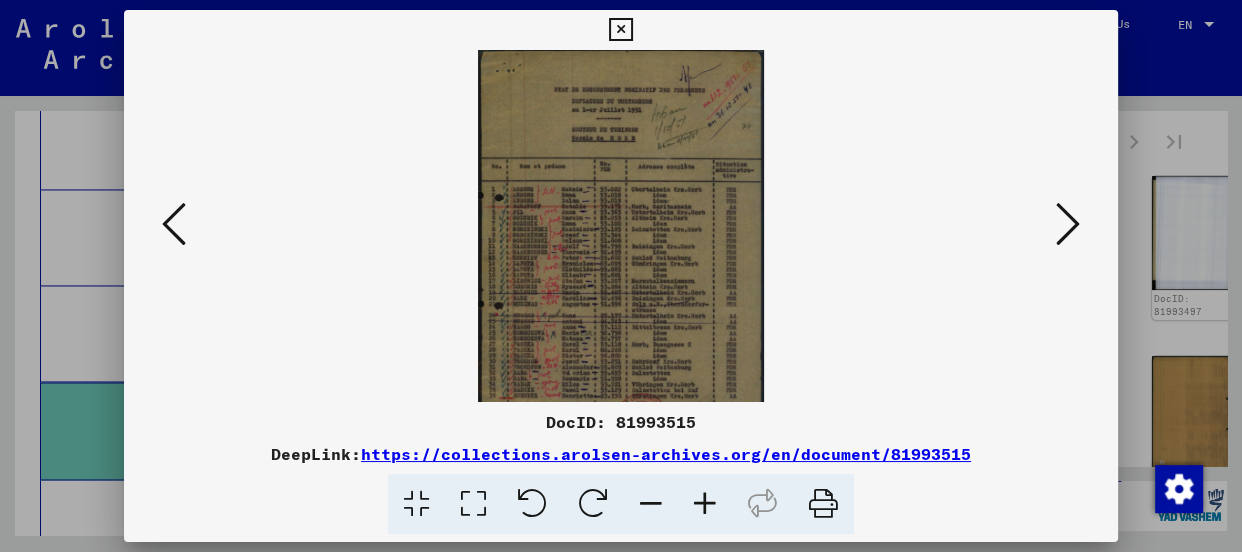 click at bounding box center [705, 504] 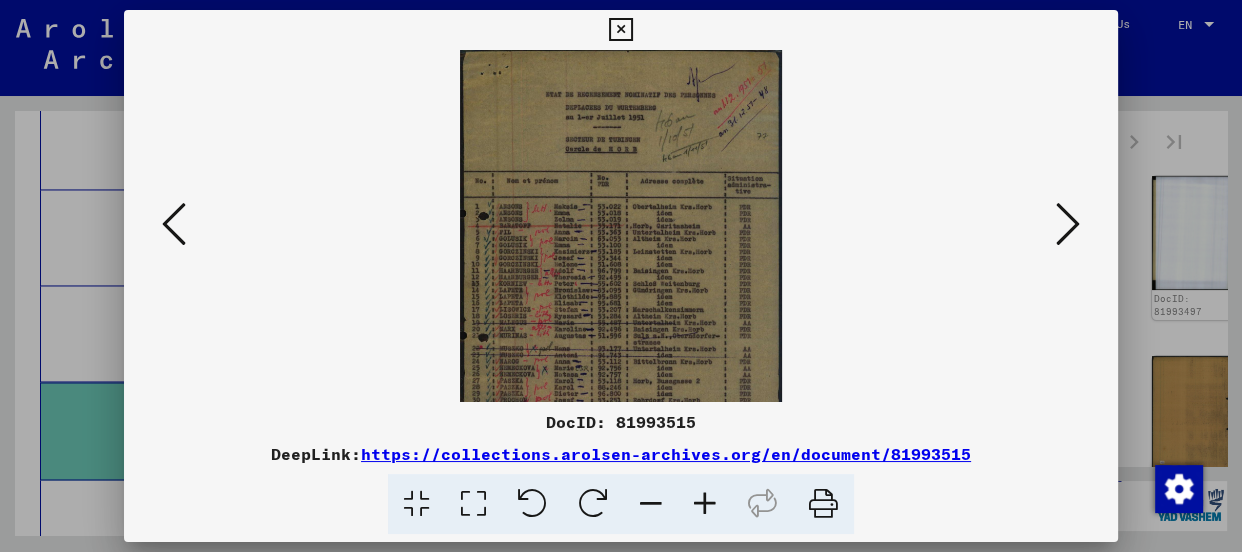 click at bounding box center (705, 504) 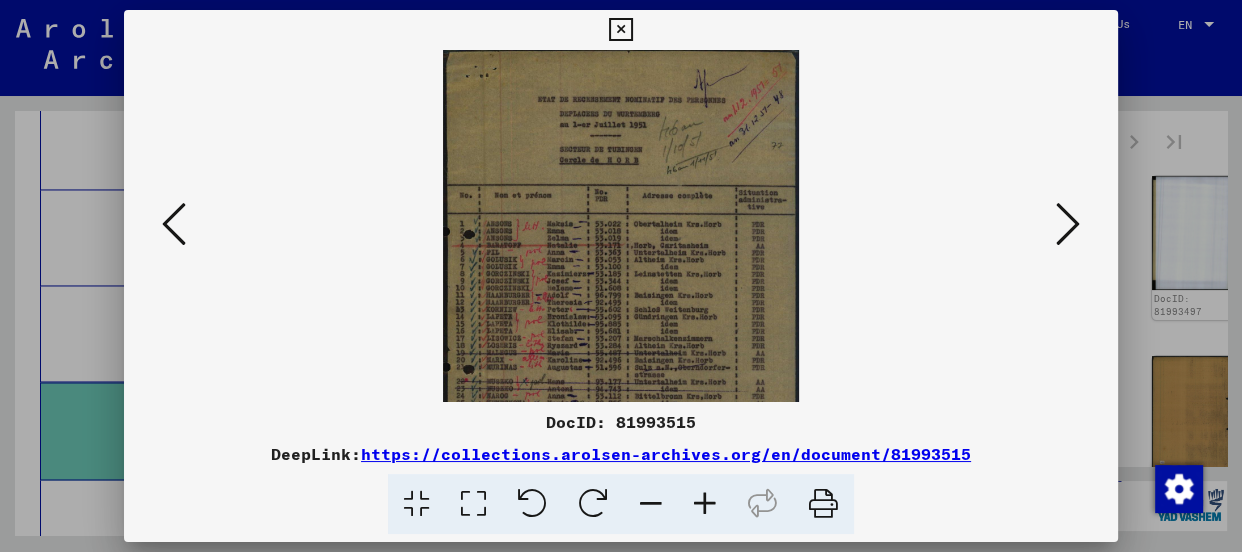 click at bounding box center (705, 504) 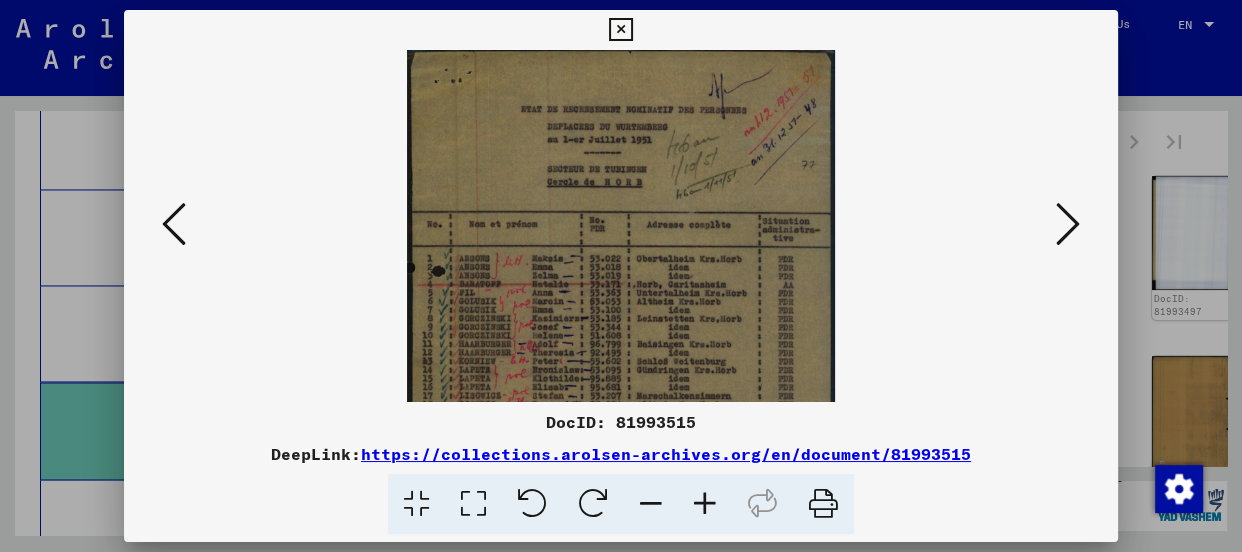 click at bounding box center (705, 504) 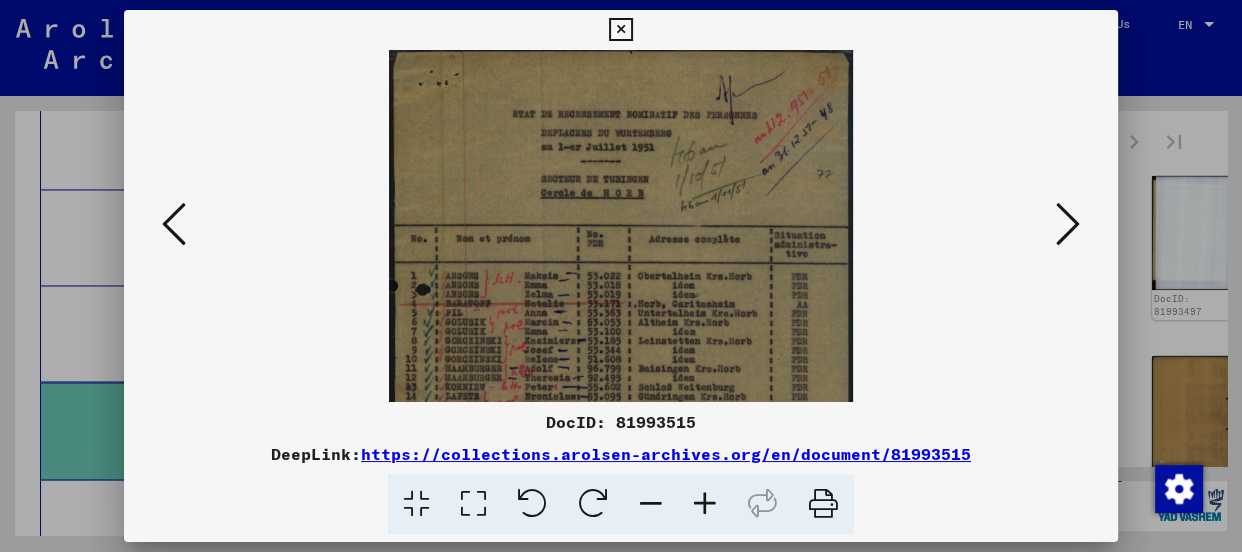 click at bounding box center (705, 504) 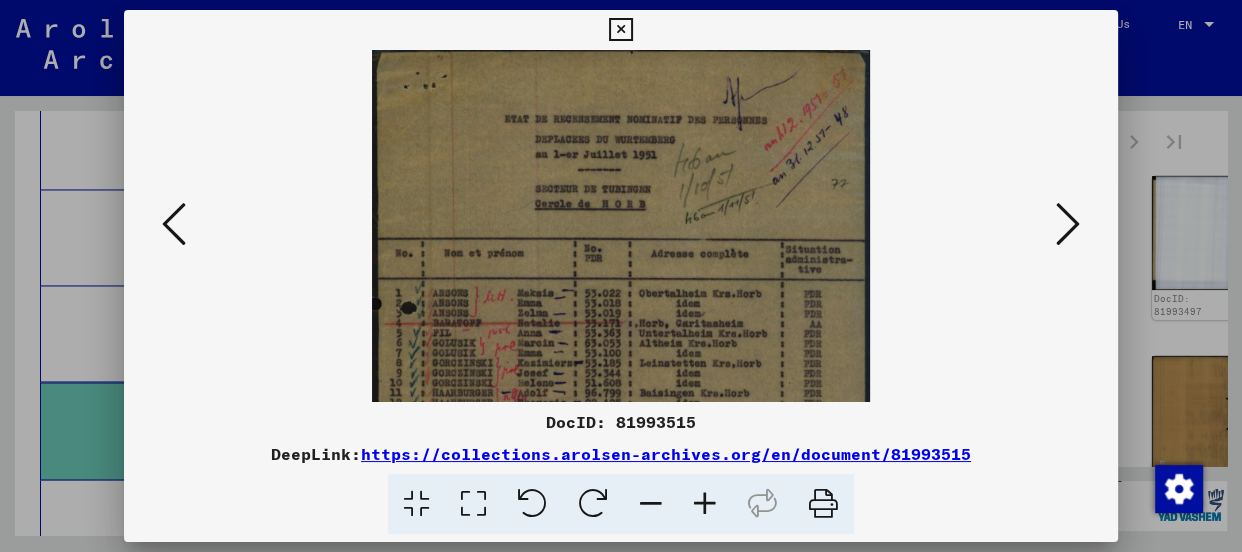 click at bounding box center [705, 504] 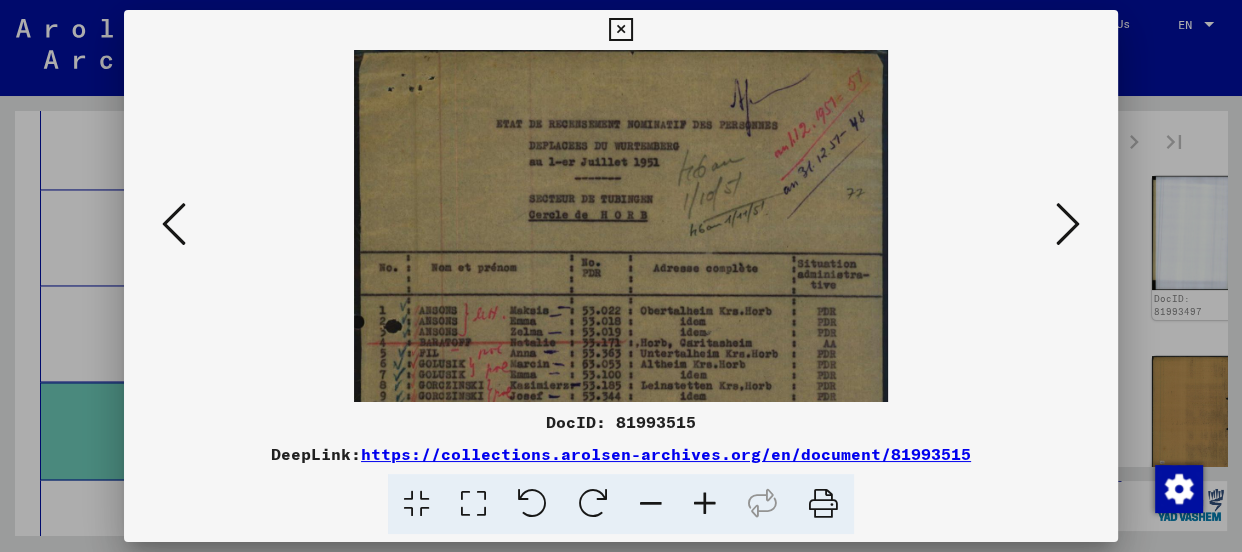 click at bounding box center [705, 504] 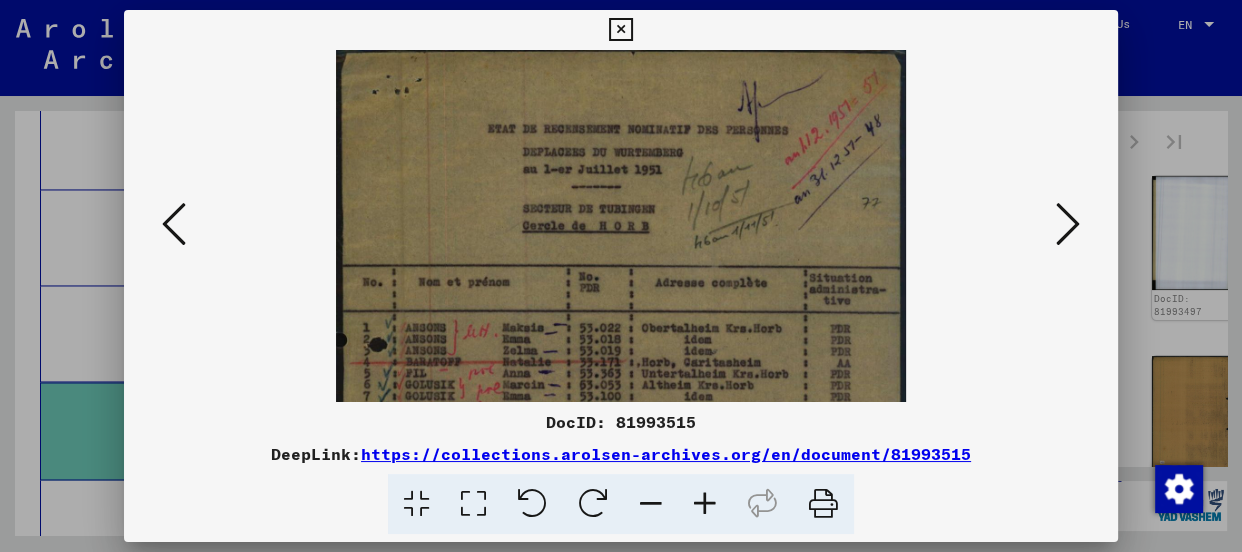 click at bounding box center (705, 504) 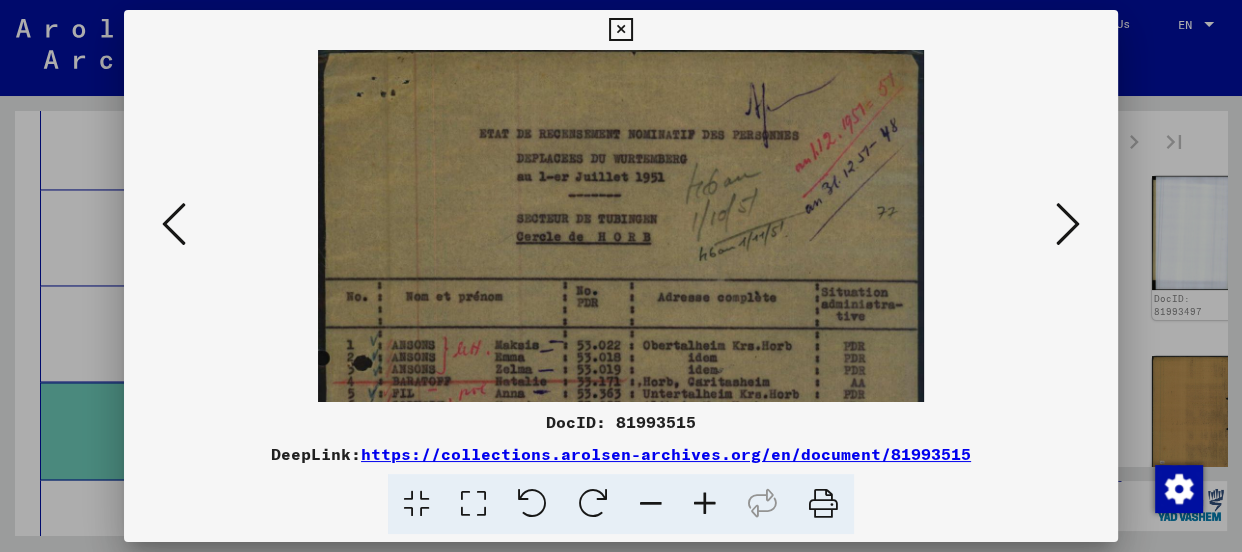 click at bounding box center (705, 504) 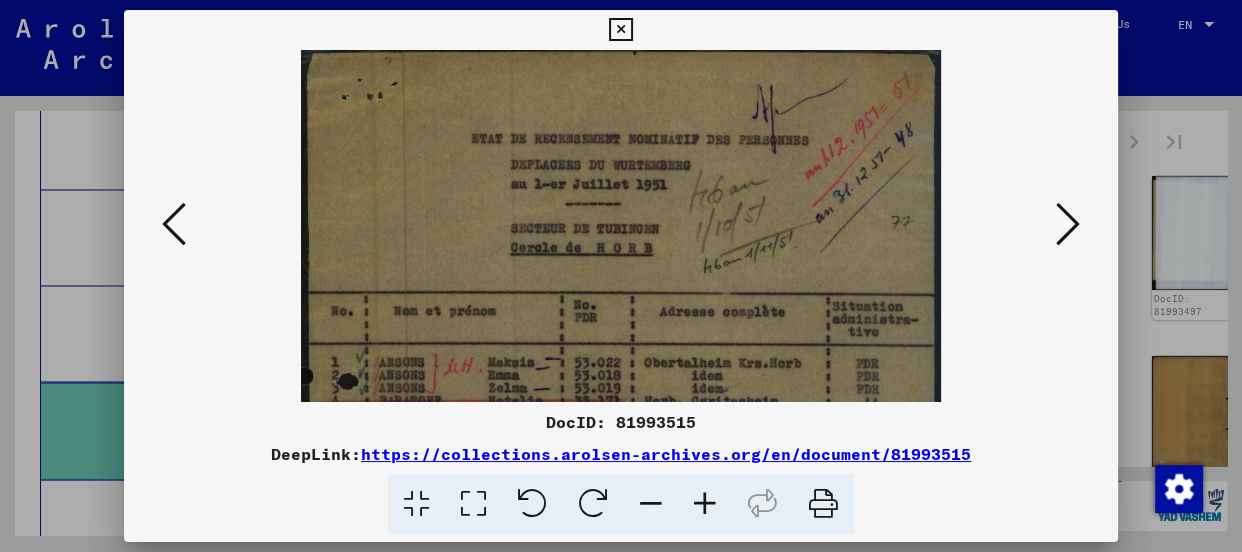 click at bounding box center (705, 504) 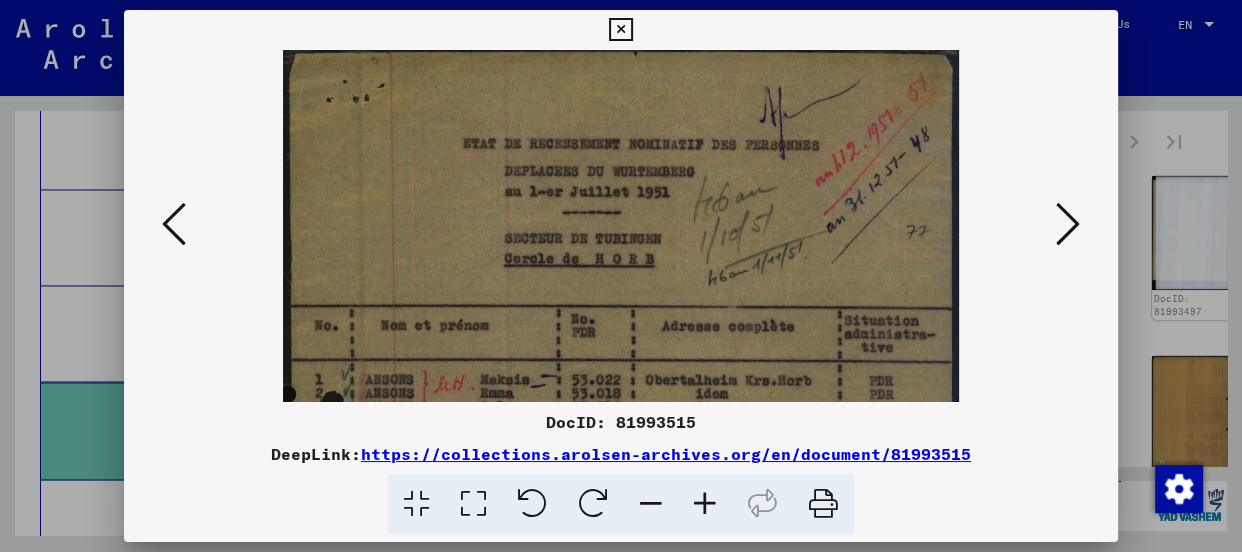click at bounding box center [705, 504] 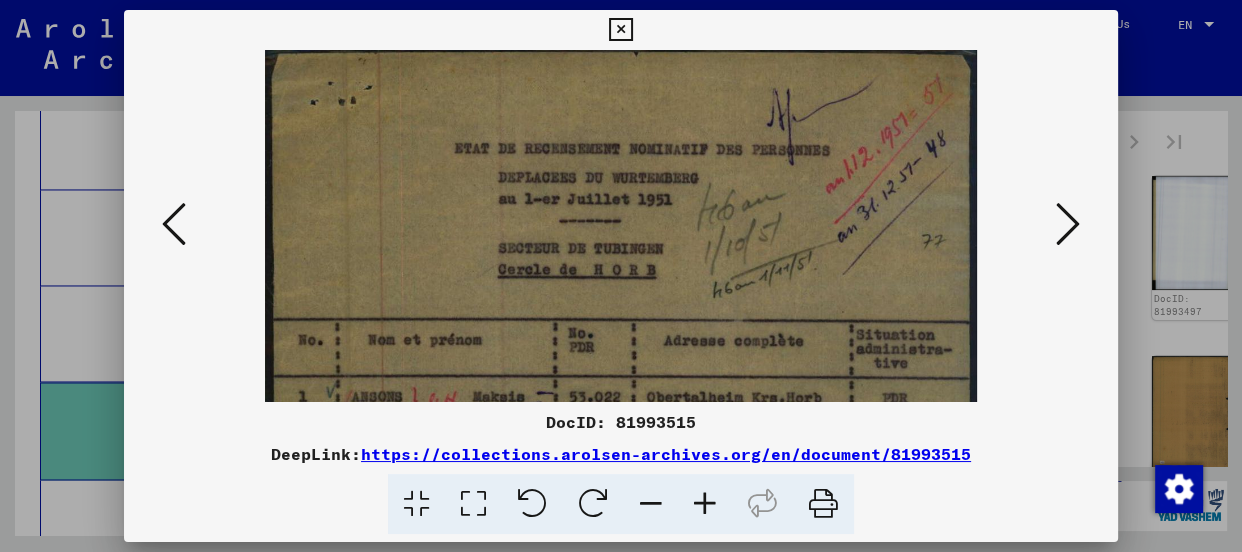 click at bounding box center (705, 504) 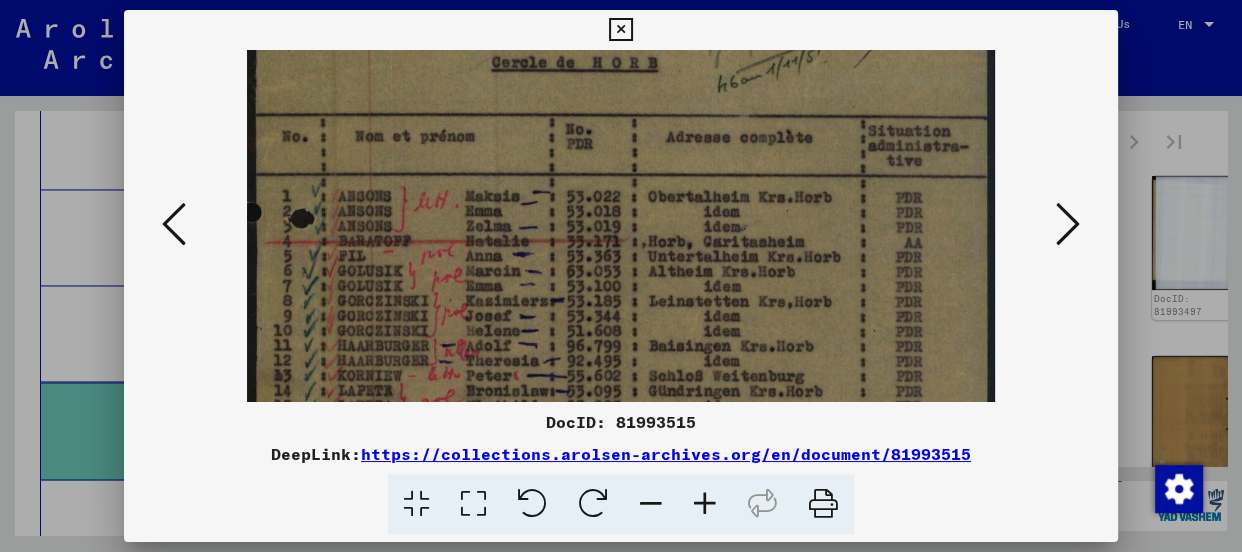 scroll, scrollTop: 224, scrollLeft: 0, axis: vertical 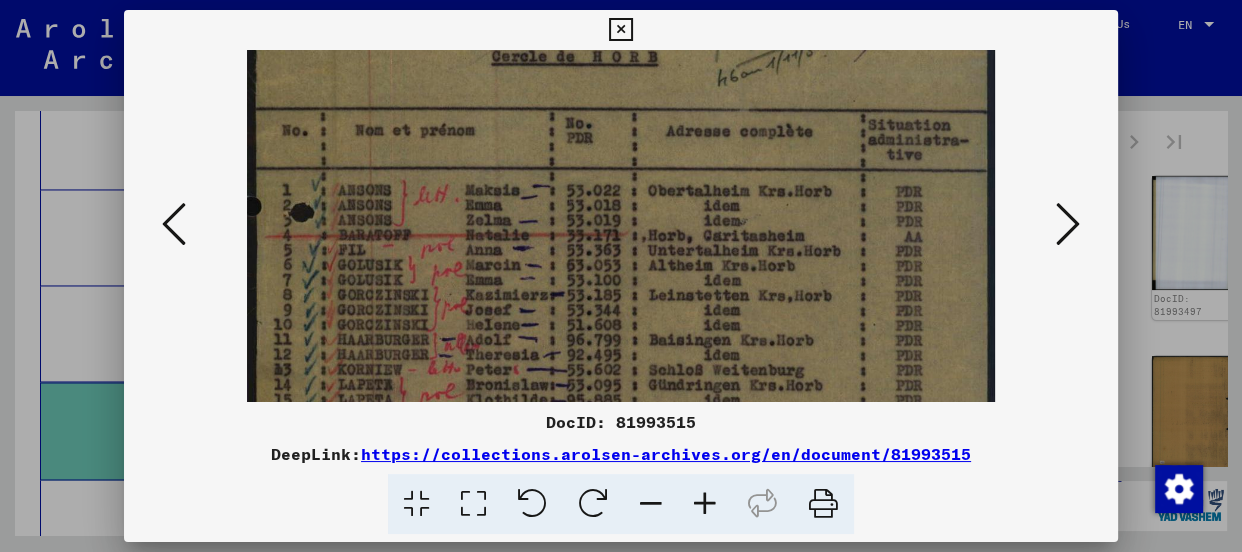 drag, startPoint x: 771, startPoint y: 304, endPoint x: 810, endPoint y: 80, distance: 227.36974 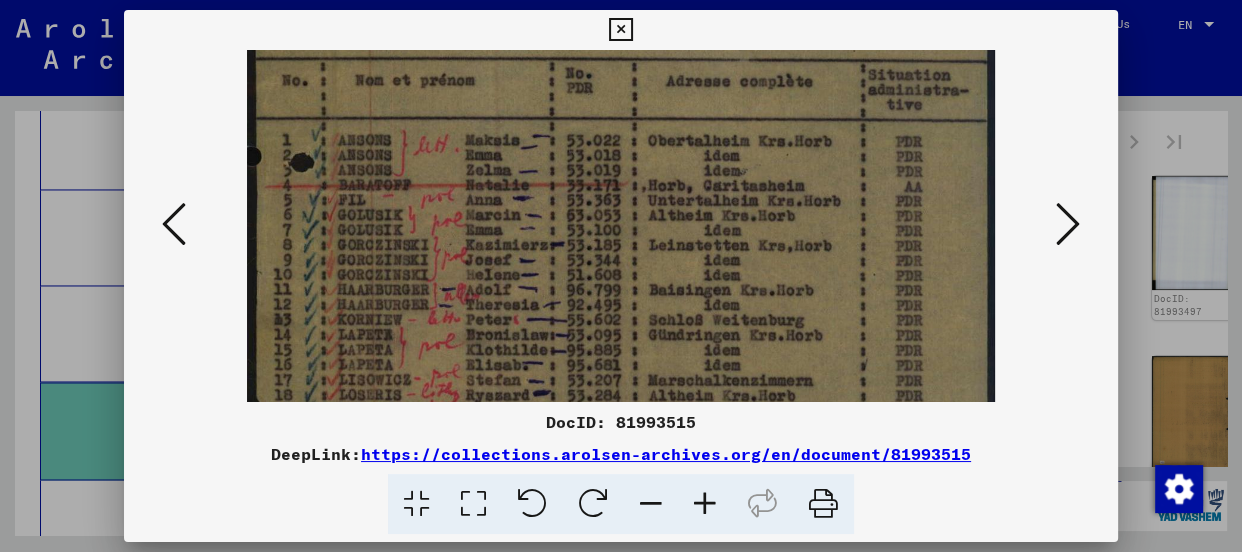 scroll, scrollTop: 390, scrollLeft: 0, axis: vertical 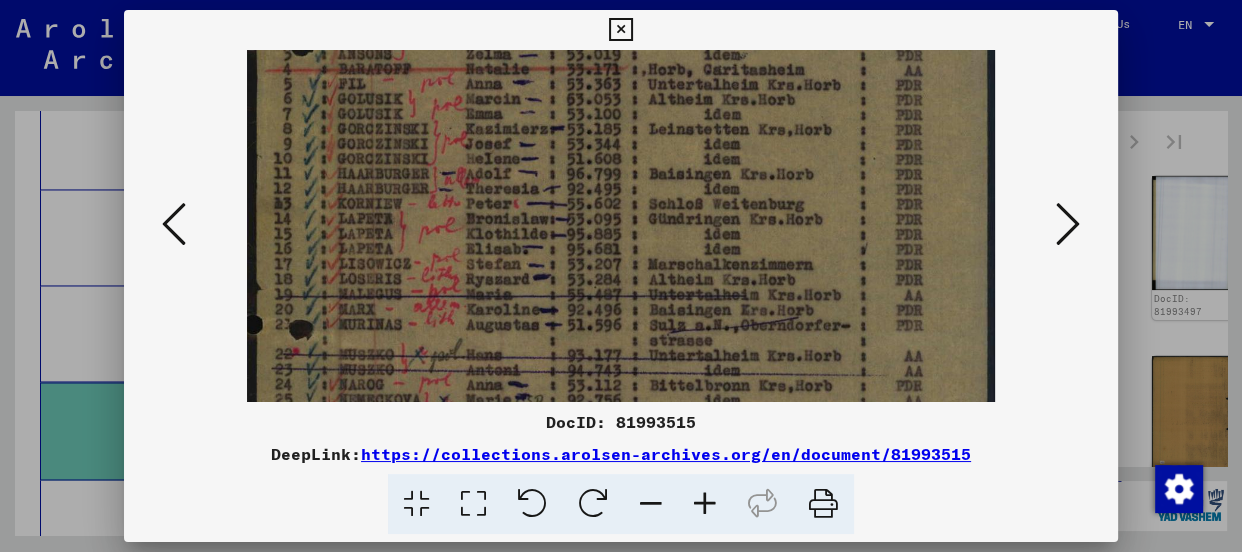 drag, startPoint x: 760, startPoint y: 330, endPoint x: 804, endPoint y: 163, distance: 172.69916 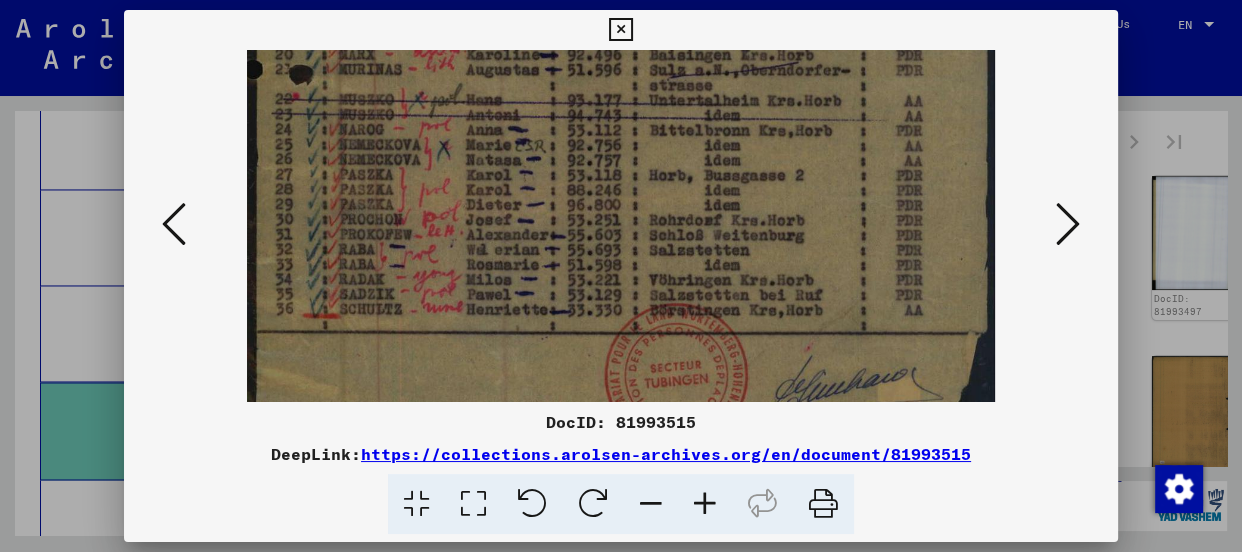 scroll, scrollTop: 675, scrollLeft: 0, axis: vertical 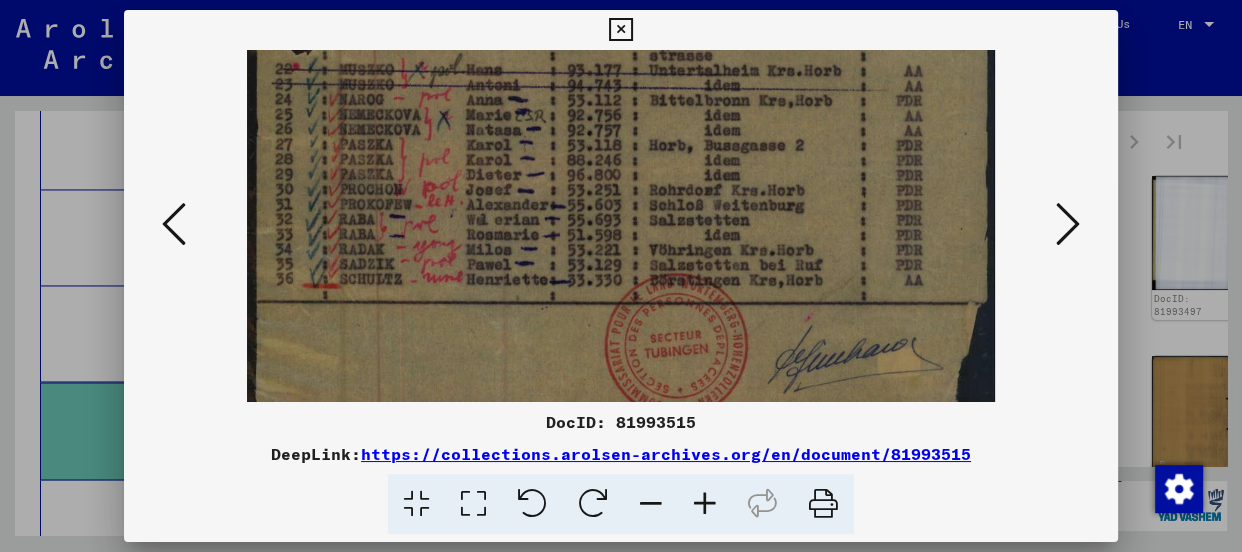 drag, startPoint x: 714, startPoint y: 351, endPoint x: 795, endPoint y: 71, distance: 291.4807 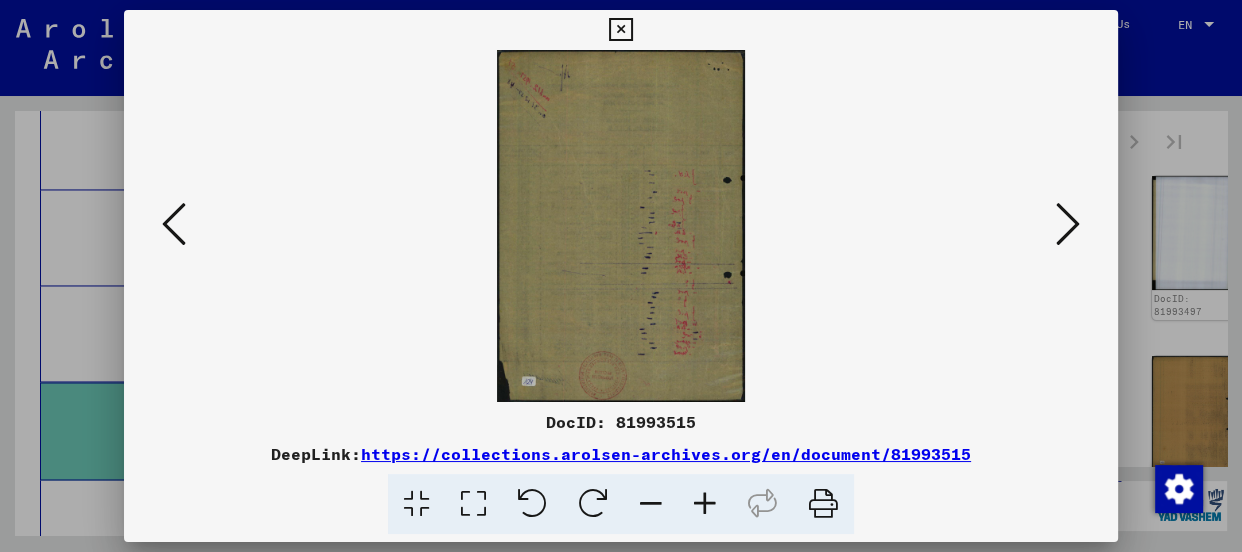 scroll, scrollTop: 0, scrollLeft: 0, axis: both 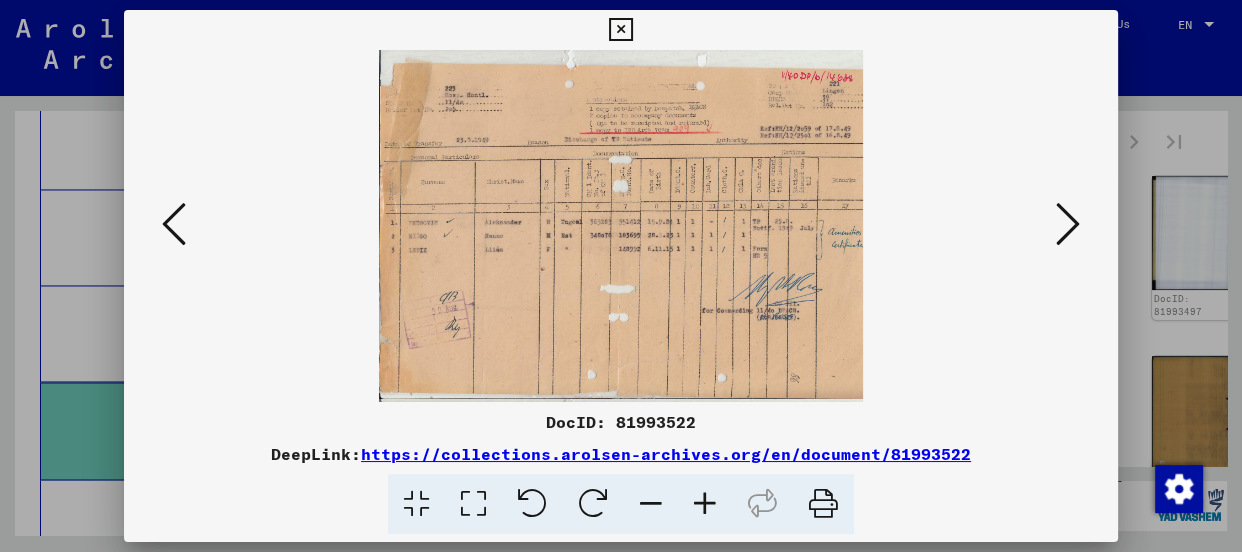 click at bounding box center (705, 504) 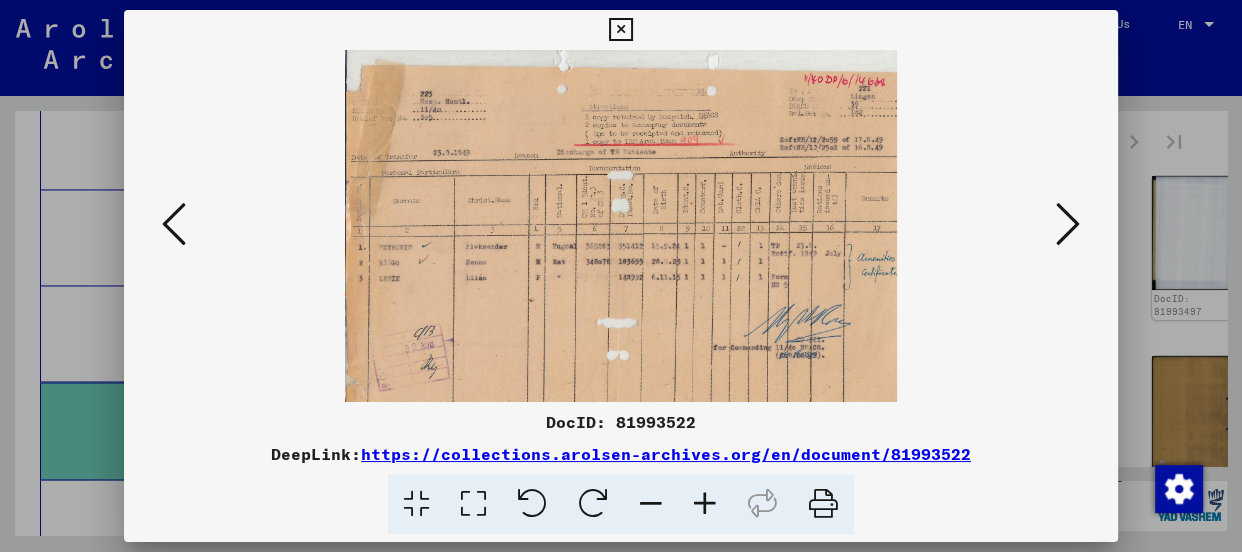 click at bounding box center [705, 504] 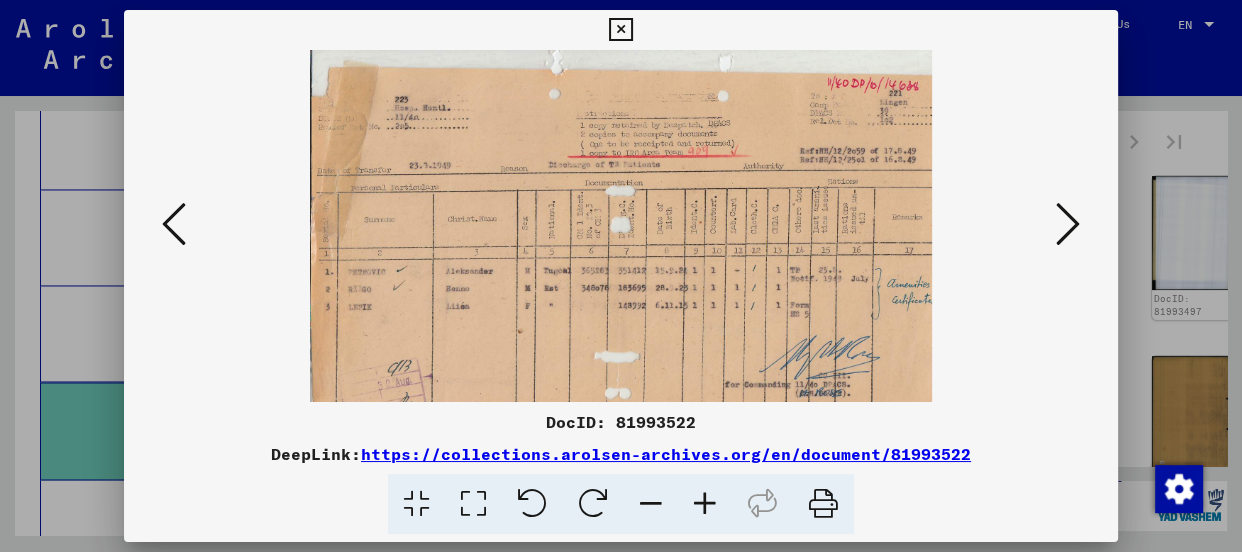 click at bounding box center [705, 504] 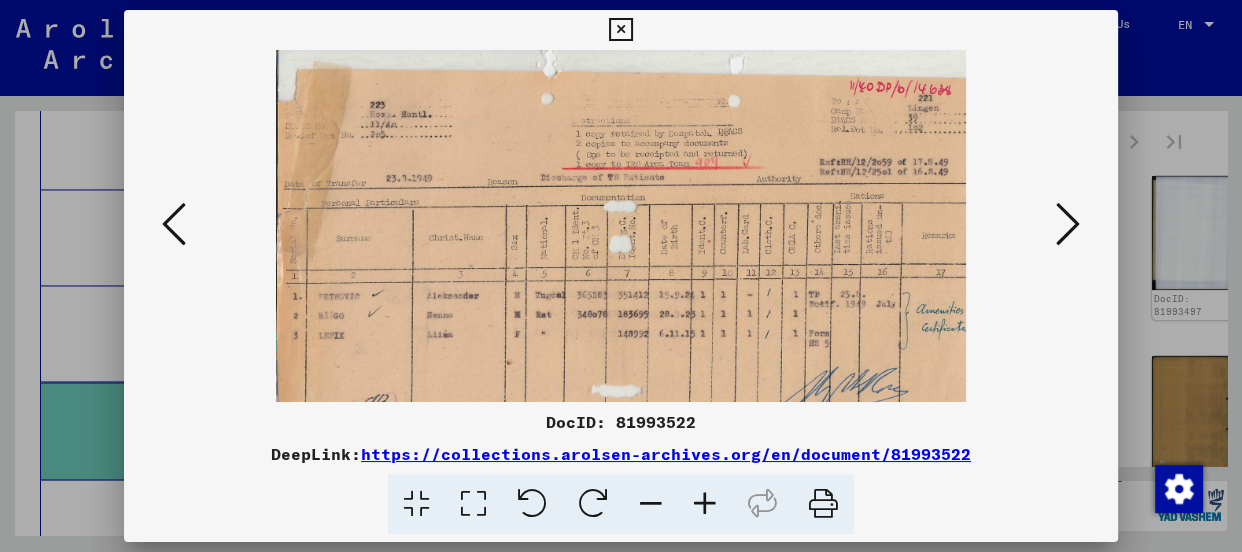 click at bounding box center [705, 504] 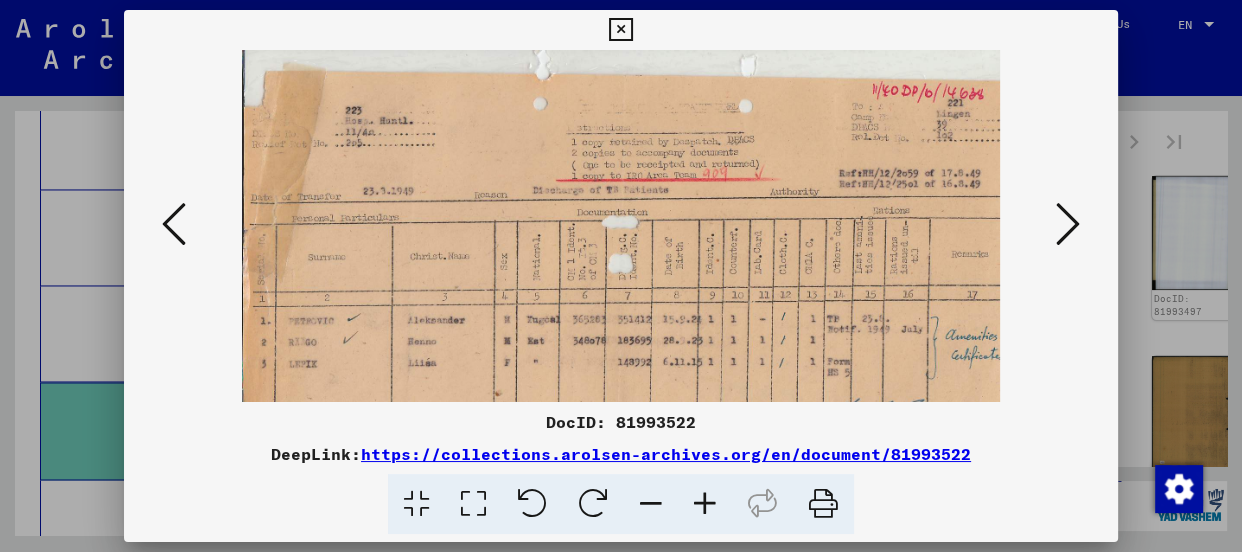 click at bounding box center [705, 504] 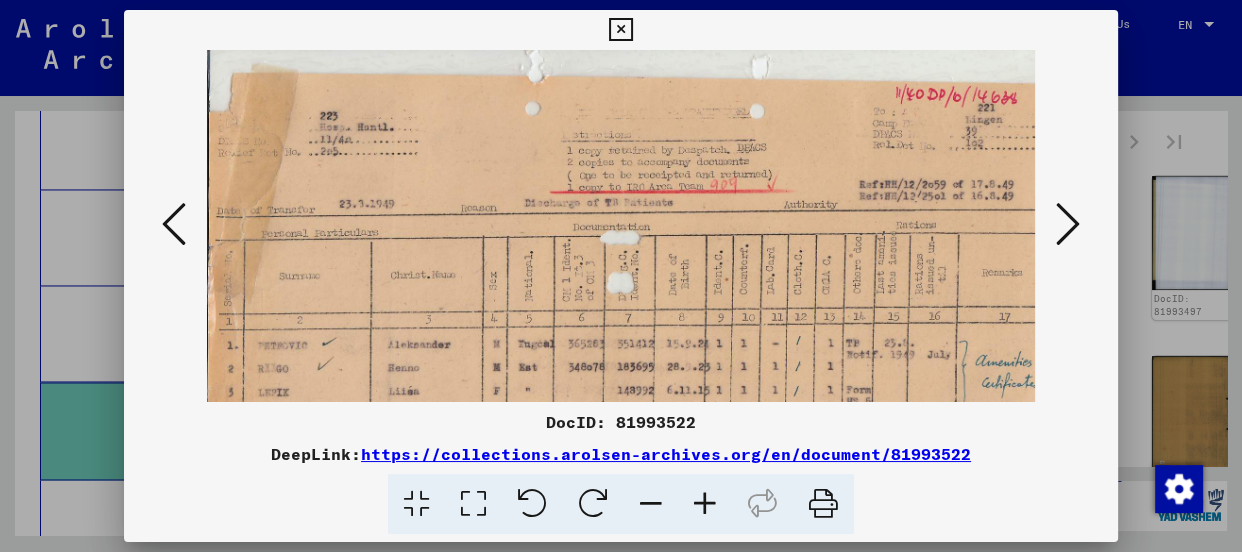 click at bounding box center [705, 504] 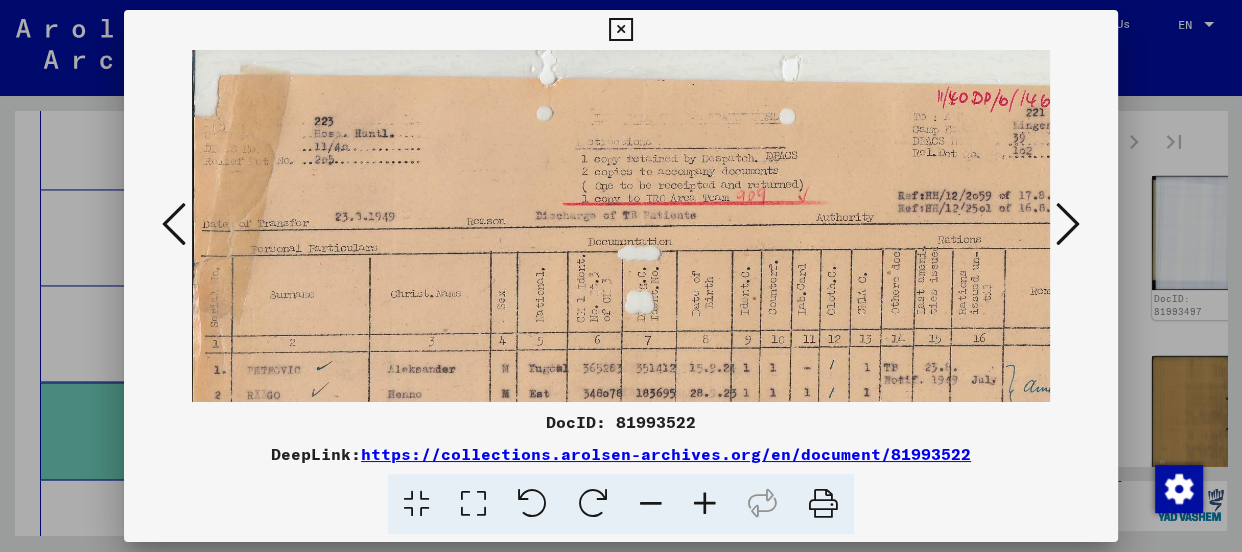 click at bounding box center (705, 504) 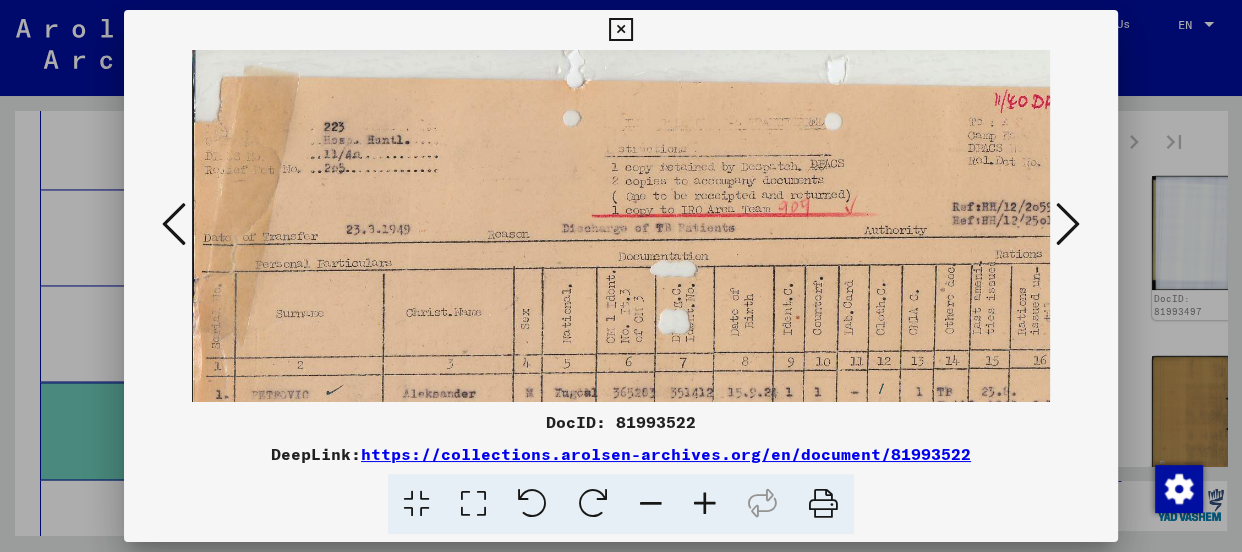 click at bounding box center (705, 504) 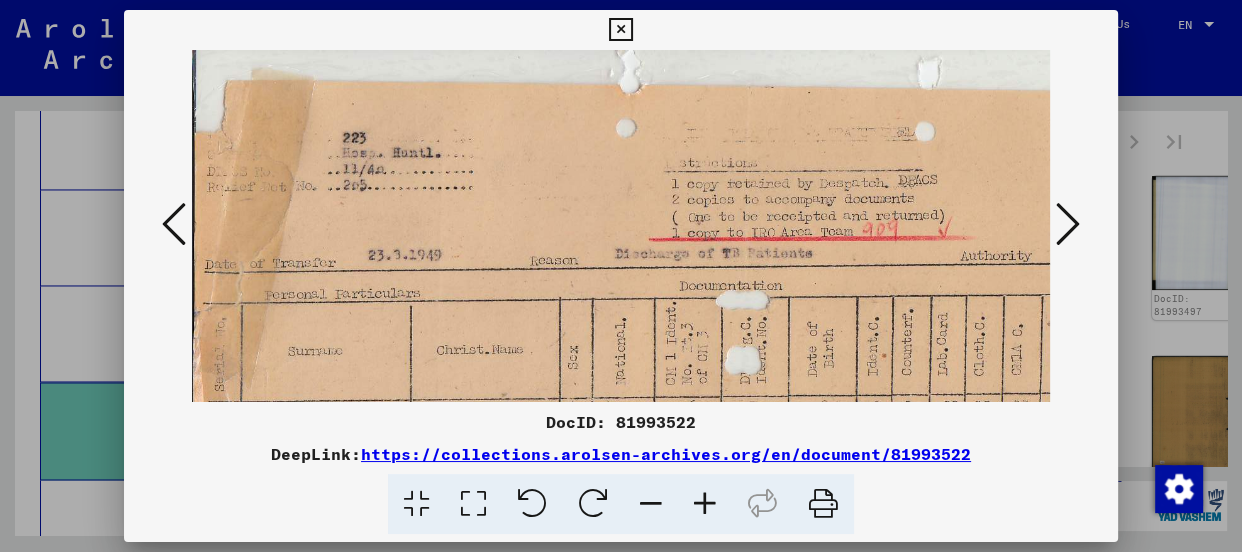 click at bounding box center [705, 504] 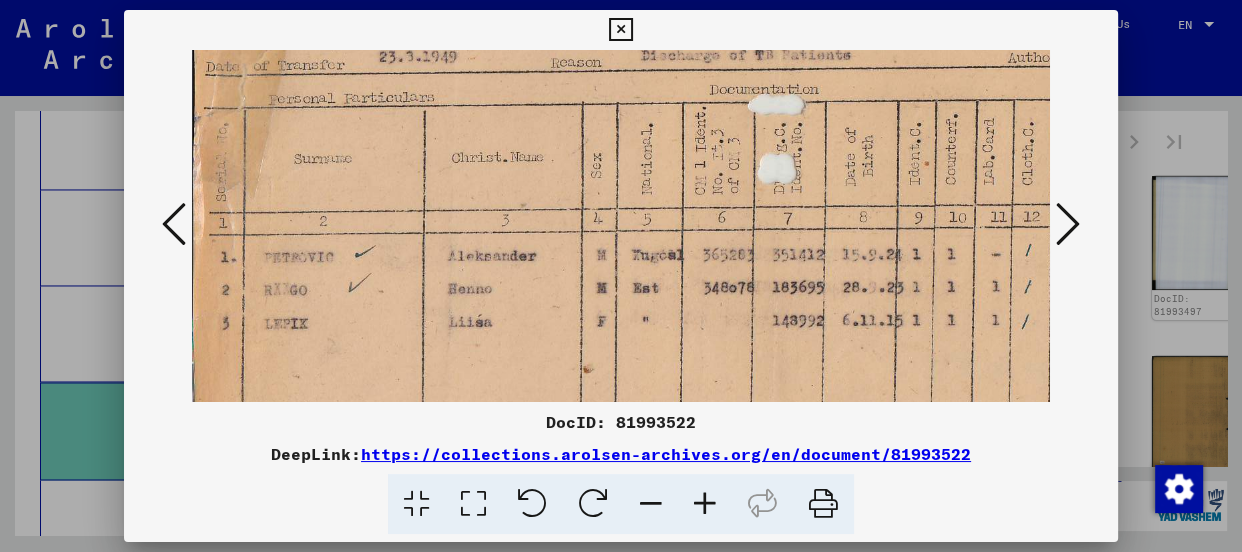 scroll, scrollTop: 226, scrollLeft: 0, axis: vertical 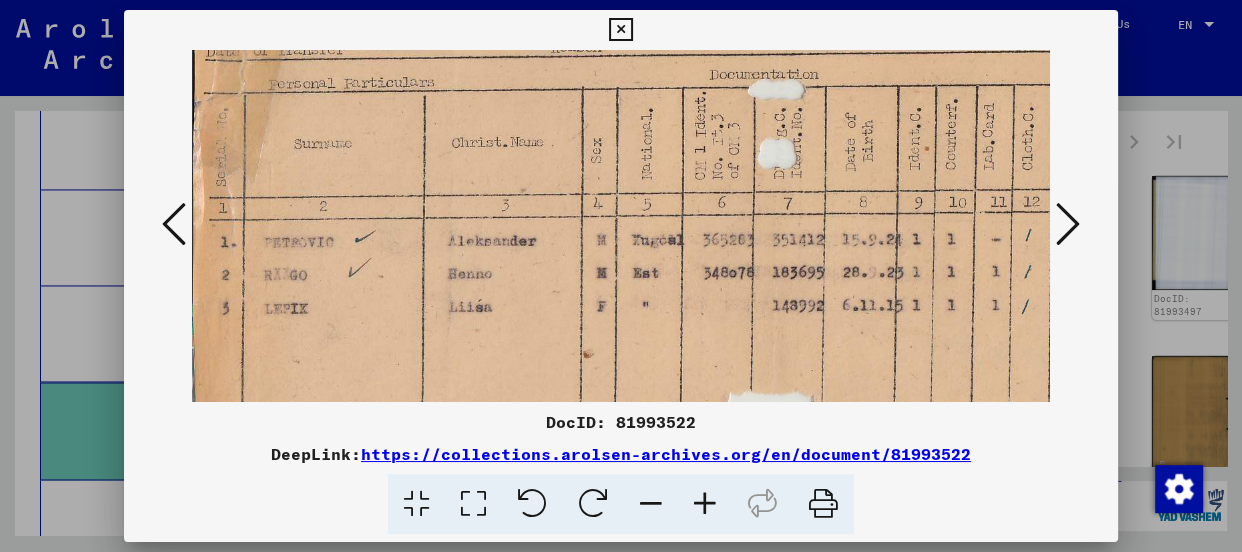 drag, startPoint x: 733, startPoint y: 372, endPoint x: 802, endPoint y: 146, distance: 236.29854 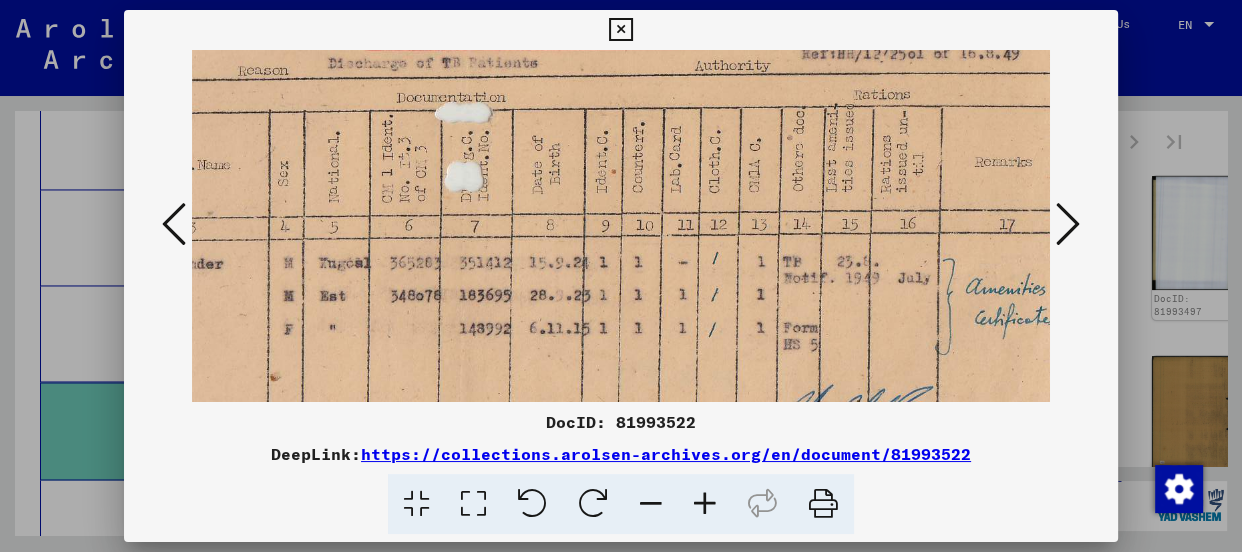 scroll, scrollTop: 206, scrollLeft: 313, axis: both 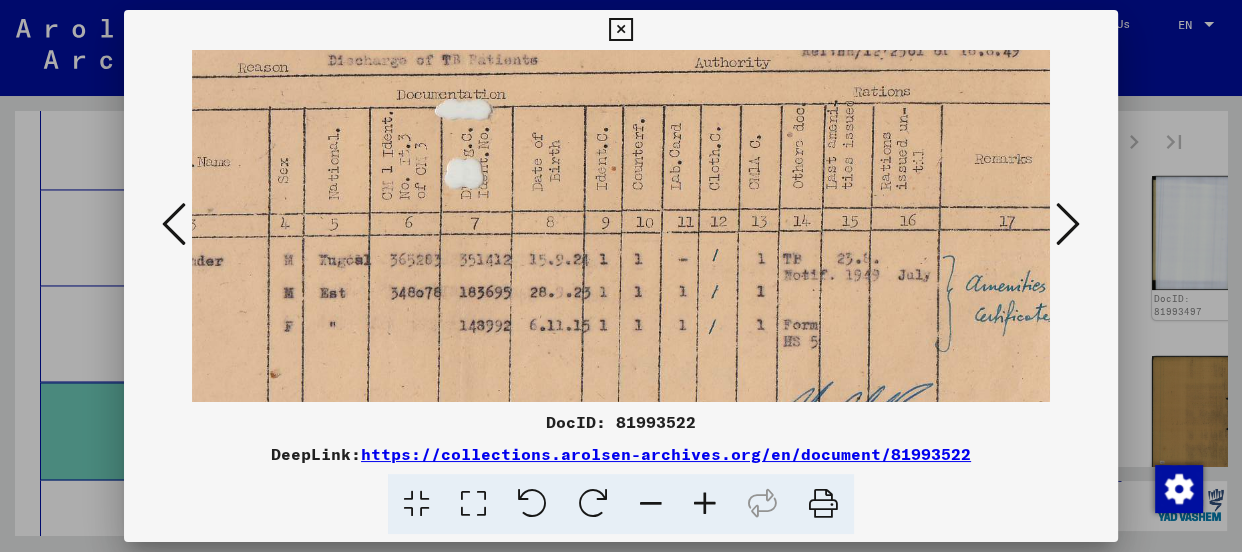 drag, startPoint x: 920, startPoint y: 332, endPoint x: 278, endPoint y: 354, distance: 642.37683 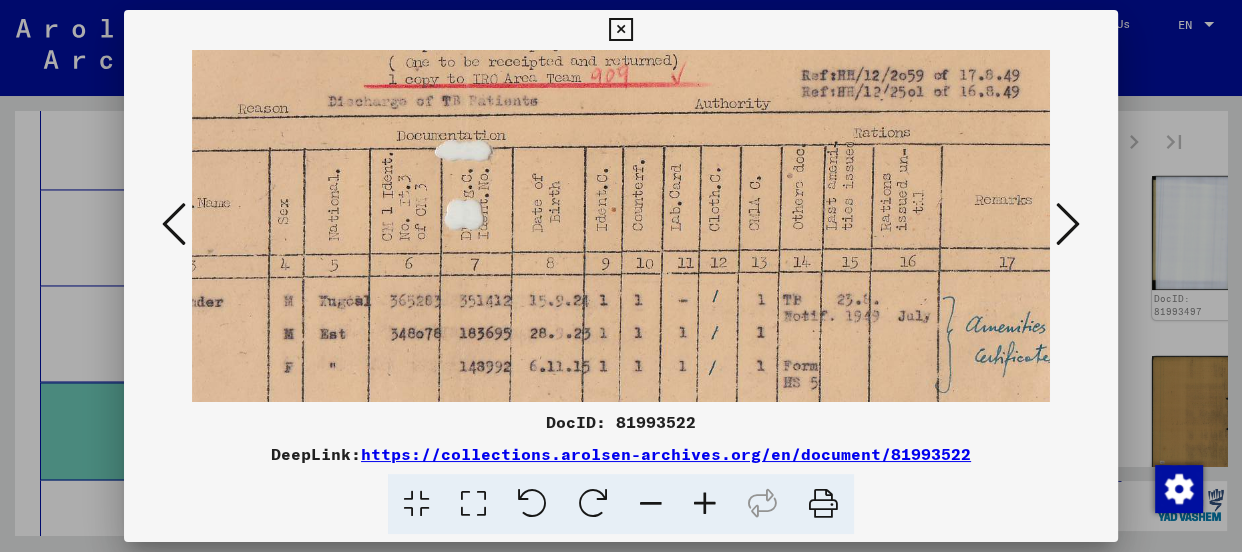 scroll, scrollTop: 104, scrollLeft: 313, axis: both 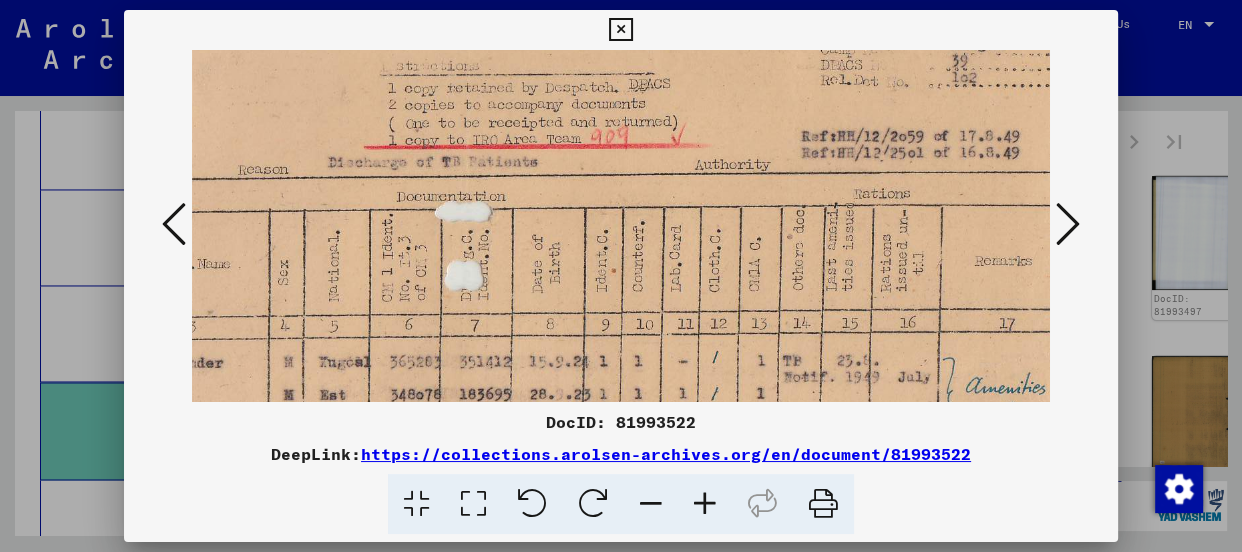 drag, startPoint x: 928, startPoint y: 254, endPoint x: 468, endPoint y: 358, distance: 471.61002 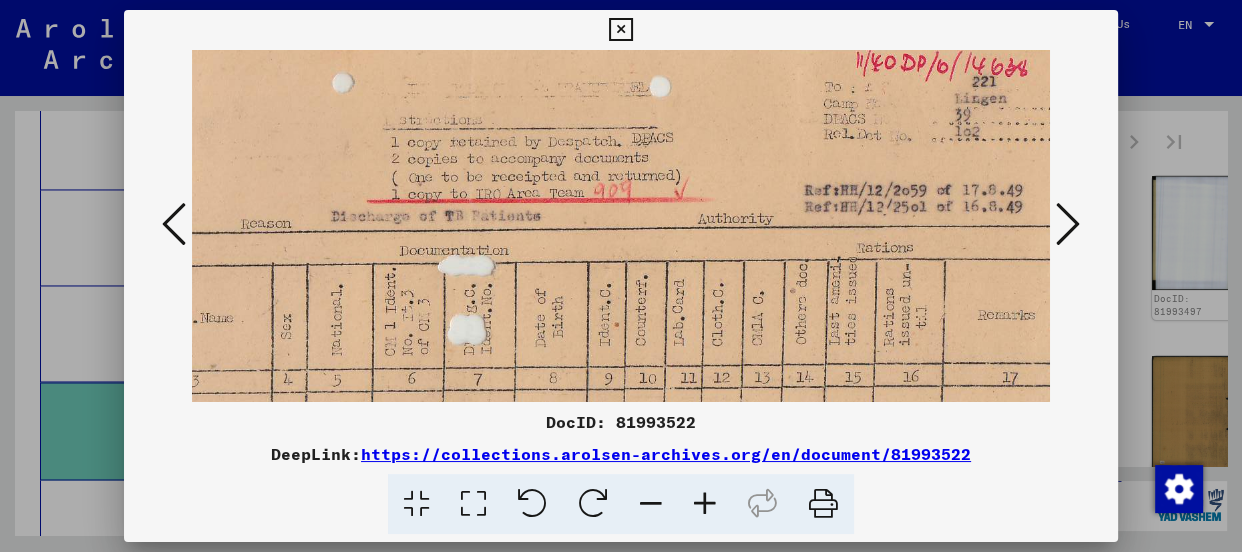 scroll, scrollTop: 118, scrollLeft: 310, axis: both 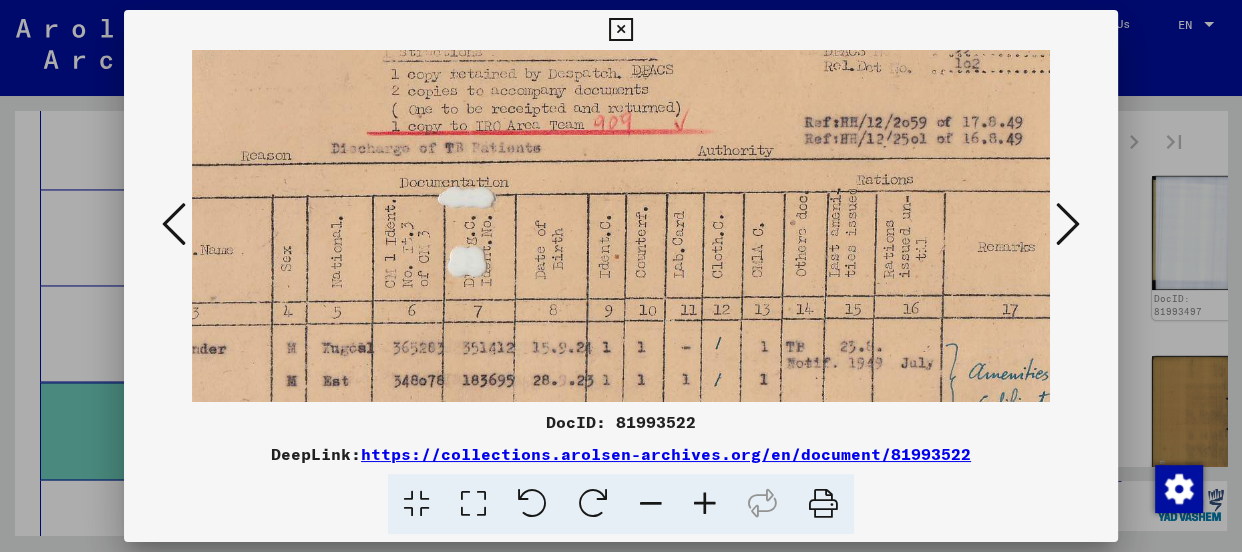 drag, startPoint x: 706, startPoint y: 208, endPoint x: 710, endPoint y: 195, distance: 13.601471 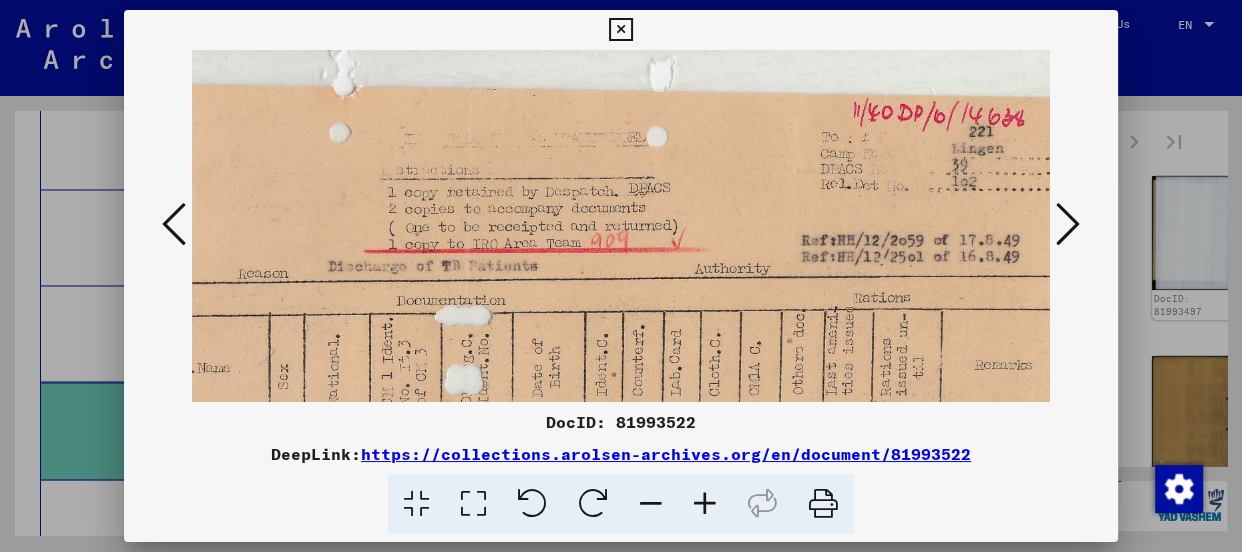 drag, startPoint x: 943, startPoint y: 270, endPoint x: 939, endPoint y: 289, distance: 19.416489 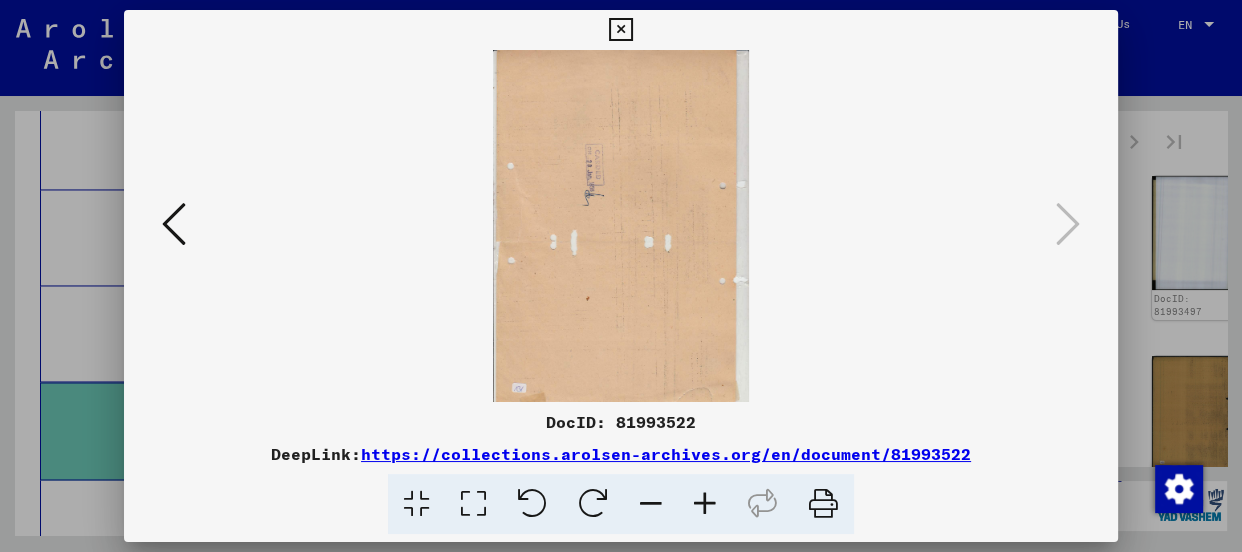 click at bounding box center (620, 30) 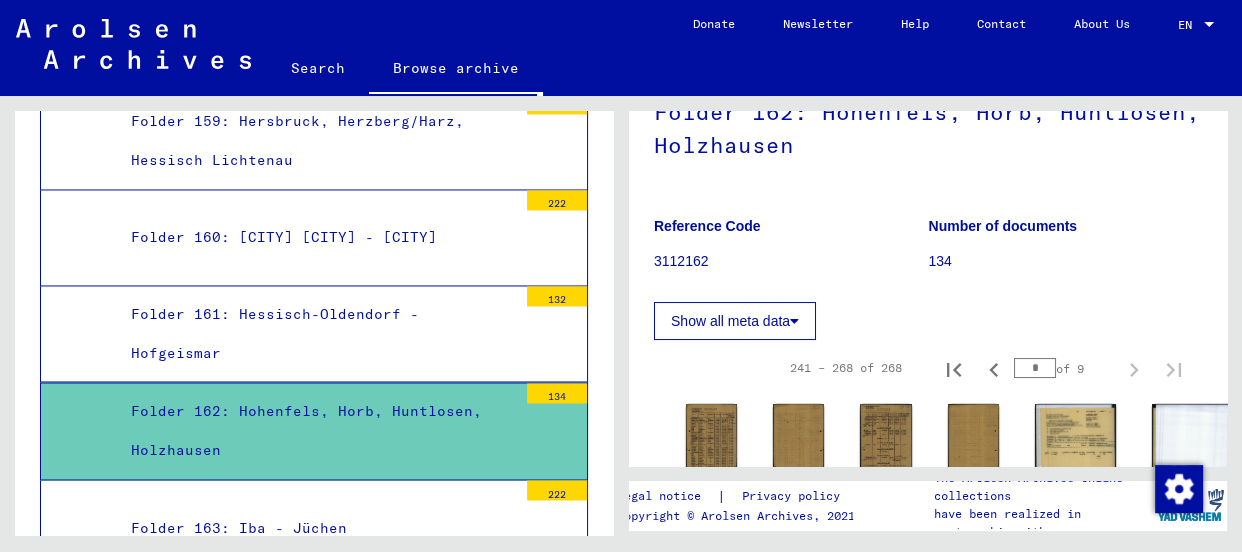 scroll, scrollTop: 0, scrollLeft: 0, axis: both 